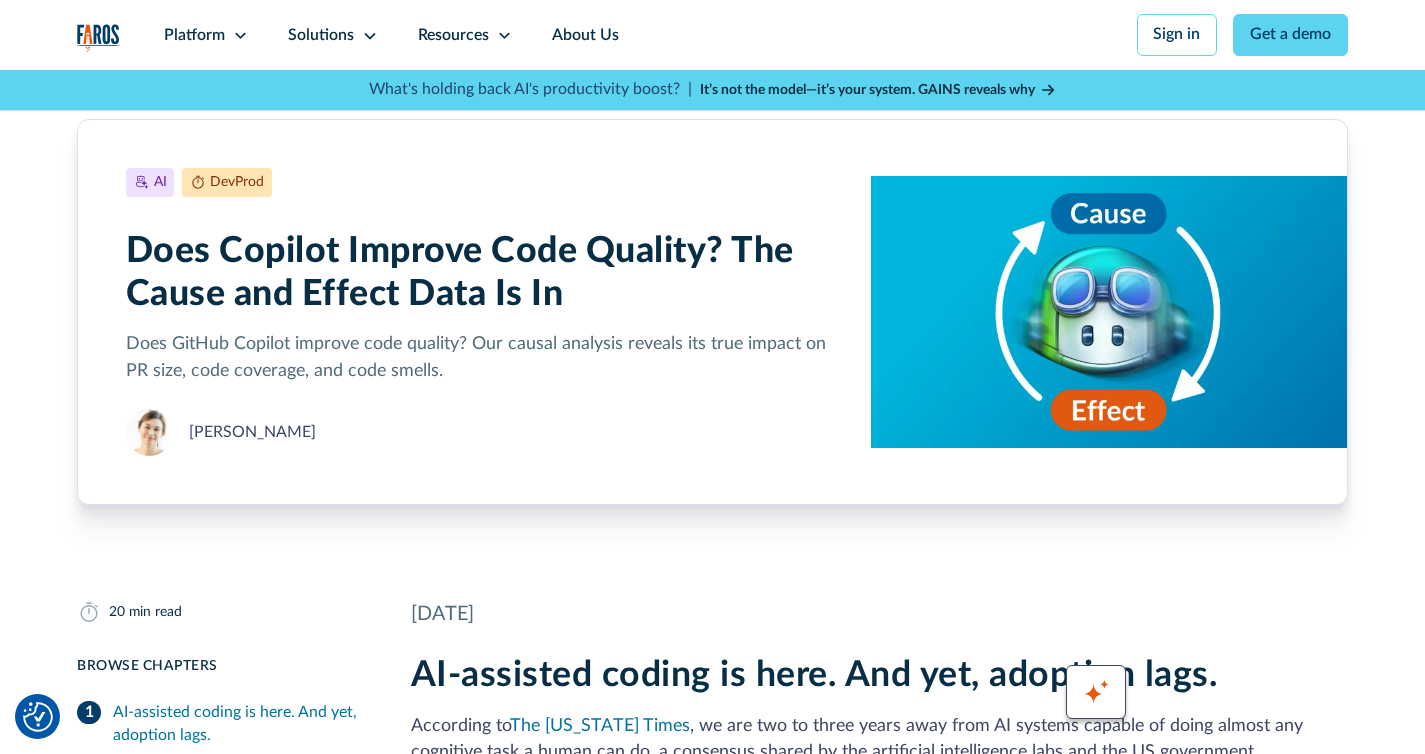 scroll, scrollTop: 435, scrollLeft: 0, axis: vertical 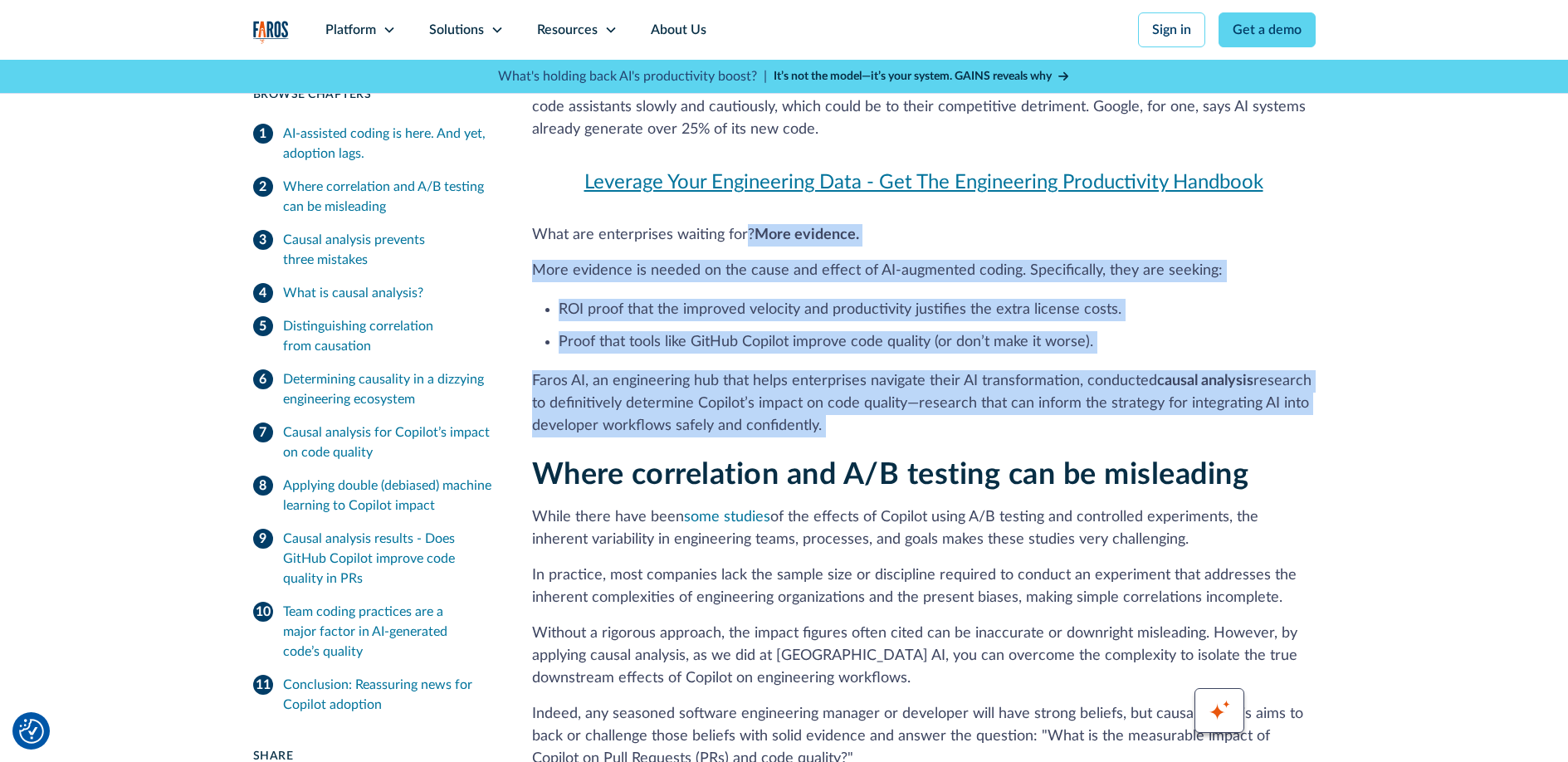 drag, startPoint x: 745, startPoint y: 246, endPoint x: 946, endPoint y: 437, distance: 277.276 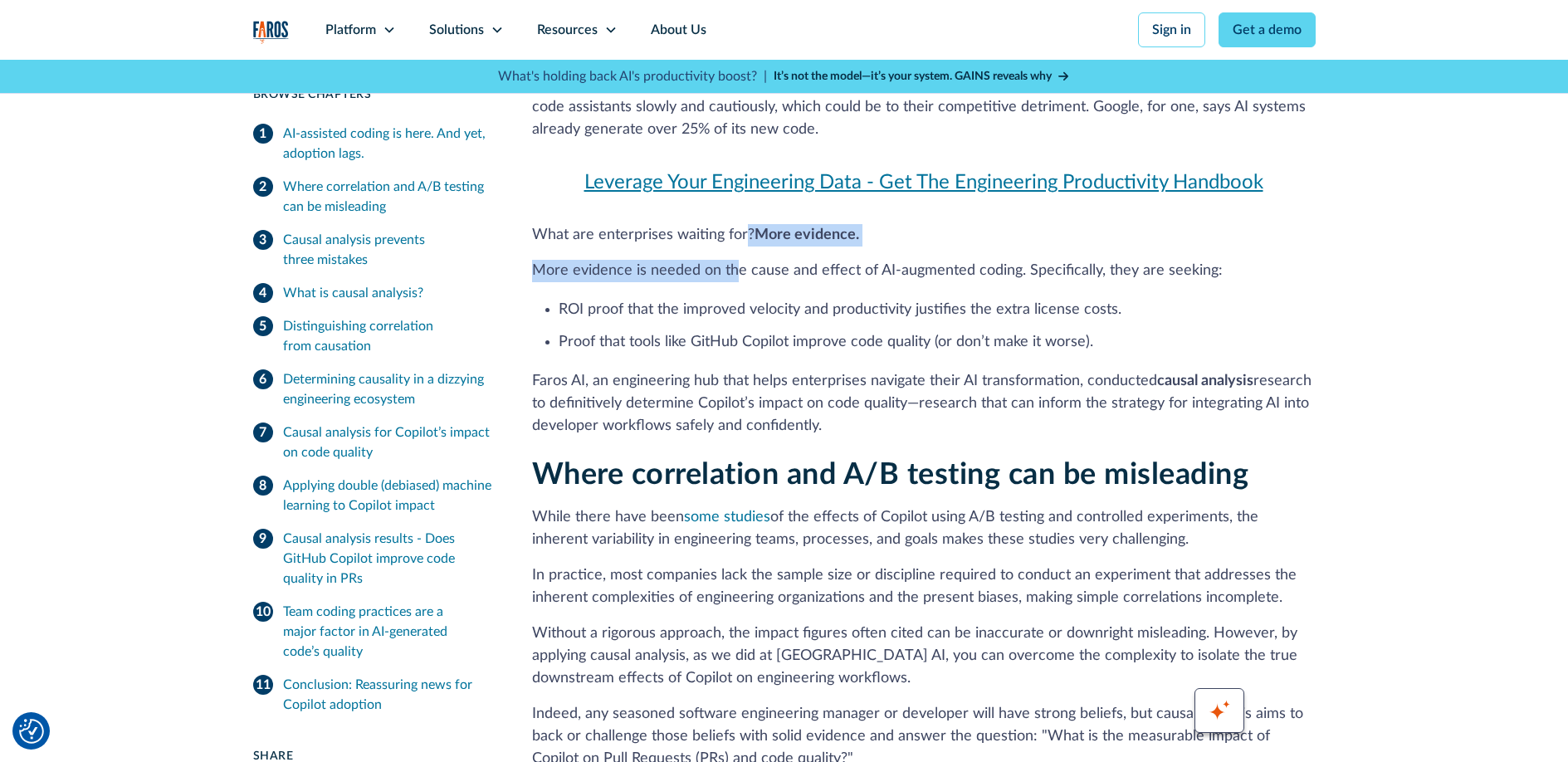 drag, startPoint x: 896, startPoint y: 394, endPoint x: 735, endPoint y: 273, distance: 201.4001 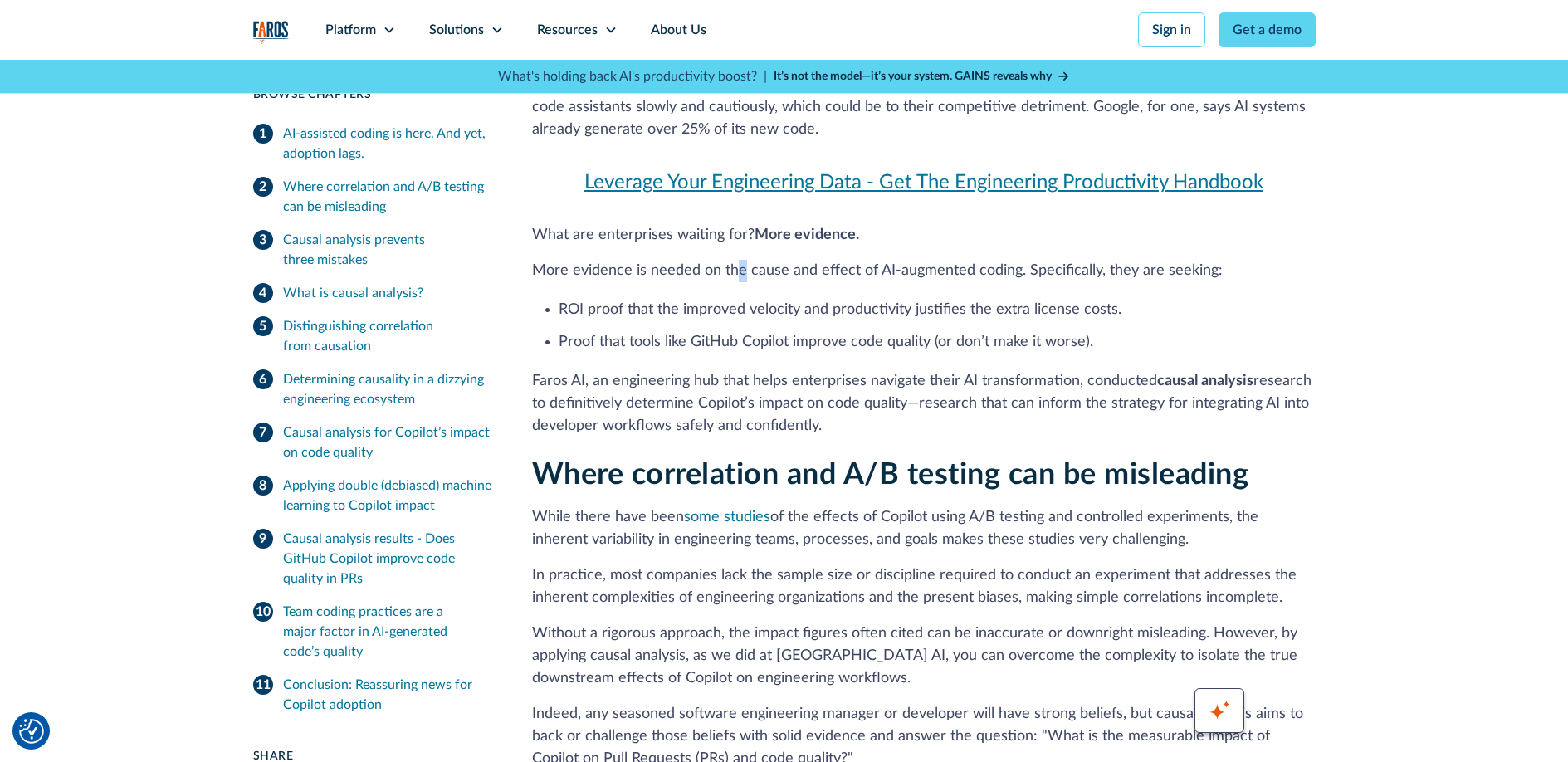 drag, startPoint x: 705, startPoint y: 303, endPoint x: 891, endPoint y: 426, distance: 222.99103 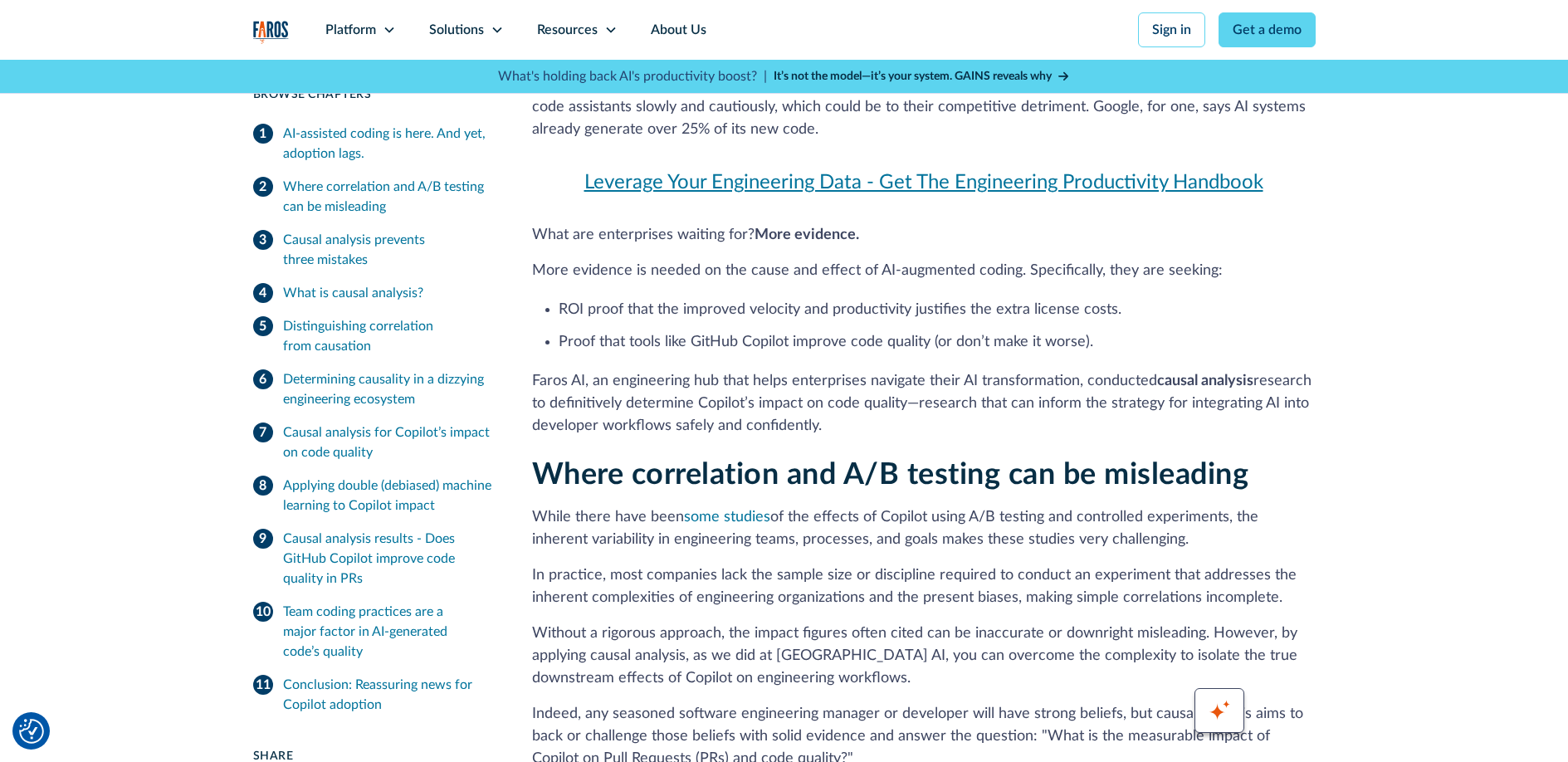 click on "Faros AI, an engineering hub that helps enterprises navigate their AI transformation, conducted  causal analysis  research to definitively determine Copilot’s impact on code quality—research that can inform the strategy for integrating AI into developer workflows safely and confidently." at bounding box center (924, 403) 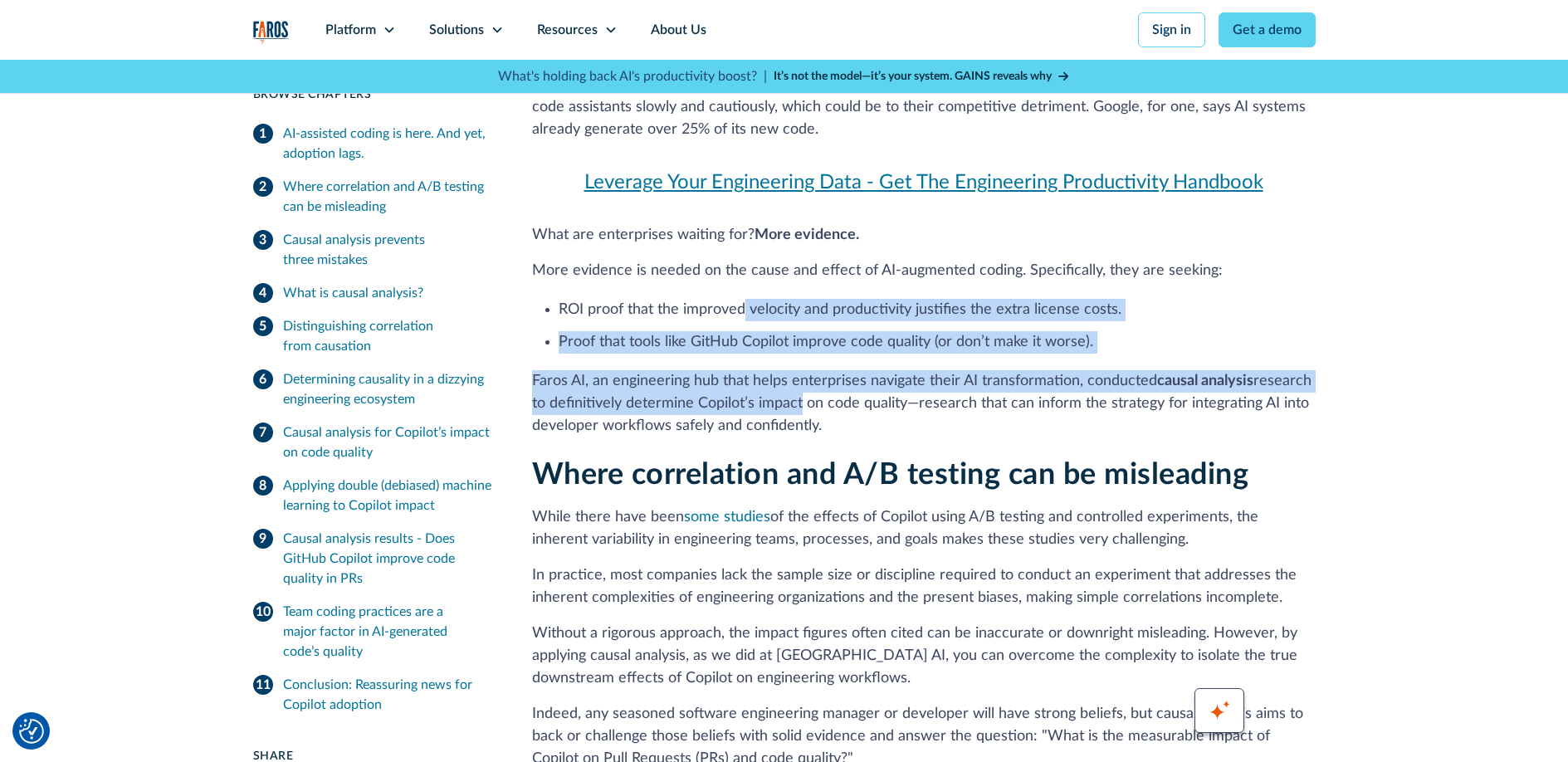 drag, startPoint x: 741, startPoint y: 315, endPoint x: 799, endPoint y: 404, distance: 106.230881 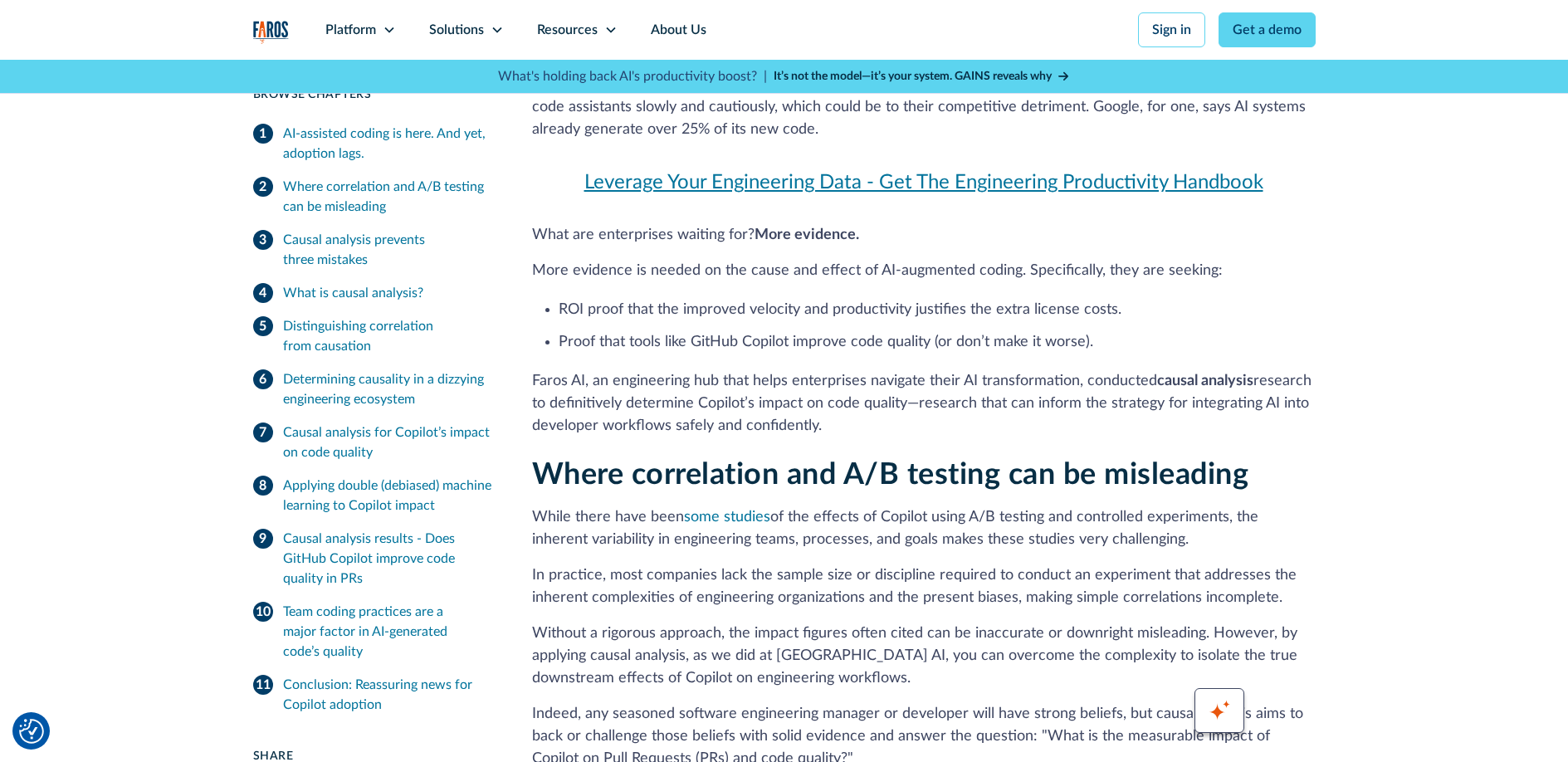 drag, startPoint x: 889, startPoint y: 413, endPoint x: 874, endPoint y: 401, distance: 19.209373 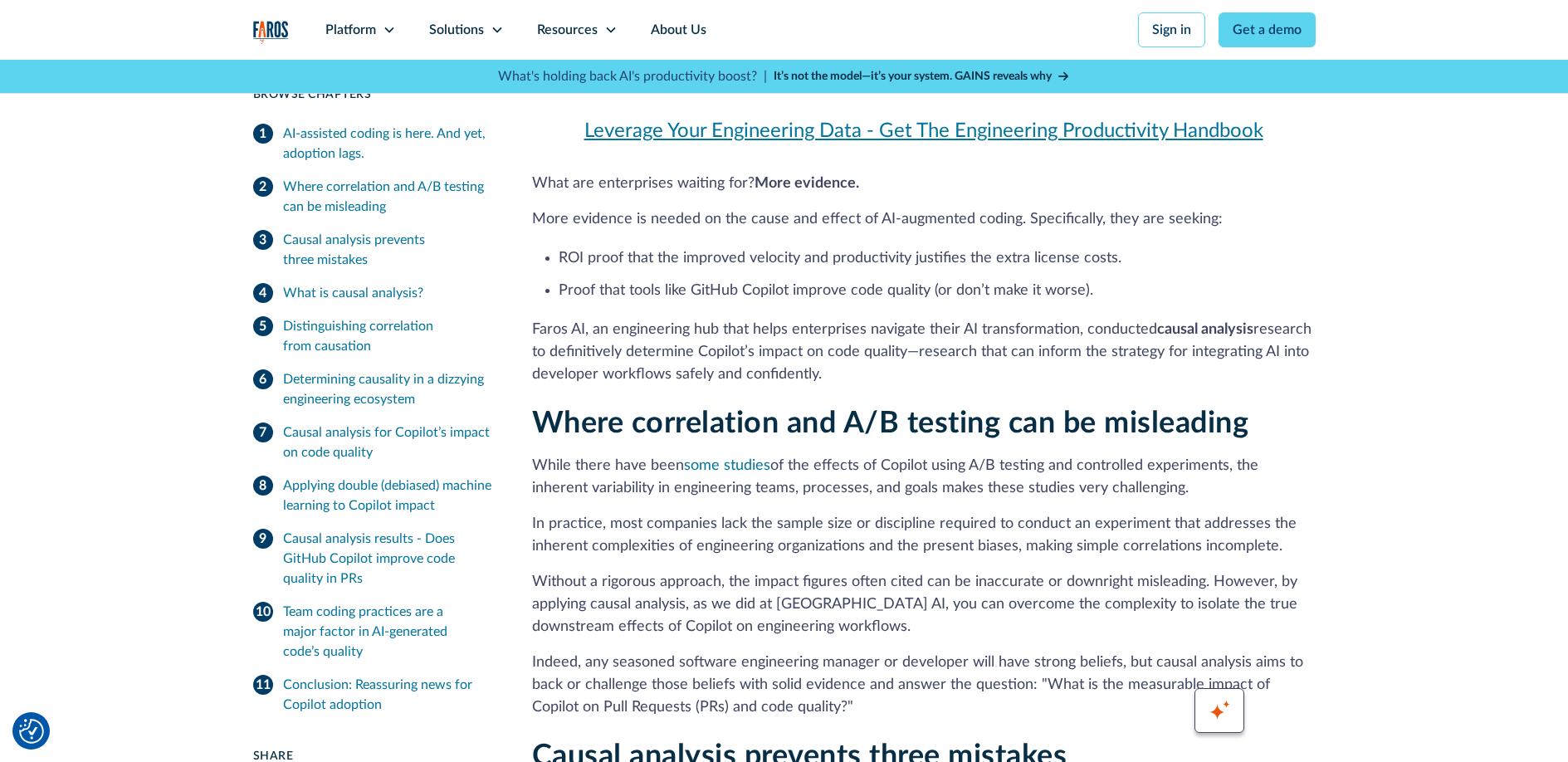scroll, scrollTop: 841, scrollLeft: 0, axis: vertical 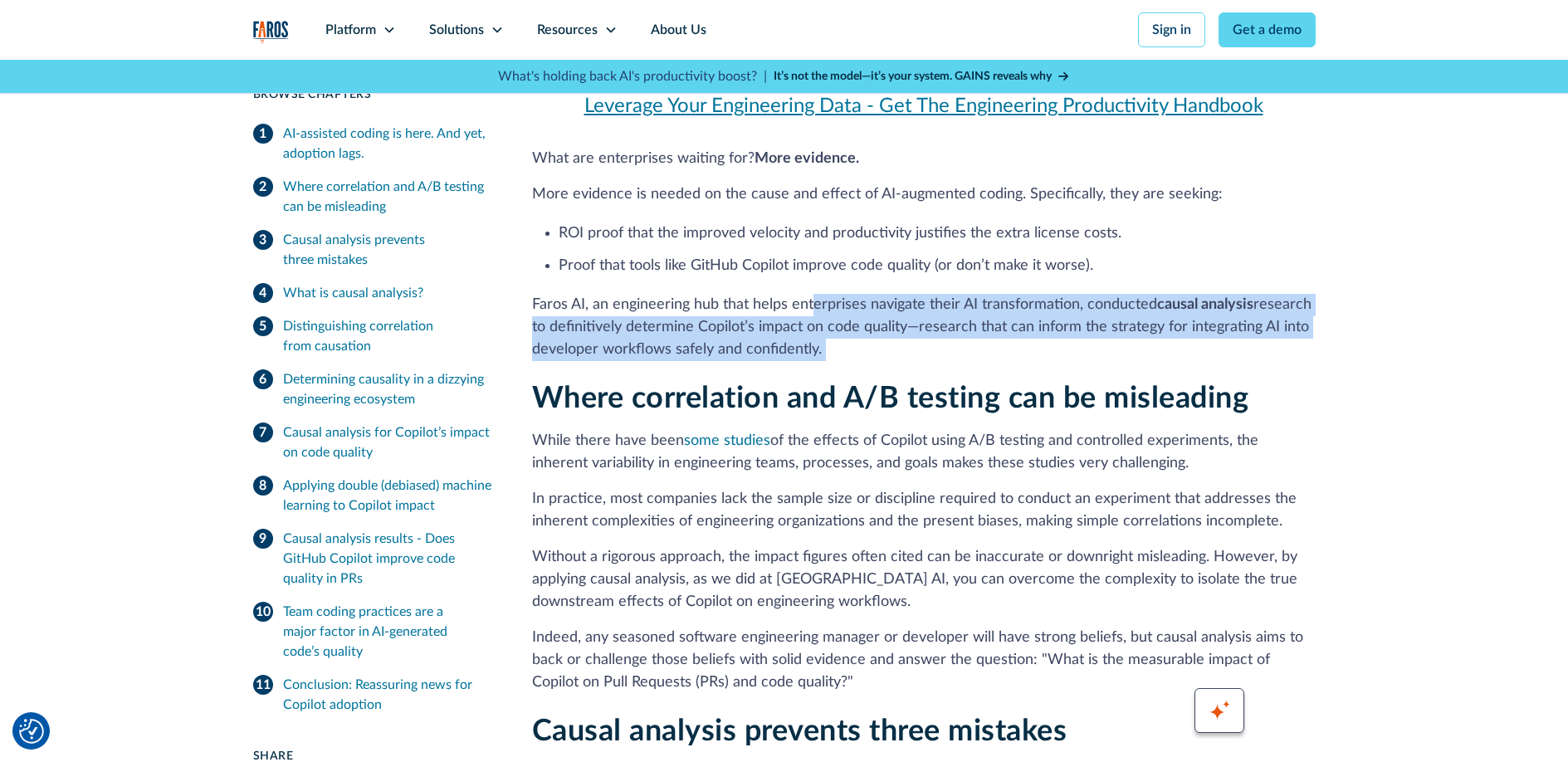 drag, startPoint x: 809, startPoint y: 310, endPoint x: 882, endPoint y: 361, distance: 89.05055 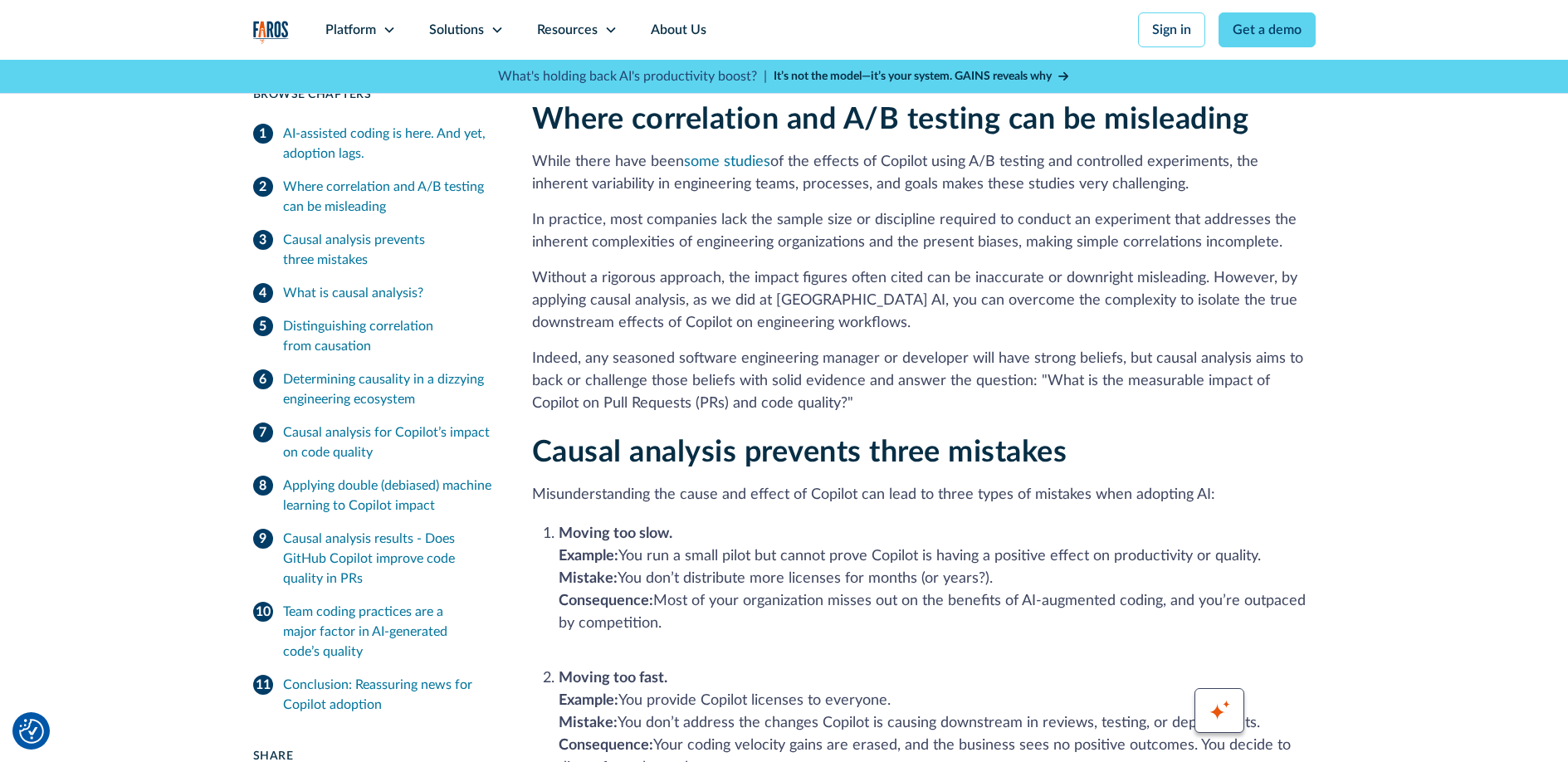 scroll, scrollTop: 1096, scrollLeft: 0, axis: vertical 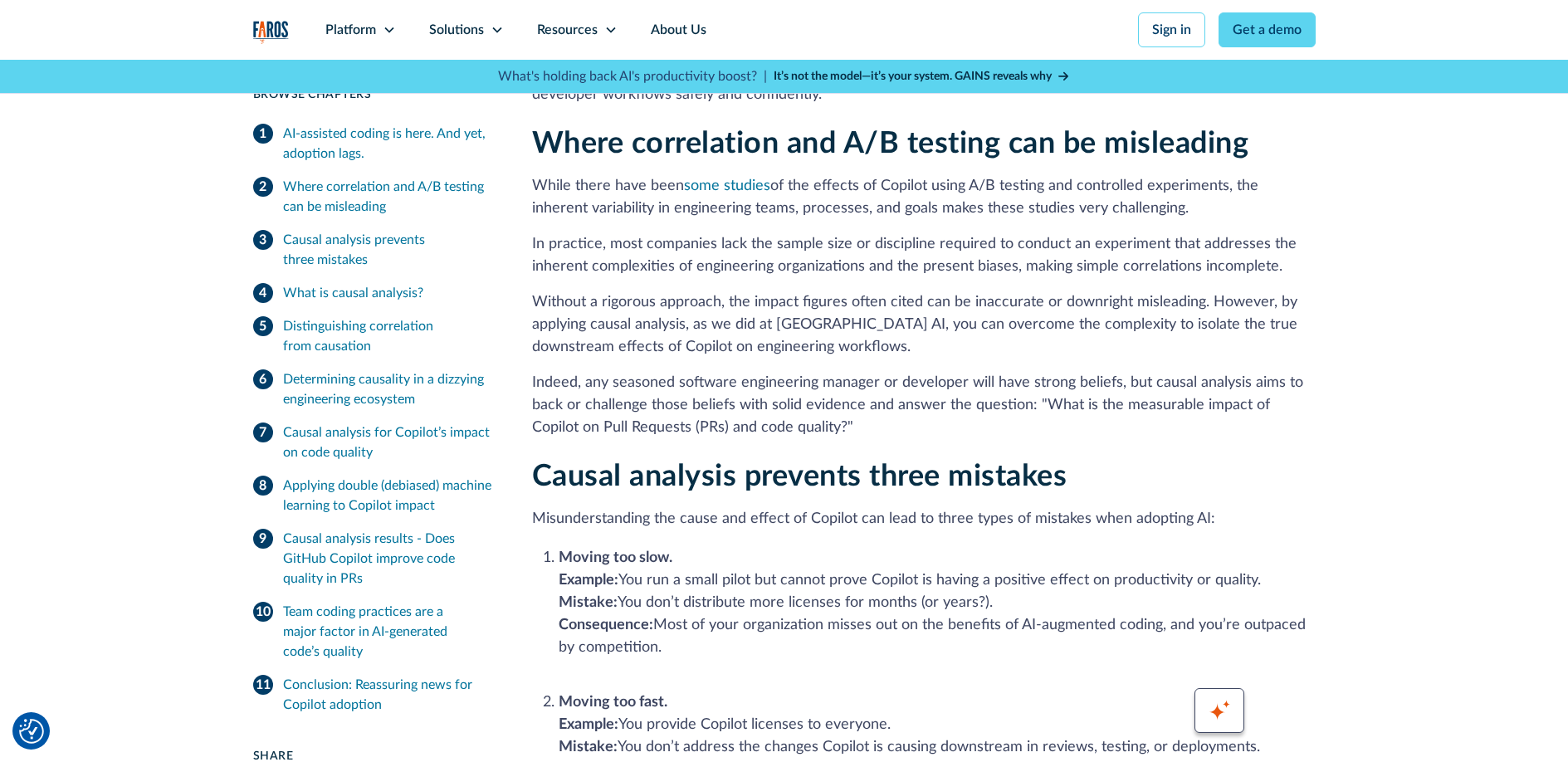 click on "In practice, most companies lack the sample size or discipline required to conduct an experiment that addresses the inherent complexities of engineering organizations and the present biases, making simple correlations incomplete." at bounding box center [924, 256] 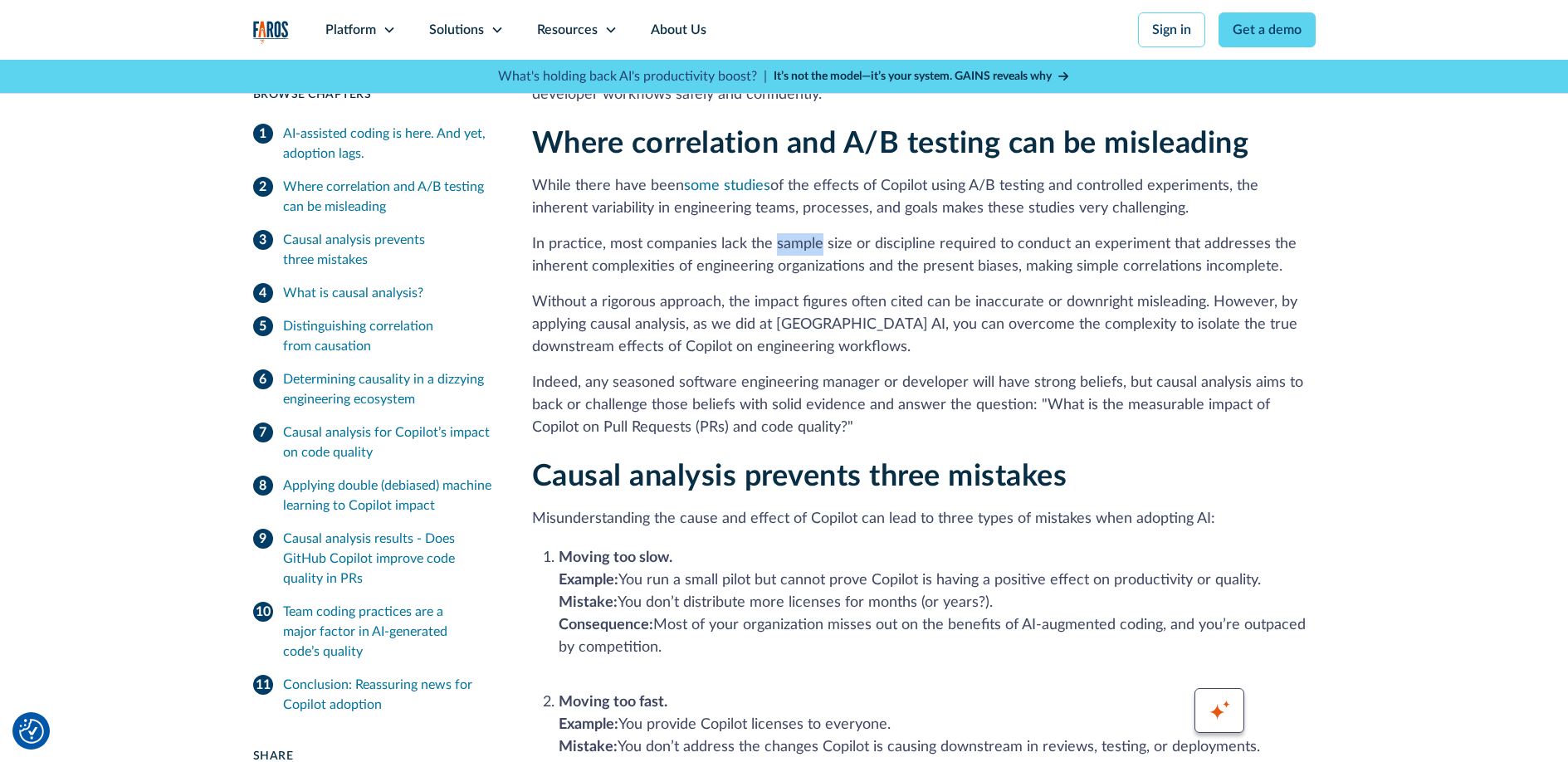click on "In practice, most companies lack the sample size or discipline required to conduct an experiment that addresses the inherent complexities of engineering organizations and the present biases, making simple correlations incomplete." at bounding box center (924, 256) 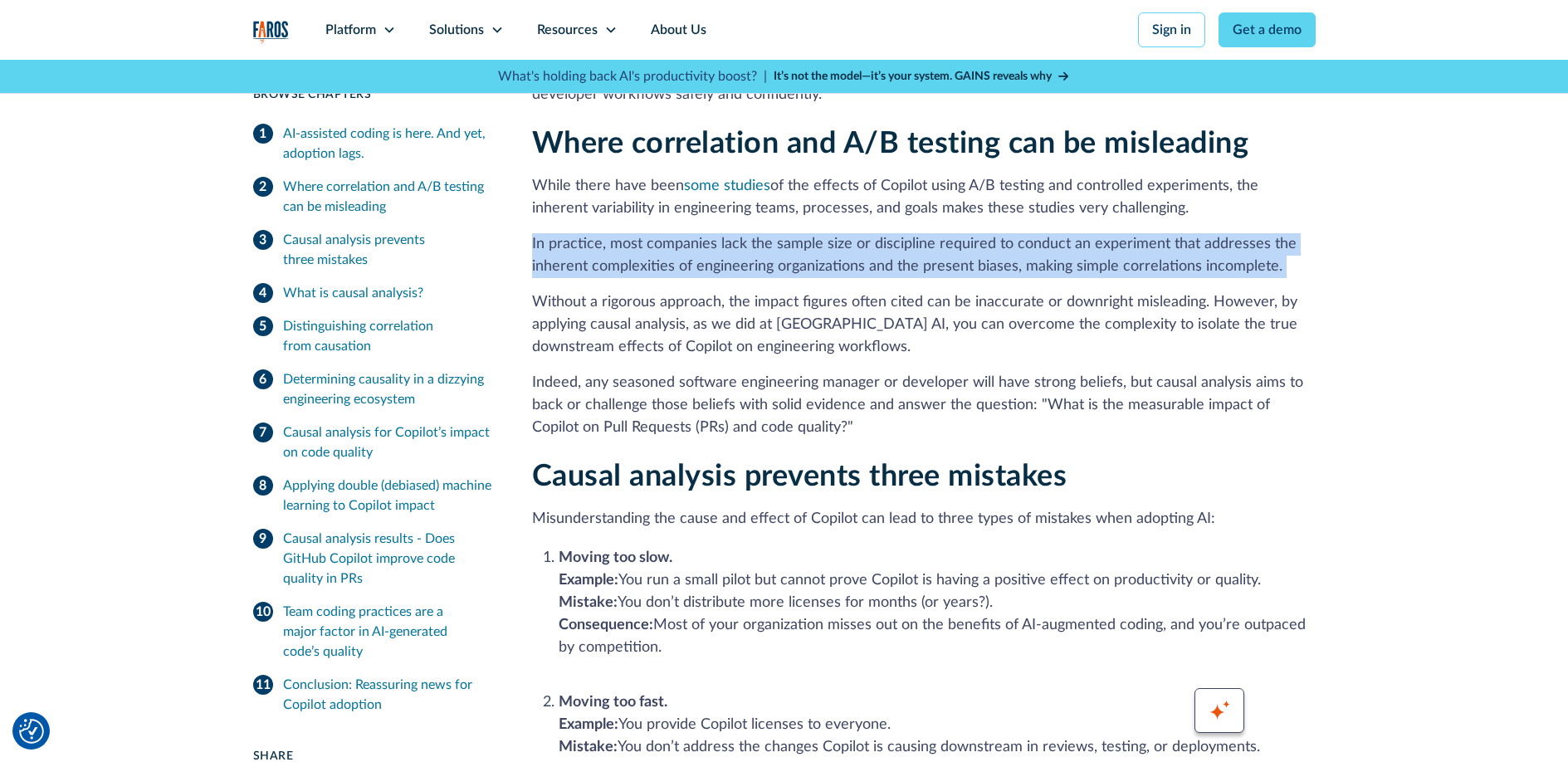 click on "In practice, most companies lack the sample size or discipline required to conduct an experiment that addresses the inherent complexities of engineering organizations and the present biases, making simple correlations incomplete." at bounding box center (924, 256) 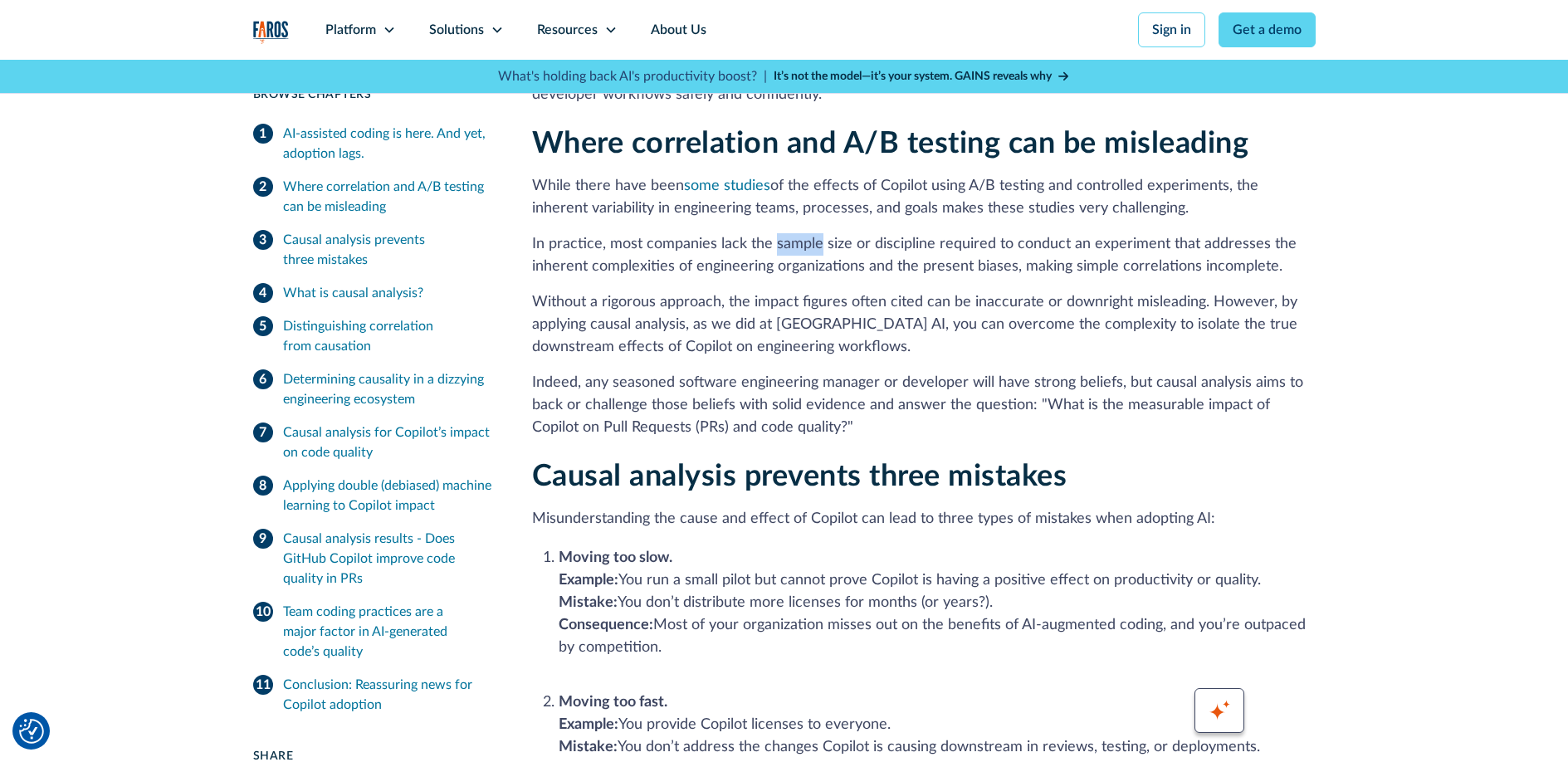 click on "In practice, most companies lack the sample size or discipline required to conduct an experiment that addresses the inherent complexities of engineering organizations and the present biases, making simple correlations incomplete." at bounding box center (924, 256) 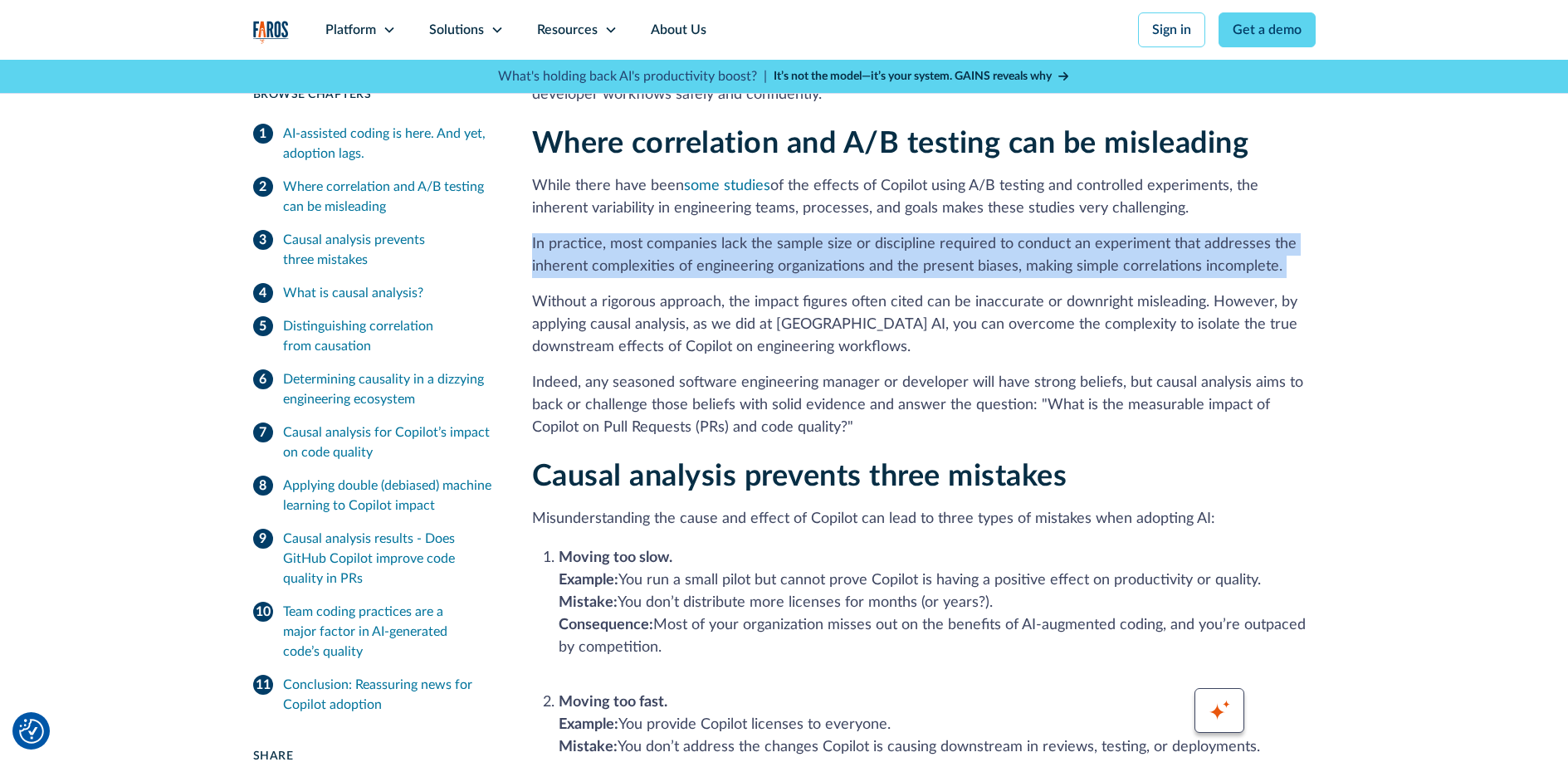 click on "In practice, most companies lack the sample size or discipline required to conduct an experiment that addresses the inherent complexities of engineering organizations and the present biases, making simple correlations incomplete." at bounding box center (924, 256) 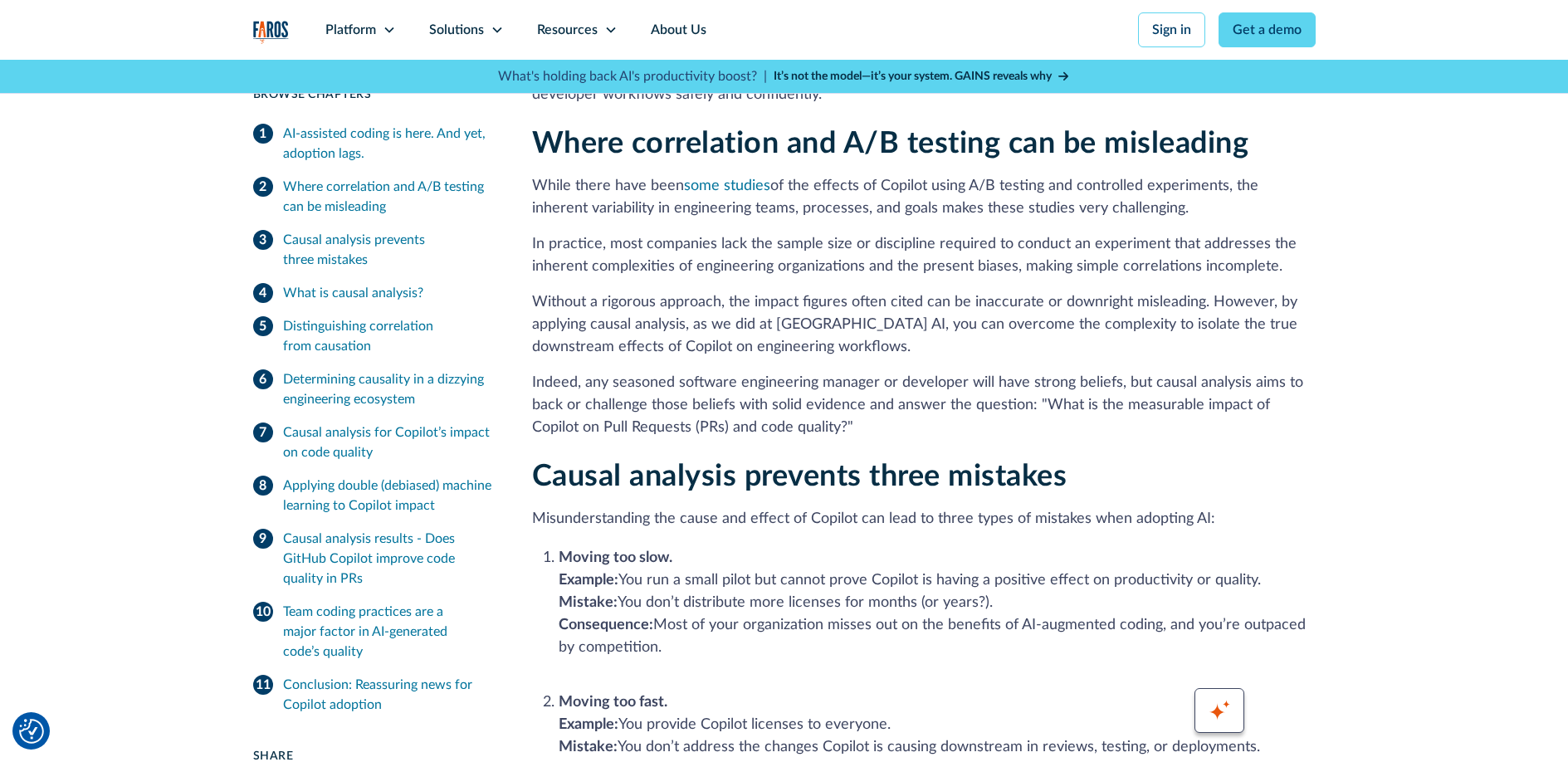 click on "Without a rigorous approach, the impact figures often cited can be inaccurate or downright misleading. However, by applying causal analysis, as we did at Faros AI, you can overcome the complexity to isolate the true downstream effects of Copilot on engineering workflows." at bounding box center [924, 325] 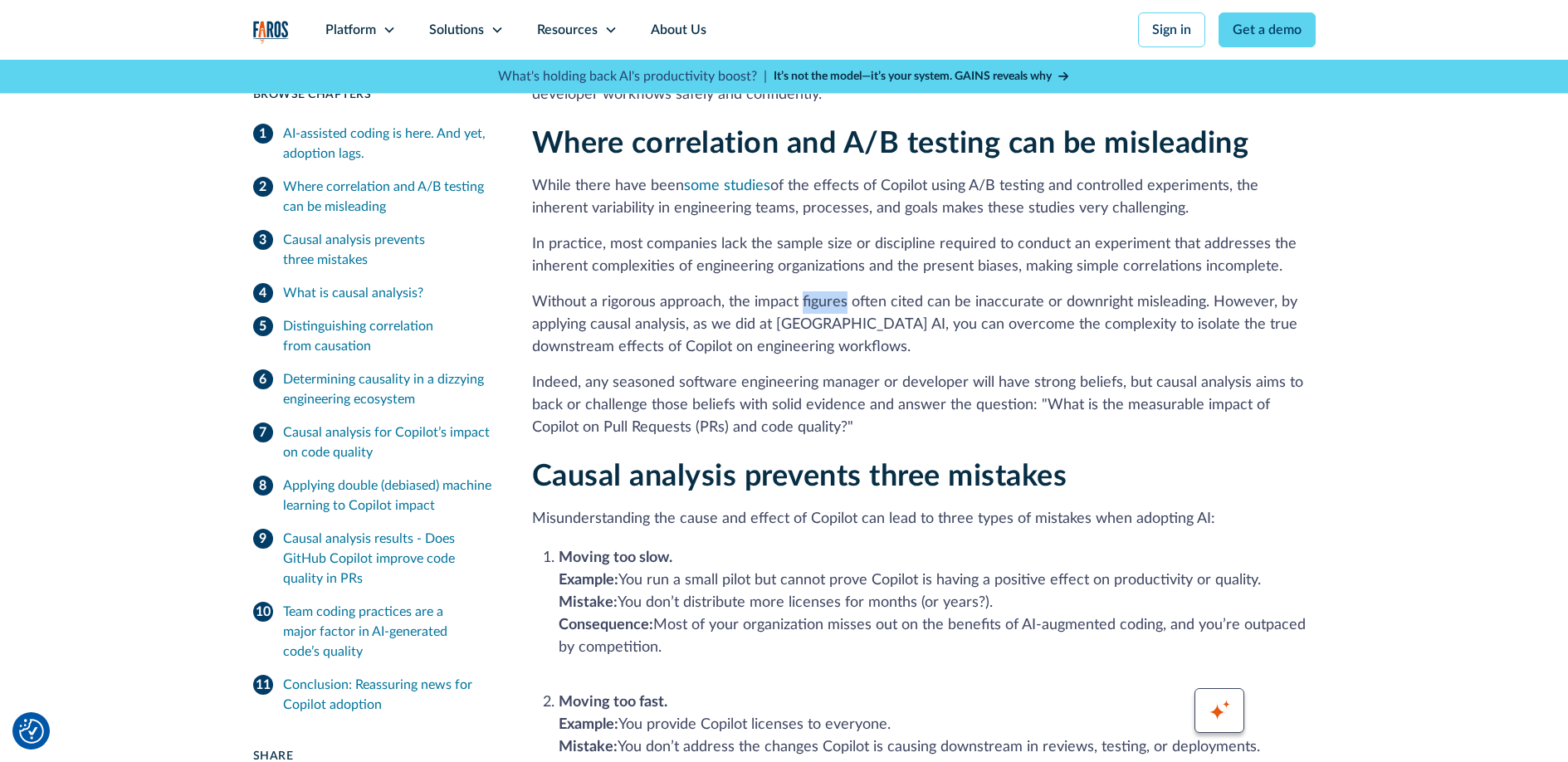 click on "Without a rigorous approach, the impact figures often cited can be inaccurate or downright misleading. However, by applying causal analysis, as we did at Faros AI, you can overcome the complexity to isolate the true downstream effects of Copilot on engineering workflows." at bounding box center [924, 325] 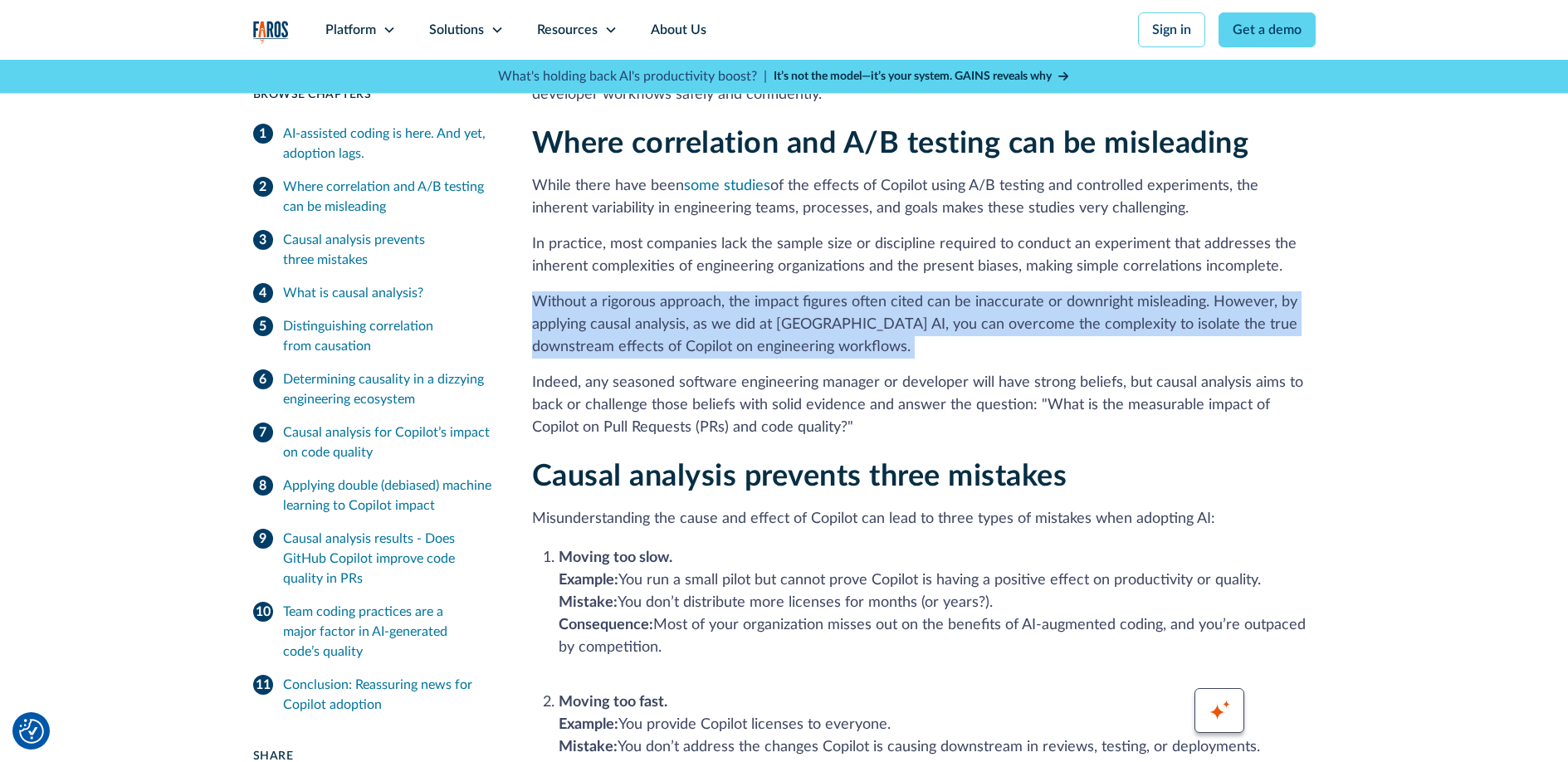click on "Without a rigorous approach, the impact figures often cited can be inaccurate or downright misleading. However, by applying causal analysis, as we did at Faros AI, you can overcome the complexity to isolate the true downstream effects of Copilot on engineering workflows." at bounding box center [924, 325] 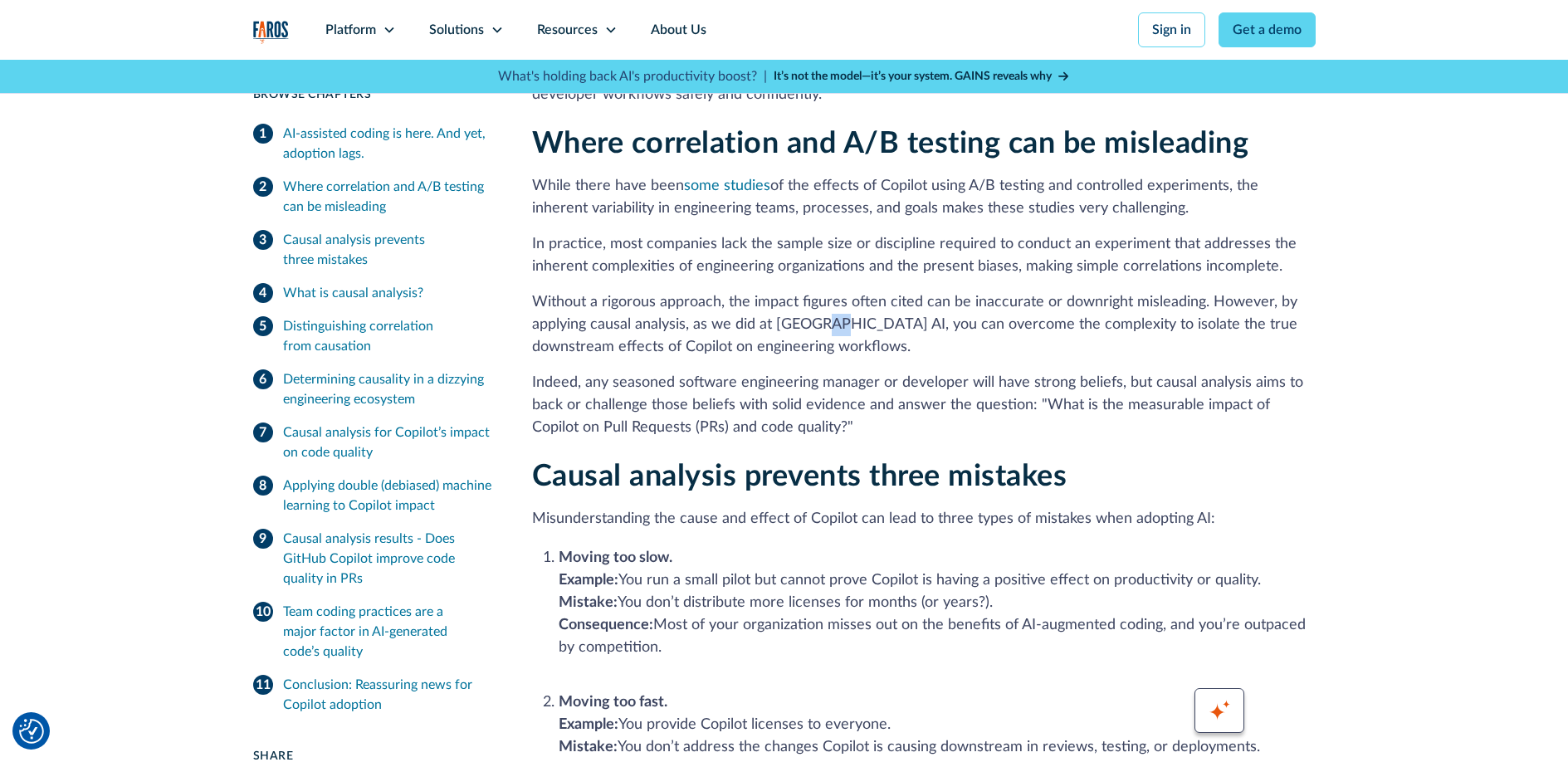 click on "Without a rigorous approach, the impact figures often cited can be inaccurate or downright misleading. However, by applying causal analysis, as we did at Faros AI, you can overcome the complexity to isolate the true downstream effects of Copilot on engineering workflows." at bounding box center [924, 325] 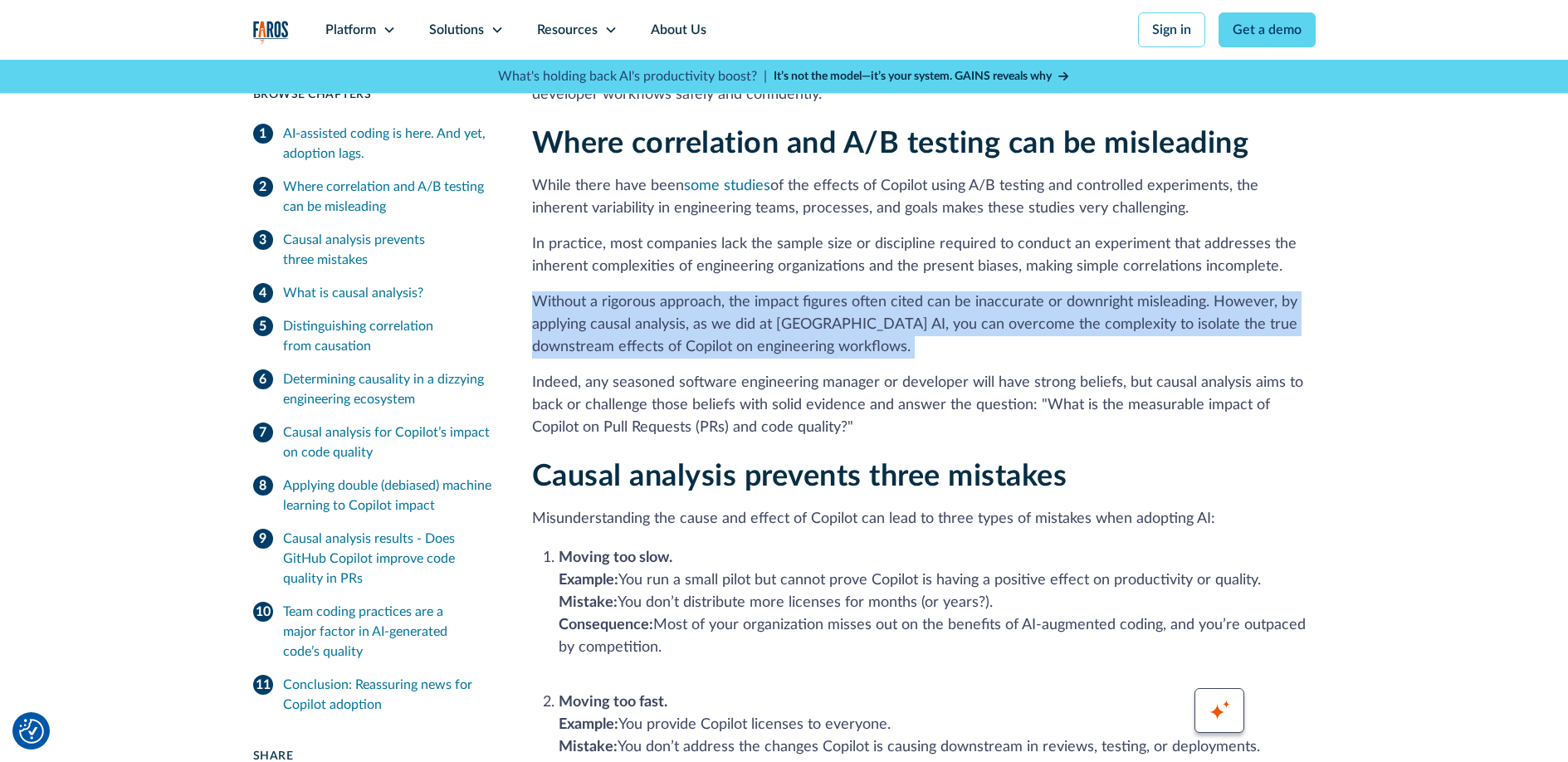 click on "Without a rigorous approach, the impact figures often cited can be inaccurate or downright misleading. However, by applying causal analysis, as we did at Faros AI, you can overcome the complexity to isolate the true downstream effects of Copilot on engineering workflows." at bounding box center [924, 325] 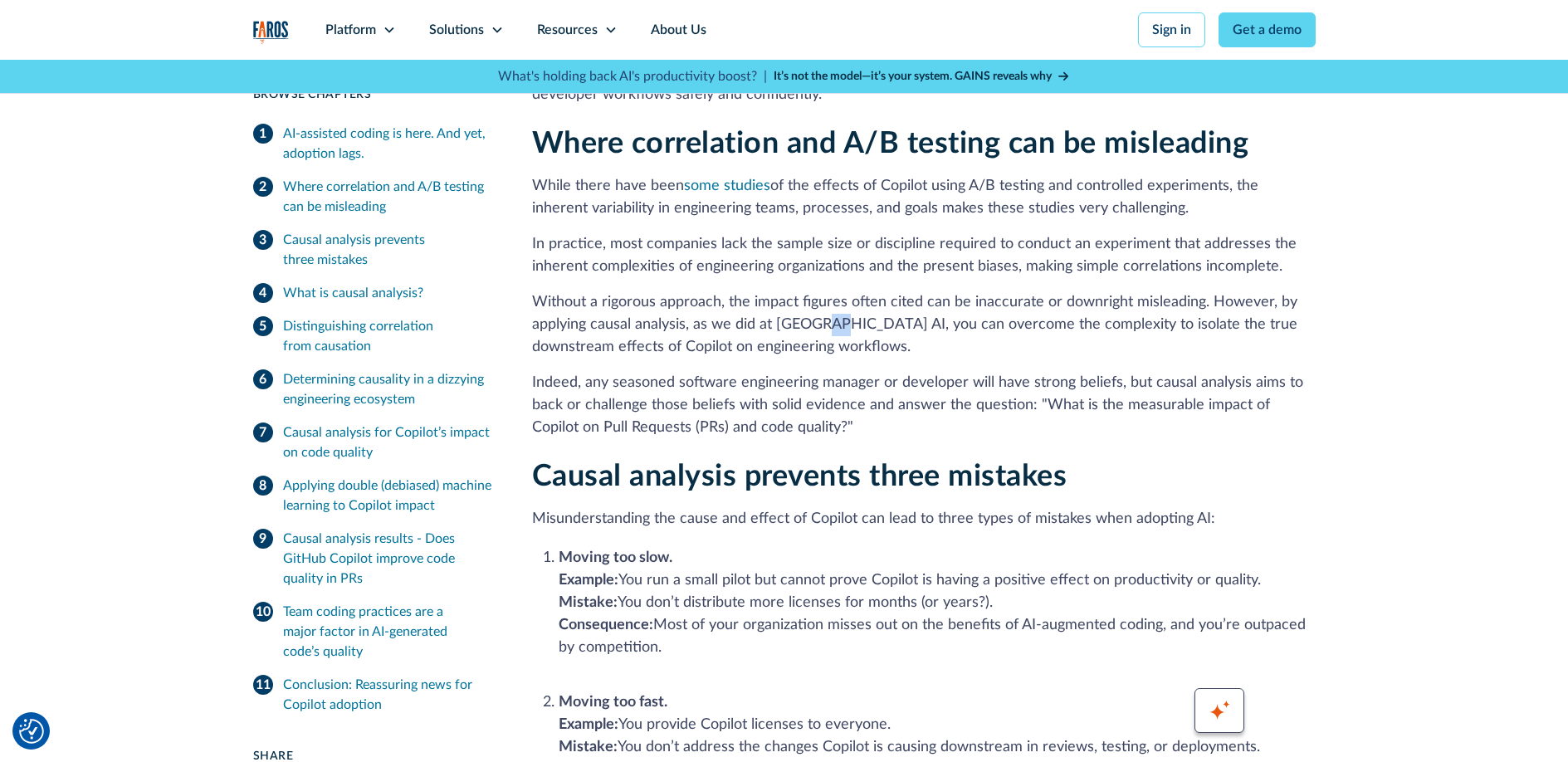 click on "Without a rigorous approach, the impact figures often cited can be inaccurate or downright misleading. However, by applying causal analysis, as we did at Faros AI, you can overcome the complexity to isolate the true downstream effects of Copilot on engineering workflows." at bounding box center [924, 325] 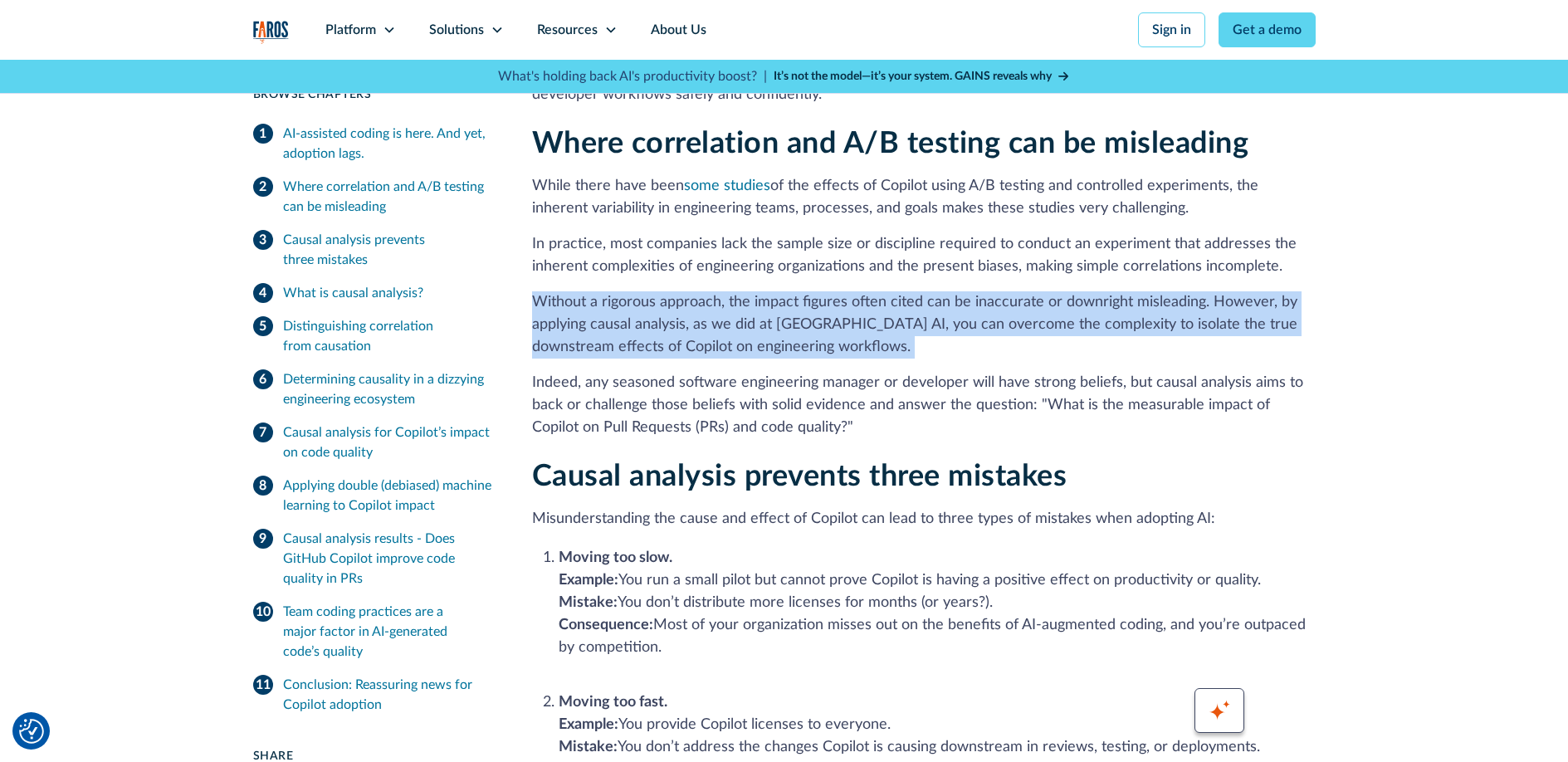 click on "Without a rigorous approach, the impact figures often cited can be inaccurate or downright misleading. However, by applying causal analysis, as we did at Faros AI, you can overcome the complexity to isolate the true downstream effects of Copilot on engineering workflows." at bounding box center [924, 325] 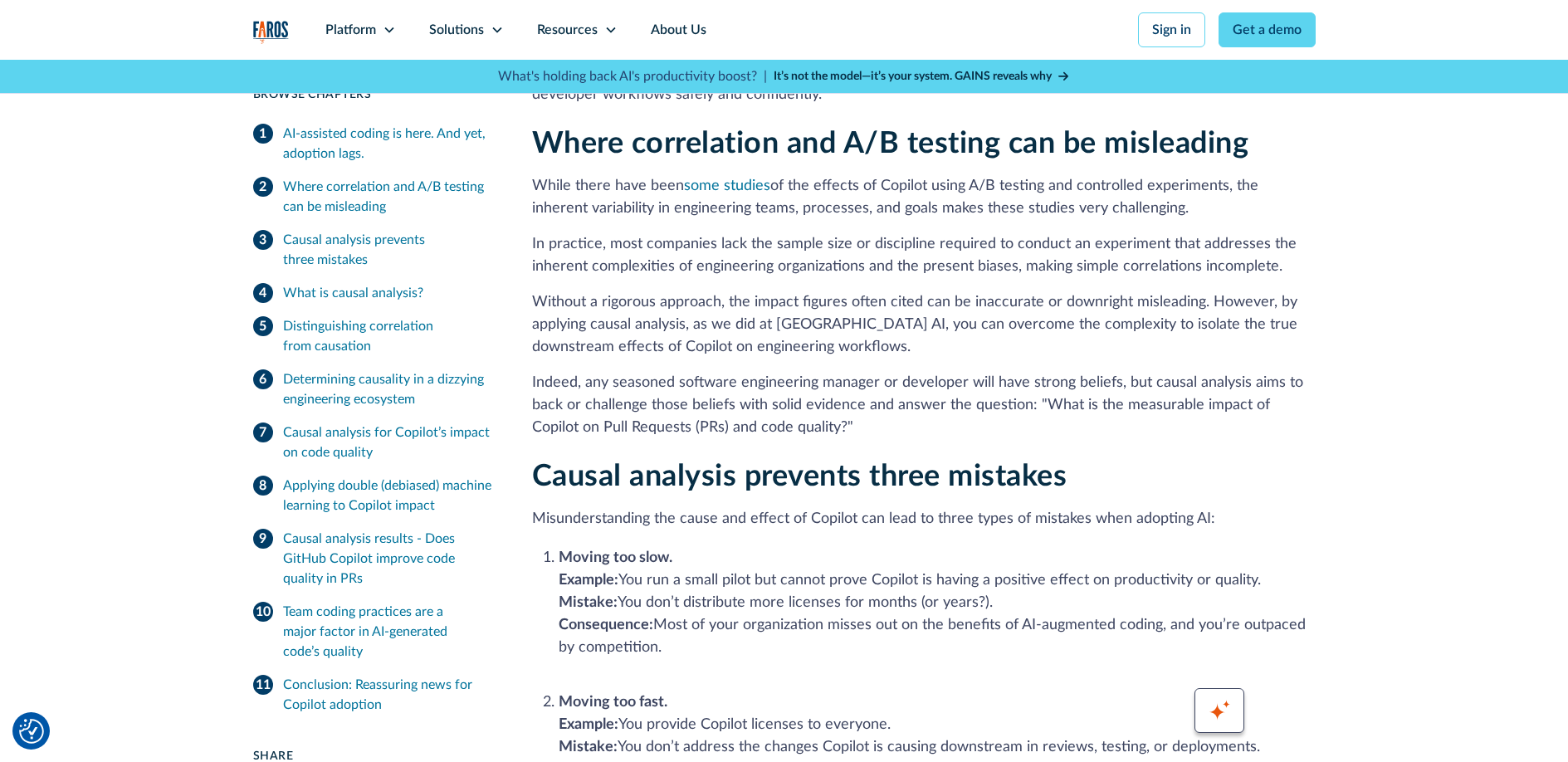 click on "Without a rigorous approach, the impact figures often cited can be inaccurate or downright misleading. However, by applying causal analysis, as we did at Faros AI, you can overcome the complexity to isolate the true downstream effects of Copilot on engineering workflows." at bounding box center [924, 325] 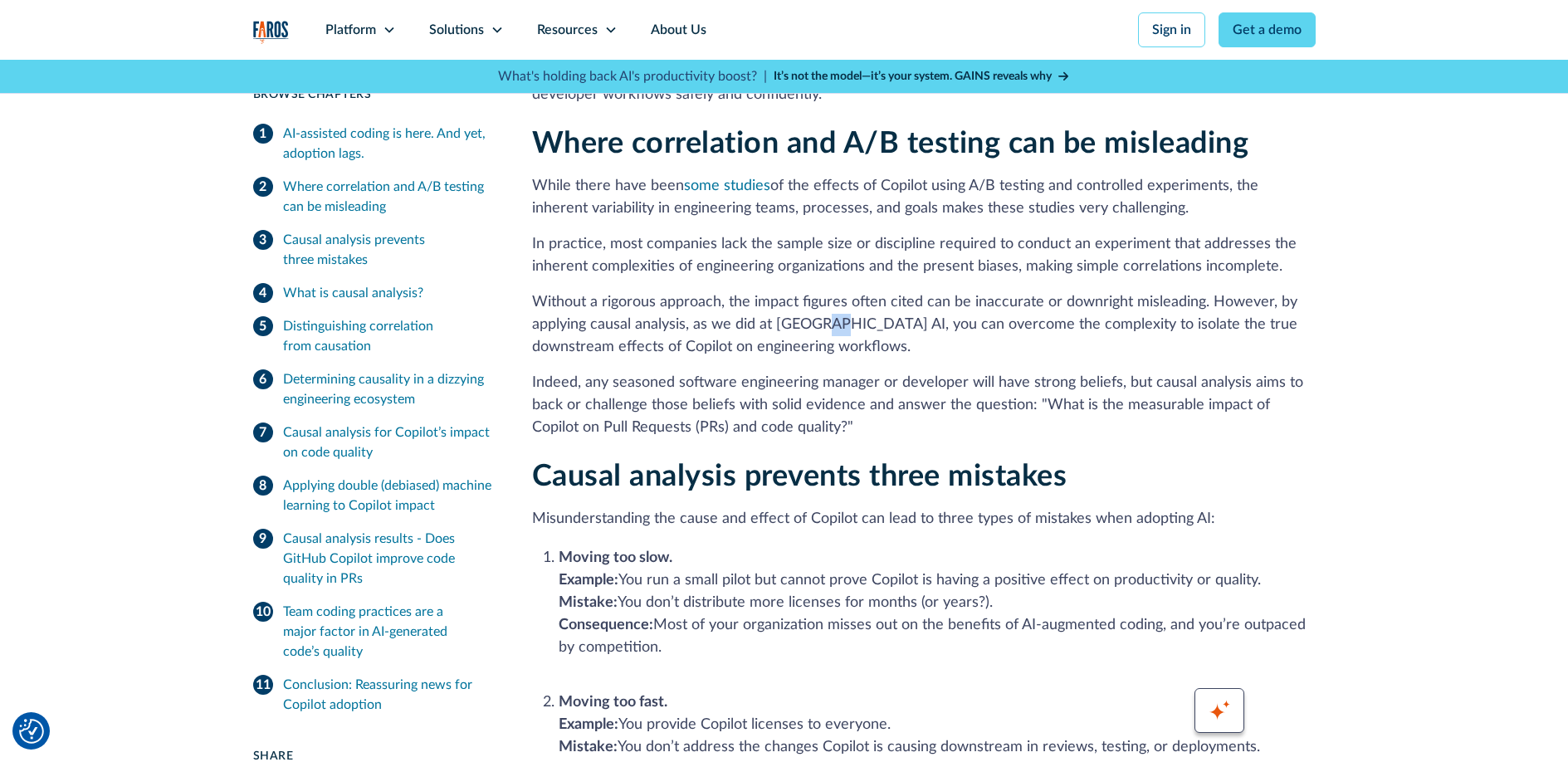 click on "Without a rigorous approach, the impact figures often cited can be inaccurate or downright misleading. However, by applying causal analysis, as we did at Faros AI, you can overcome the complexity to isolate the true downstream effects of Copilot on engineering workflows." at bounding box center (924, 325) 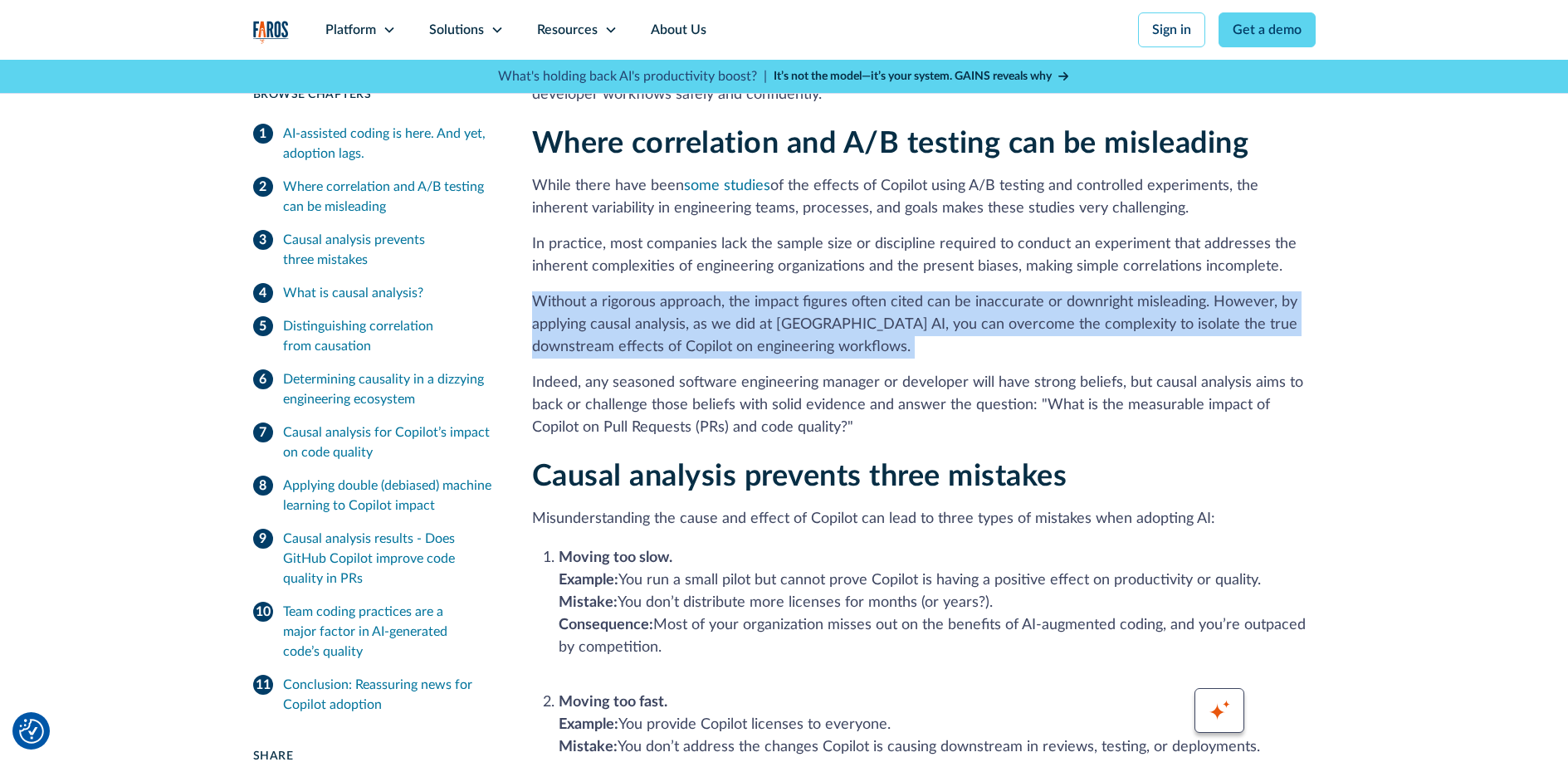 click on "Without a rigorous approach, the impact figures often cited can be inaccurate or downright misleading. However, by applying causal analysis, as we did at Faros AI, you can overcome the complexity to isolate the true downstream effects of Copilot on engineering workflows." at bounding box center [924, 325] 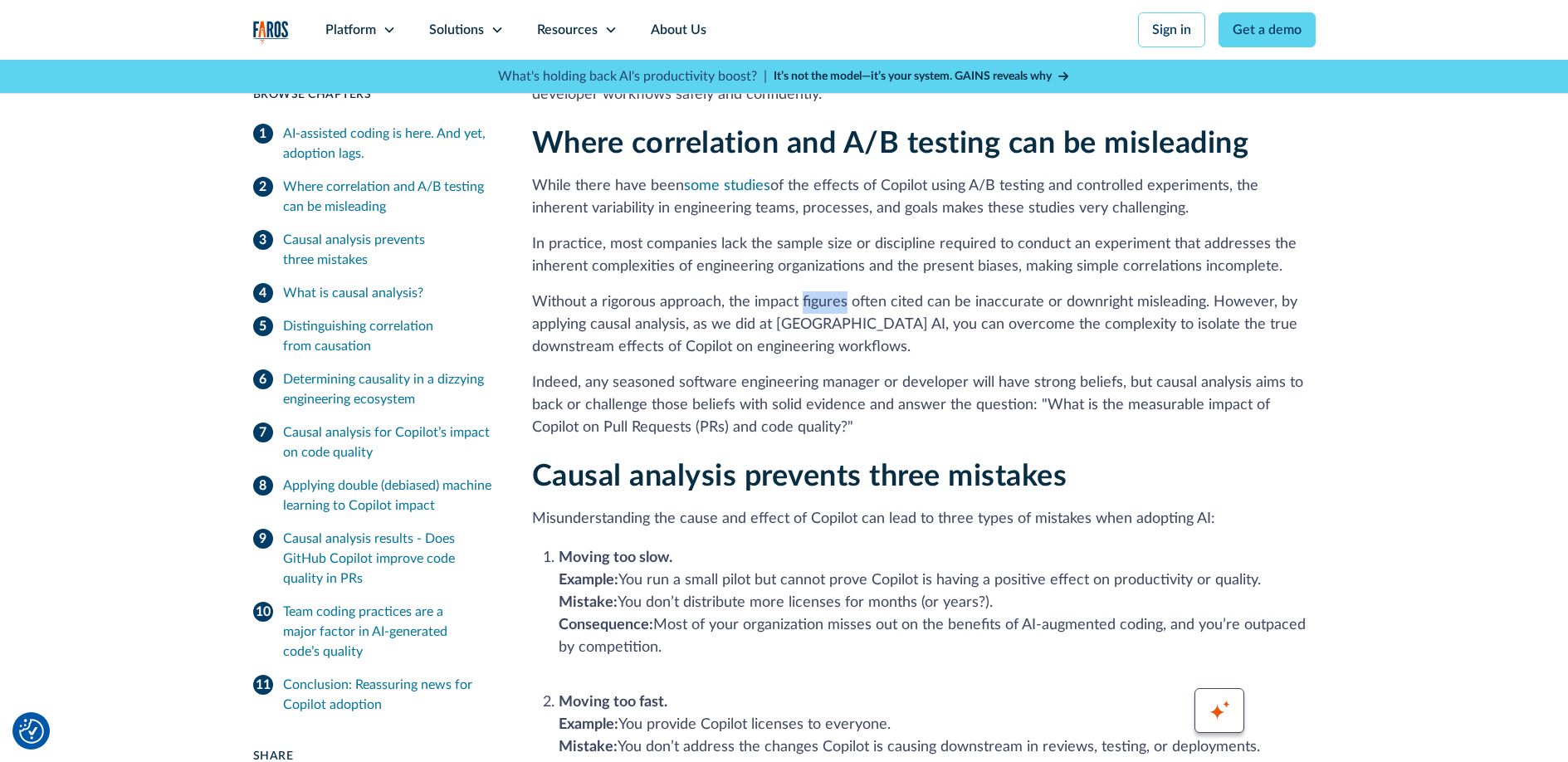 click on "Without a rigorous approach, the impact figures often cited can be inaccurate or downright misleading. However, by applying causal analysis, as we did at Faros AI, you can overcome the complexity to isolate the true downstream effects of Copilot on engineering workflows." at bounding box center (924, 325) 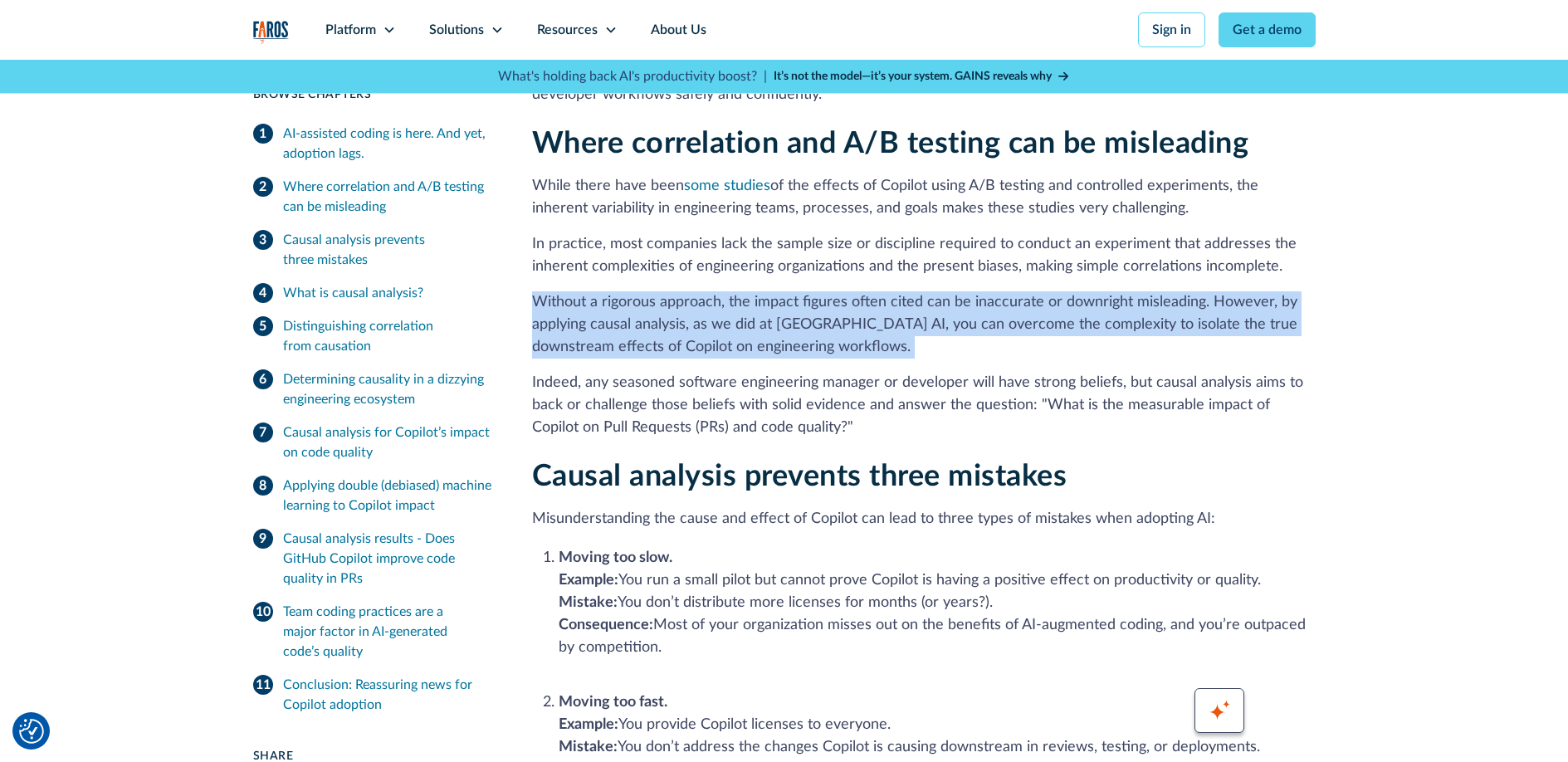 click on "Without a rigorous approach, the impact figures often cited can be inaccurate or downright misleading. However, by applying causal analysis, as we did at Faros AI, you can overcome the complexity to isolate the true downstream effects of Copilot on engineering workflows." at bounding box center (924, 325) 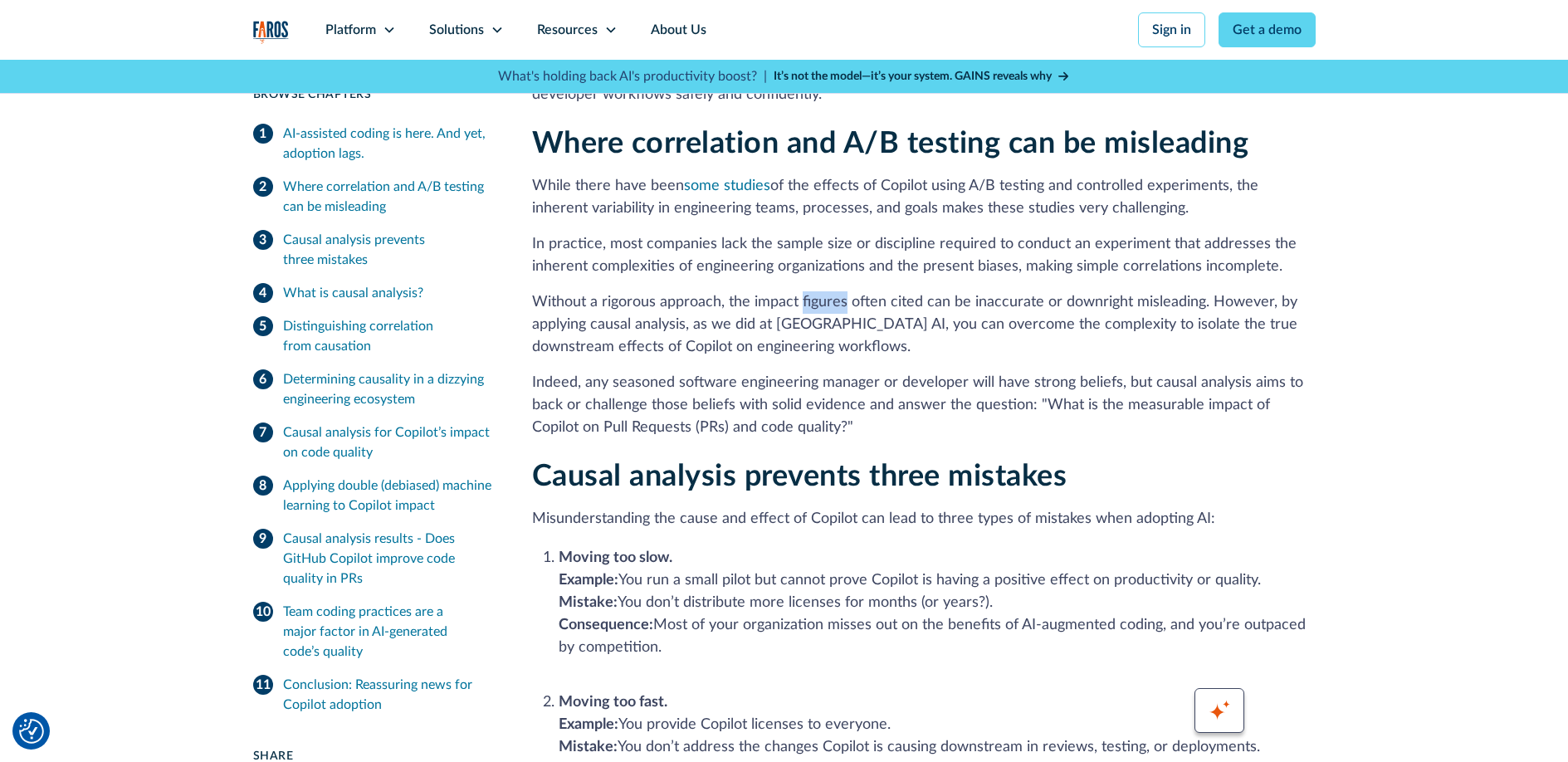 click on "Without a rigorous approach, the impact figures often cited can be inaccurate or downright misleading. However, by applying causal analysis, as we did at Faros AI, you can overcome the complexity to isolate the true downstream effects of Copilot on engineering workflows." at bounding box center [924, 325] 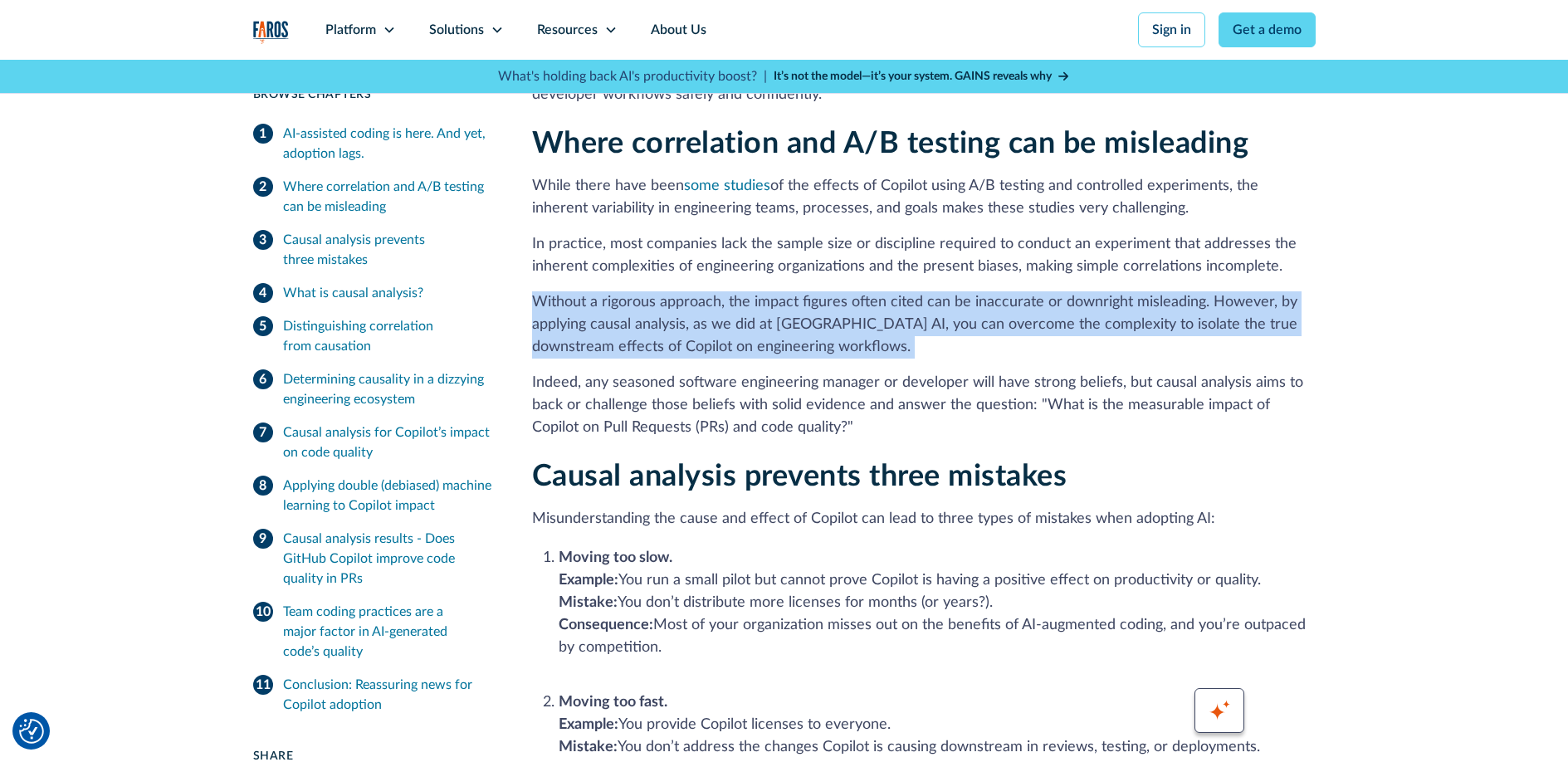 click on "Without a rigorous approach, the impact figures often cited can be inaccurate or downright misleading. However, by applying causal analysis, as we did at Faros AI, you can overcome the complexity to isolate the true downstream effects of Copilot on engineering workflows." at bounding box center [924, 325] 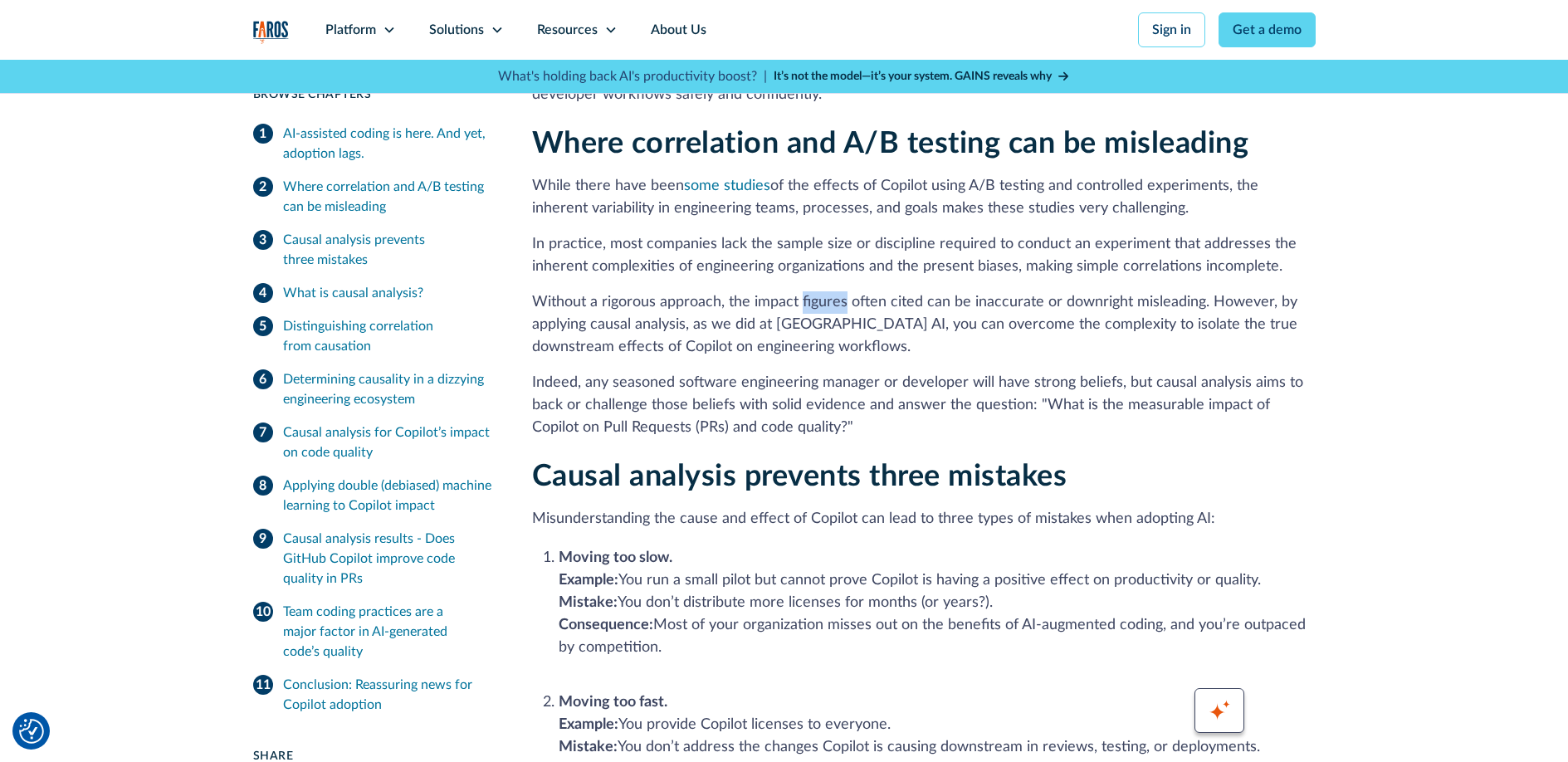 click on "Without a rigorous approach, the impact figures often cited can be inaccurate or downright misleading. However, by applying causal analysis, as we did at Faros AI, you can overcome the complexity to isolate the true downstream effects of Copilot on engineering workflows." at bounding box center [924, 325] 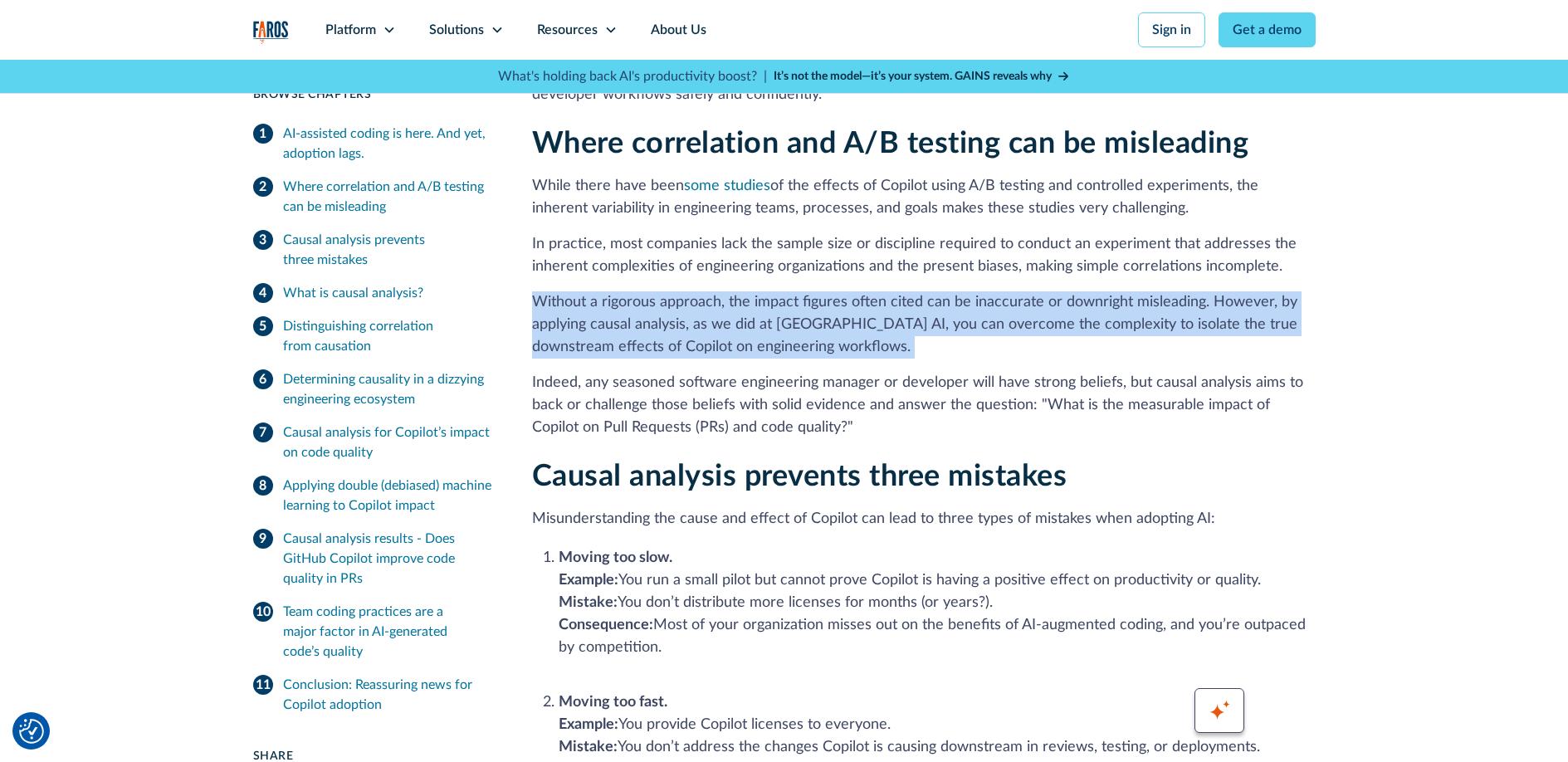 click on "Without a rigorous approach, the impact figures often cited can be inaccurate or downright misleading. However, by applying causal analysis, as we did at Faros AI, you can overcome the complexity to isolate the true downstream effects of Copilot on engineering workflows." at bounding box center (924, 325) 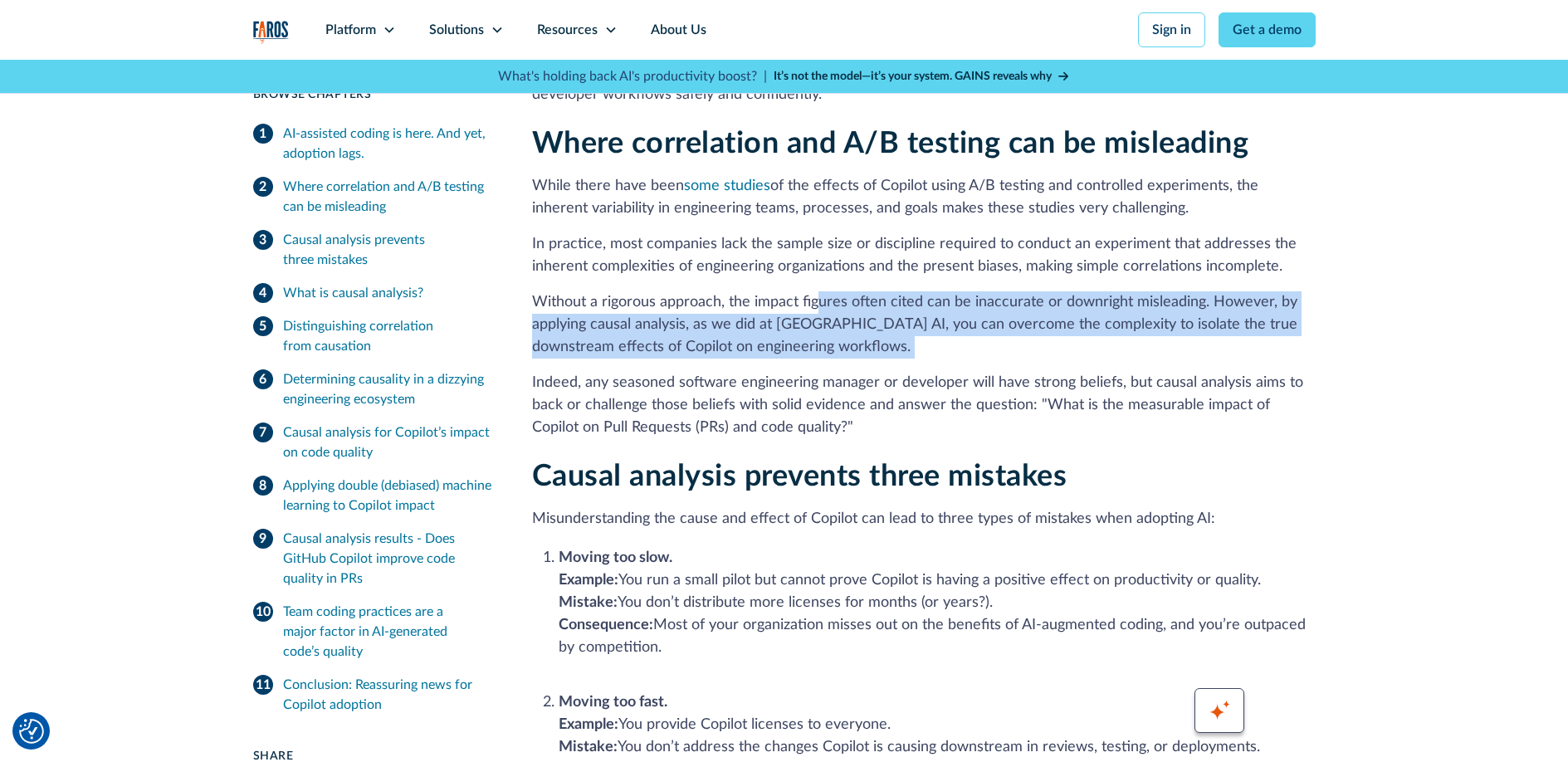 drag, startPoint x: 818, startPoint y: 305, endPoint x: 861, endPoint y: 316, distance: 44.38468 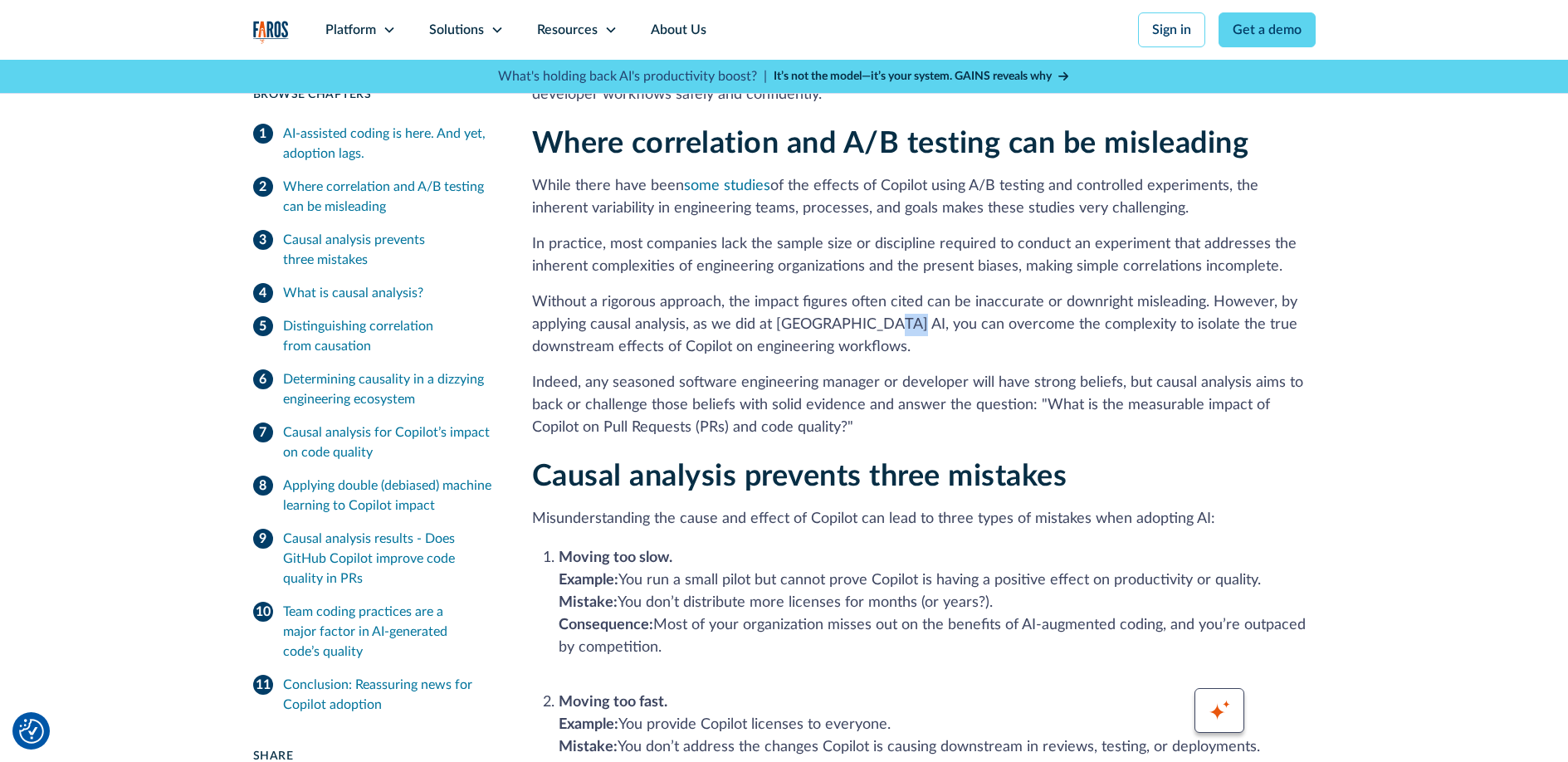 click on "Without a rigorous approach, the impact figures often cited can be inaccurate or downright misleading. However, by applying causal analysis, as we did at Faros AI, you can overcome the complexity to isolate the true downstream effects of Copilot on engineering workflows." at bounding box center [924, 325] 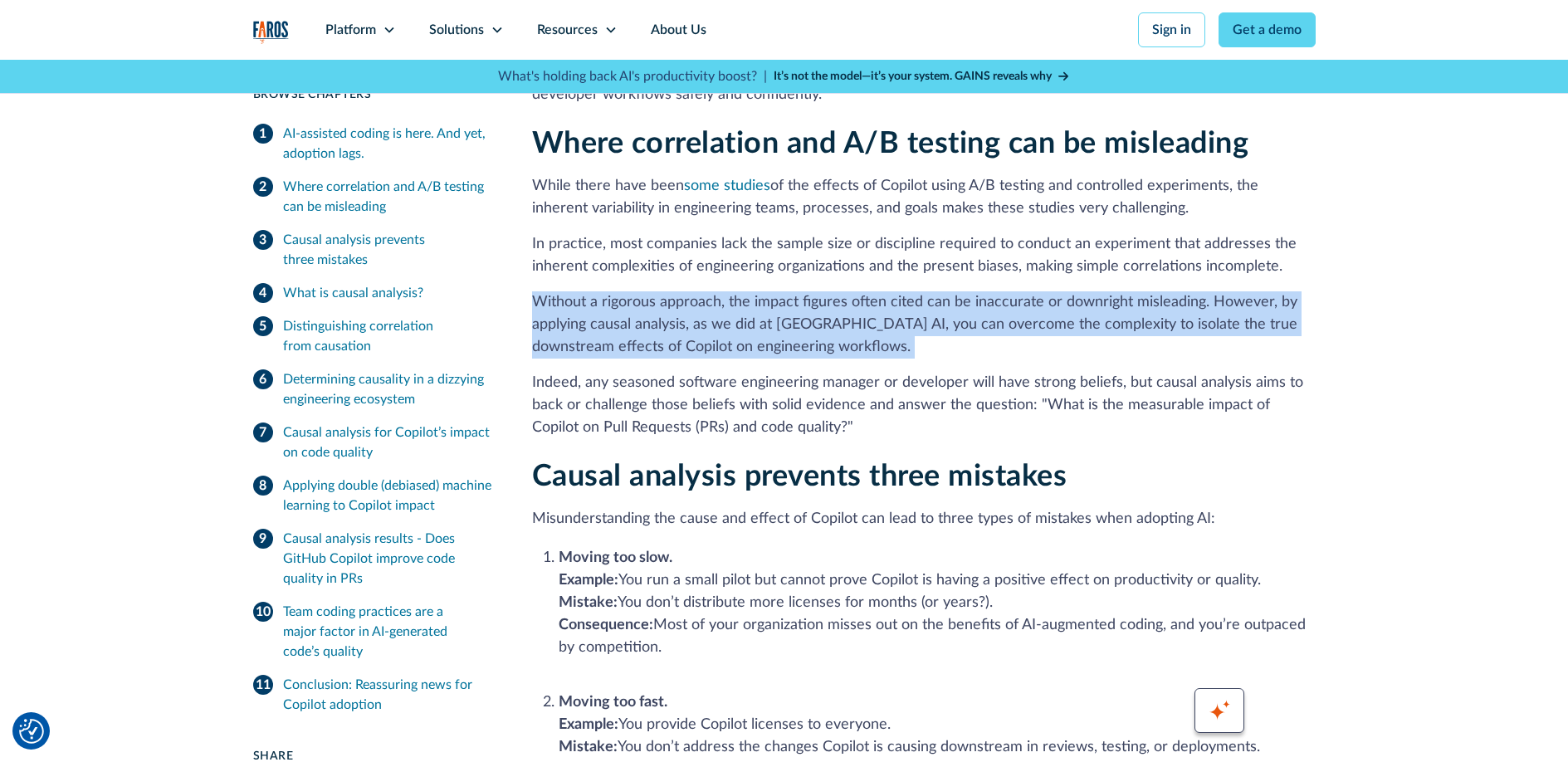 click on "Without a rigorous approach, the impact figures often cited can be inaccurate or downright misleading. However, by applying causal analysis, as we did at Faros AI, you can overcome the complexity to isolate the true downstream effects of Copilot on engineering workflows." at bounding box center [924, 325] 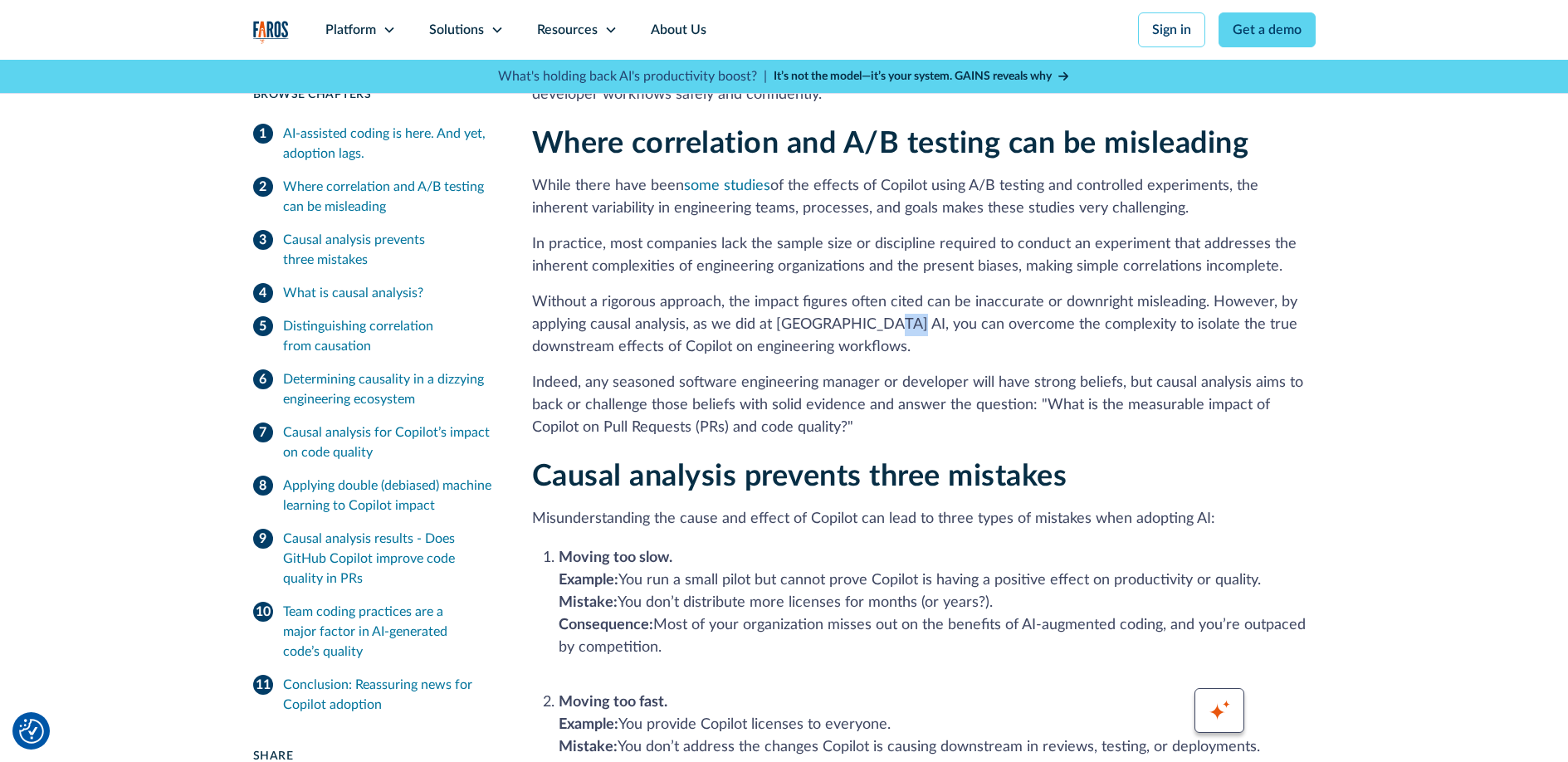 click on "Without a rigorous approach, the impact figures often cited can be inaccurate or downright misleading. However, by applying causal analysis, as we did at Faros AI, you can overcome the complexity to isolate the true downstream effects of Copilot on engineering workflows." at bounding box center (924, 325) 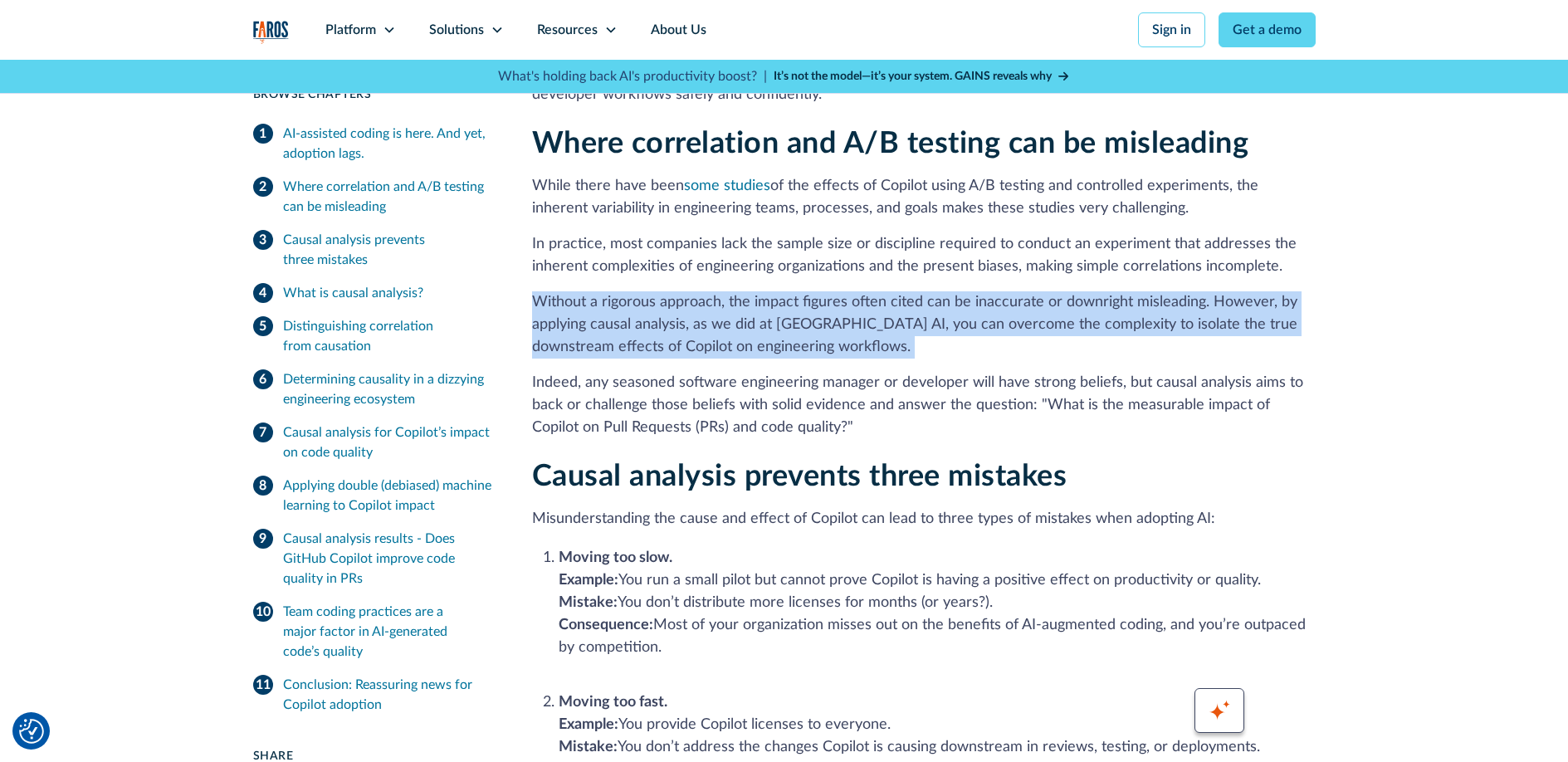 click on "Without a rigorous approach, the impact figures often cited can be inaccurate or downright misleading. However, by applying causal analysis, as we did at Faros AI, you can overcome the complexity to isolate the true downstream effects of Copilot on engineering workflows." at bounding box center (924, 325) 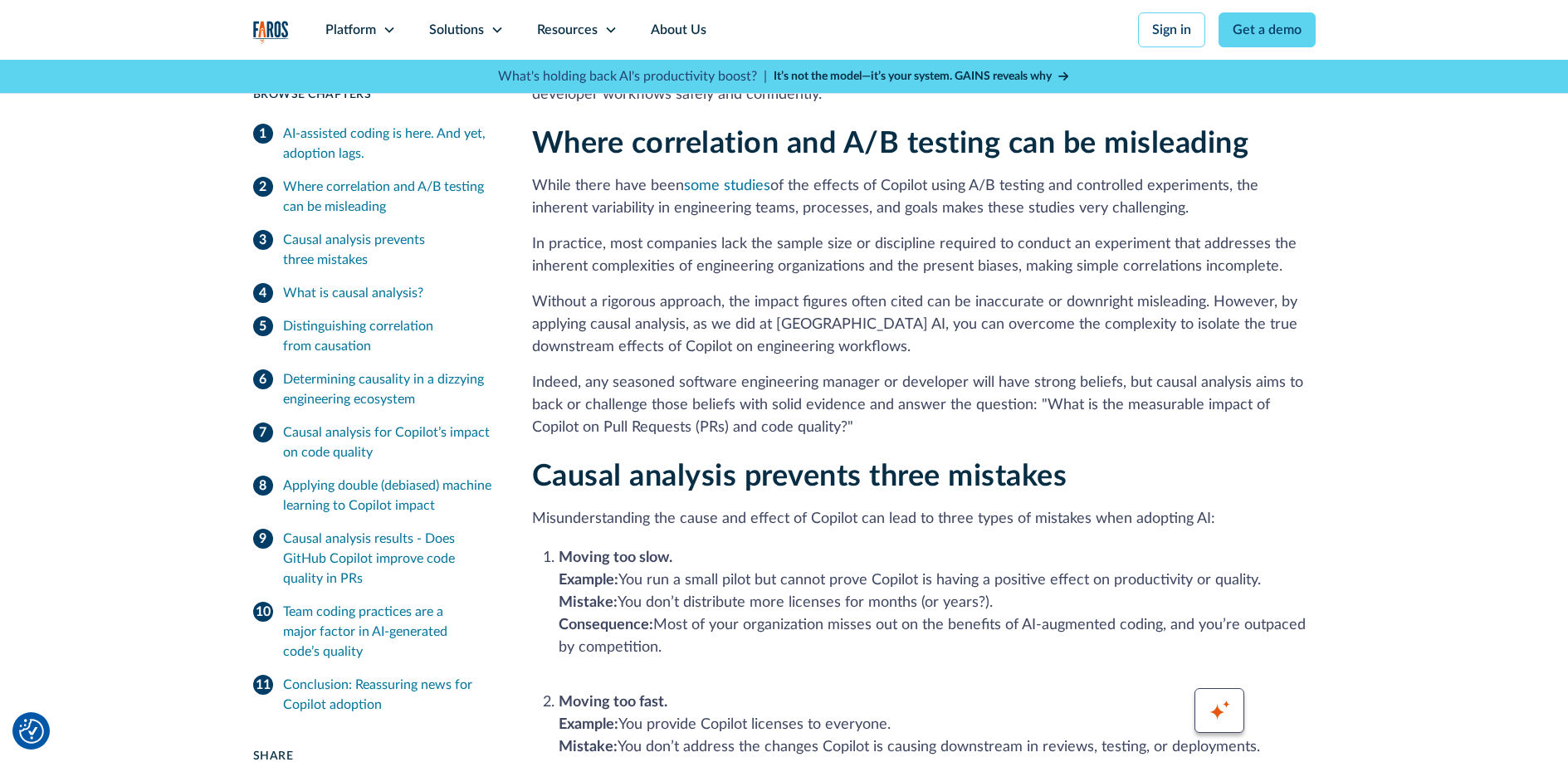click on "Without a rigorous approach, the impact figures often cited can be inaccurate or downright misleading. However, by applying causal analysis, as we did at Faros AI, you can overcome the complexity to isolate the true downstream effects of Copilot on engineering workflows." at bounding box center [924, 325] 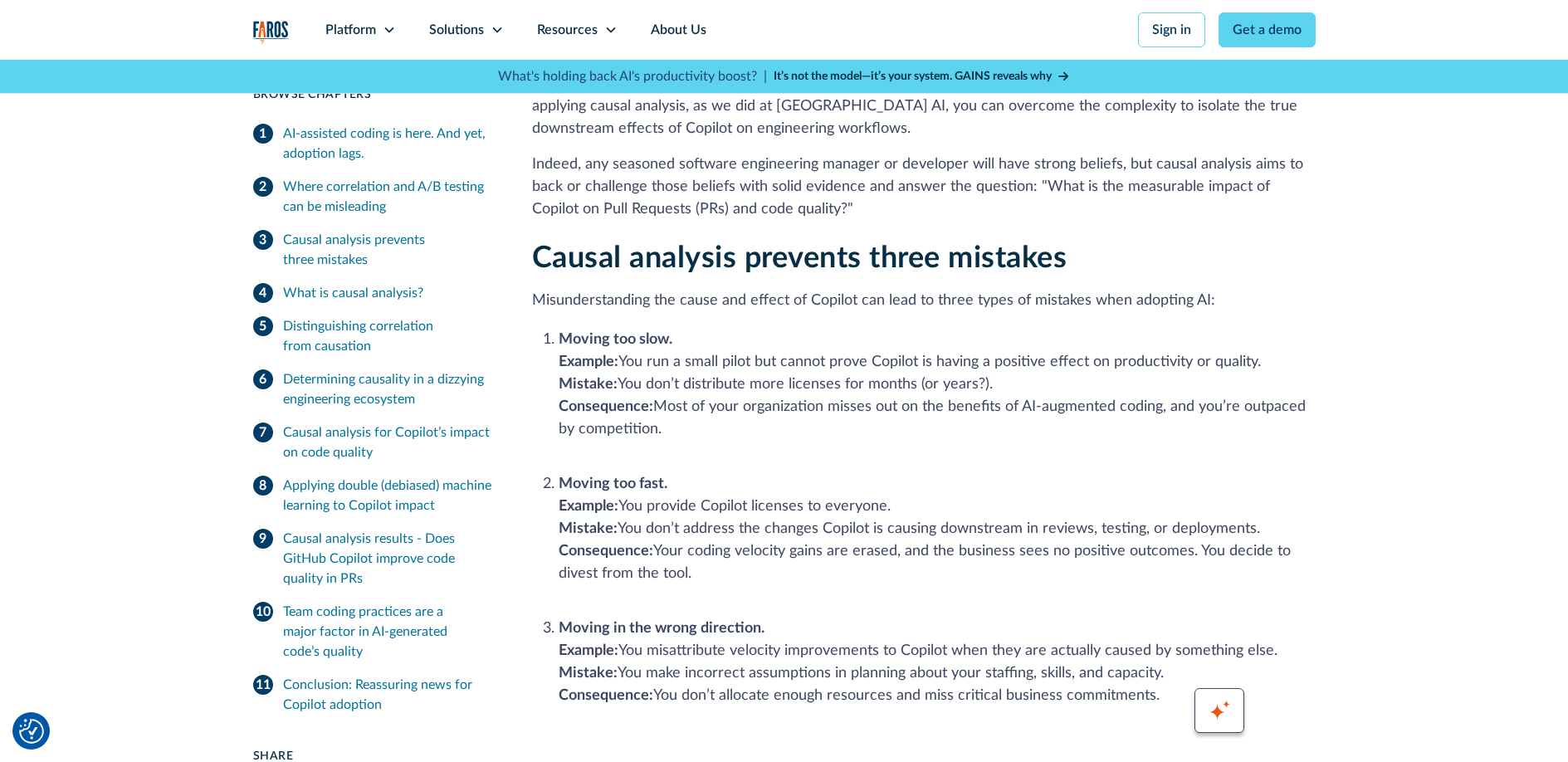 scroll, scrollTop: 1216, scrollLeft: 0, axis: vertical 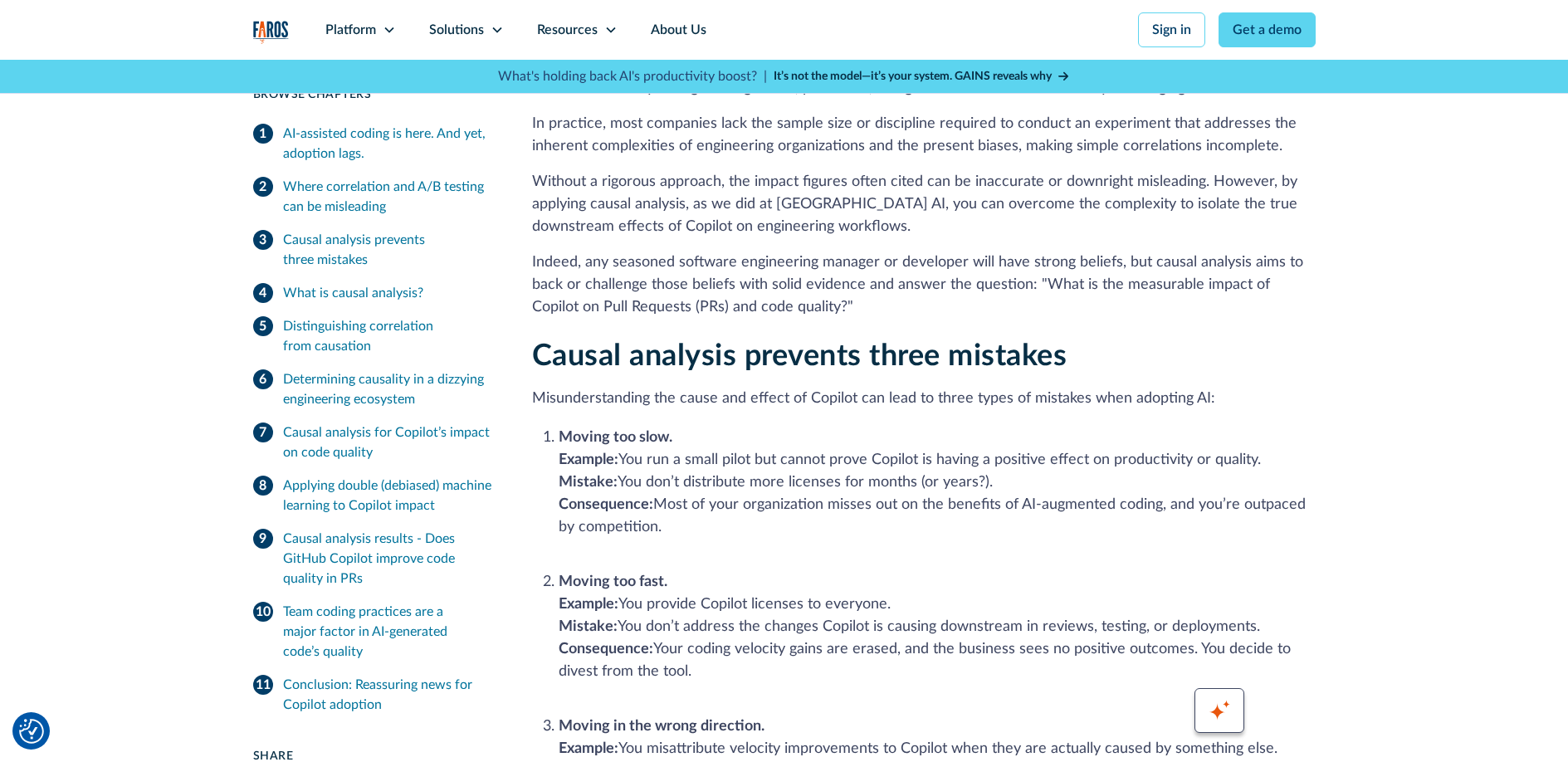 drag, startPoint x: 706, startPoint y: 268, endPoint x: 828, endPoint y: 316, distance: 131.10301 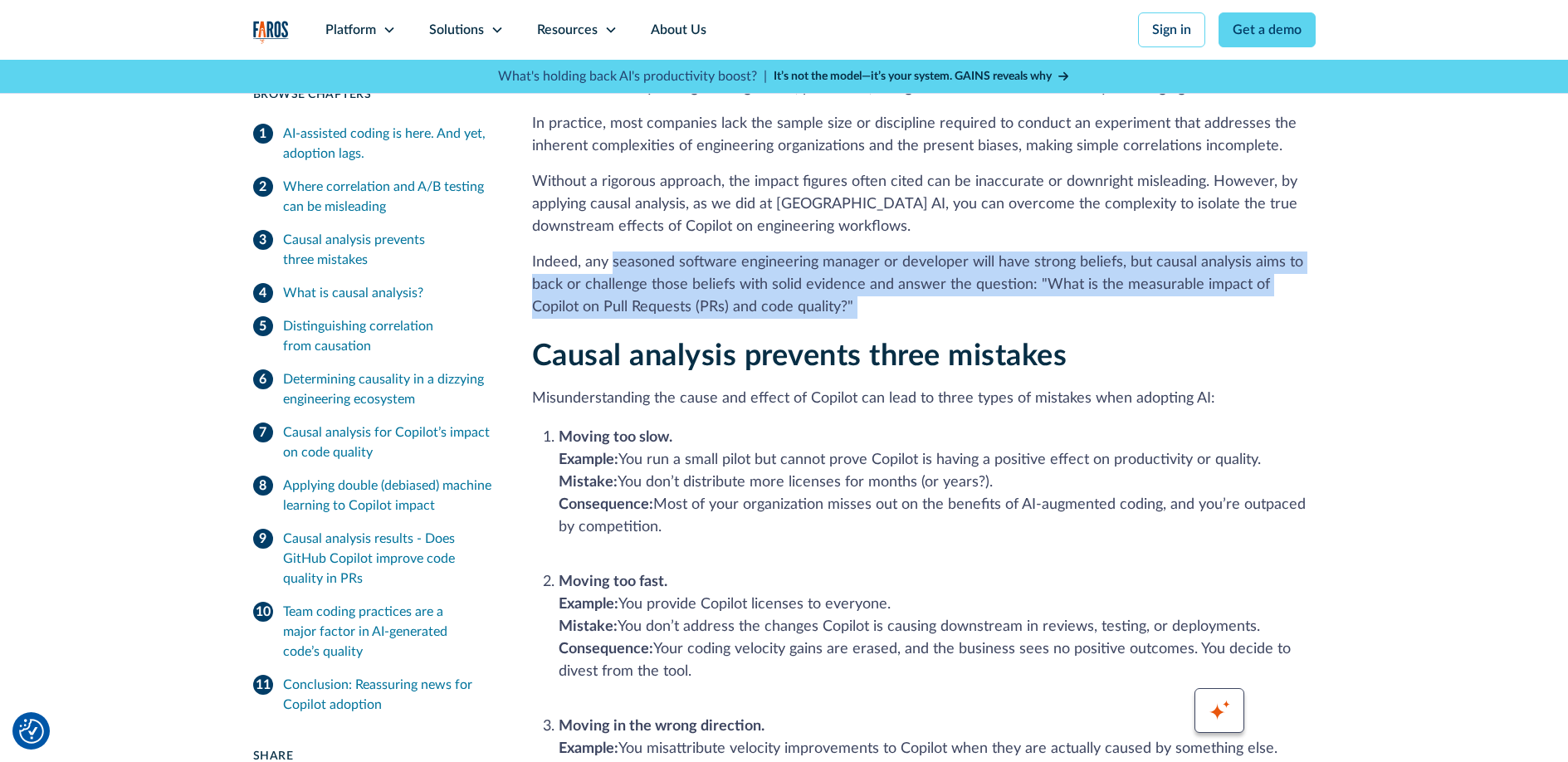 drag, startPoint x: 828, startPoint y: 316, endPoint x: 639, endPoint y: 267, distance: 195.24856 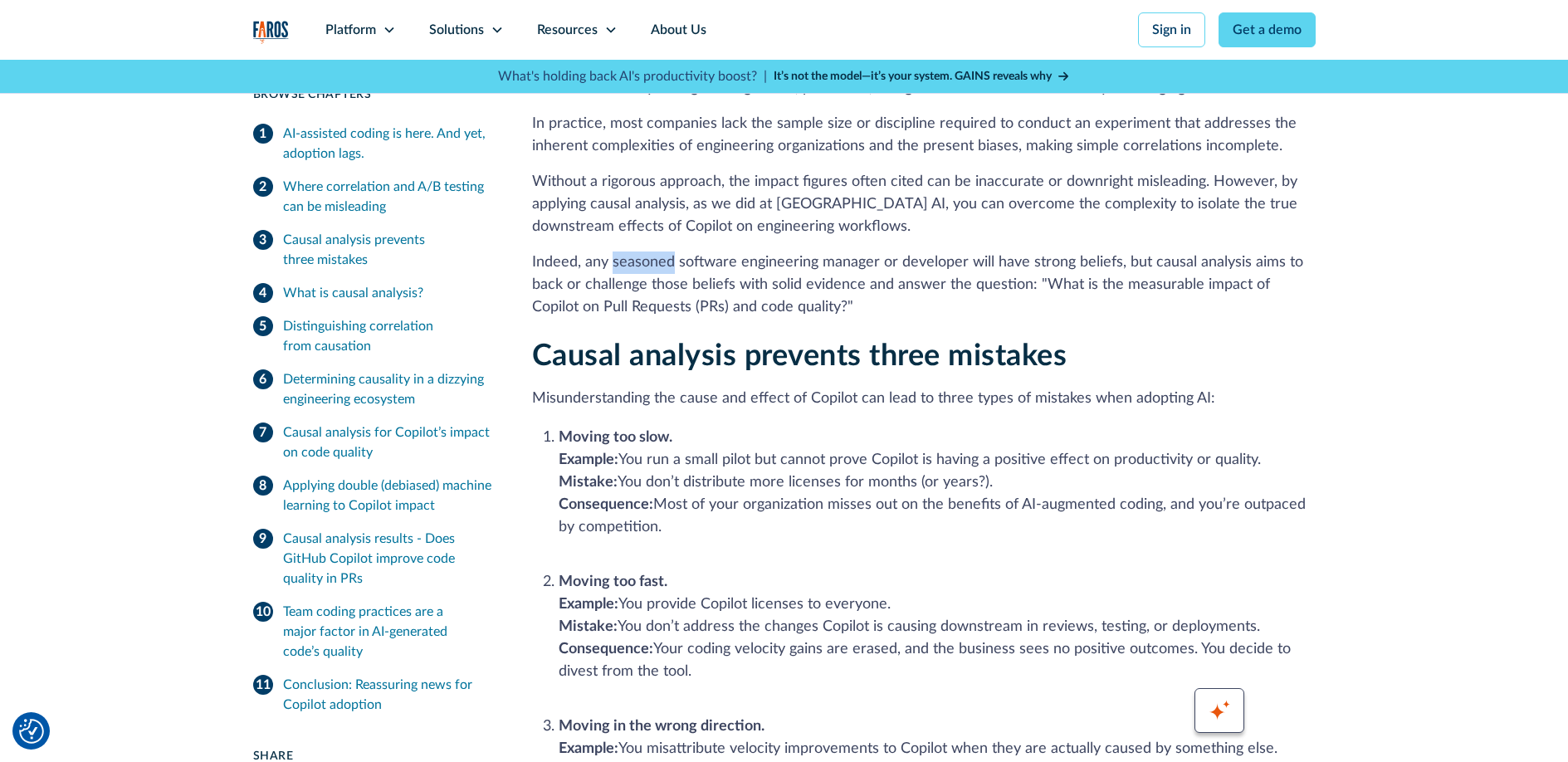 click on "Indeed, any seasoned software engineering manager or developer will have strong beliefs, but causal analysis aims to back or challenge those beliefs with solid evidence and answer the question: "What is the measurable impact of Copilot on Pull Requests (PRs) and code quality?"" at bounding box center [924, 285] 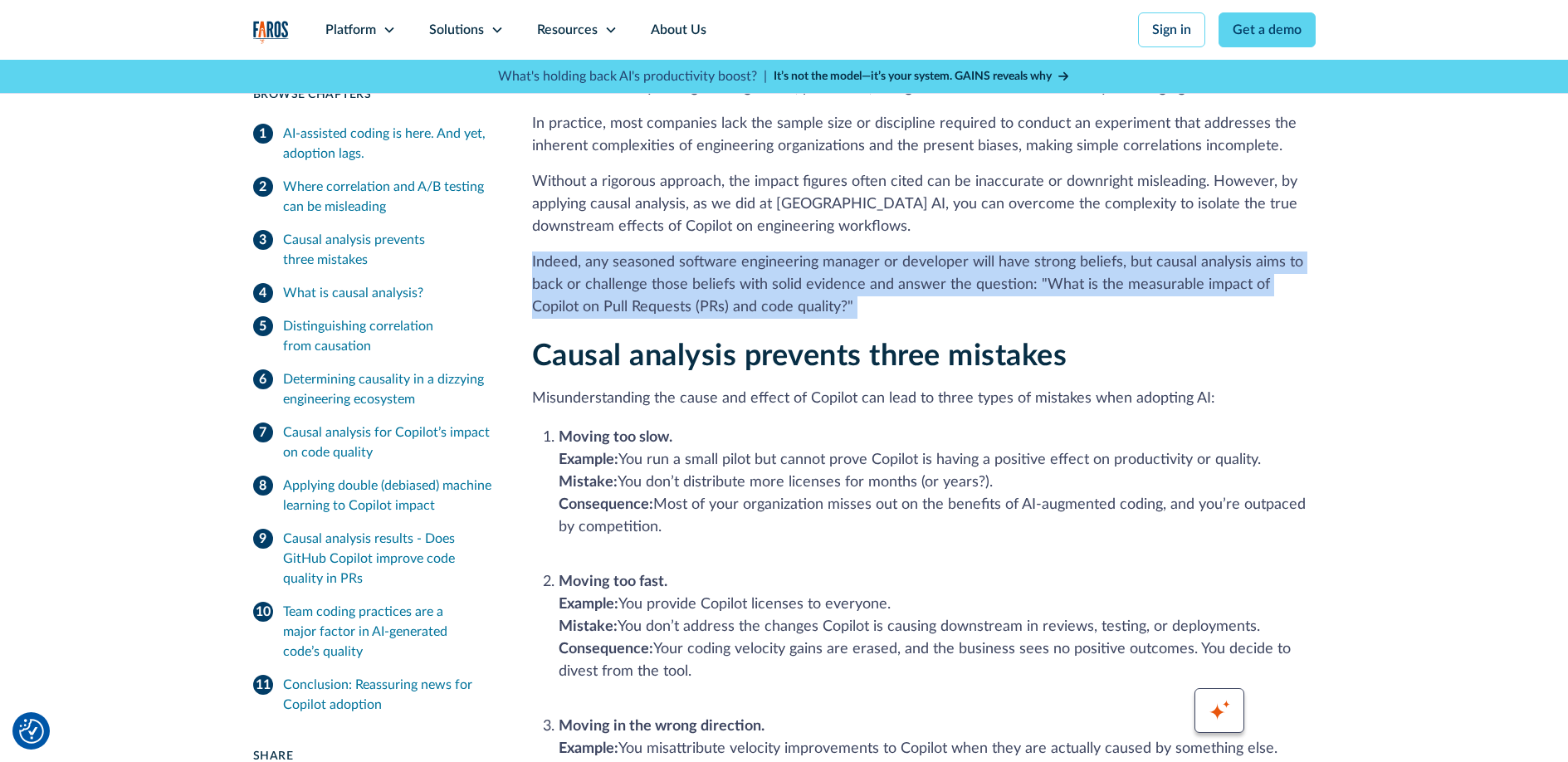 click on "Indeed, any seasoned software engineering manager or developer will have strong beliefs, but causal analysis aims to back or challenge those beliefs with solid evidence and answer the question: "What is the measurable impact of Copilot on Pull Requests (PRs) and code quality?"" at bounding box center (924, 285) 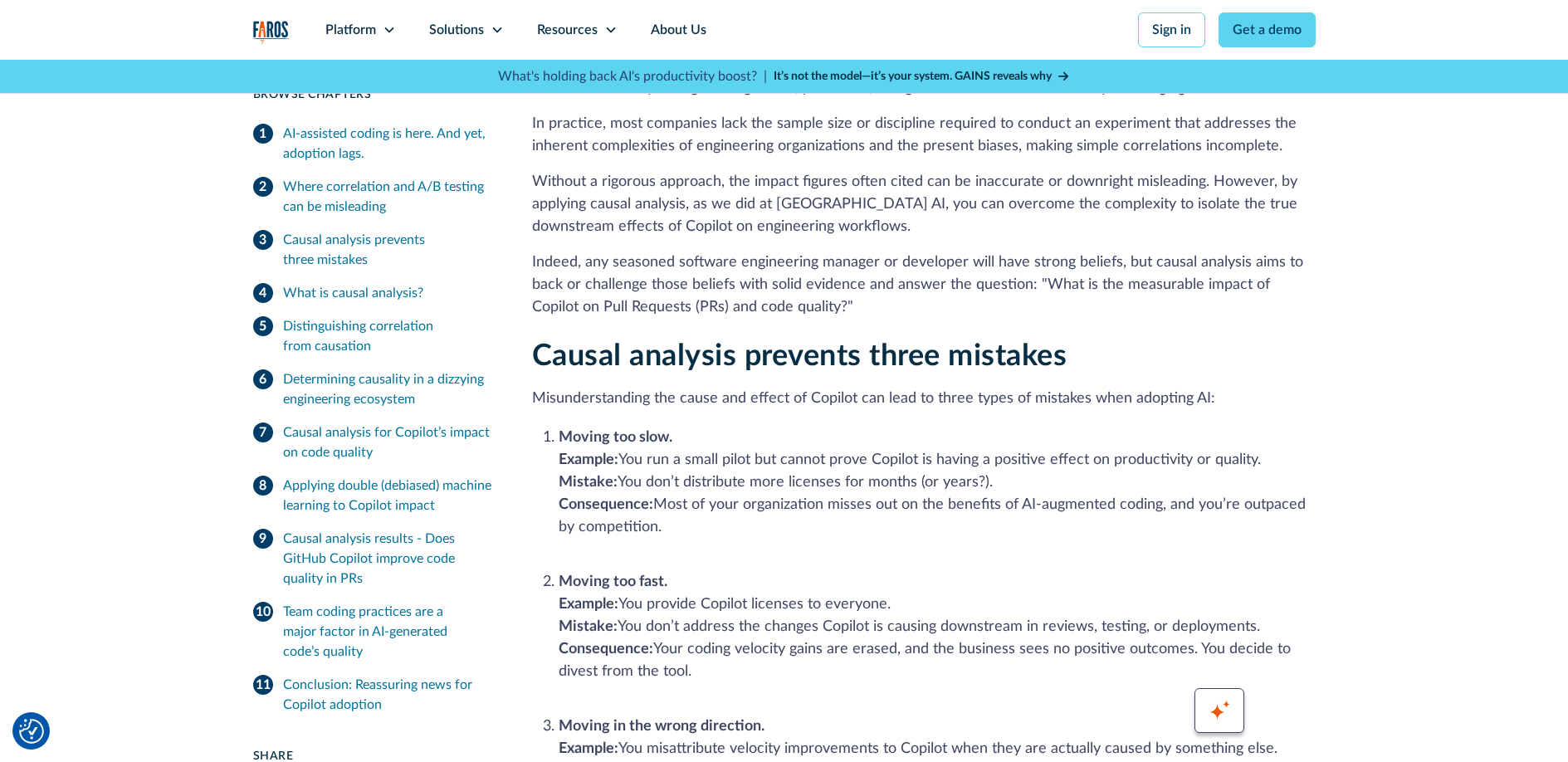click on "Indeed, any seasoned software engineering manager or developer will have strong beliefs, but causal analysis aims to back or challenge those beliefs with solid evidence and answer the question: "What is the measurable impact of Copilot on Pull Requests (PRs) and code quality?"" at bounding box center (924, 285) 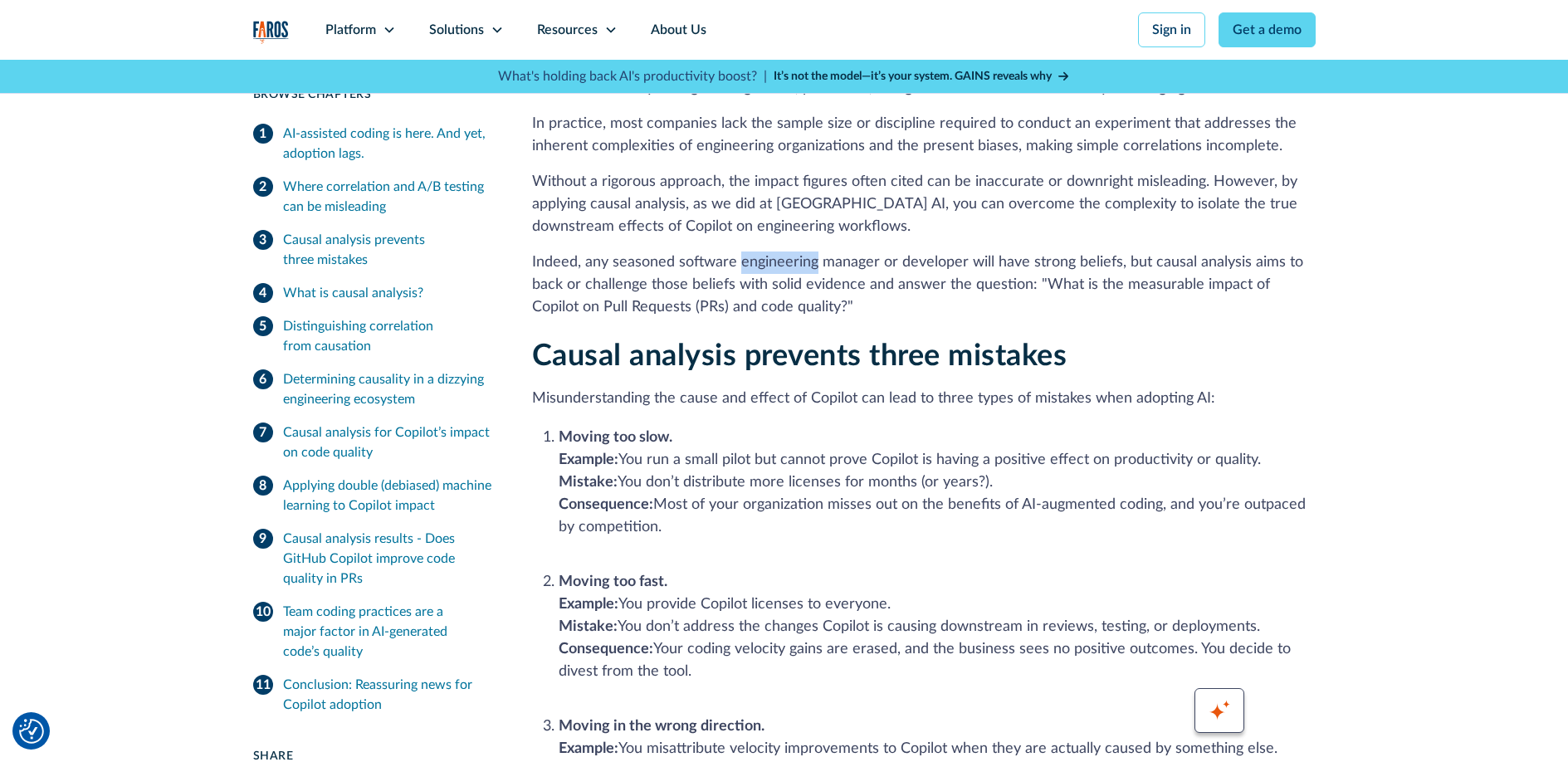 click on "Indeed, any seasoned software engineering manager or developer will have strong beliefs, but causal analysis aims to back or challenge those beliefs with solid evidence and answer the question: "What is the measurable impact of Copilot on Pull Requests (PRs) and code quality?"" at bounding box center (924, 285) 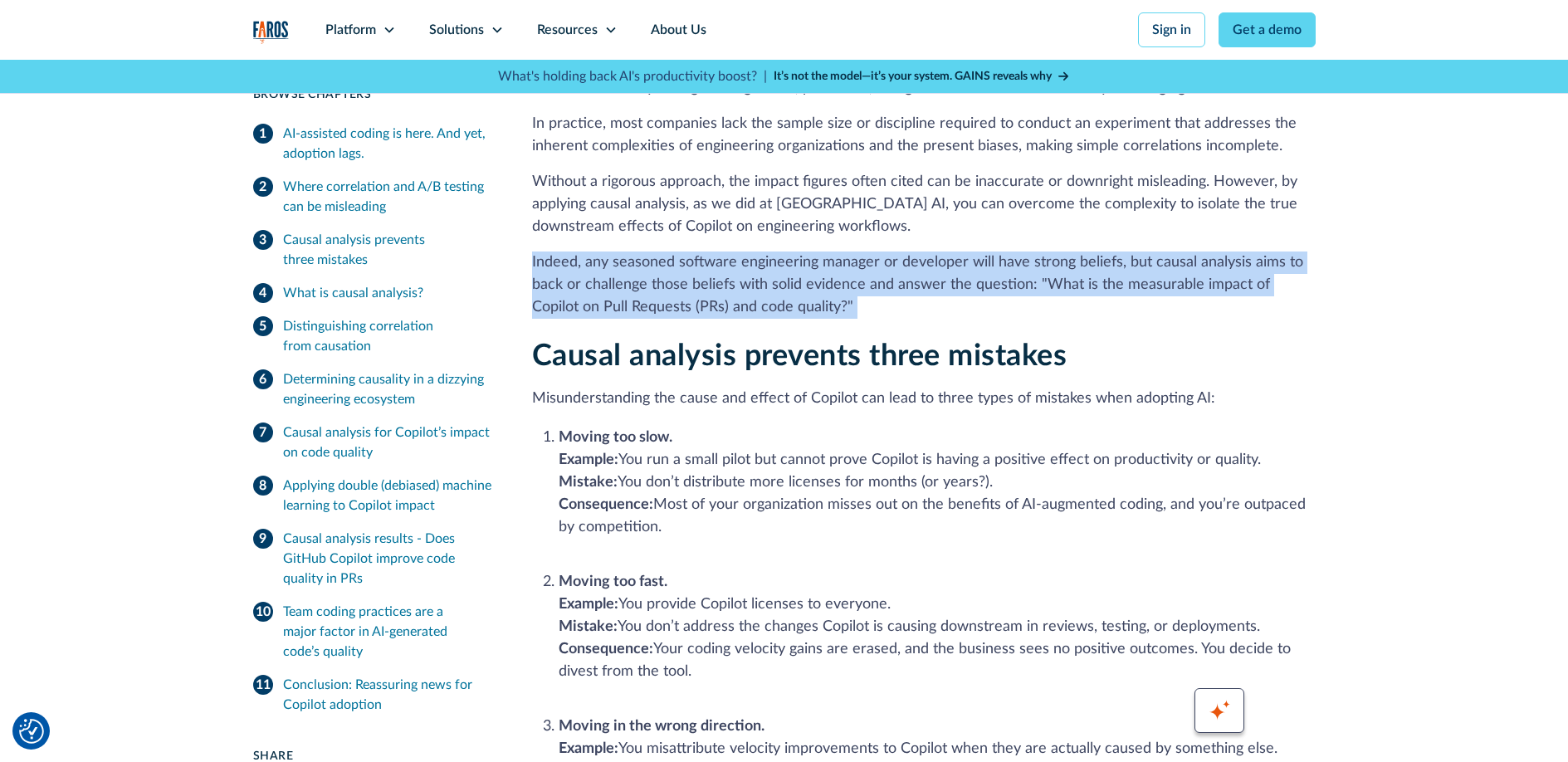 click on "Indeed, any seasoned software engineering manager or developer will have strong beliefs, but causal analysis aims to back or challenge those beliefs with solid evidence and answer the question: "What is the measurable impact of Copilot on Pull Requests (PRs) and code quality?"" at bounding box center [924, 285] 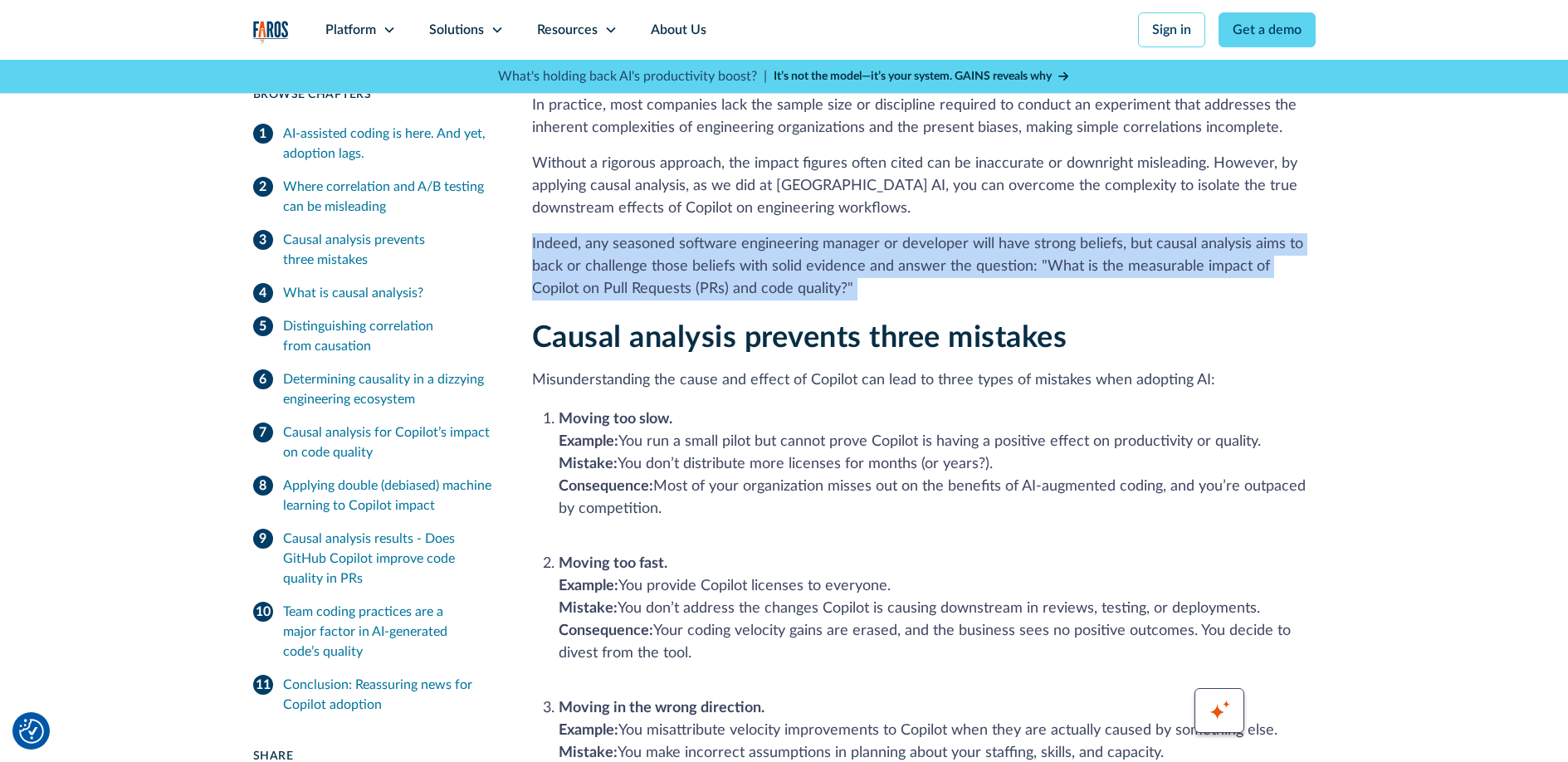 scroll, scrollTop: 1243, scrollLeft: 0, axis: vertical 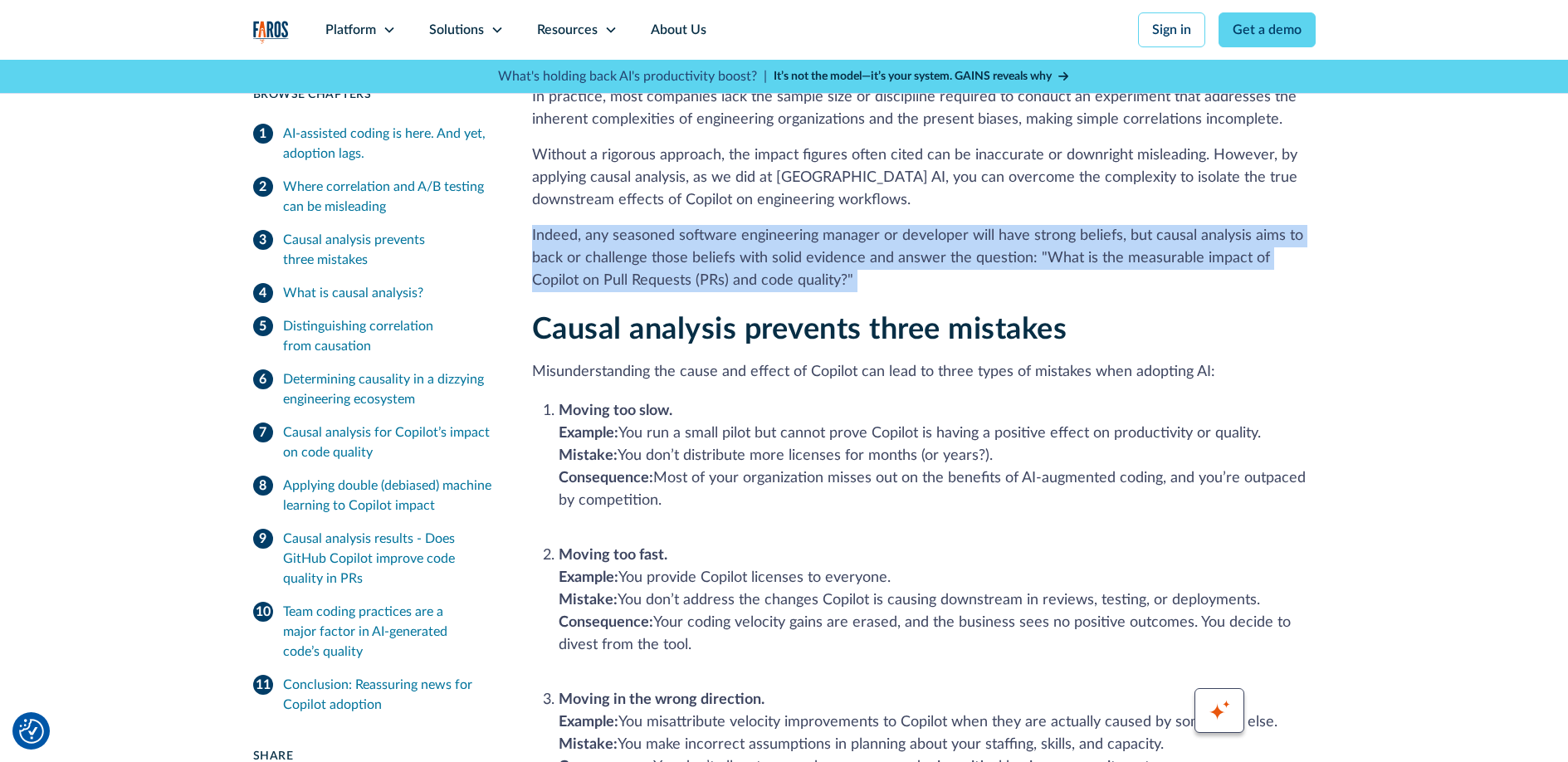 click on "Indeed, any seasoned software engineering manager or developer will have strong beliefs, but causal analysis aims to back or challenge those beliefs with solid evidence and answer the question: "What is the measurable impact of Copilot on Pull Requests (PRs) and code quality?"" at bounding box center (924, 258) 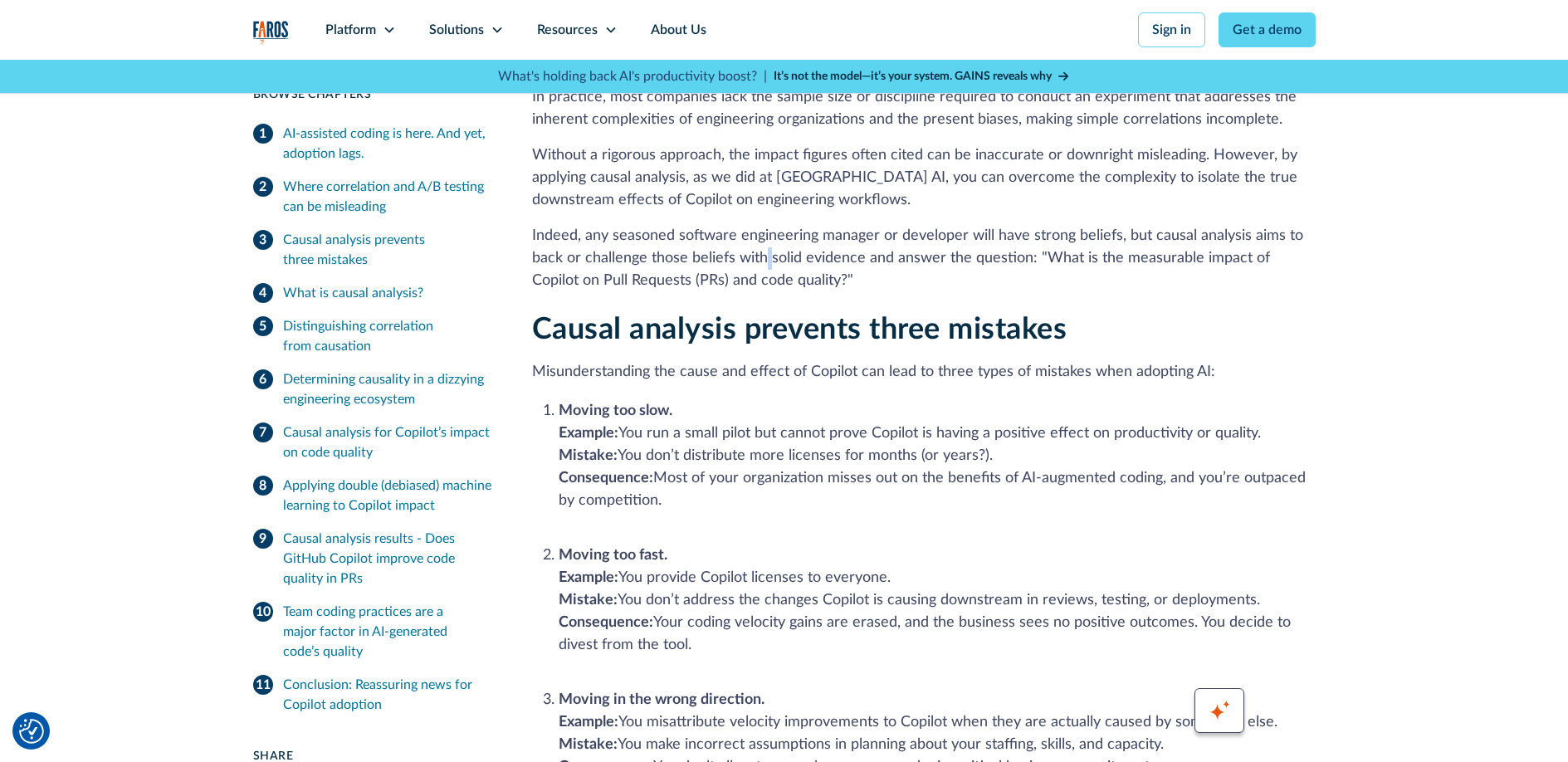 click on "Indeed, any seasoned software engineering manager or developer will have strong beliefs, but causal analysis aims to back or challenge those beliefs with solid evidence and answer the question: "What is the measurable impact of Copilot on Pull Requests (PRs) and code quality?"" at bounding box center (924, 258) 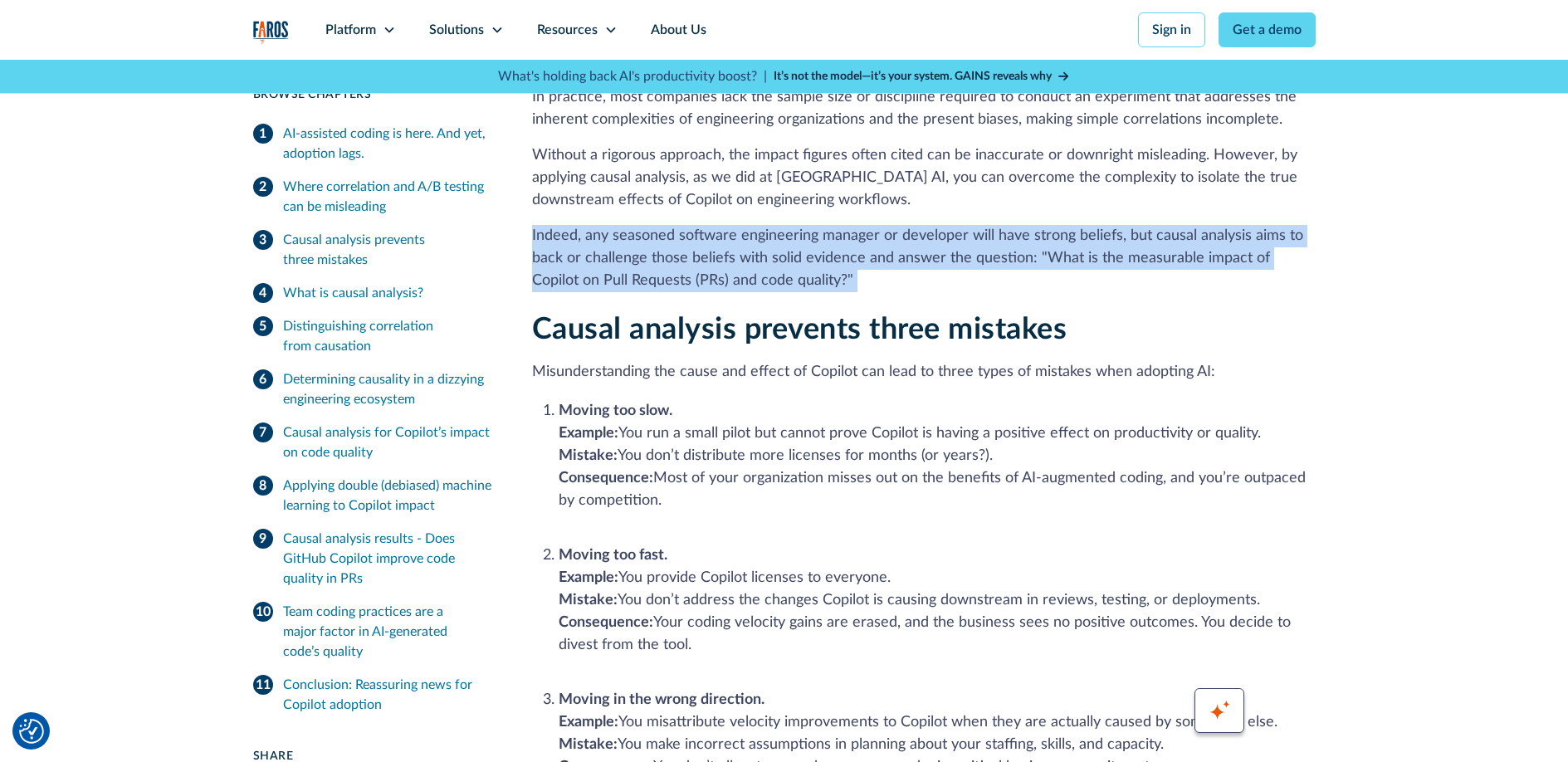 click on "Indeed, any seasoned software engineering manager or developer will have strong beliefs, but causal analysis aims to back or challenge those beliefs with solid evidence and answer the question: "What is the measurable impact of Copilot on Pull Requests (PRs) and code quality?"" at bounding box center (924, 258) 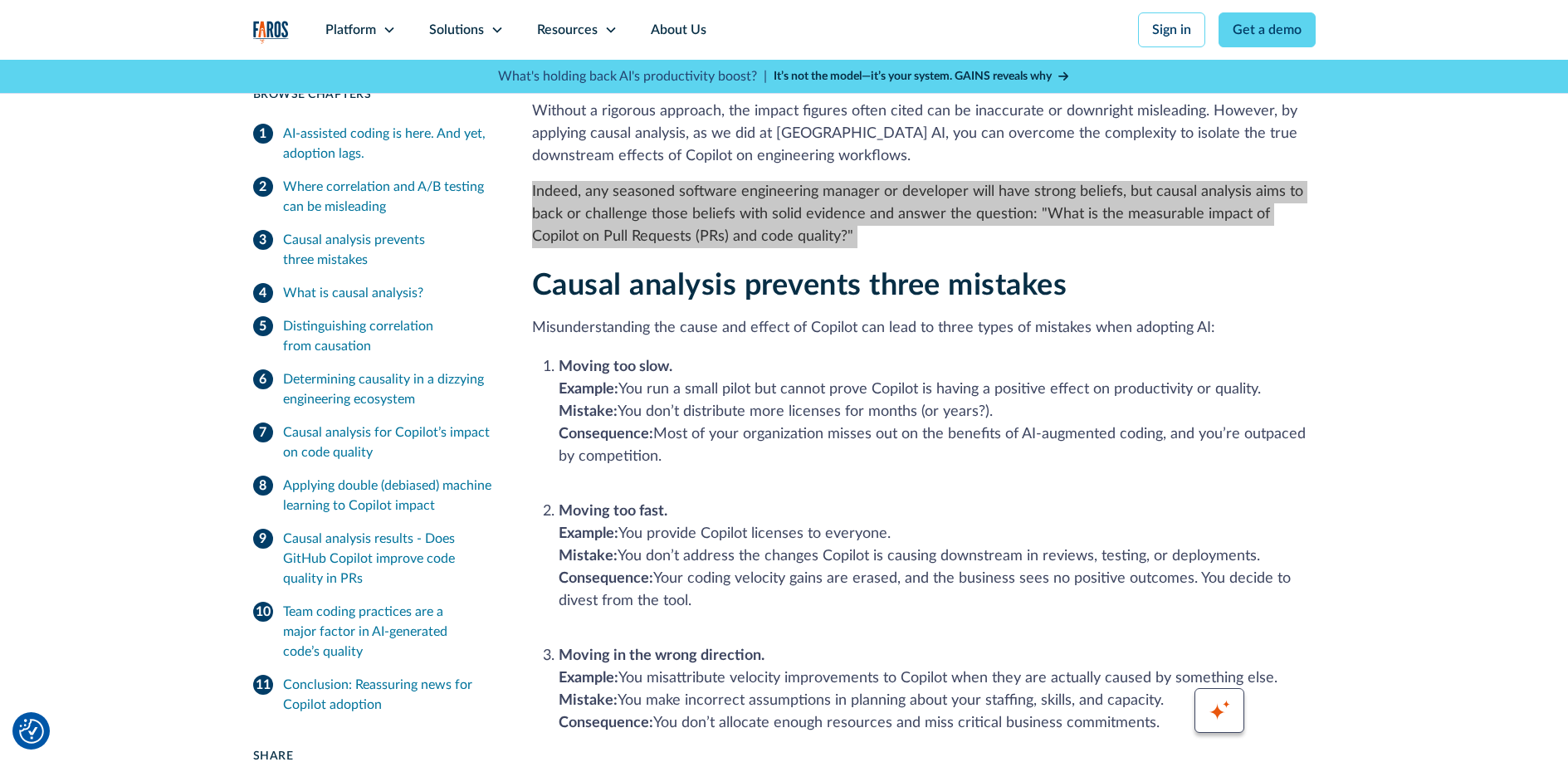 scroll, scrollTop: 1316, scrollLeft: 0, axis: vertical 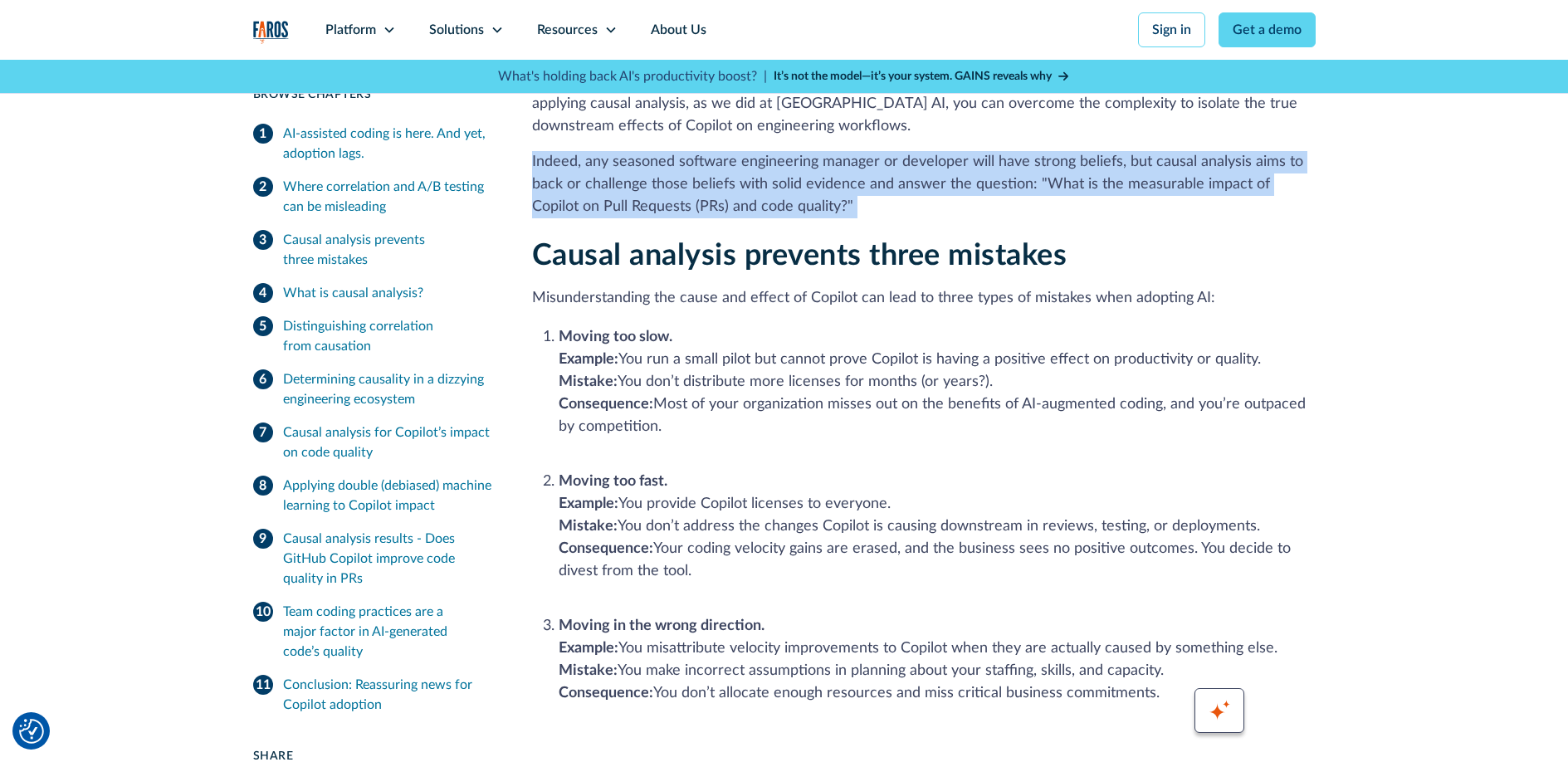 drag, startPoint x: 761, startPoint y: 298, endPoint x: 902, endPoint y: 432, distance: 194.51735 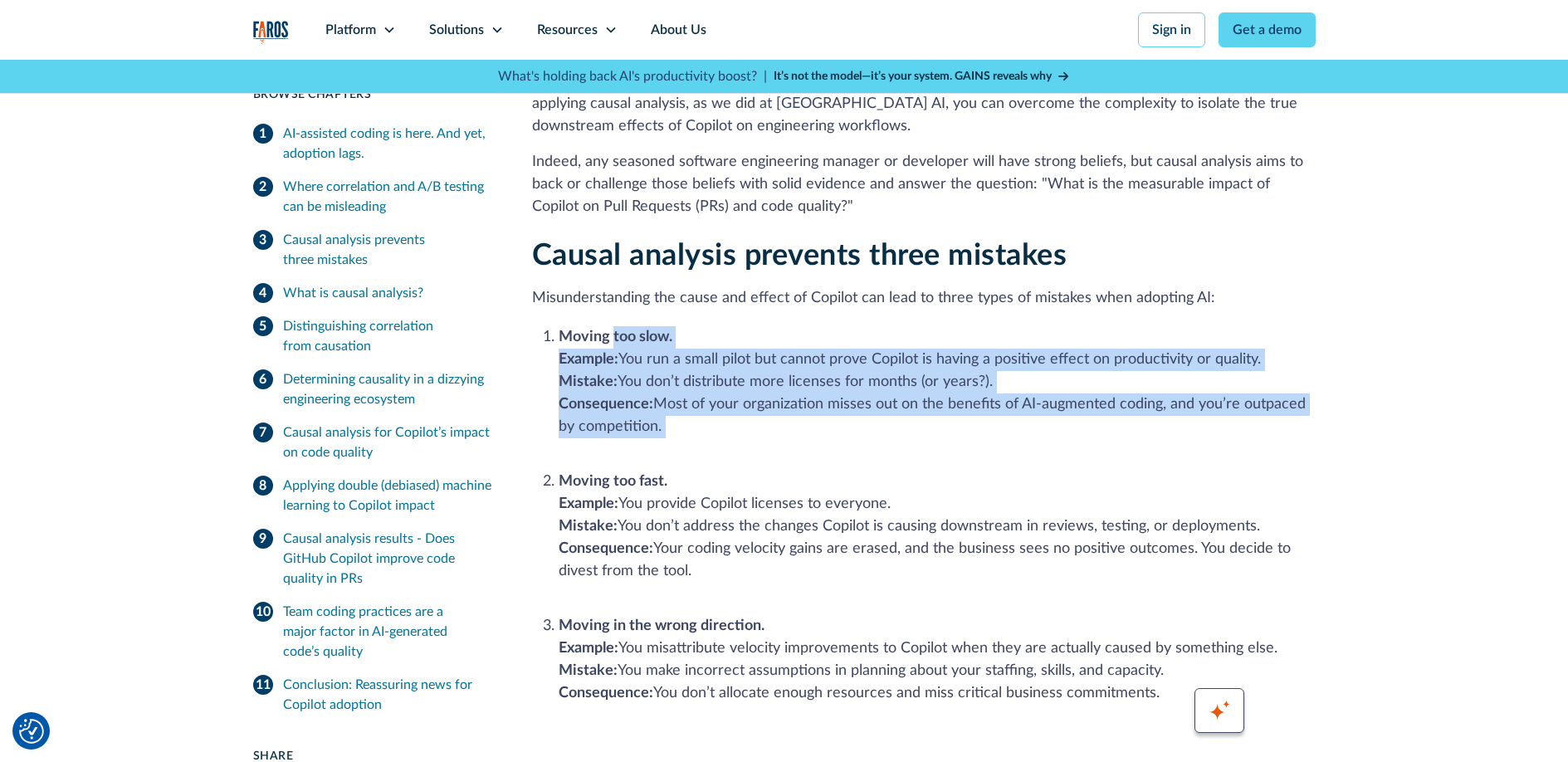 drag, startPoint x: 628, startPoint y: 337, endPoint x: 746, endPoint y: 436, distance: 154.02922 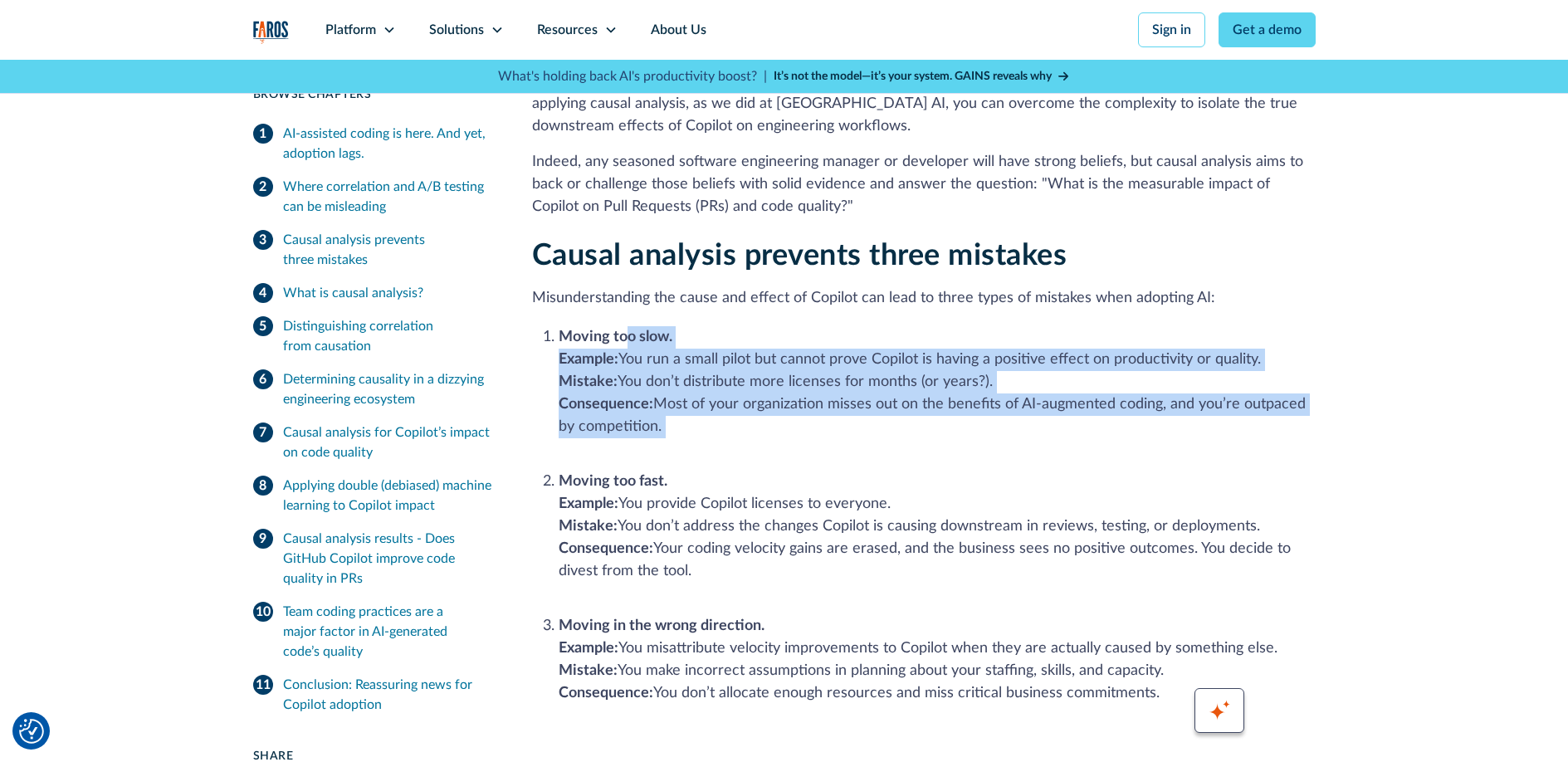 drag, startPoint x: 639, startPoint y: 343, endPoint x: 761, endPoint y: 424, distance: 146.44111 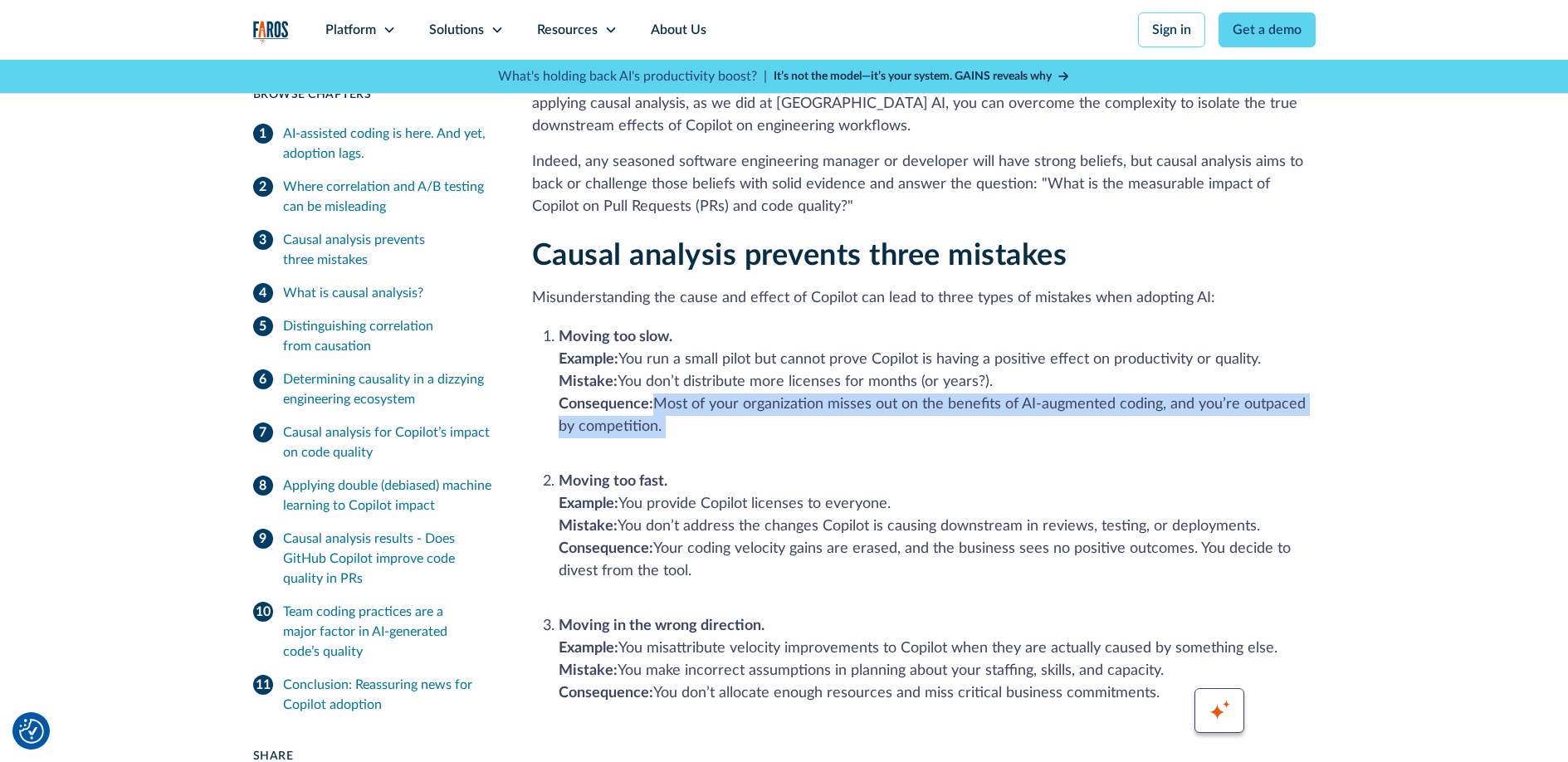 click on "Moving too slow.  Example:  You run a small pilot but cannot prove Copilot is having a positive effect on productivity or quality.  ‍ Mistake:  You don’t distribute more licenses for months (or years?).  ‍ Consequence:  Most of your organization misses out on the benefits of AI-augmented coding, and you’re outpaced by competition.  ‍" at bounding box center (937, 393) 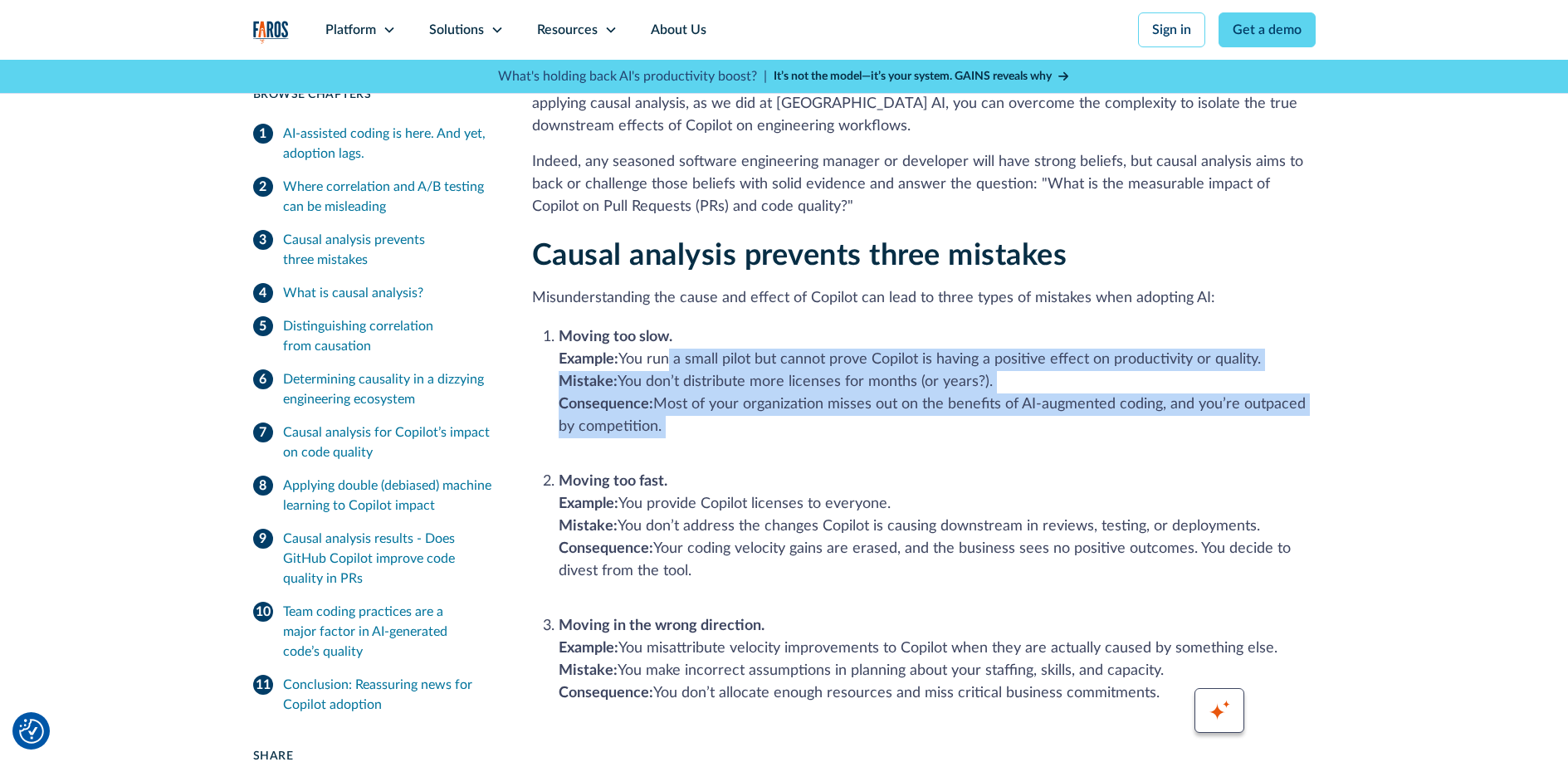 drag, startPoint x: 758, startPoint y: 424, endPoint x: 669, endPoint y: 363, distance: 107.8981 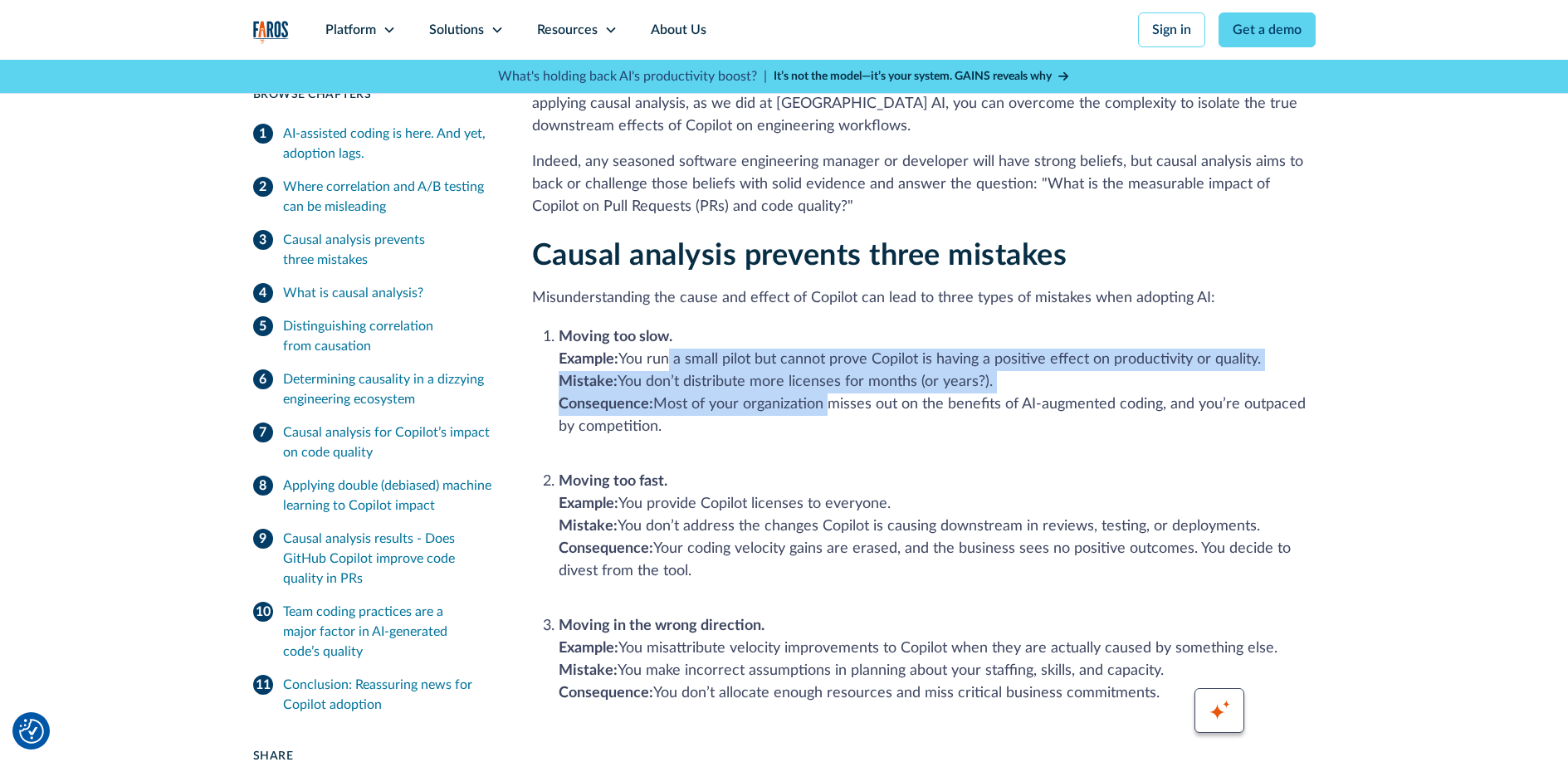 drag, startPoint x: 677, startPoint y: 364, endPoint x: 799, endPoint y: 413, distance: 131.47243 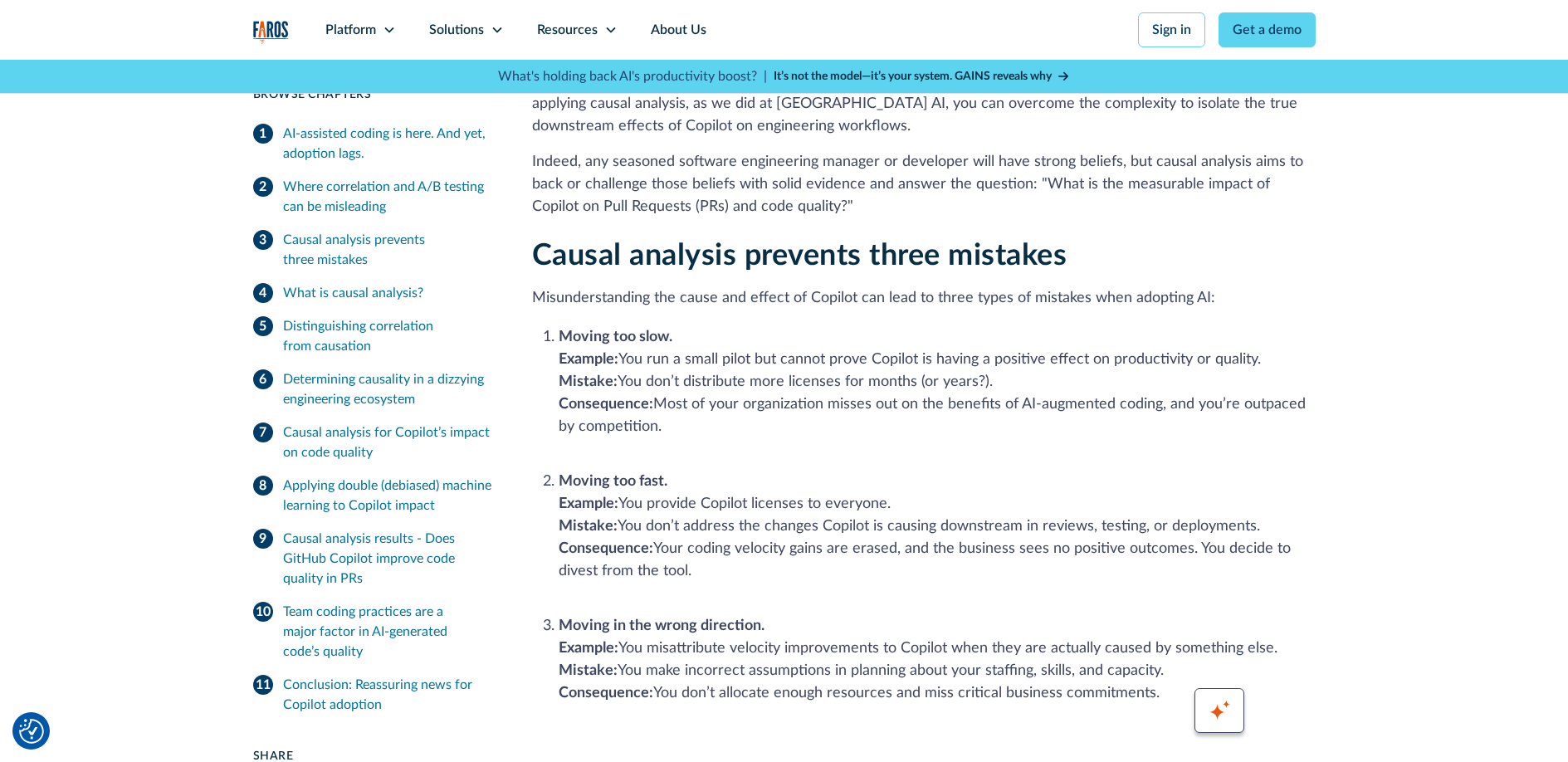 click on "Moving too slow.  Example:  You run a small pilot but cannot prove Copilot is having a positive effect on productivity or quality.  ‍ Mistake:  You don’t distribute more licenses for months (or years?).  ‍ Consequence:  Most of your organization misses out on the benefits of AI-augmented coding, and you’re outpaced by competition.  ‍" at bounding box center [937, 393] 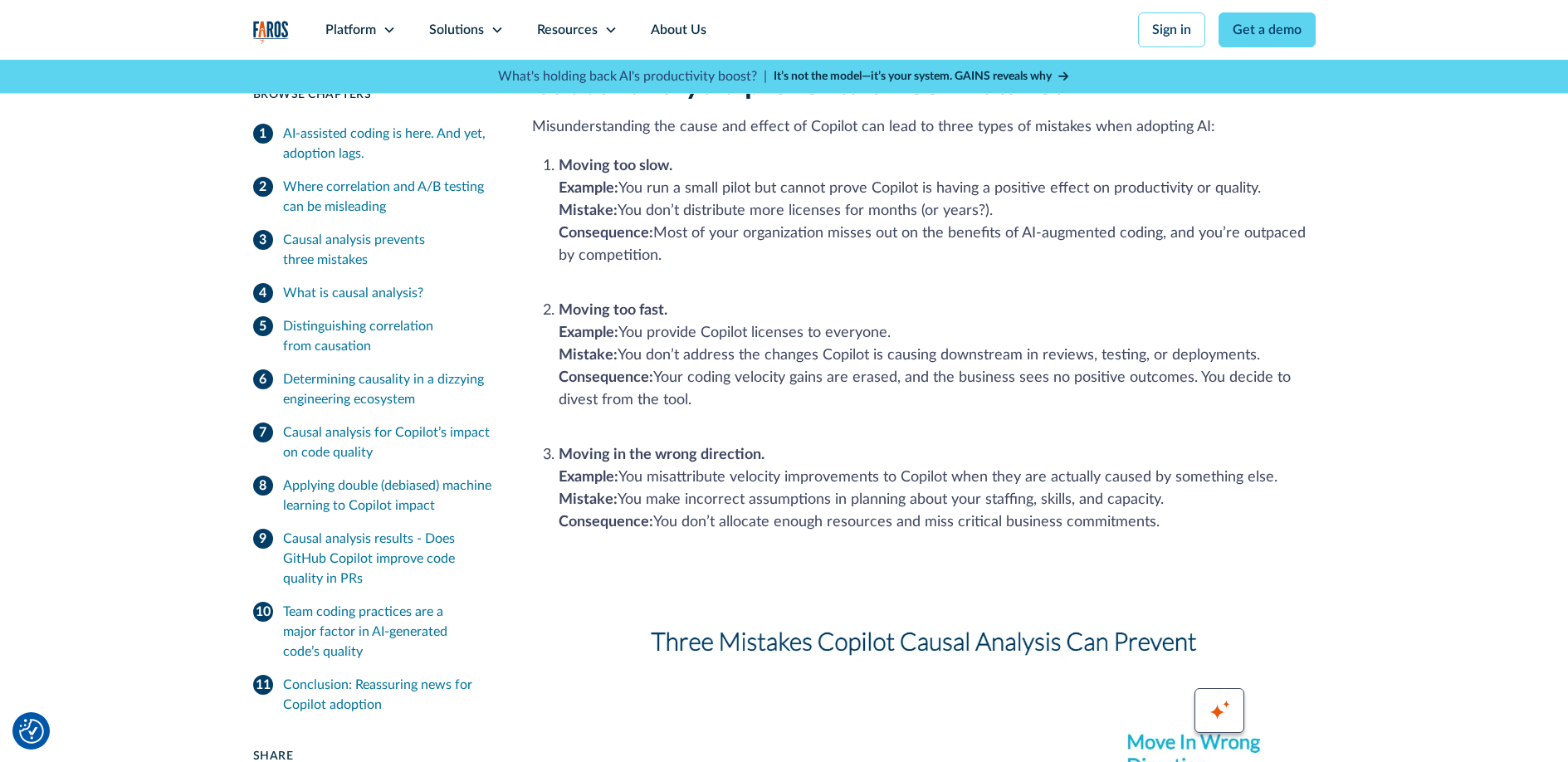 scroll, scrollTop: 1559, scrollLeft: 0, axis: vertical 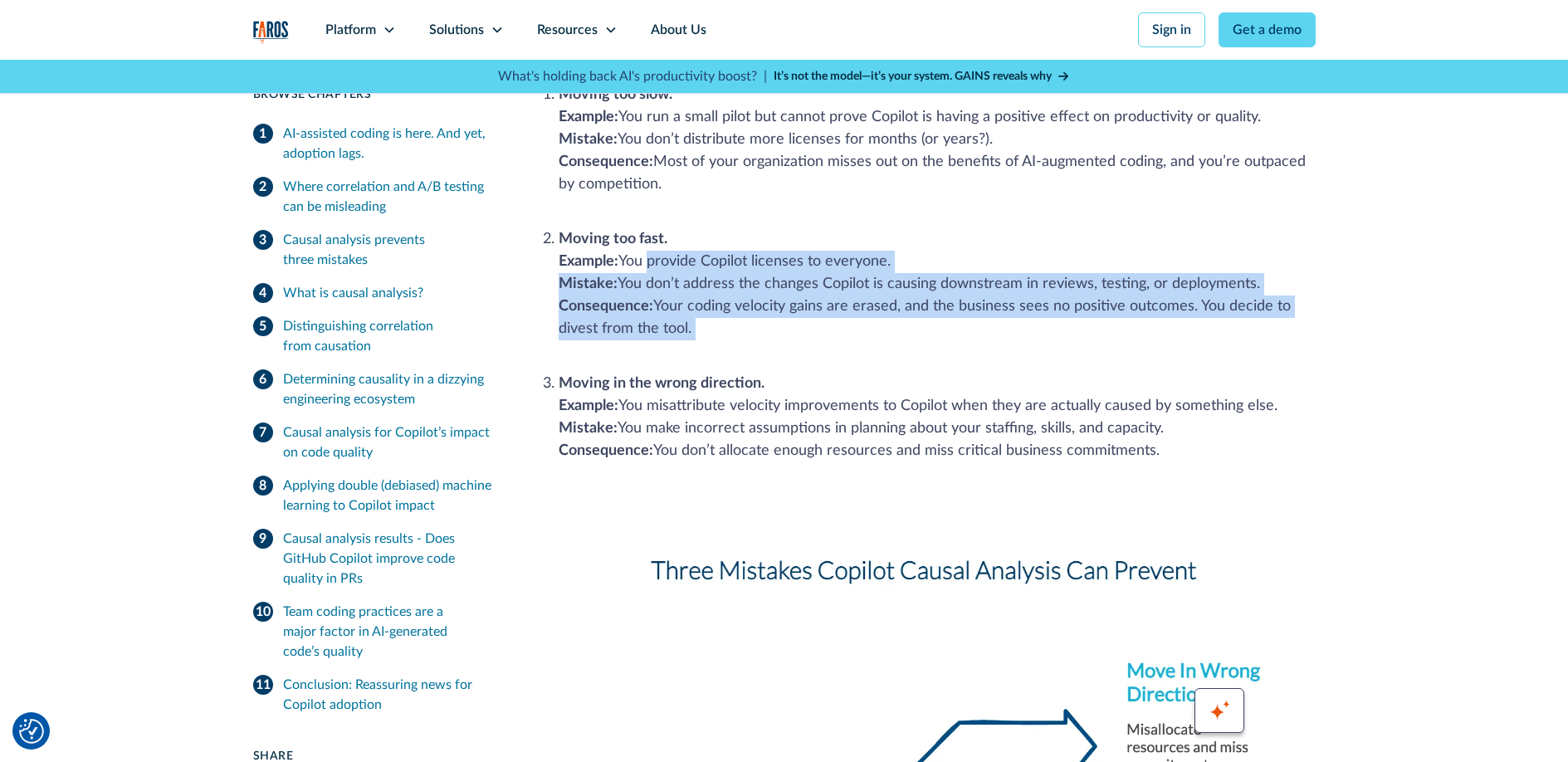 drag, startPoint x: 644, startPoint y: 255, endPoint x: 789, endPoint y: 344, distance: 170.13524 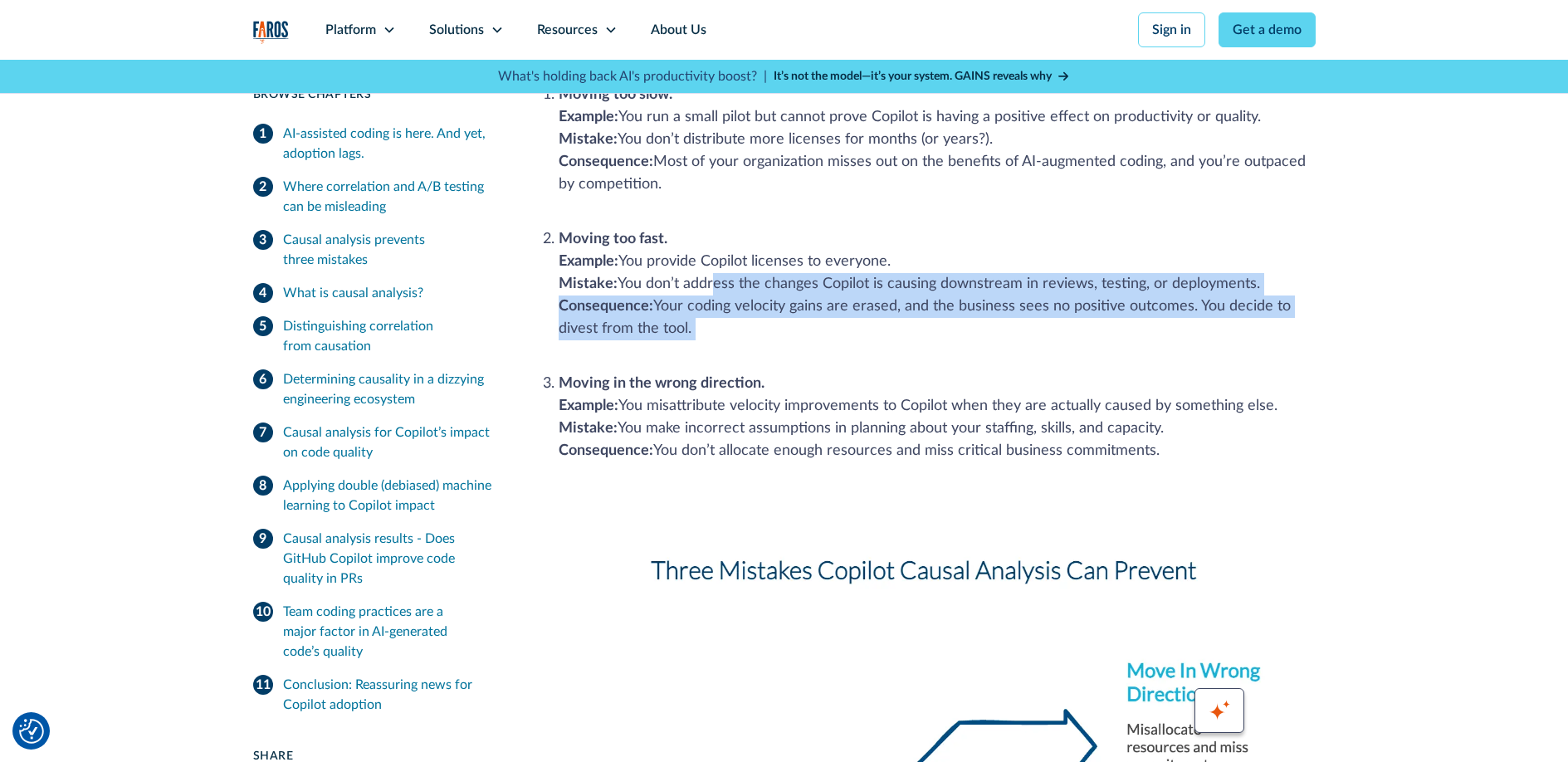 drag, startPoint x: 726, startPoint y: 306, endPoint x: 700, endPoint y: 280, distance: 36.769553 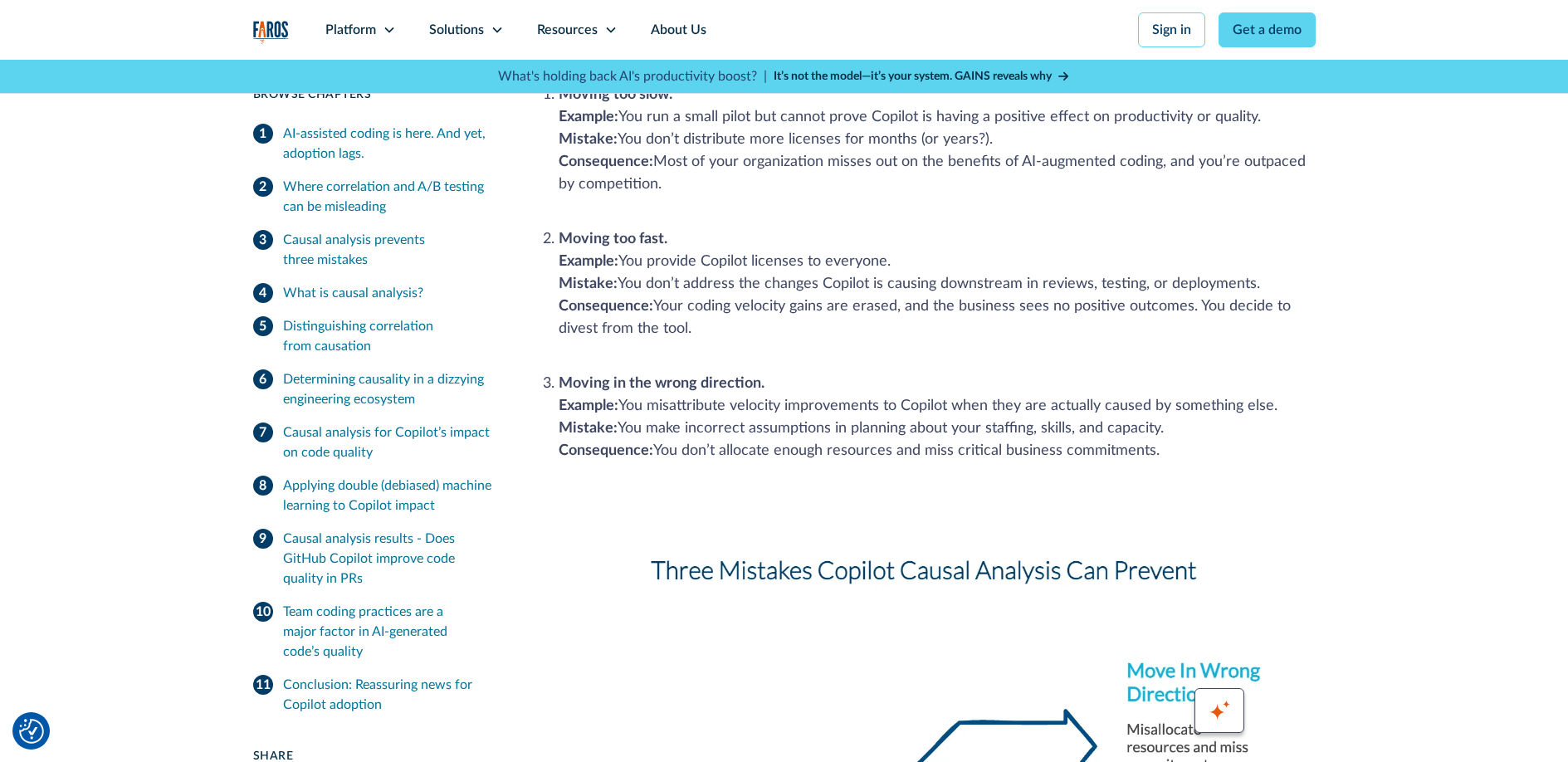 click on "Moving too fast.  Example:  You provide Copilot licenses to everyone.  ‍ Mistake:  You don’t address the changes Copilot is causing downstream in reviews, testing, or deployments.  ‍ Consequence:  Your coding velocity gains are erased, and the business sees no positive outcomes. You decide to divest from the tool.  ‍" at bounding box center [937, 296] 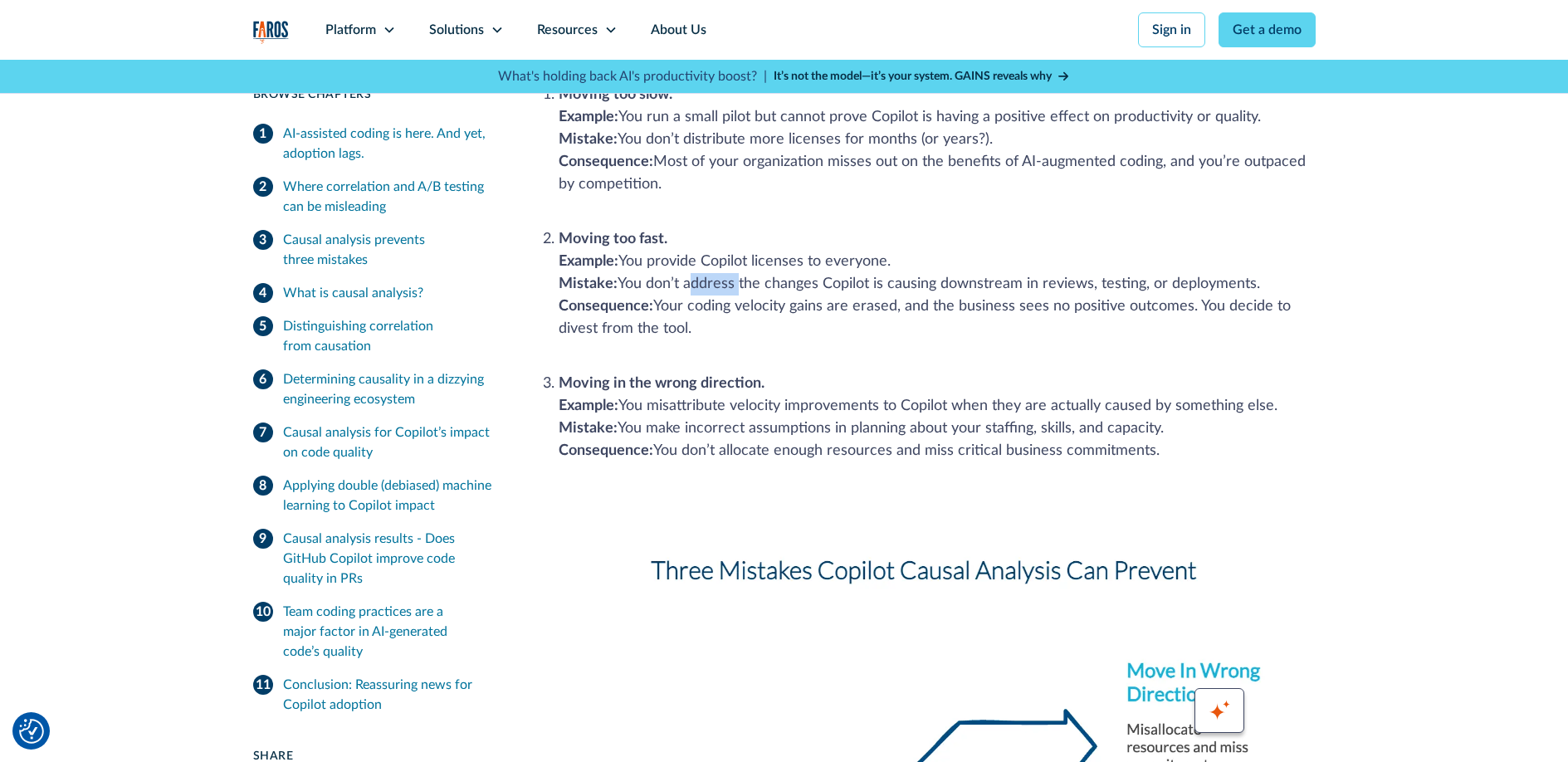 click on "Moving too fast.  Example:  You provide Copilot licenses to everyone.  ‍ Mistake:  You don’t address the changes Copilot is causing downstream in reviews, testing, or deployments.  ‍ Consequence:  Your coding velocity gains are erased, and the business sees no positive outcomes. You decide to divest from the tool.  ‍" at bounding box center [937, 296] 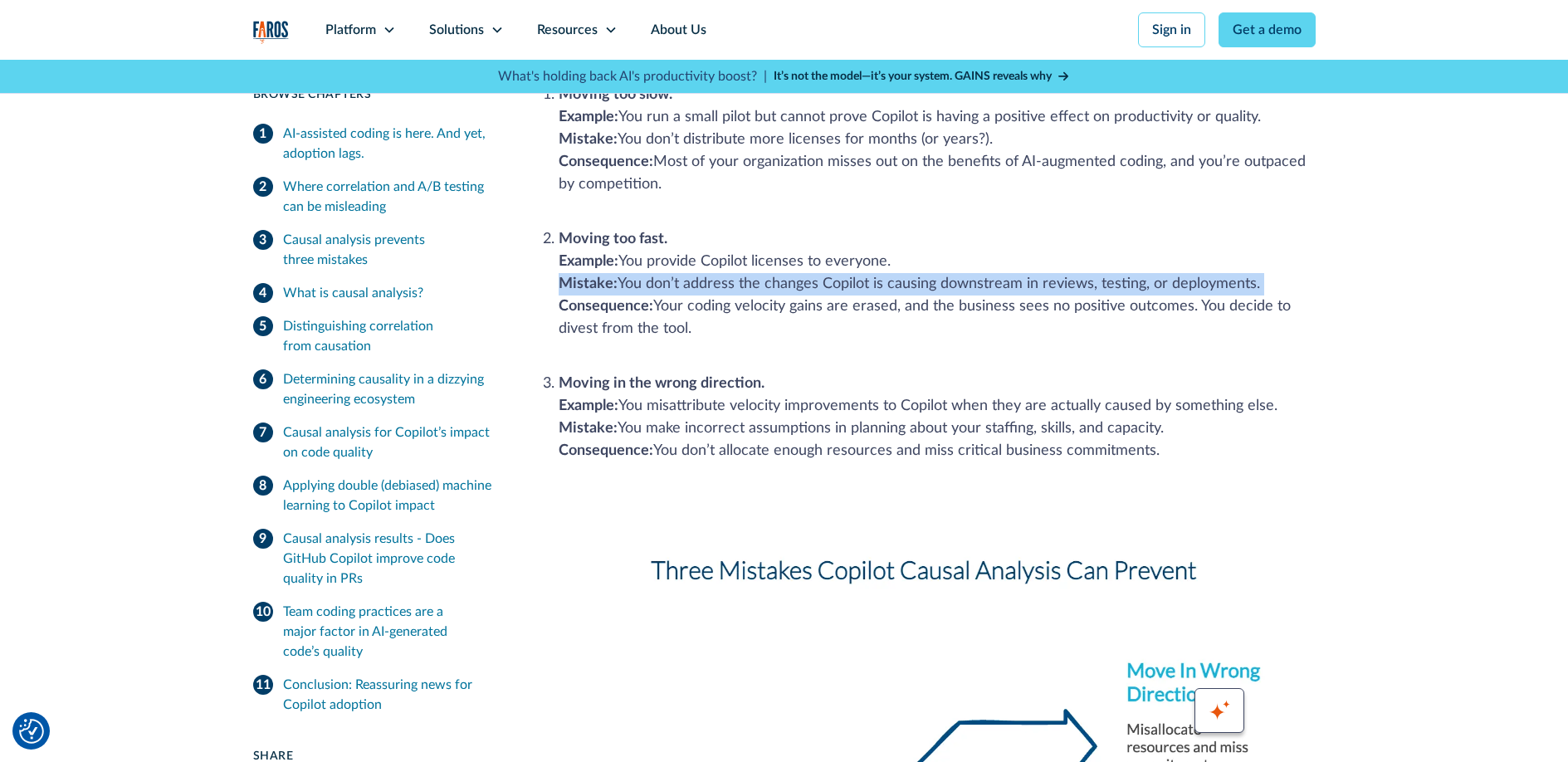 click on "Moving too fast.  Example:  You provide Copilot licenses to everyone.  ‍ Mistake:  You don’t address the changes Copilot is causing downstream in reviews, testing, or deployments.  ‍ Consequence:  Your coding velocity gains are erased, and the business sees no positive outcomes. You decide to divest from the tool.  ‍" at bounding box center (937, 296) 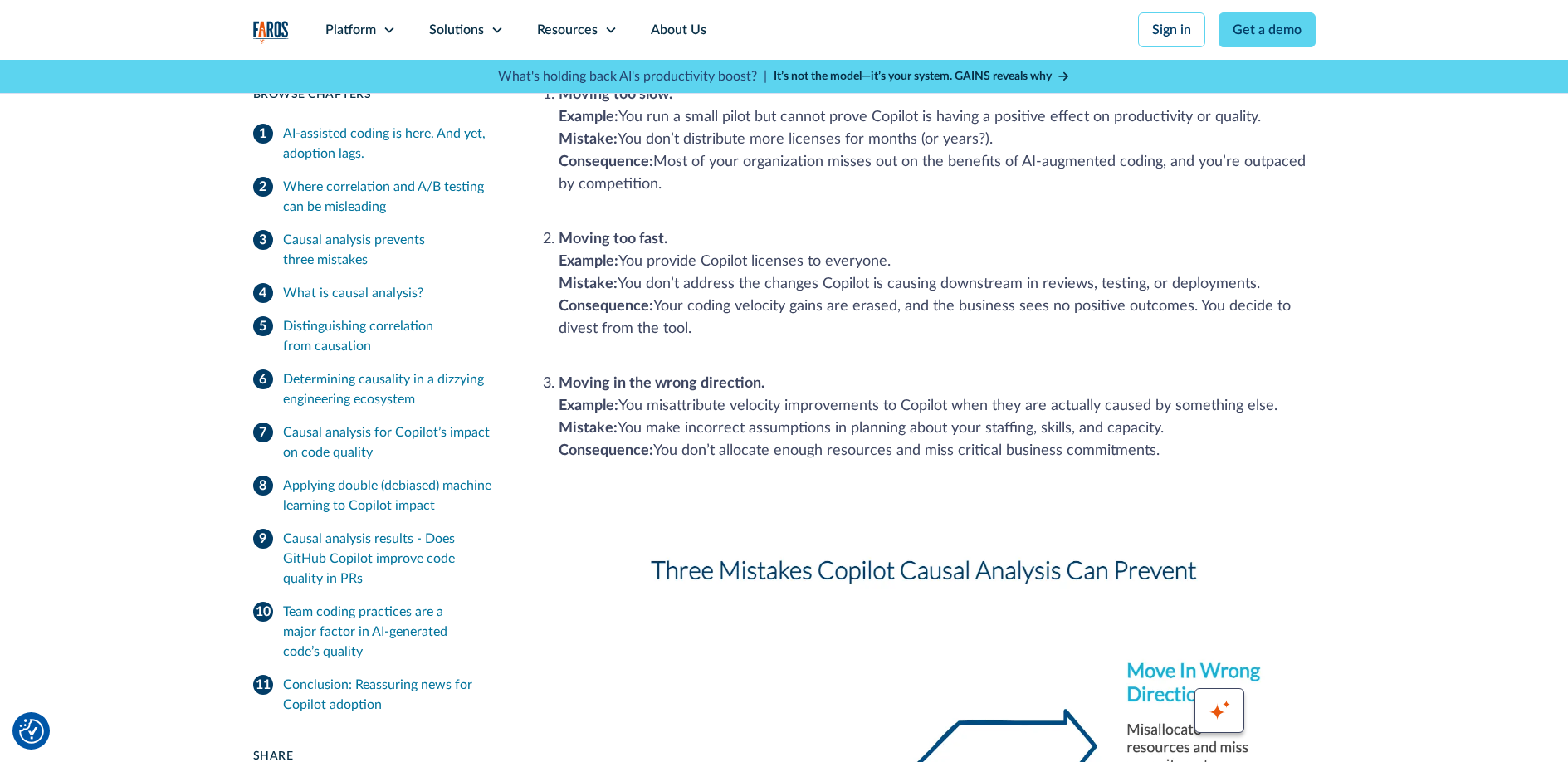 click on "Moving too fast.  Example:  You provide Copilot licenses to everyone.  ‍ Mistake:  You don’t address the changes Copilot is causing downstream in reviews, testing, or deployments.  ‍ Consequence:  Your coding velocity gains are erased, and the business sees no positive outcomes. You decide to divest from the tool.  ‍" at bounding box center (937, 296) 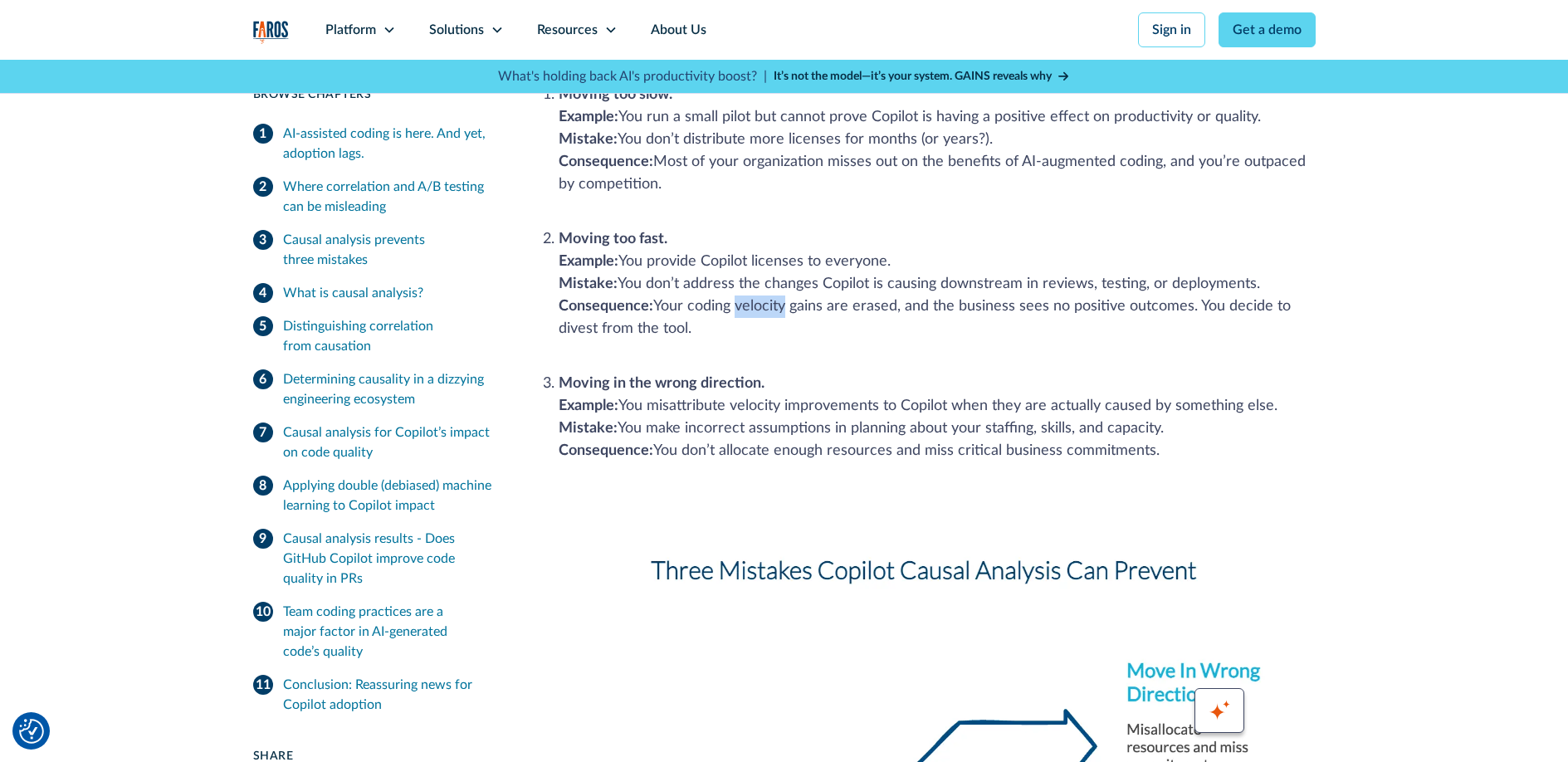 click on "Moving too fast.  Example:  You provide Copilot licenses to everyone.  ‍ Mistake:  You don’t address the changes Copilot is causing downstream in reviews, testing, or deployments.  ‍ Consequence:  Your coding velocity gains are erased, and the business sees no positive outcomes. You decide to divest from the tool.  ‍" at bounding box center (937, 296) 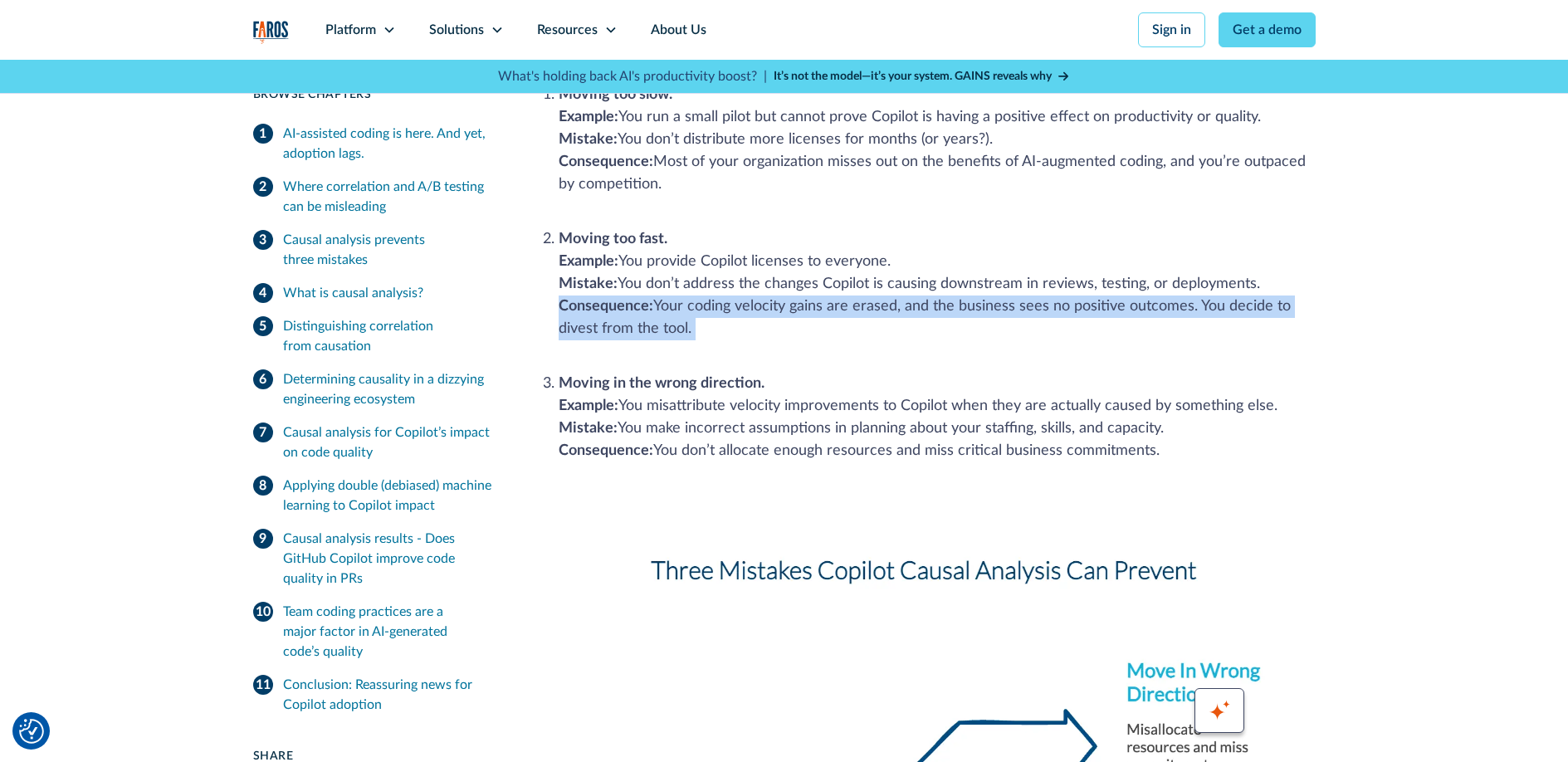 click on "Moving too fast.  Example:  You provide Copilot licenses to everyone.  ‍ Mistake:  You don’t address the changes Copilot is causing downstream in reviews, testing, or deployments.  ‍ Consequence:  Your coding velocity gains are erased, and the business sees no positive outcomes. You decide to divest from the tool.  ‍" at bounding box center [937, 296] 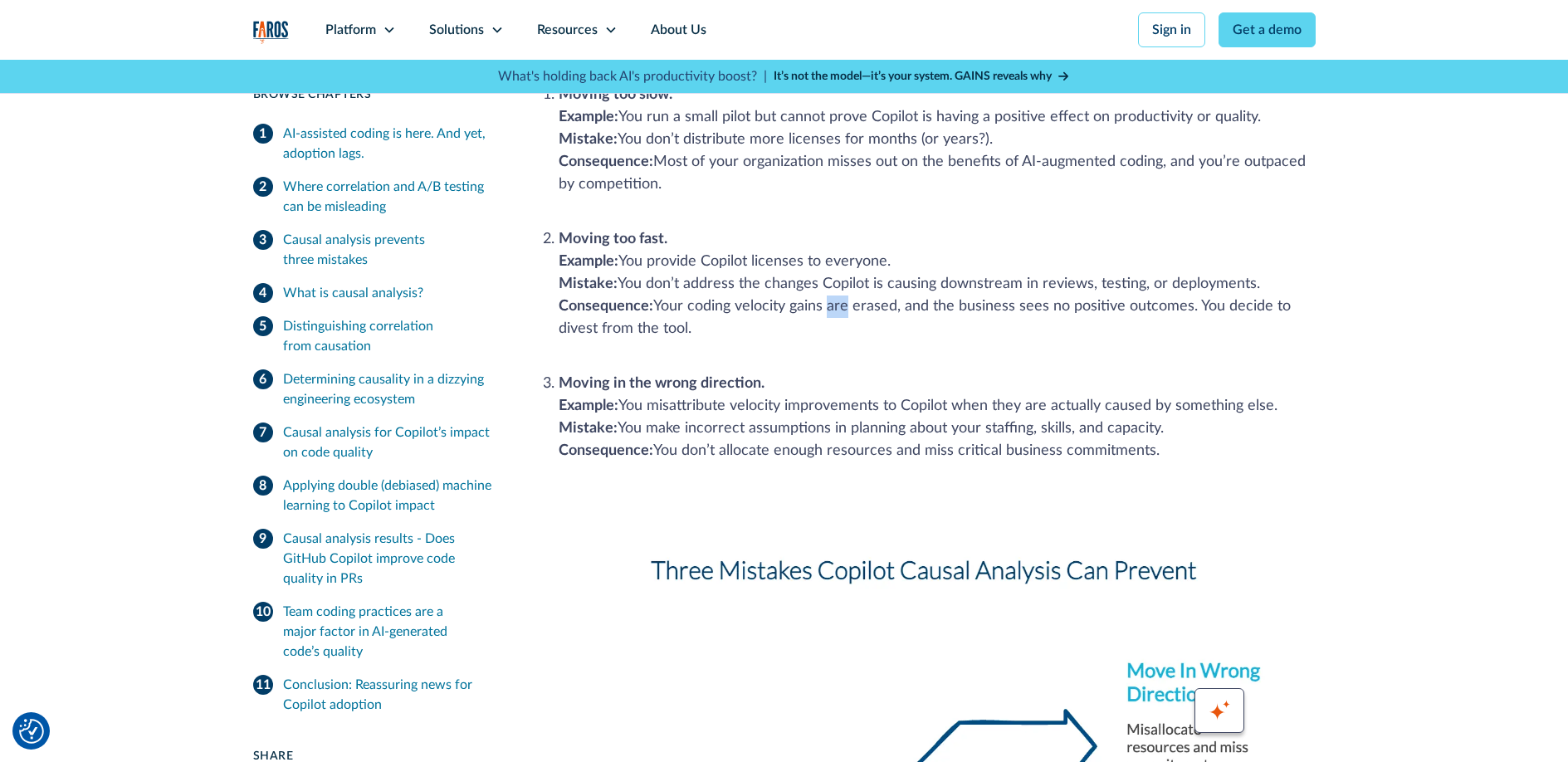 click on "Moving too fast.  Example:  You provide Copilot licenses to everyone.  ‍ Mistake:  You don’t address the changes Copilot is causing downstream in reviews, testing, or deployments.  ‍ Consequence:  Your coding velocity gains are erased, and the business sees no positive outcomes. You decide to divest from the tool.  ‍" at bounding box center [937, 296] 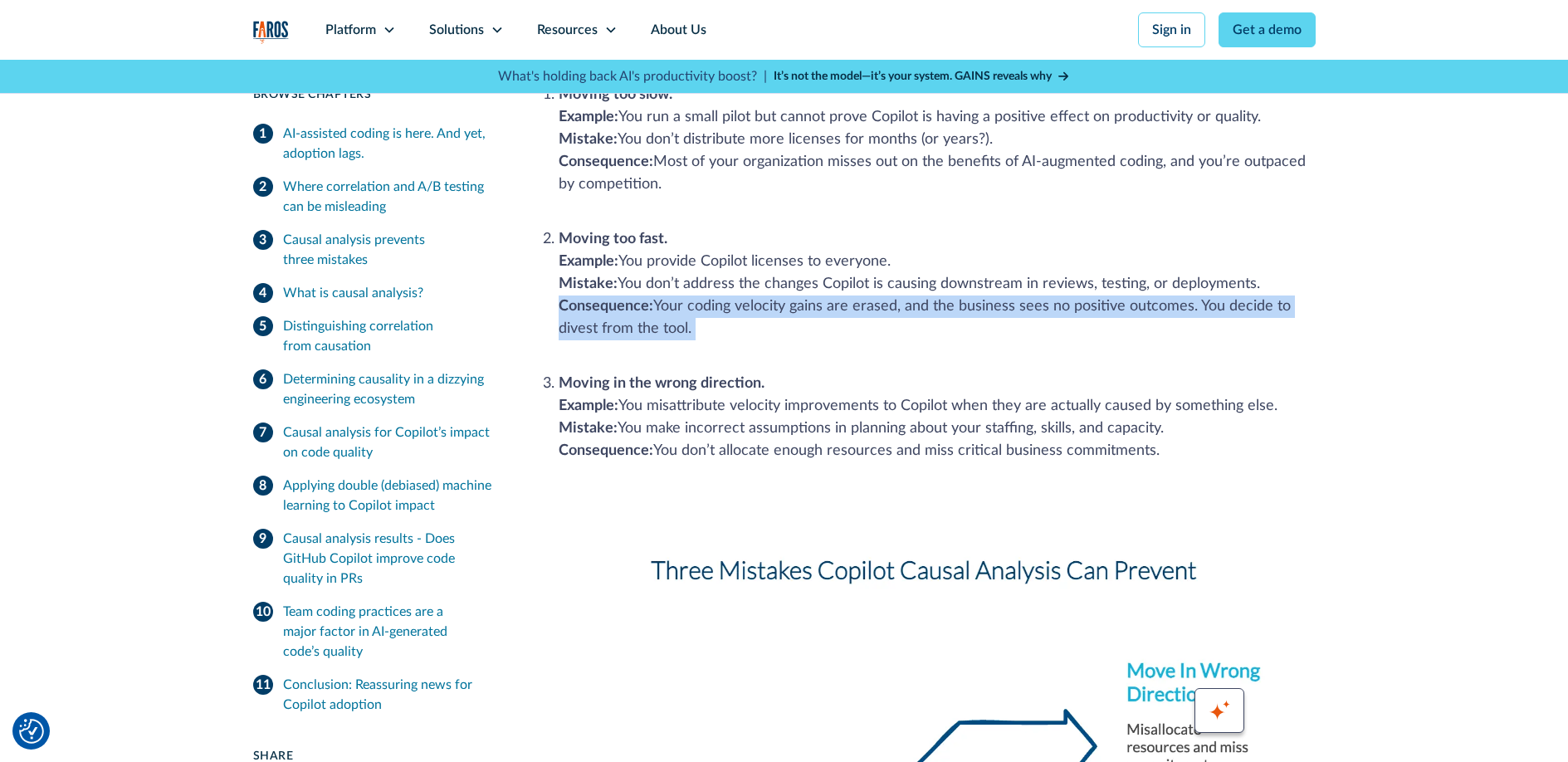 drag, startPoint x: 842, startPoint y: 308, endPoint x: 862, endPoint y: 302, distance: 20.88061 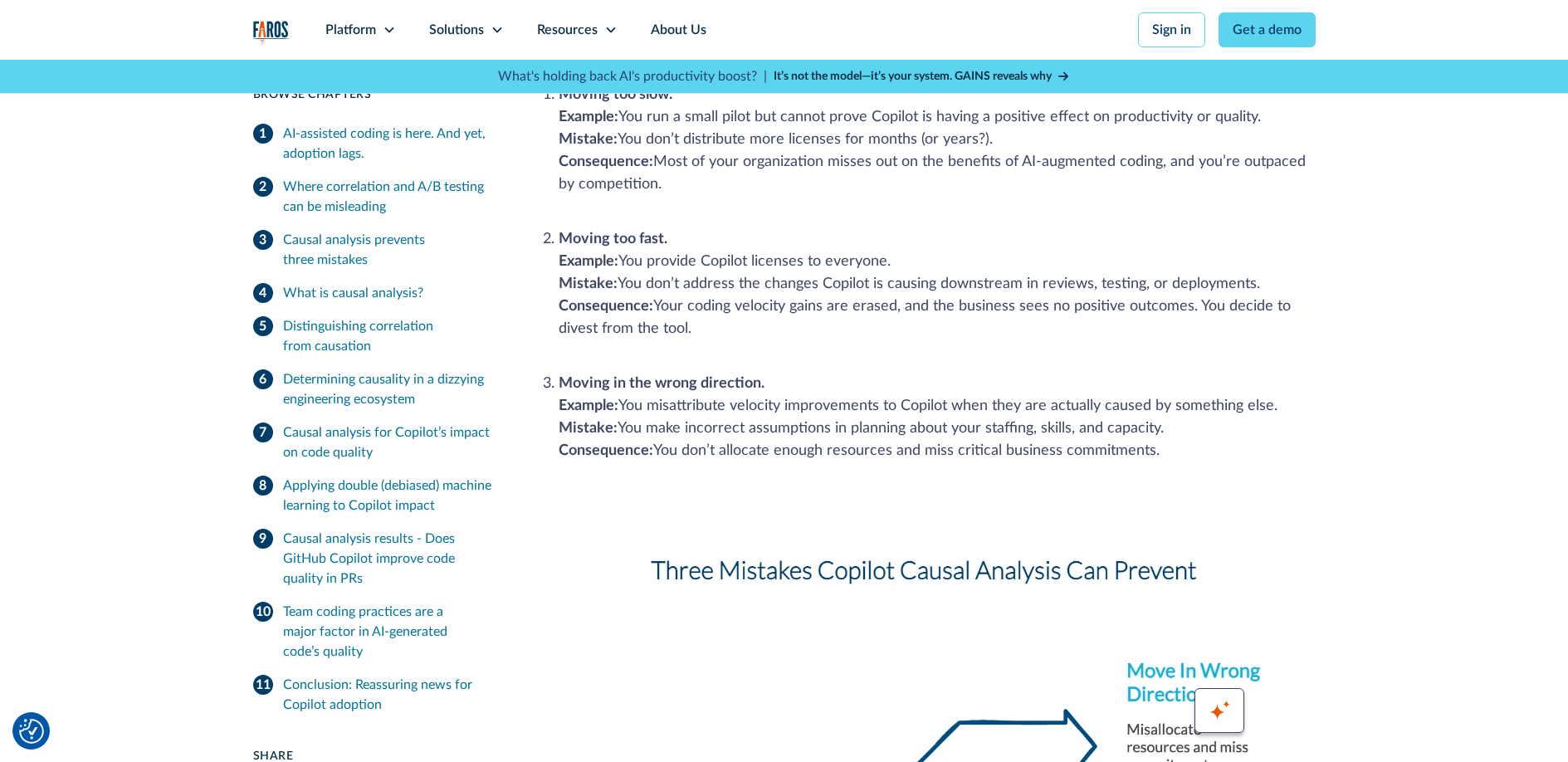 click on "Moving too fast.  Example:  You provide Copilot licenses to everyone.  ‍ Mistake:  You don’t address the changes Copilot is causing downstream in reviews, testing, or deployments.  ‍ Consequence:  Your coding velocity gains are erased, and the business sees no positive outcomes. You decide to divest from the tool.  ‍" at bounding box center (937, 296) 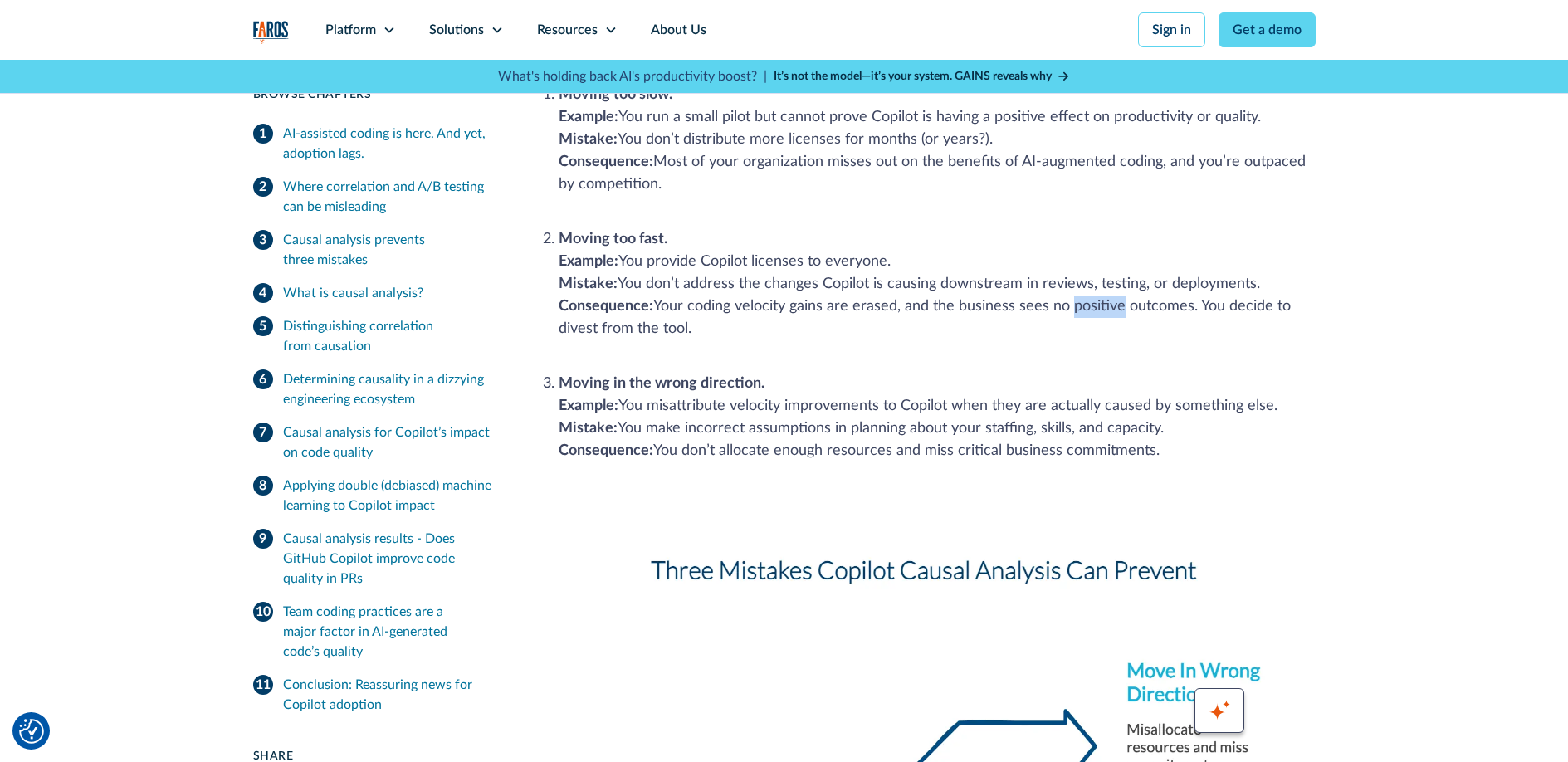 click on "Moving too fast.  Example:  You provide Copilot licenses to everyone.  ‍ Mistake:  You don’t address the changes Copilot is causing downstream in reviews, testing, or deployments.  ‍ Consequence:  Your coding velocity gains are erased, and the business sees no positive outcomes. You decide to divest from the tool.  ‍" at bounding box center [937, 296] 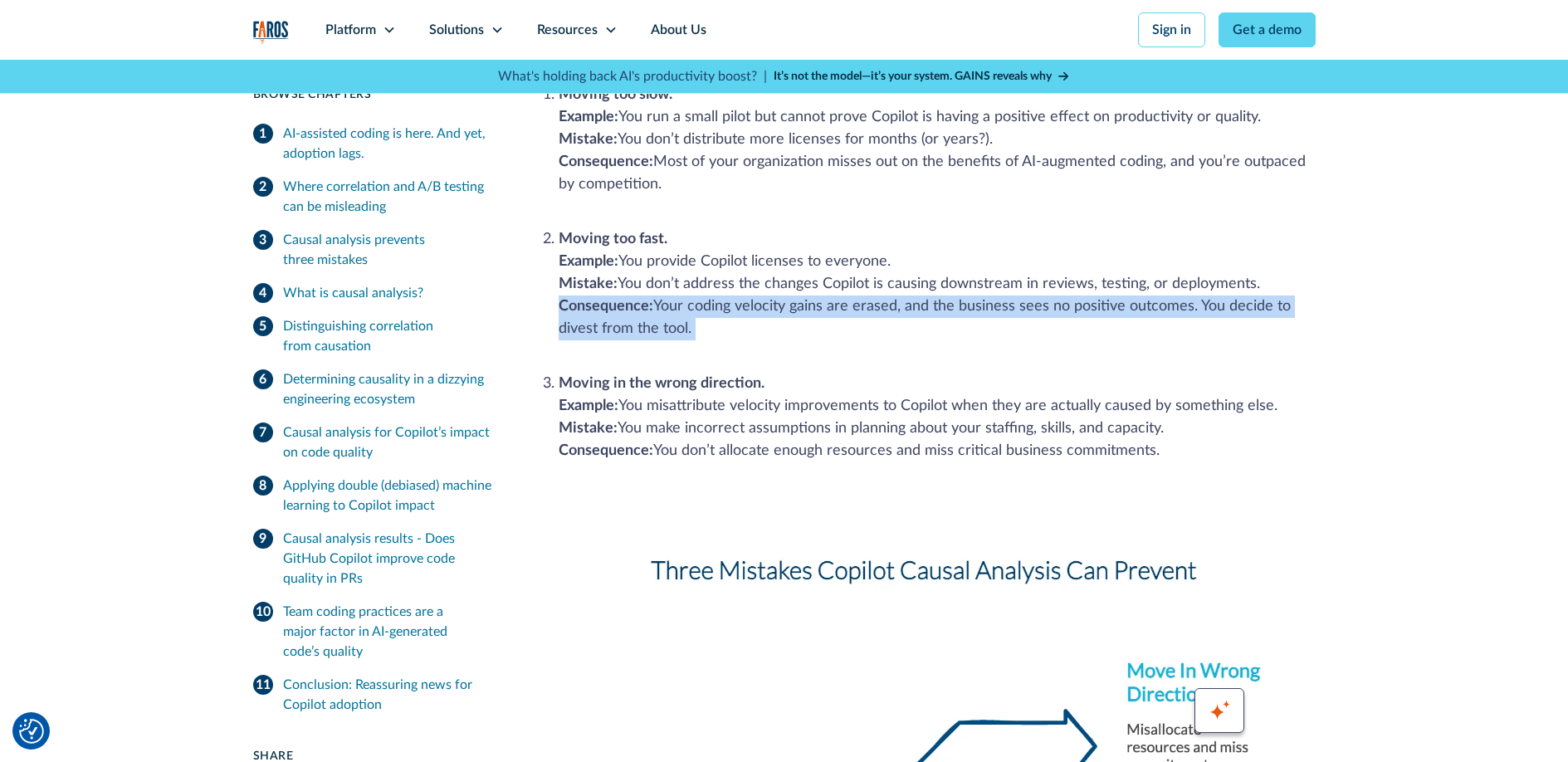 click on "Moving too fast.  Example:  You provide Copilot licenses to everyone.  ‍ Mistake:  You don’t address the changes Copilot is causing downstream in reviews, testing, or deployments.  ‍ Consequence:  Your coding velocity gains are erased, and the business sees no positive outcomes. You decide to divest from the tool.  ‍" at bounding box center [937, 296] 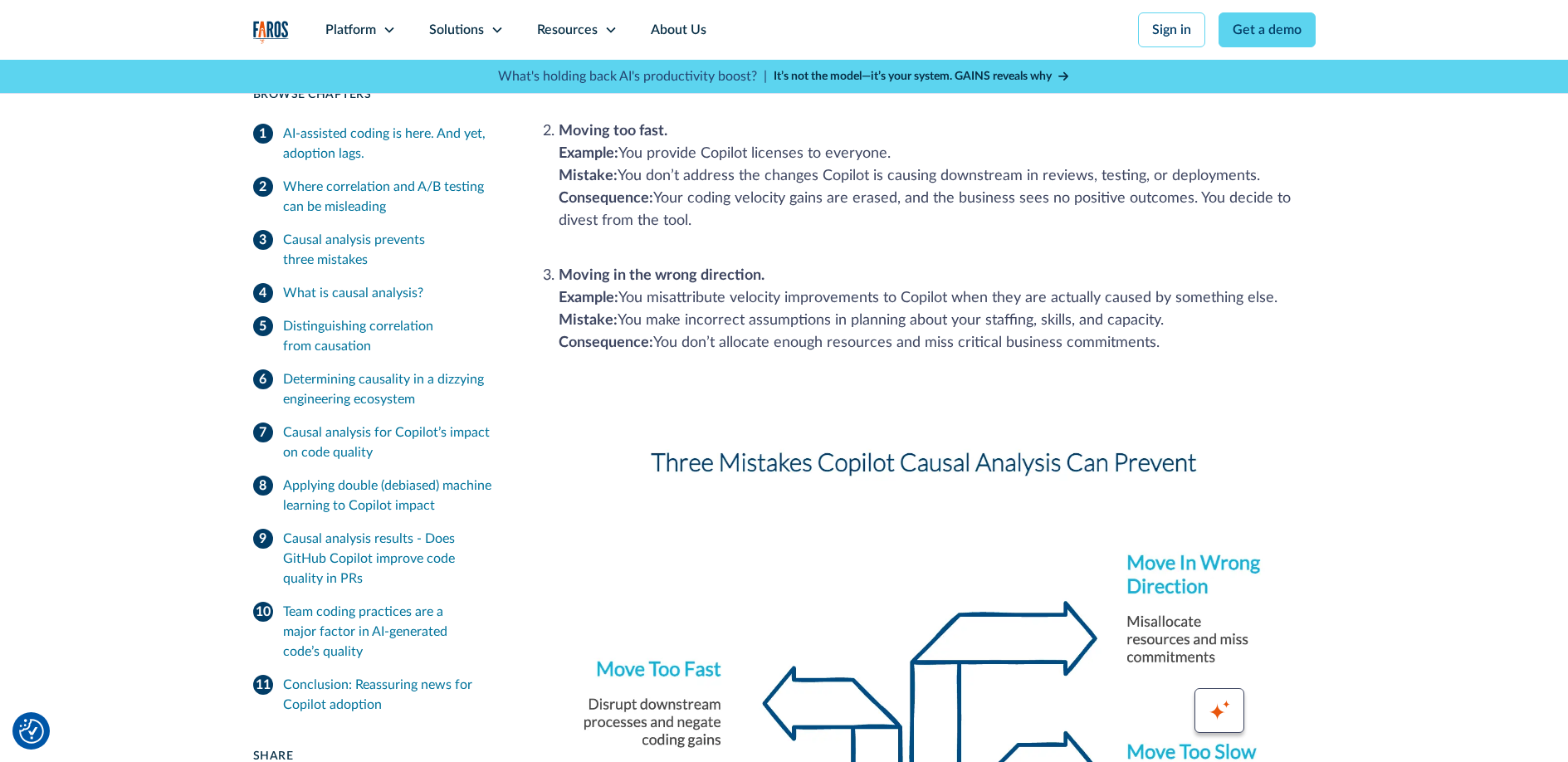 scroll, scrollTop: 1671, scrollLeft: 0, axis: vertical 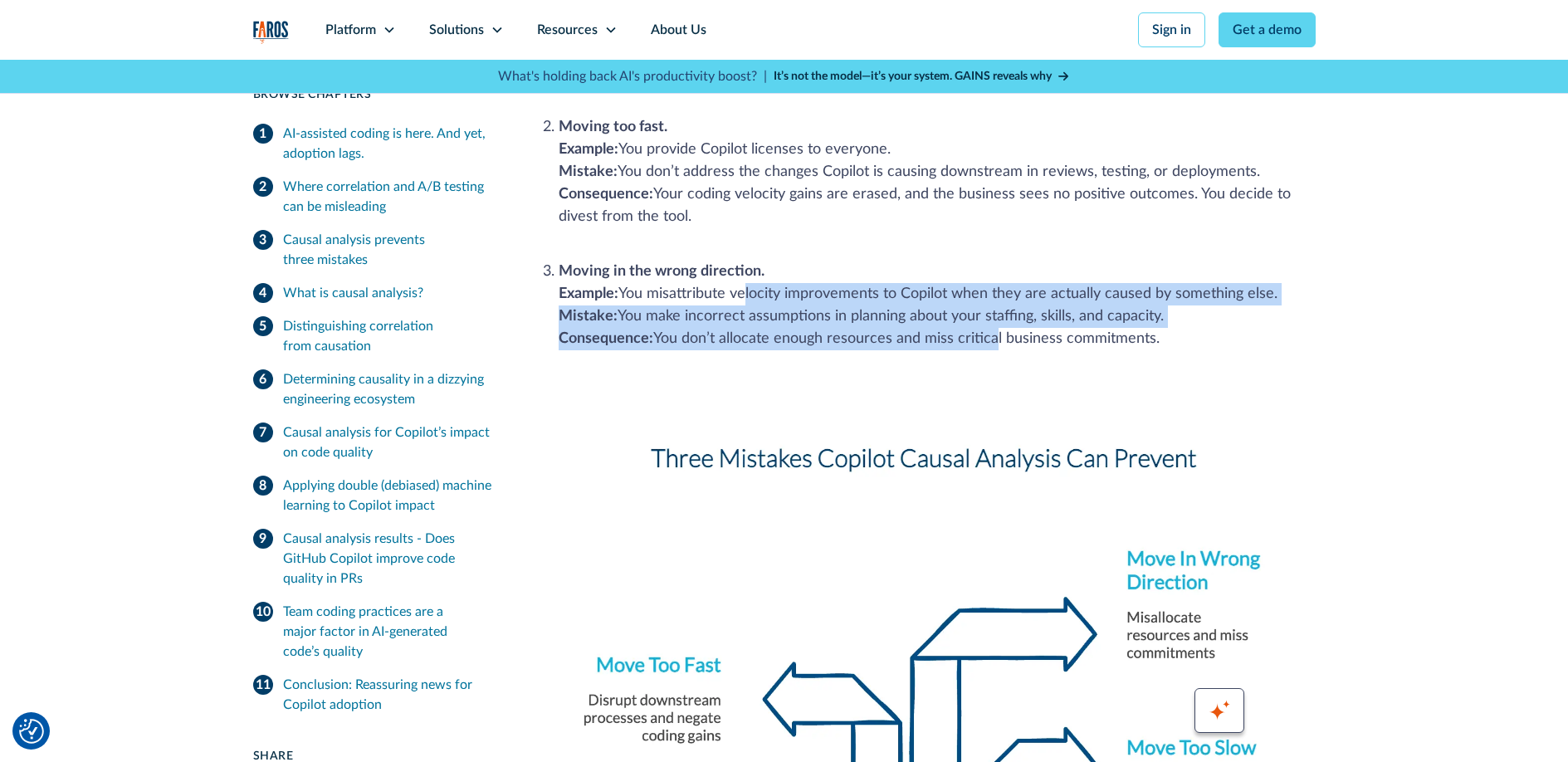 drag, startPoint x: 750, startPoint y: 300, endPoint x: 998, endPoint y: 344, distance: 251.873 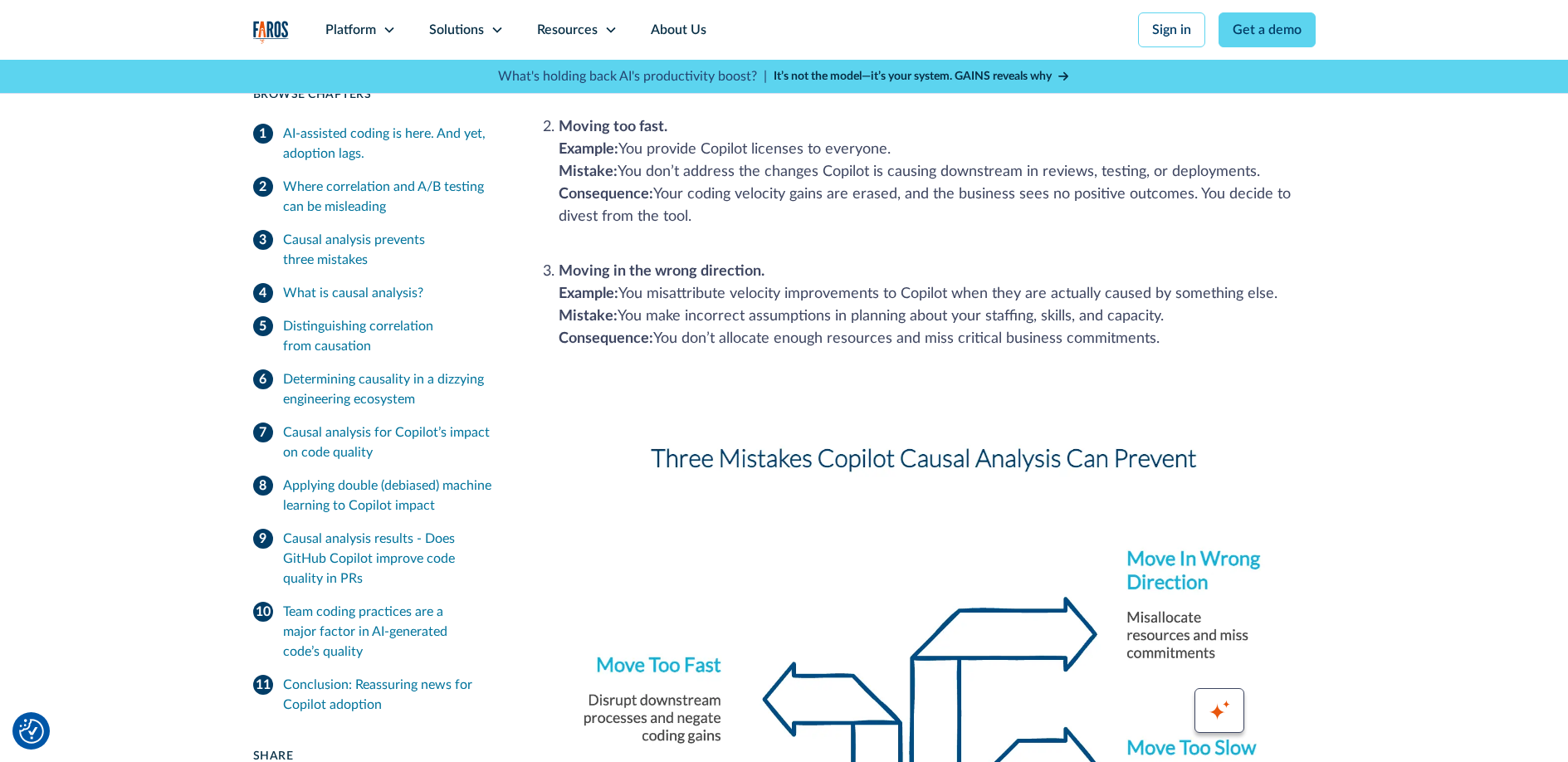 click on "Moving in the wrong direction. Example:  You misattribute velocity improvements to Copilot when they are actually caused by something else.  ‍ Mistake:  You make incorrect assumptions in planning about your staffing, skills, and capacity.  ‍ Consequence:  You don’t allocate enough resources and miss critical business commitments." at bounding box center [937, 305] 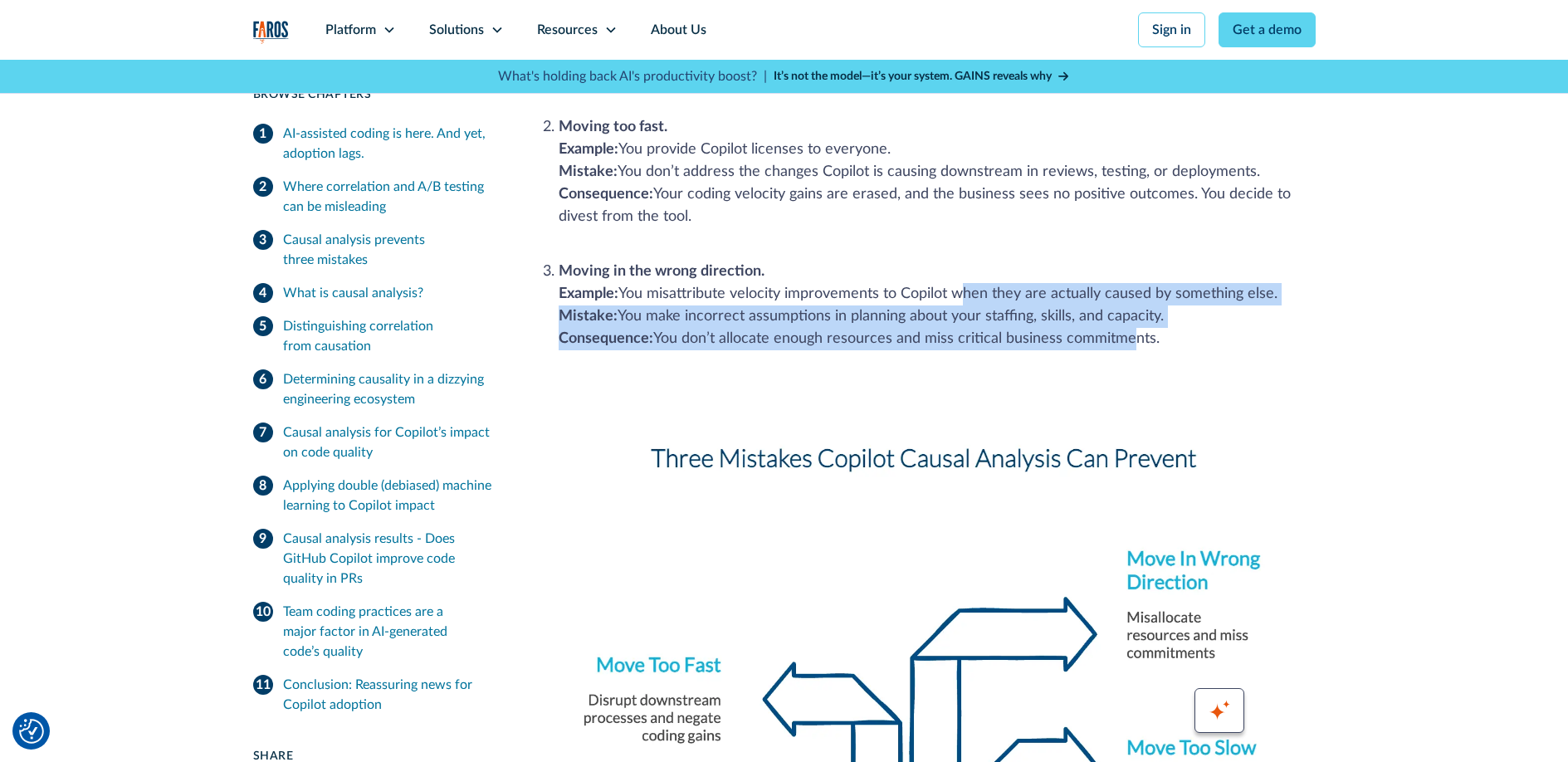 drag, startPoint x: 1130, startPoint y: 331, endPoint x: 963, endPoint y: 291, distance: 171.72362 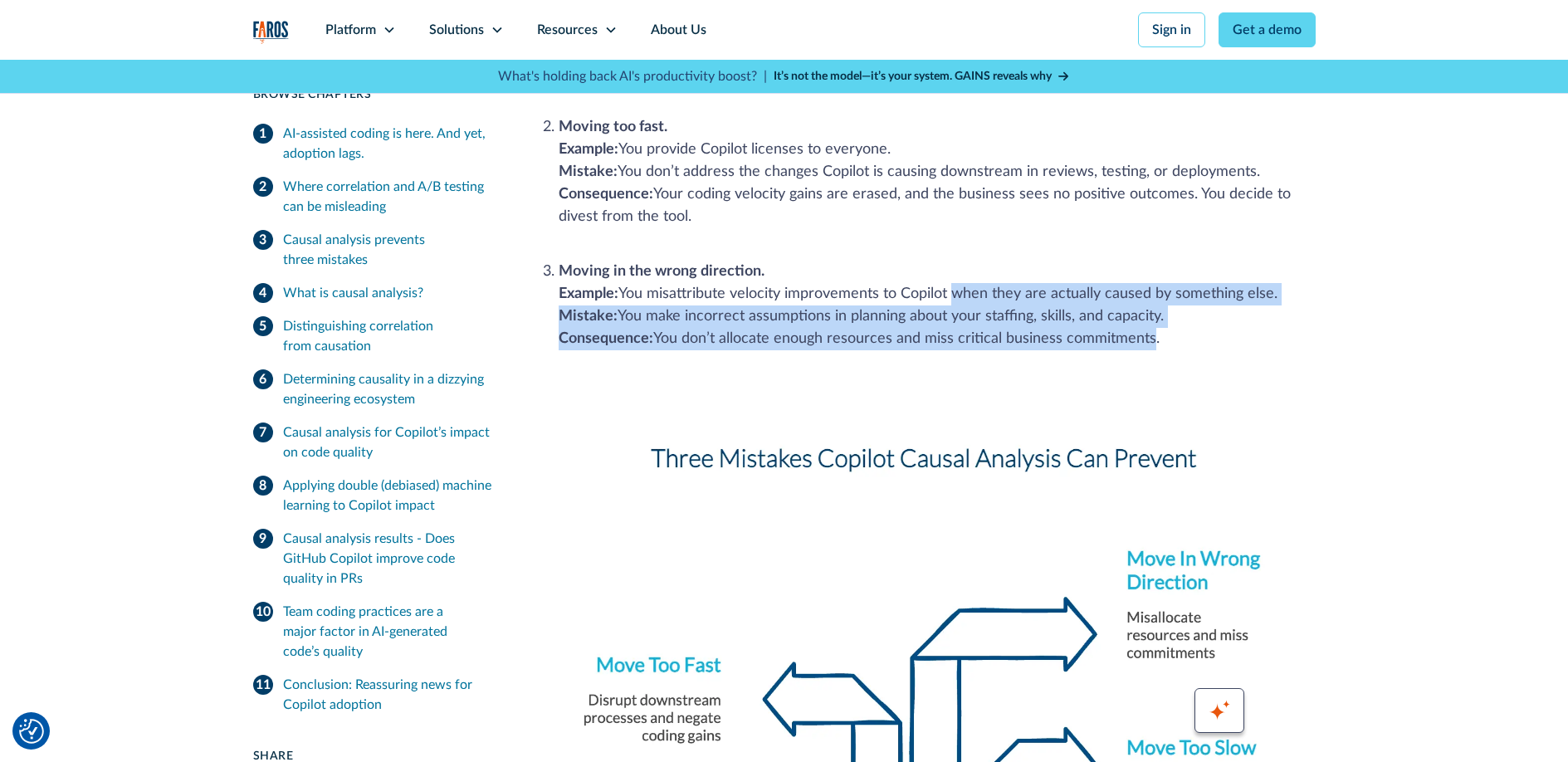 drag, startPoint x: 1019, startPoint y: 315, endPoint x: 1070, endPoint y: 331, distance: 53.45091 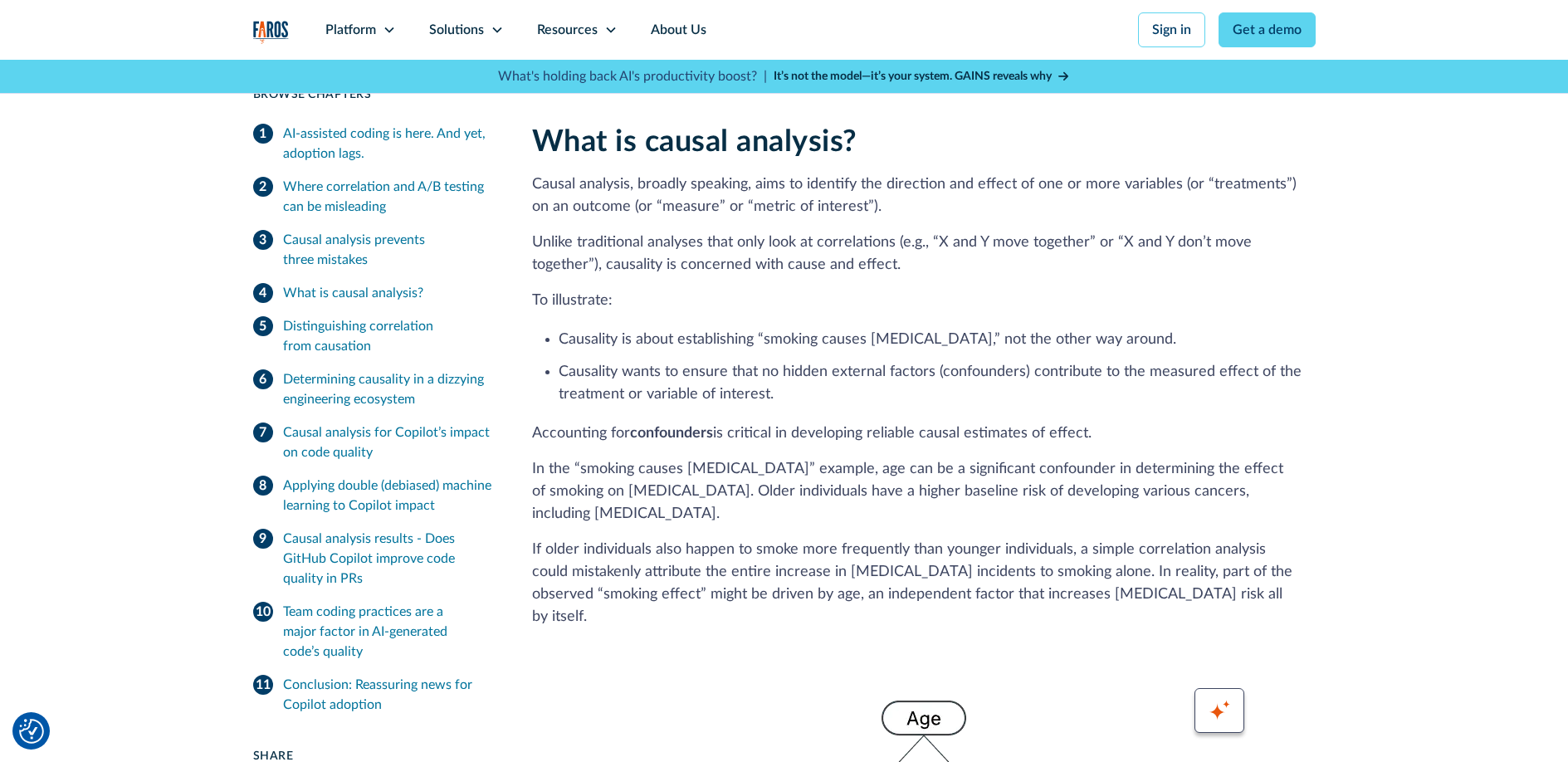 scroll, scrollTop: 2520, scrollLeft: 0, axis: vertical 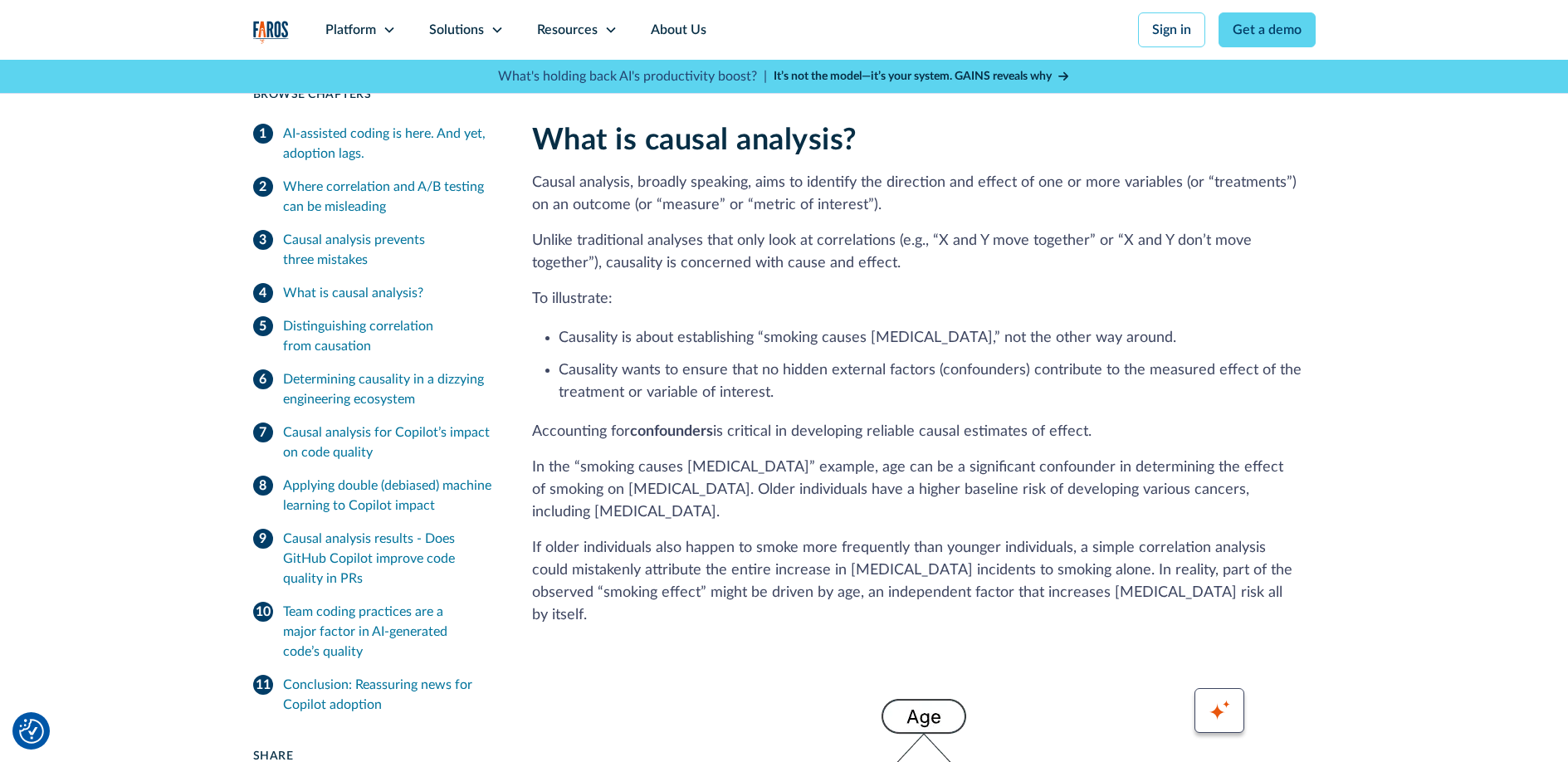 click on "Causality is about establishing “smoking causes lung cancer,” not the other way around." at bounding box center (937, 338) 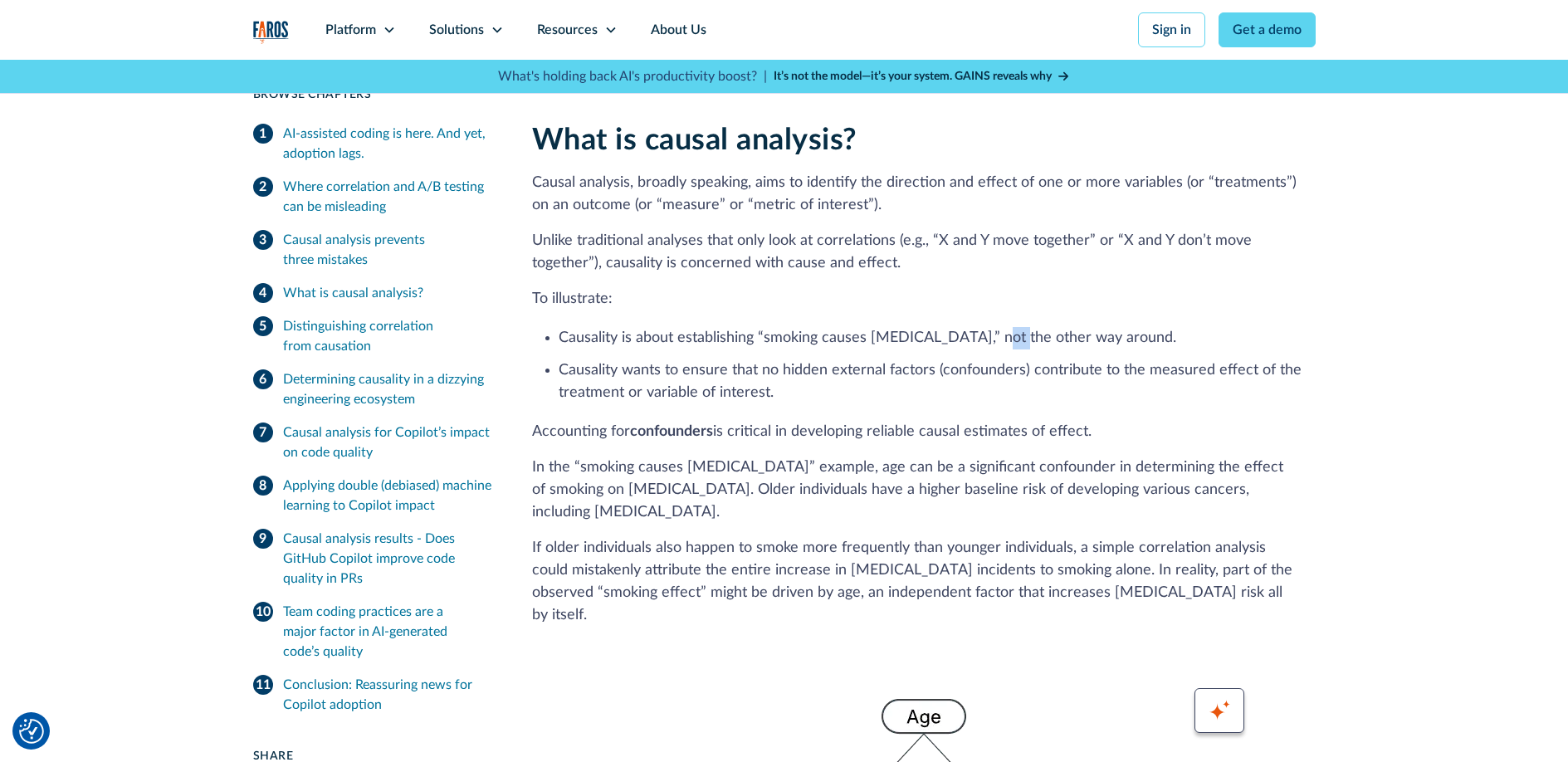 click on "Causality is about establishing “smoking causes lung cancer,” not the other way around." at bounding box center [937, 338] 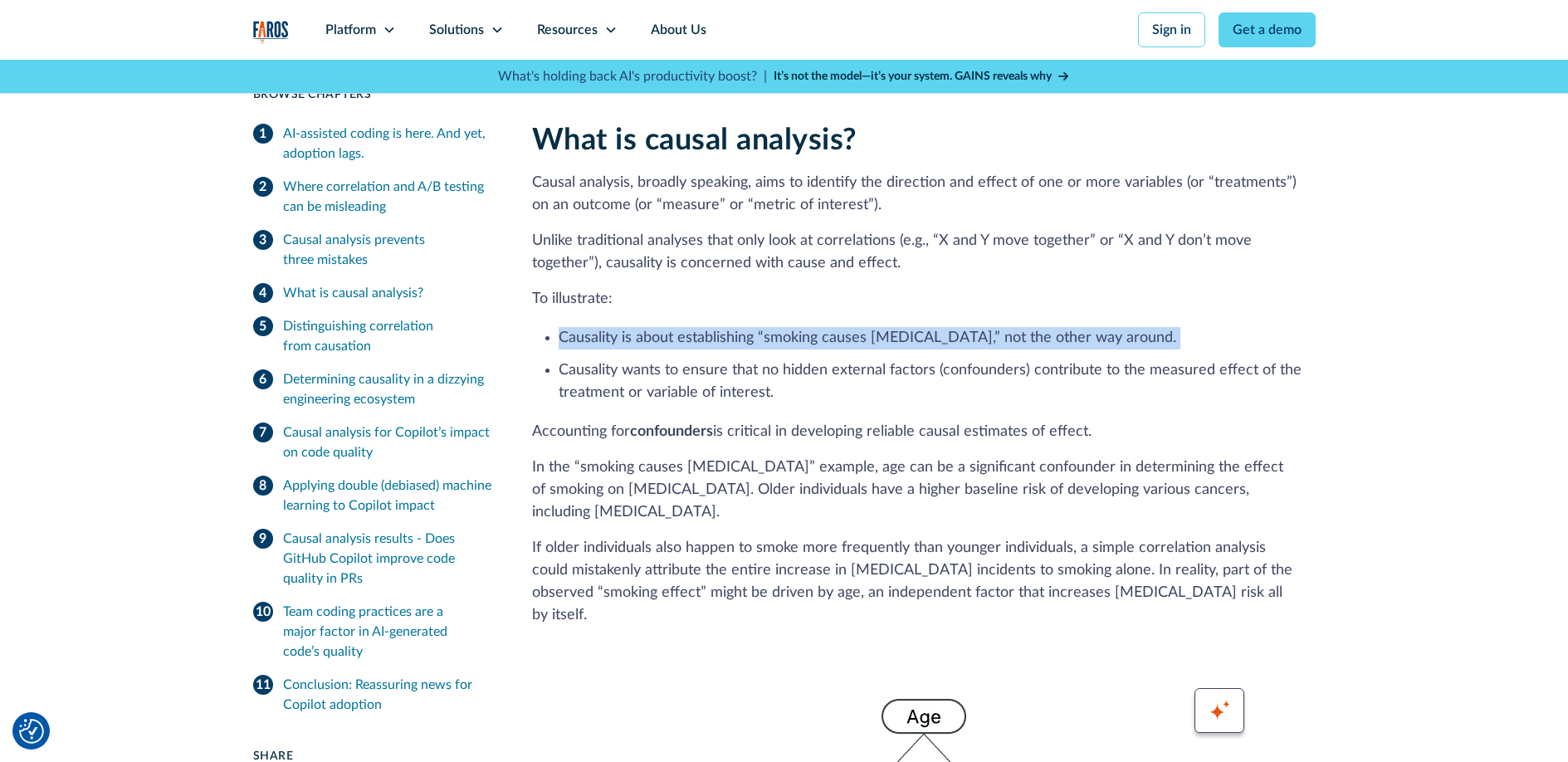 click on "Causality is about establishing “smoking causes lung cancer,” not the other way around." at bounding box center (937, 338) 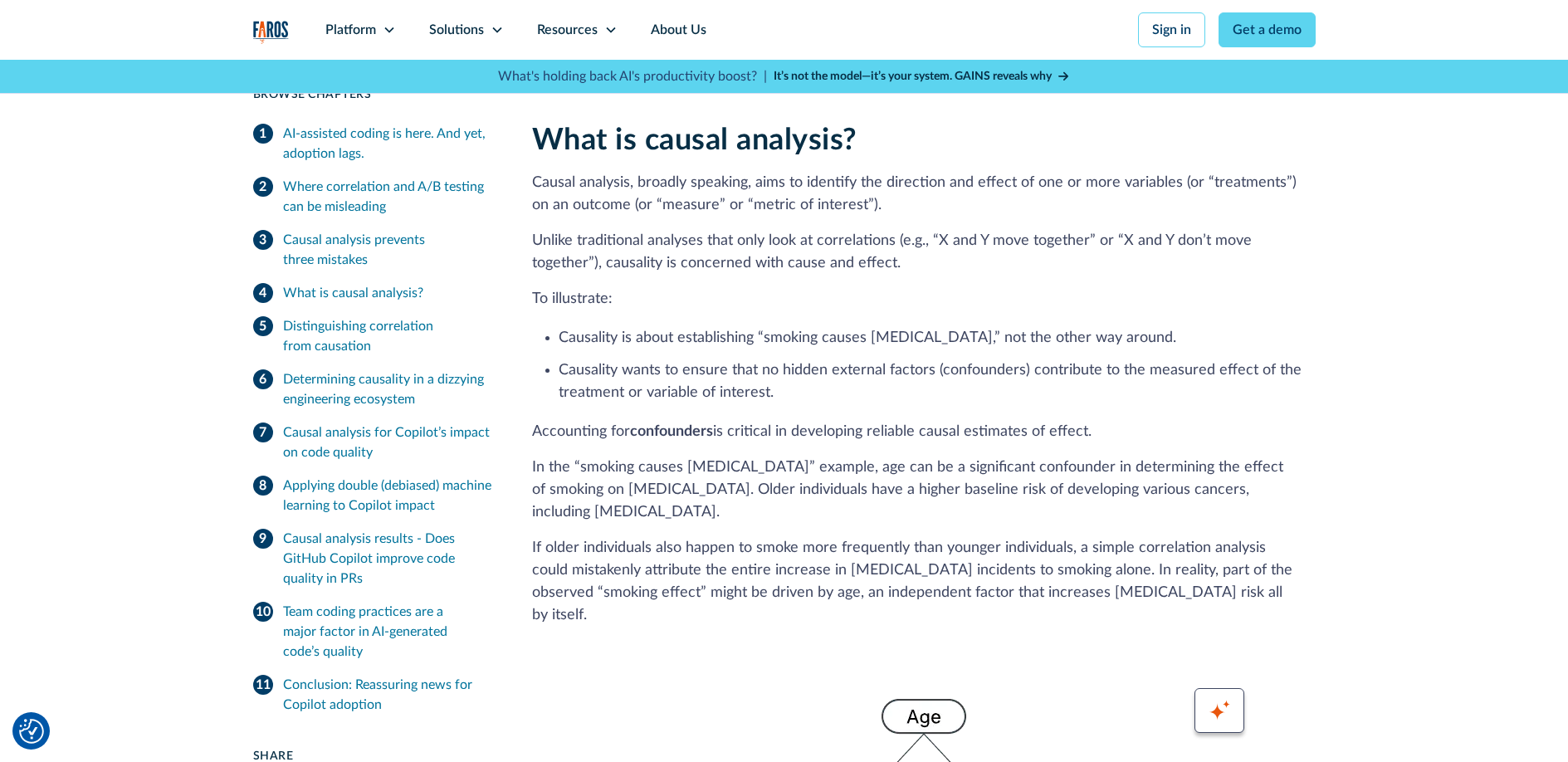 click on "Causality wants to ensure that no hidden external factors (confounders) contribute to the measured effect of the treatment or variable of interest." at bounding box center (937, 382) 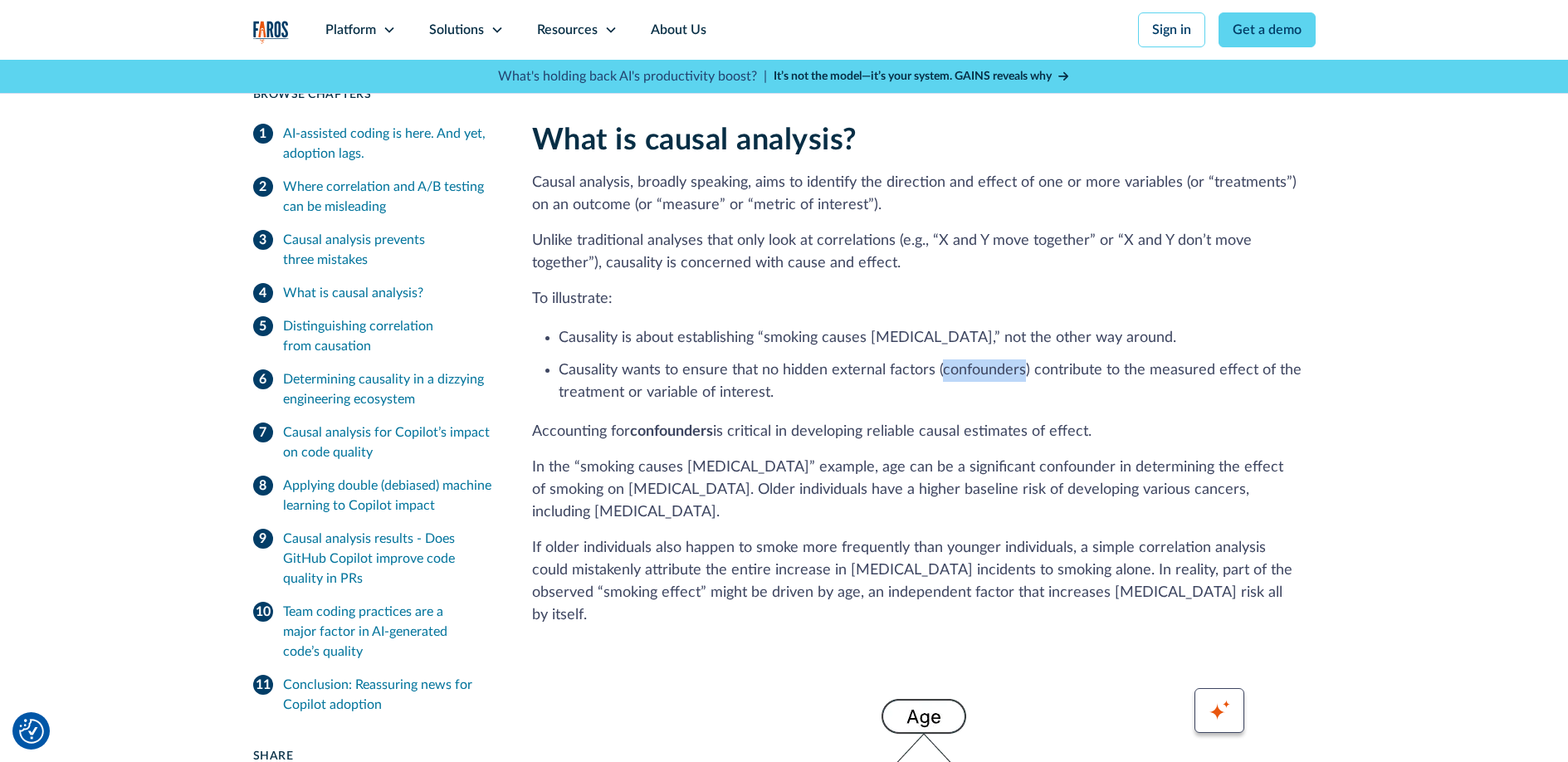 click on "Causality wants to ensure that no hidden external factors (confounders) contribute to the measured effect of the treatment or variable of interest." at bounding box center (937, 382) 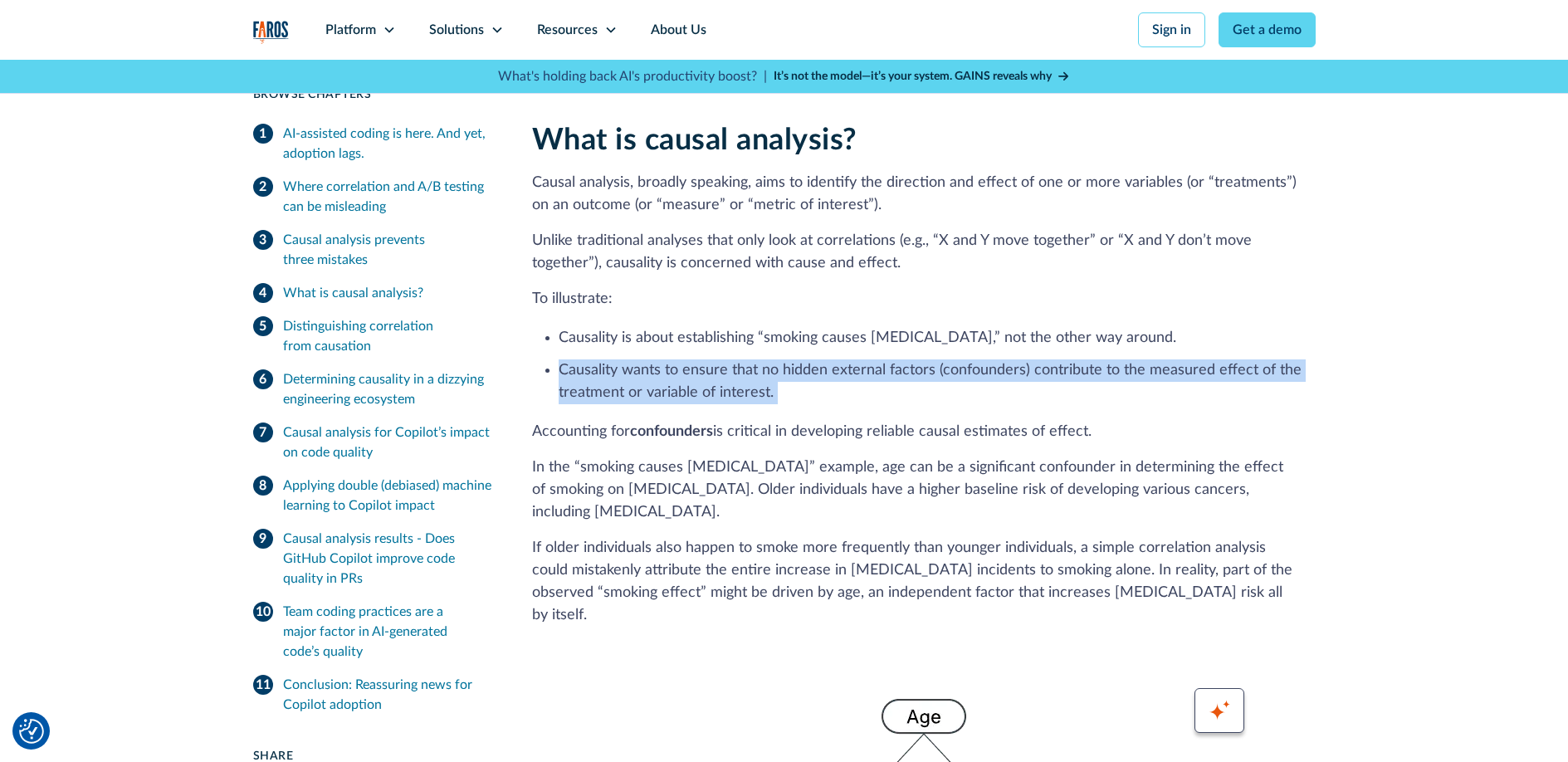 click on "Causality wants to ensure that no hidden external factors (confounders) contribute to the measured effect of the treatment or variable of interest." at bounding box center [937, 382] 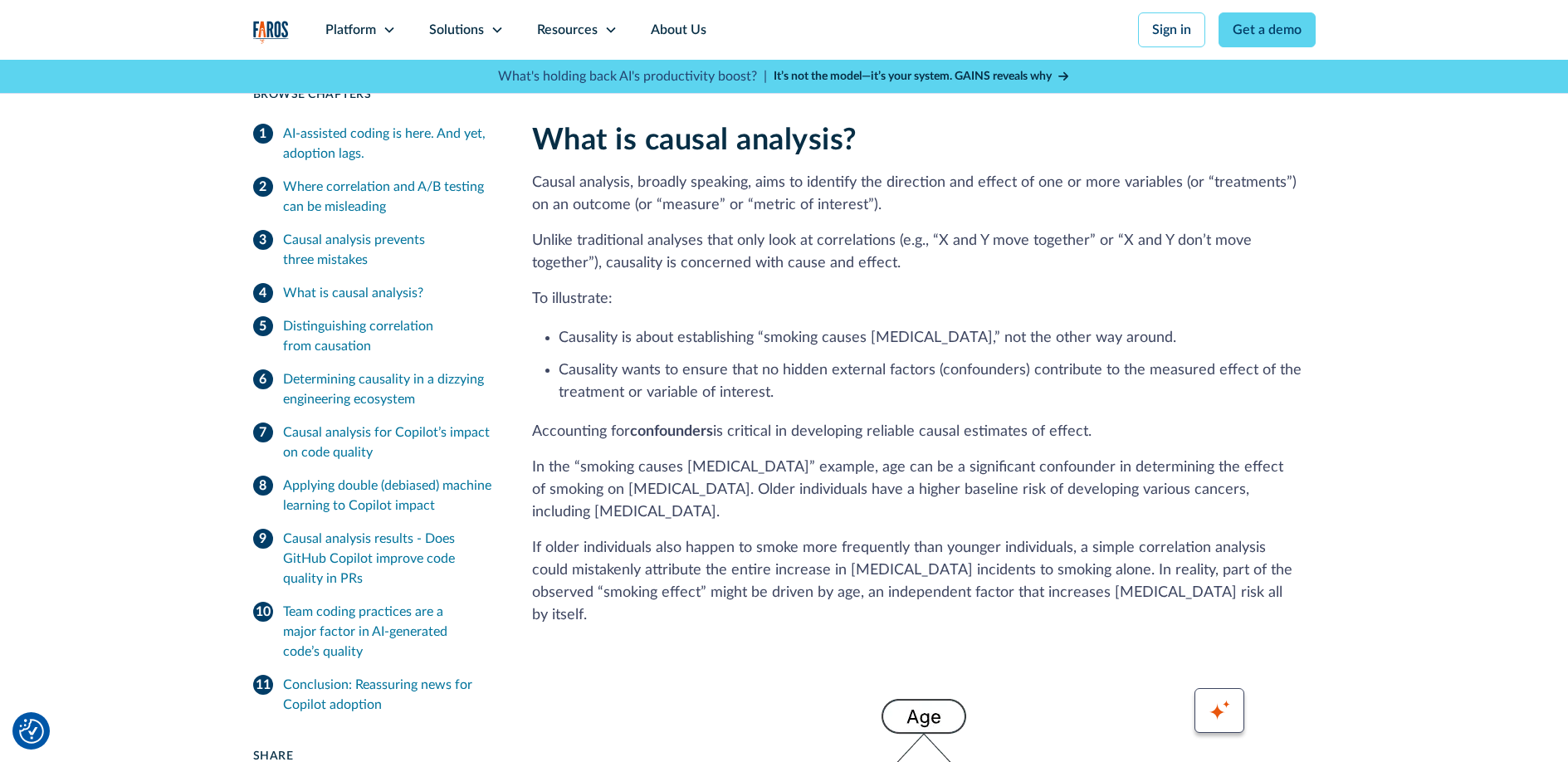 click on "Causality is about establishing “smoking causes lung cancer,” not the other way around." at bounding box center [937, 338] 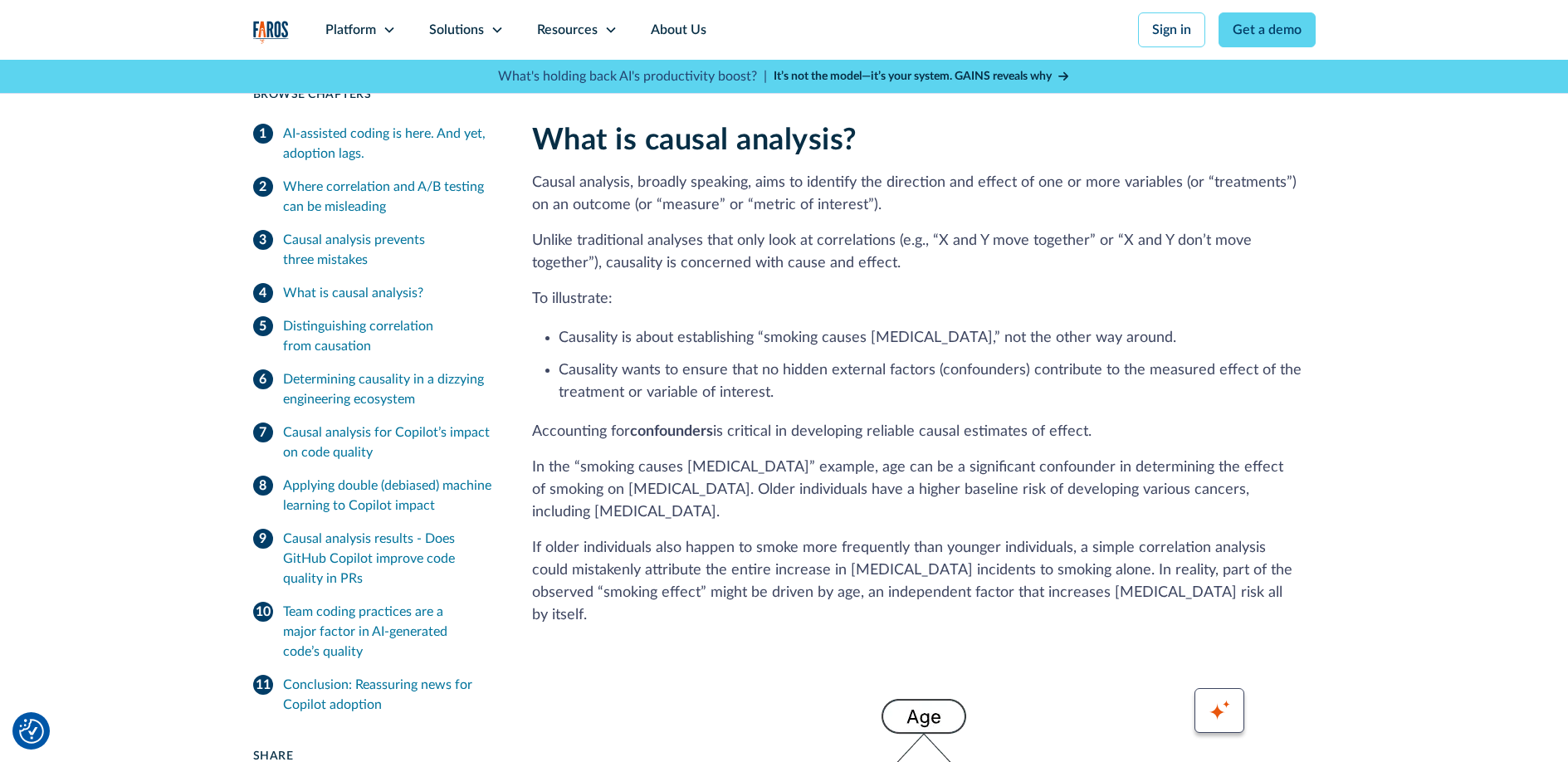 drag, startPoint x: 719, startPoint y: 188, endPoint x: 970, endPoint y: 268, distance: 263.4407 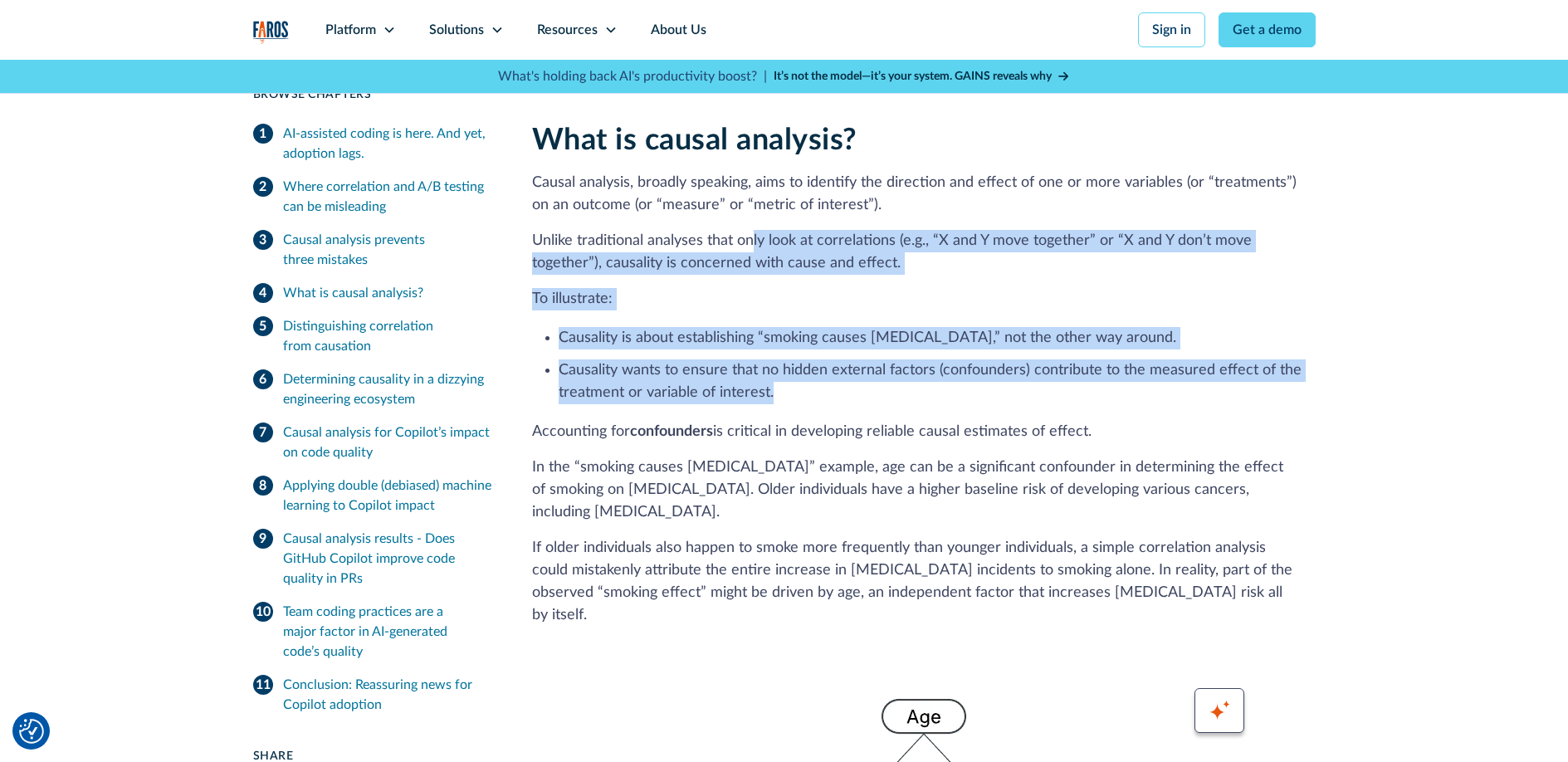 drag, startPoint x: 779, startPoint y: 248, endPoint x: 977, endPoint y: 395, distance: 246.60292 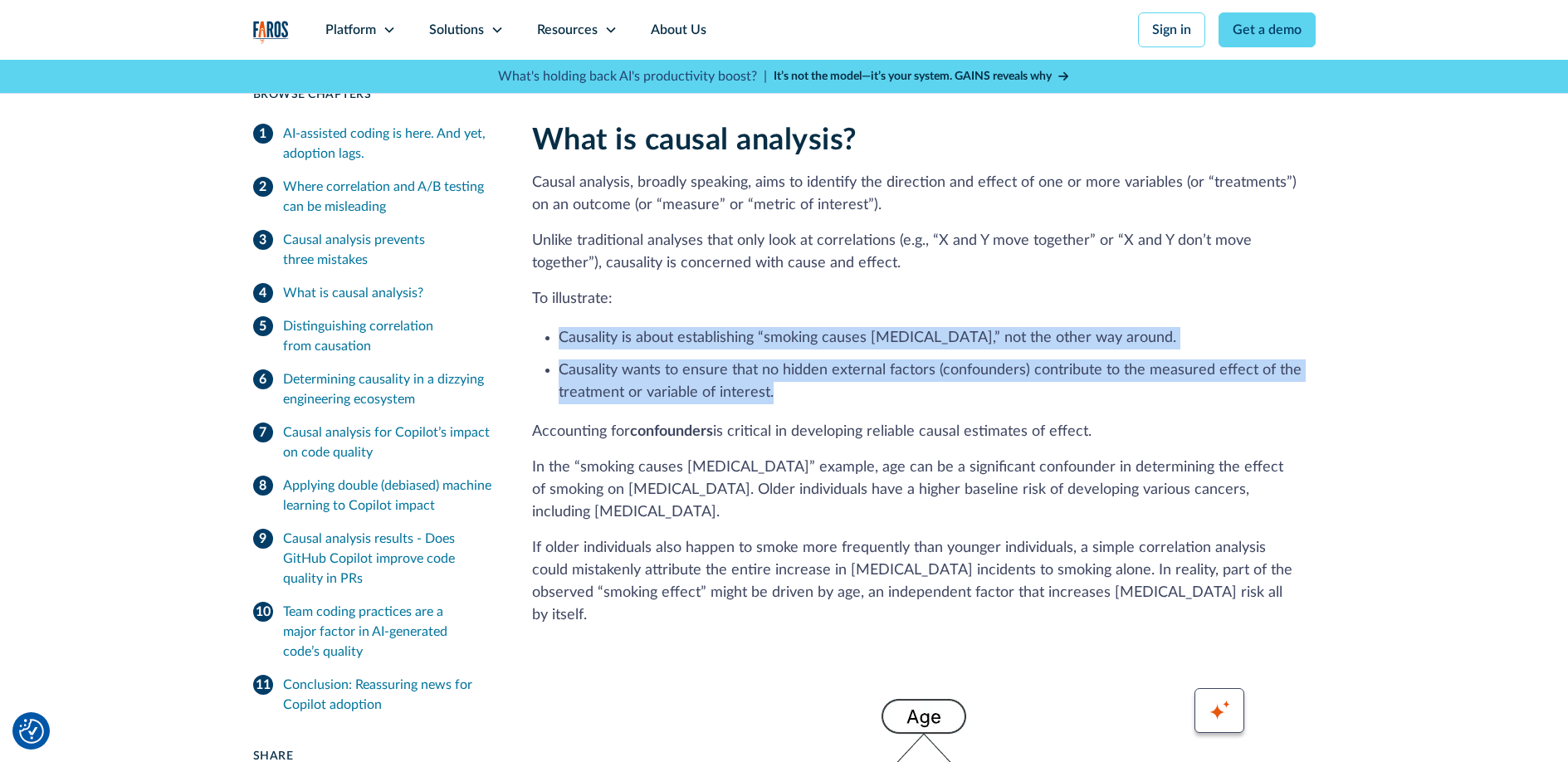 drag, startPoint x: 898, startPoint y: 388, endPoint x: 637, endPoint y: 291, distance: 278.4421 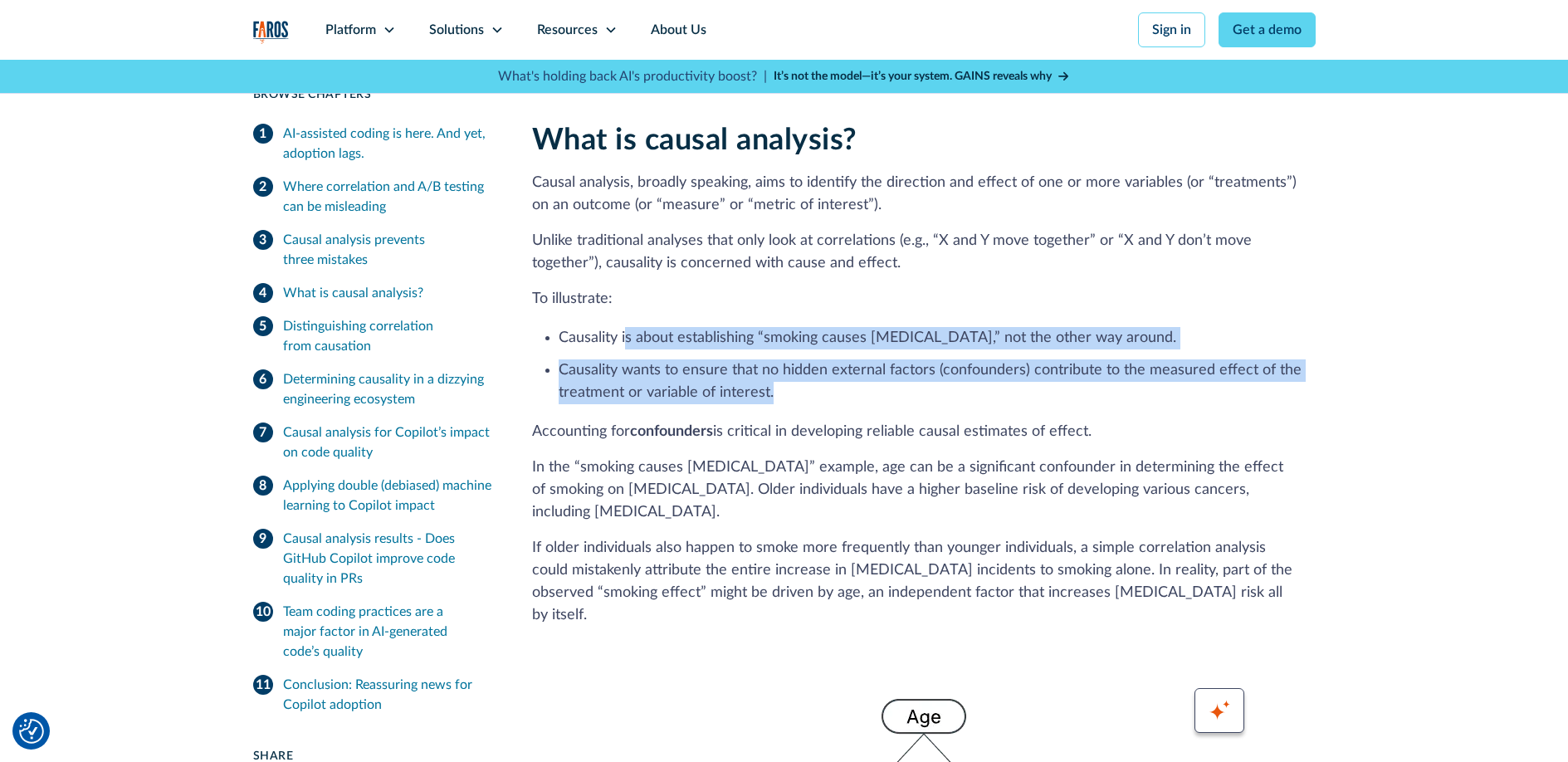drag, startPoint x: 746, startPoint y: 361, endPoint x: 857, endPoint y: 396, distance: 116.38728 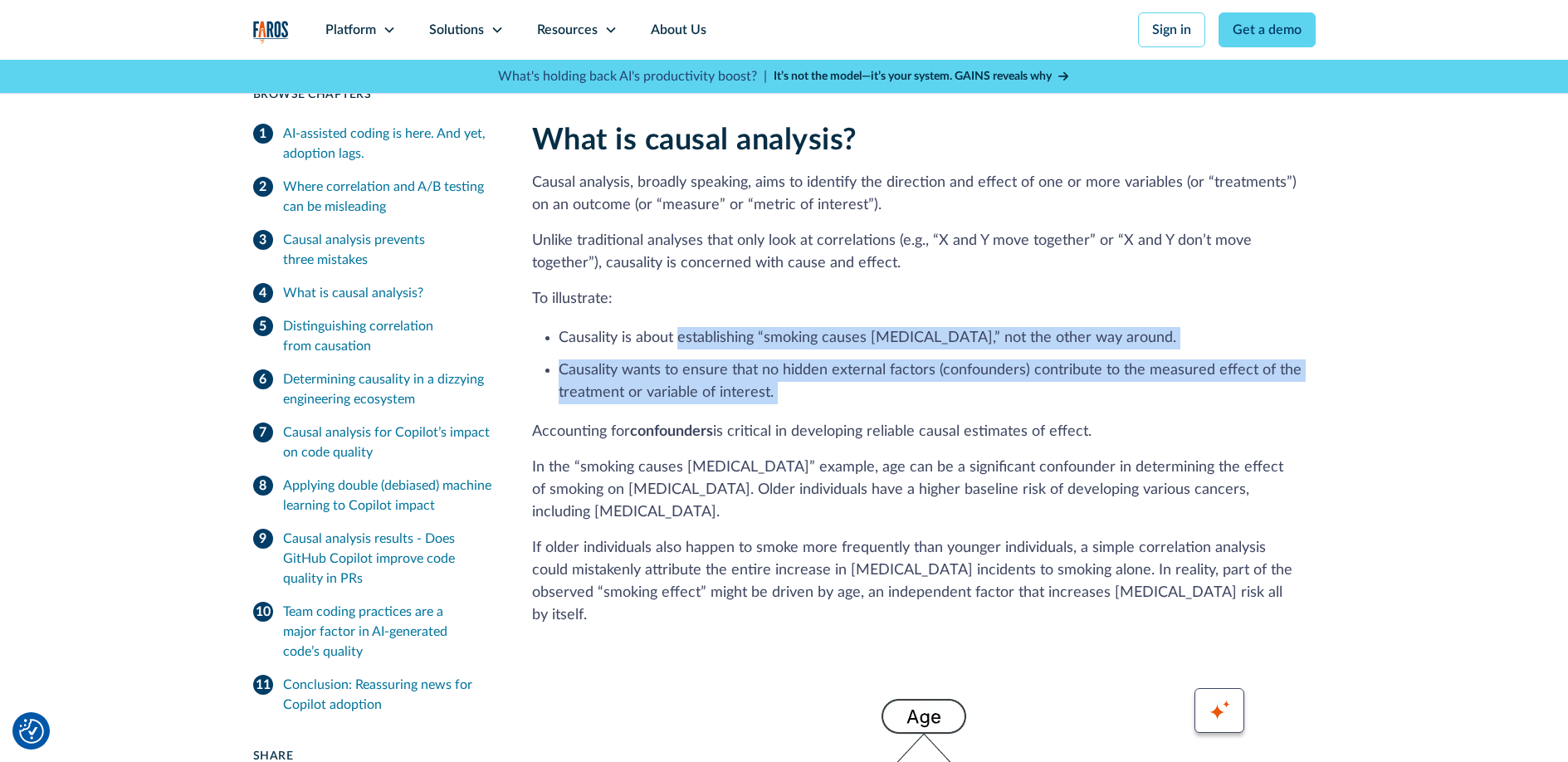 drag, startPoint x: 852, startPoint y: 395, endPoint x: 711, endPoint y: 331, distance: 154.84508 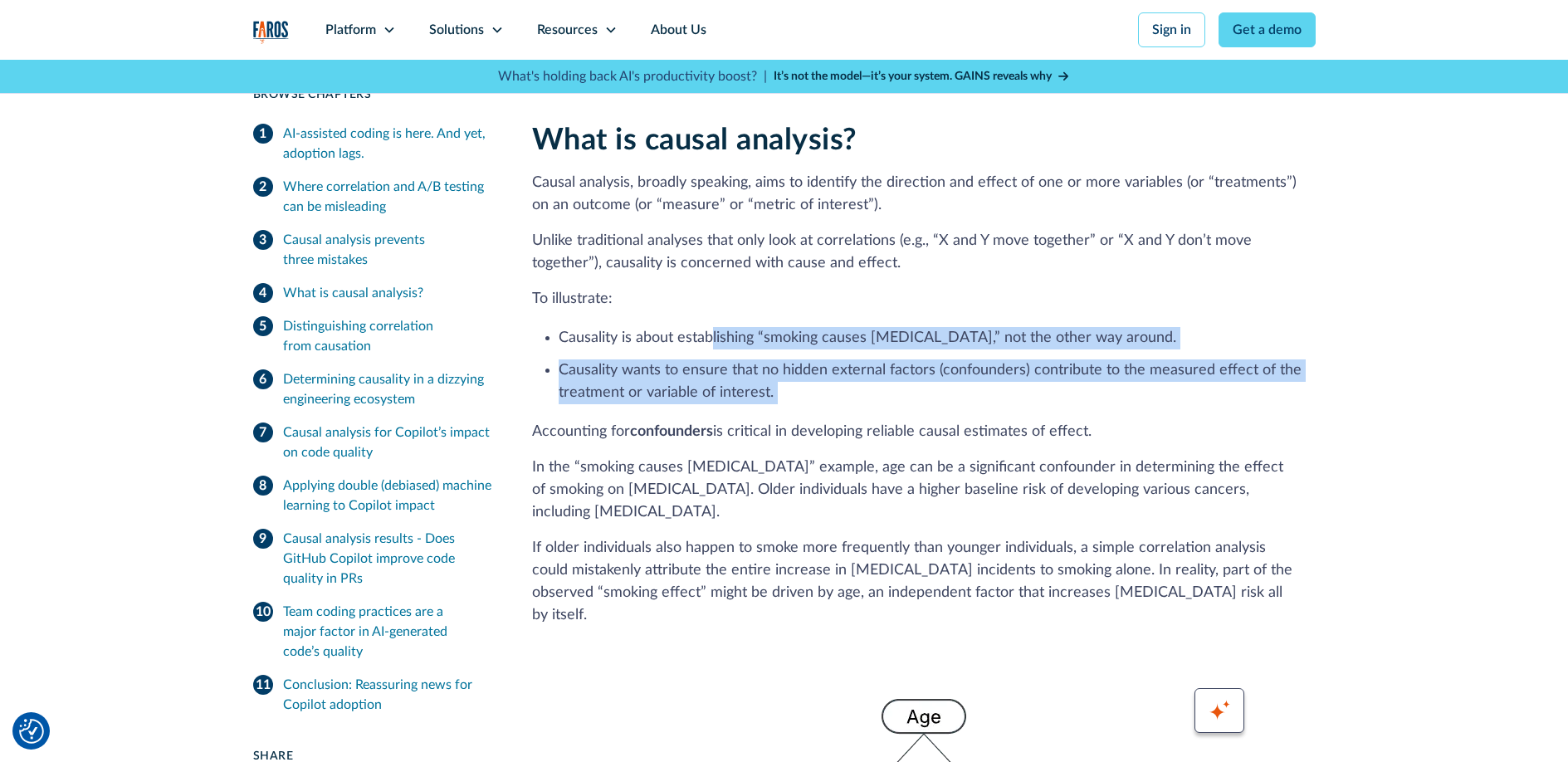 click on "Causality is about establishing “smoking causes lung cancer,” not the other way around. Causality wants to ensure that no hidden external factors (confounders) contribute to the measured effect of the treatment or variable of interest." at bounding box center (924, 364) 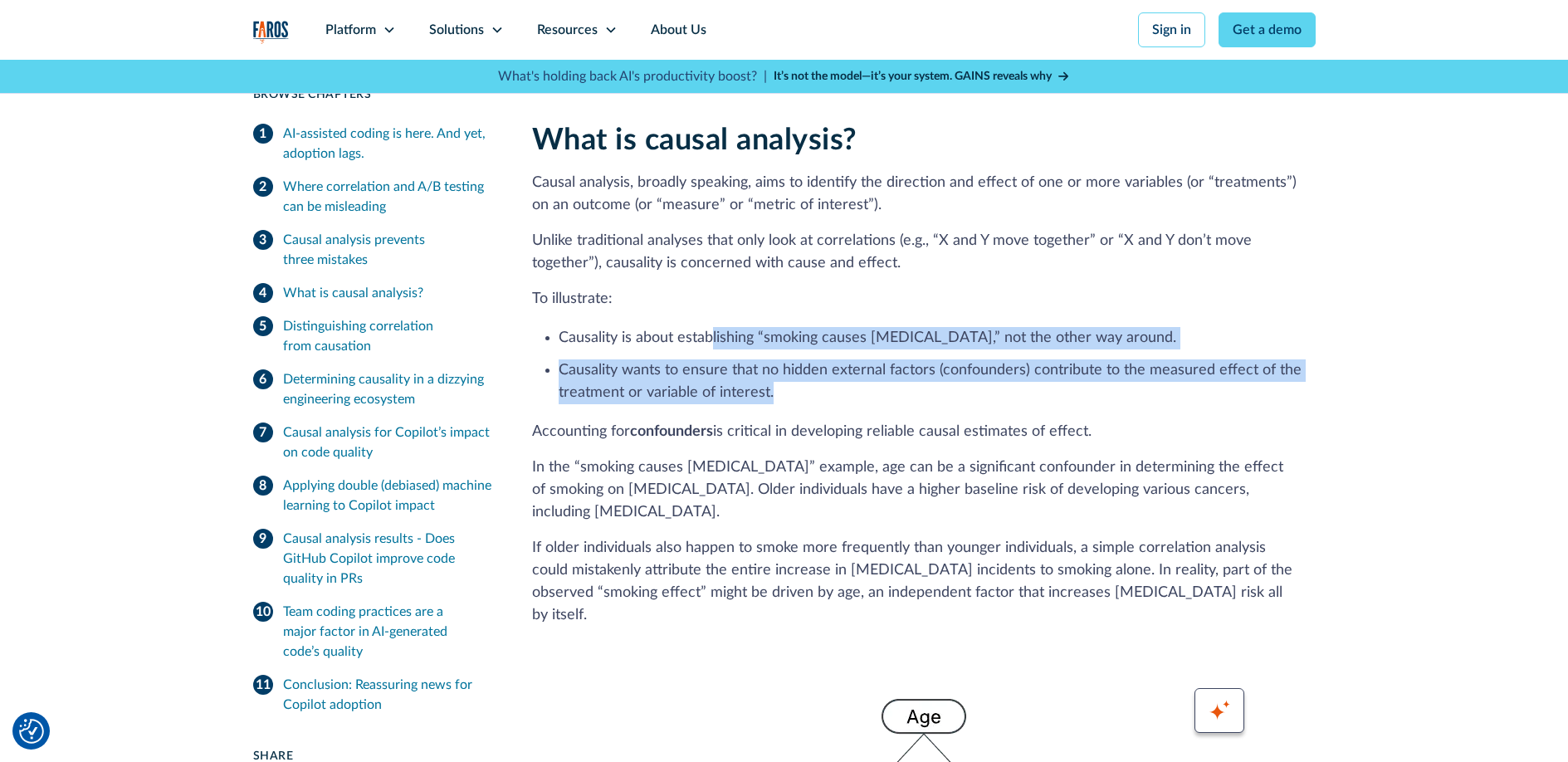 drag, startPoint x: 881, startPoint y: 403, endPoint x: 869, endPoint y: 397, distance: 13.416408 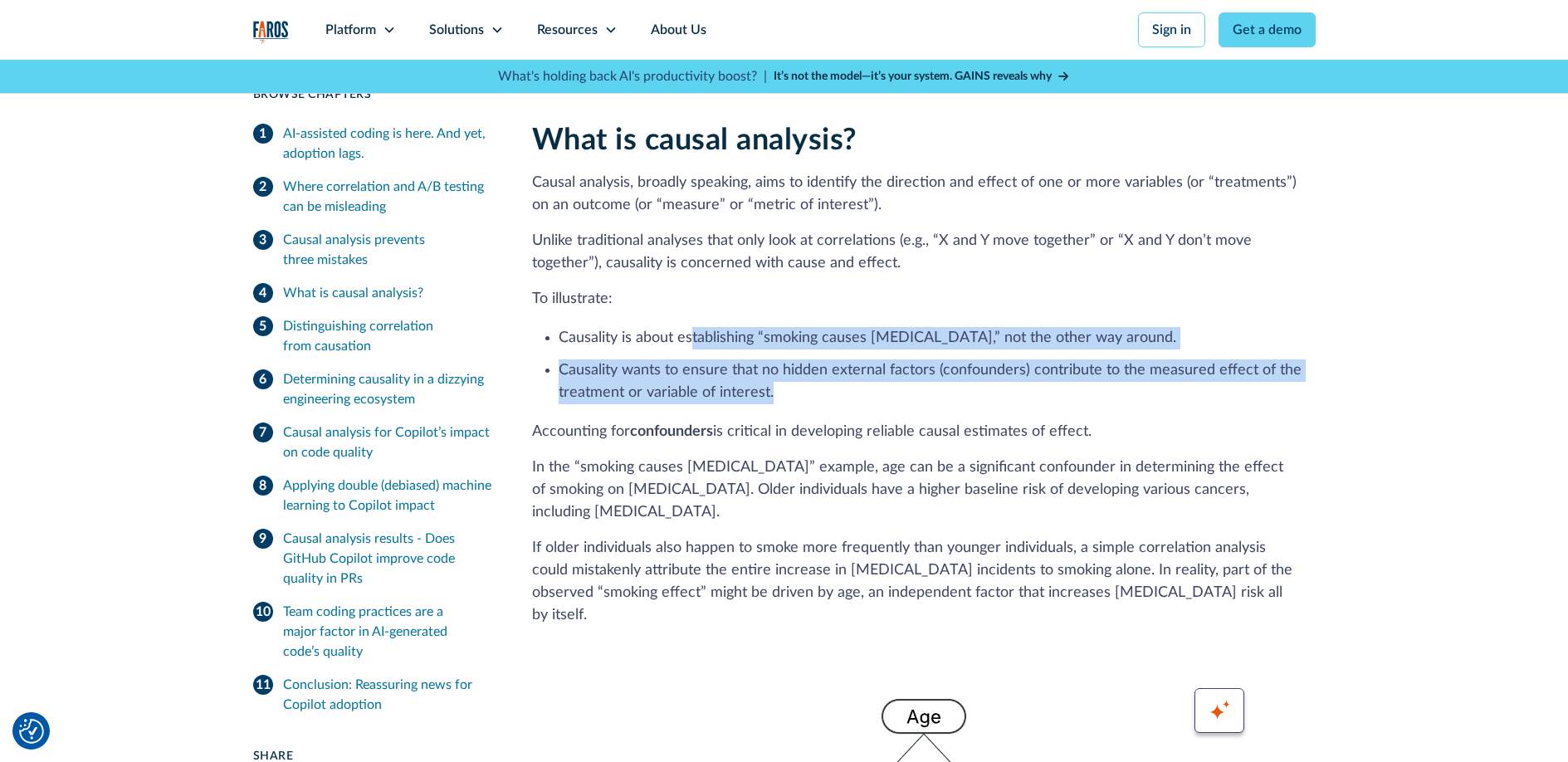 drag, startPoint x: 869, startPoint y: 397, endPoint x: 689, endPoint y: 347, distance: 186.81542 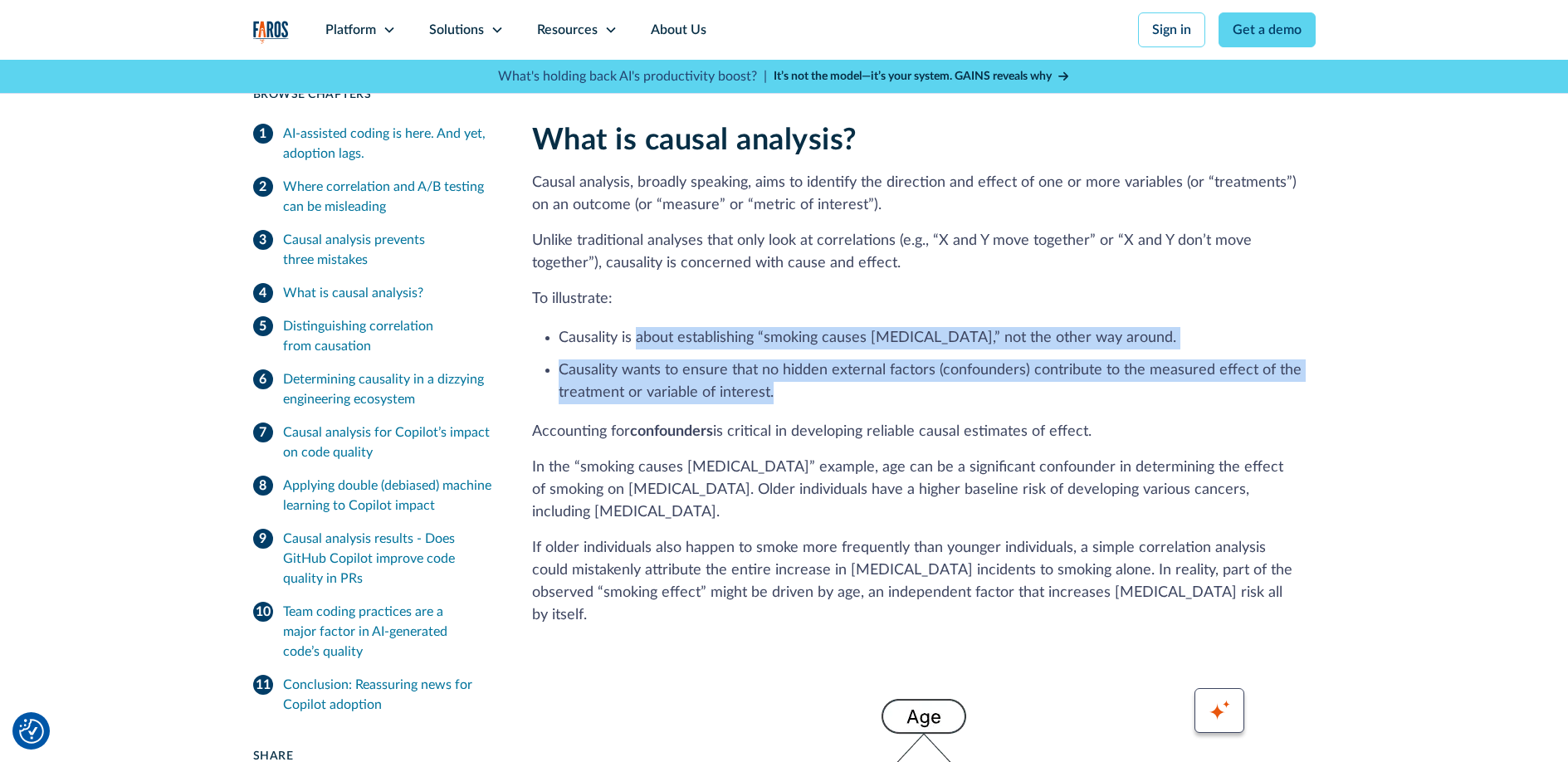 drag, startPoint x: 743, startPoint y: 384, endPoint x: 637, endPoint y: 345, distance: 112.94689 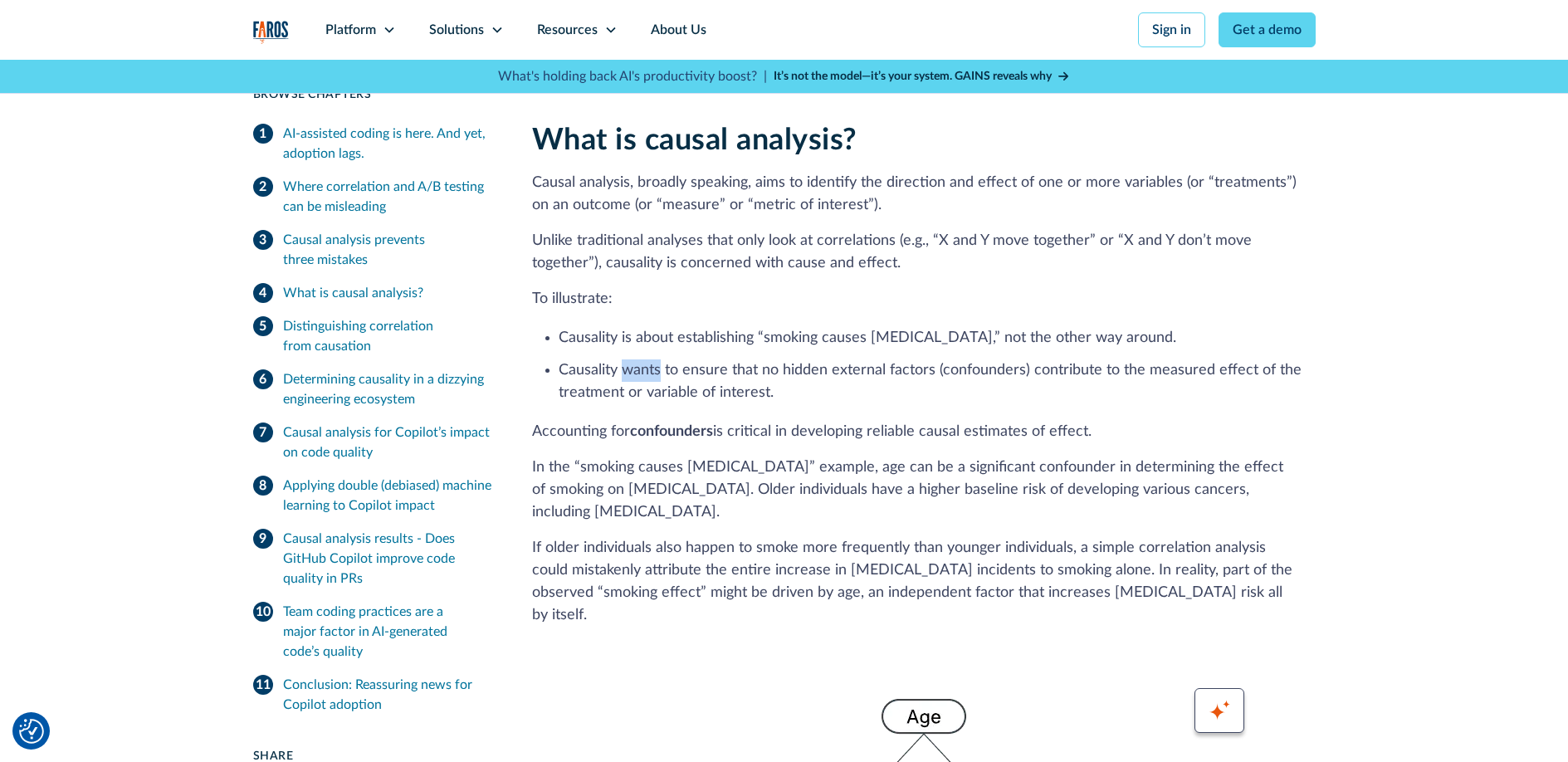 click on "Causality wants to ensure that no hidden external factors (confounders) contribute to the measured effect of the treatment or variable of interest." at bounding box center (937, 382) 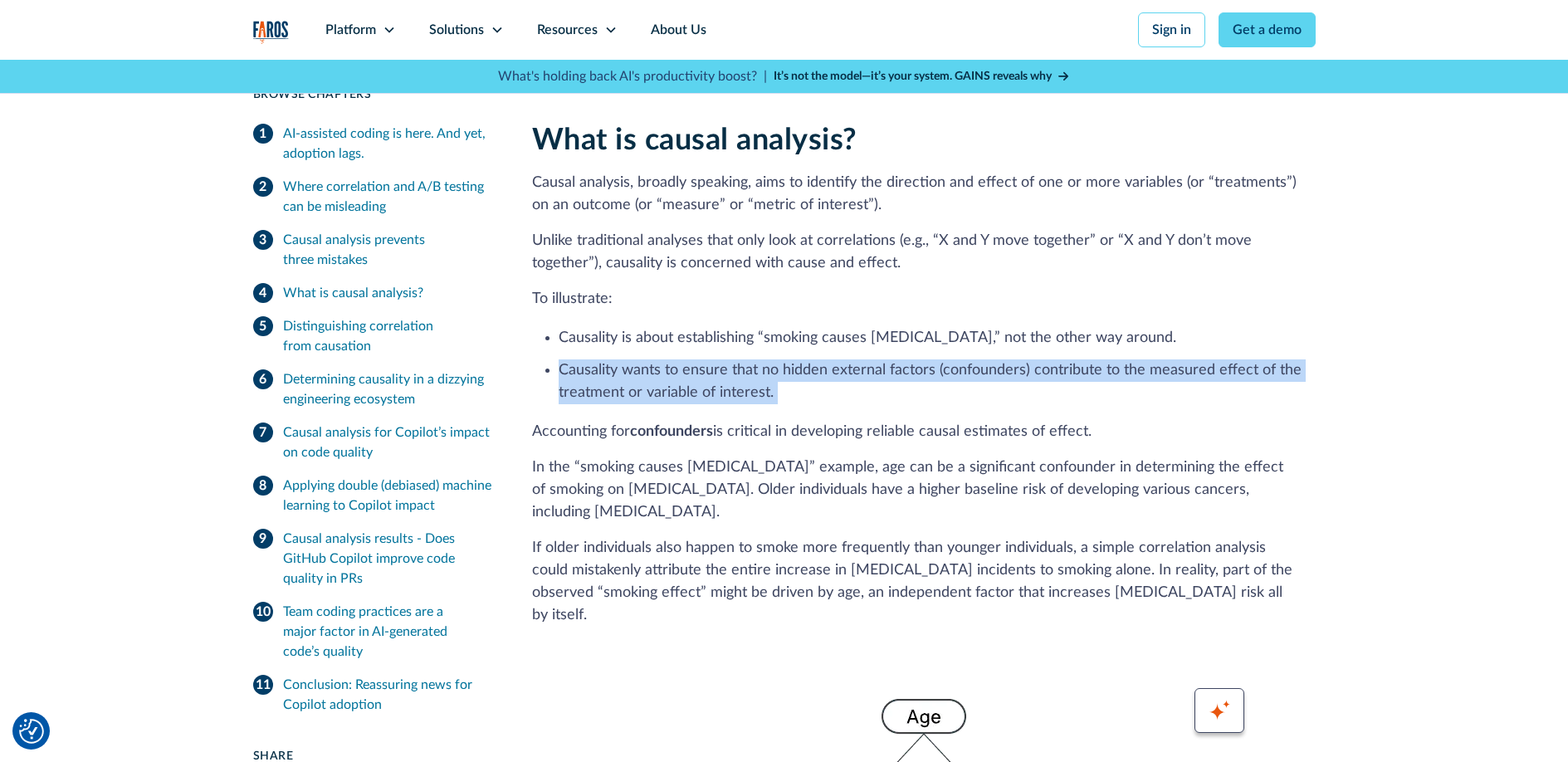click on "Causality wants to ensure that no hidden external factors (confounders) contribute to the measured effect of the treatment or variable of interest." at bounding box center (937, 382) 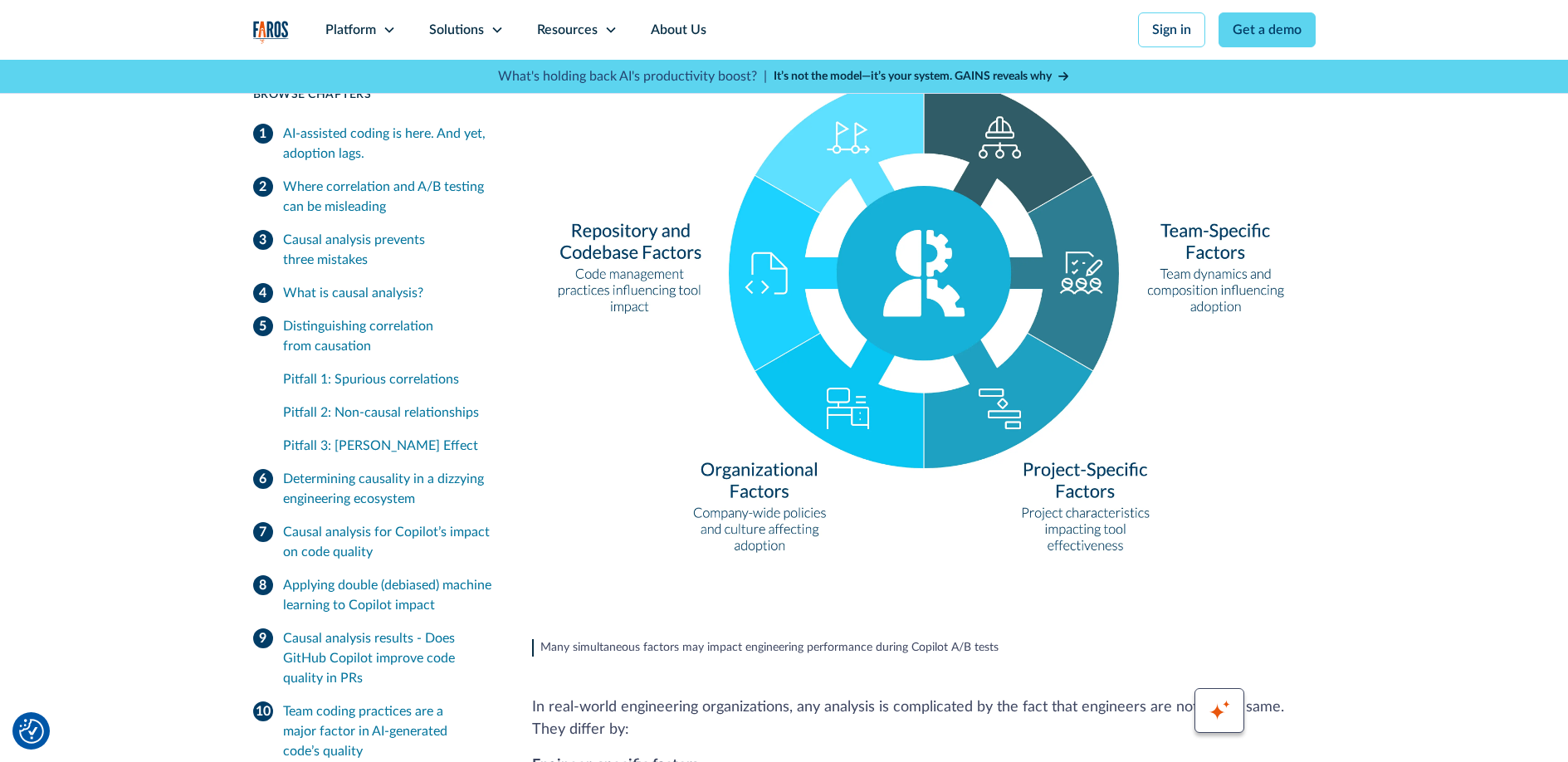 scroll, scrollTop: 5695, scrollLeft: 0, axis: vertical 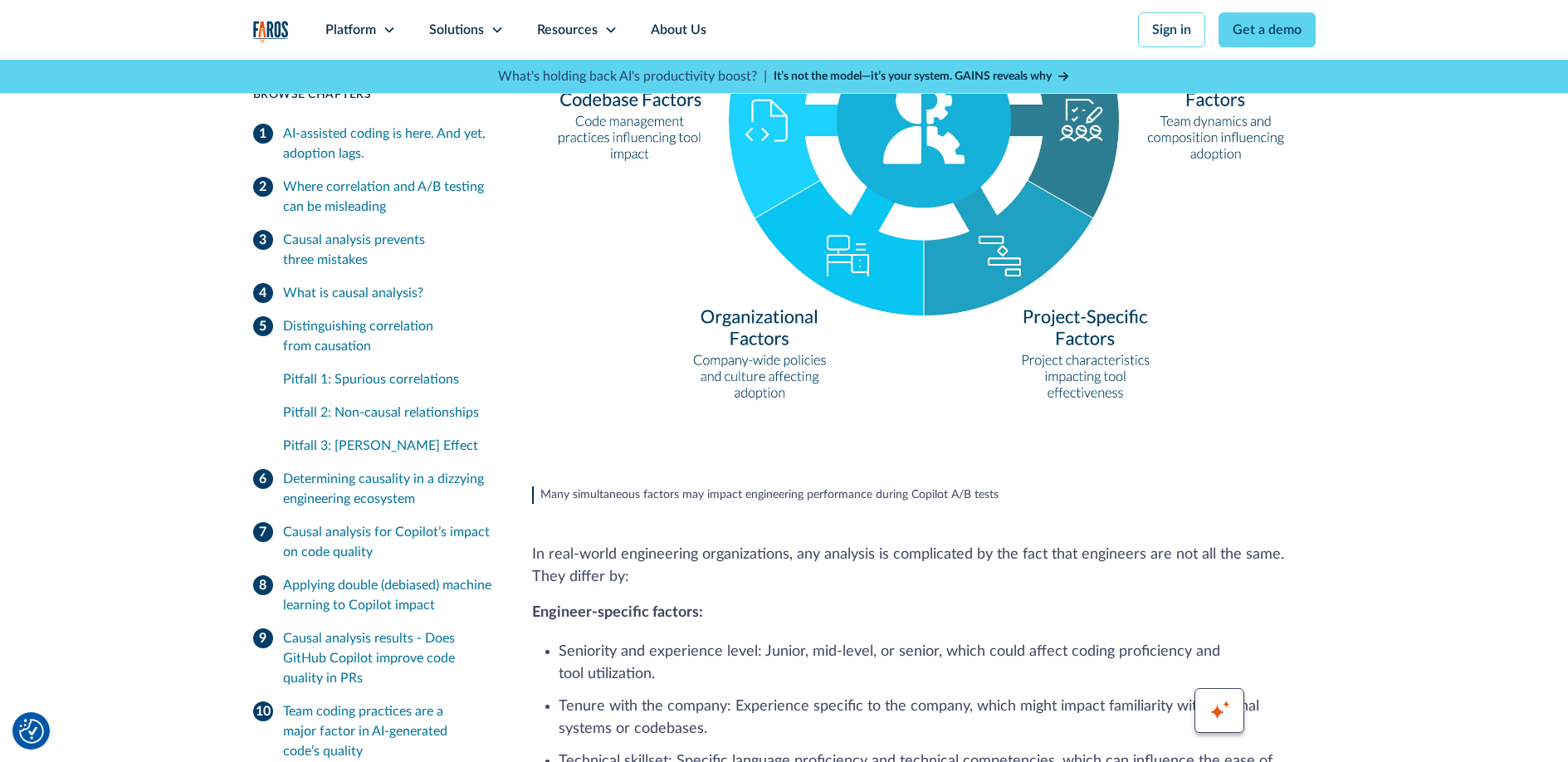 click on "In real-world engineering organizations, any analysis is complicated by the fact that engineers are not all the same. They differ by:" at bounding box center [924, 566] 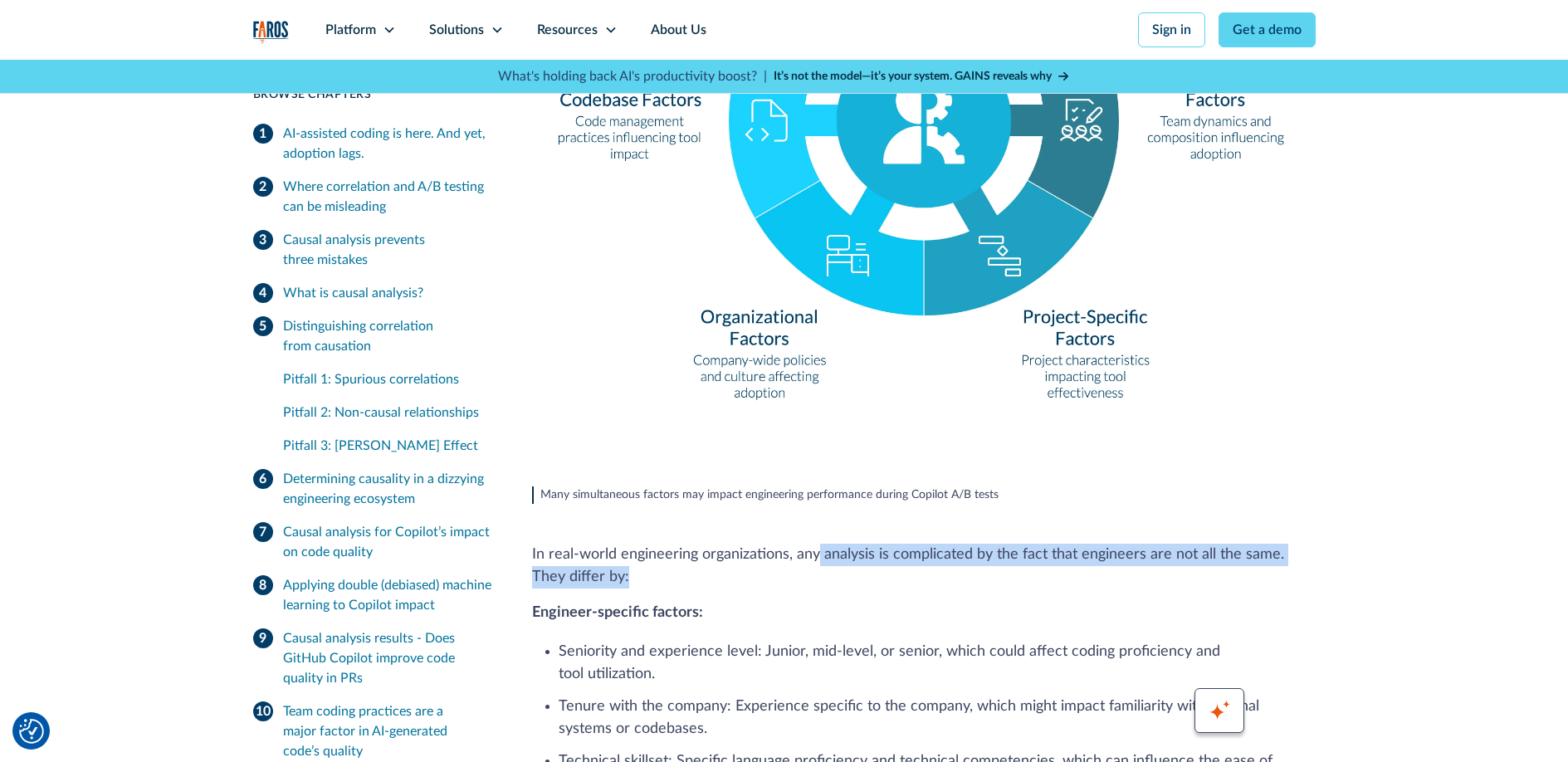 drag, startPoint x: 813, startPoint y: 462, endPoint x: 1065, endPoint y: 484, distance: 252.9585 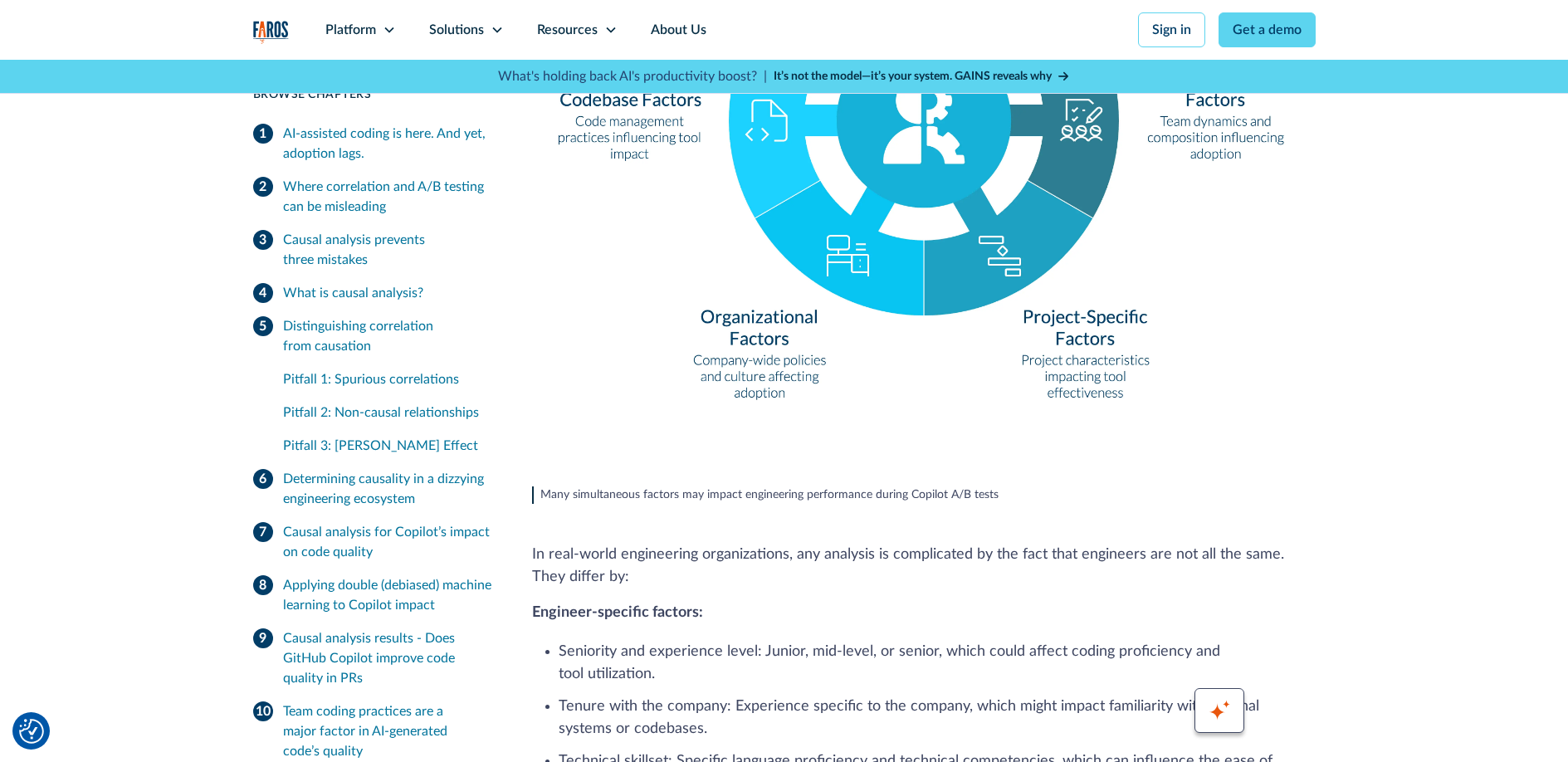 click on "In real-world engineering organizations, any analysis is complicated by the fact that engineers are not all the same. They differ by:" at bounding box center (924, 566) 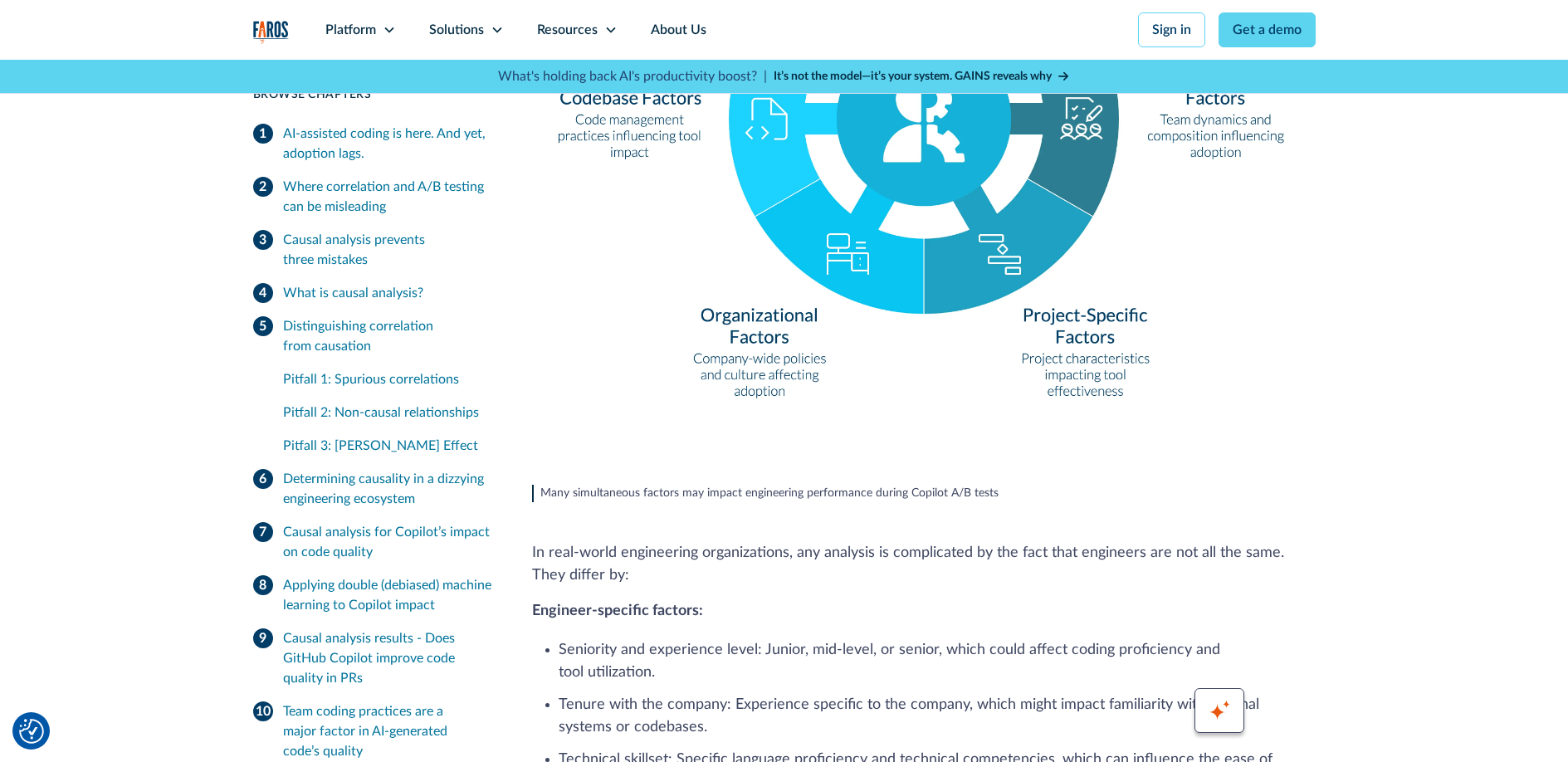 scroll, scrollTop: 5854, scrollLeft: 0, axis: vertical 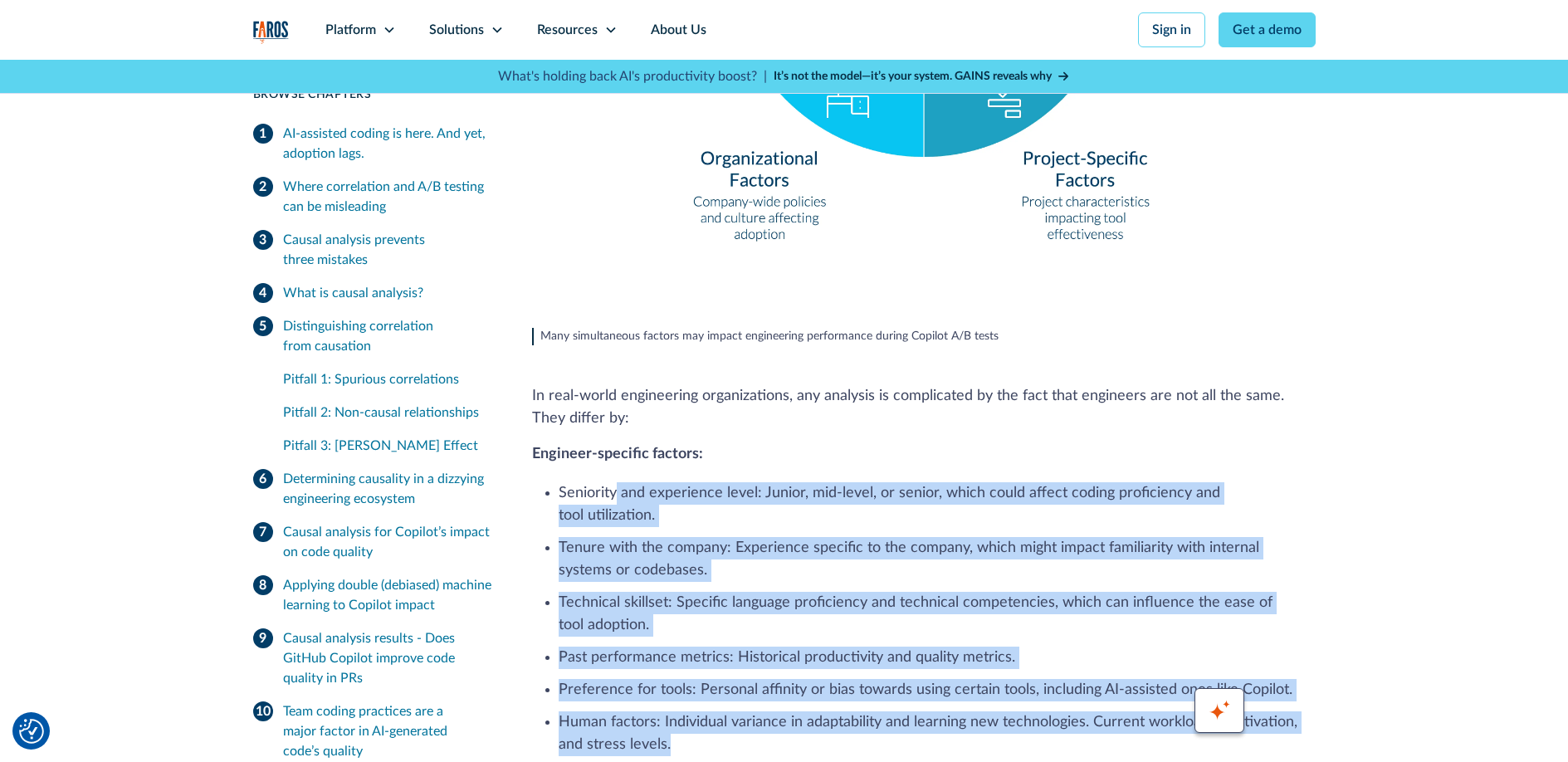 drag, startPoint x: 613, startPoint y: 405, endPoint x: 937, endPoint y: 650, distance: 406.2032 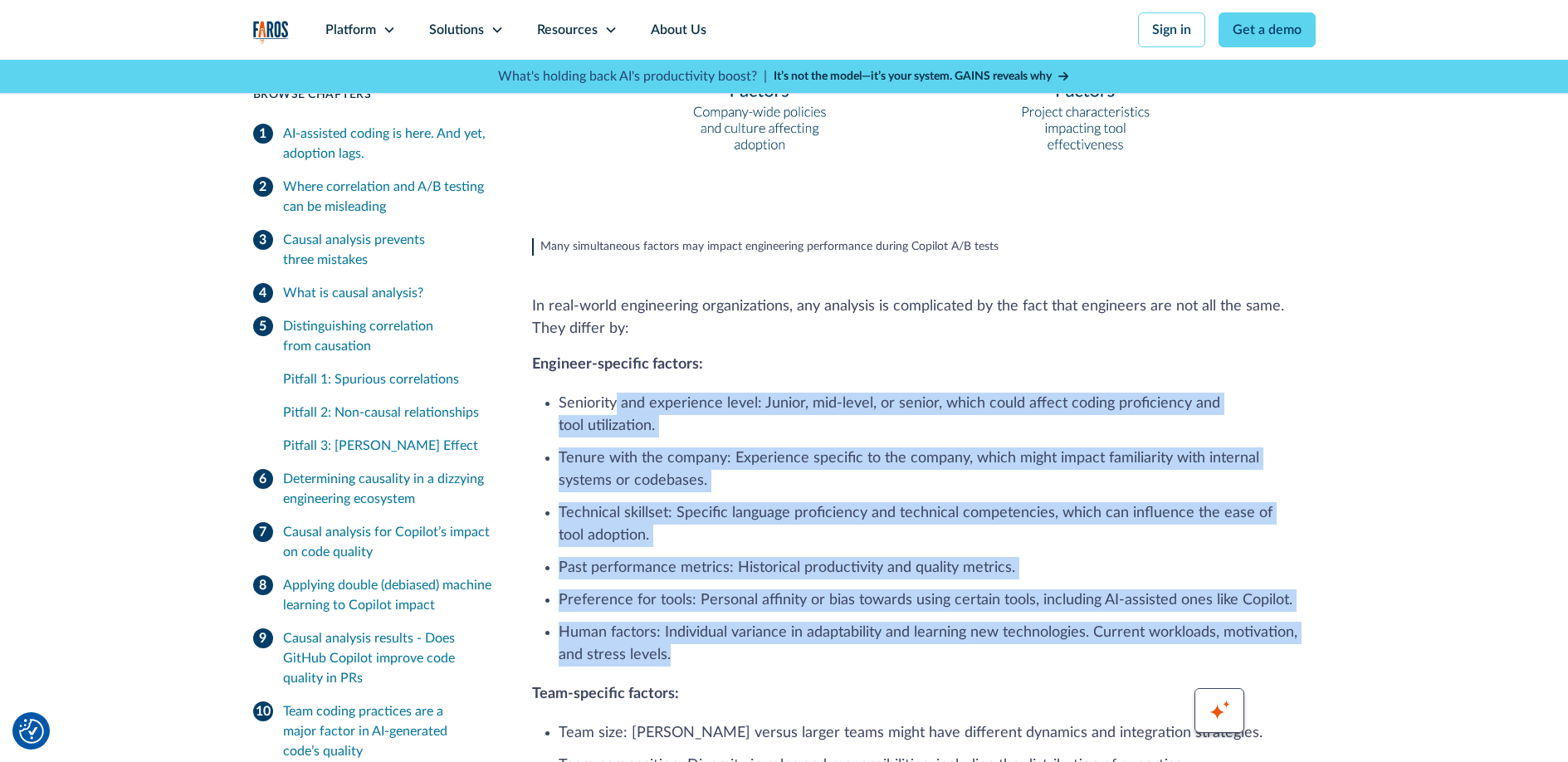 scroll, scrollTop: 6002, scrollLeft: 0, axis: vertical 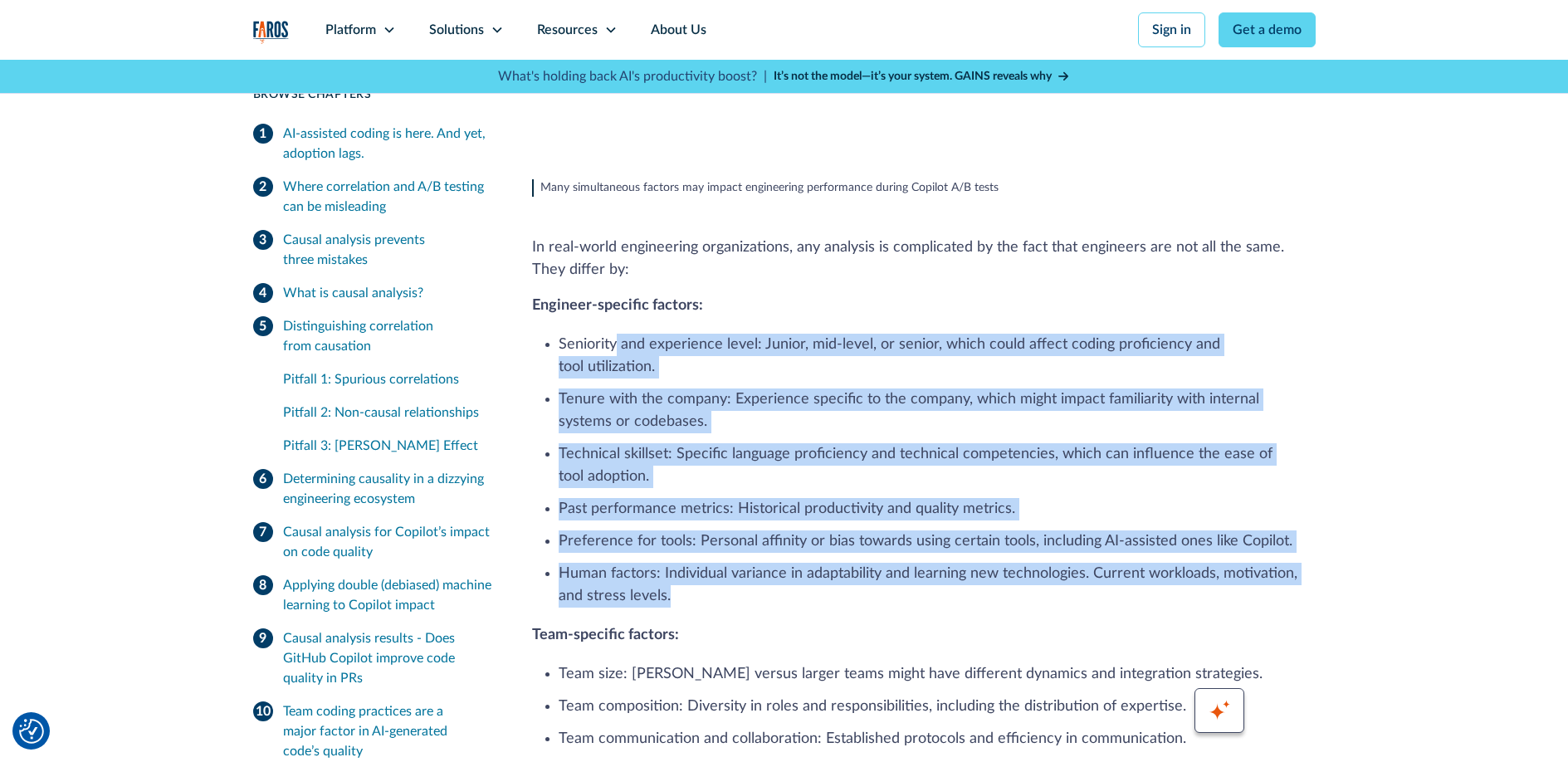 click on "Technical skillset: Specific language proficiency and technical competencies, which can influence the ease of tool adoption." at bounding box center [937, 466] 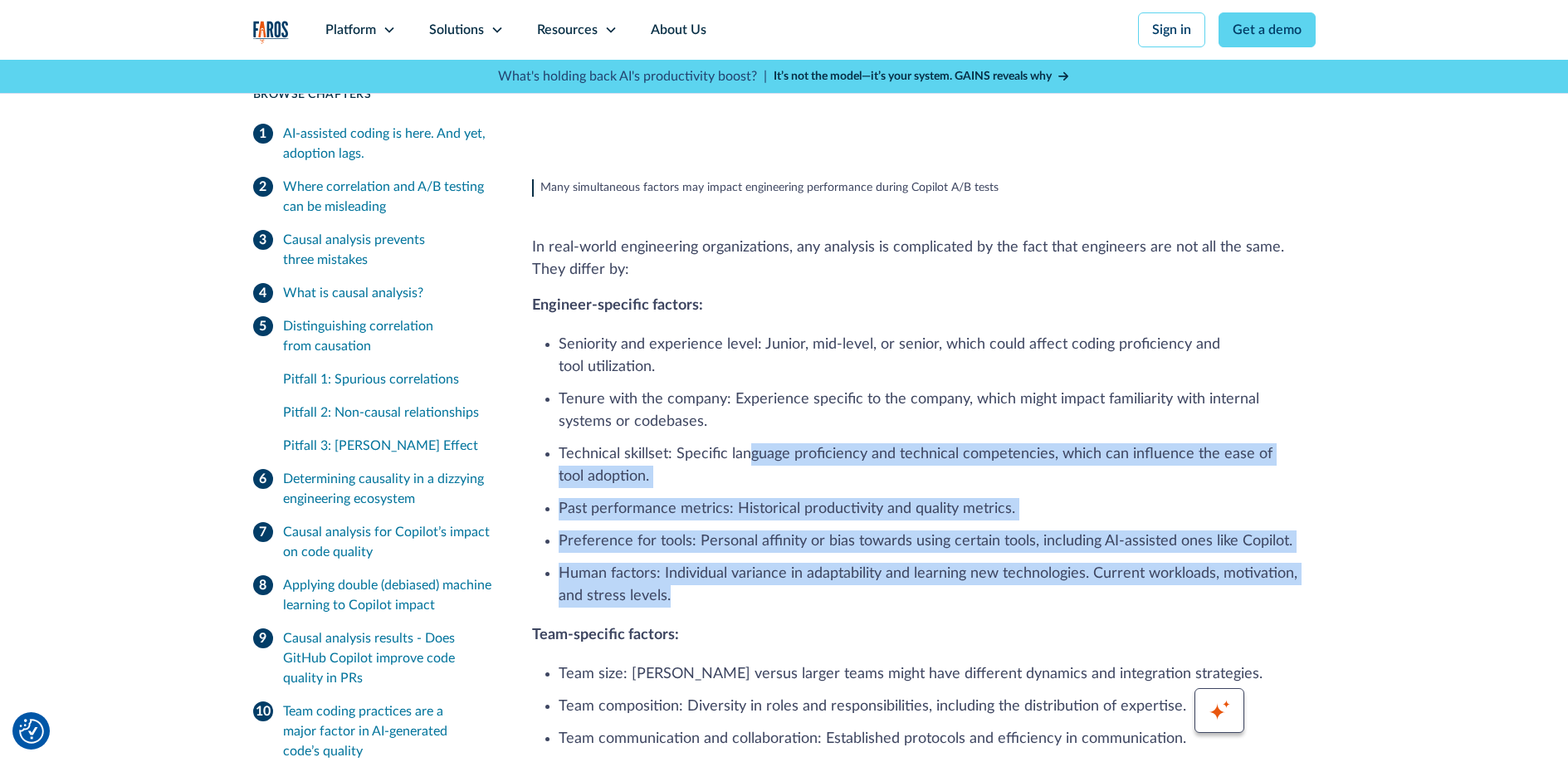 drag, startPoint x: 749, startPoint y: 338, endPoint x: 885, endPoint y: 502, distance: 213.054 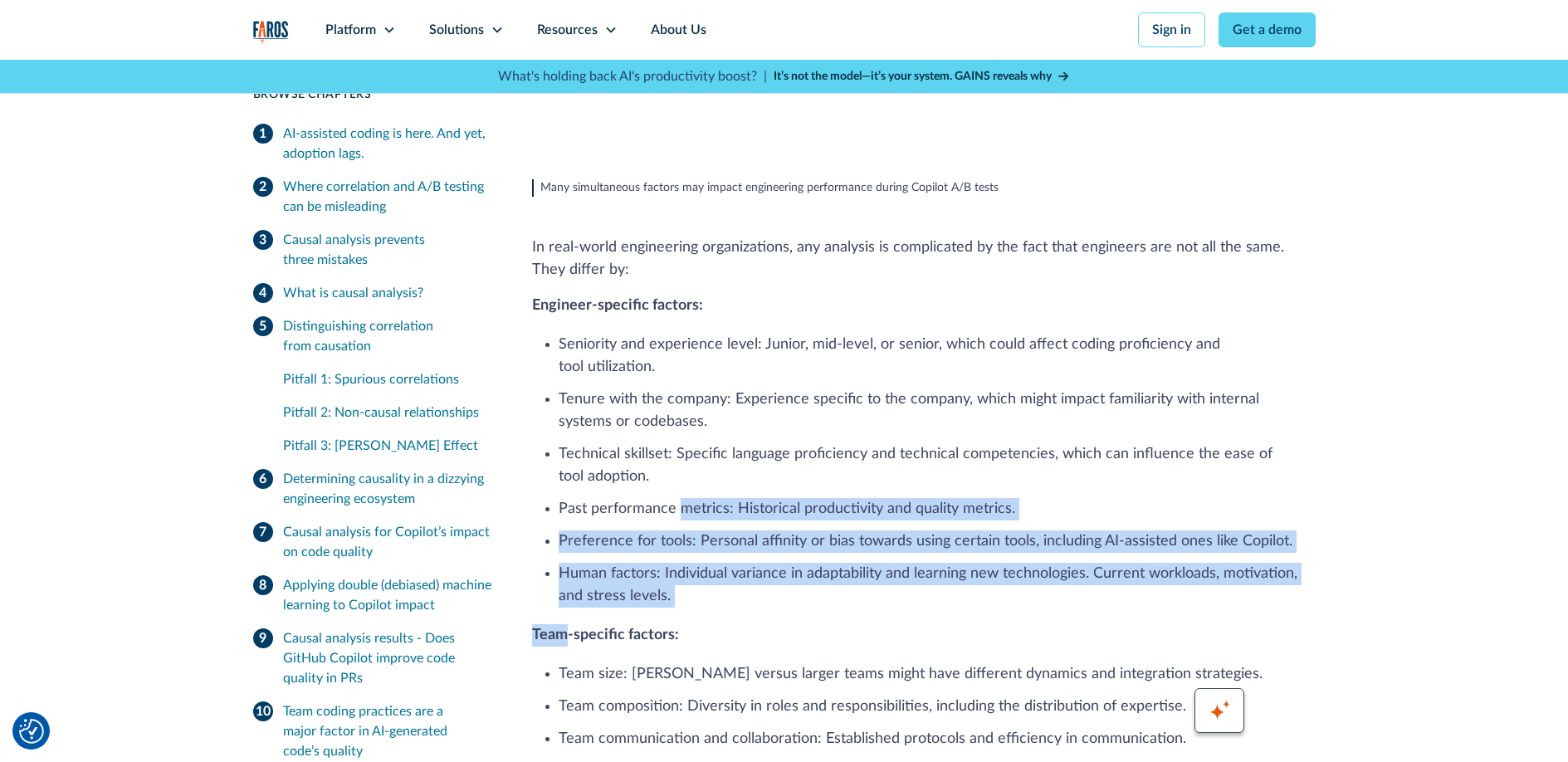 drag, startPoint x: 885, startPoint y: 502, endPoint x: 712, endPoint y: 387, distance: 207.73541 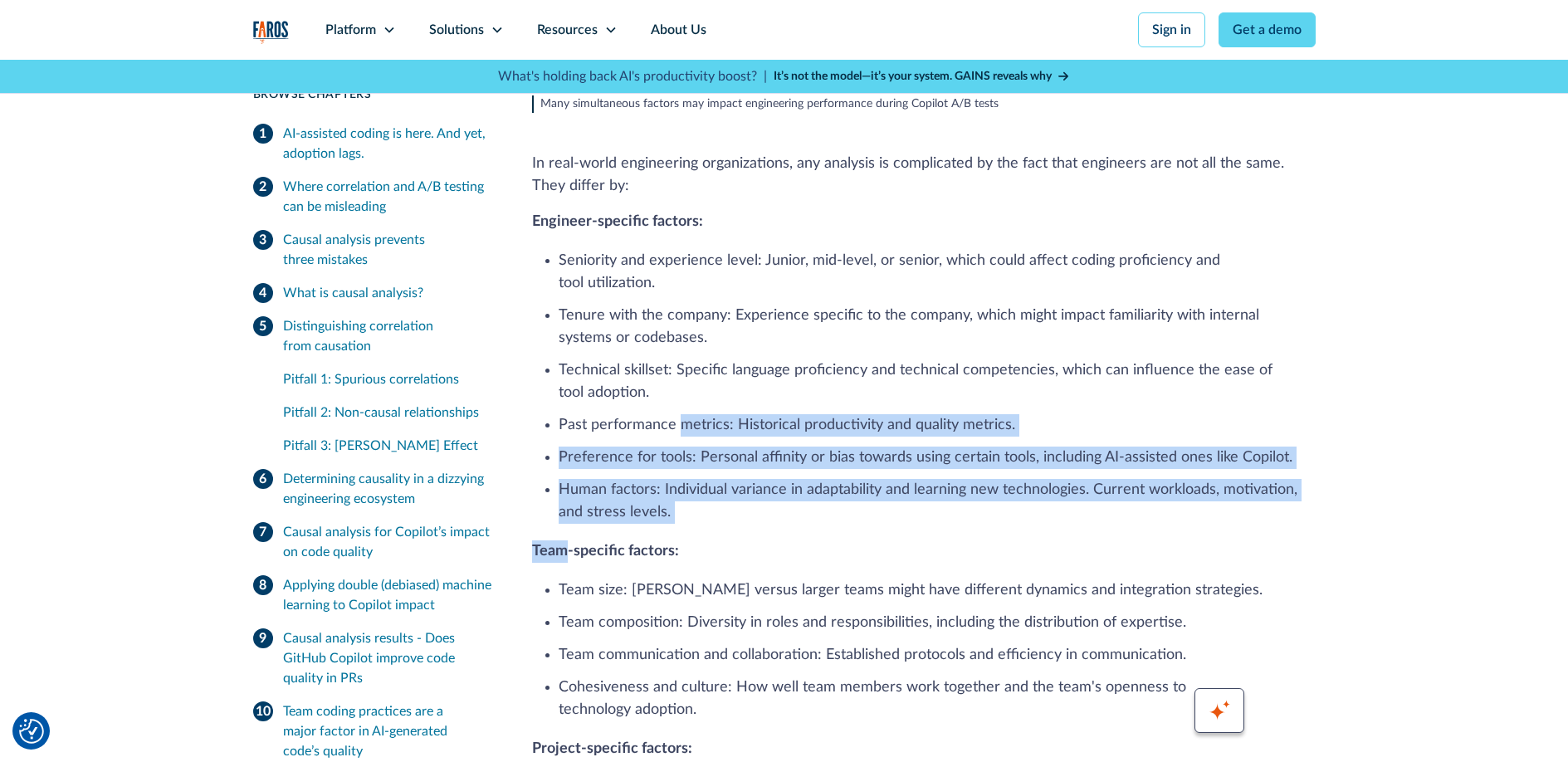 scroll, scrollTop: 6119, scrollLeft: 0, axis: vertical 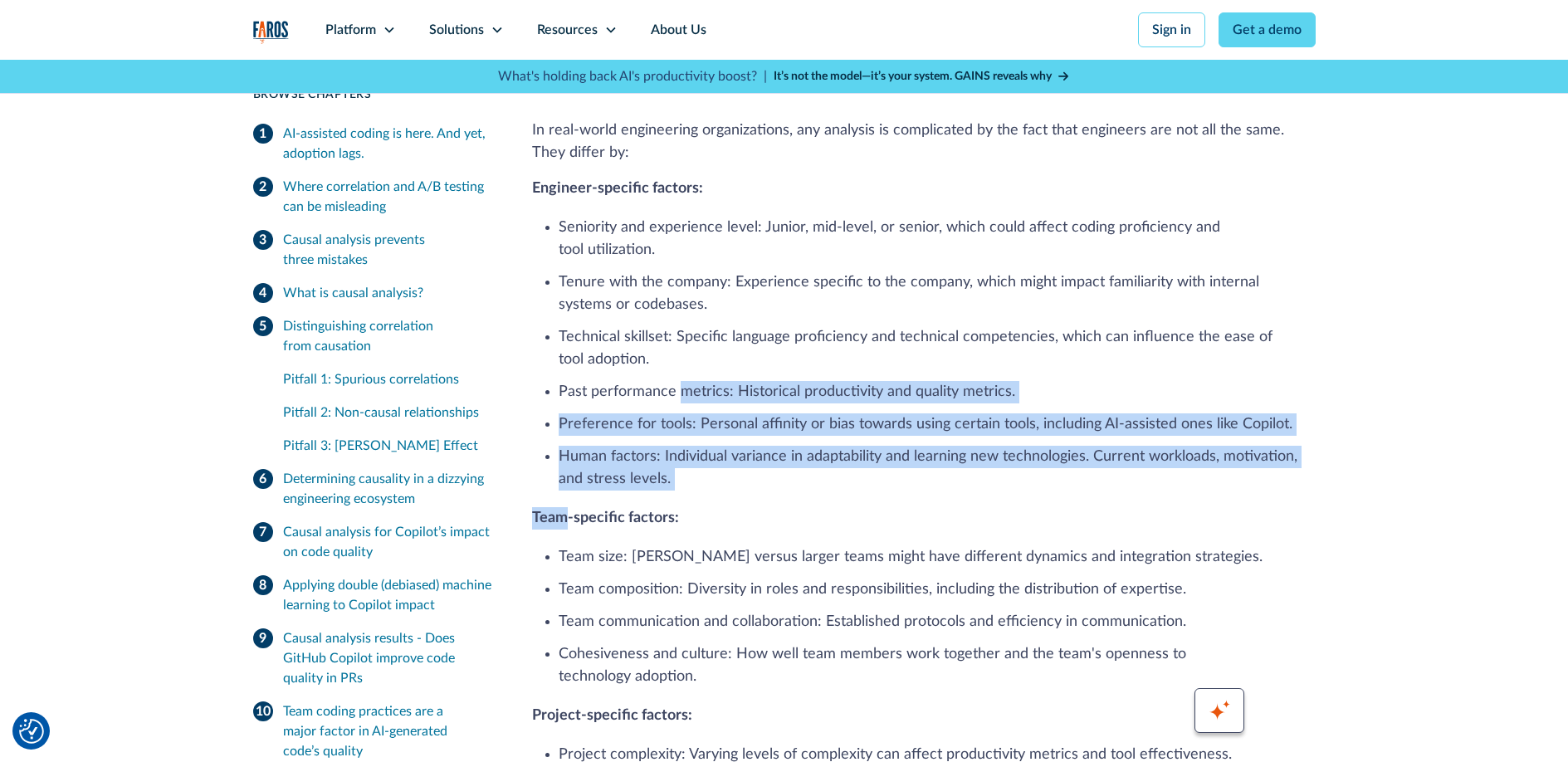 click on "Human factors: Individual variance in adaptability and learning new technologies. Current workloads, motivation, and stress levels." at bounding box center (937, 468) 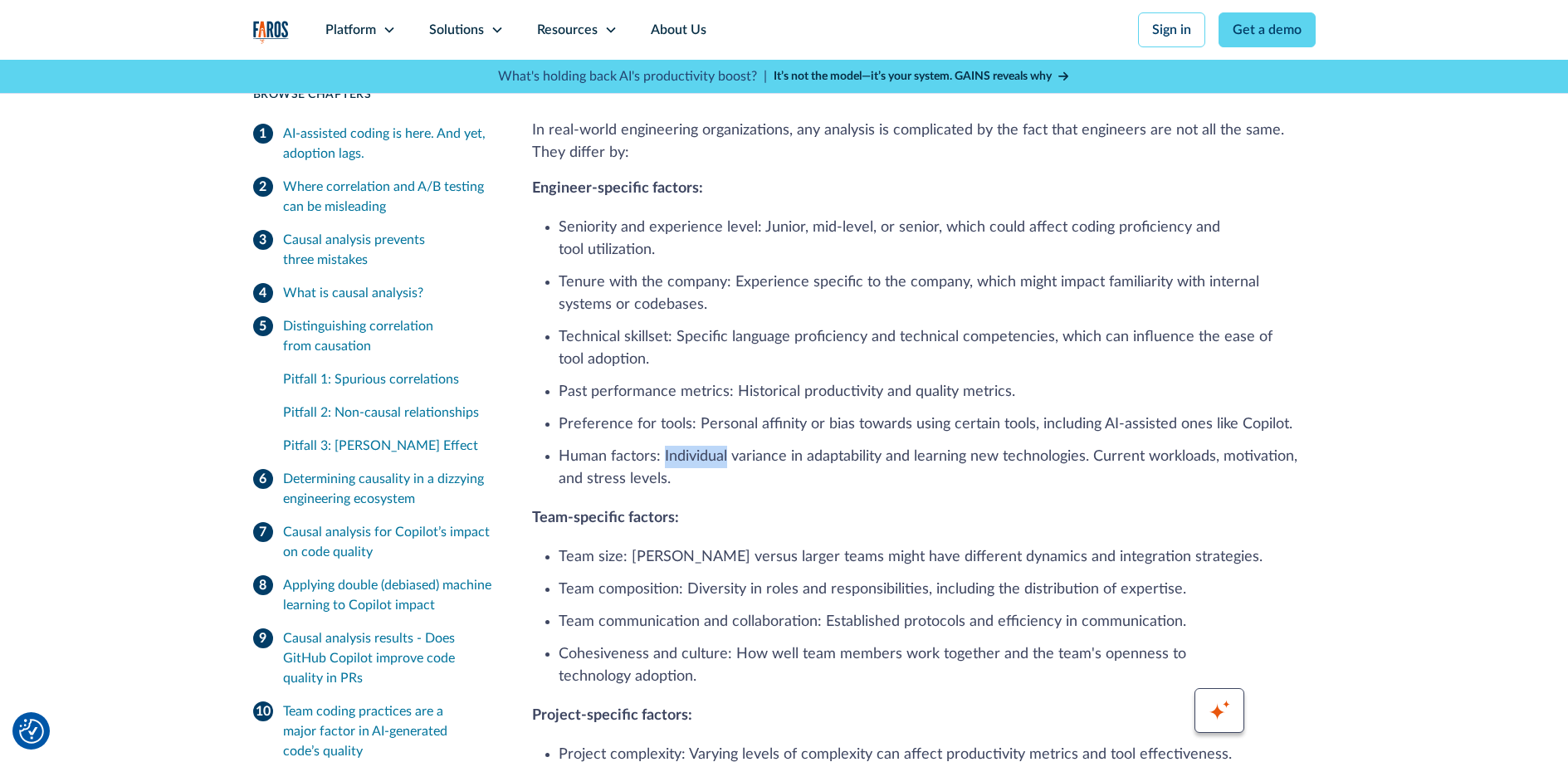 click on "Human factors: Individual variance in adaptability and learning new technologies. Current workloads, motivation, and stress levels." at bounding box center (937, 468) 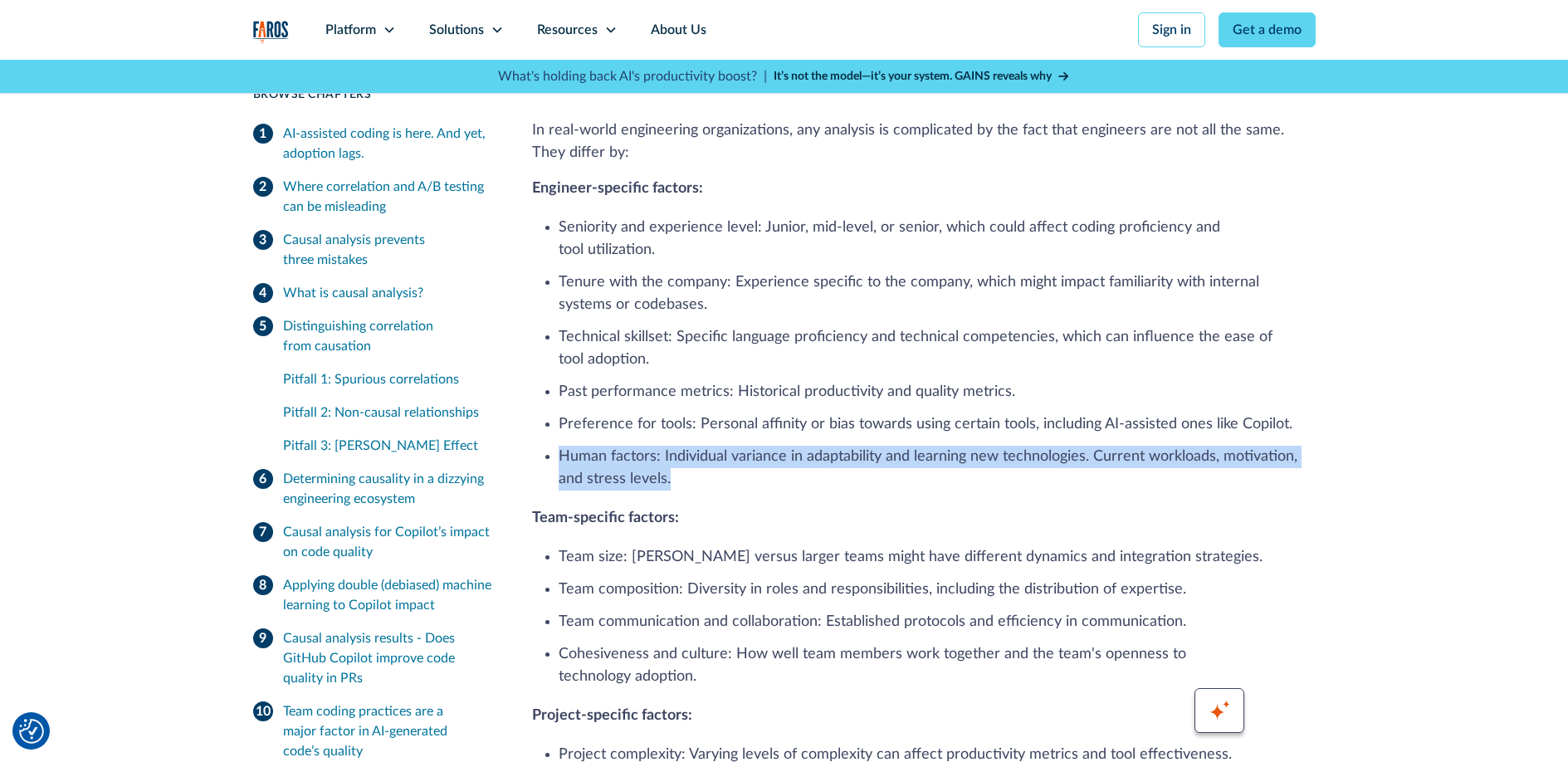 click on "Human factors: Individual variance in adaptability and learning new technologies. Current workloads, motivation, and stress levels." at bounding box center [937, 468] 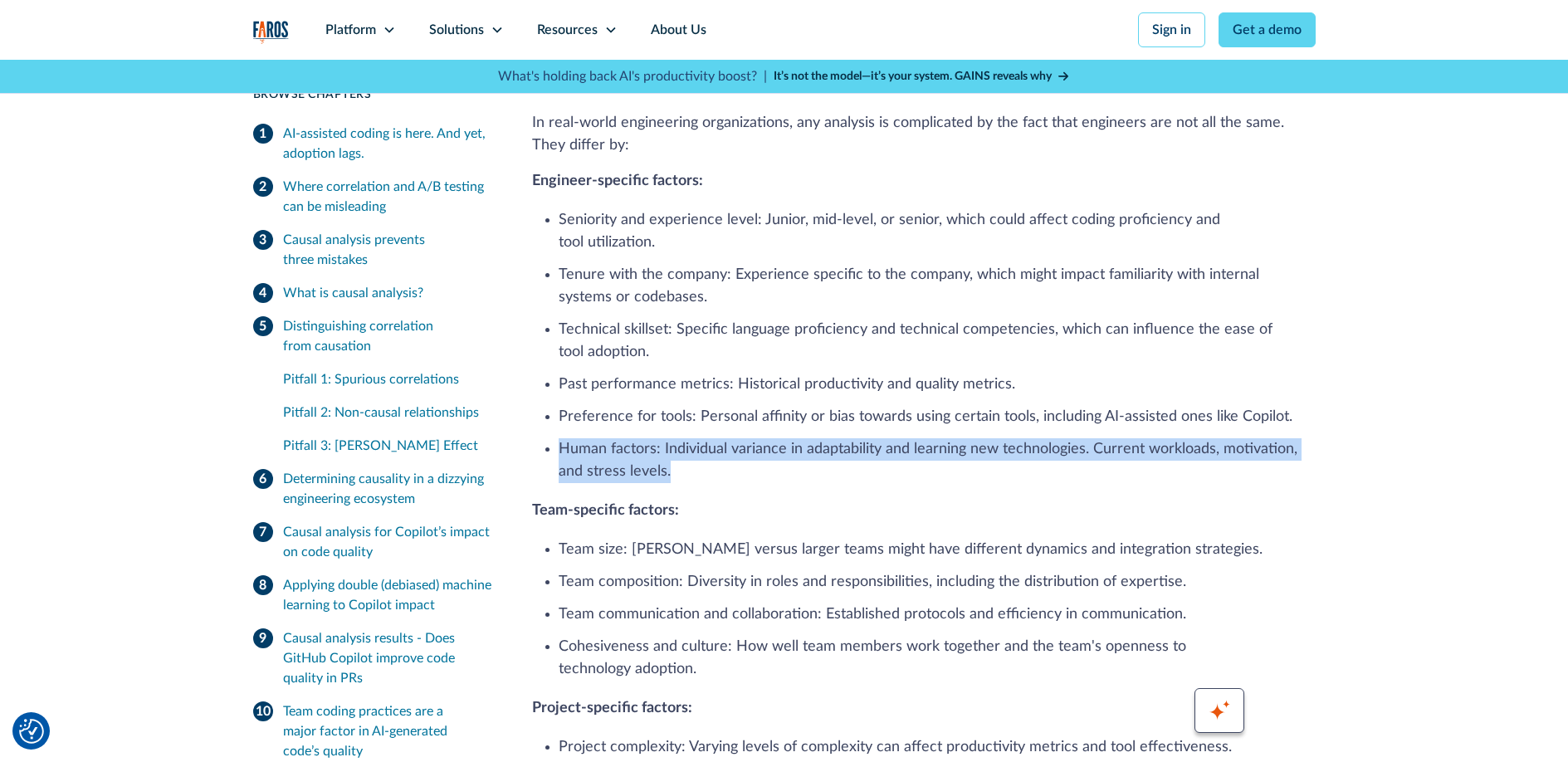 scroll, scrollTop: 6237, scrollLeft: 0, axis: vertical 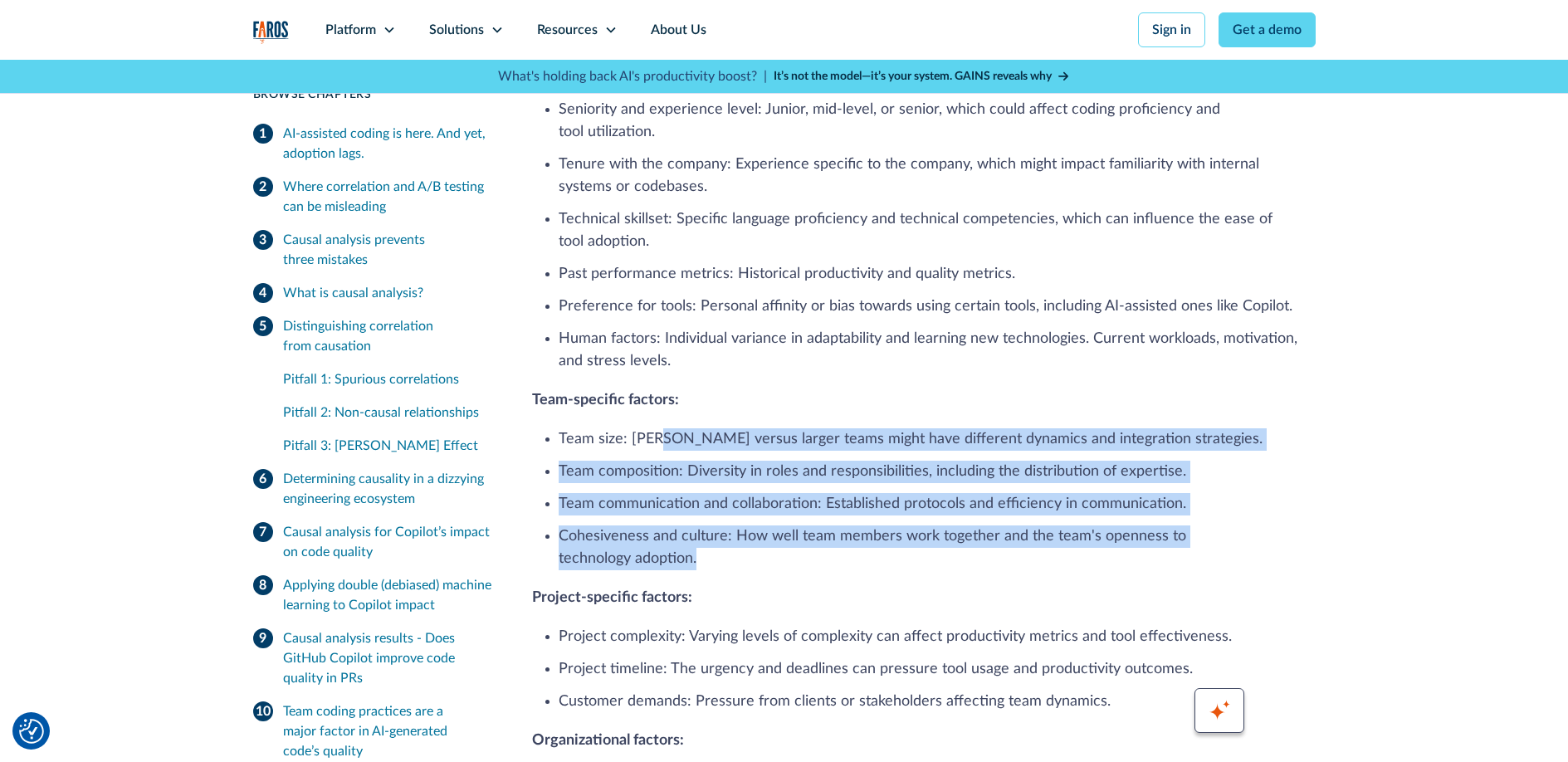 drag, startPoint x: 662, startPoint y: 329, endPoint x: 778, endPoint y: 461, distance: 175.72706 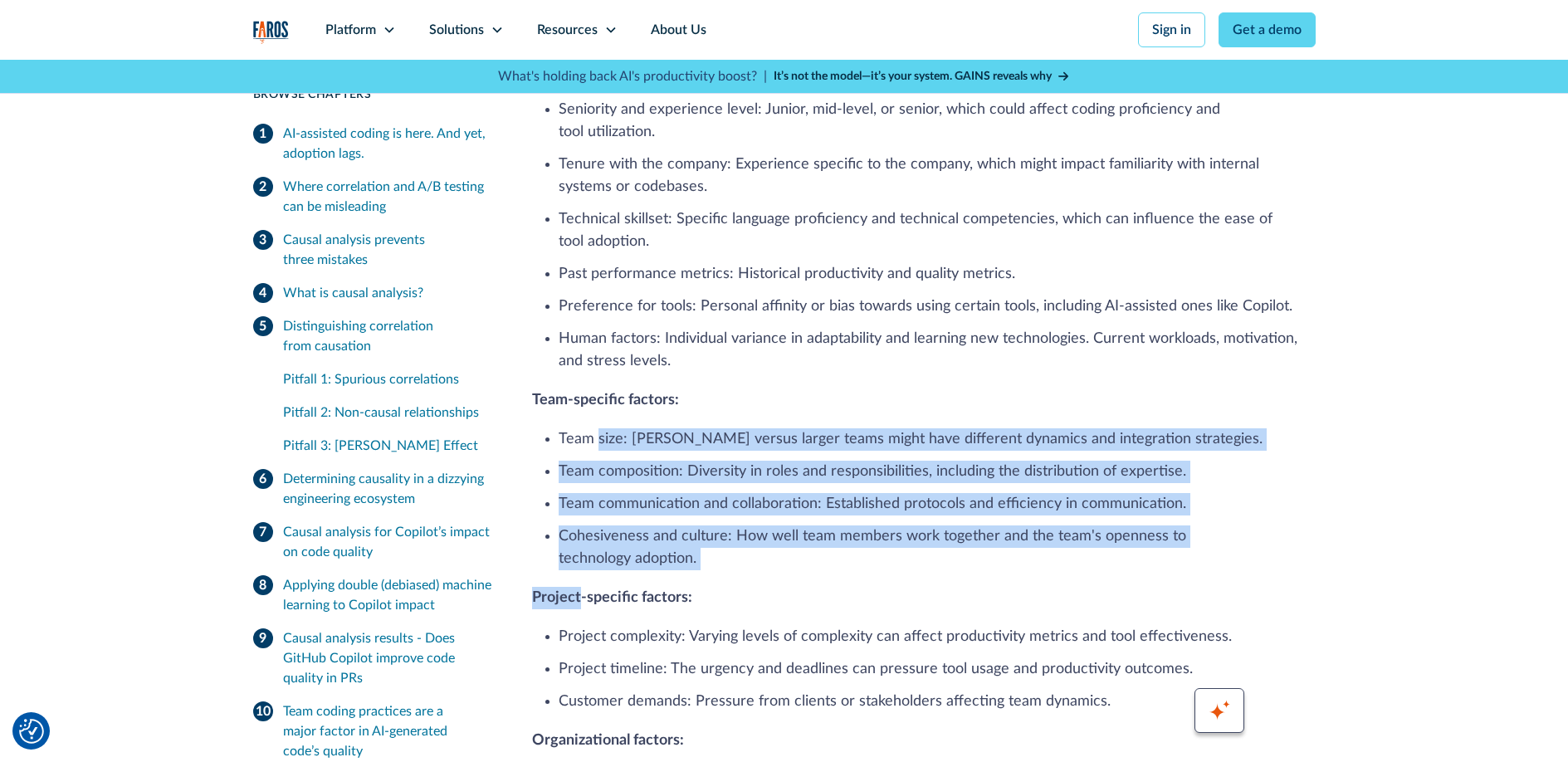 drag, startPoint x: 745, startPoint y: 427, endPoint x: 598, endPoint y: 328, distance: 177.22867 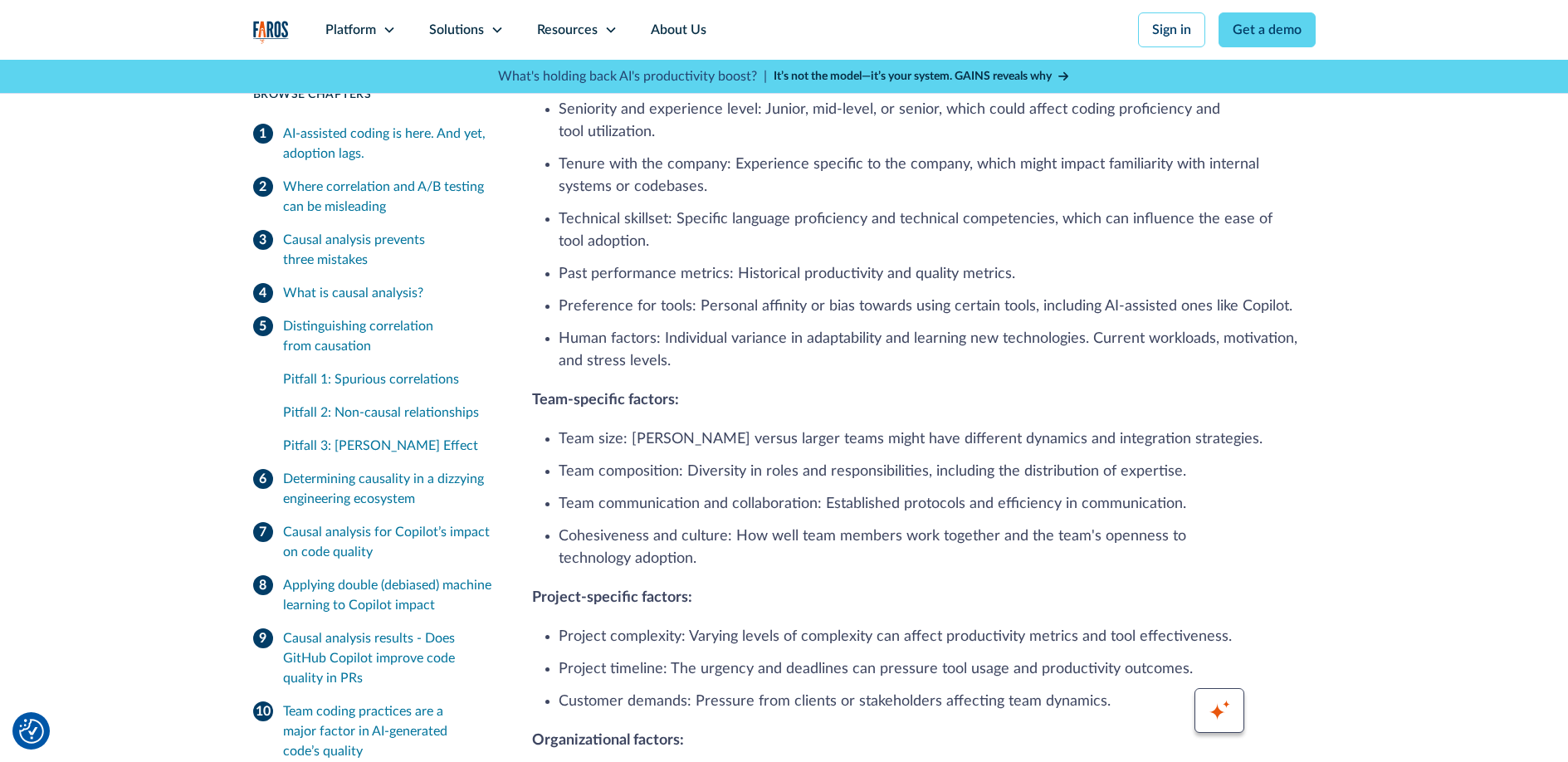click on "Team size: Smaller versus larger teams might have different dynamics and integration strategies." at bounding box center (937, 439) 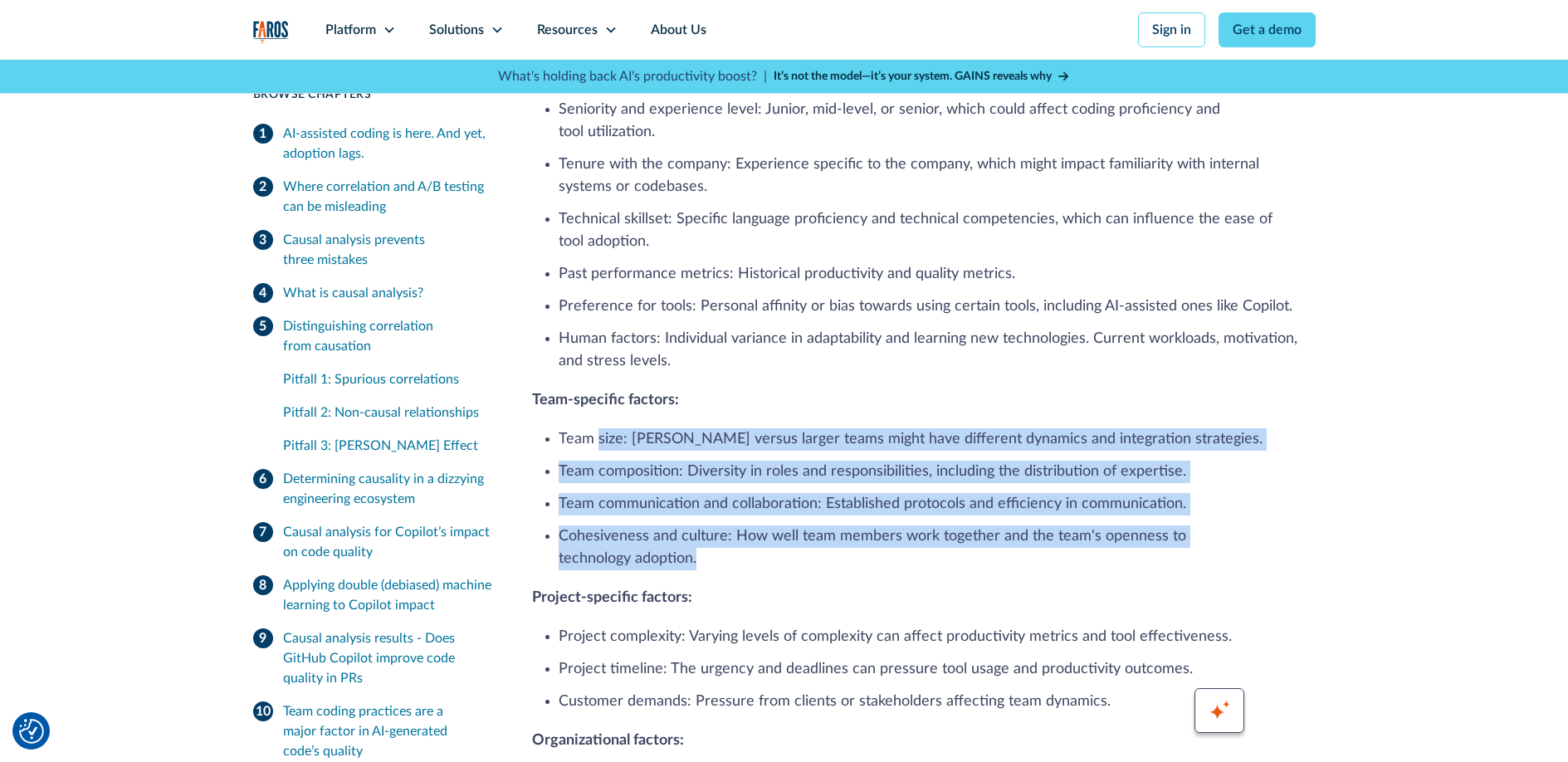 drag, startPoint x: 598, startPoint y: 328, endPoint x: 747, endPoint y: 456, distance: 196.43065 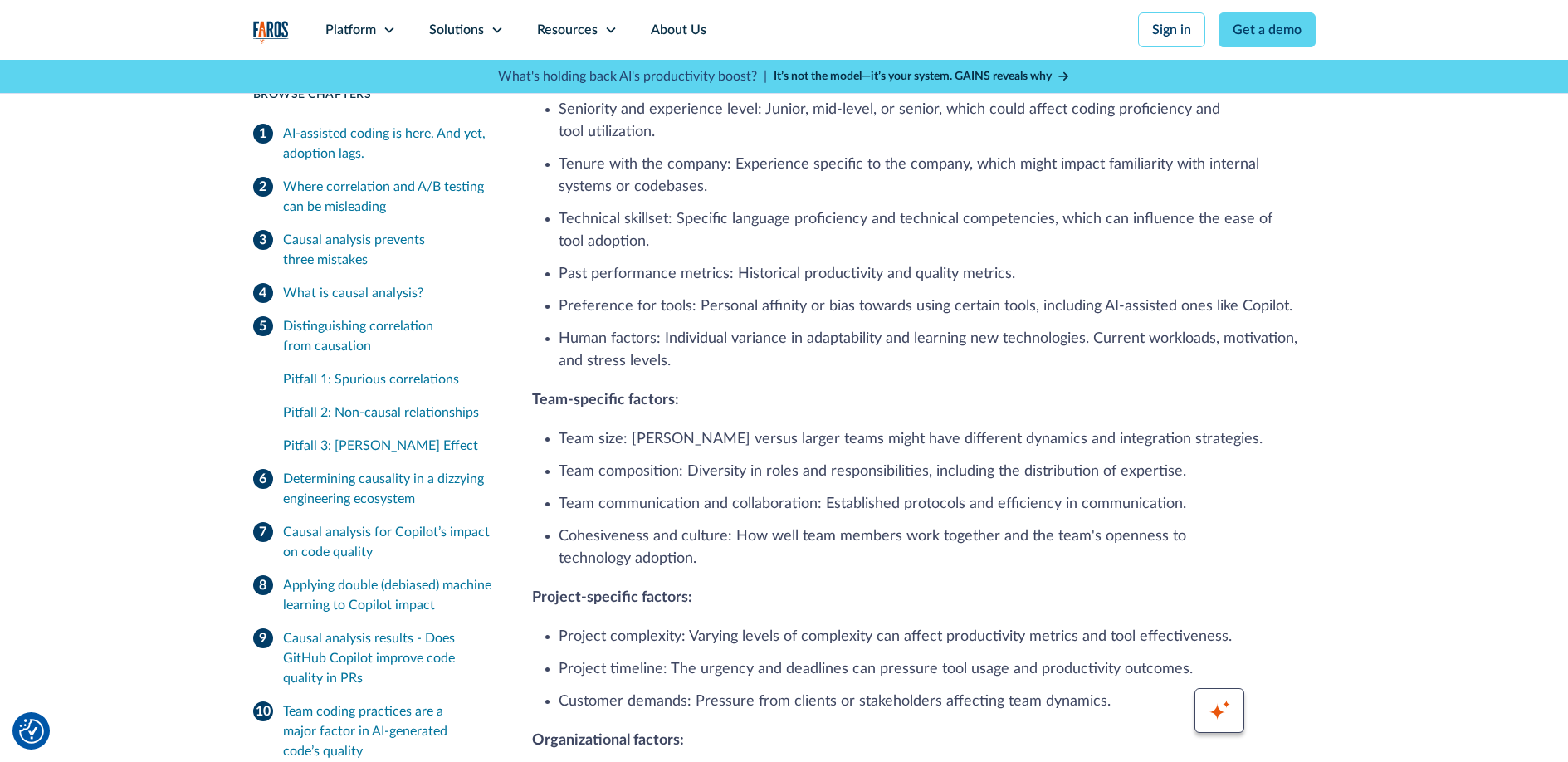 drag, startPoint x: 747, startPoint y: 455, endPoint x: 740, endPoint y: 447, distance: 10.6301458 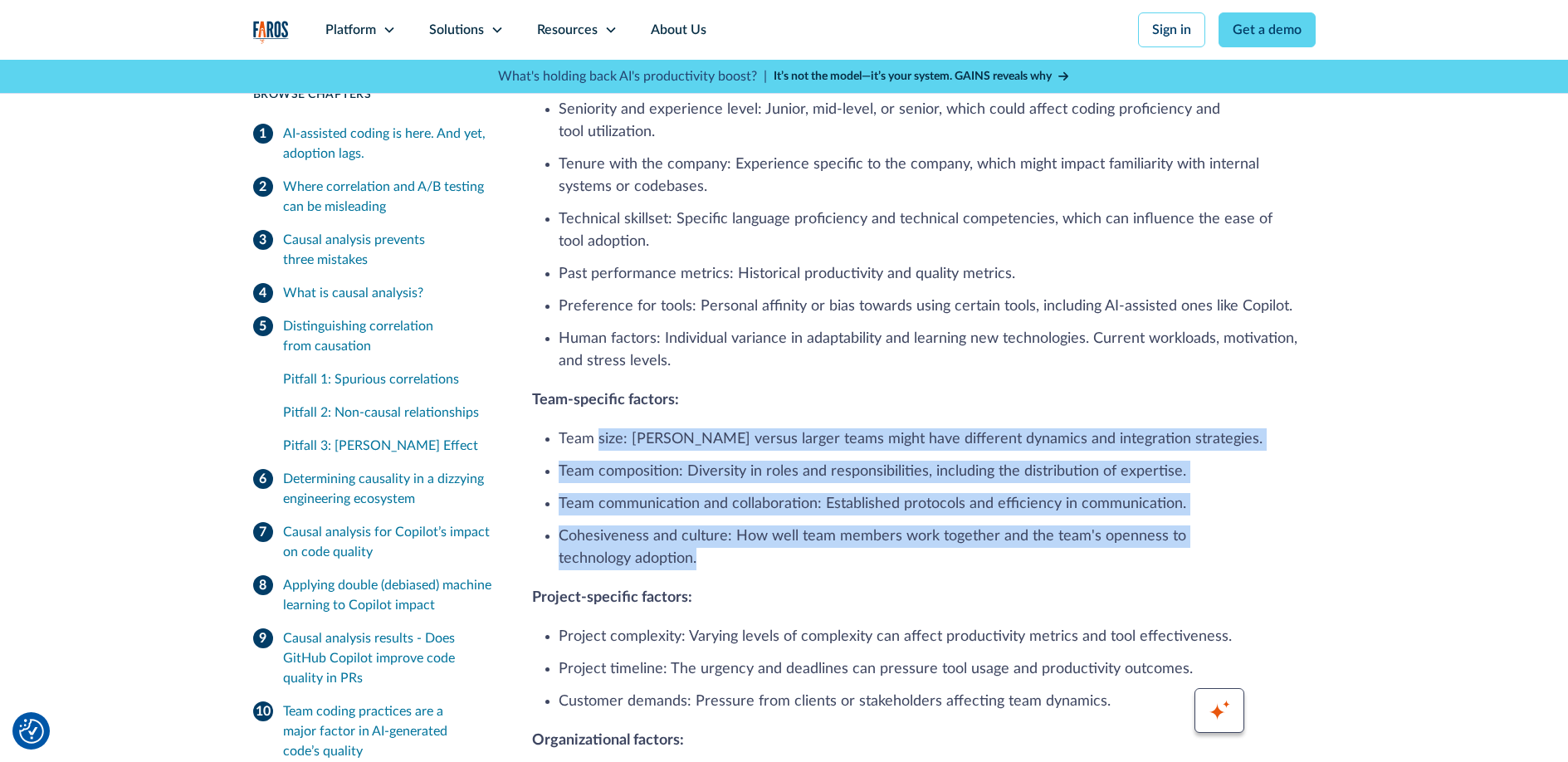 drag, startPoint x: 631, startPoint y: 345, endPoint x: 603, endPoint y: 327, distance: 33.286634 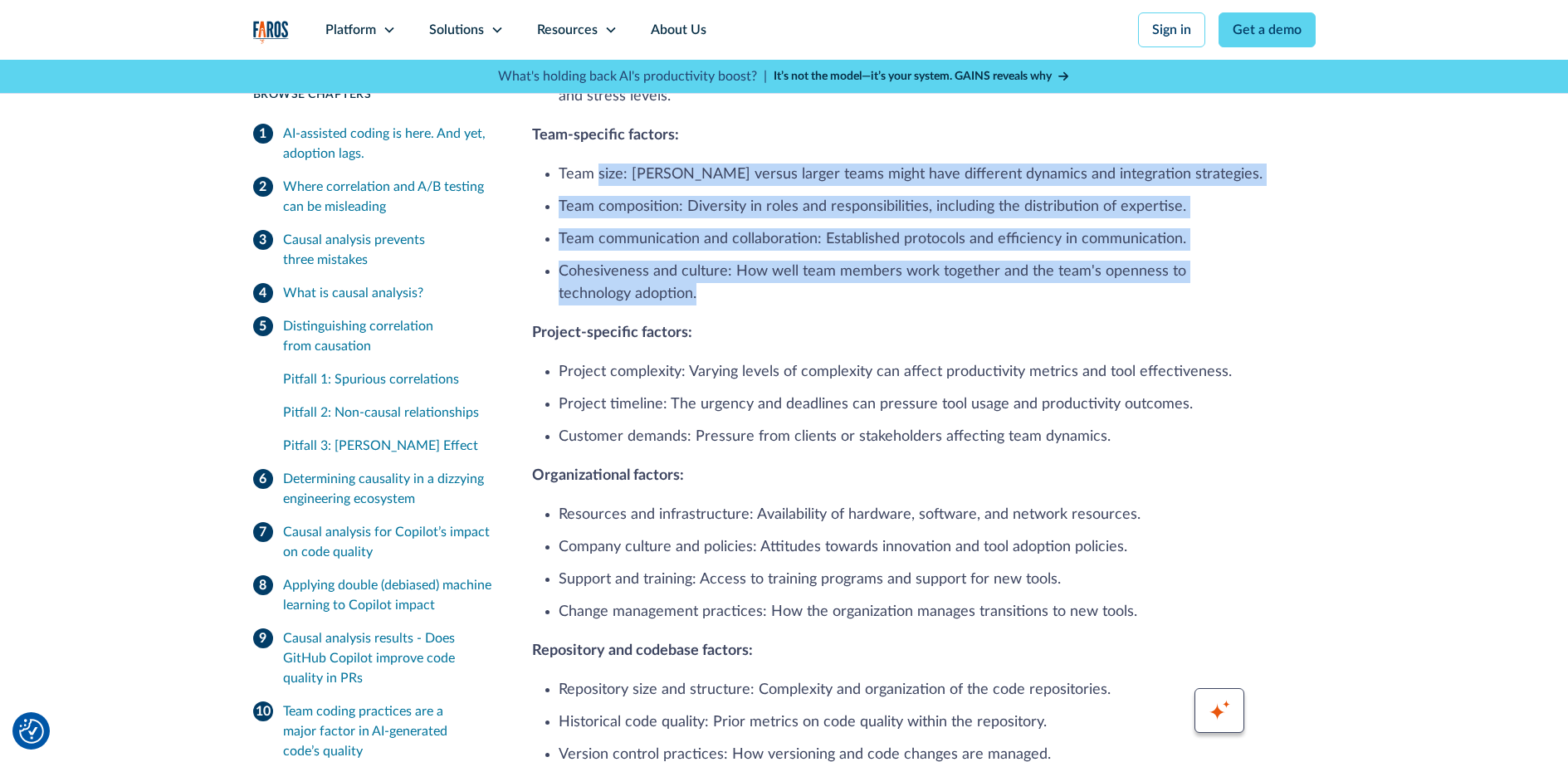 scroll, scrollTop: 6504, scrollLeft: 0, axis: vertical 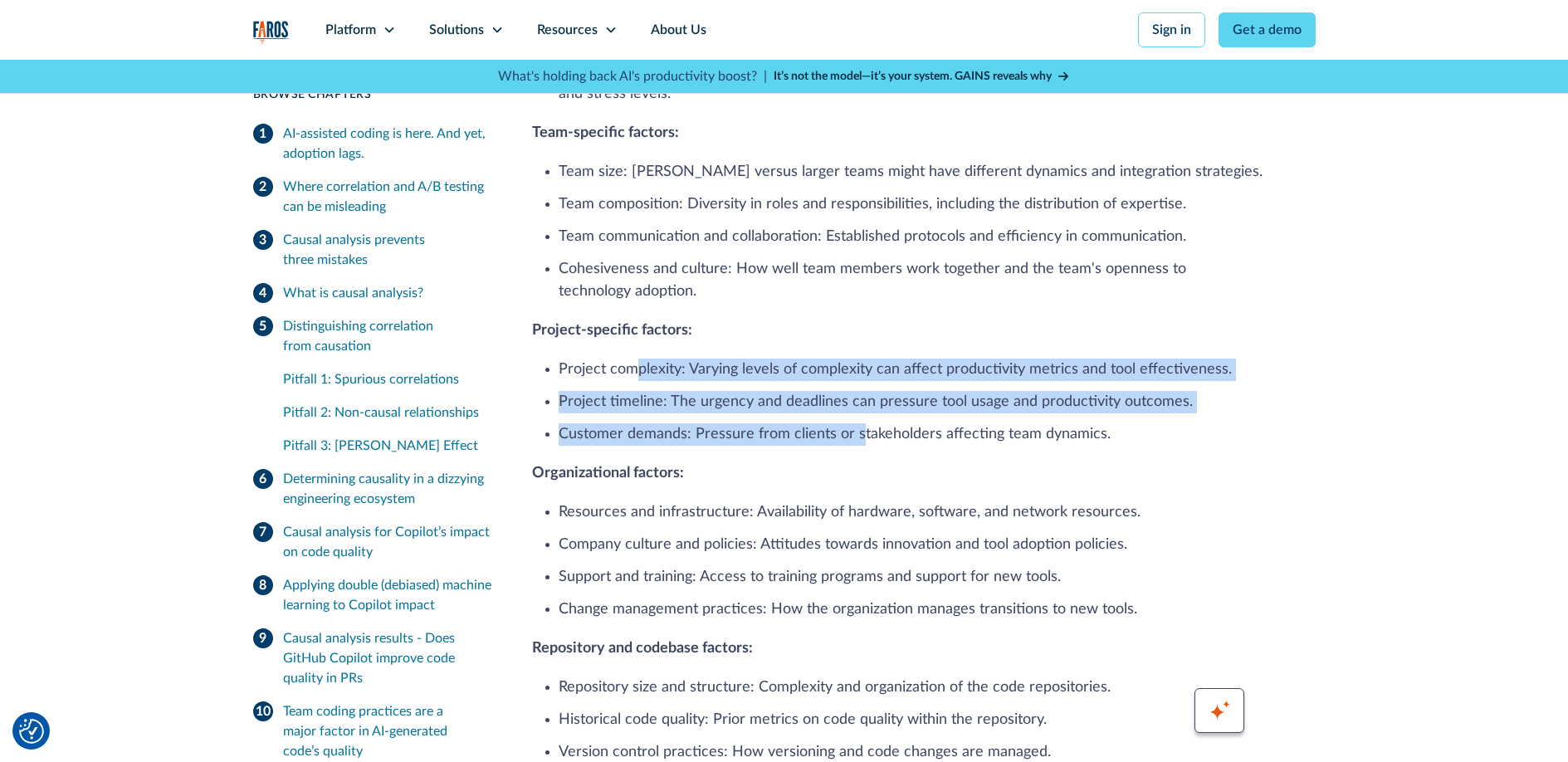 drag, startPoint x: 645, startPoint y: 264, endPoint x: 859, endPoint y: 319, distance: 220.9547 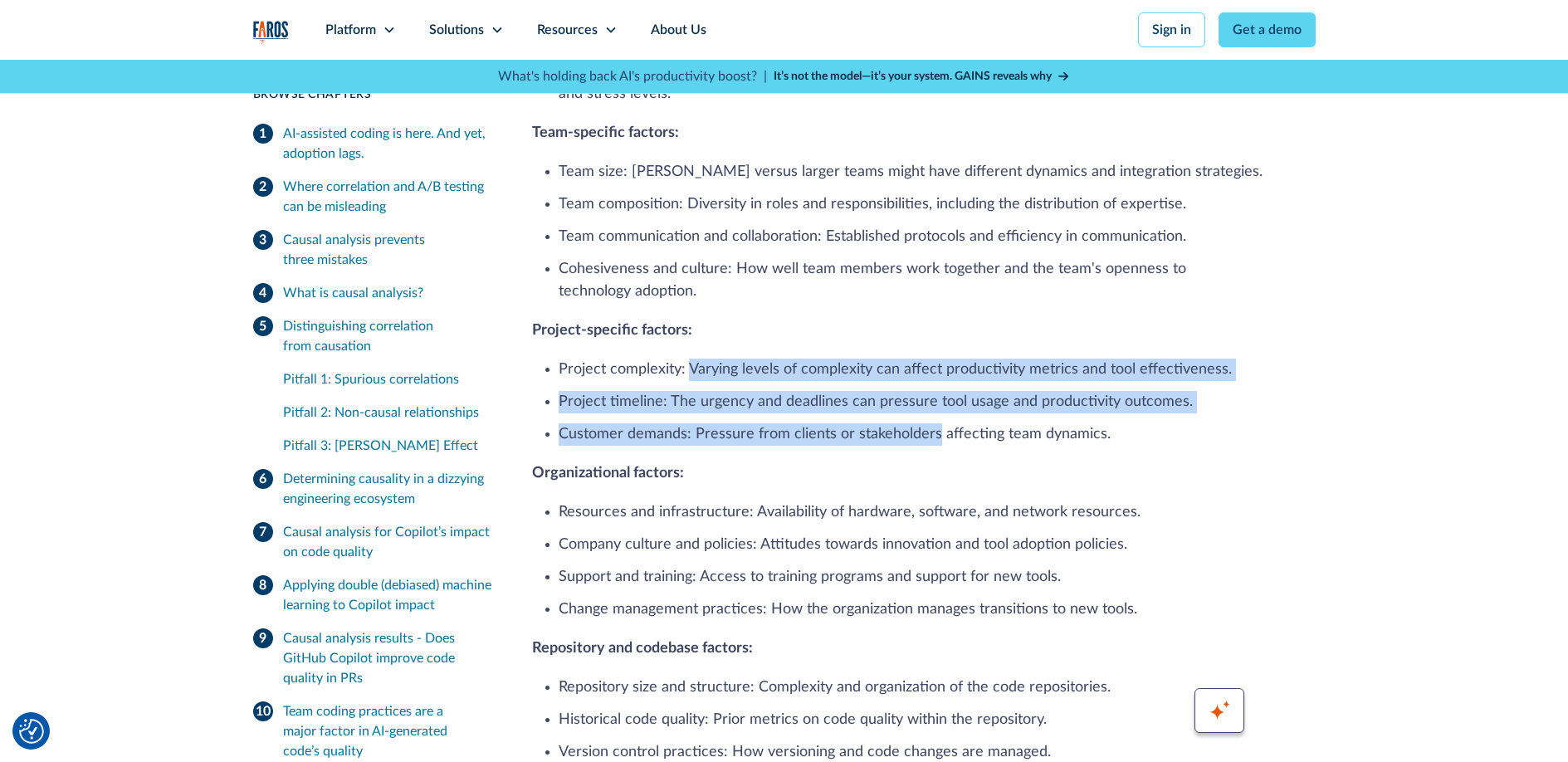 drag, startPoint x: 857, startPoint y: 319, endPoint x: 718, endPoint y: 253, distance: 153.87332 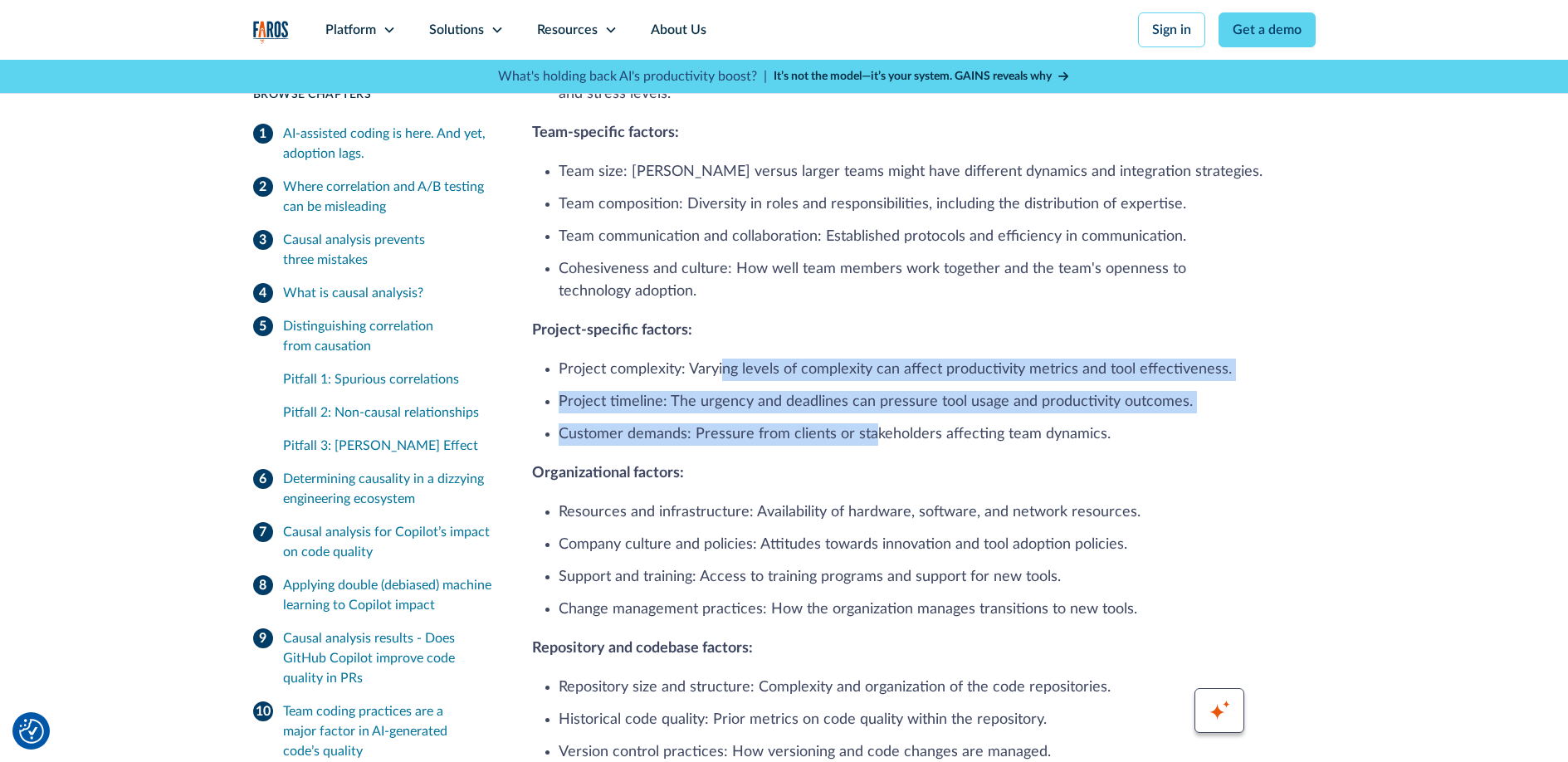 drag, startPoint x: 721, startPoint y: 261, endPoint x: 869, endPoint y: 327, distance: 162.04938 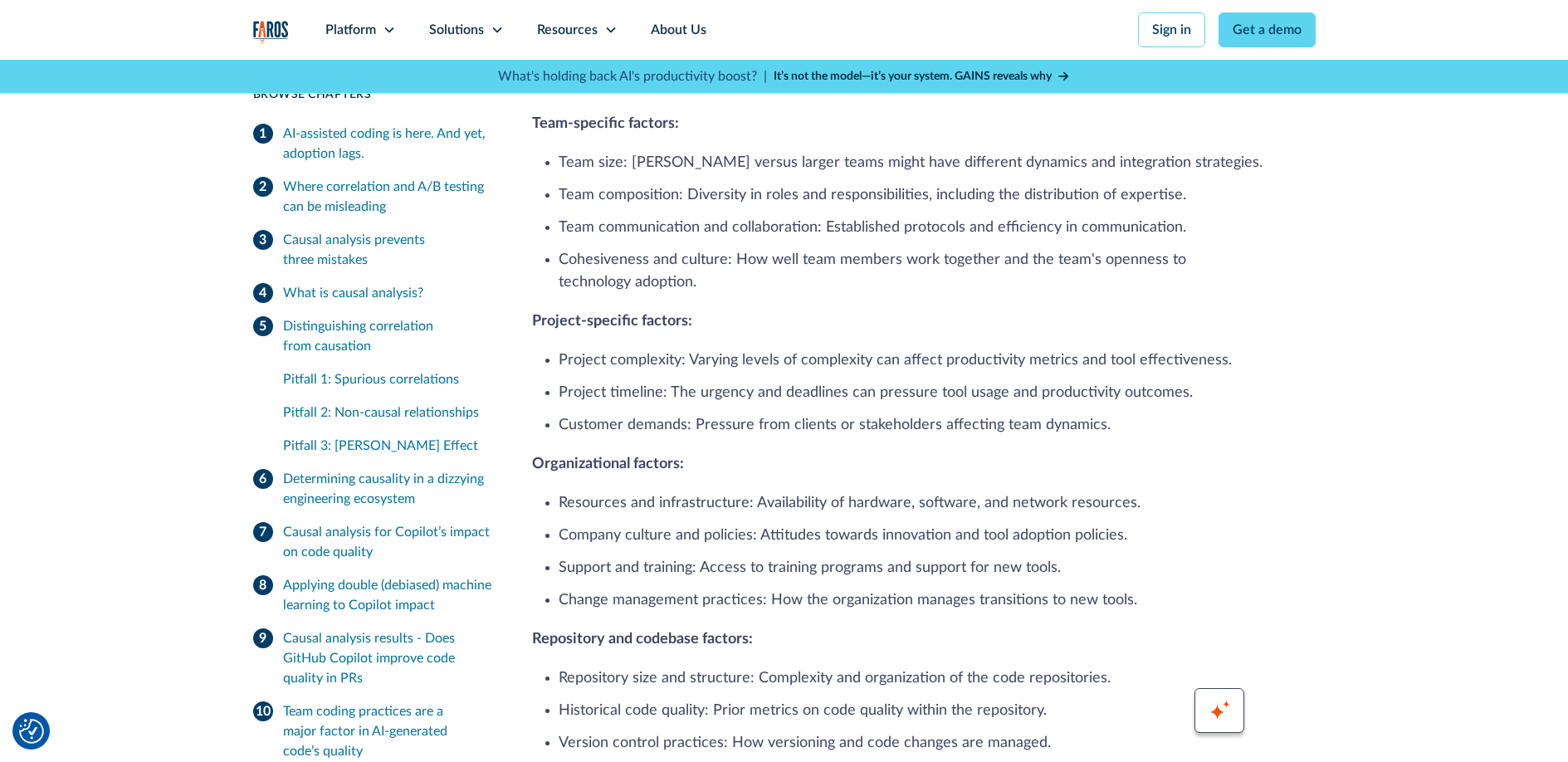 scroll, scrollTop: 6611, scrollLeft: 0, axis: vertical 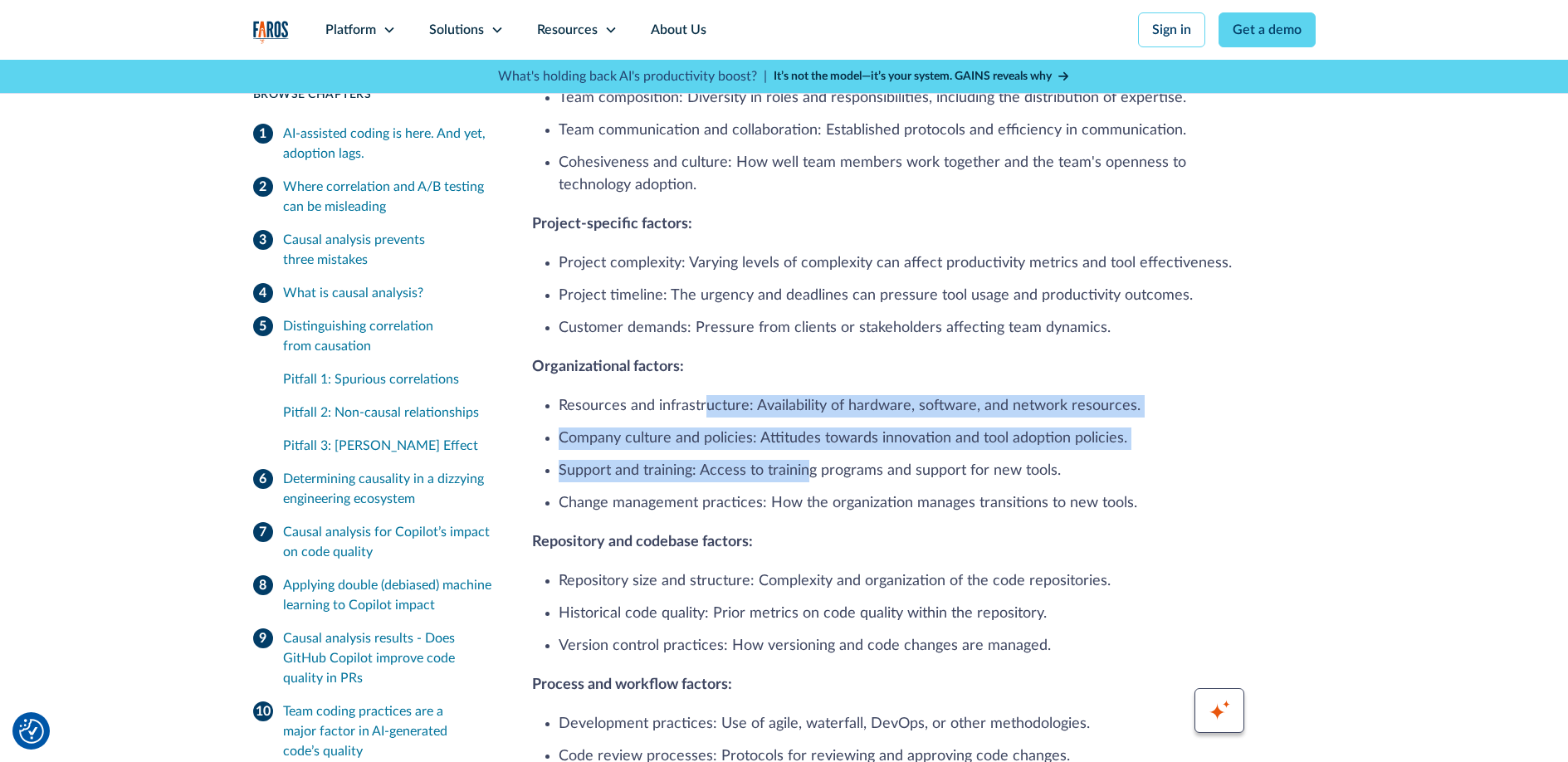 drag, startPoint x: 706, startPoint y: 300, endPoint x: 807, endPoint y: 368, distance: 121.75796 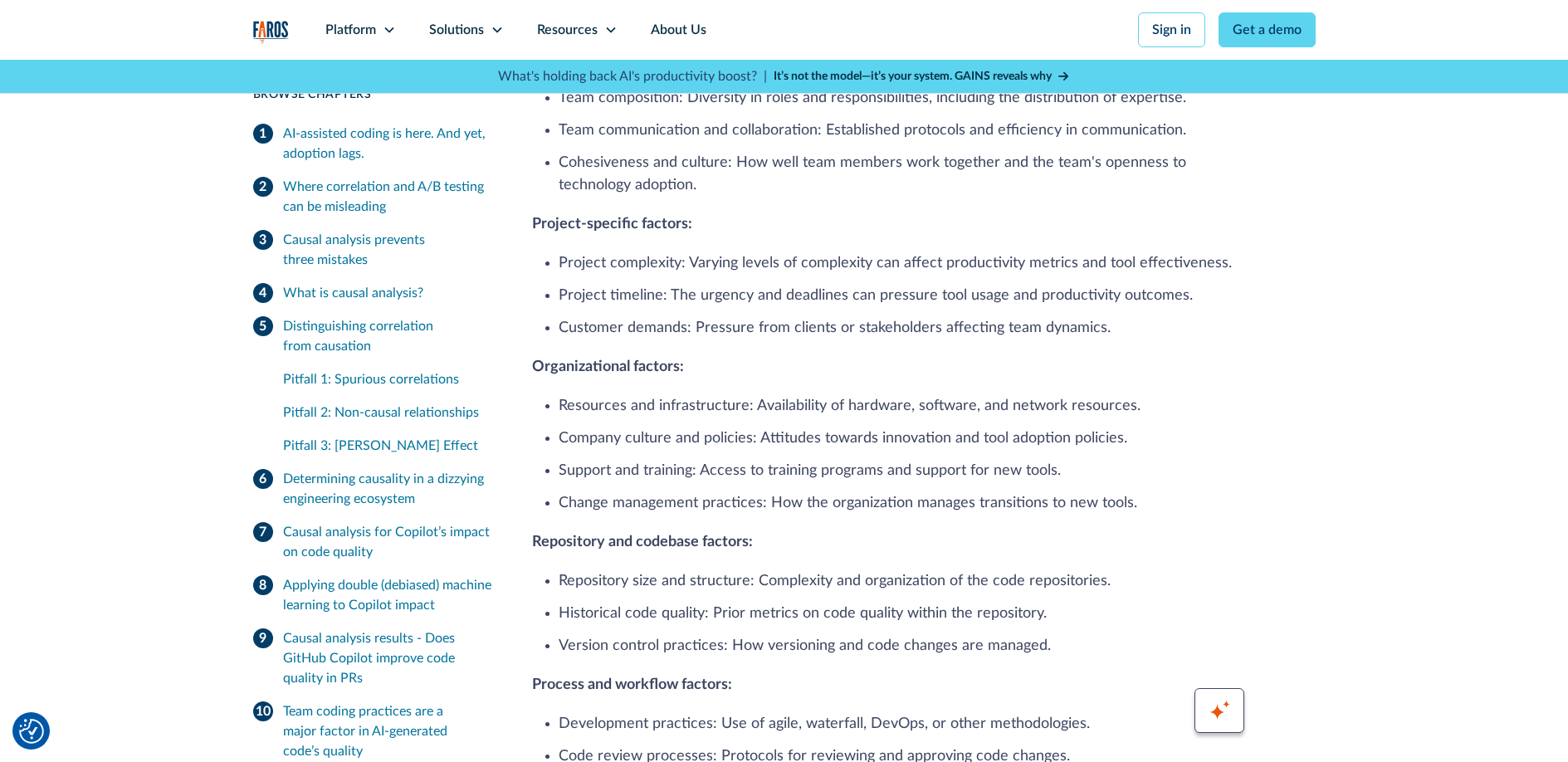 click on "Change management practices: How the organization manages transitions to new tools." at bounding box center (937, 503) 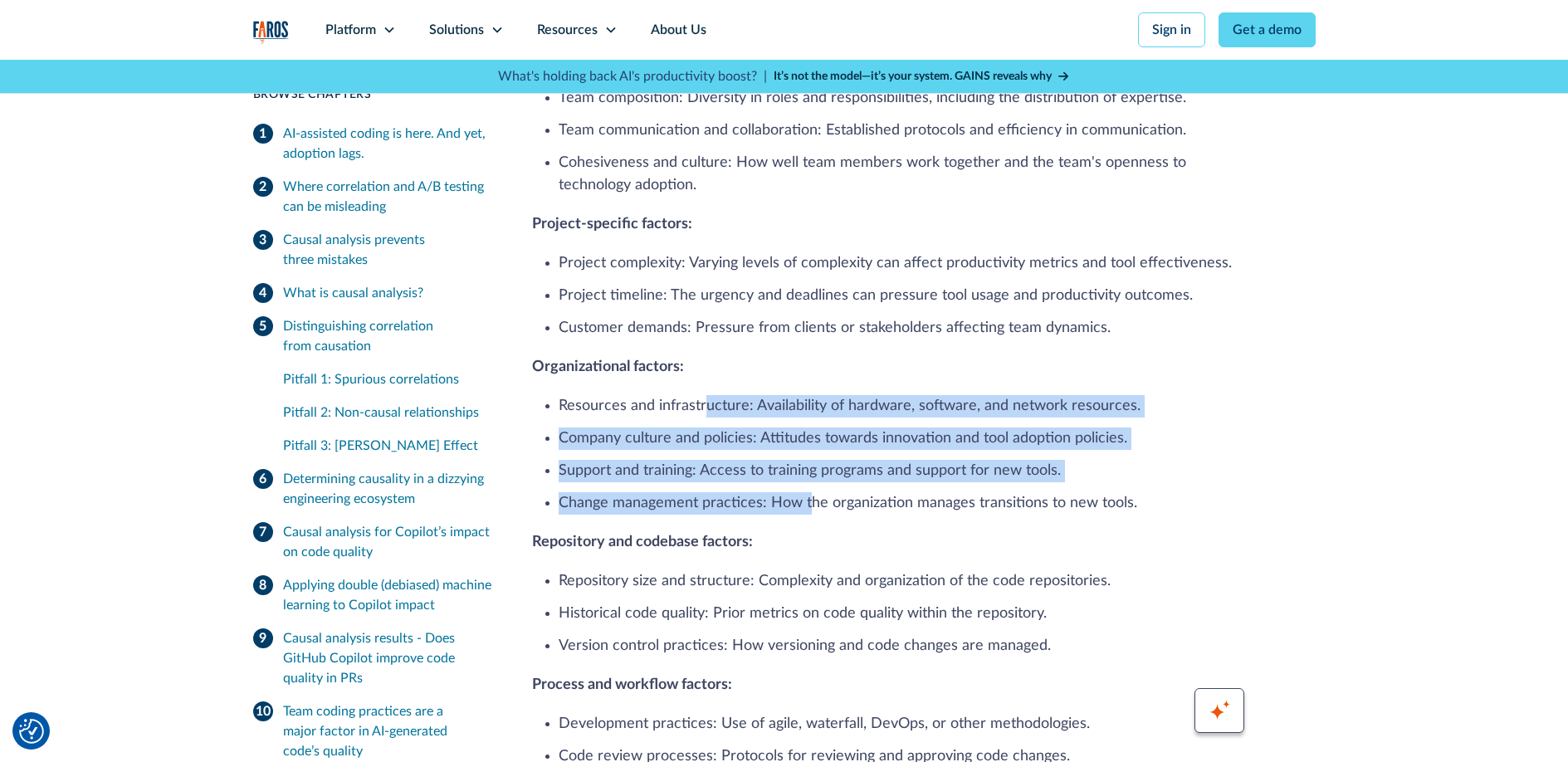 drag, startPoint x: 809, startPoint y: 396, endPoint x: 702, endPoint y: 290, distance: 150.6154 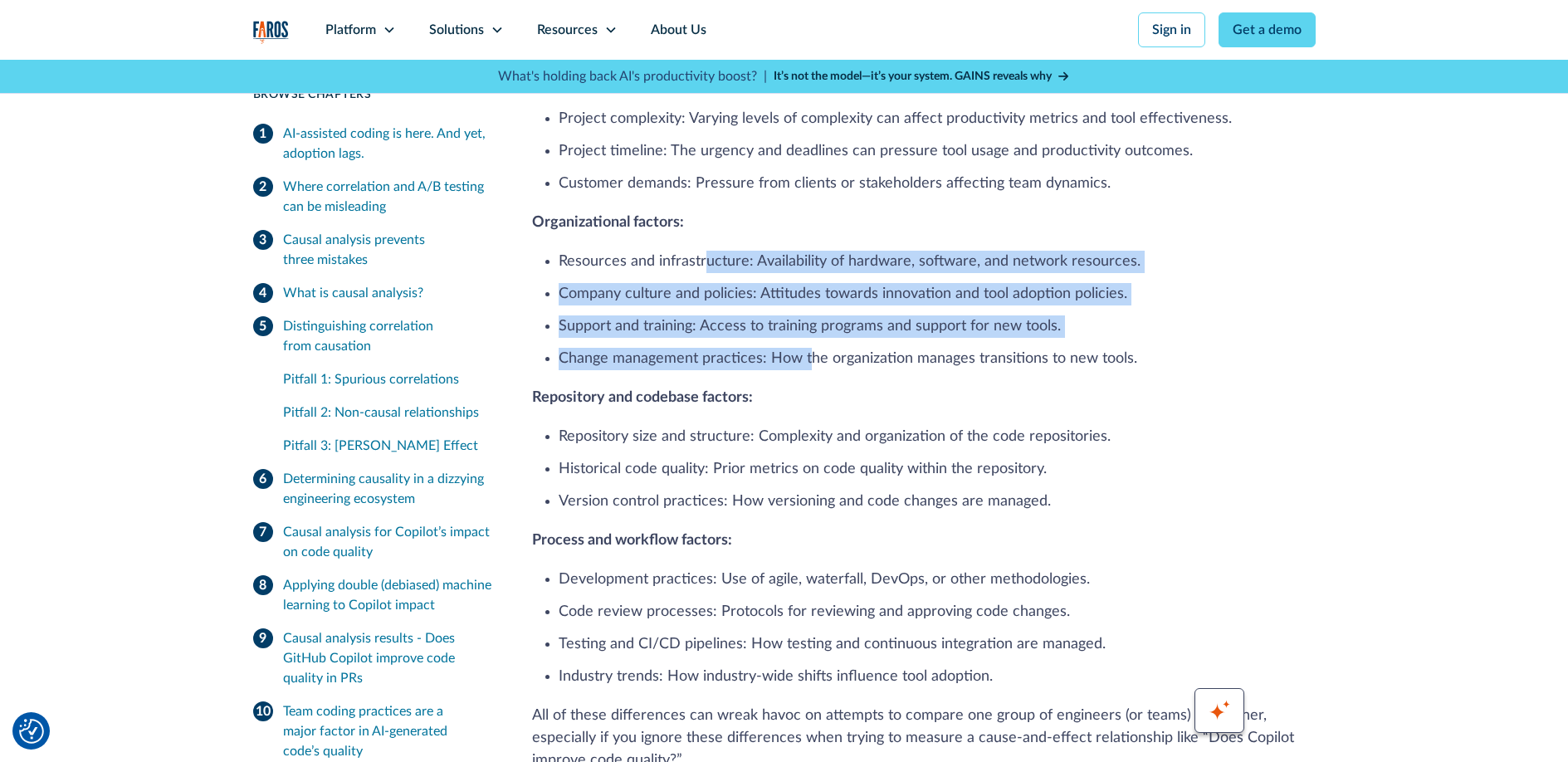scroll, scrollTop: 6776, scrollLeft: 0, axis: vertical 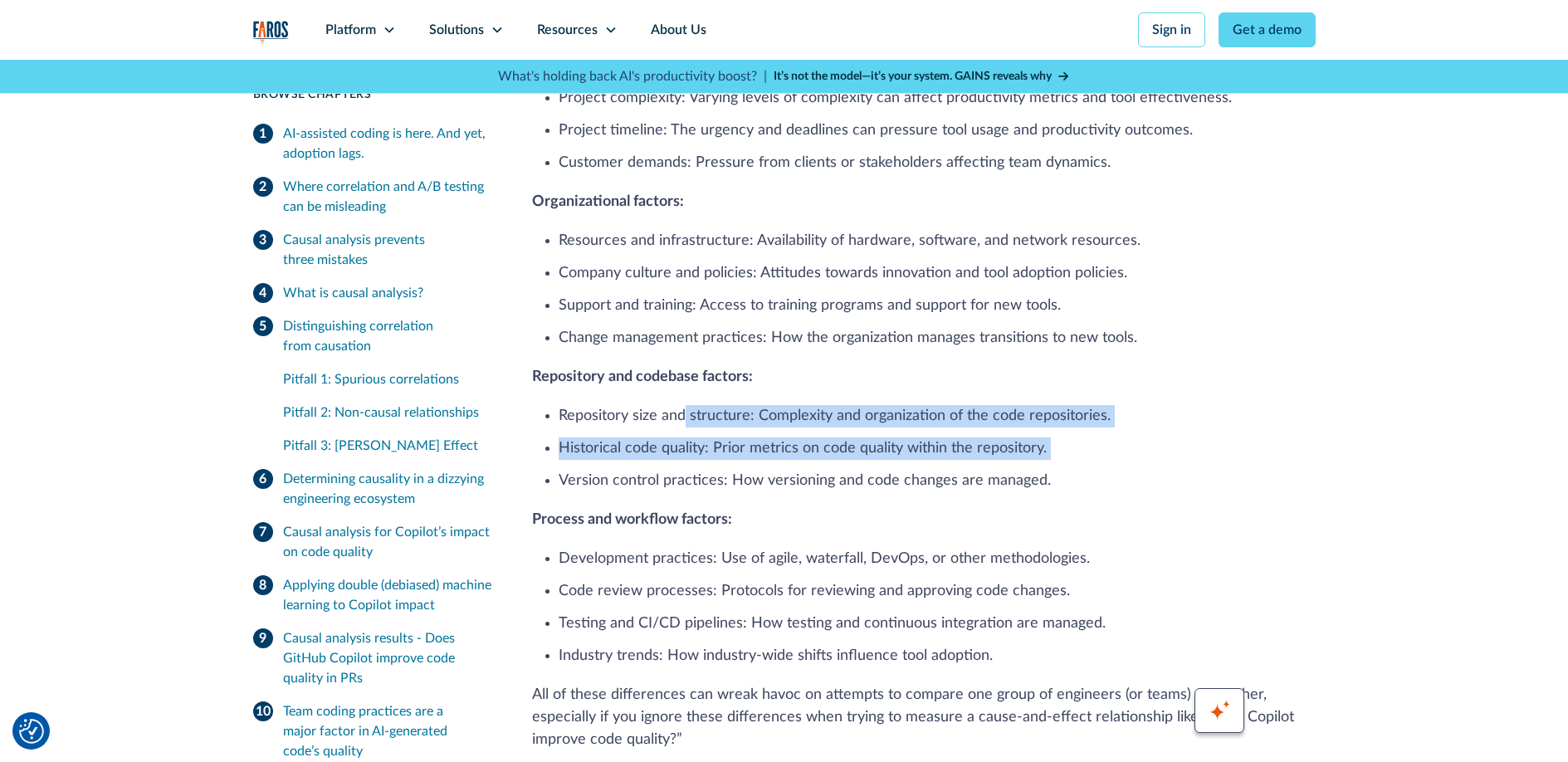 drag, startPoint x: 683, startPoint y: 297, endPoint x: 812, endPoint y: 371, distance: 148.71785 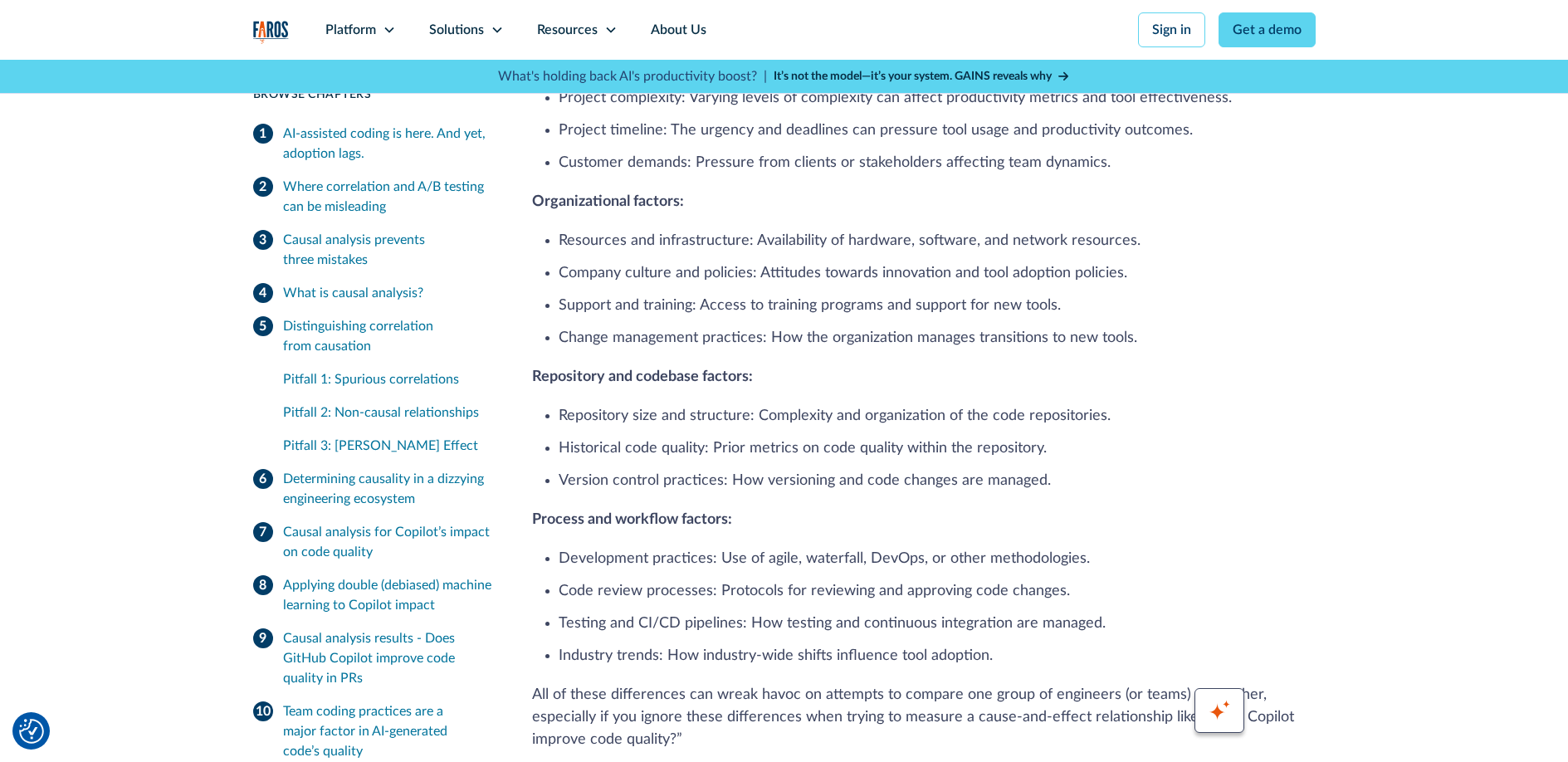 click on "Version control practices: How versioning and code changes are managed." at bounding box center [937, 481] 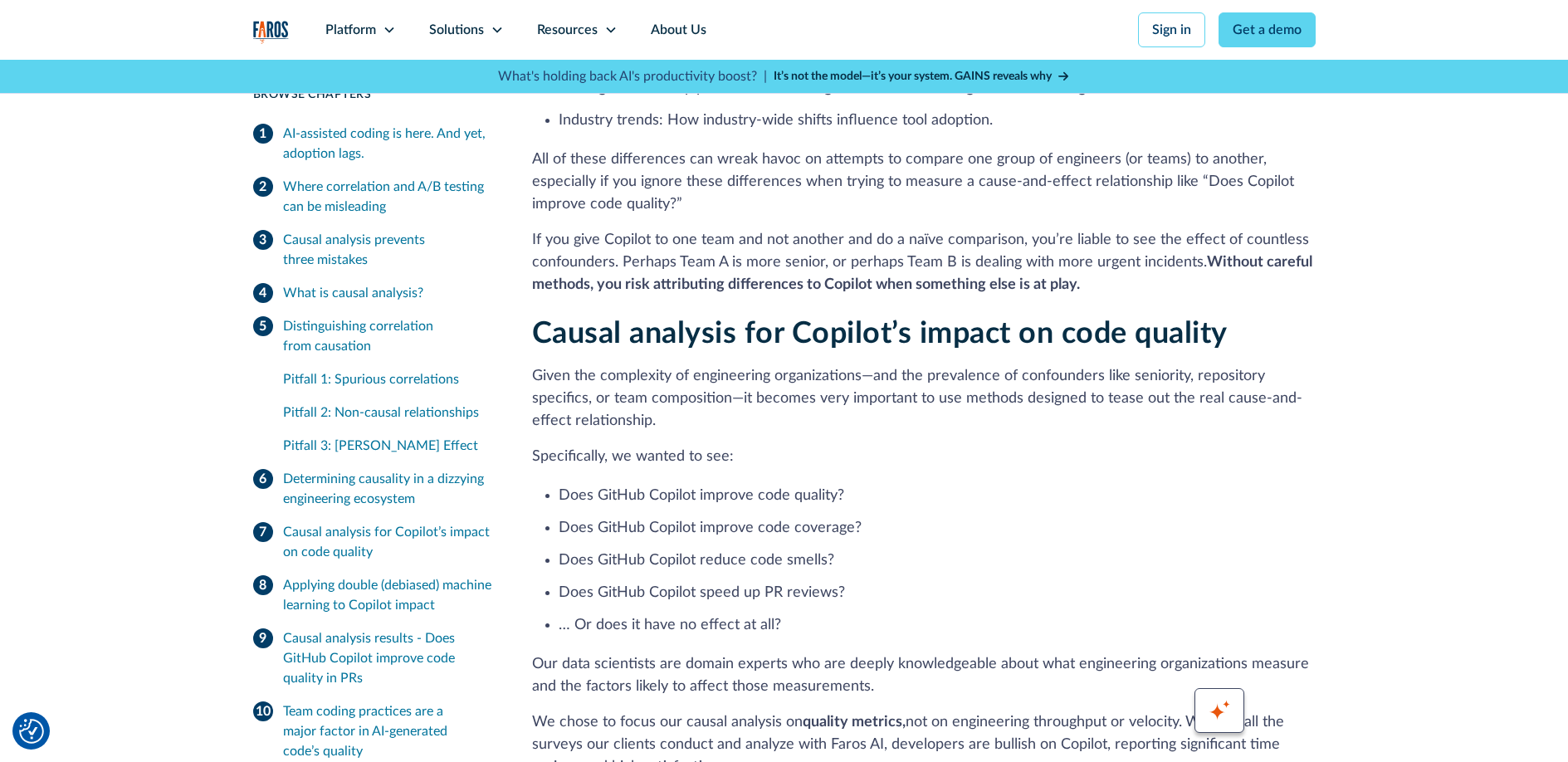 scroll, scrollTop: 7292, scrollLeft: 0, axis: vertical 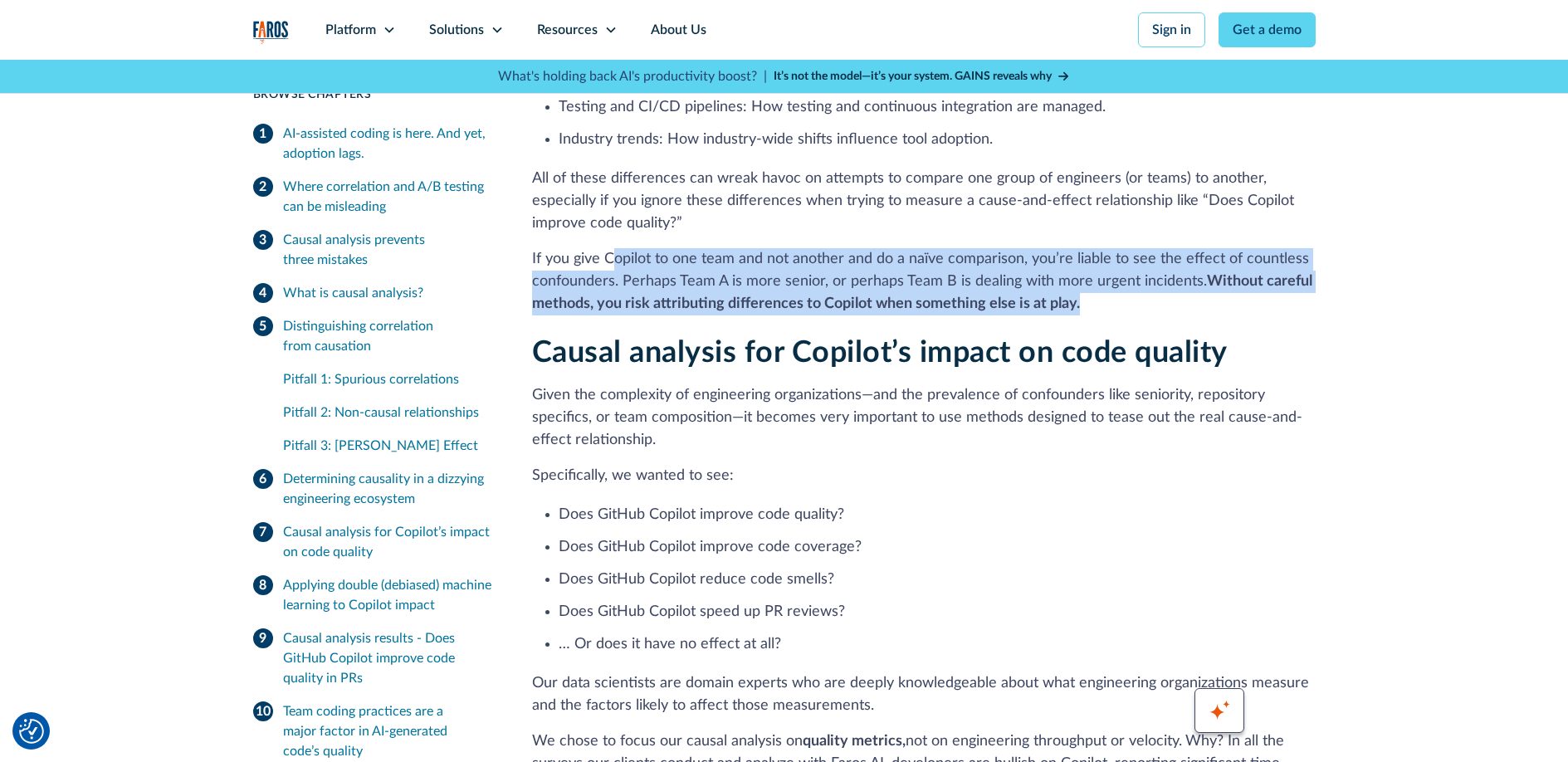 drag, startPoint x: 610, startPoint y: 145, endPoint x: 1177, endPoint y: 187, distance: 568.5534 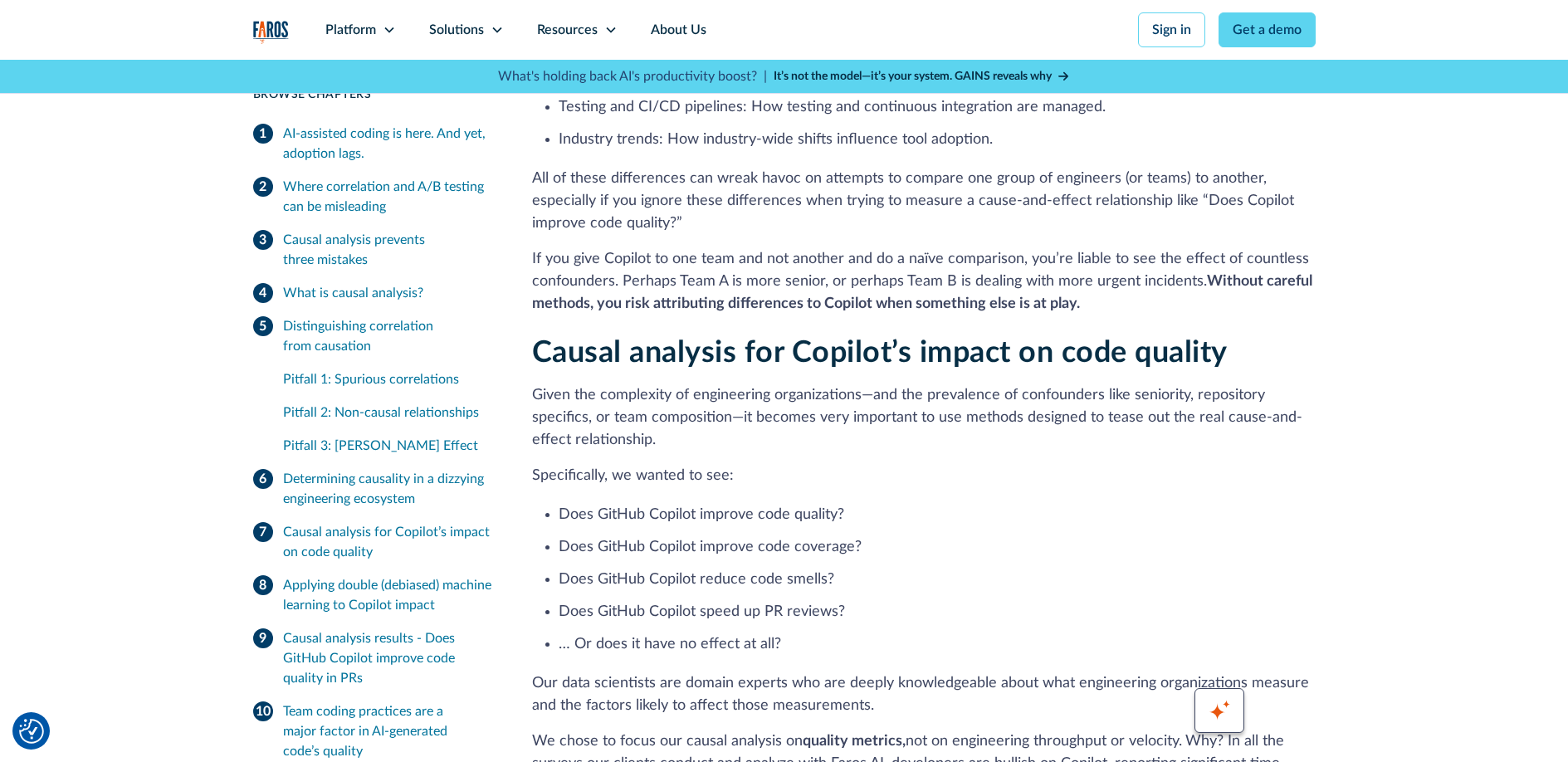 click on "If you give Copilot to one team and not another and do a naïve comparison, you’re liable to see the effect of countless confounders. Perhaps Team A is more senior, or perhaps Team B is dealing with more urgent incidents.  Without careful methods, you risk attributing differences to Copilot when something else is at play." at bounding box center (924, 281) 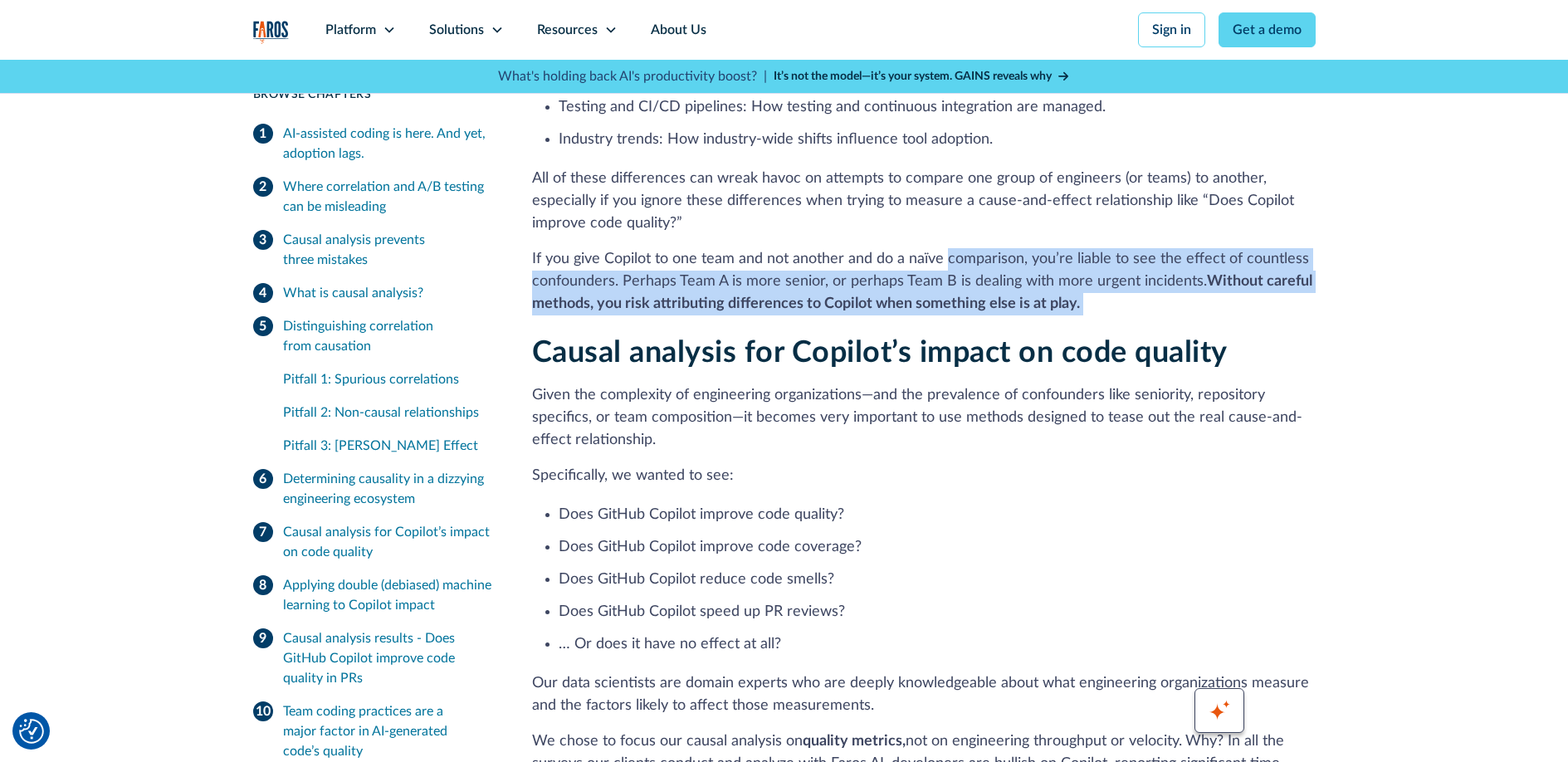 drag, startPoint x: 1176, startPoint y: 187, endPoint x: 1002, endPoint y: 157, distance: 176.56727 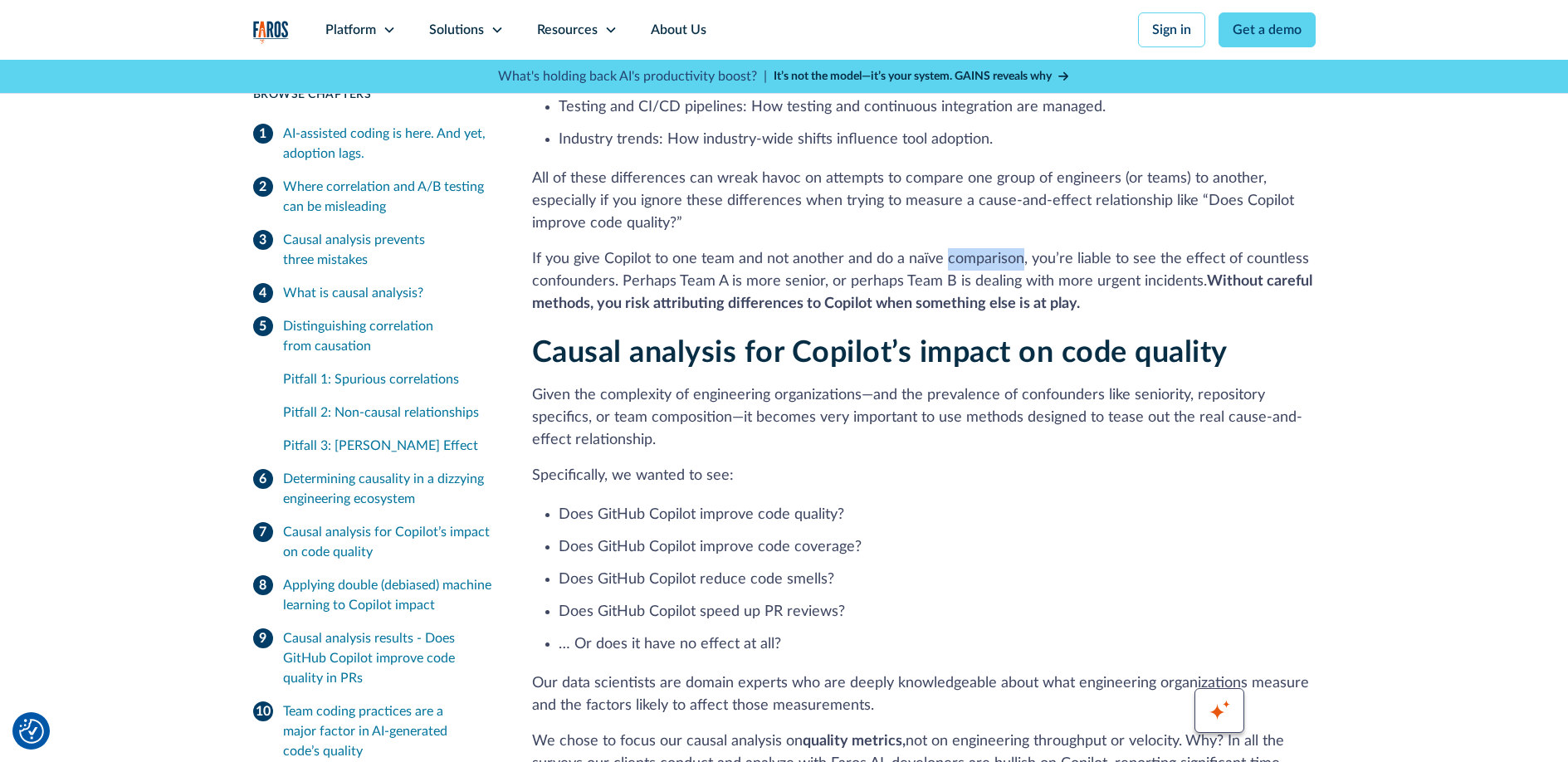 click on "If you give Copilot to one team and not another and do a naïve comparison, you’re liable to see the effect of countless confounders. Perhaps Team A is more senior, or perhaps Team B is dealing with more urgent incidents.  Without careful methods, you risk attributing differences to Copilot when something else is at play." at bounding box center [924, 281] 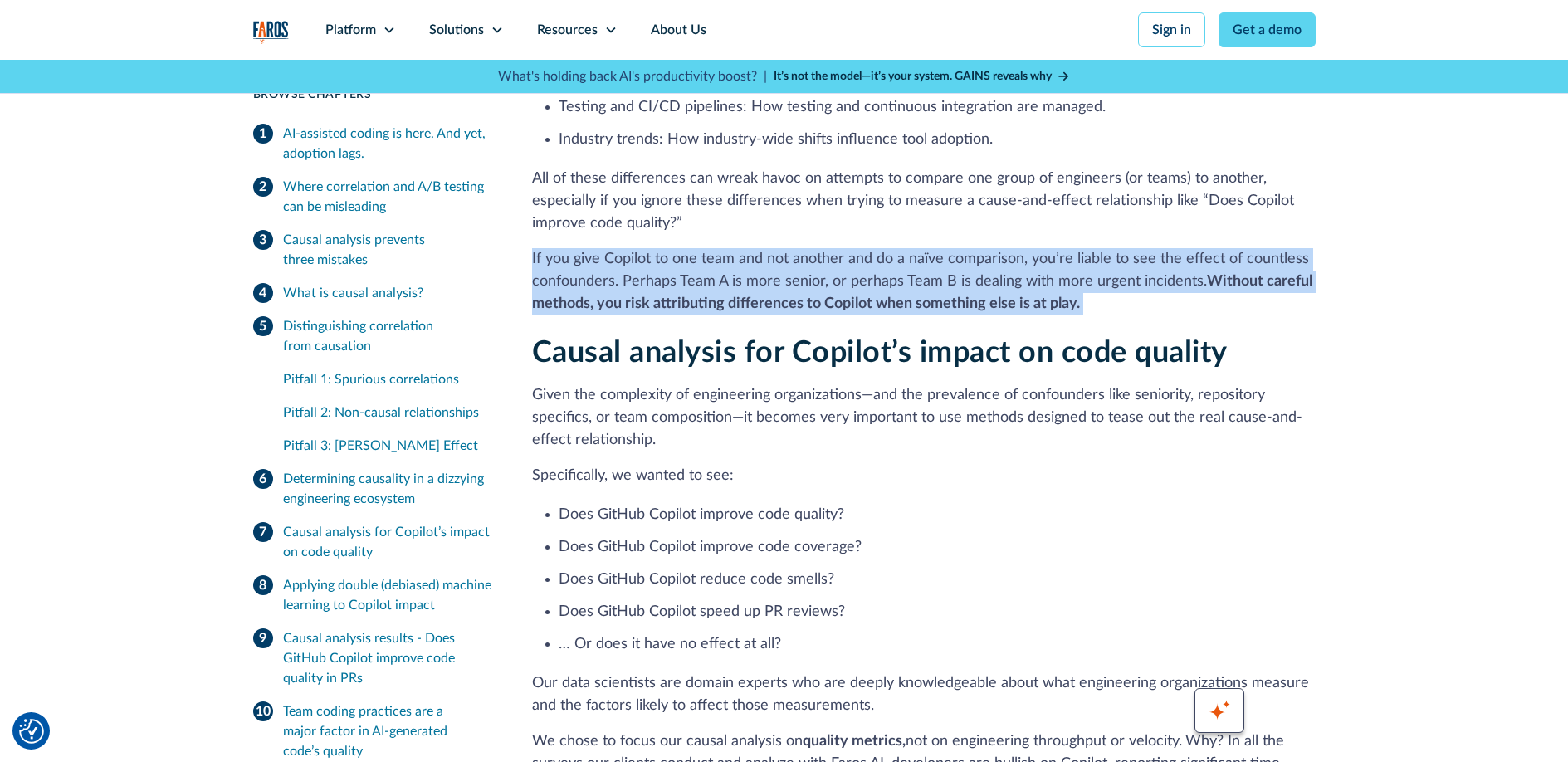 click on "If you give Copilot to one team and not another and do a naïve comparison, you’re liable to see the effect of countless confounders. Perhaps Team A is more senior, or perhaps Team B is dealing with more urgent incidents.  Without careful methods, you risk attributing differences to Copilot when something else is at play." at bounding box center (924, 281) 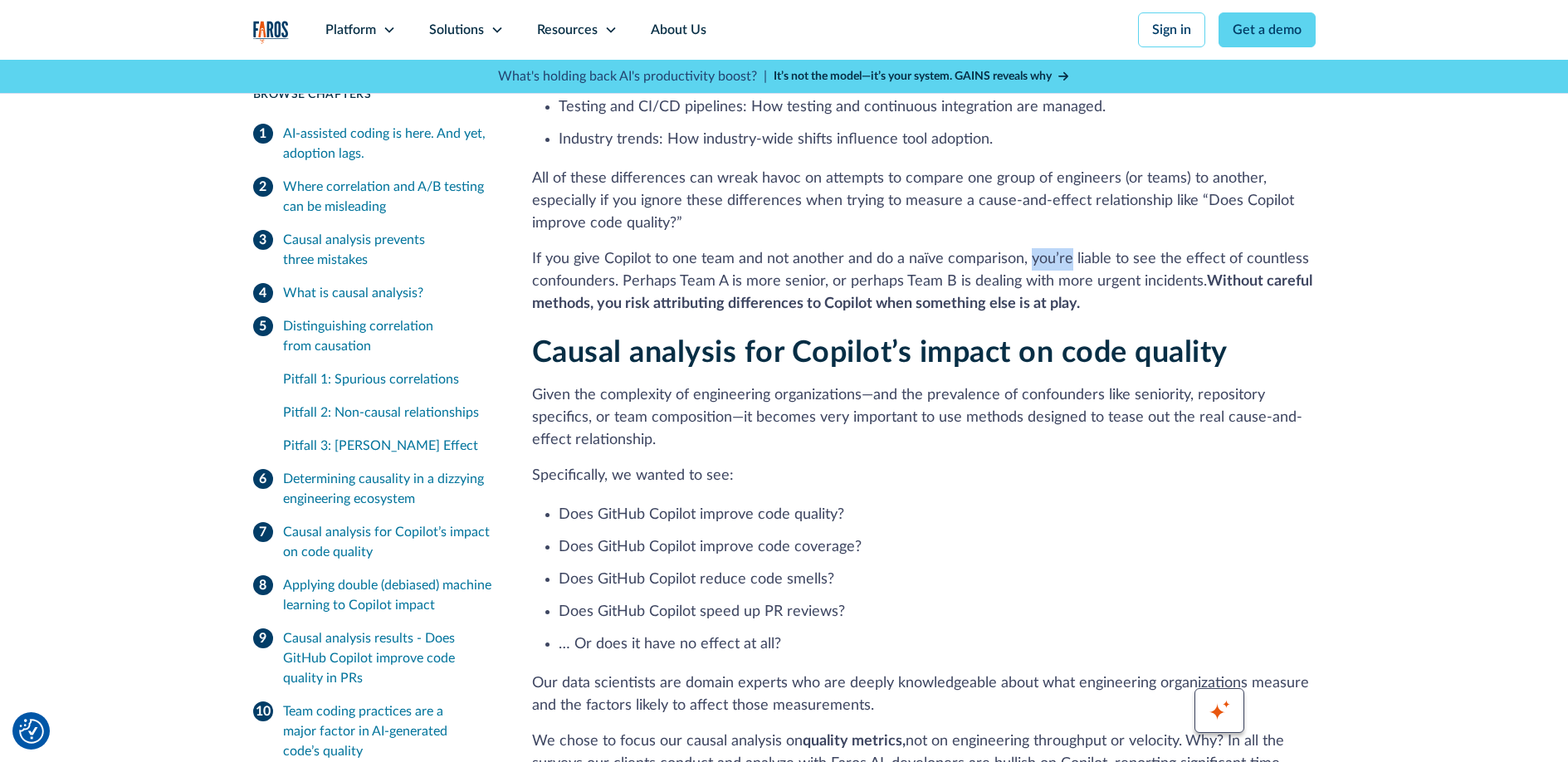 click on "If you give Copilot to one team and not another and do a naïve comparison, you’re liable to see the effect of countless confounders. Perhaps Team A is more senior, or perhaps Team B is dealing with more urgent incidents.  Without careful methods, you risk attributing differences to Copilot when something else is at play." at bounding box center [924, 281] 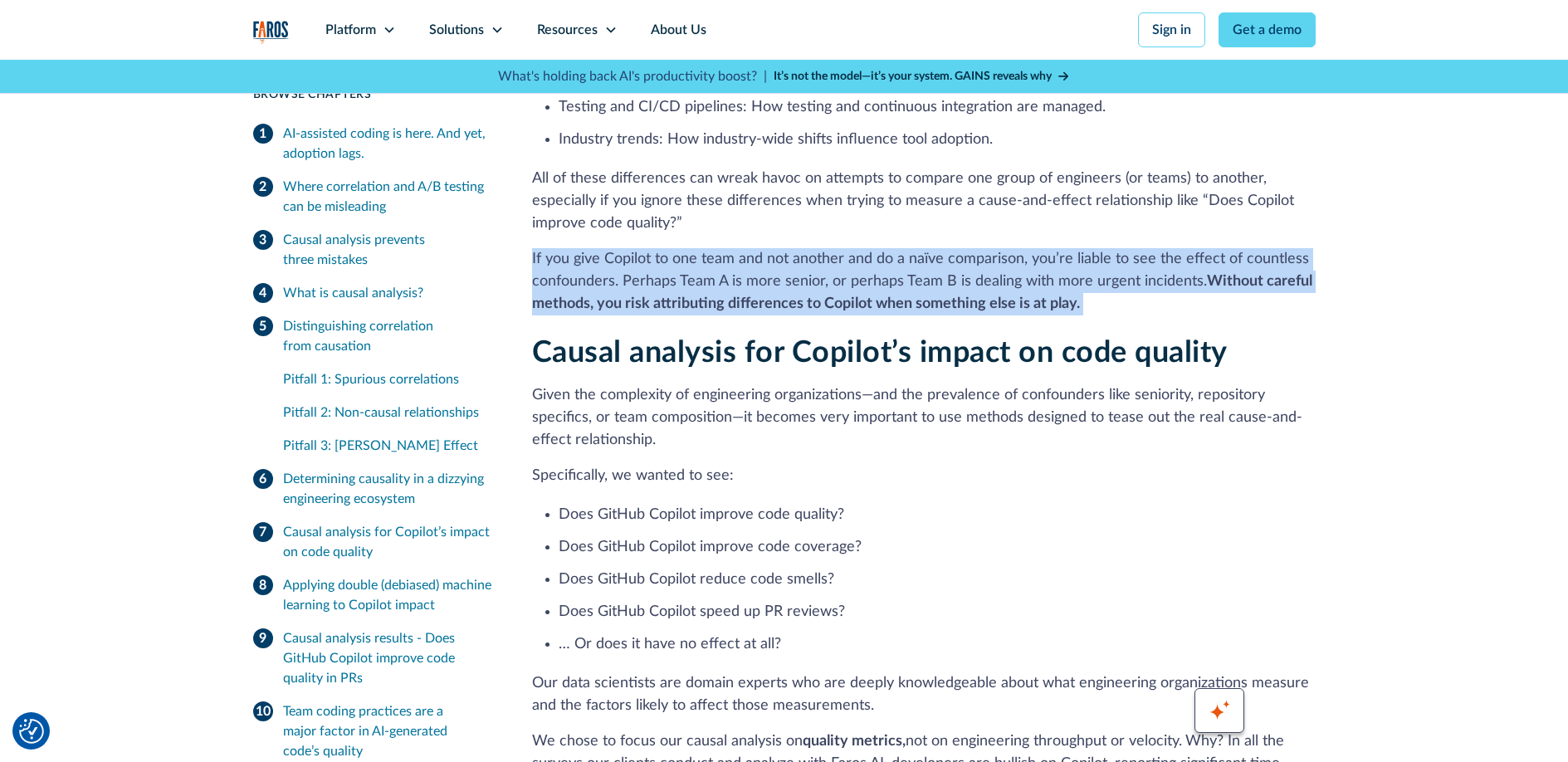 click on "If you give Copilot to one team and not another and do a naïve comparison, you’re liable to see the effect of countless confounders. Perhaps Team A is more senior, or perhaps Team B is dealing with more urgent incidents.  Without careful methods, you risk attributing differences to Copilot when something else is at play." at bounding box center (924, 281) 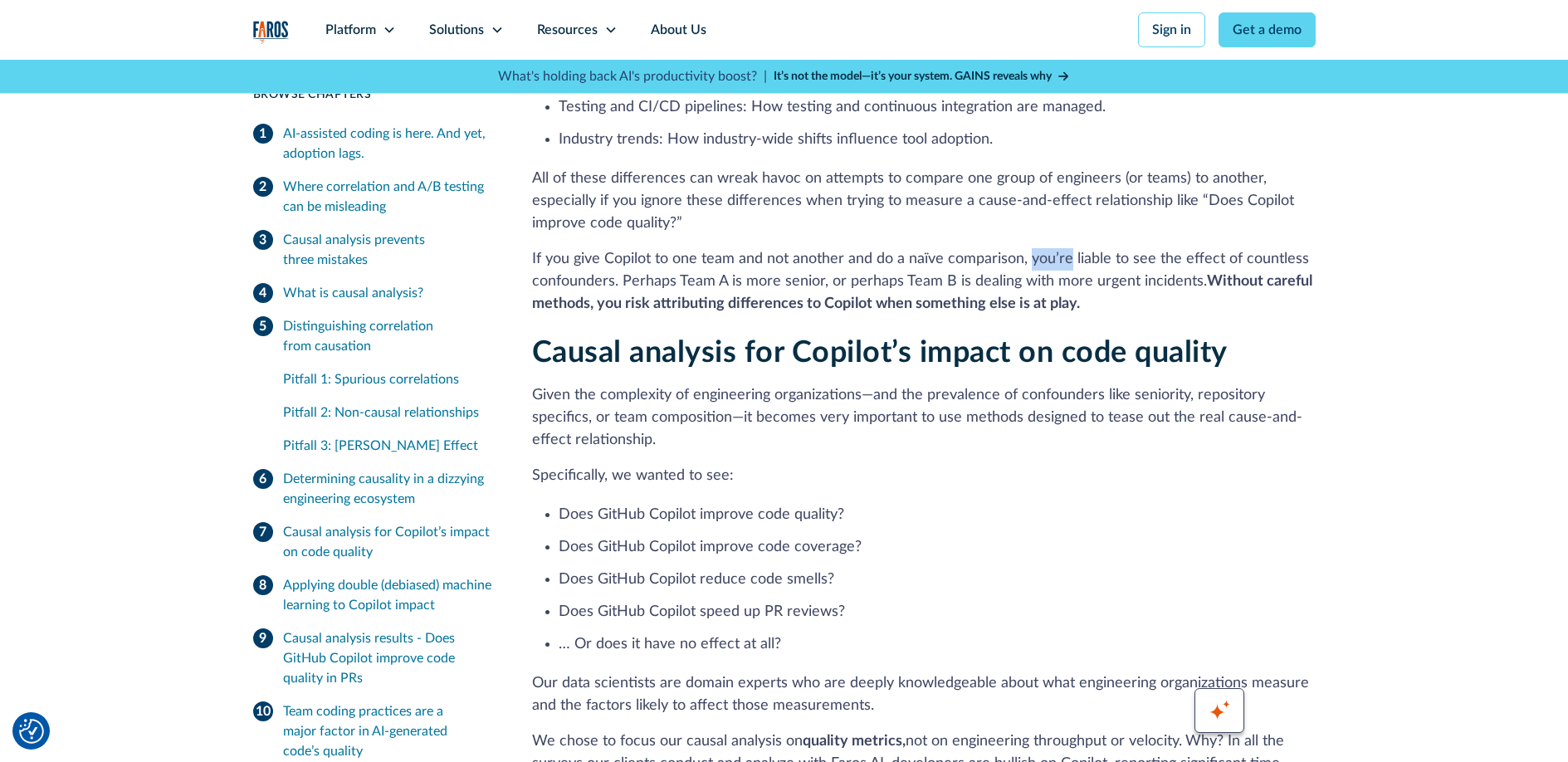 click on "If you give Copilot to one team and not another and do a naïve comparison, you’re liable to see the effect of countless confounders. Perhaps Team A is more senior, or perhaps Team B is dealing with more urgent incidents.  Without careful methods, you risk attributing differences to Copilot when something else is at play." at bounding box center (924, 281) 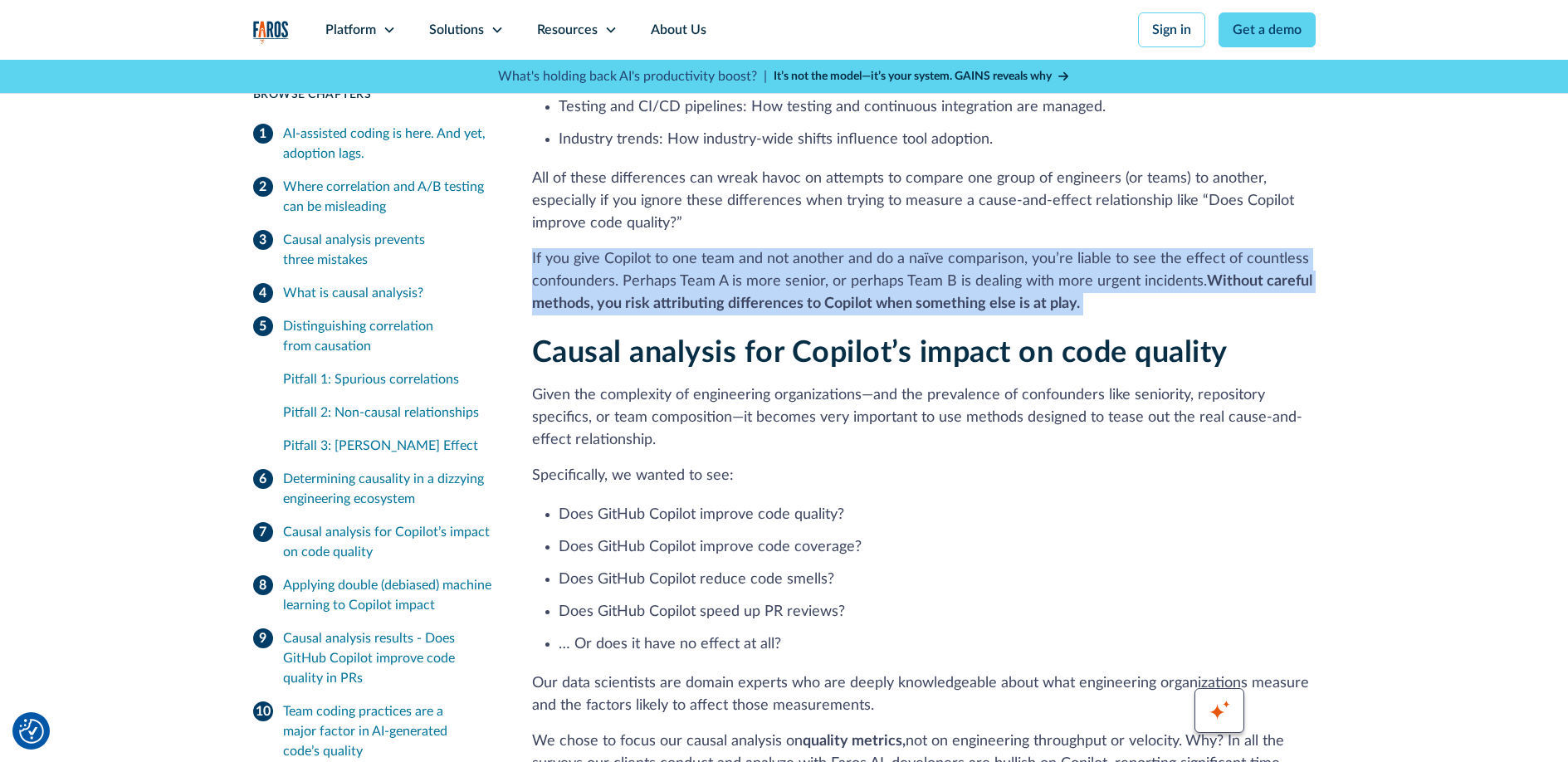 click on "If you give Copilot to one team and not another and do a naïve comparison, you’re liable to see the effect of countless confounders. Perhaps Team A is more senior, or perhaps Team B is dealing with more urgent incidents.  Without careful methods, you risk attributing differences to Copilot when something else is at play." at bounding box center [924, 281] 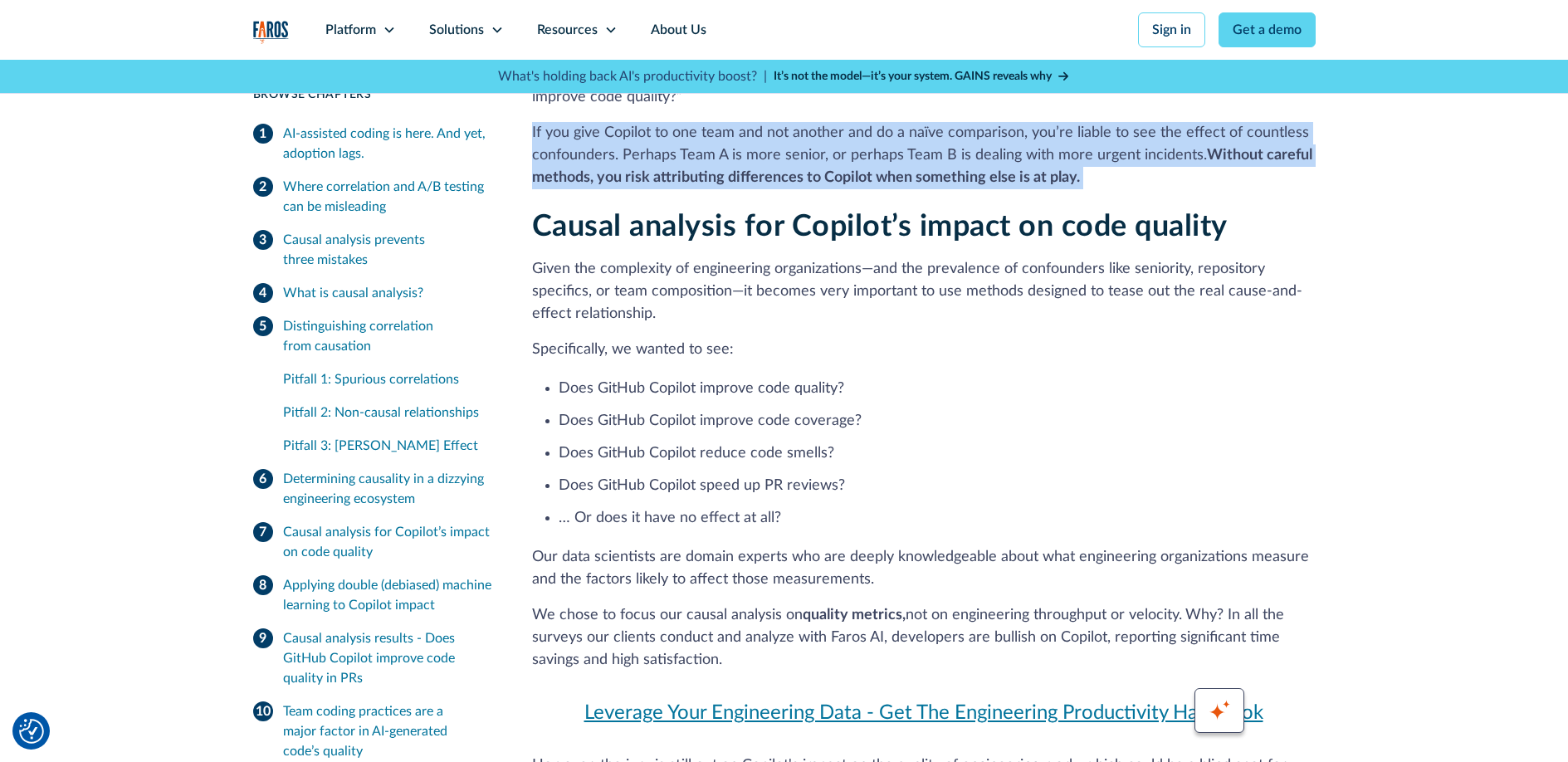 scroll, scrollTop: 7408, scrollLeft: 0, axis: vertical 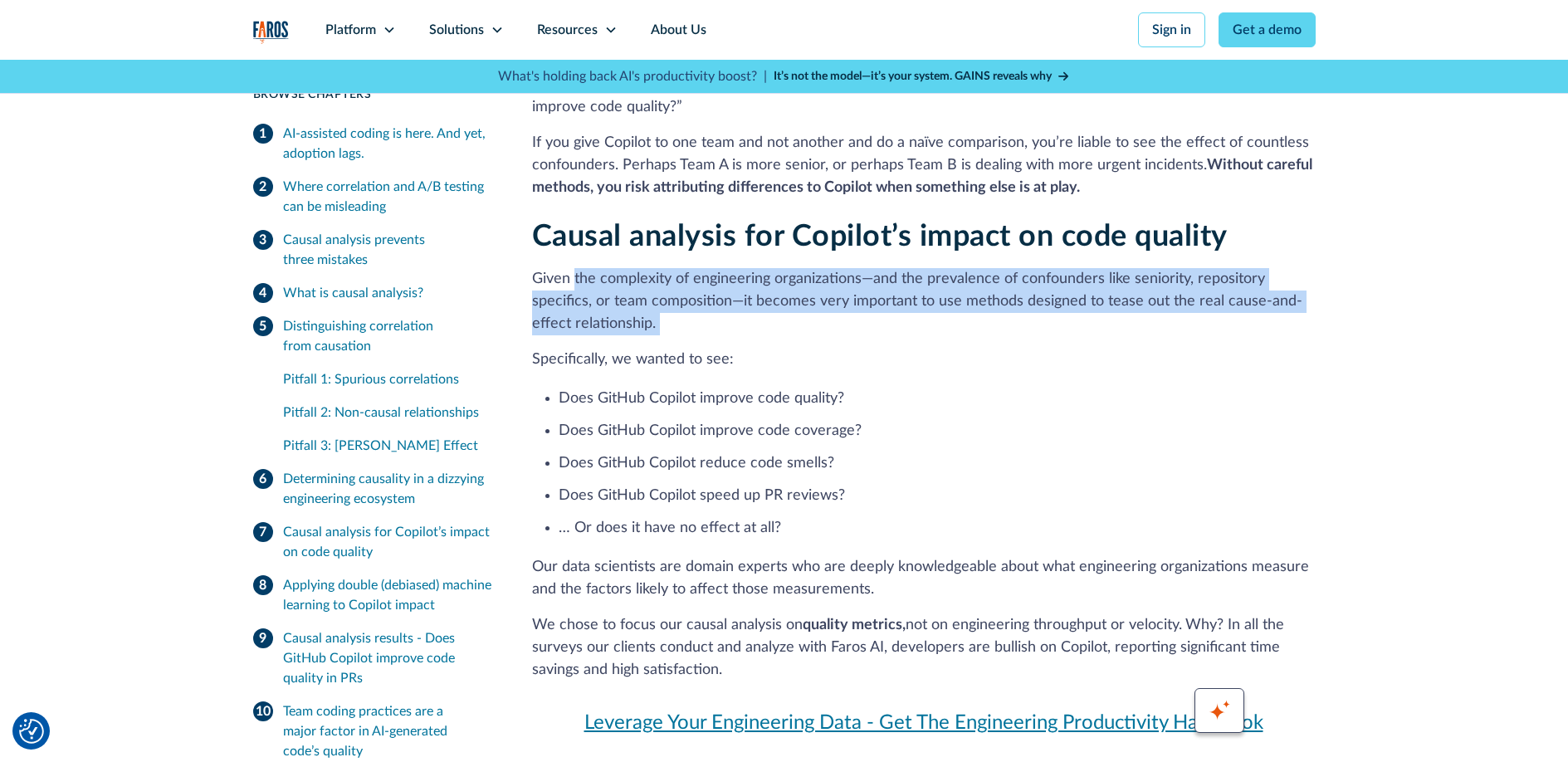 drag, startPoint x: 661, startPoint y: 198, endPoint x: 750, endPoint y: 225, distance: 93.00538 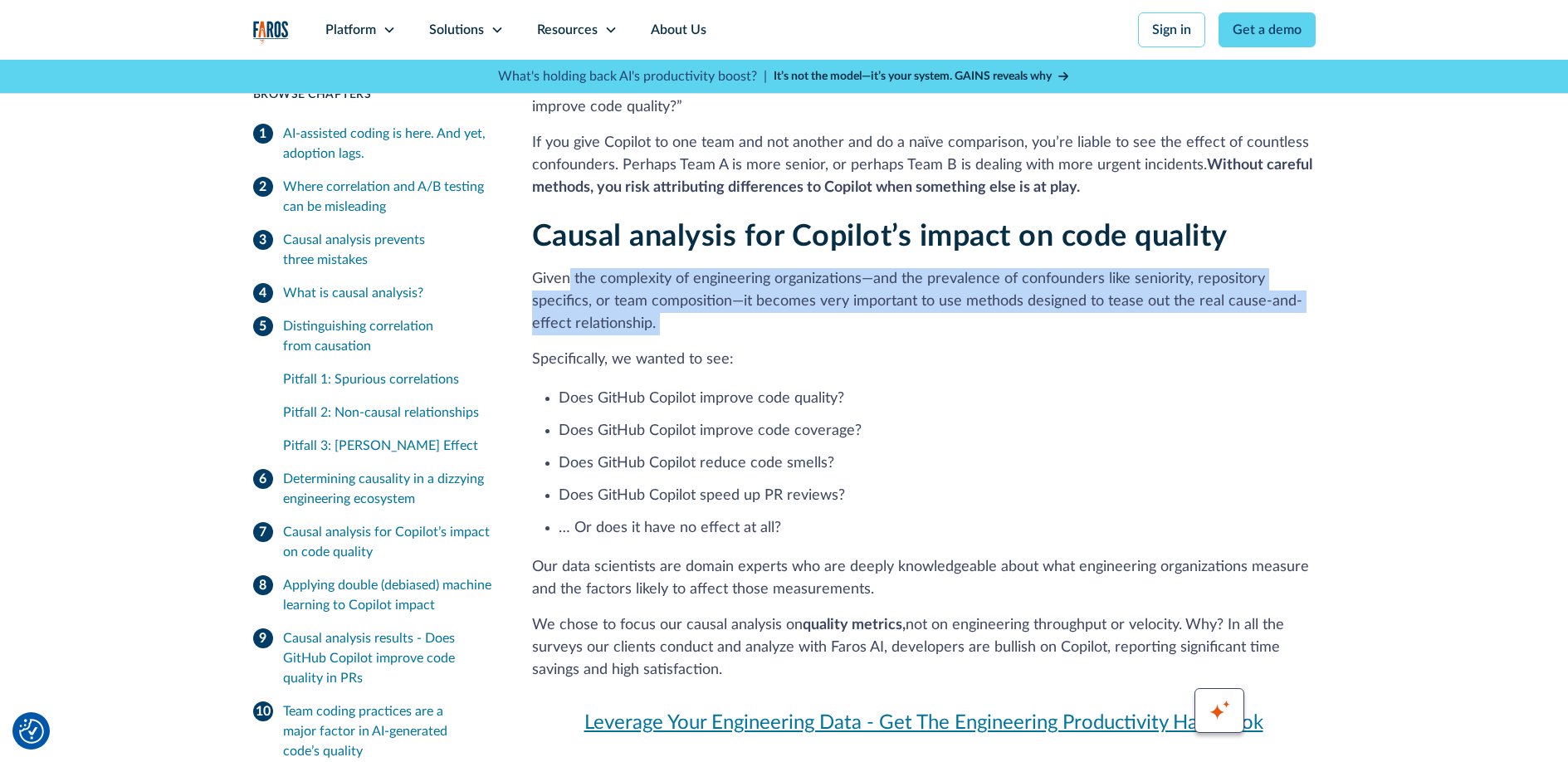 drag, startPoint x: 712, startPoint y: 212, endPoint x: 573, endPoint y: 178, distance: 143.09787 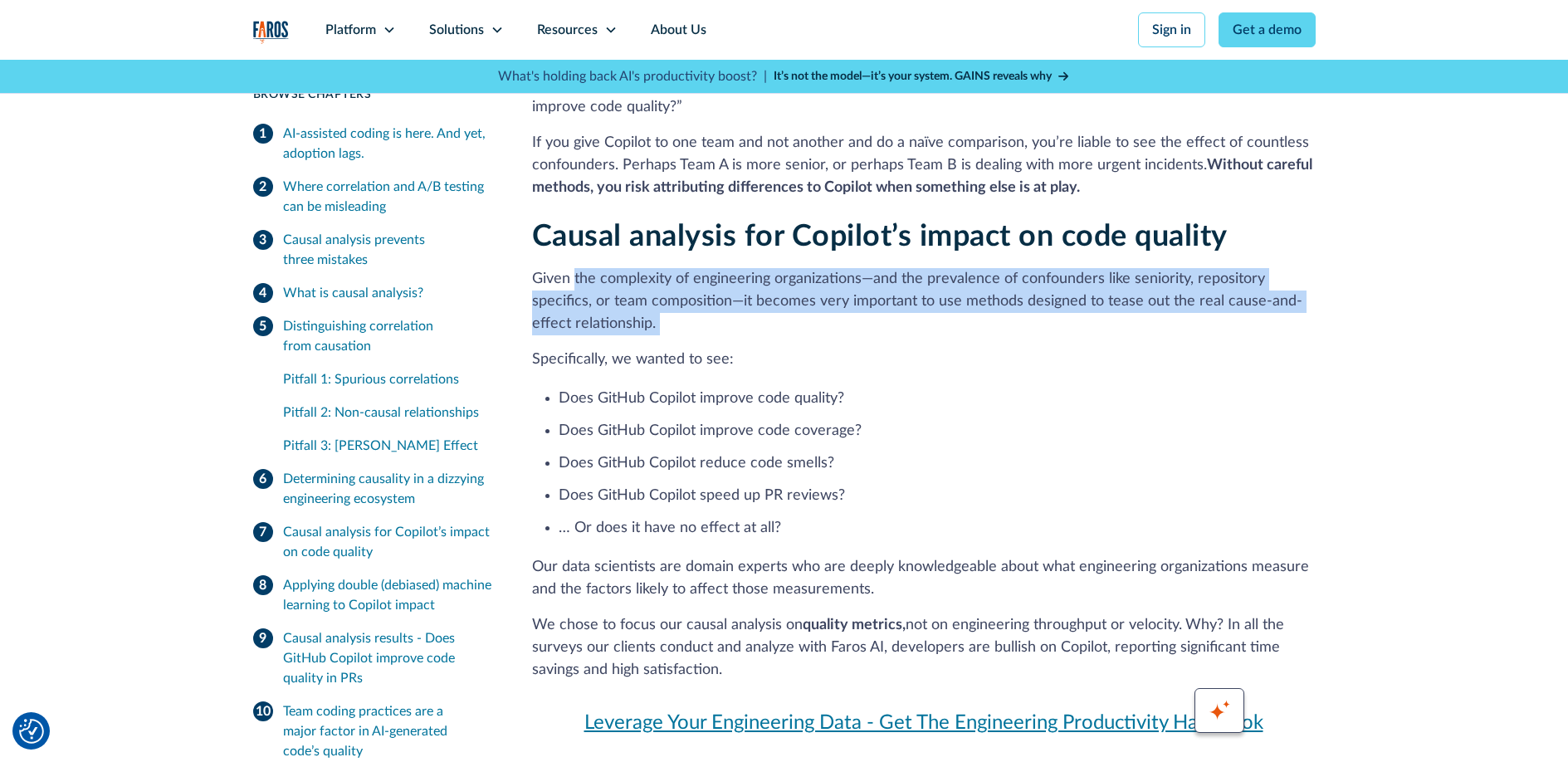 click on "Given the complexity of engineering organizations—and the prevalence of confounders like seniority, repository specifics, or team composition—it becomes very important to use methods designed to tease out the real cause-and-effect relationship." at bounding box center (924, 301) 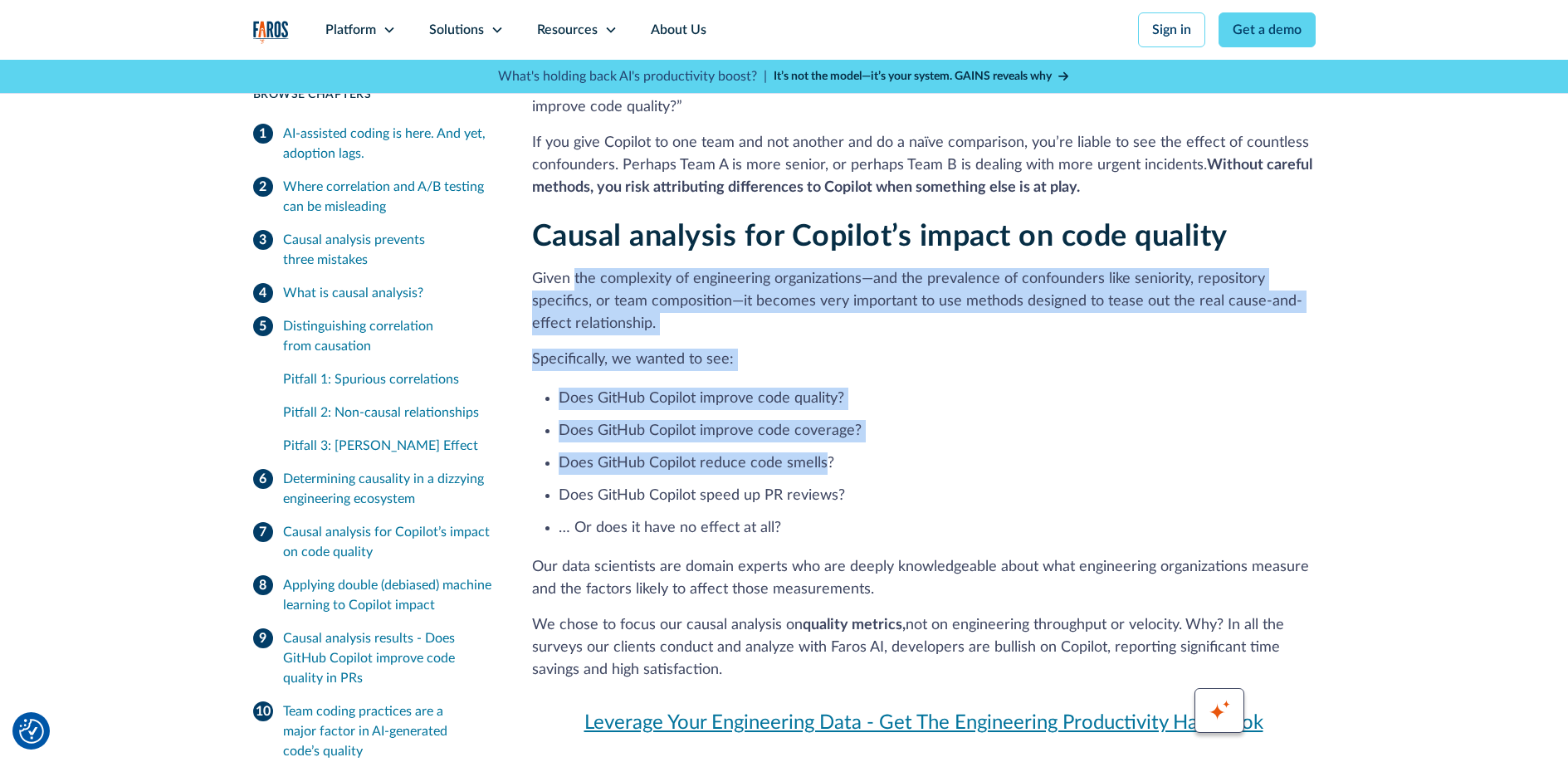 drag, startPoint x: 574, startPoint y: 178, endPoint x: 790, endPoint y: 359, distance: 281.81022 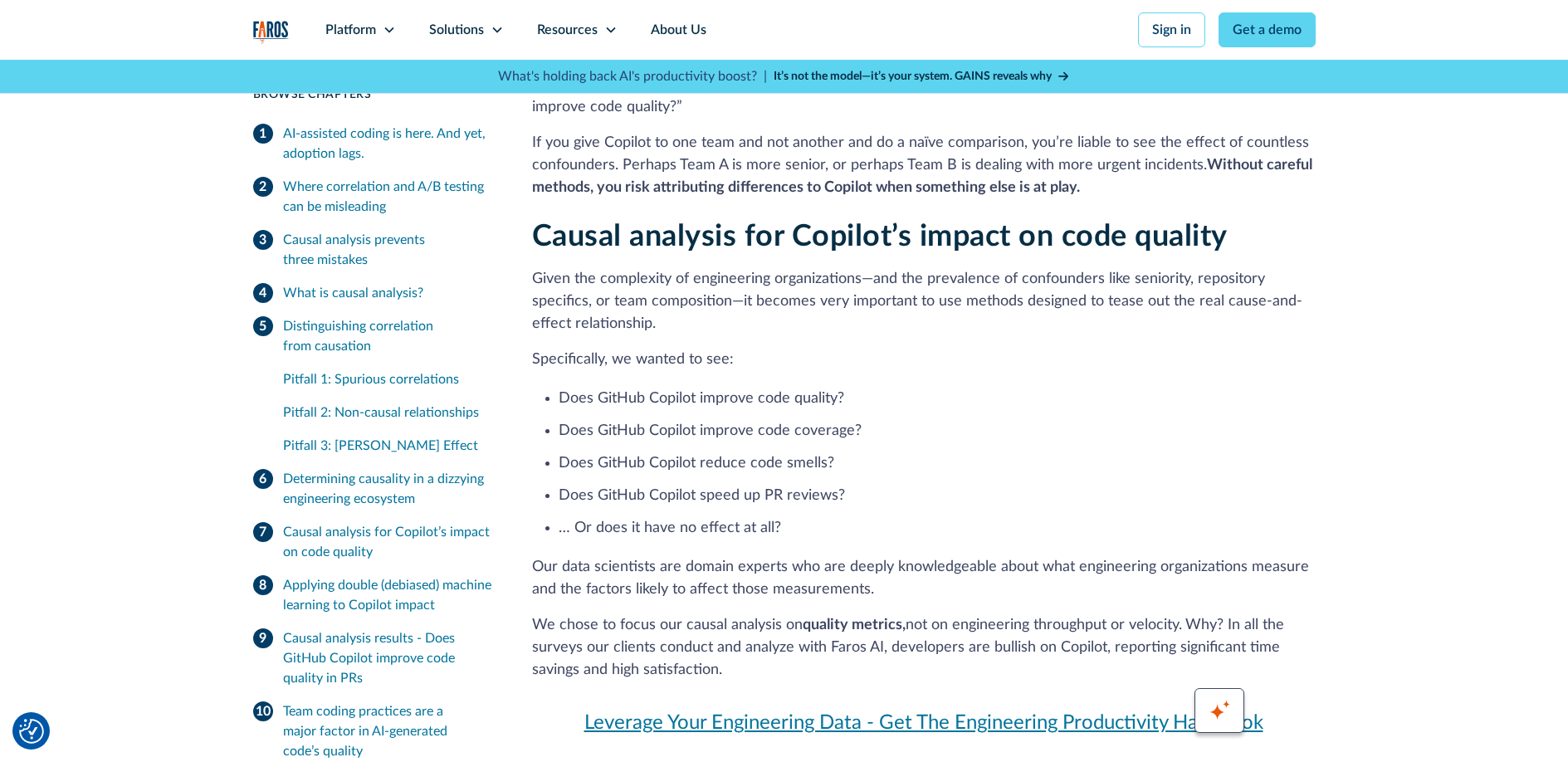 click on "Does GitHub Copilot reduce code smells?" at bounding box center (937, 463) 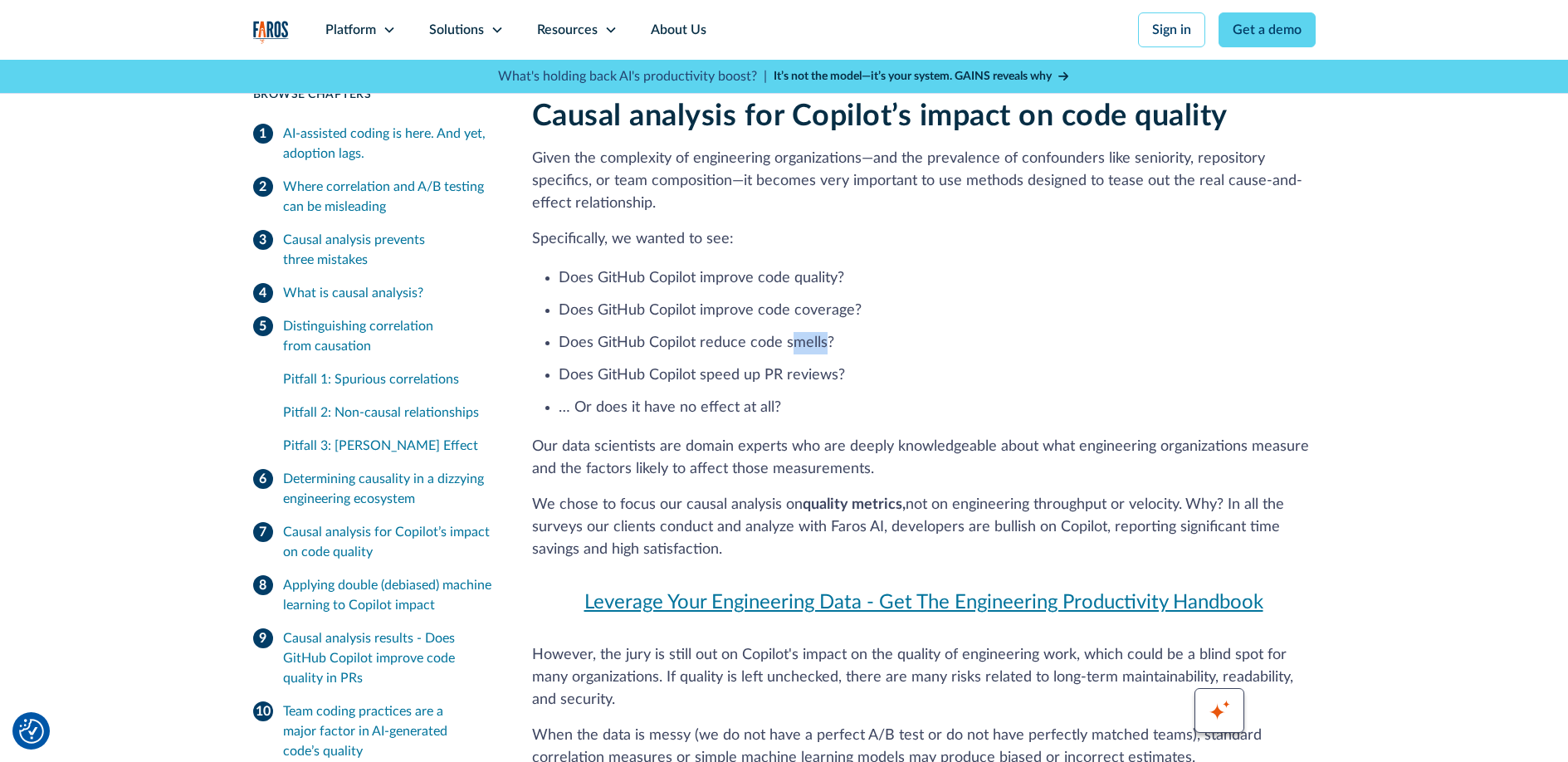 scroll, scrollTop: 7532, scrollLeft: 0, axis: vertical 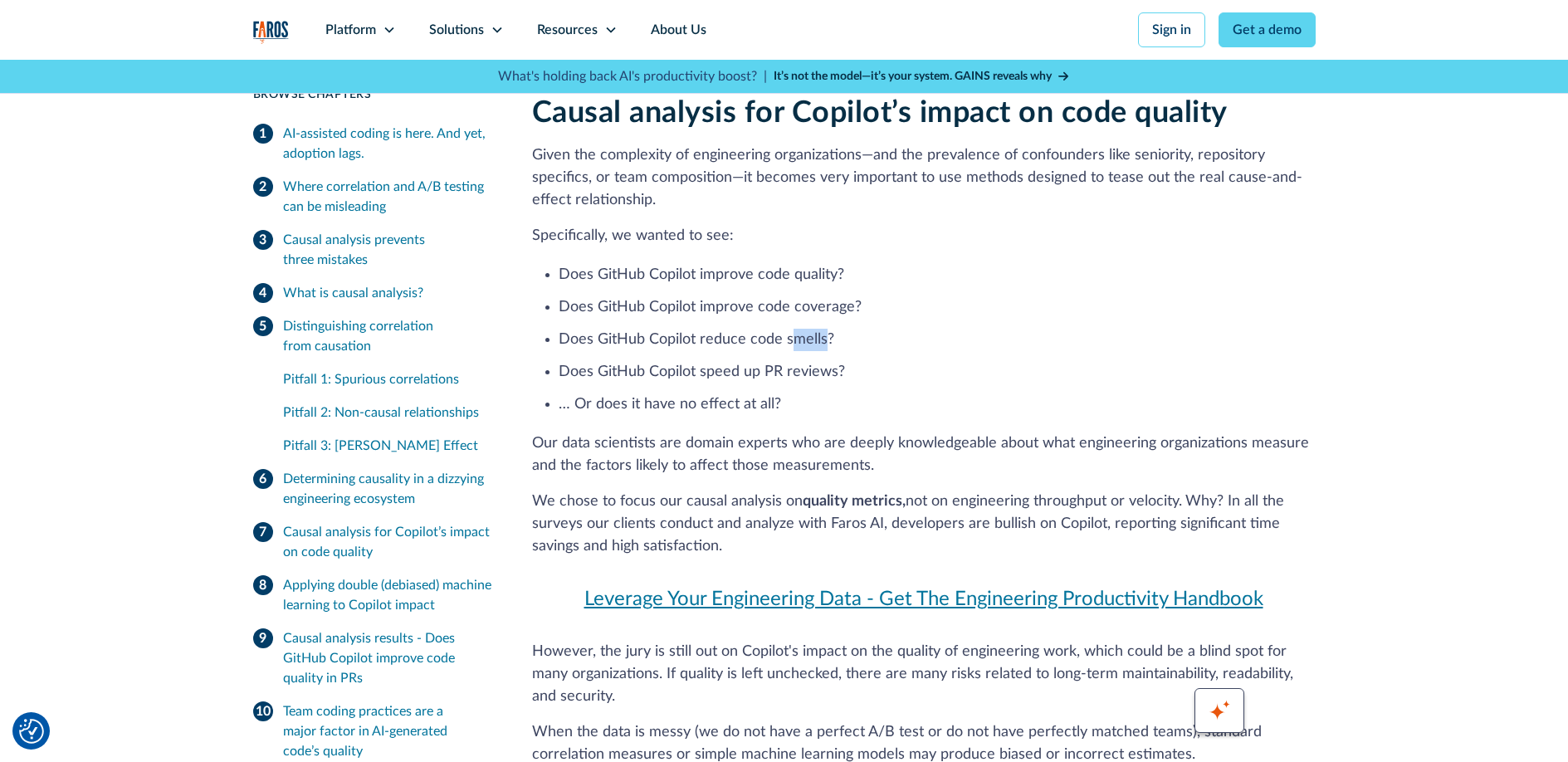 drag, startPoint x: 755, startPoint y: 336, endPoint x: 769, endPoint y: 433, distance: 98.0051 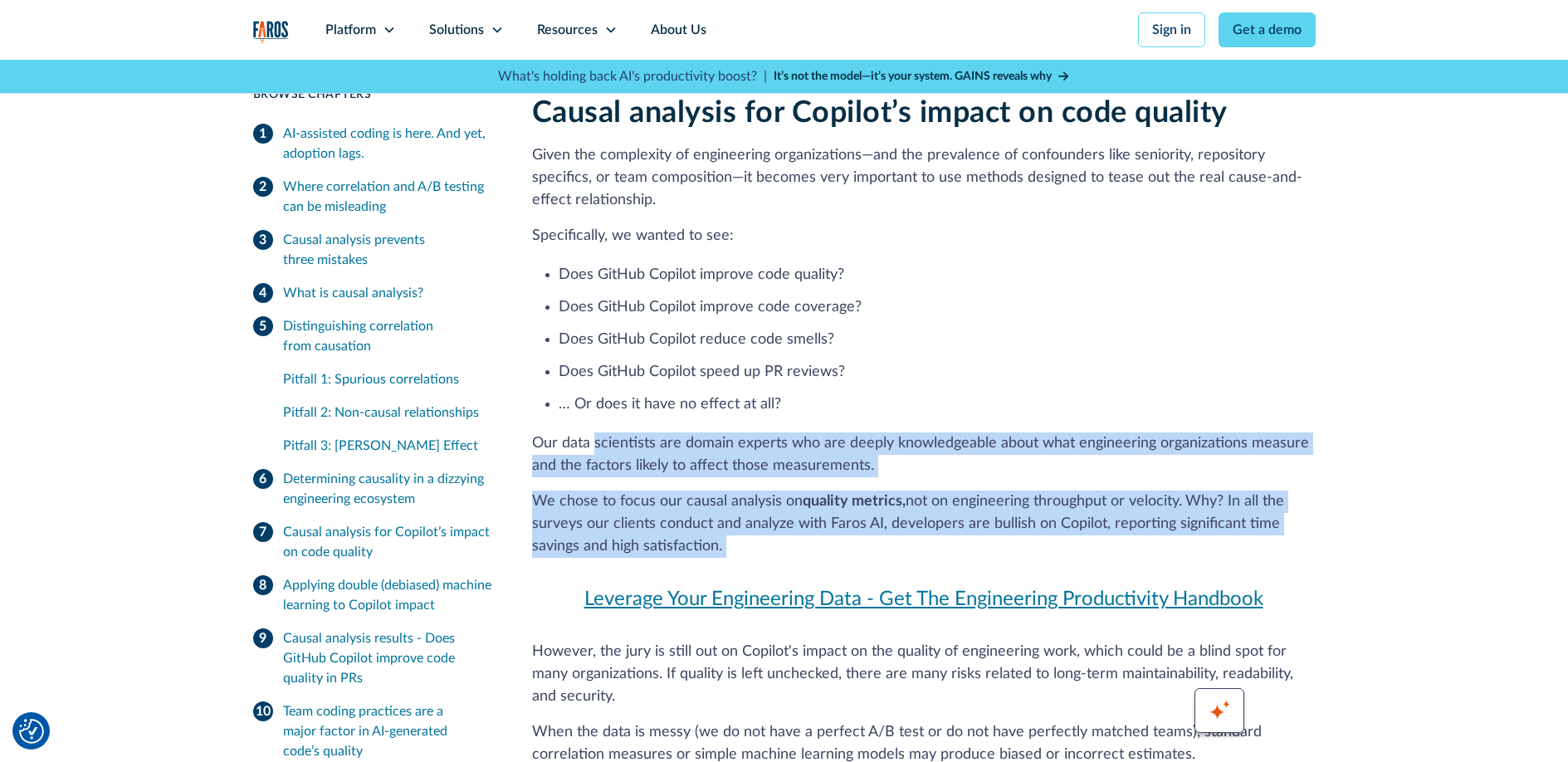 drag, startPoint x: 769, startPoint y: 433, endPoint x: 625, endPoint y: 333, distance: 175.31686 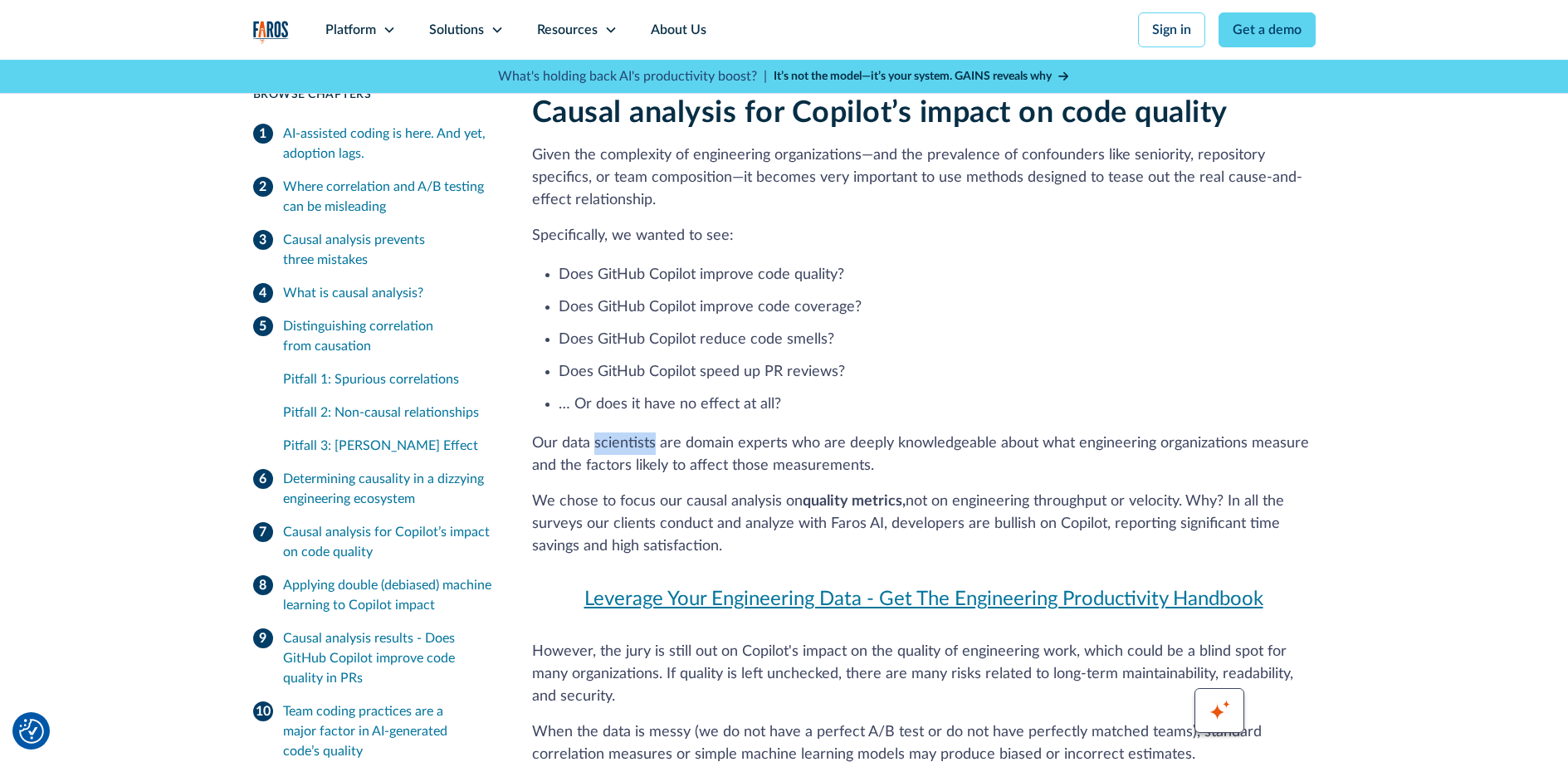 click on "Our data scientists are domain experts who are deeply knowledgeable about what engineering organizations measure and the factors likely to affect those measurements." at bounding box center [924, 455] 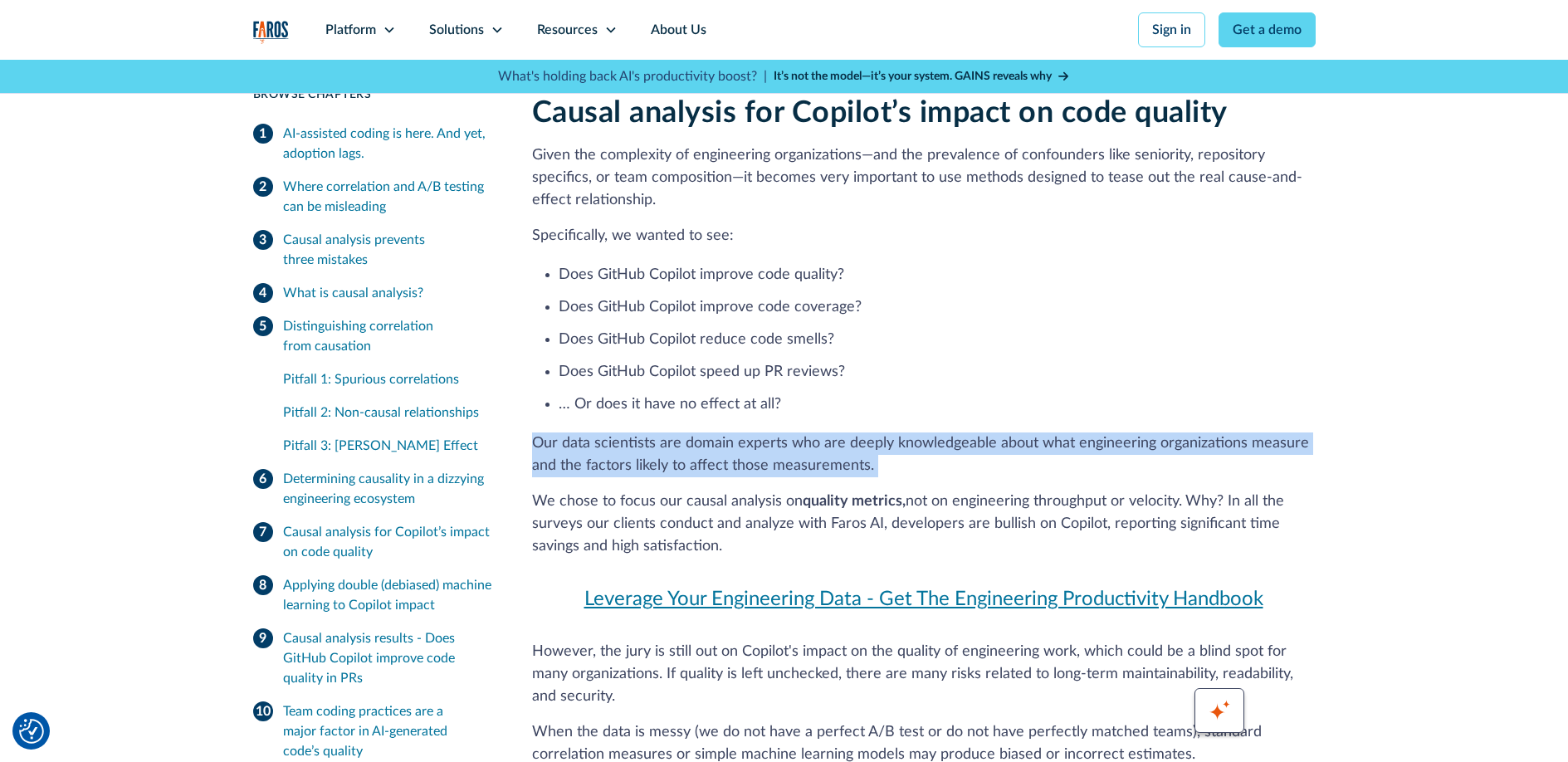 click on "Our data scientists are domain experts who are deeply knowledgeable about what engineering organizations measure and the factors likely to affect those measurements." at bounding box center (924, 455) 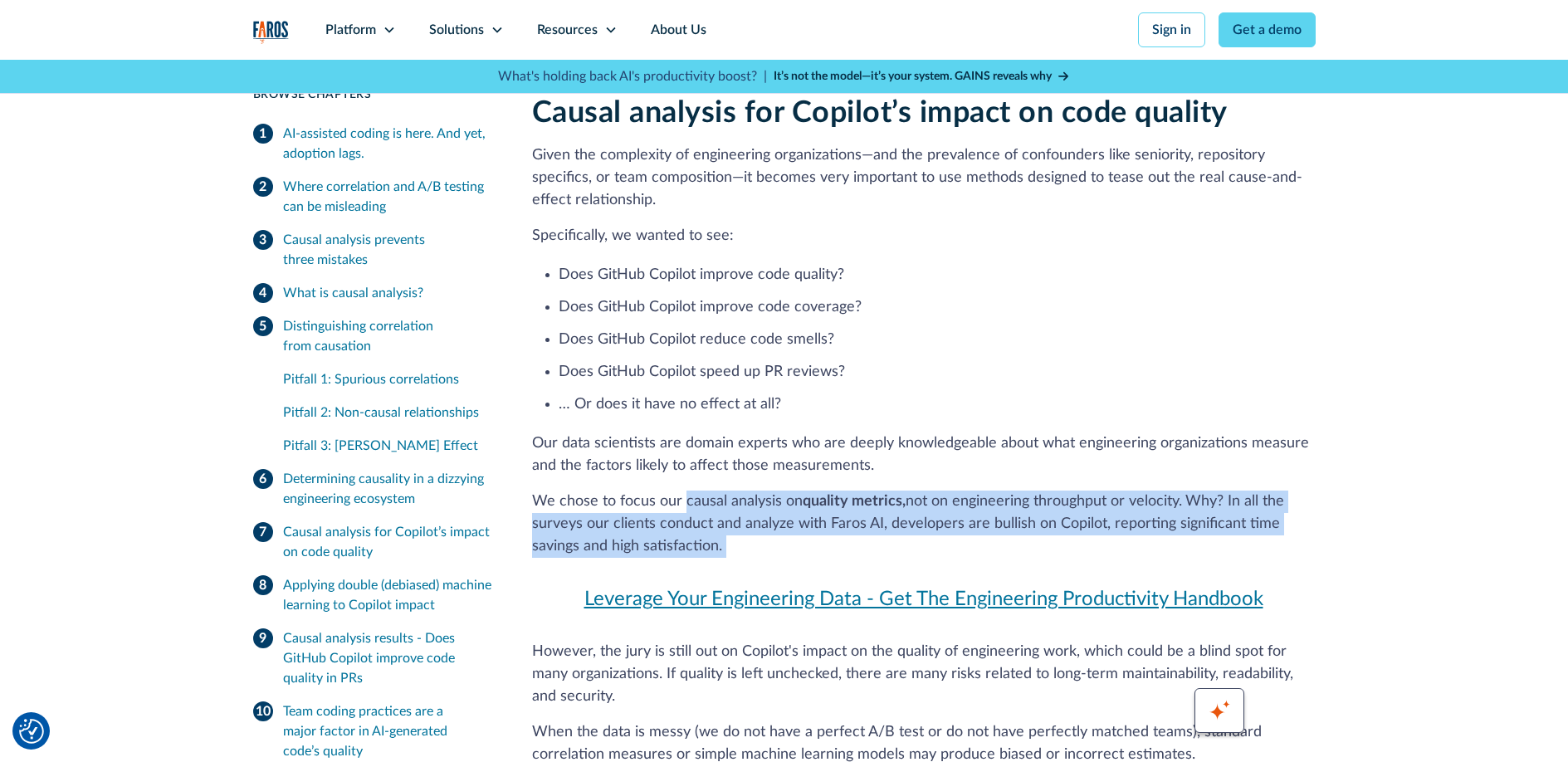 drag, startPoint x: 791, startPoint y: 432, endPoint x: 701, endPoint y: 394, distance: 97.693398 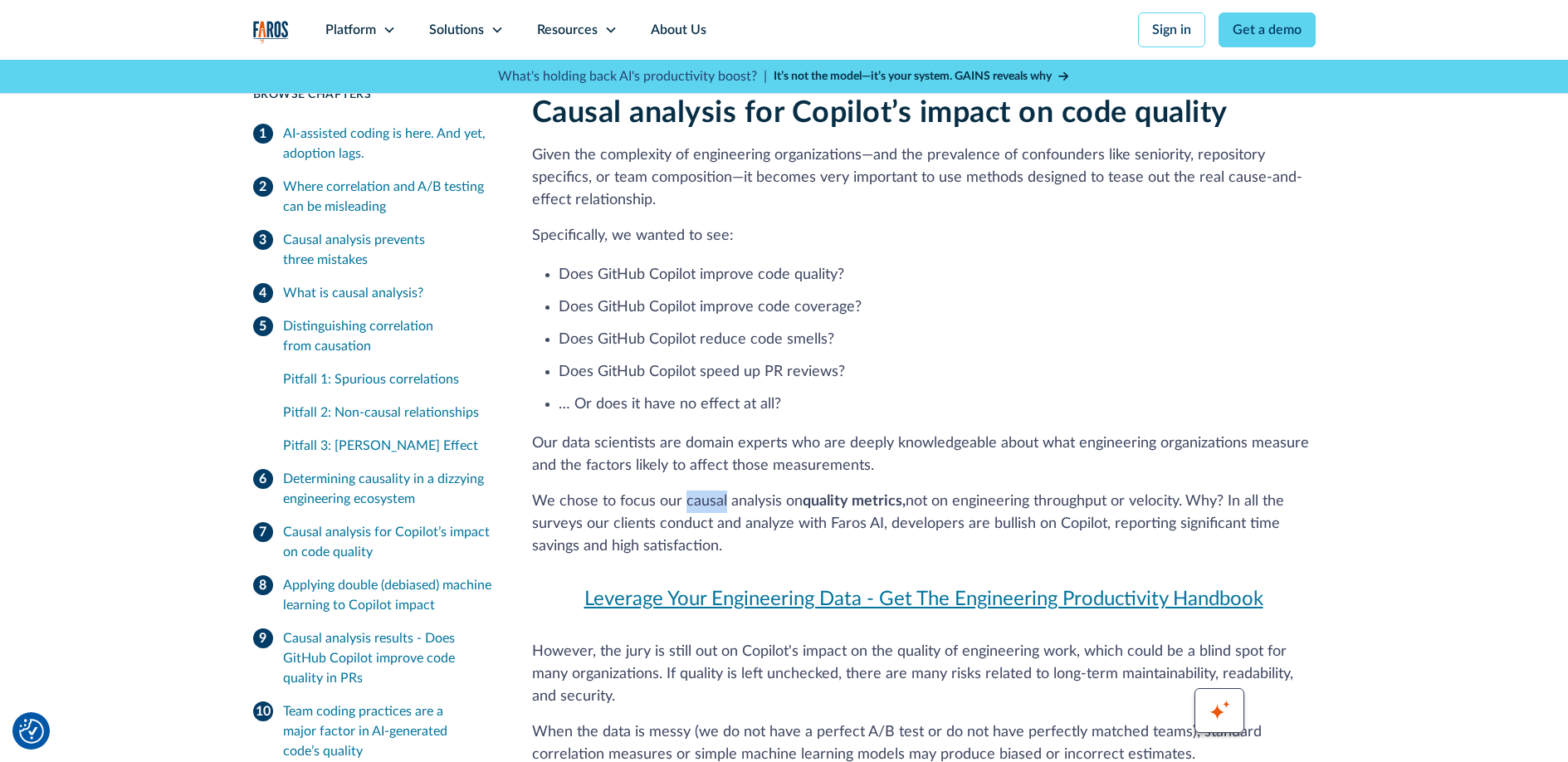 click on "We chose to focus our causal analysis on  quality metrics,  not on engineering throughput or velocity.   Why? In all the surveys our clients conduct and analyze with Faros AI, developers are bullish on Copilot, reporting significant time savings and high satisfaction." at bounding box center (924, 524) 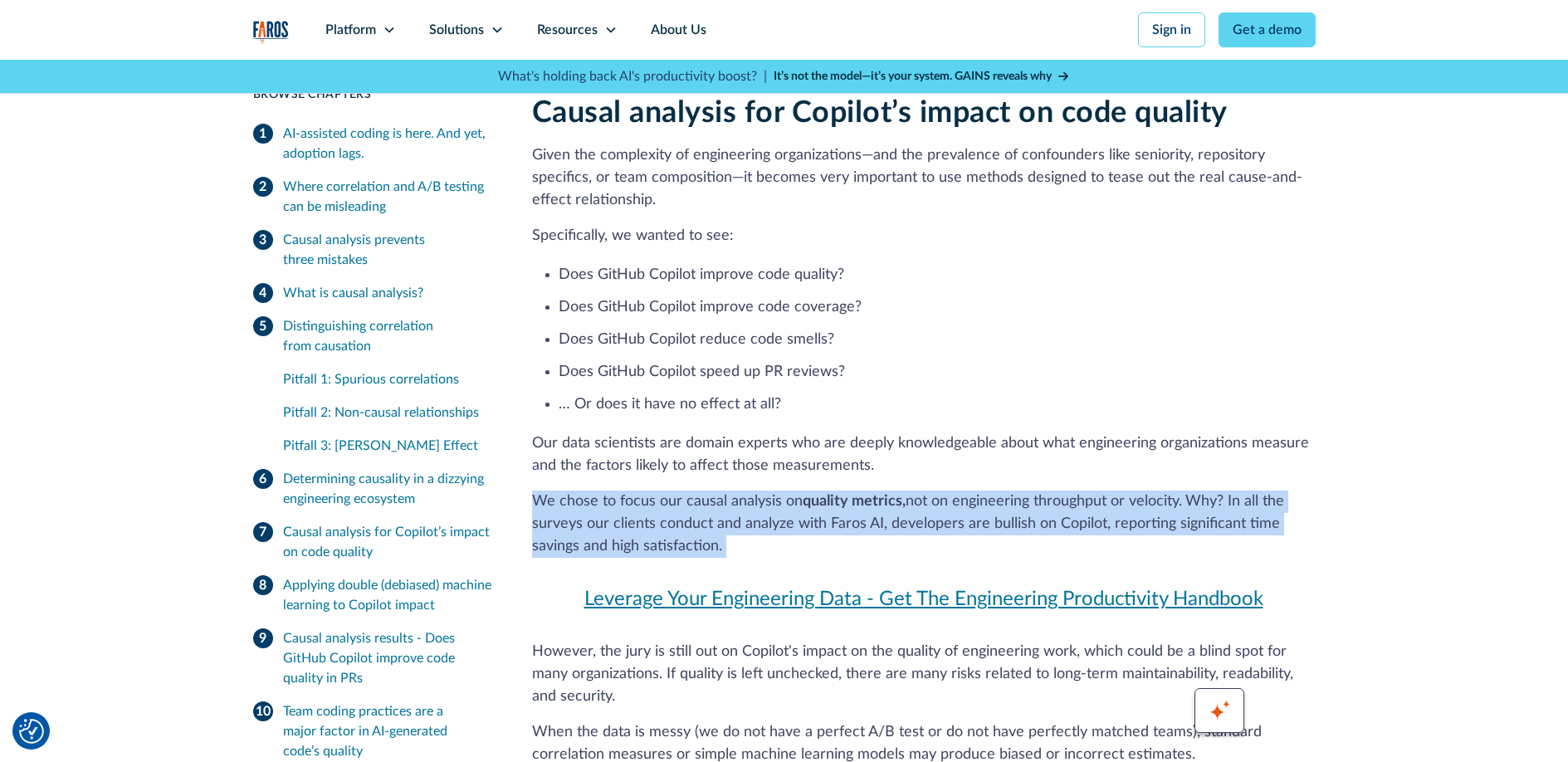 click on "We chose to focus our causal analysis on  quality metrics,  not on engineering throughput or velocity.   Why? In all the surveys our clients conduct and analyze with Faros AI, developers are bullish on Copilot, reporting significant time savings and high satisfaction." at bounding box center [924, 524] 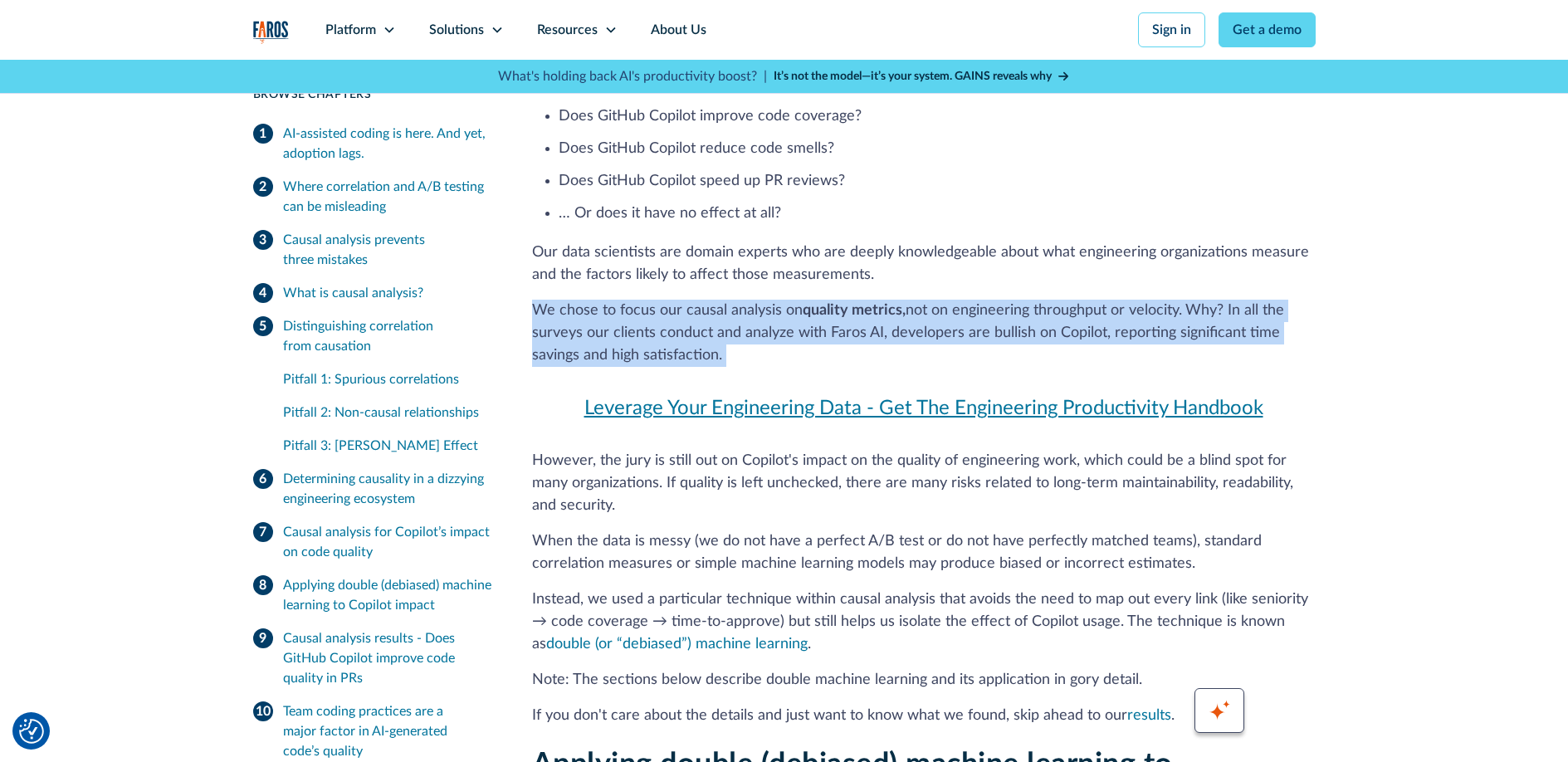 scroll, scrollTop: 7897, scrollLeft: 0, axis: vertical 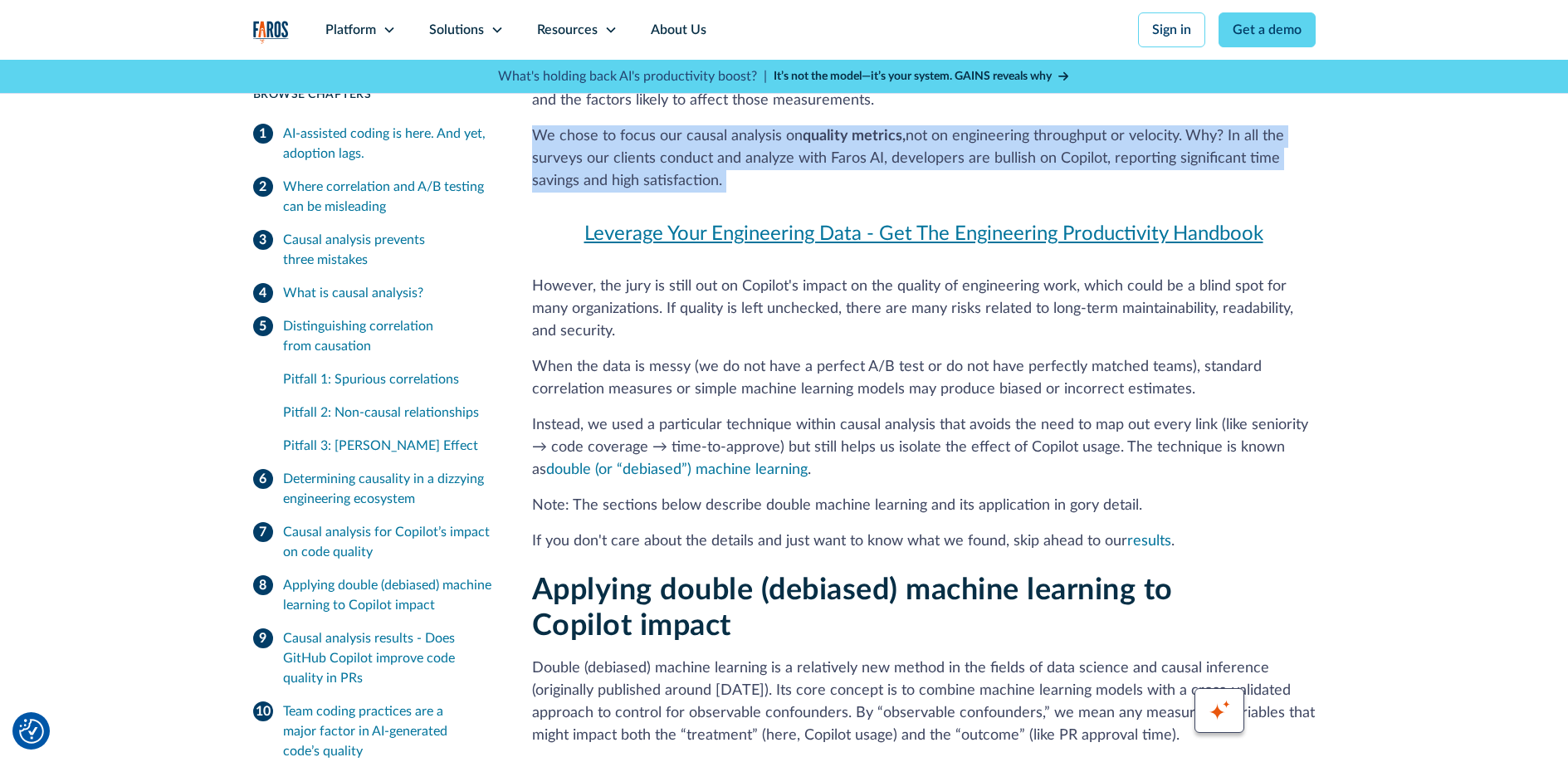 drag, startPoint x: 800, startPoint y: 181, endPoint x: 833, endPoint y: 221, distance: 51.855569 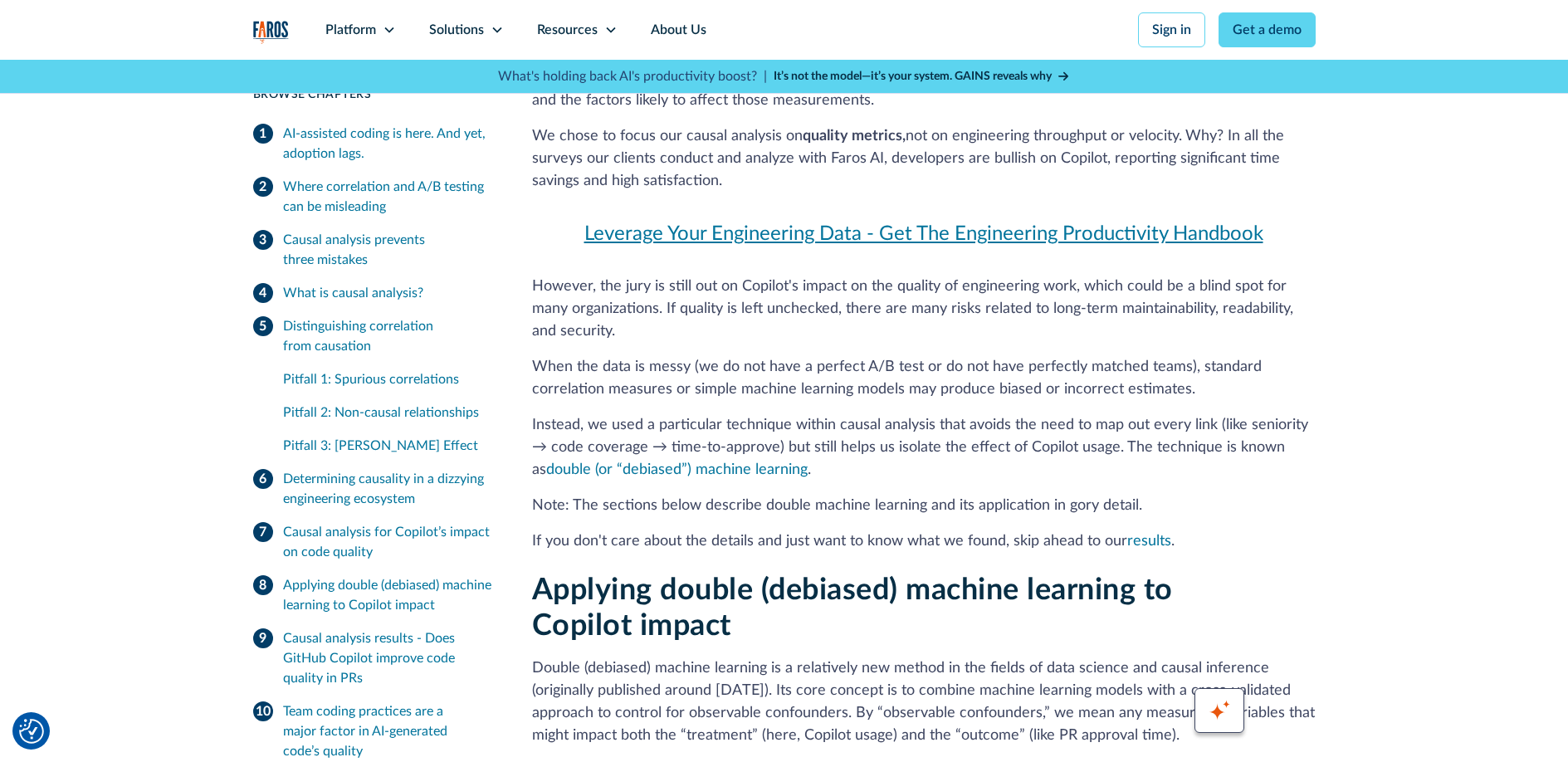 drag, startPoint x: 801, startPoint y: 224, endPoint x: 792, endPoint y: 217, distance: 11.401754 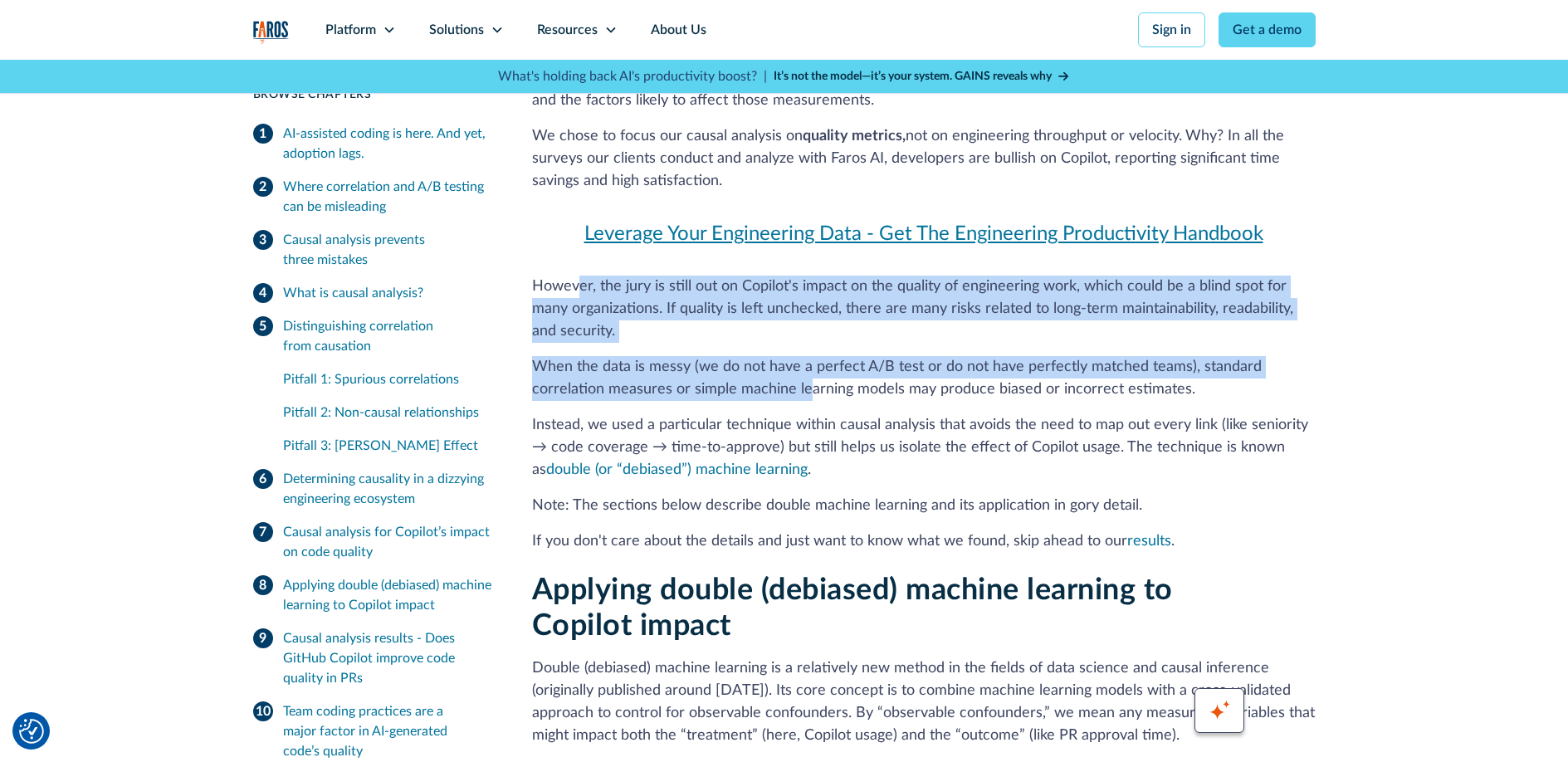 drag, startPoint x: 608, startPoint y: 177, endPoint x: 806, endPoint y: 271, distance: 219.18029 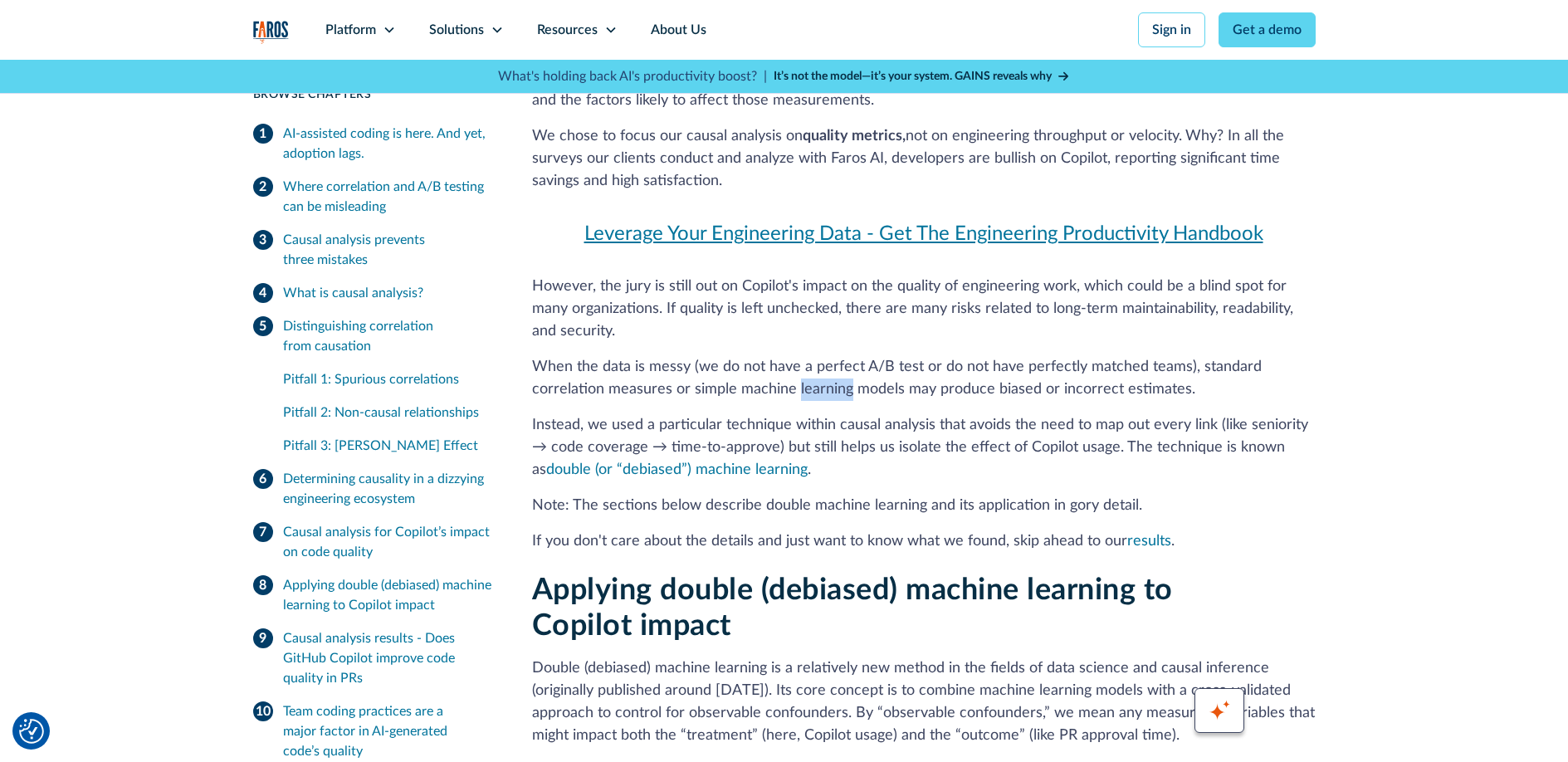 click on "When the data is messy (we do not have a perfect A/B test or do not have perfectly matched teams), standard correlation measures or simple machine learning models may produce biased or incorrect estimates." at bounding box center [924, 379] 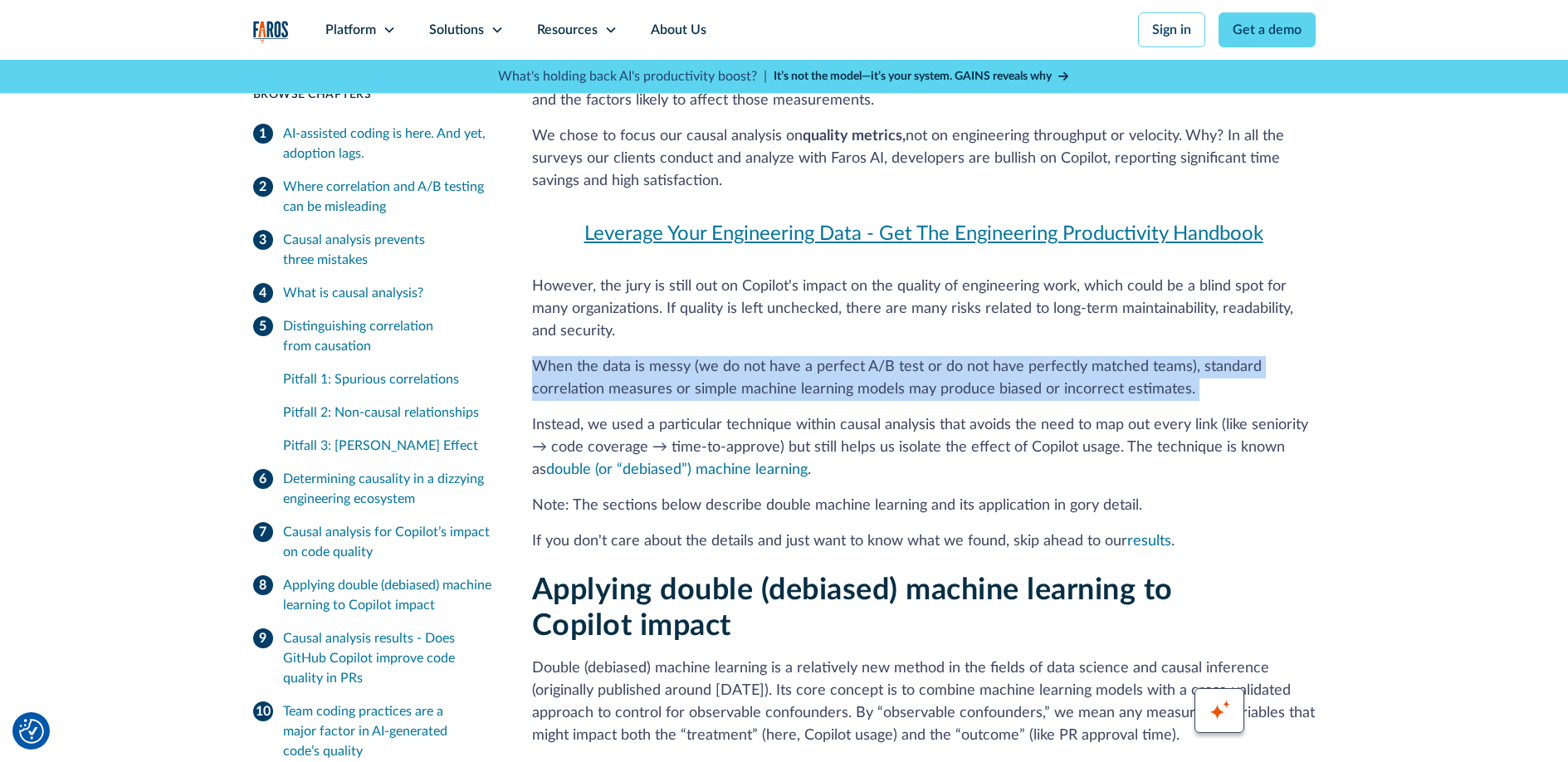 click on "When the data is messy (we do not have a perfect A/B test or do not have perfectly matched teams), standard correlation measures or simple machine learning models may produce biased or incorrect estimates." at bounding box center [924, 379] 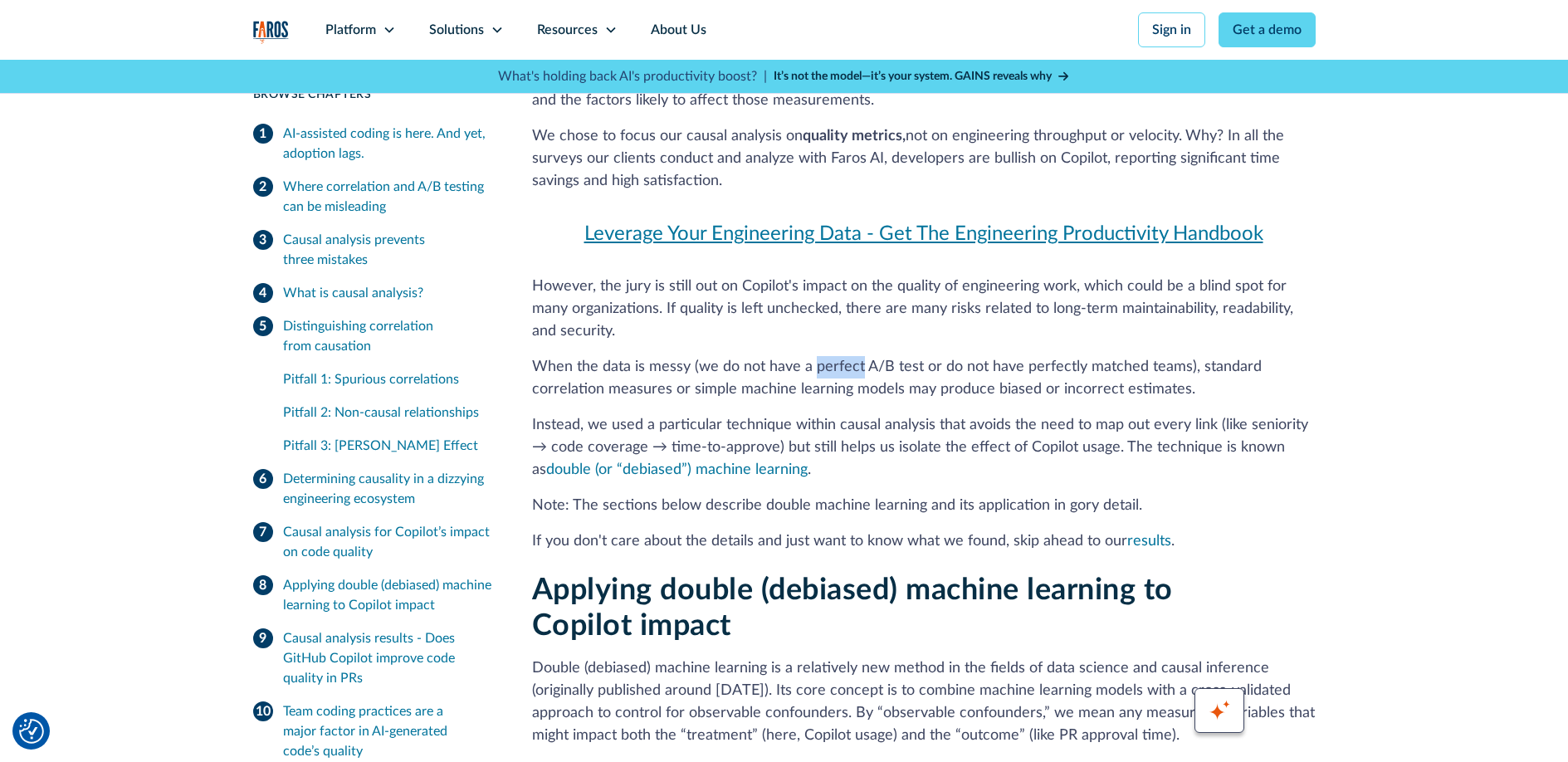 click on "When the data is messy (we do not have a perfect A/B test or do not have perfectly matched teams), standard correlation measures or simple machine learning models may produce biased or incorrect estimates." at bounding box center (924, 379) 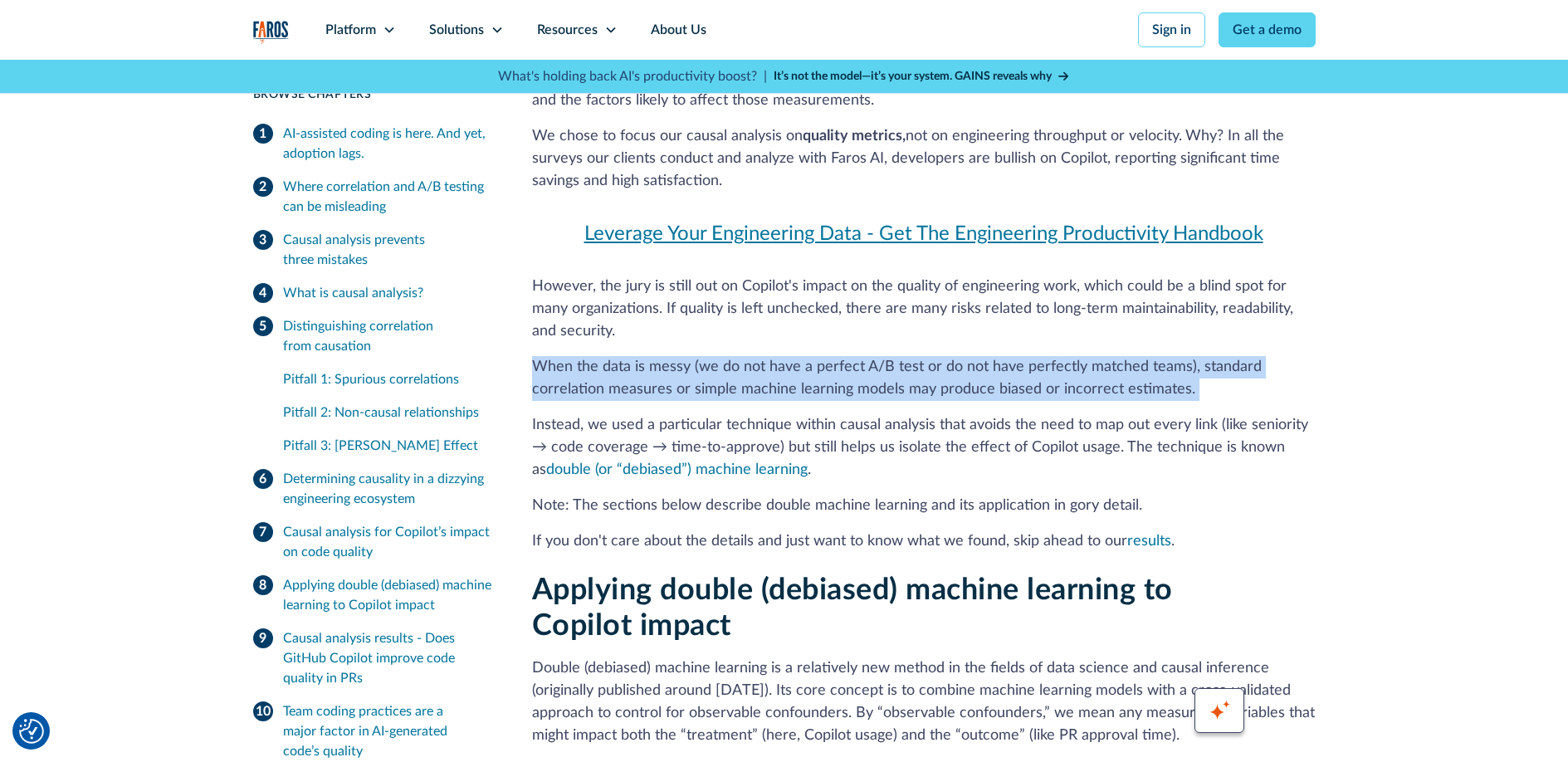drag, startPoint x: 823, startPoint y: 252, endPoint x: 936, endPoint y: 248, distance: 113.0708 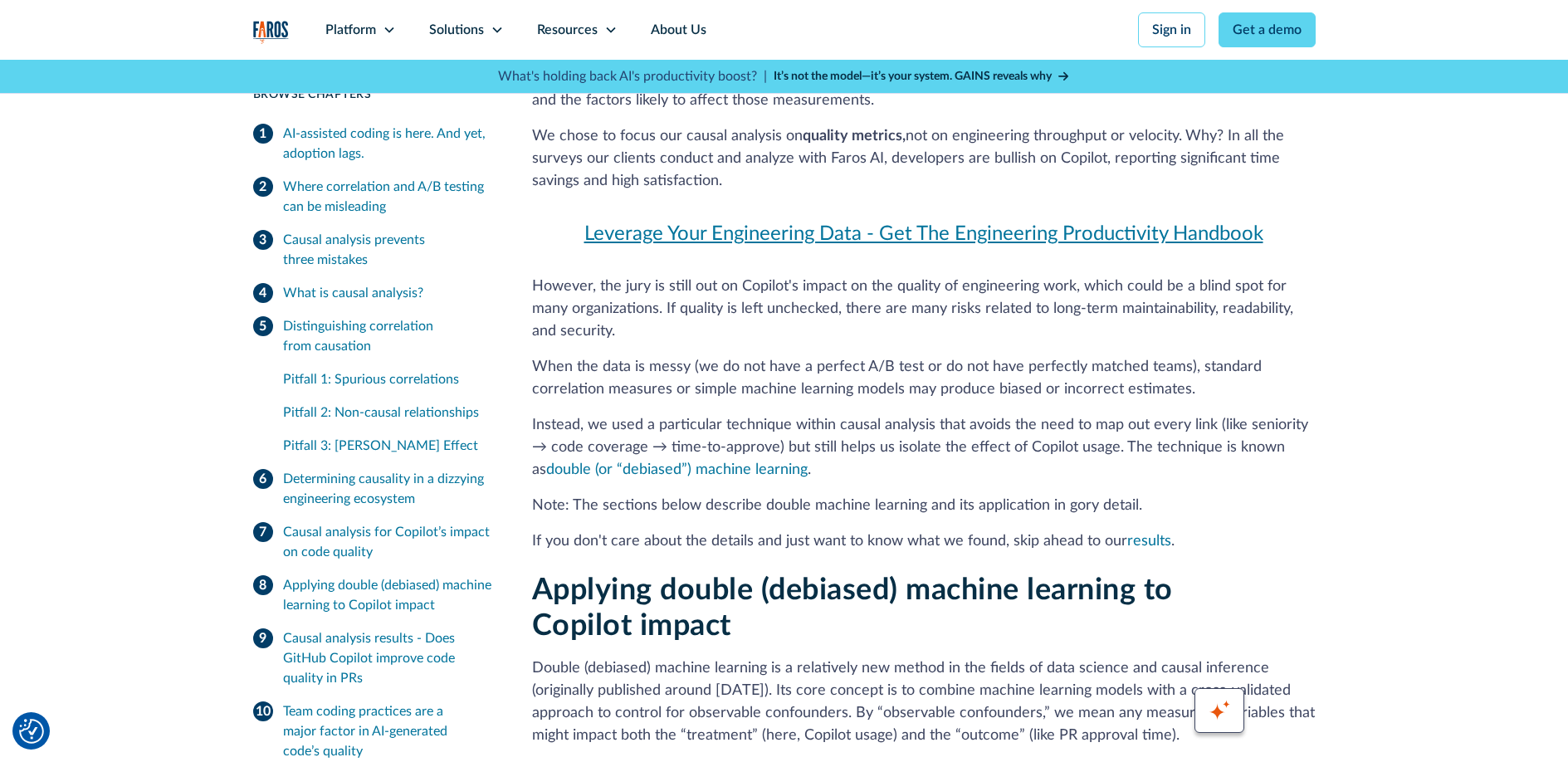 click on "When the data is messy (we do not have a perfect A/B test or do not have perfectly matched teams), standard correlation measures or simple machine learning models may produce biased or incorrect estimates." at bounding box center [924, 379] 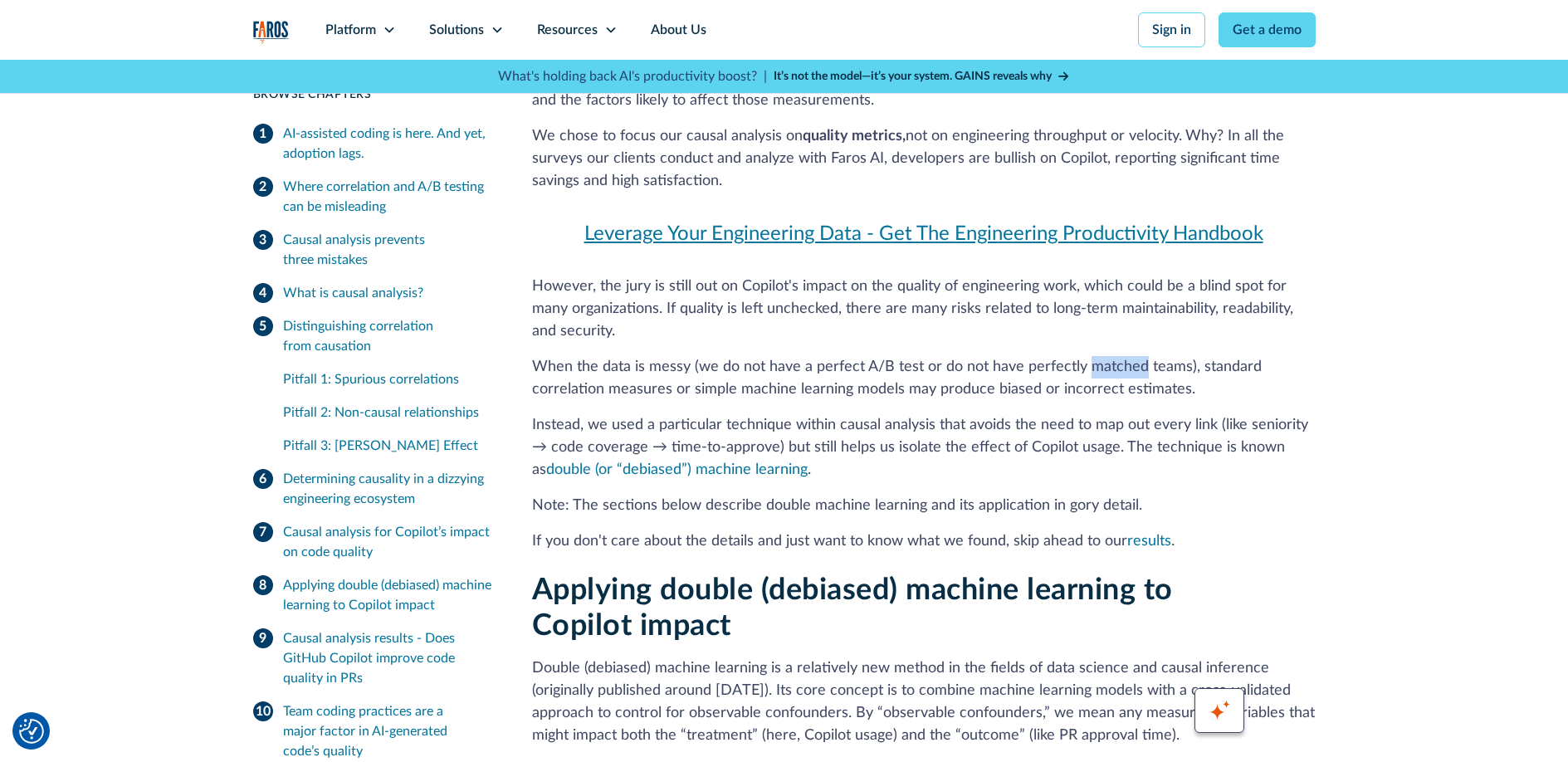 click on "When the data is messy (we do not have a perfect A/B test or do not have perfectly matched teams), standard correlation measures or simple machine learning models may produce biased or incorrect estimates." at bounding box center (924, 379) 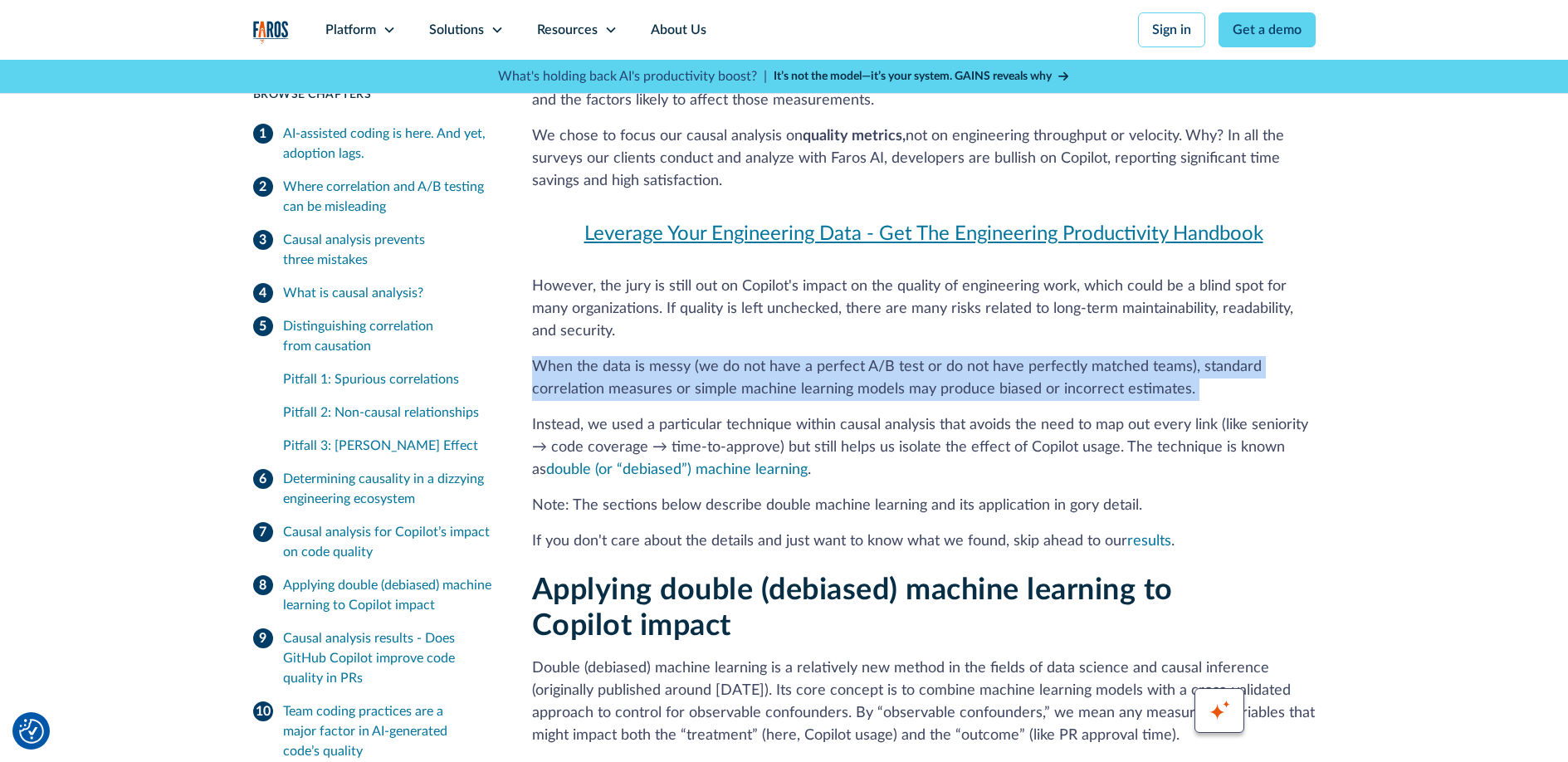 click on "When the data is messy (we do not have a perfect A/B test or do not have perfectly matched teams), standard correlation measures or simple machine learning models may produce biased or incorrect estimates." at bounding box center [924, 379] 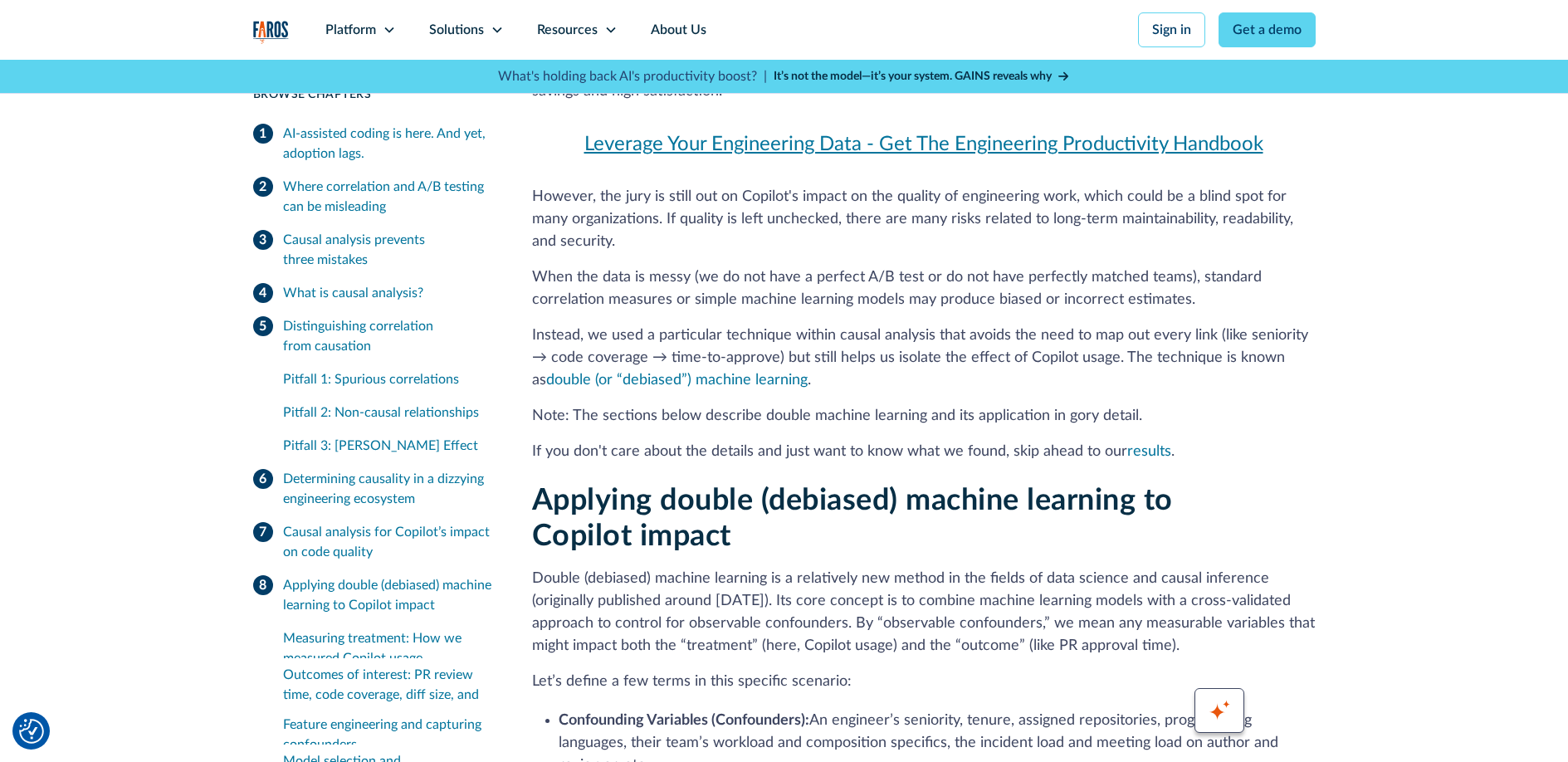 scroll, scrollTop: 8043, scrollLeft: 0, axis: vertical 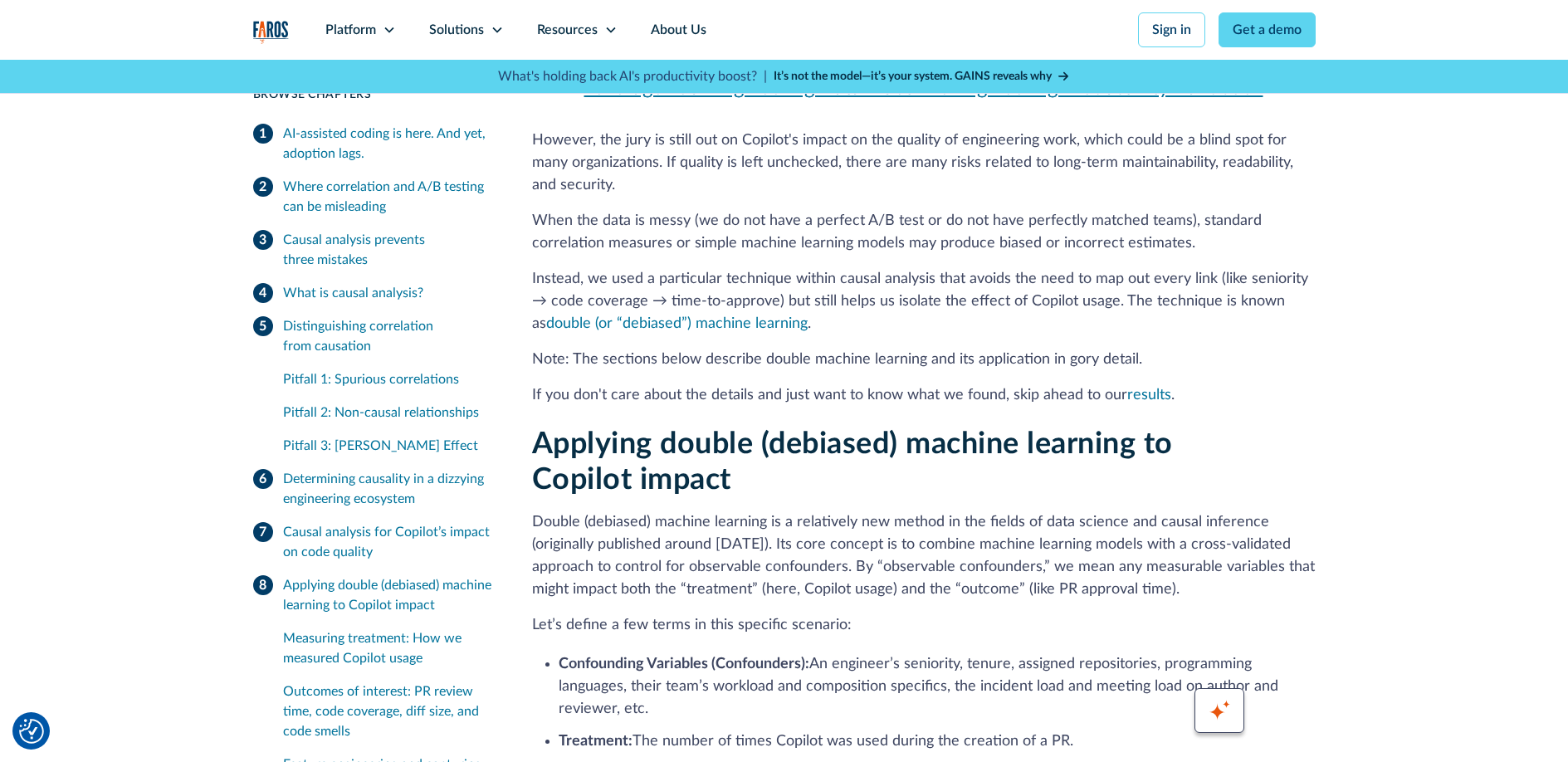 drag, startPoint x: 776, startPoint y: 154, endPoint x: 884, endPoint y: 213, distance: 123.06502 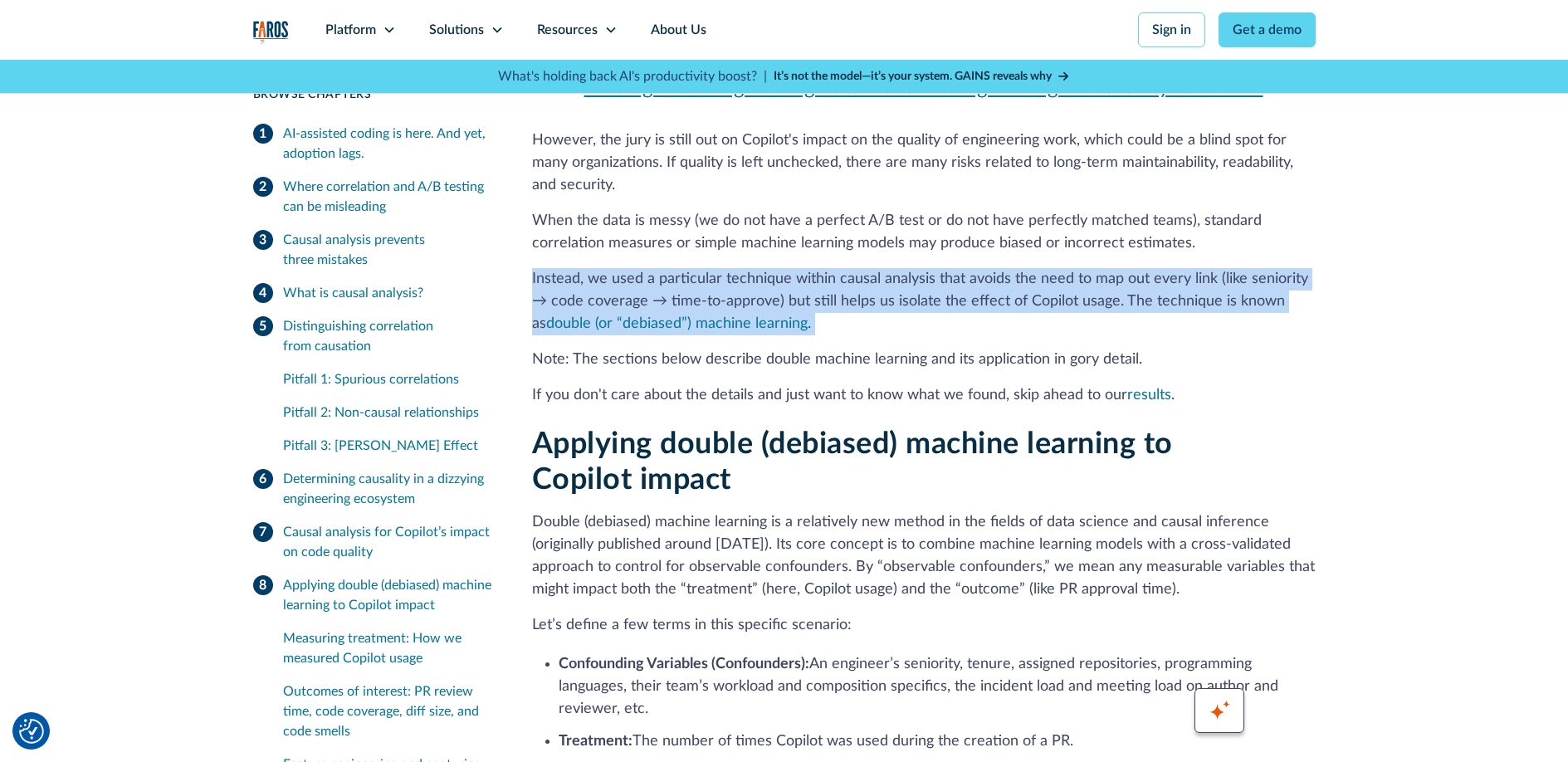 drag, startPoint x: 884, startPoint y: 213, endPoint x: 810, endPoint y: 149, distance: 97.8366 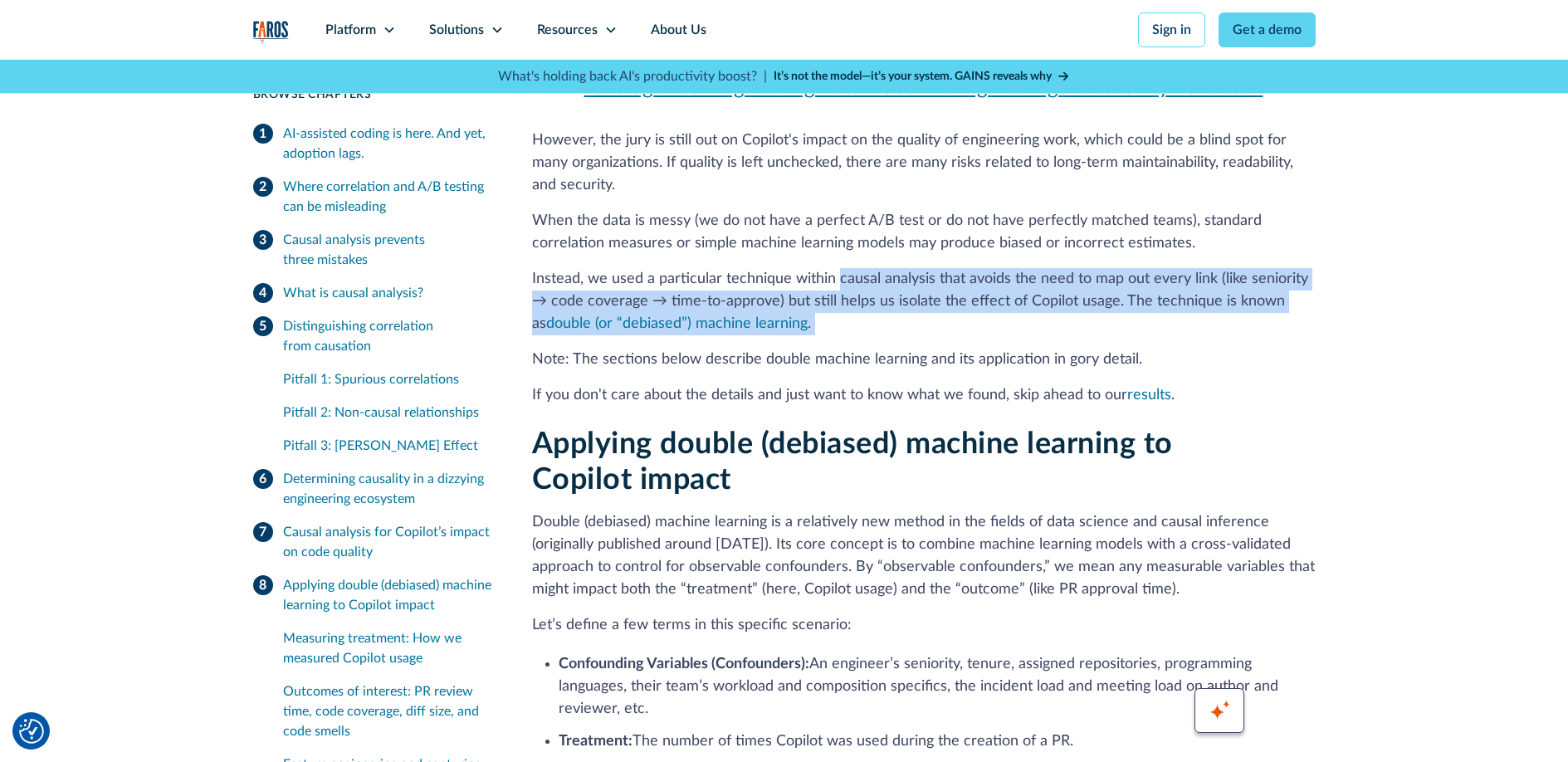 drag, startPoint x: 875, startPoint y: 173, endPoint x: 903, endPoint y: 209, distance: 45.607017 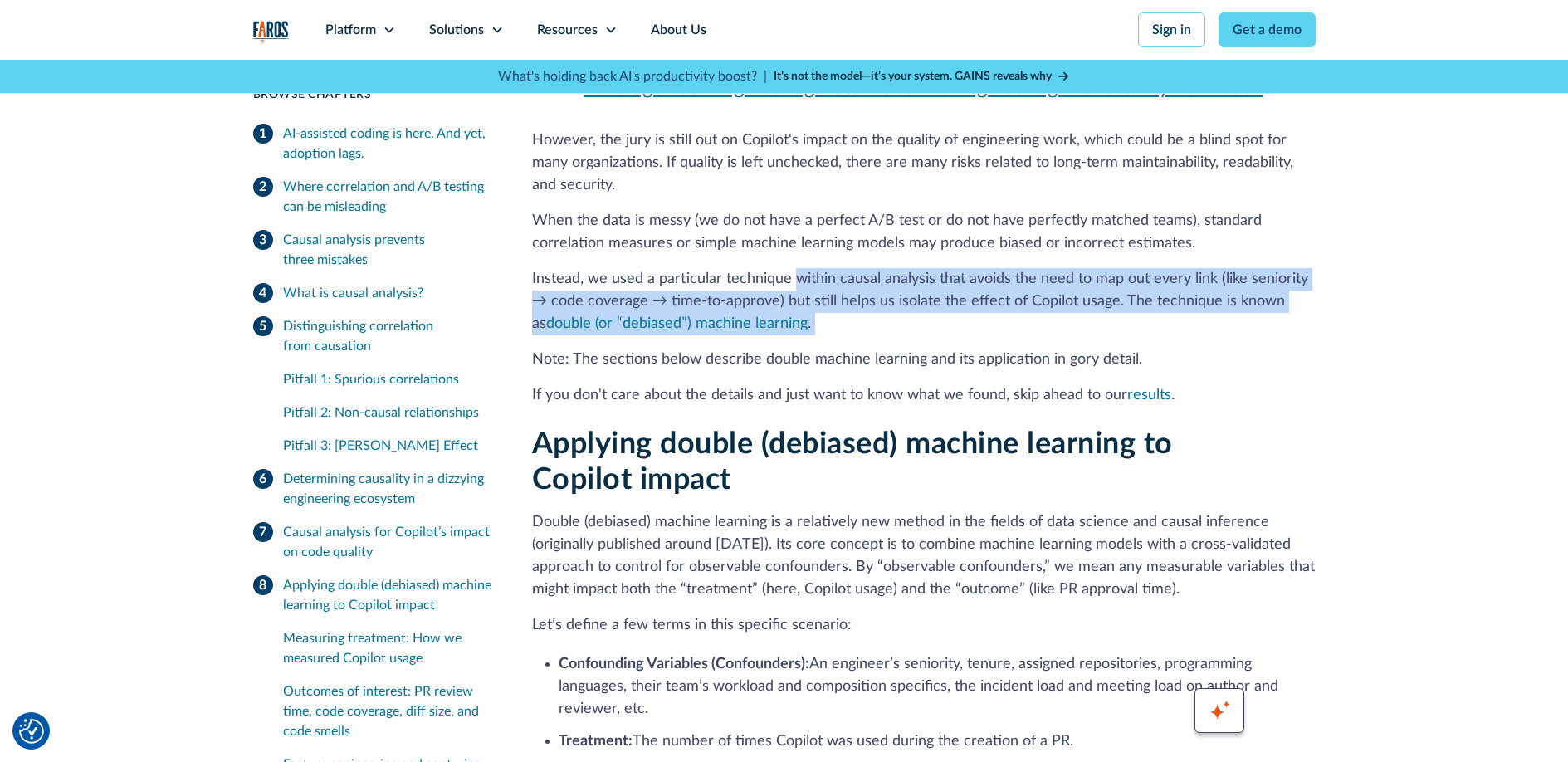 drag, startPoint x: 903, startPoint y: 209, endPoint x: 810, endPoint y: 159, distance: 105.588825 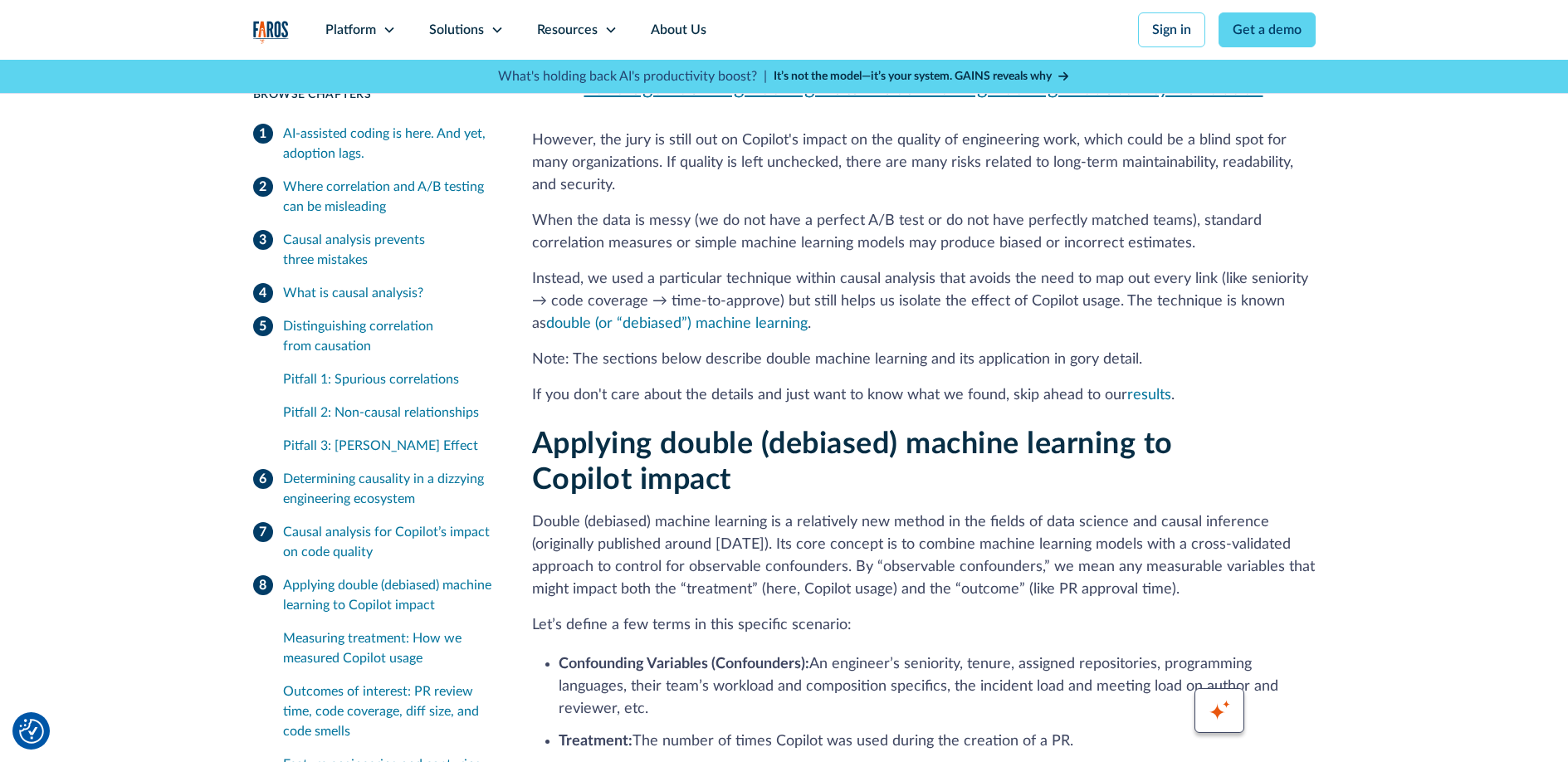 click on "Instead, we used a particular technique within causal analysis that avoids the need to map out every link (like seniority → code coverage → time-to-approve) but still helps us isolate the effect of Copilot usage. The technique is known as  double (or “debiased”) machine learning ." at bounding box center (924, 301) 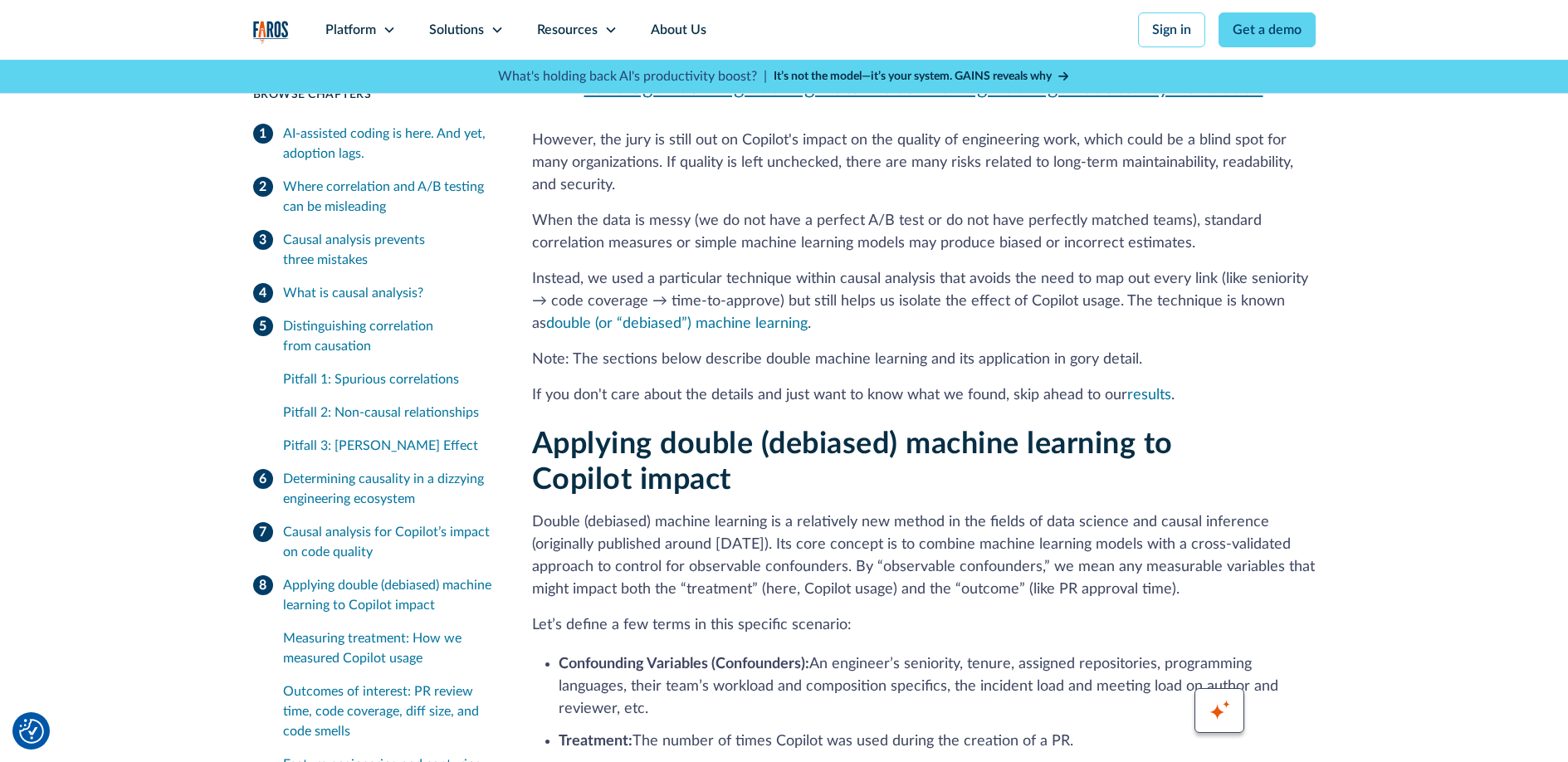 click on "Note: The sections below describe double machine learning and its application in gory detail." at bounding box center [924, 359] 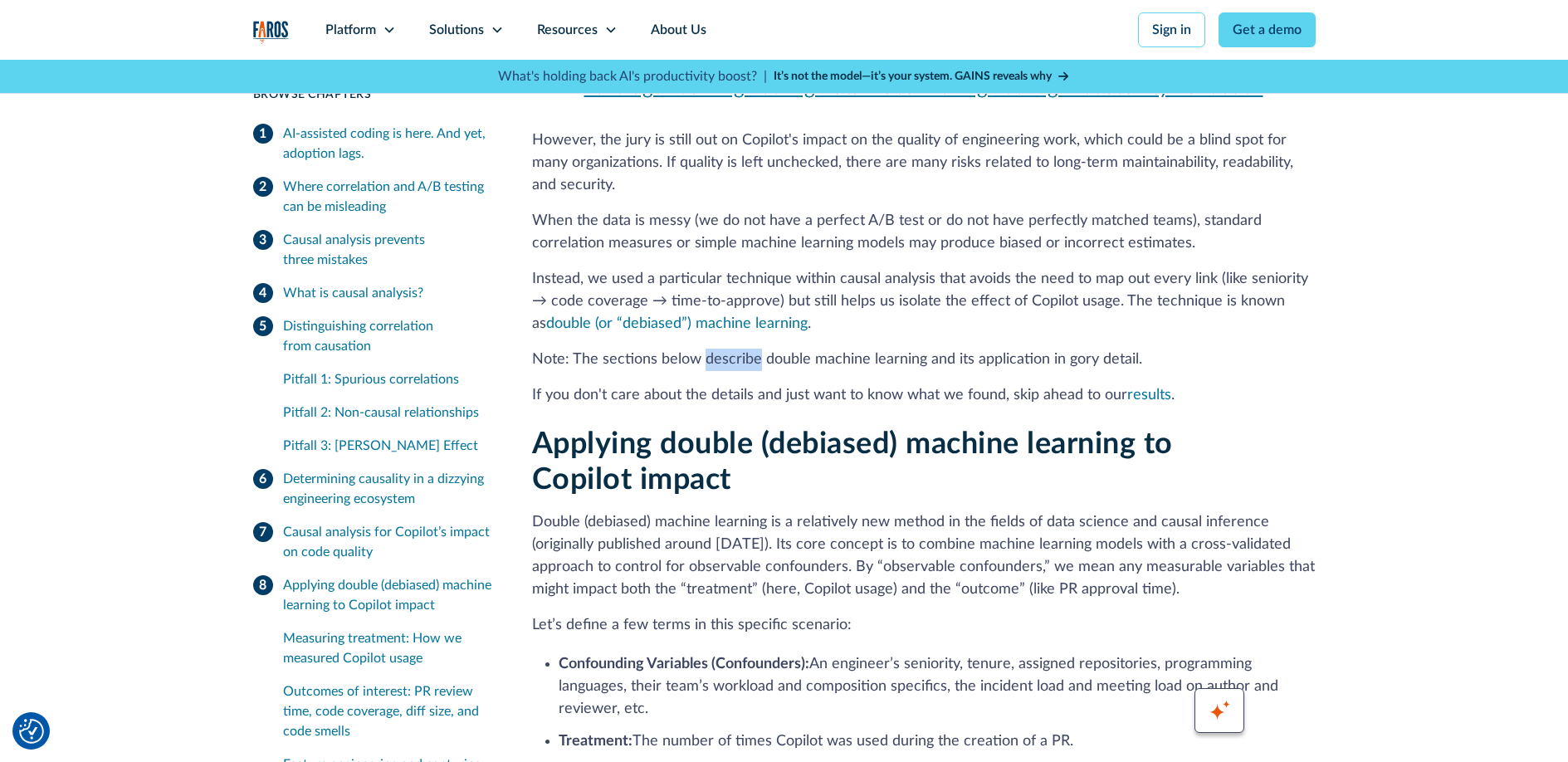 click on "Note: The sections below describe double machine learning and its application in gory detail." at bounding box center (924, 359) 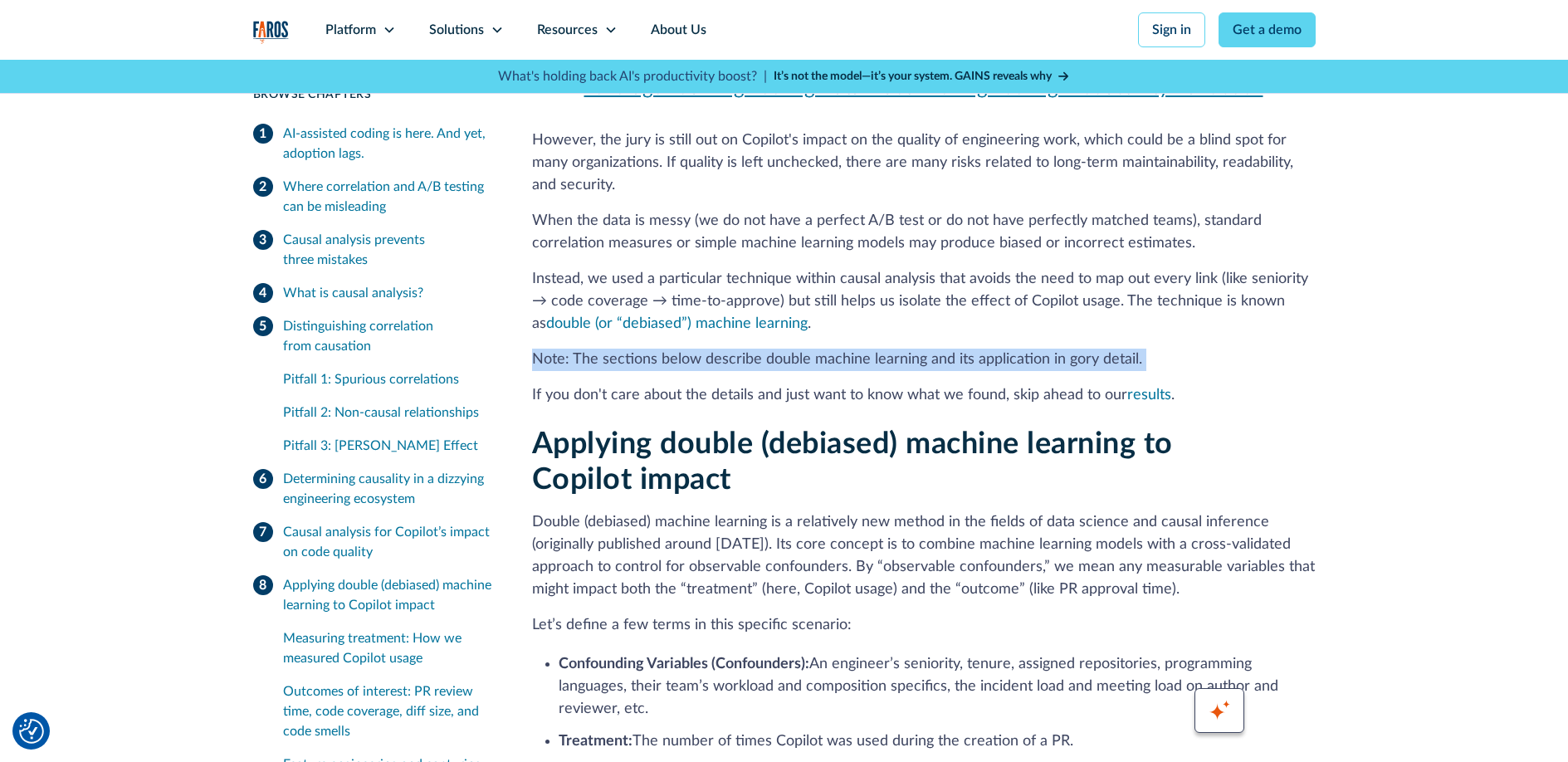 click on "Note: The sections below describe double machine learning and its application in gory detail." at bounding box center [924, 359] 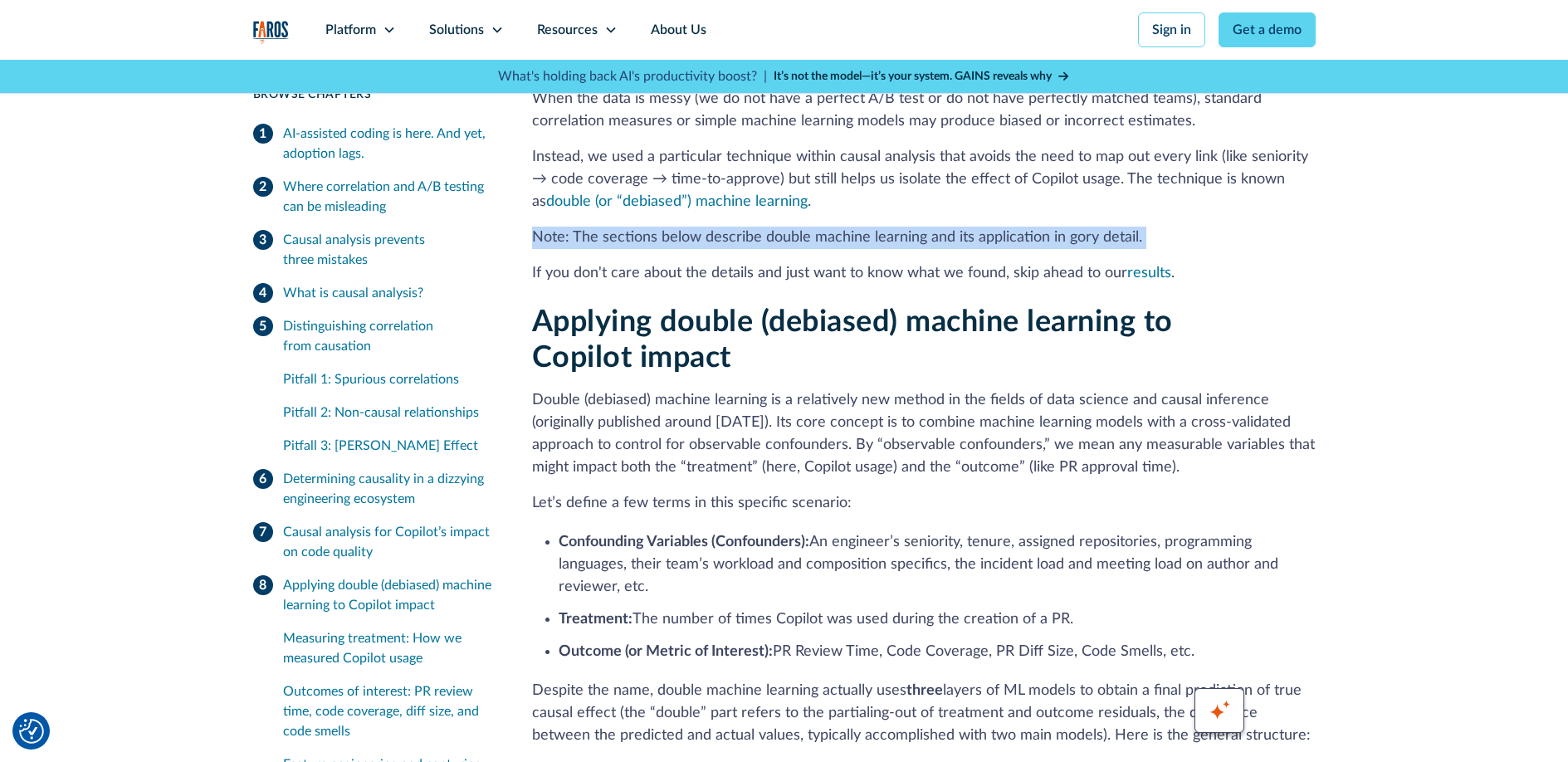 scroll, scrollTop: 8170, scrollLeft: 0, axis: vertical 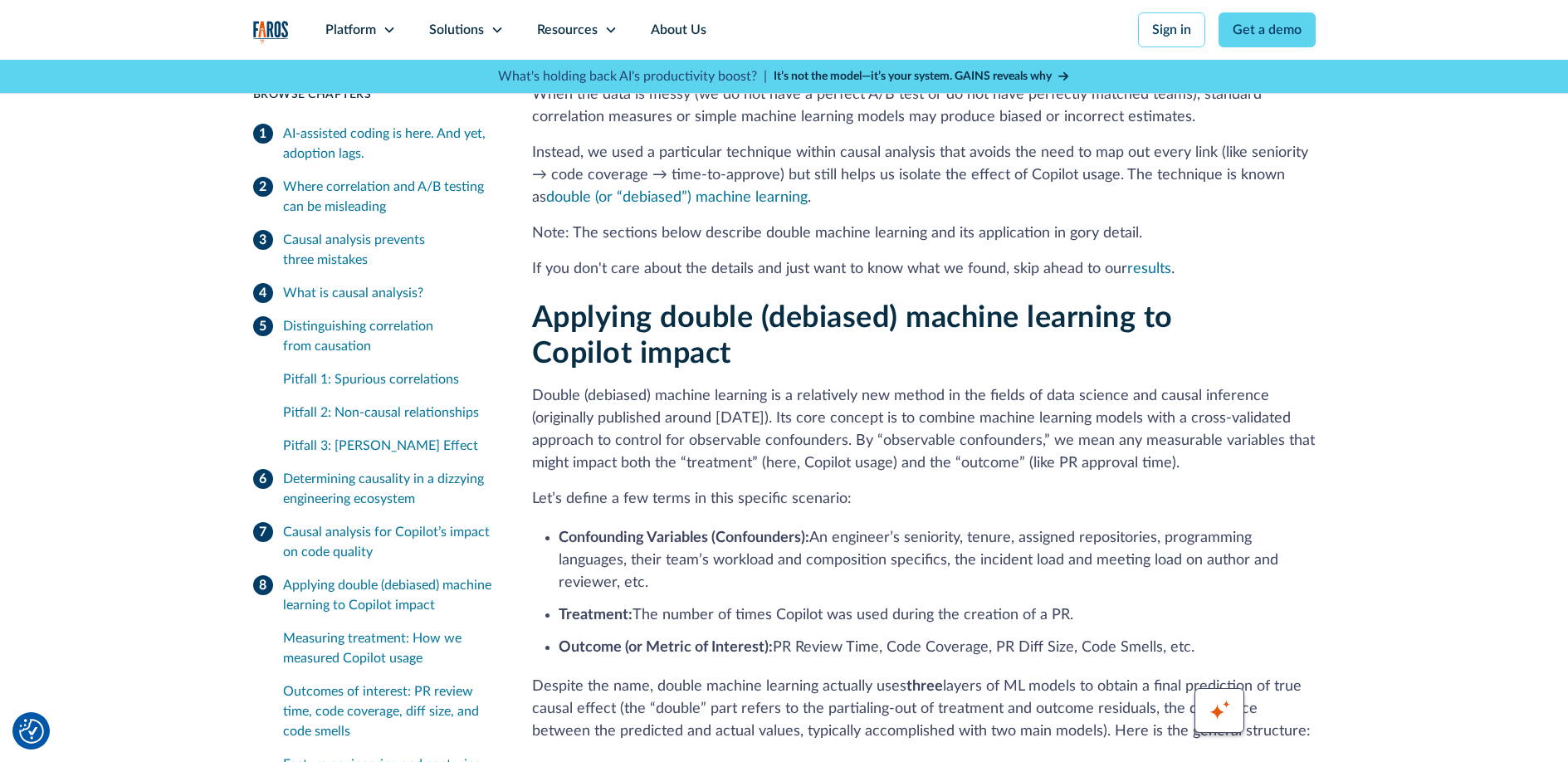 click on "AI-assisted coding is here. And yet, adoption lags. According to  The New York Times , we are two to three years away from AI systems capable of doing almost any cognitive task a human can do, a consensus shared by the artificial intelligence labs and the US government.	 “I’ve talked to a number of people at firms that do high amounts of coding, and they tell me that by the end of this year or next year, they expect most code will not be written by human beings,” says opinion columnist Ezra Klein in a March 2025 podcast episode. Given this prediction, we should see software engineering organizations adopting AI coding assistants at blazing speed.  But that is not the case.  Interestingly, many large enterprises with thousands or tens of thousands of software developers have been rolling out code assistants slowly and cautiously, which could be to their competitive detriment. Google, for one, says AI systems already generate over 25% of its new code. What are enterprises waiting for?  More evidence." at bounding box center [924, -887] 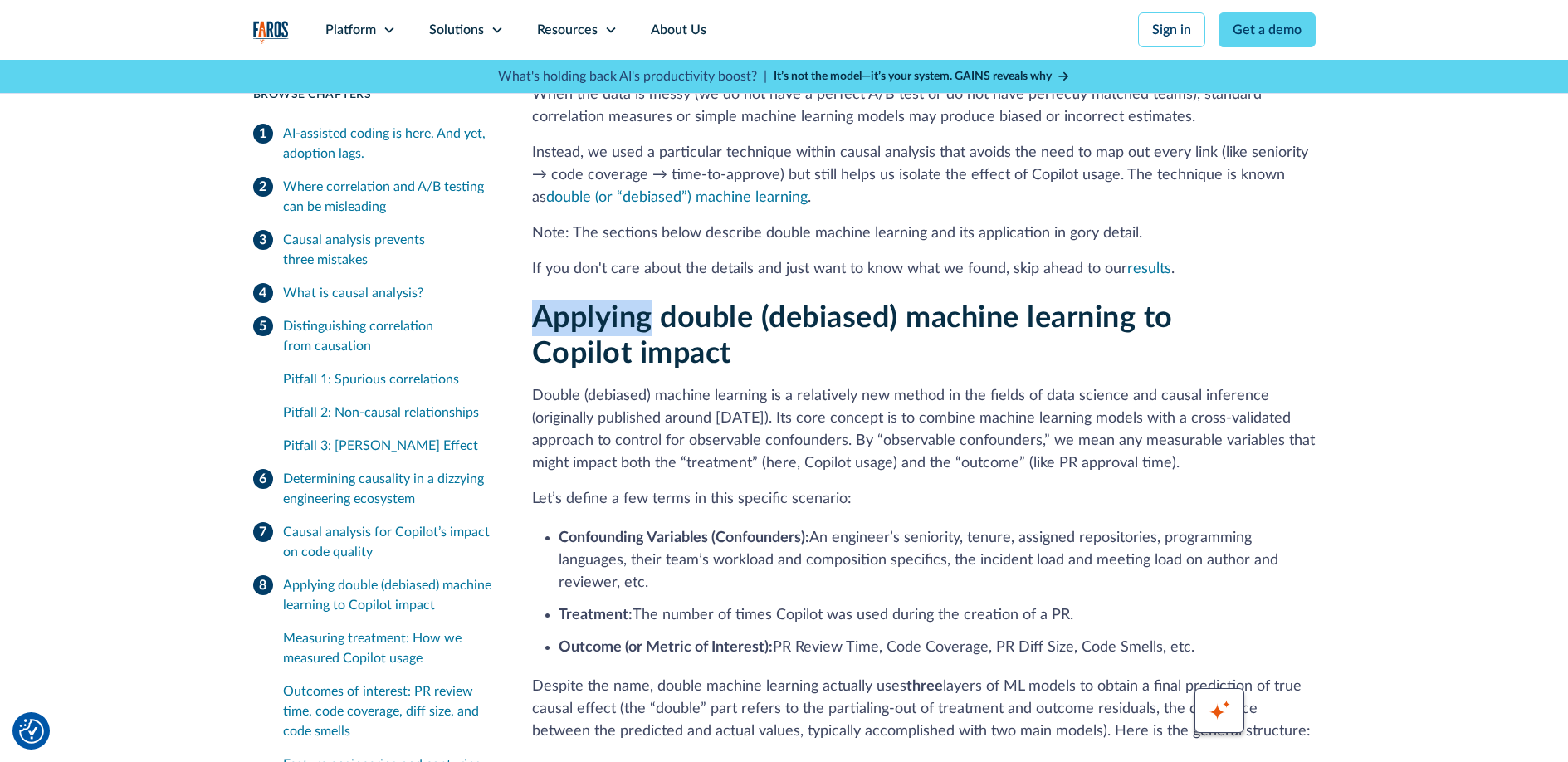 click on "AI-assisted coding is here. And yet, adoption lags. According to  The New York Times , we are two to three years away from AI systems capable of doing almost any cognitive task a human can do, a consensus shared by the artificial intelligence labs and the US government.	 “I’ve talked to a number of people at firms that do high amounts of coding, and they tell me that by the end of this year or next year, they expect most code will not be written by human beings,” says opinion columnist Ezra Klein in a March 2025 podcast episode. Given this prediction, we should see software engineering organizations adopting AI coding assistants at blazing speed.  But that is not the case.  Interestingly, many large enterprises with thousands or tens of thousands of software developers have been rolling out code assistants slowly and cautiously, which could be to their competitive detriment. Google, for one, says AI systems already generate over 25% of its new code. What are enterprises waiting for?  More evidence." at bounding box center (924, -887) 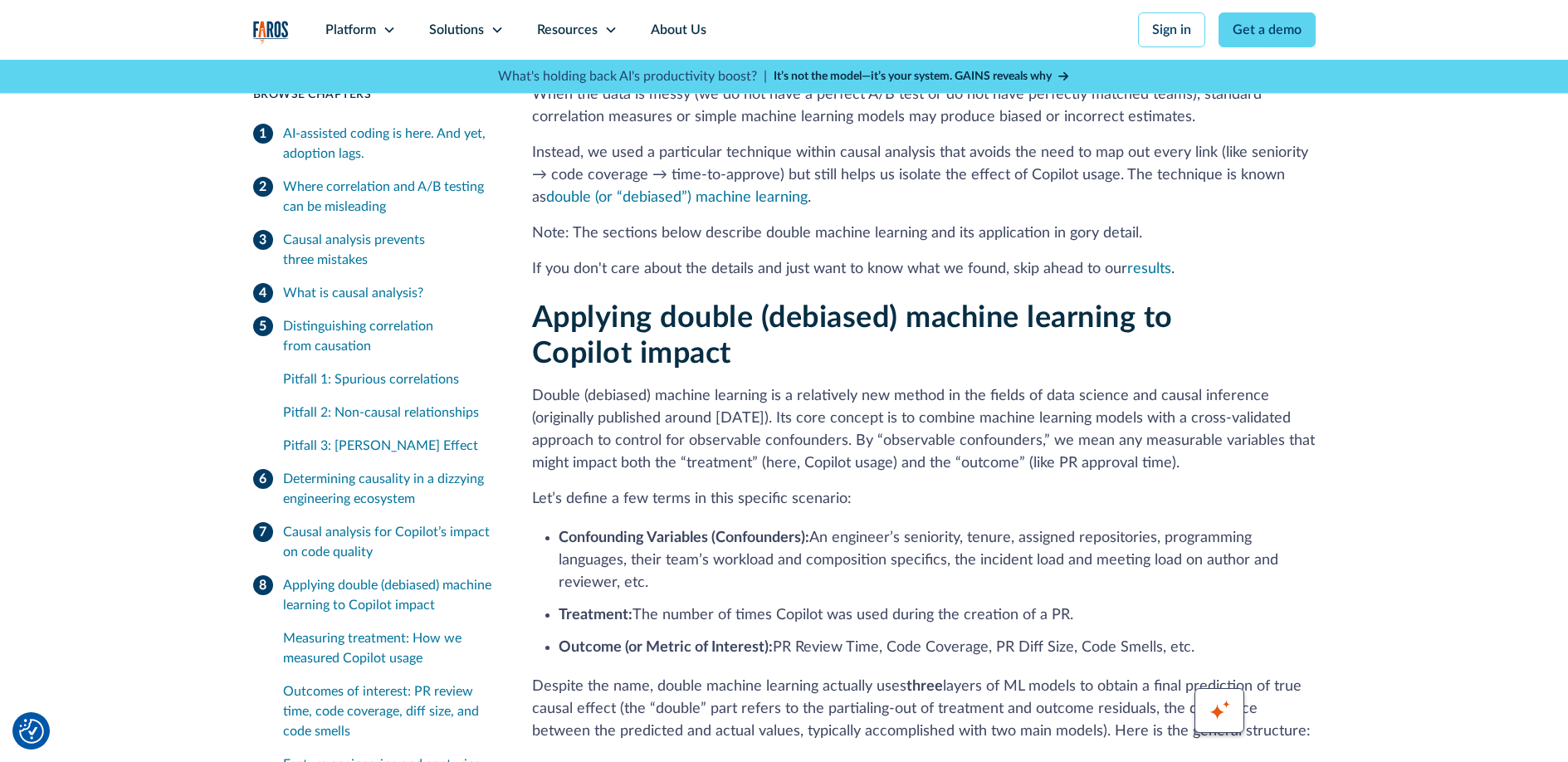 click on "If you don't care about the details and just want to know what we found, skip ahead to our  results ." at bounding box center (924, 269) 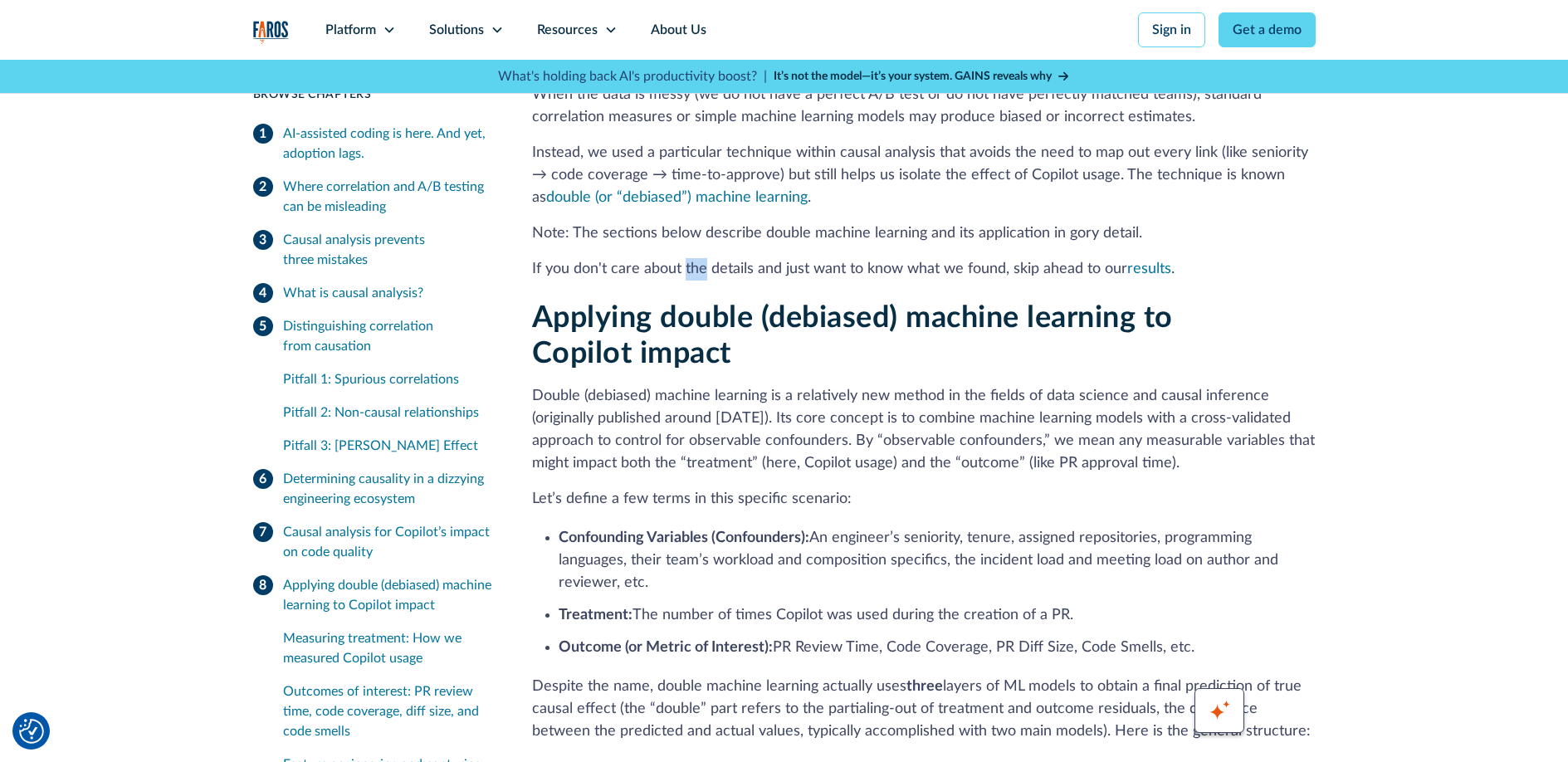 click on "If you don't care about the details and just want to know what we found, skip ahead to our  results ." at bounding box center [924, 269] 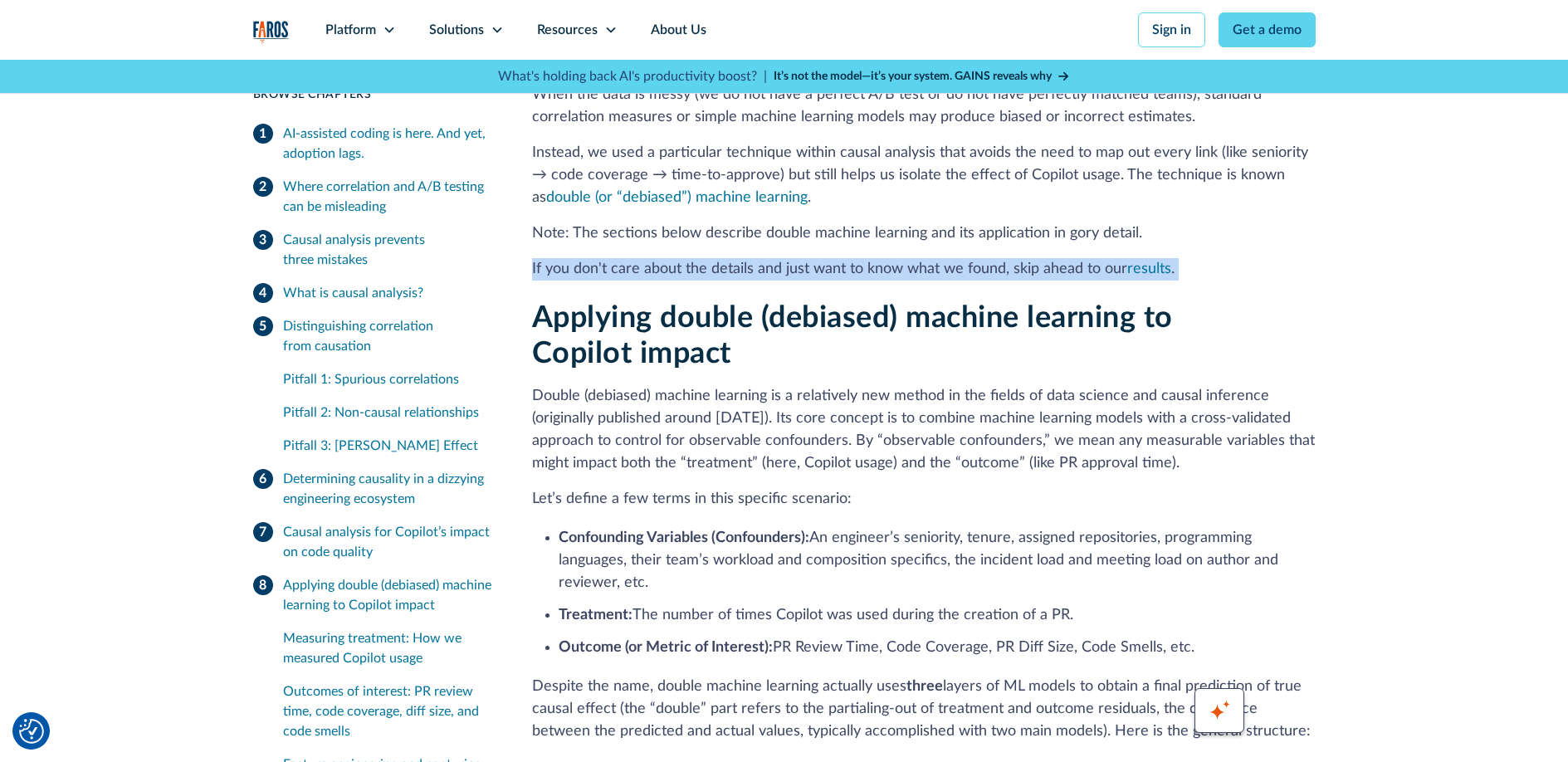 click on "If you don't care about the details and just want to know what we found, skip ahead to our  results ." at bounding box center (924, 269) 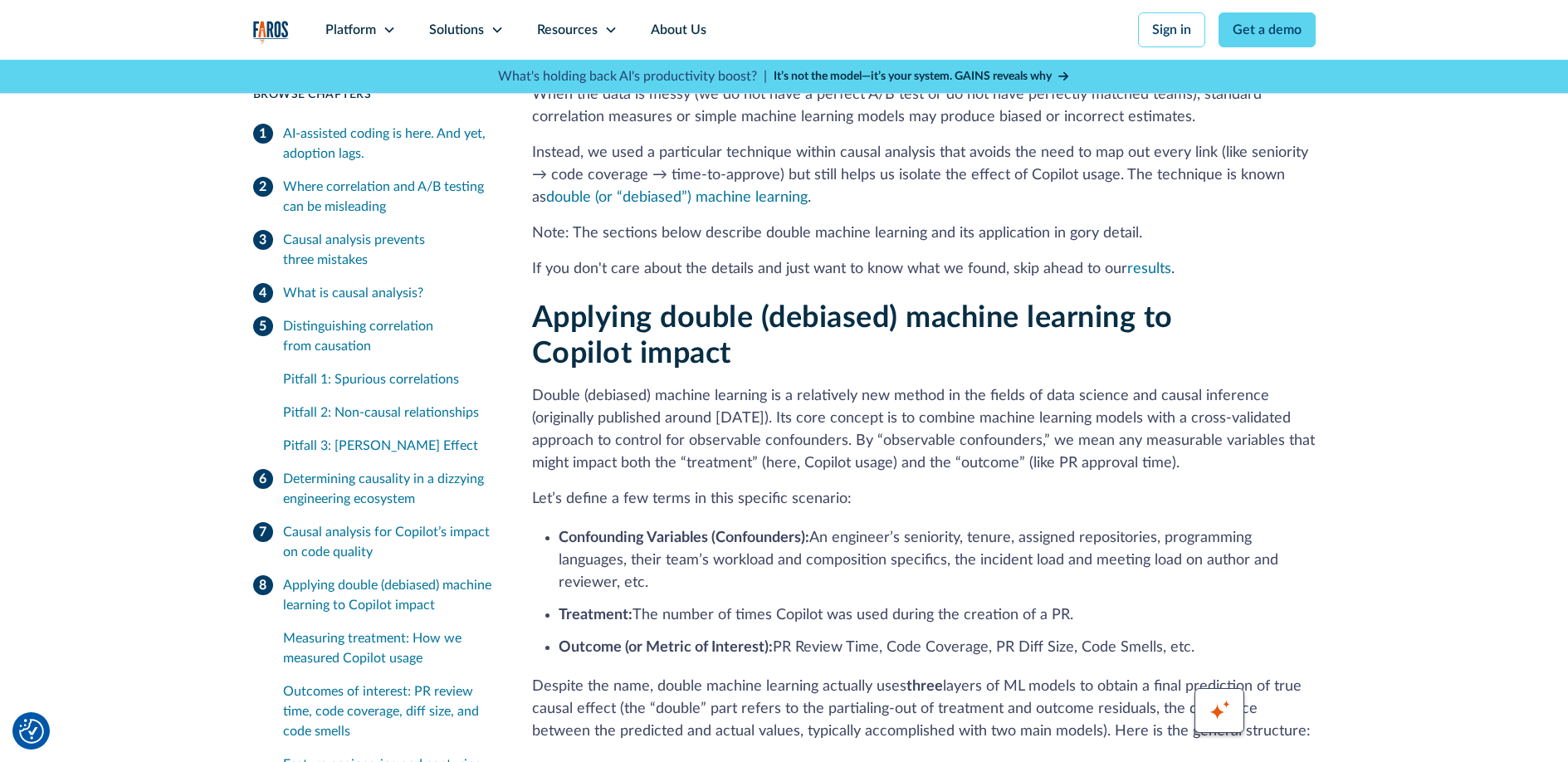 click on "If you don't care about the details and just want to know what we found, skip ahead to our  results ." at bounding box center [924, 269] 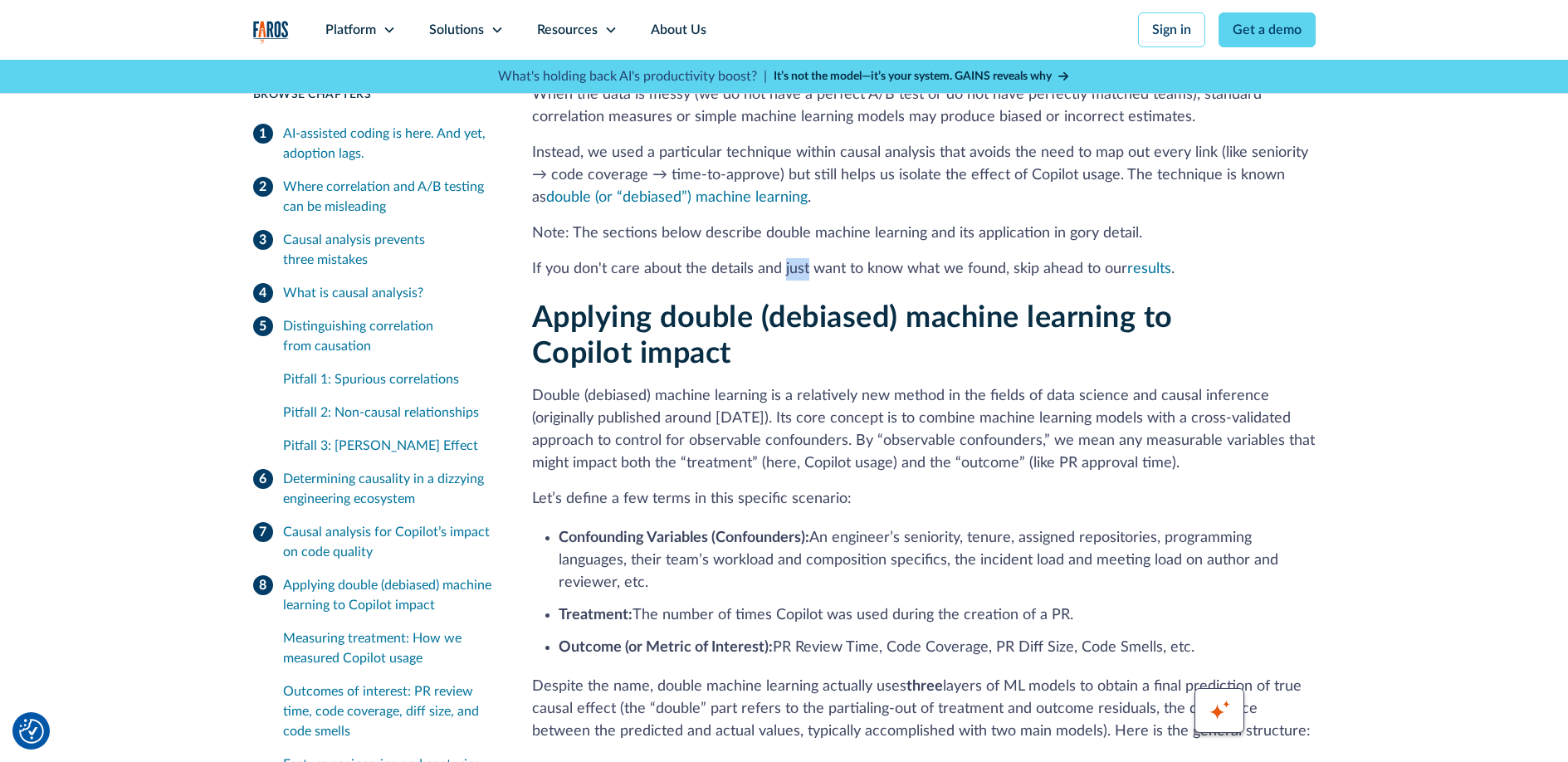 click on "If you don't care about the details and just want to know what we found, skip ahead to our  results ." at bounding box center (924, 269) 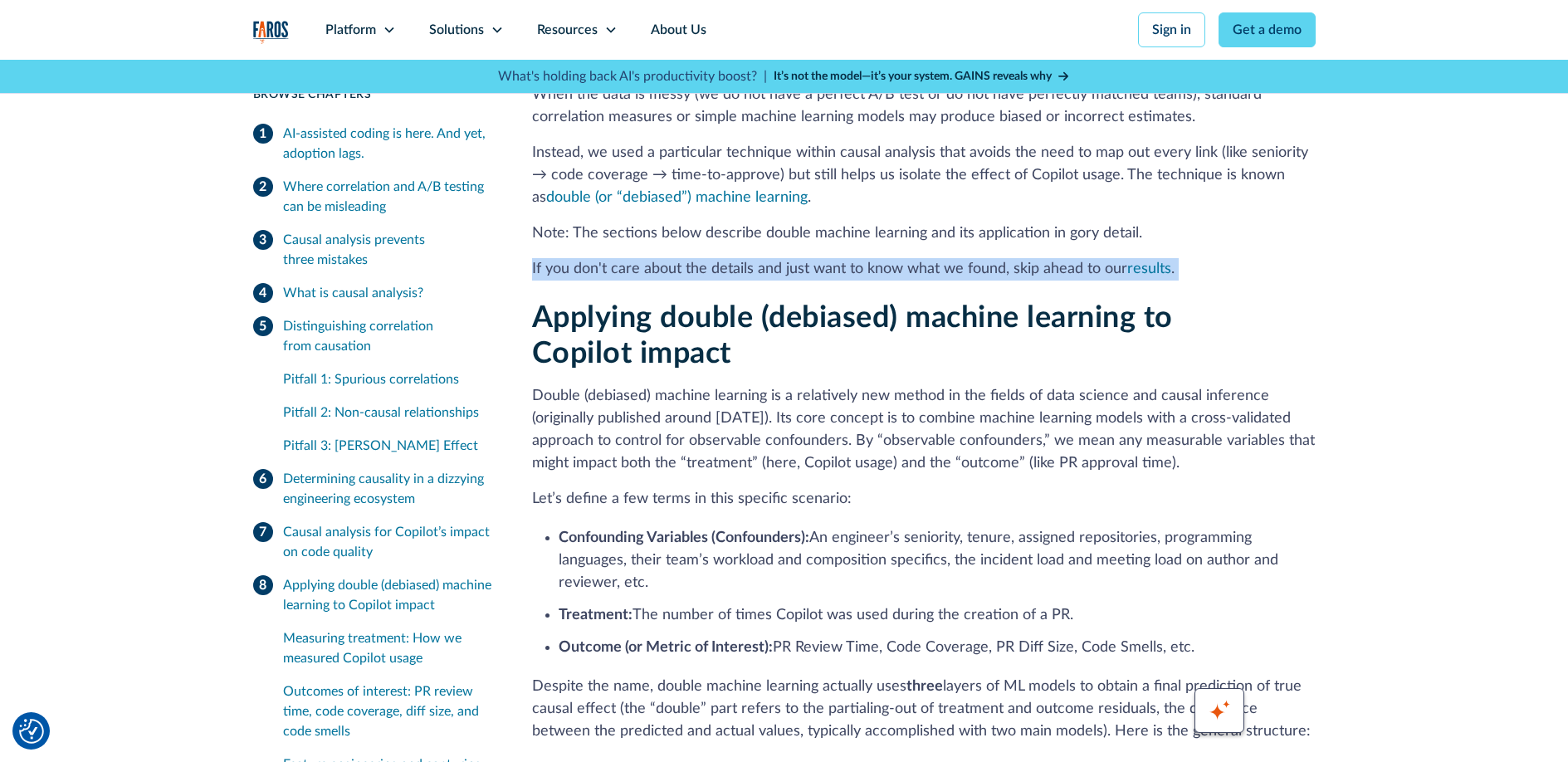 drag, startPoint x: 790, startPoint y: 164, endPoint x: 779, endPoint y: 214, distance: 51.1957 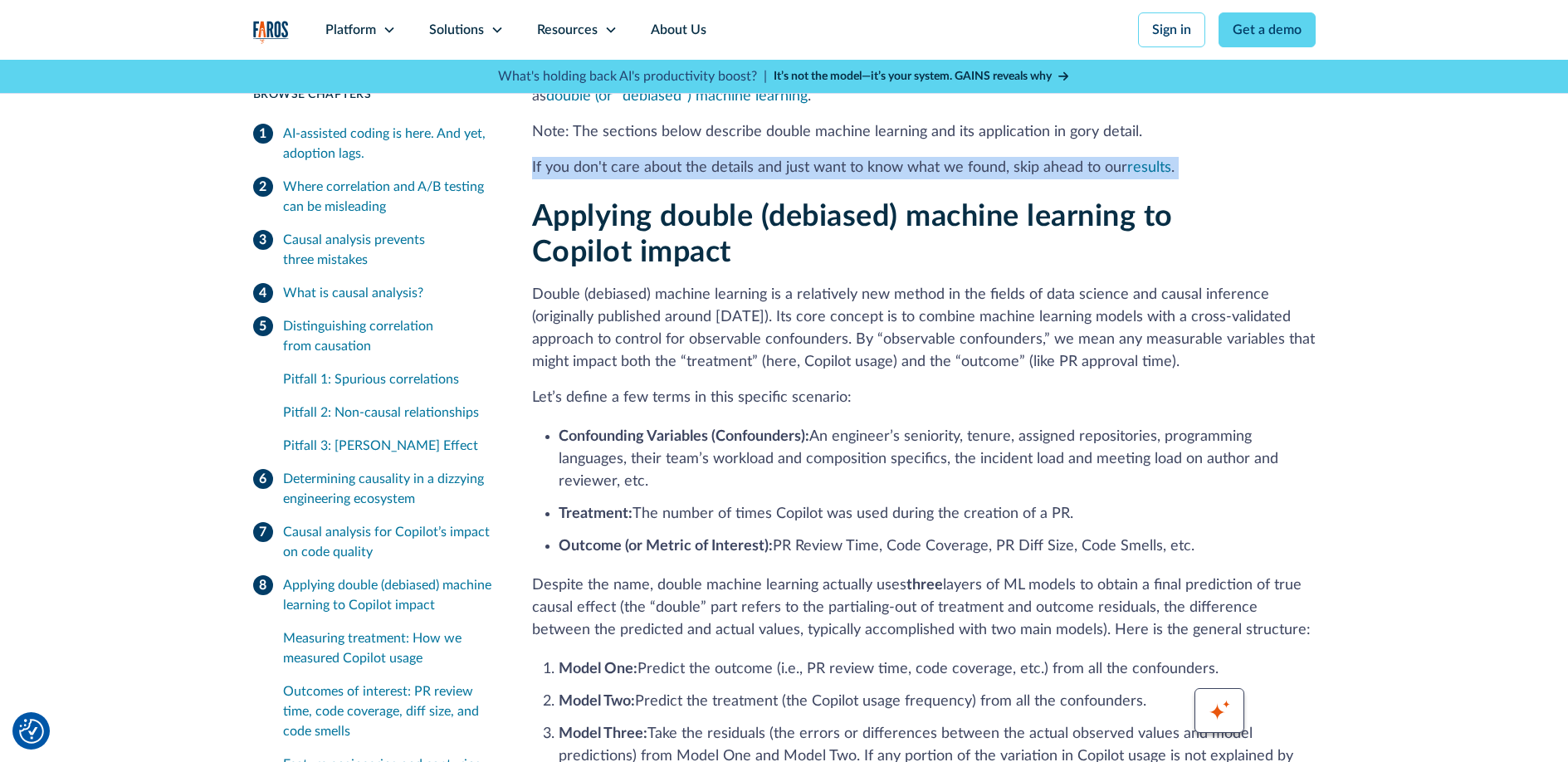 scroll, scrollTop: 8262, scrollLeft: 0, axis: vertical 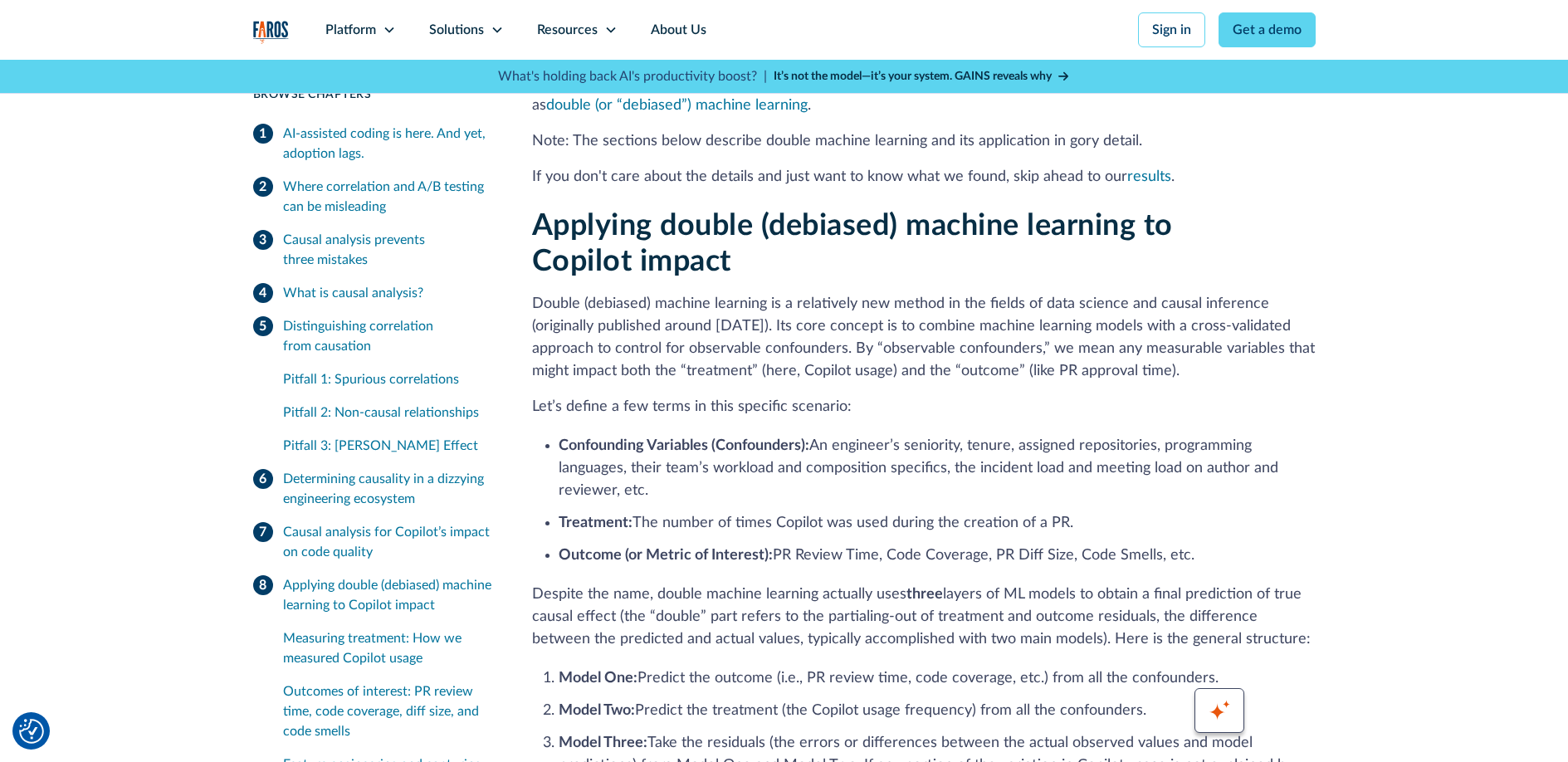 click on "Double (debiased) machine learning is a relatively new method in the fields of data science and causal inference (originally published around 2016). Its core concept is to combine machine learning models with a cross-validated approach to control for observable confounders. By “observable confounders,” we mean any measurable variables that might impact both the “treatment” (here, Copilot usage) and the “outcome” (like PR approval time)." at bounding box center (924, 338) 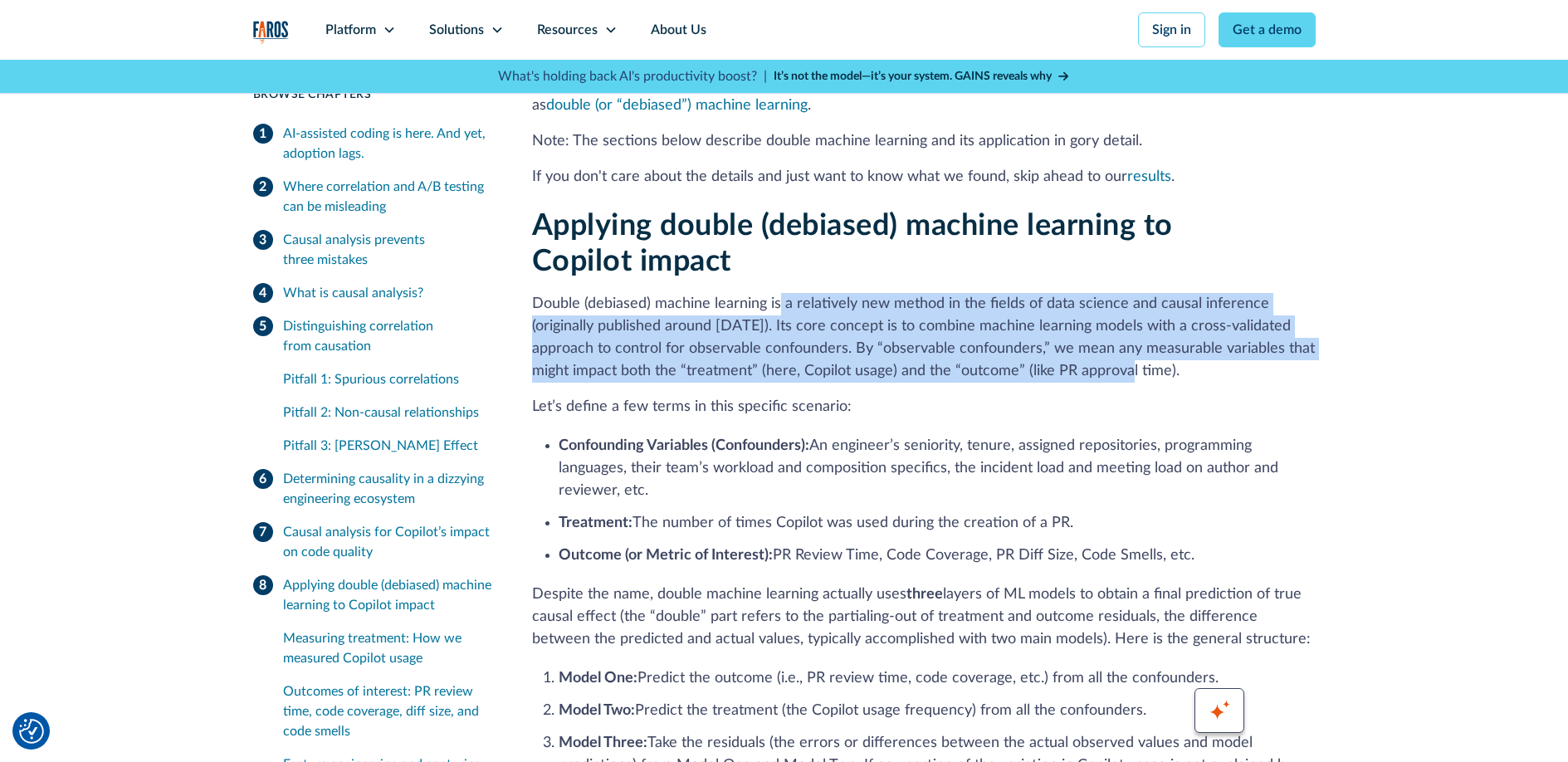 drag, startPoint x: 775, startPoint y: 196, endPoint x: 1131, endPoint y: 262, distance: 362.06629 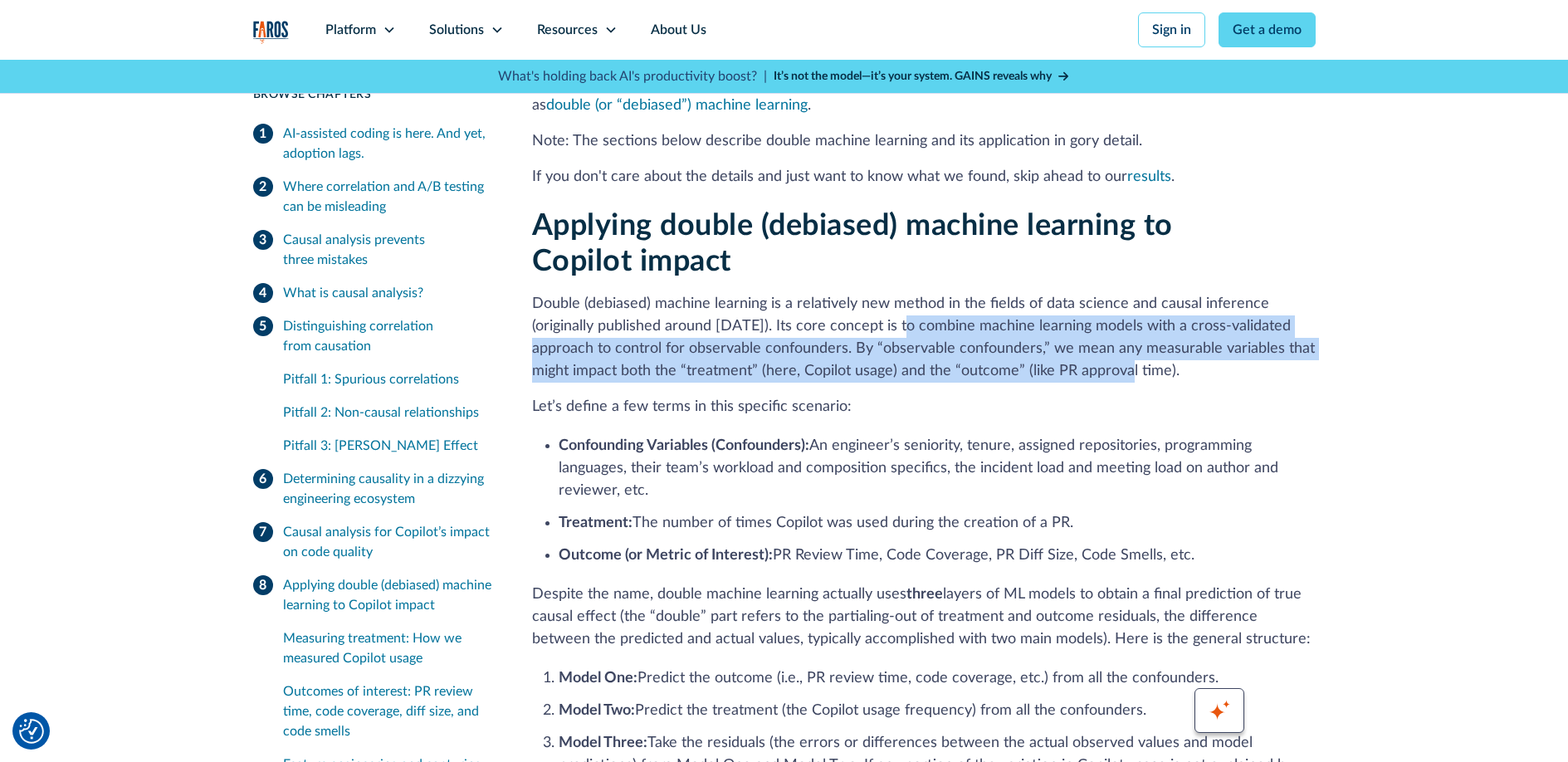 drag, startPoint x: 1131, startPoint y: 261, endPoint x: 922, endPoint y: 212, distance: 214.66718 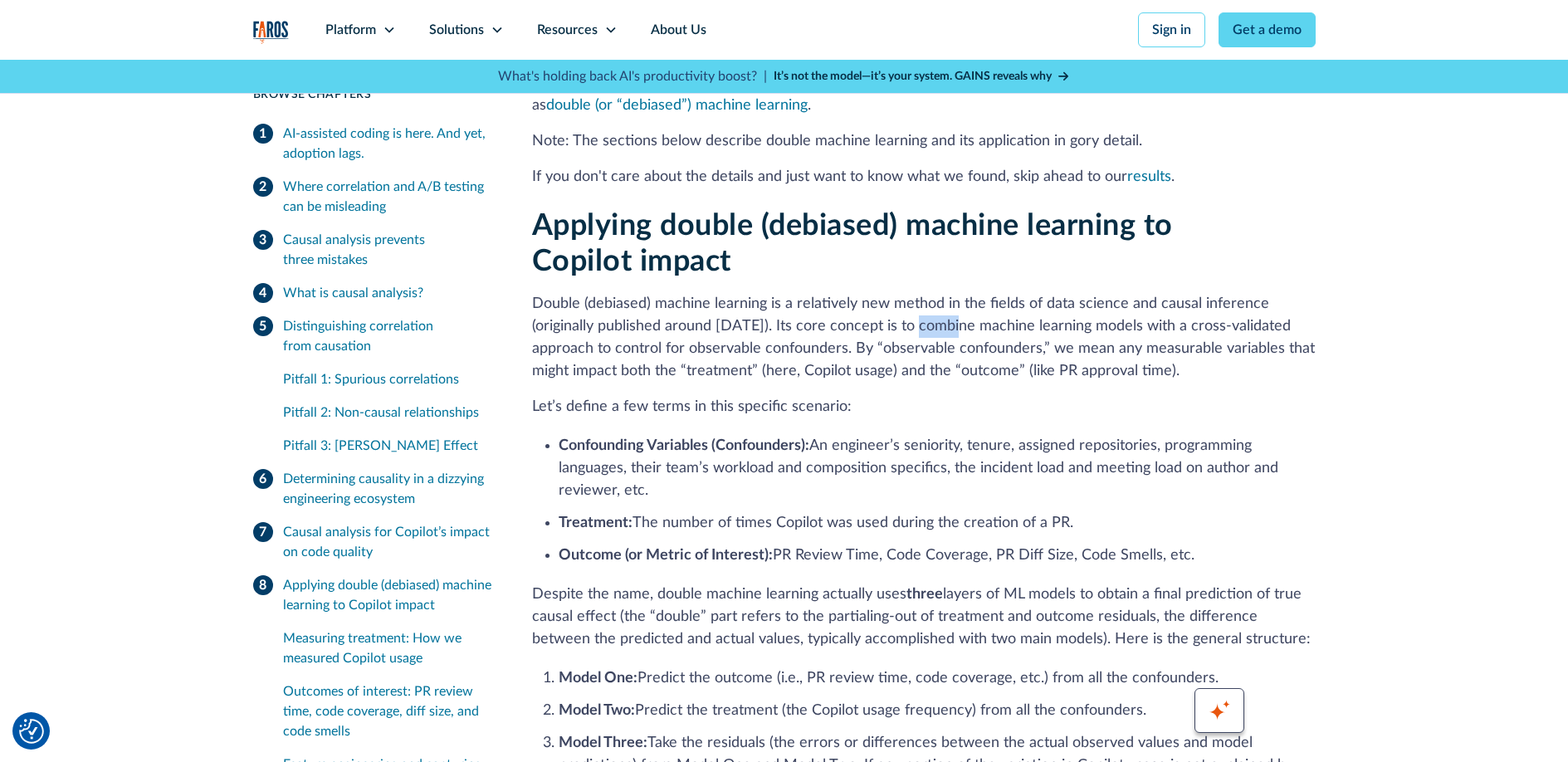 click on "Double (debiased) machine learning is a relatively new method in the fields of data science and causal inference (originally published around 2016). Its core concept is to combine machine learning models with a cross-validated approach to control for observable confounders. By “observable confounders,” we mean any measurable variables that might impact both the “treatment” (here, Copilot usage) and the “outcome” (like PR approval time)." at bounding box center [924, 338] 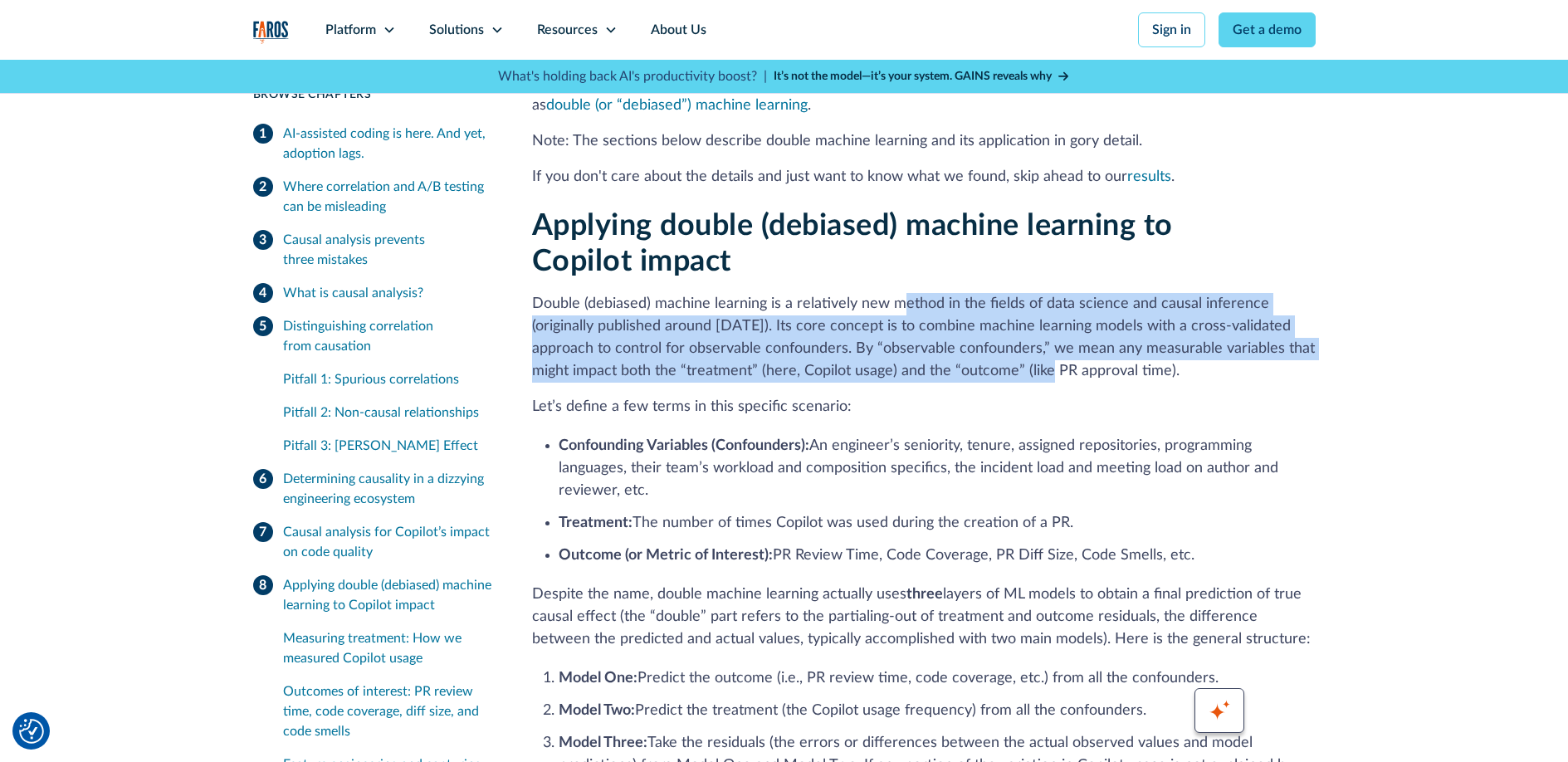 drag, startPoint x: 900, startPoint y: 187, endPoint x: 1064, endPoint y: 262, distance: 180.3358 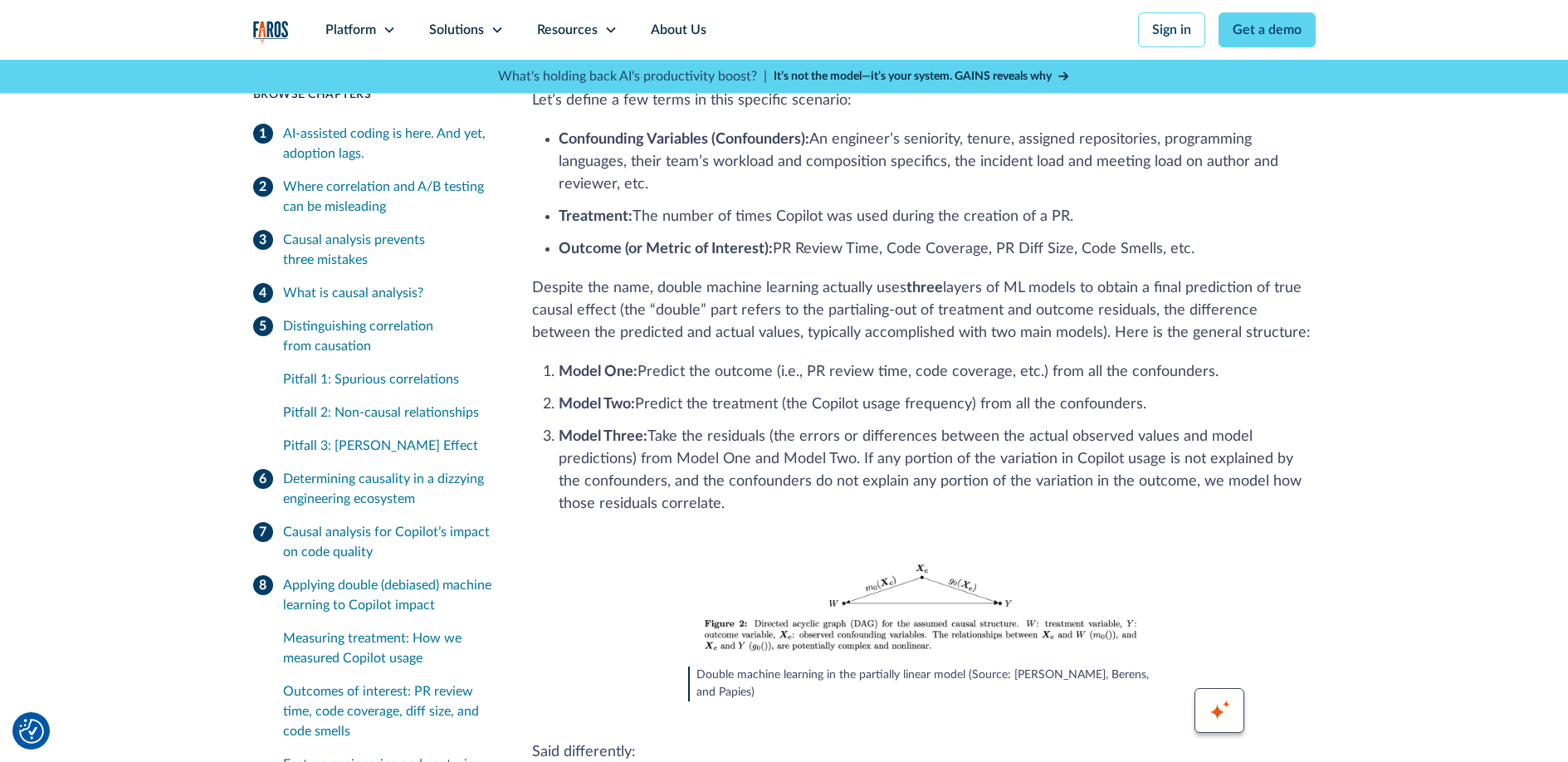 scroll, scrollTop: 8549, scrollLeft: 0, axis: vertical 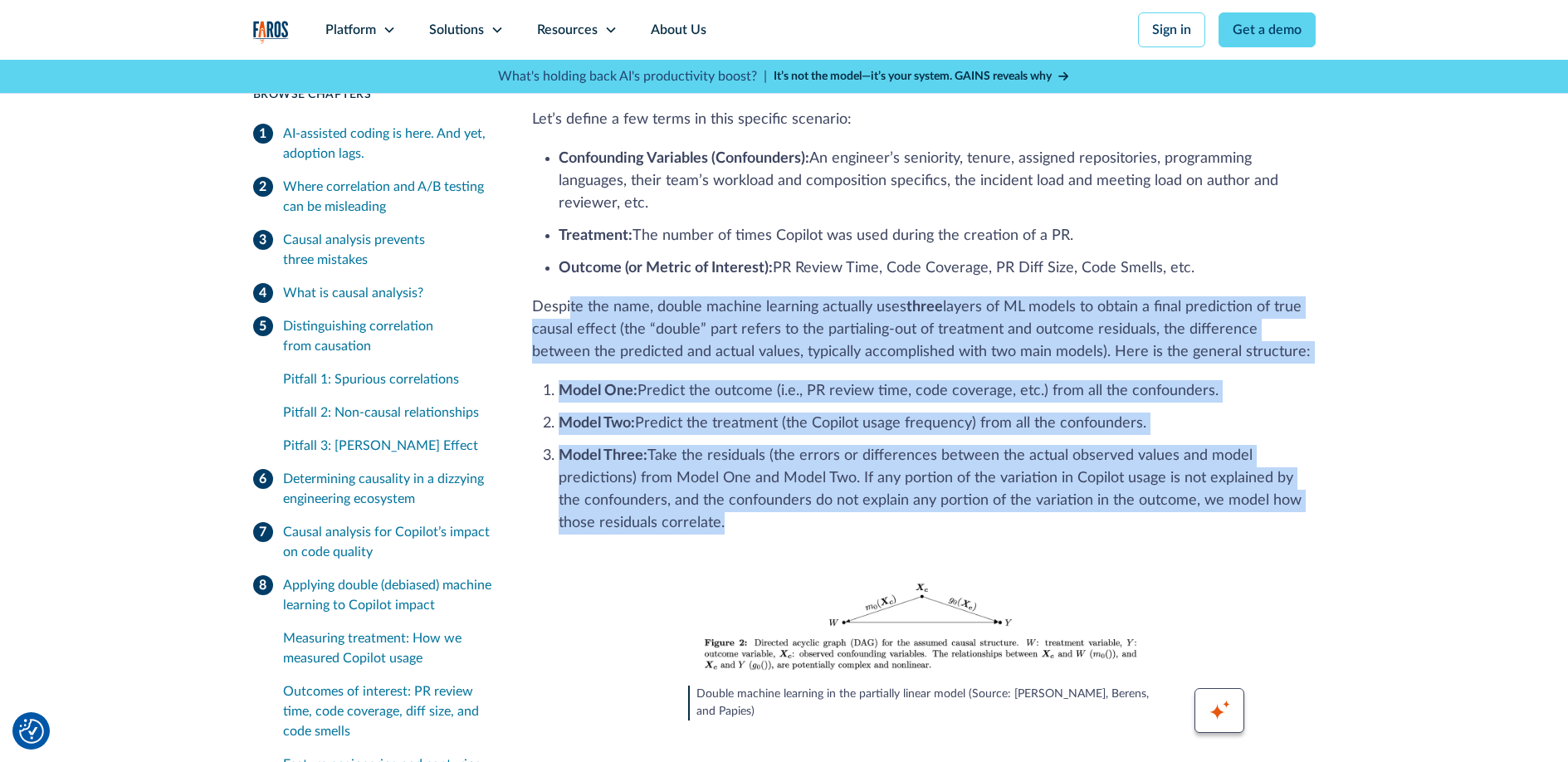 drag, startPoint x: 574, startPoint y: 202, endPoint x: 857, endPoint y: 403, distance: 347.1167 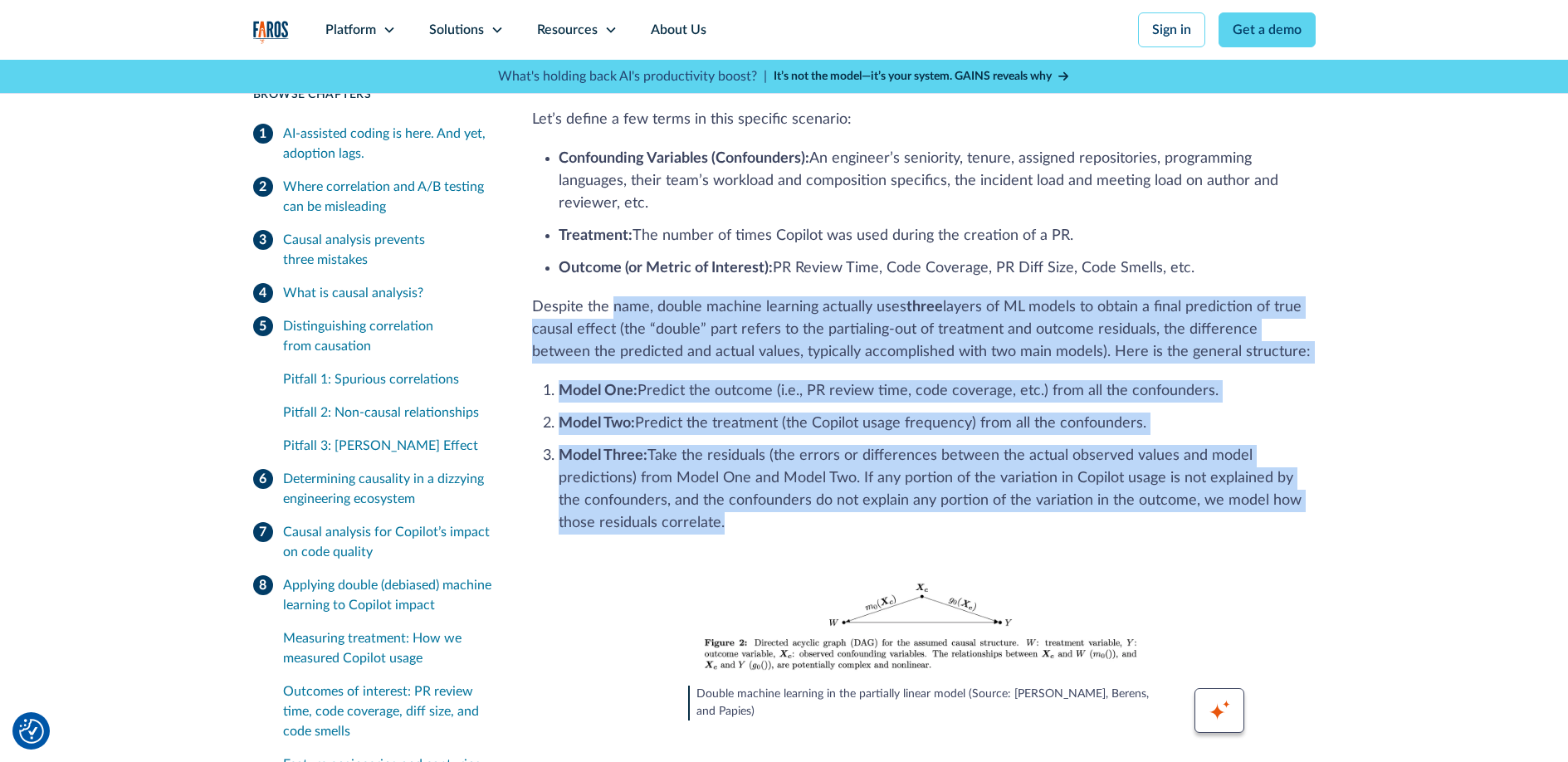 drag, startPoint x: 857, startPoint y: 402, endPoint x: 636, endPoint y: 203, distance: 297.392 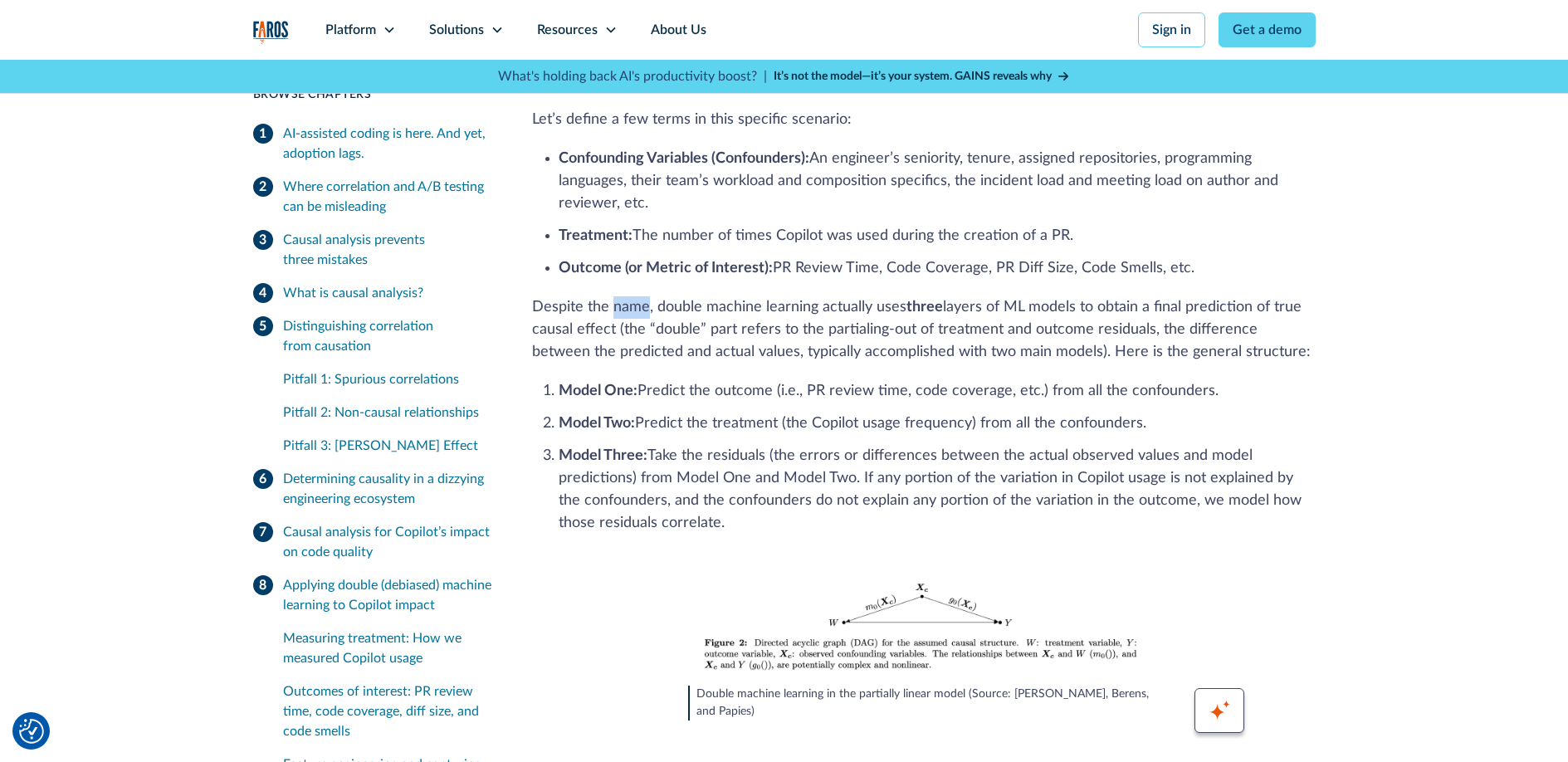 click on "Despite the name, double machine learning actually uses  three  layers of ML models to obtain a final prediction of true causal effect (the “double” part refers to the partialing-out of treatment and outcome residuals, the difference between the predicted and actual values, typically accomplished with two main models). Here is the general structure:" at bounding box center [924, 330] 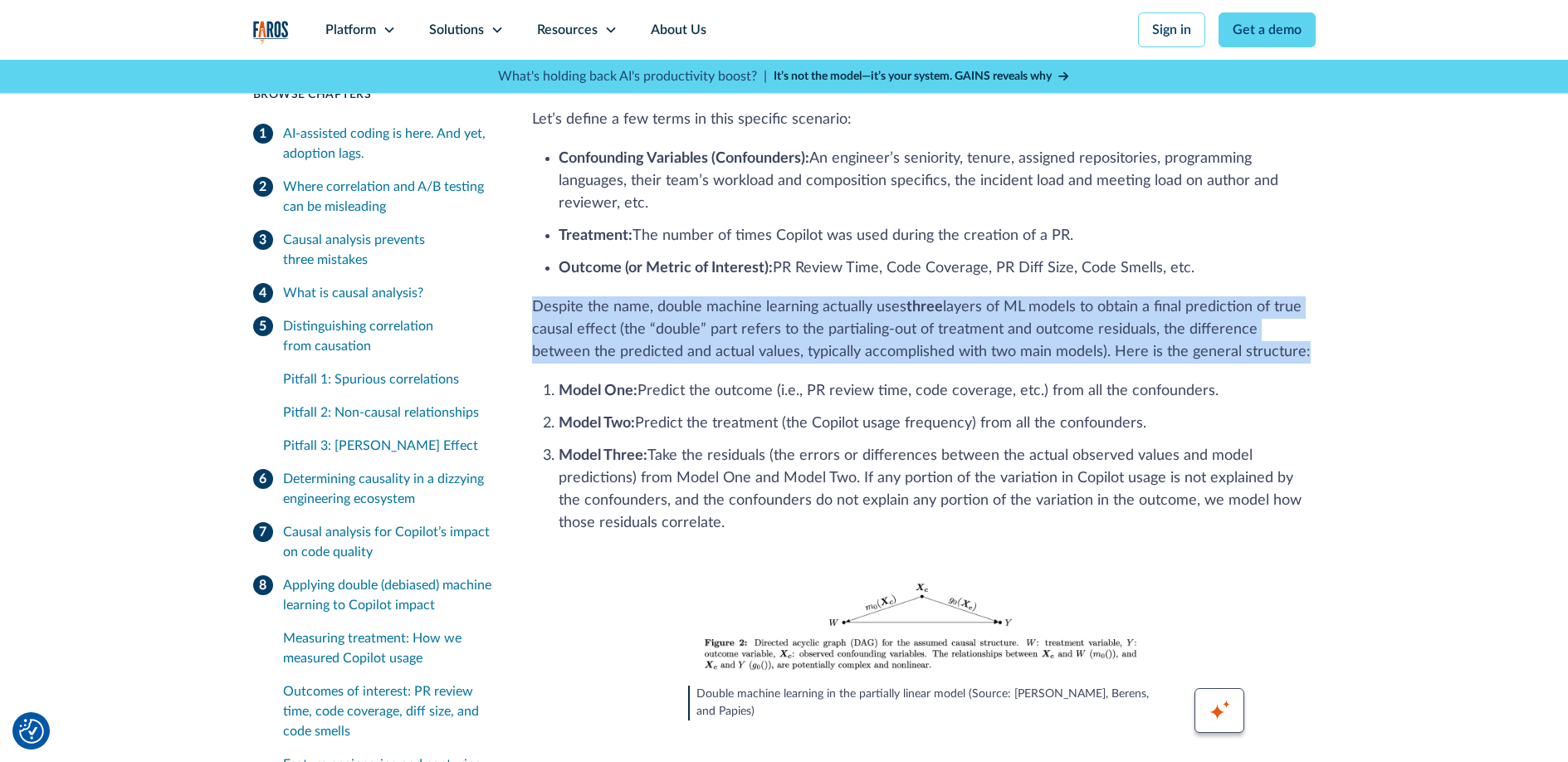 click on "Despite the name, double machine learning actually uses  three  layers of ML models to obtain a final prediction of true causal effect (the “double” part refers to the partialing-out of treatment and outcome residuals, the difference between the predicted and actual values, typically accomplished with two main models). Here is the general structure:" at bounding box center [924, 330] 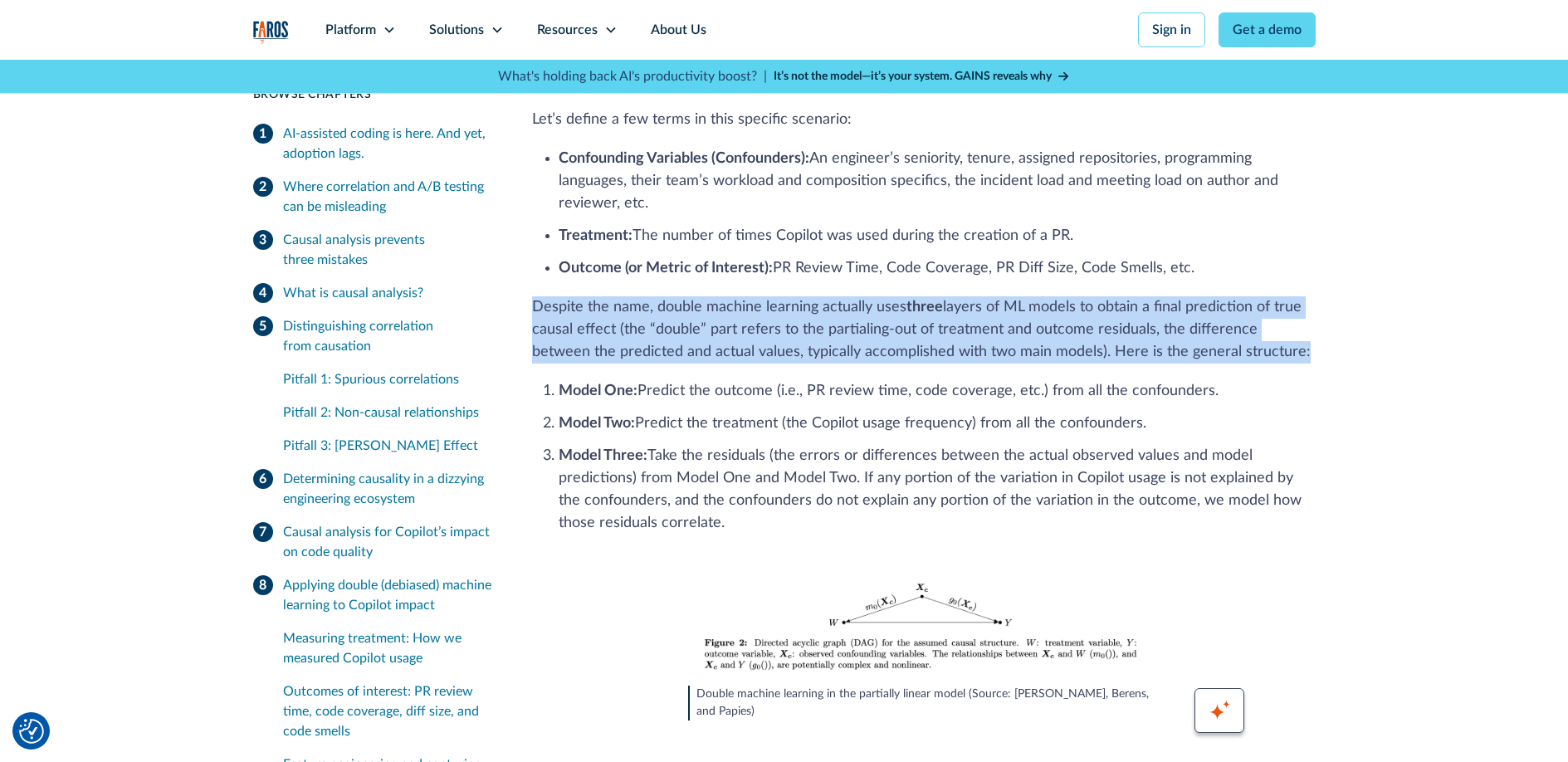 click on "three" at bounding box center [925, 307] 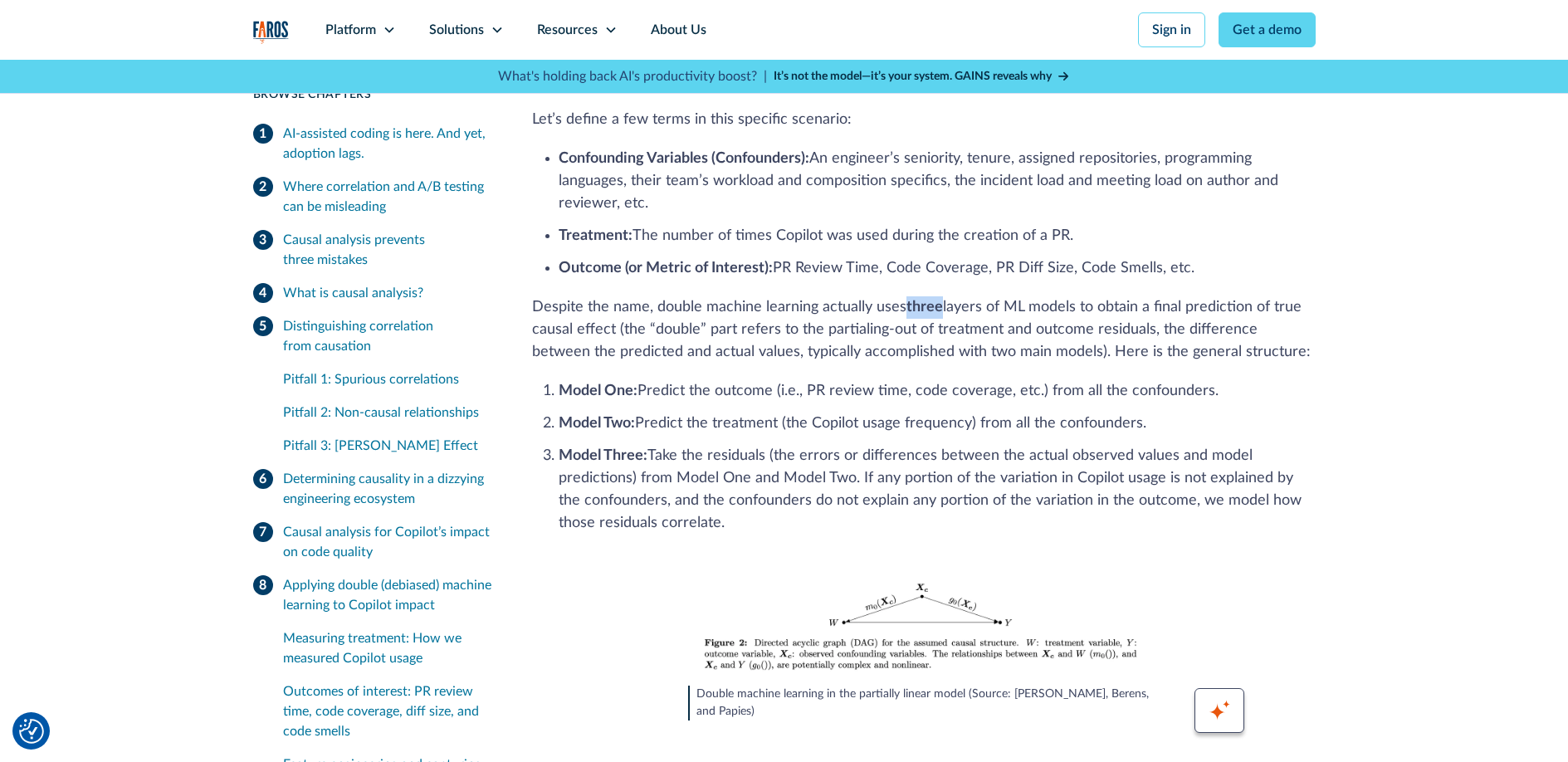 click on "three" at bounding box center (925, 307) 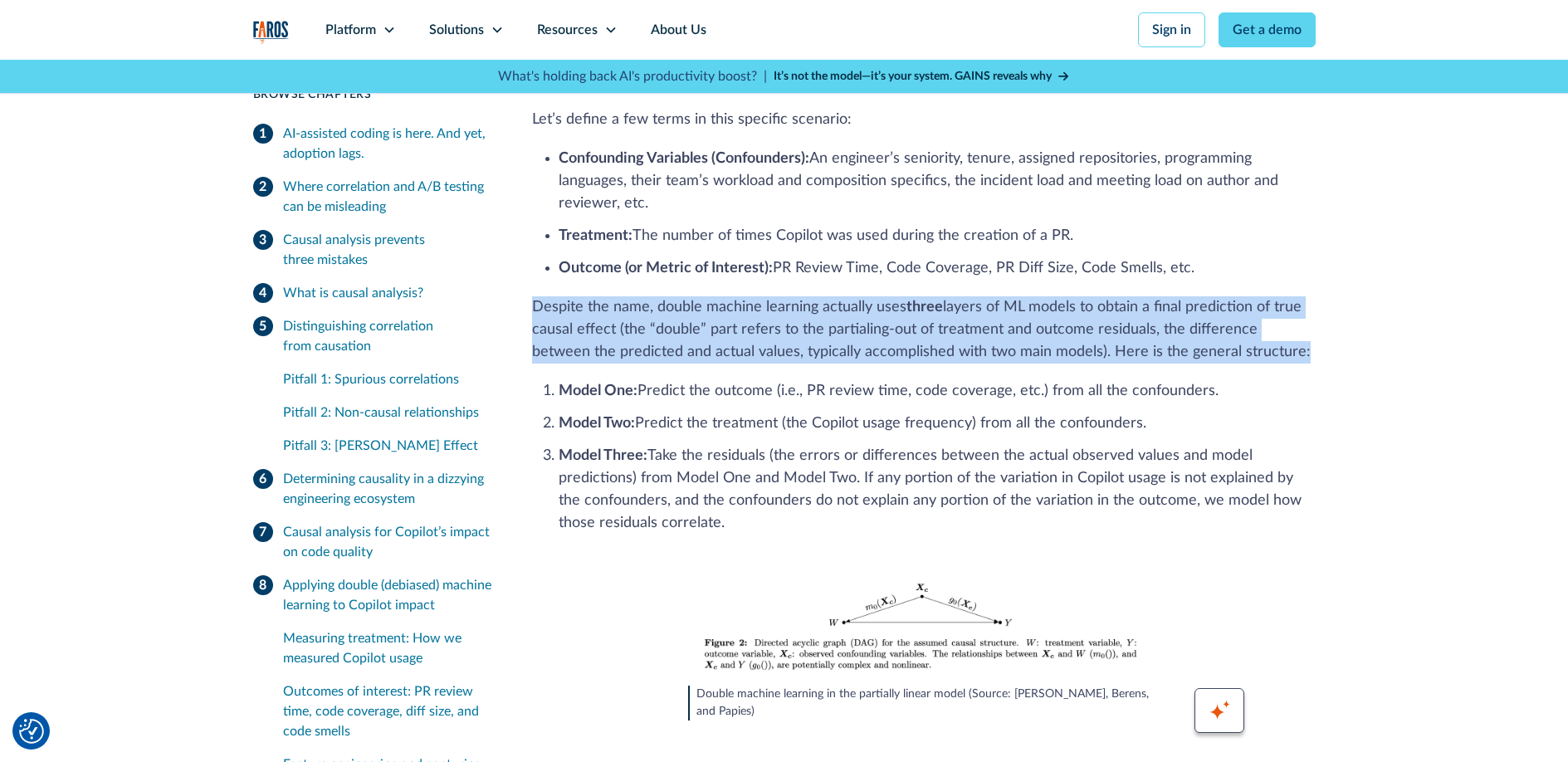 click on "three" at bounding box center [925, 307] 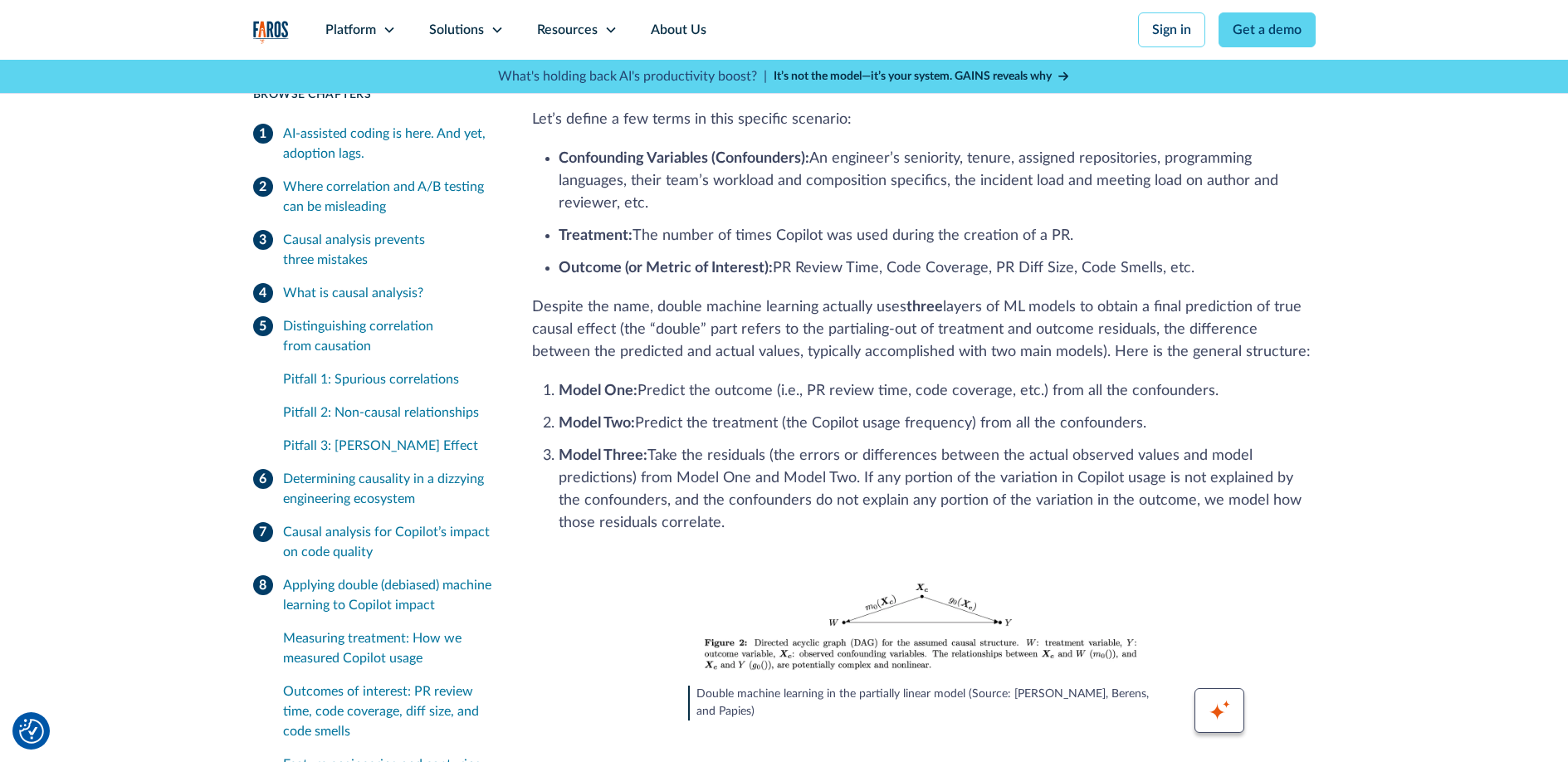 click on "Despite the name, double machine learning actually uses  three  layers of ML models to obtain a final prediction of true causal effect (the “double” part refers to the partialing-out of treatment and outcome residuals, the difference between the predicted and actual values, typically accomplished with two main models). Here is the general structure:" at bounding box center [924, 330] 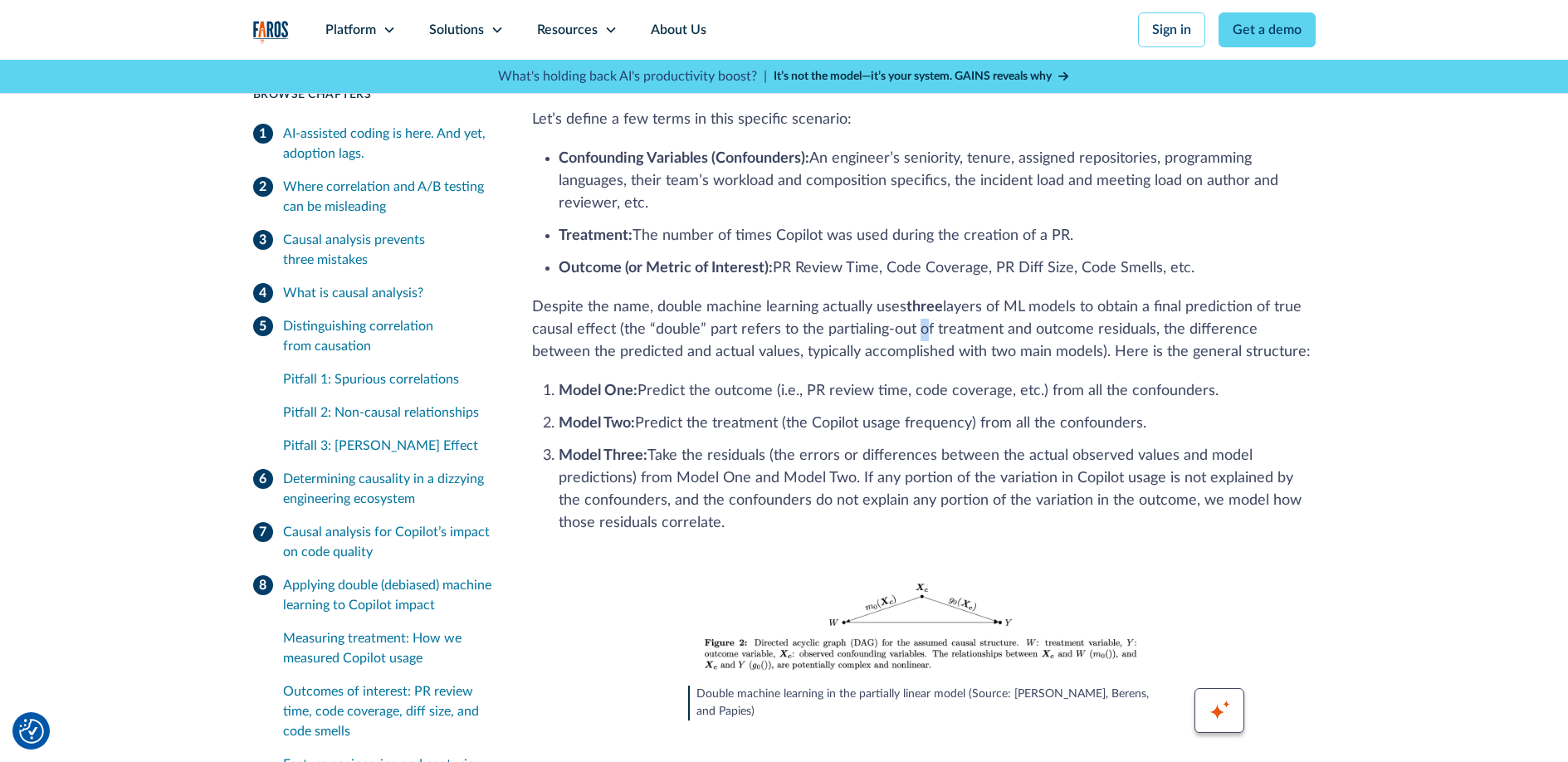 click on "Despite the name, double machine learning actually uses  three  layers of ML models to obtain a final prediction of true causal effect (the “double” part refers to the partialing-out of treatment and outcome residuals, the difference between the predicted and actual values, typically accomplished with two main models). Here is the general structure:" at bounding box center [924, 330] 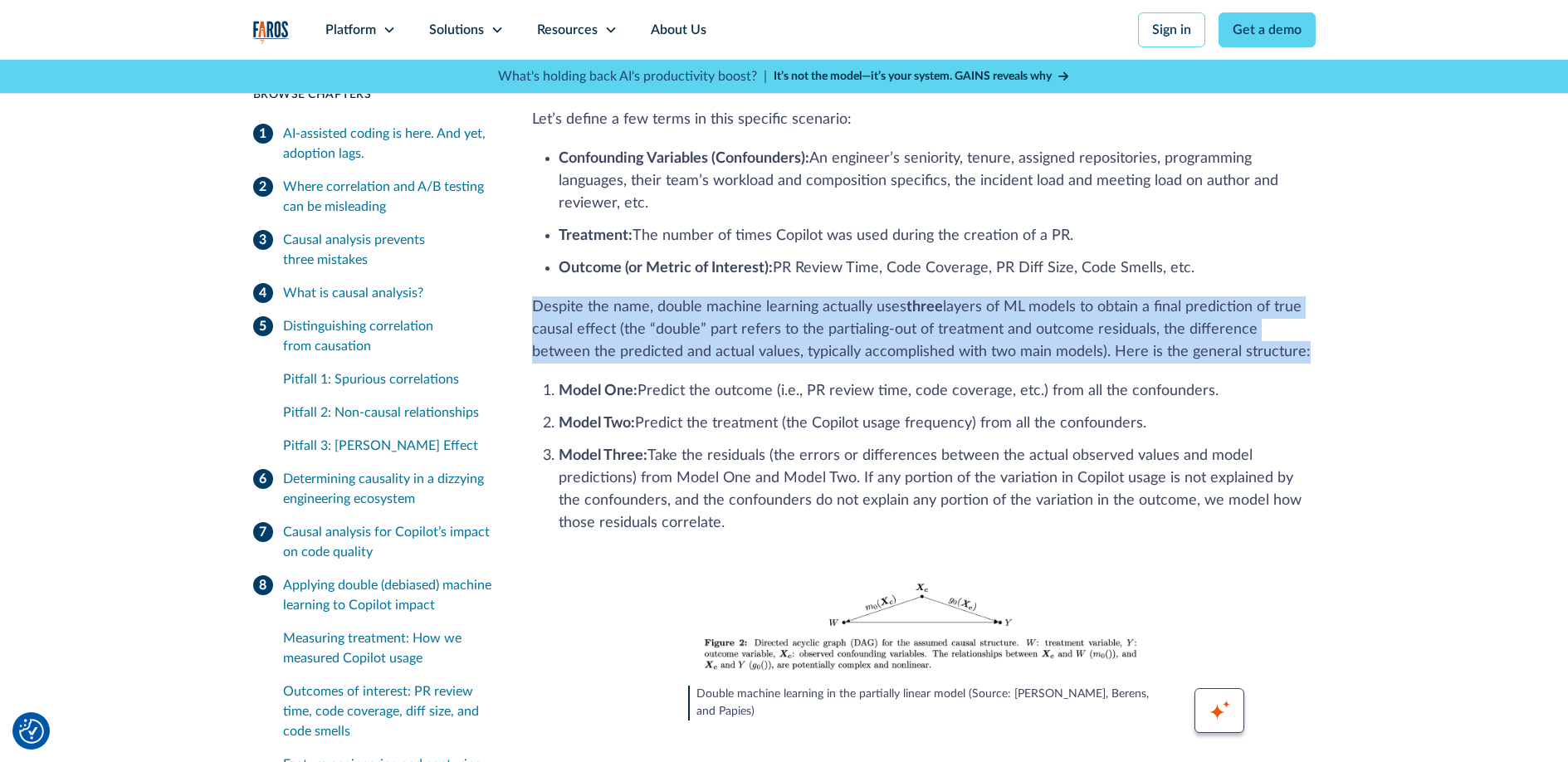 click on "Despite the name, double machine learning actually uses  three  layers of ML models to obtain a final prediction of true causal effect (the “double” part refers to the partialing-out of treatment and outcome residuals, the difference between the predicted and actual values, typically accomplished with two main models). Here is the general structure:" at bounding box center (924, 330) 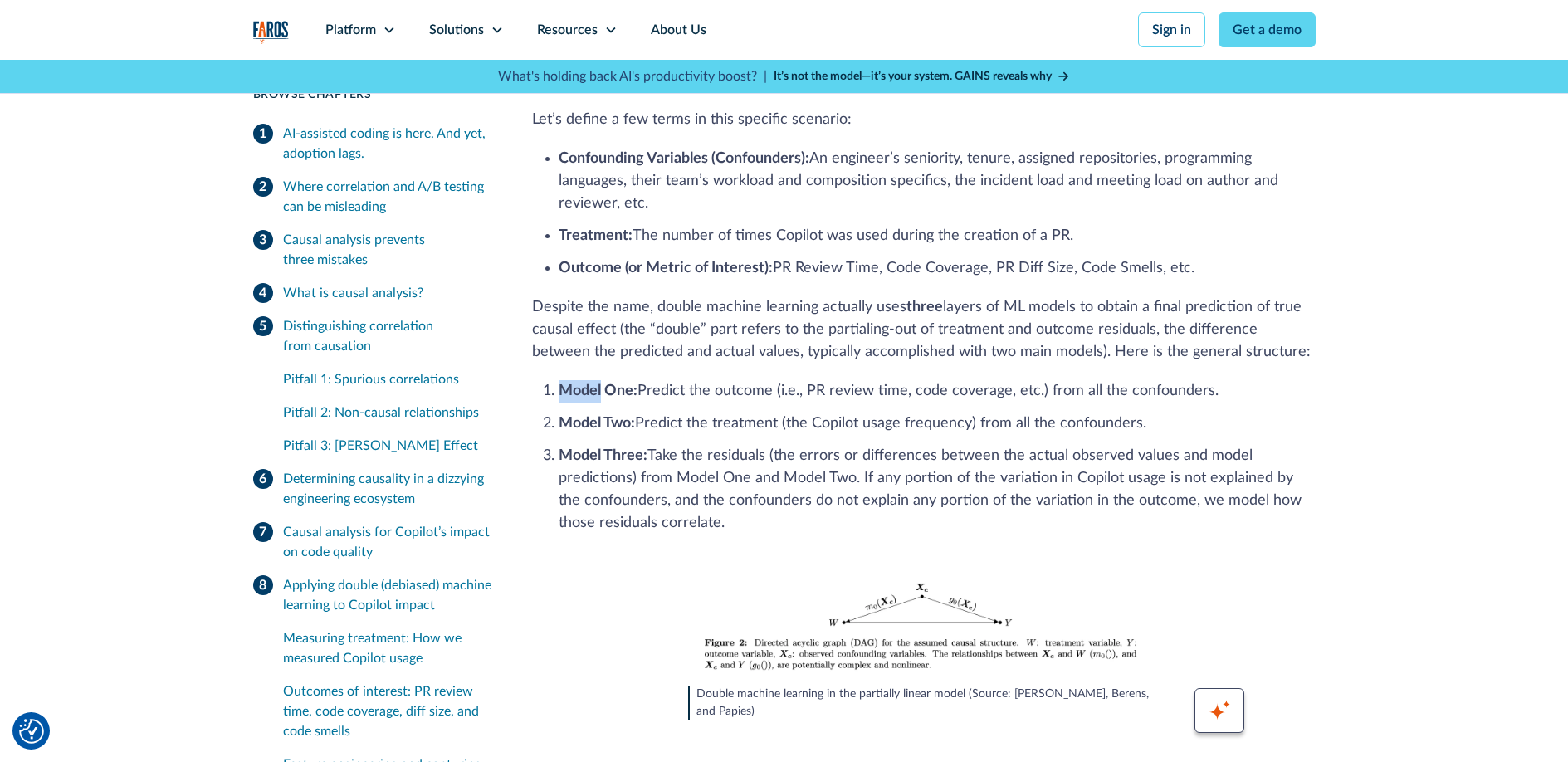 click on "Model One:  Predict the outcome (i.e., PR review time, code coverage, etc.) from all the confounders. Model Two:  Predict the treatment (the Copilot usage frequency) from all the confounders. ‍ Model Three:  Take the residuals (the errors or differences between the actual observed values and model predictions) from Model One and Model Two. If any portion of the variation in Copilot usage is not explained by the confounders, and the confounders do not explain any portion of the variation in the outcome, we model how those residuals correlate." at bounding box center (924, 456) 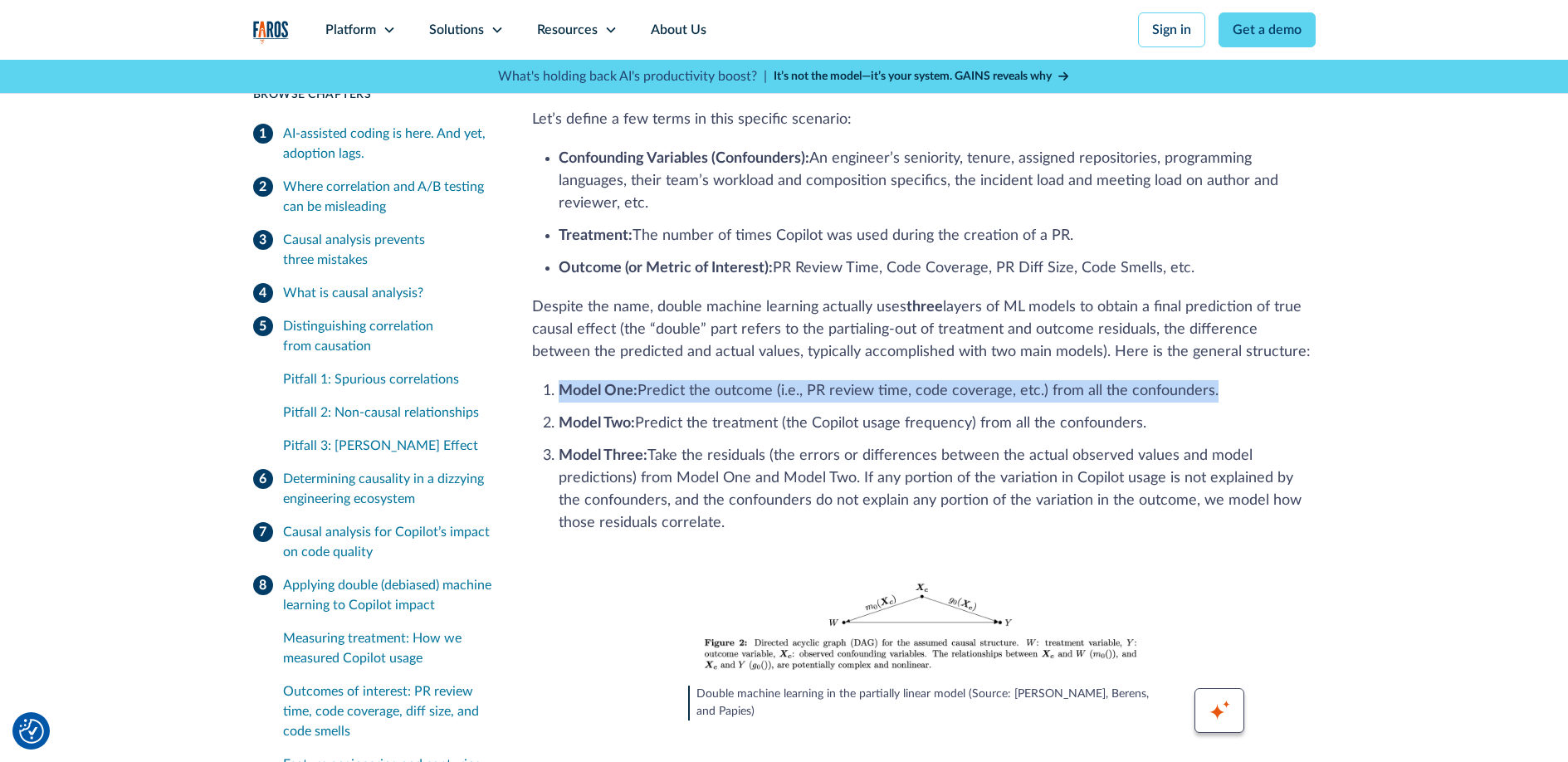 click on "Model One:  Predict the outcome (i.e., PR review time, code coverage, etc.) from all the confounders. Model Two:  Predict the treatment (the Copilot usage frequency) from all the confounders. ‍ Model Three:  Take the residuals (the errors or differences between the actual observed values and model predictions) from Model One and Model Two. If any portion of the variation in Copilot usage is not explained by the confounders, and the confounders do not explain any portion of the variation in the outcome, we model how those residuals correlate." at bounding box center (924, 456) 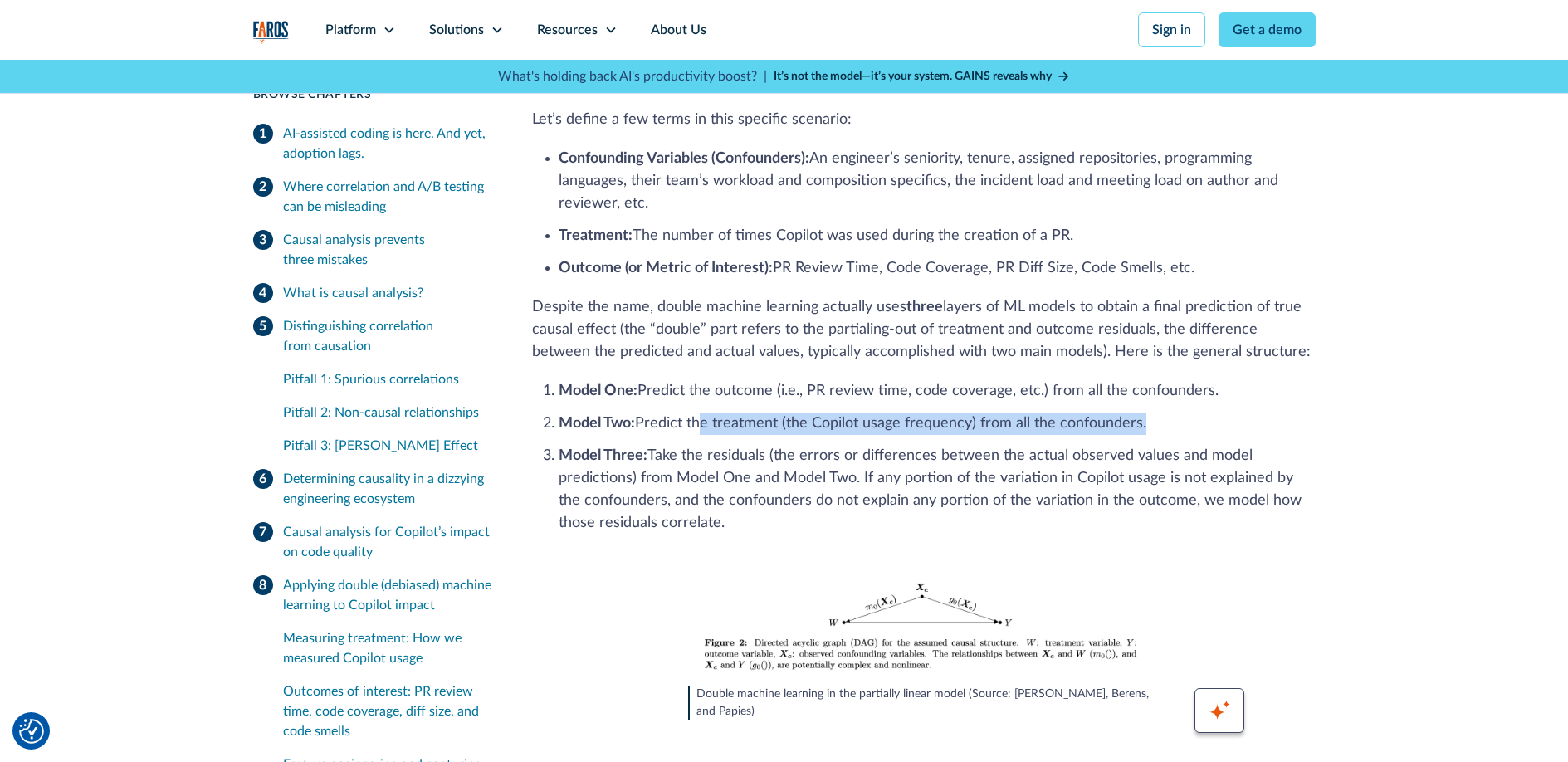 drag, startPoint x: 1164, startPoint y: 305, endPoint x: 702, endPoint y: 304, distance: 462.0011 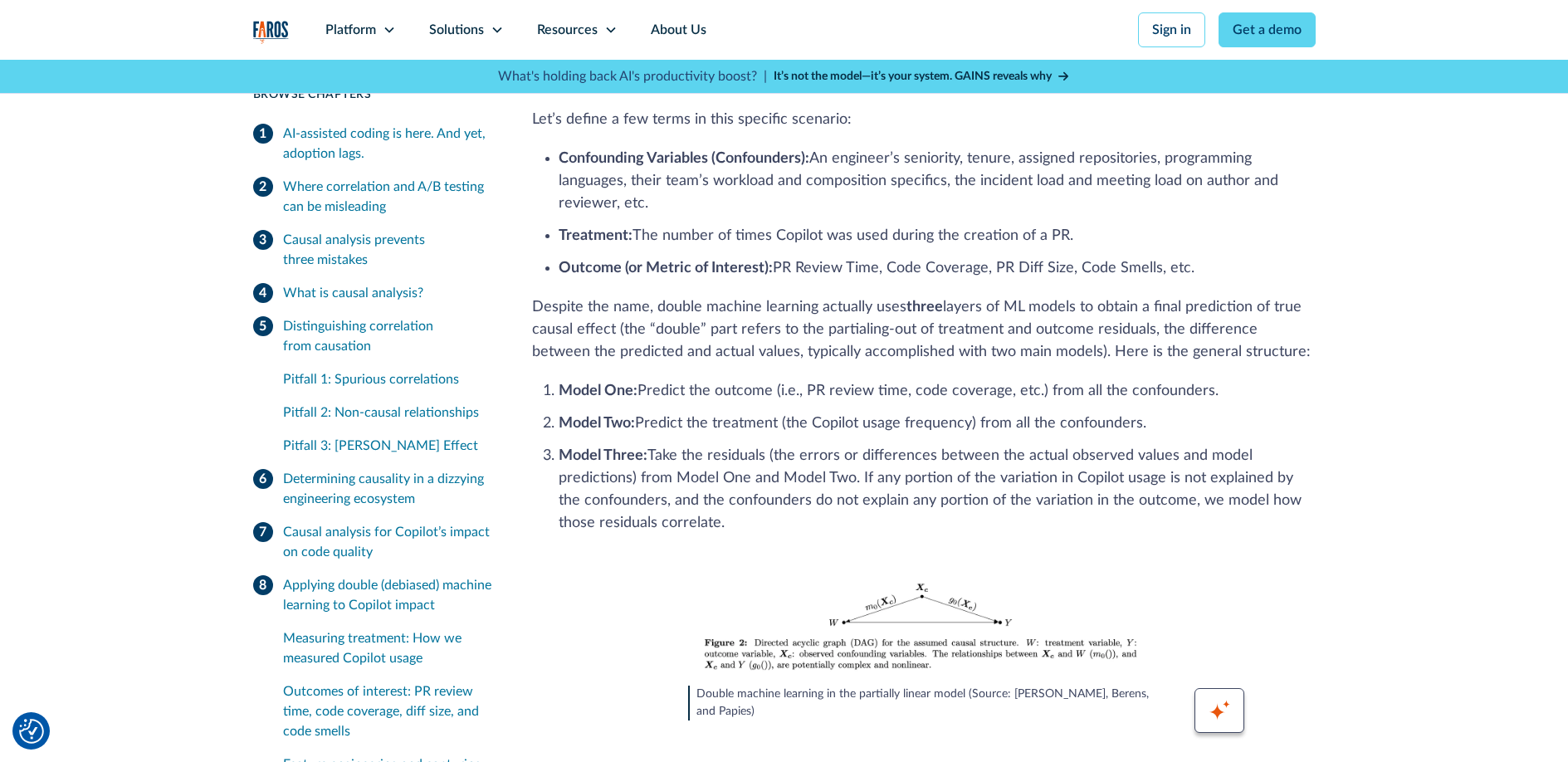 click on "Model Two:  Predict the treatment (the Copilot usage frequency) from all the confounders." at bounding box center [937, 423] 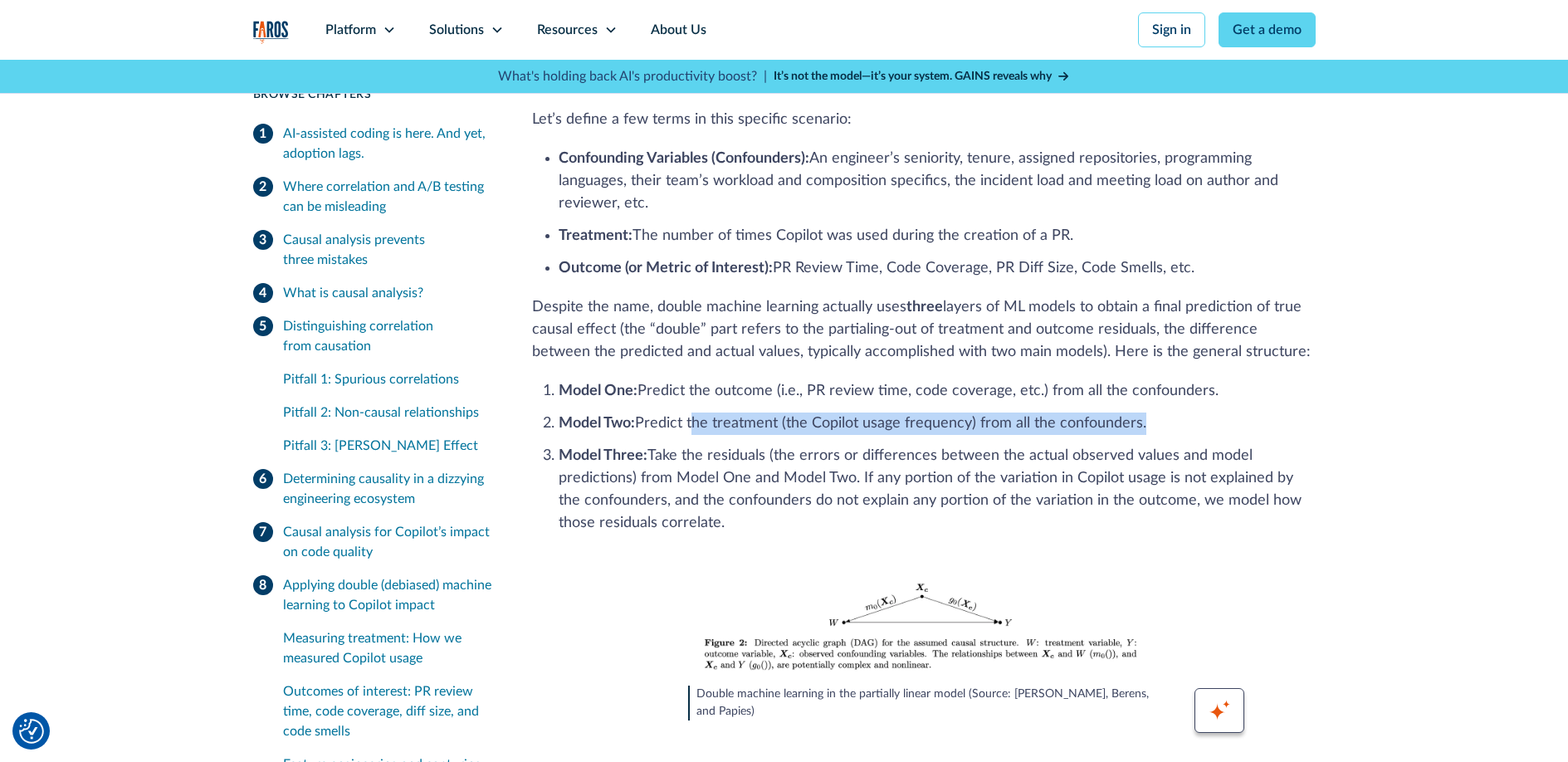 drag, startPoint x: 696, startPoint y: 309, endPoint x: 1163, endPoint y: 310, distance: 467.0011 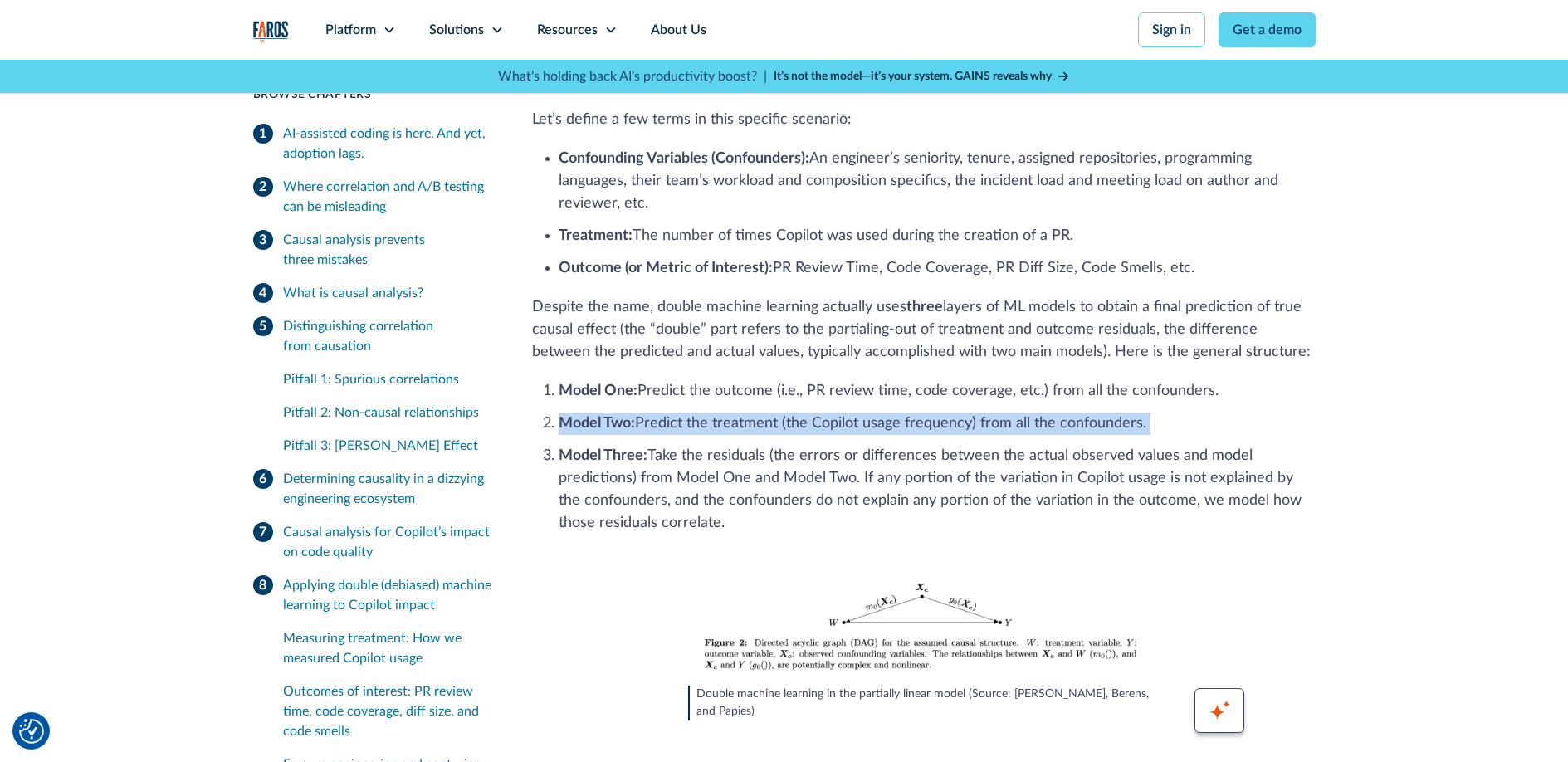 drag, startPoint x: 1162, startPoint y: 310, endPoint x: 735, endPoint y: 299, distance: 427.14166 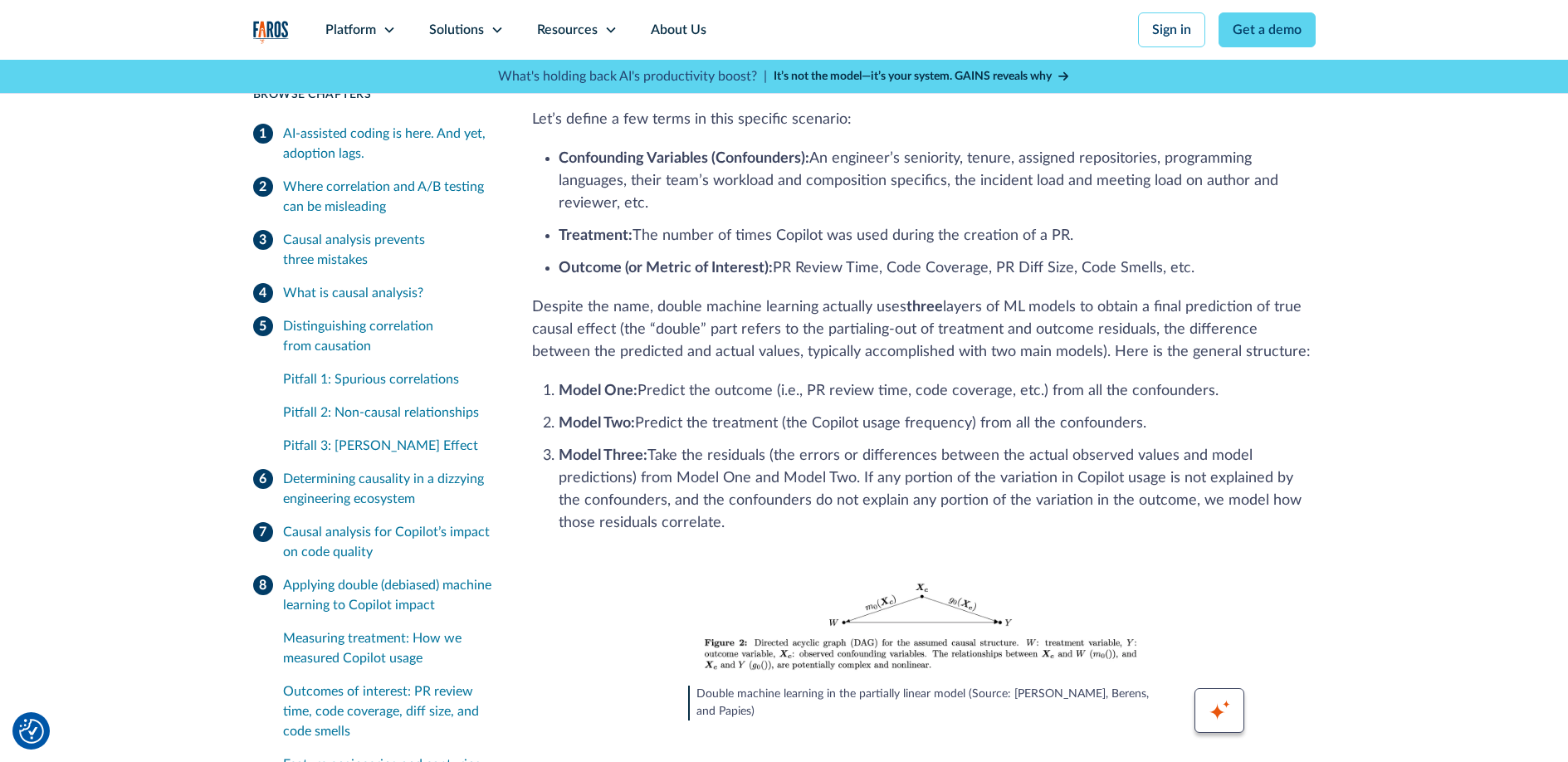 click on "Model Two:  Predict the treatment (the Copilot usage frequency) from all the confounders." at bounding box center [937, 423] 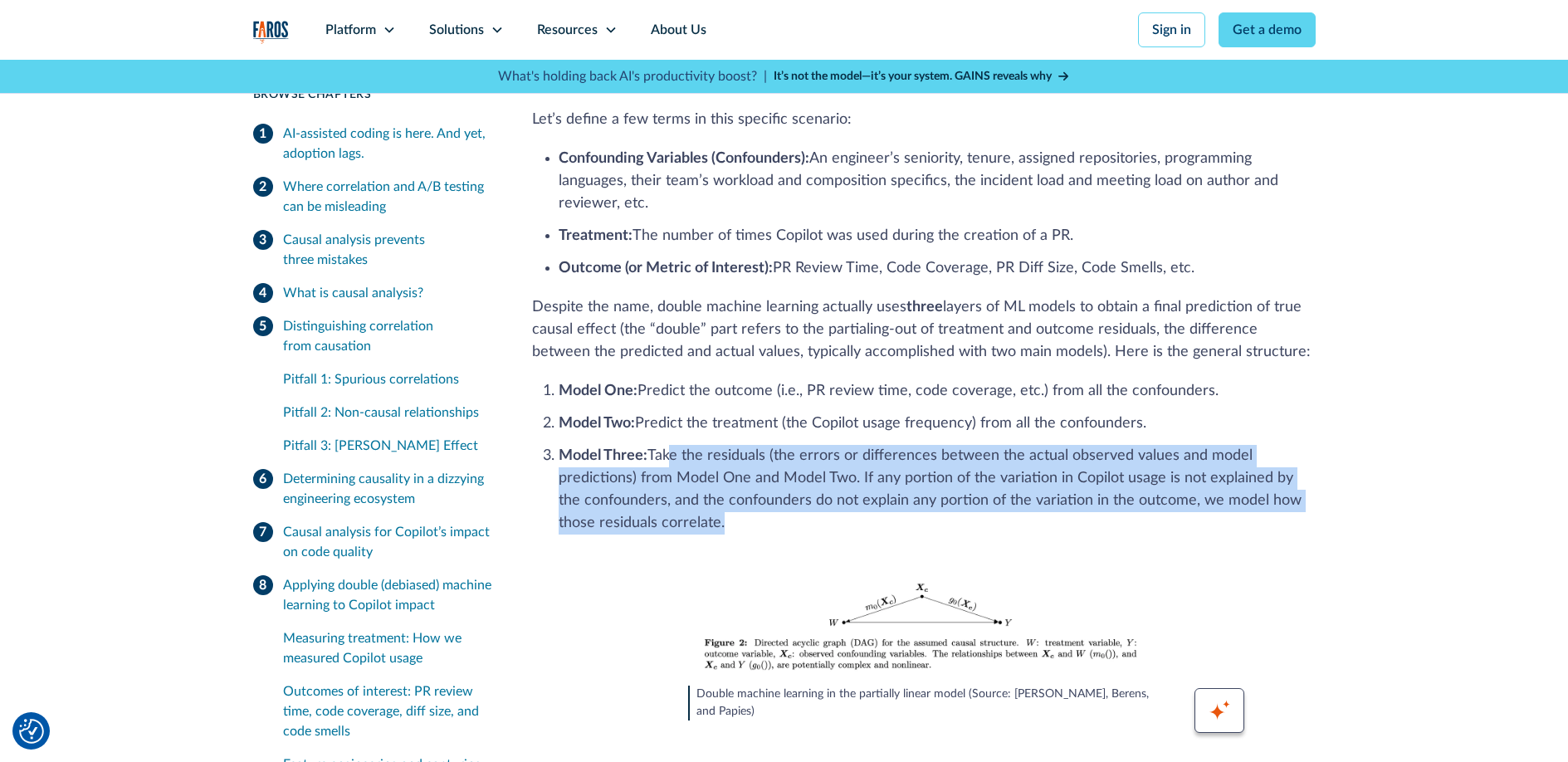 drag, startPoint x: 675, startPoint y: 346, endPoint x: 812, endPoint y: 412, distance: 152.06906 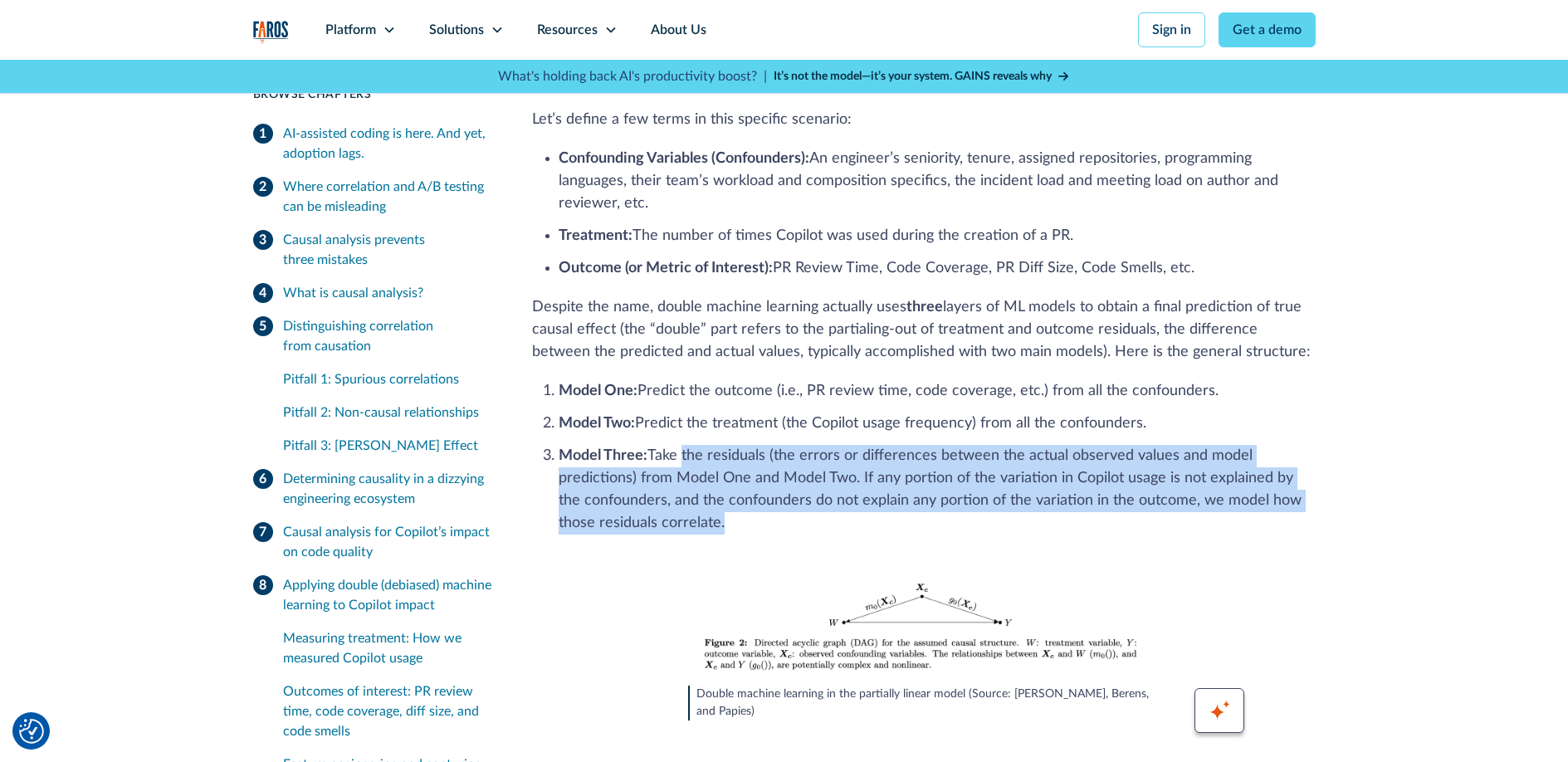 drag, startPoint x: 809, startPoint y: 409, endPoint x: 687, endPoint y: 353, distance: 134.23859 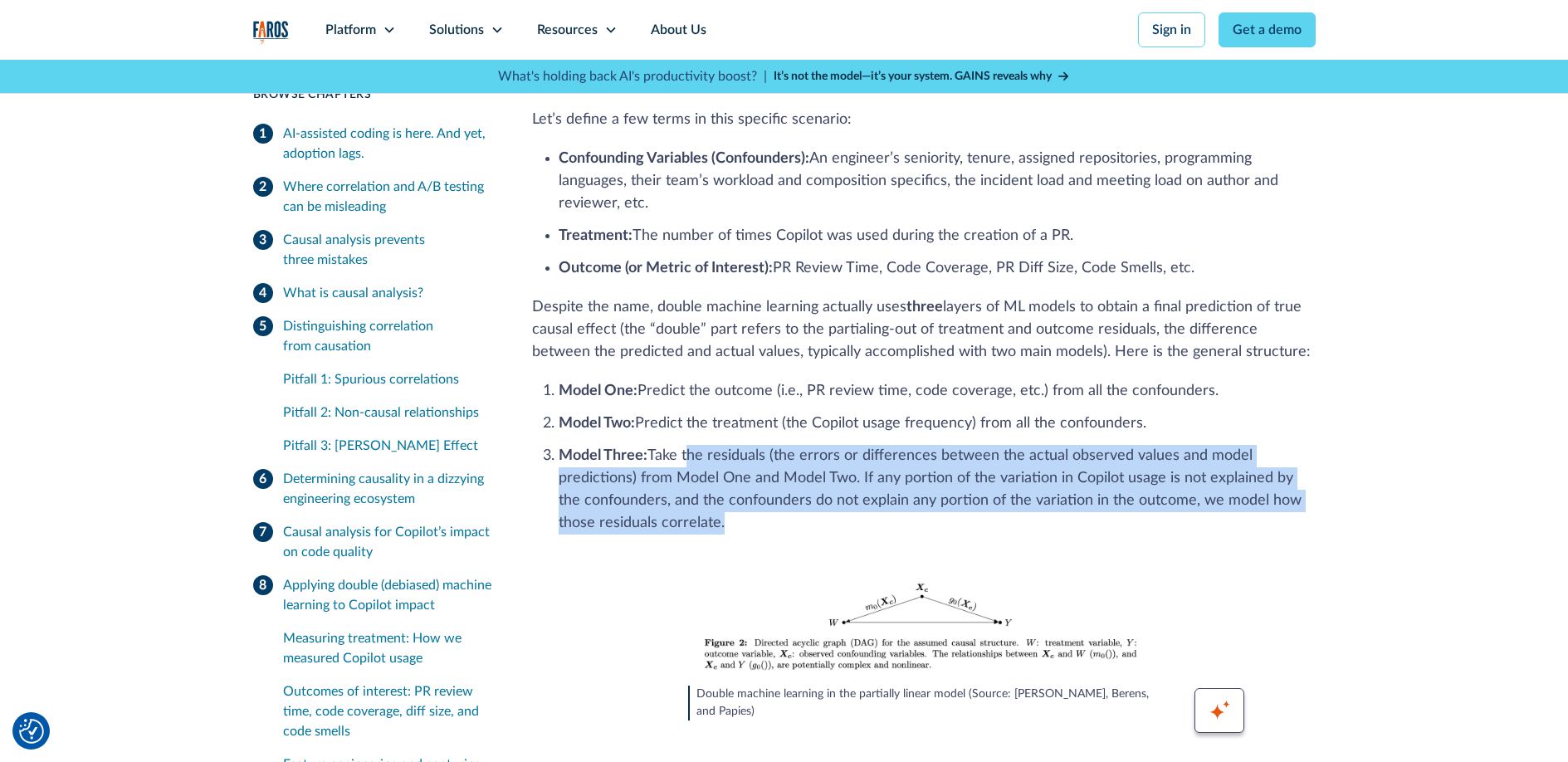 drag, startPoint x: 712, startPoint y: 356, endPoint x: 813, endPoint y: 418, distance: 118.5116 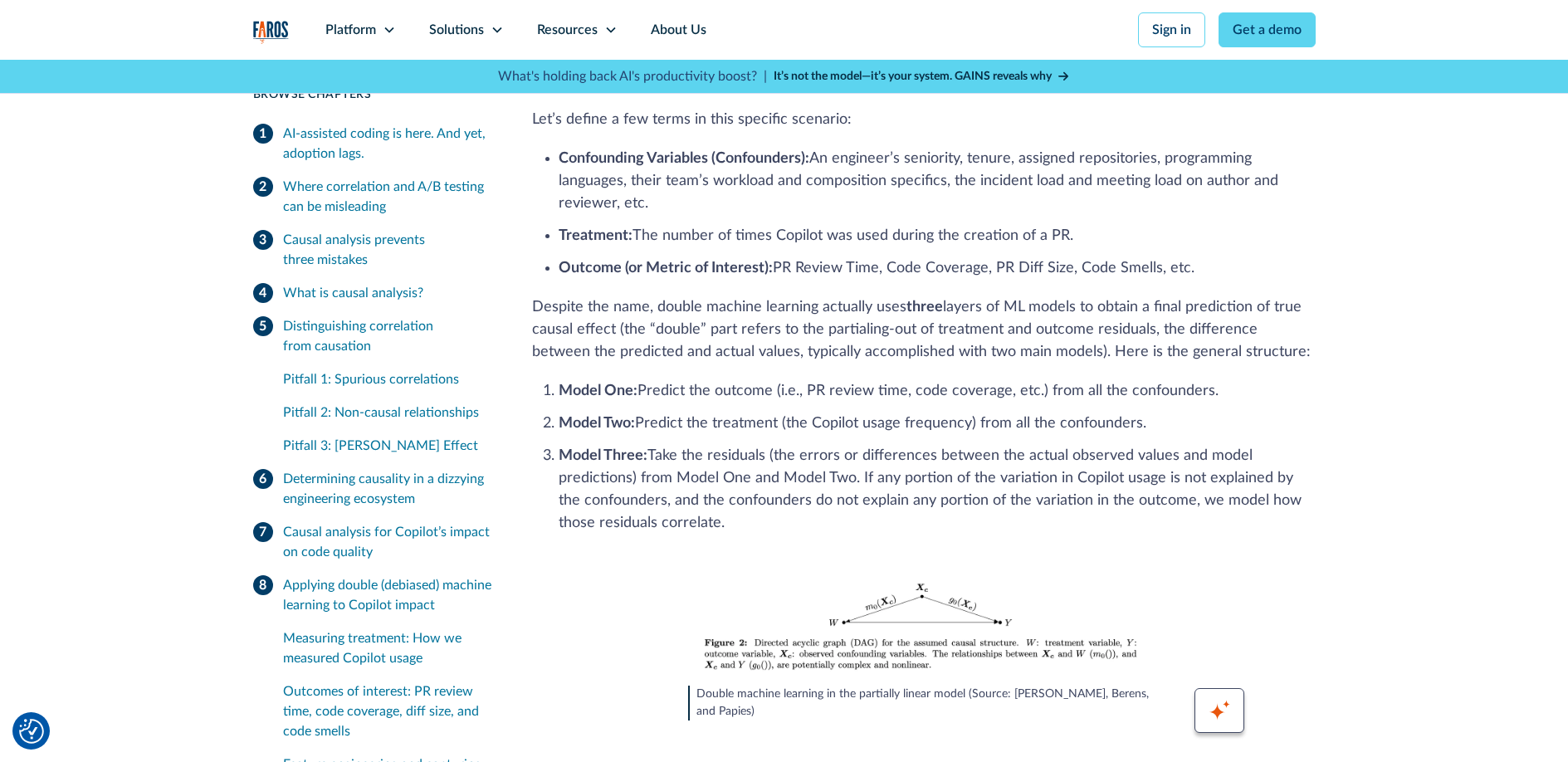click on "‍ Model Three:  Take the residuals (the errors or differences between the actual observed values and model predictions) from Model One and Model Two. If any portion of the variation in Copilot usage is not explained by the confounders, and the confounders do not explain any portion of the variation in the outcome, we model how those residuals correlate." at bounding box center [937, 490] 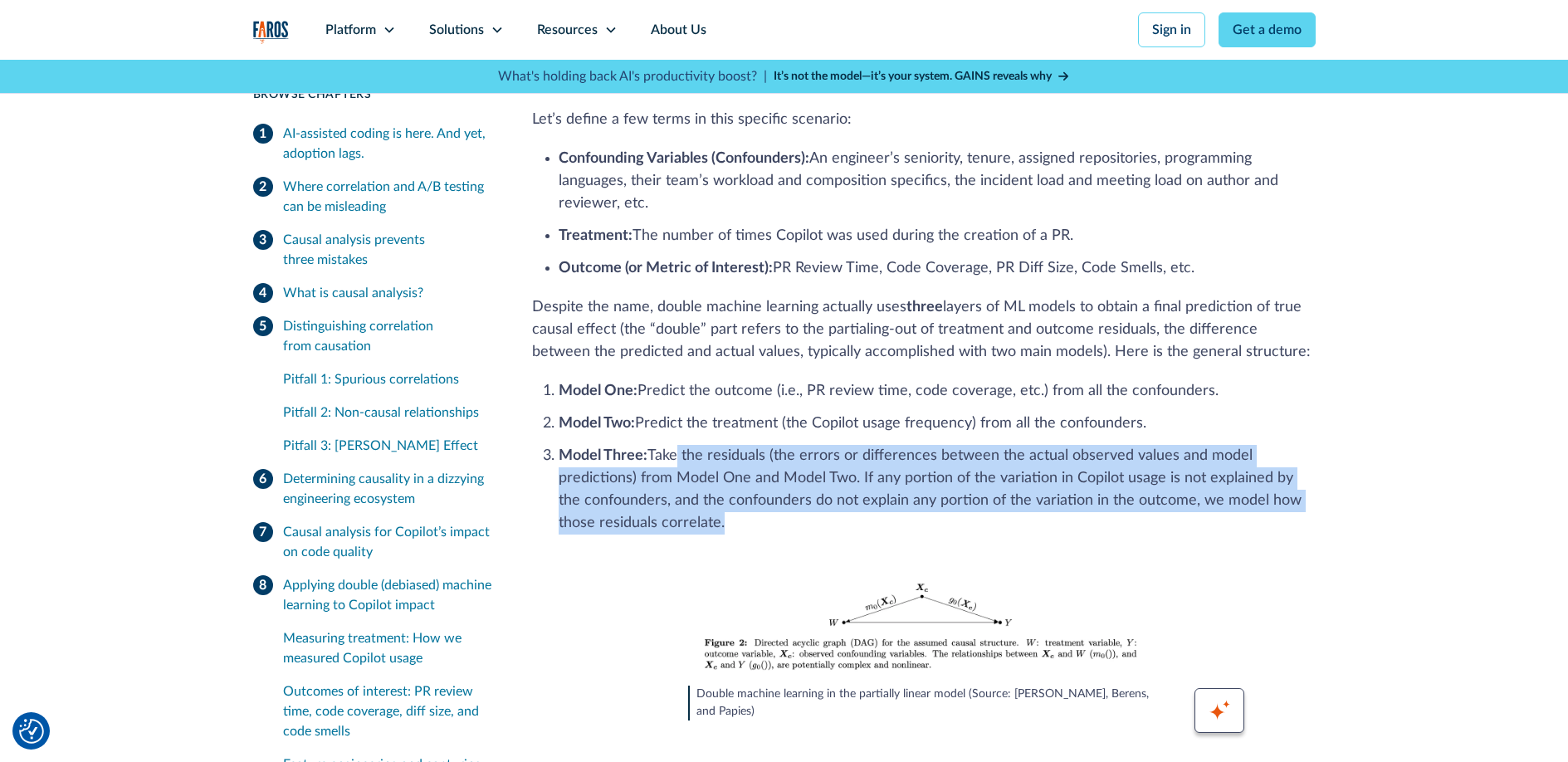 drag, startPoint x: 729, startPoint y: 378, endPoint x: 679, endPoint y: 350, distance: 57.3062 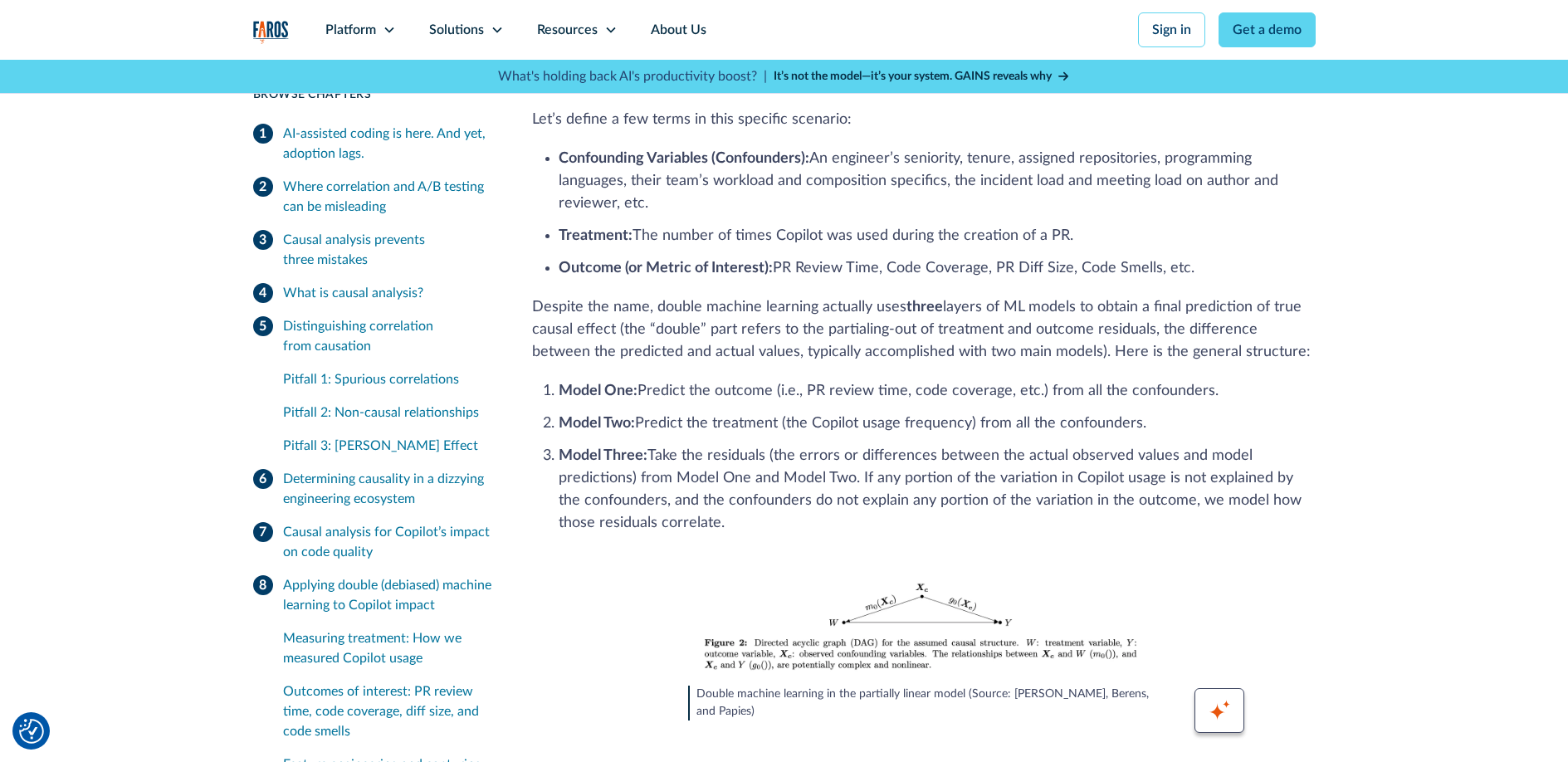 click on "‍ Model Three:  Take the residuals (the errors or differences between the actual observed values and model predictions) from Model One and Model Two. If any portion of the variation in Copilot usage is not explained by the confounders, and the confounders do not explain any portion of the variation in the outcome, we model how those residuals correlate." at bounding box center (937, 490) 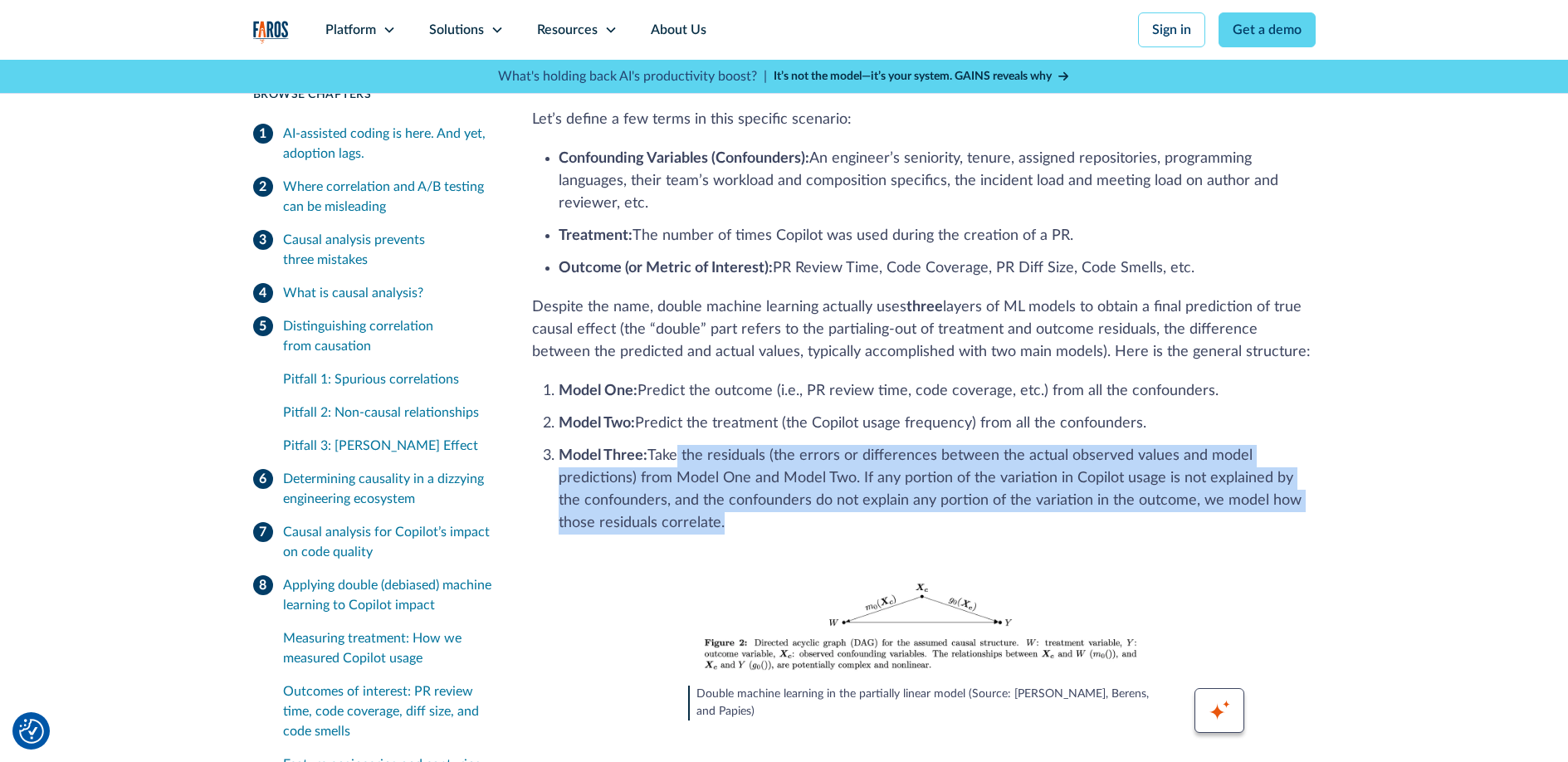 drag, startPoint x: 717, startPoint y: 359, endPoint x: 817, endPoint y: 411, distance: 112.71202 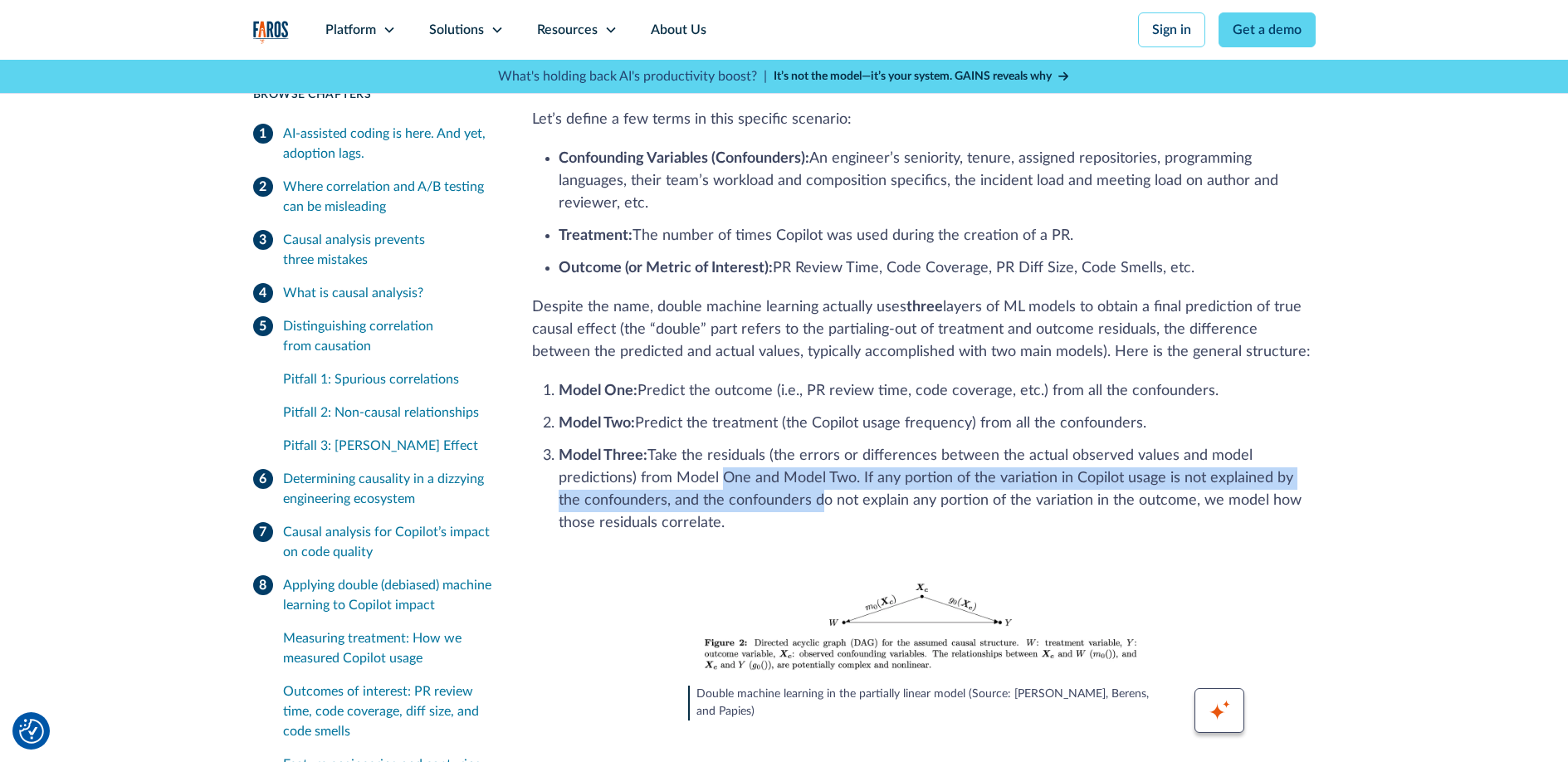 drag, startPoint x: 751, startPoint y: 380, endPoint x: 720, endPoint y: 368, distance: 33.24154 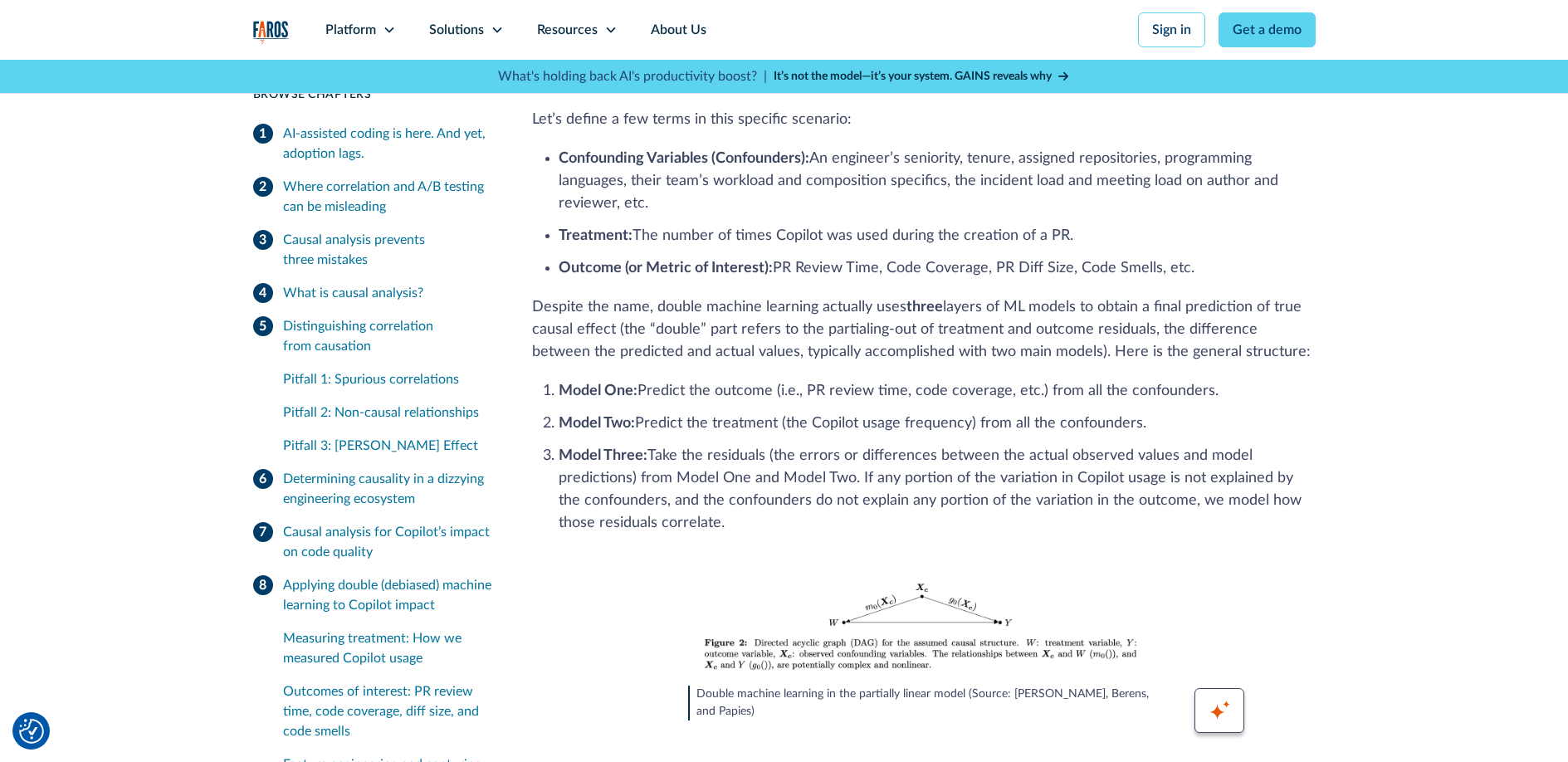 click on "‍ Model Three:  Take the residuals (the errors or differences between the actual observed values and model predictions) from Model One and Model Two. If any portion of the variation in Copilot usage is not explained by the confounders, and the confounders do not explain any portion of the variation in the outcome, we model how those residuals correlate." at bounding box center [937, 490] 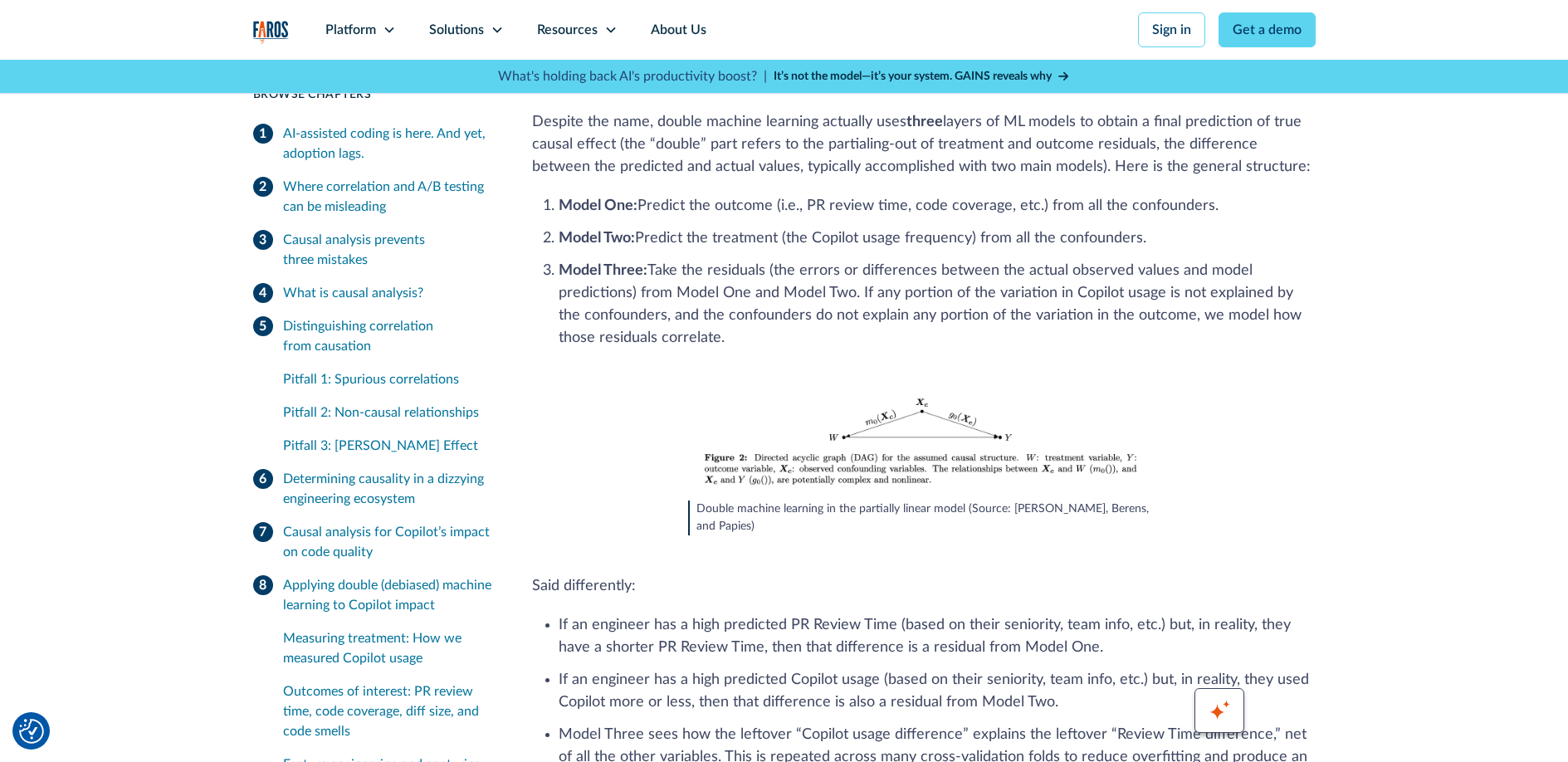 scroll, scrollTop: 8840, scrollLeft: 0, axis: vertical 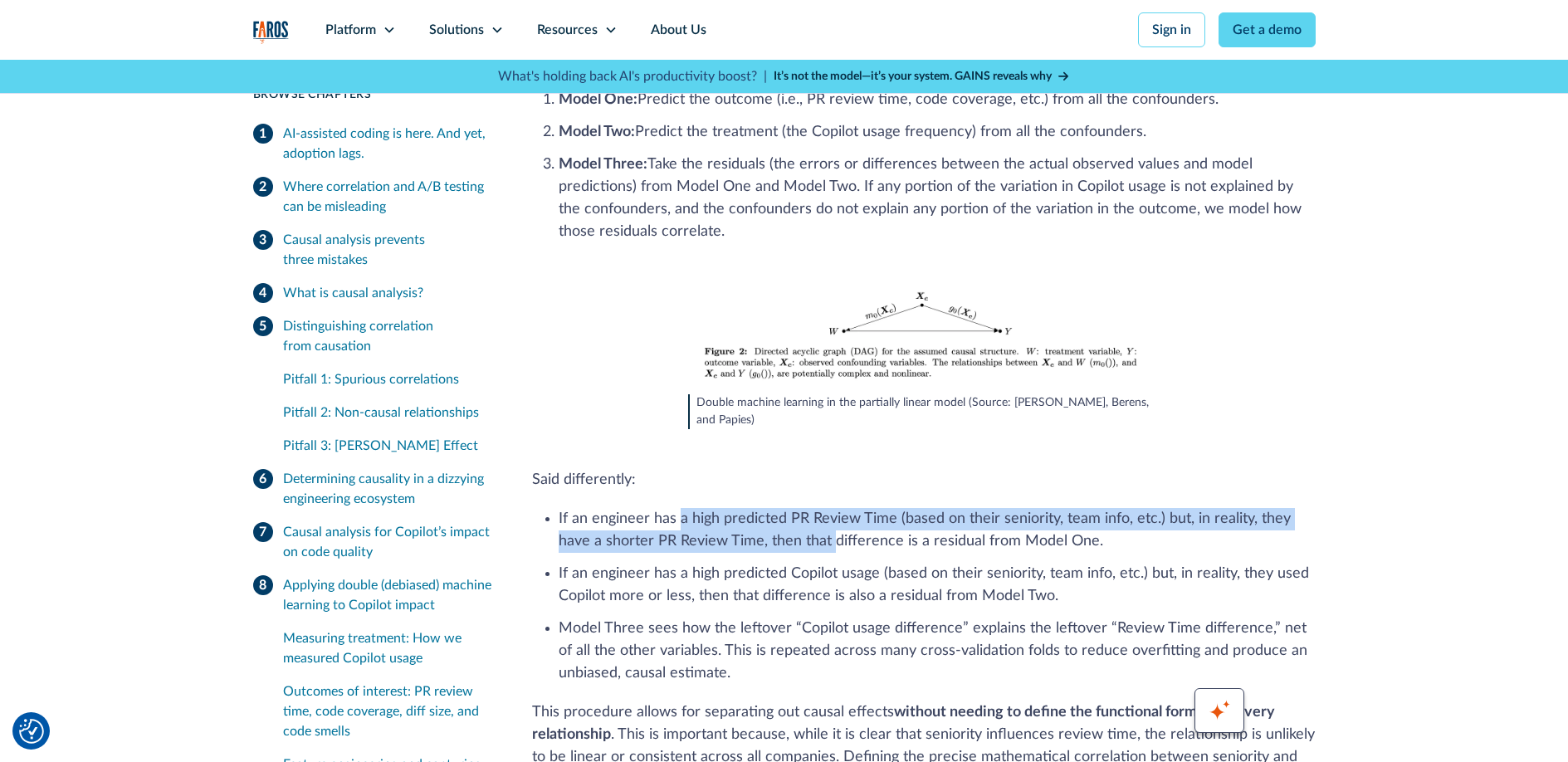 drag, startPoint x: 677, startPoint y: 392, endPoint x: 835, endPoint y: 402, distance: 158.31614 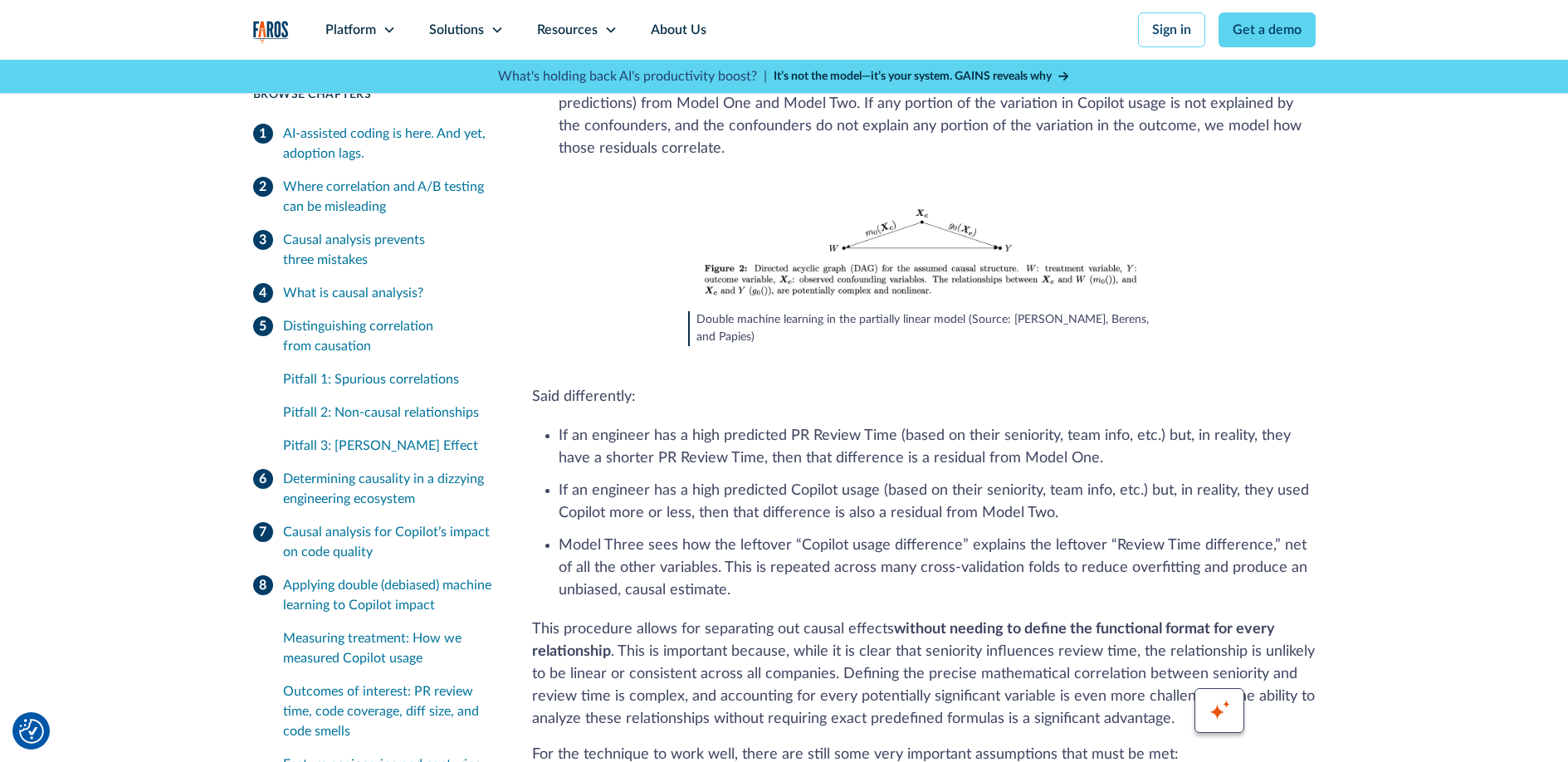 scroll, scrollTop: 9139, scrollLeft: 0, axis: vertical 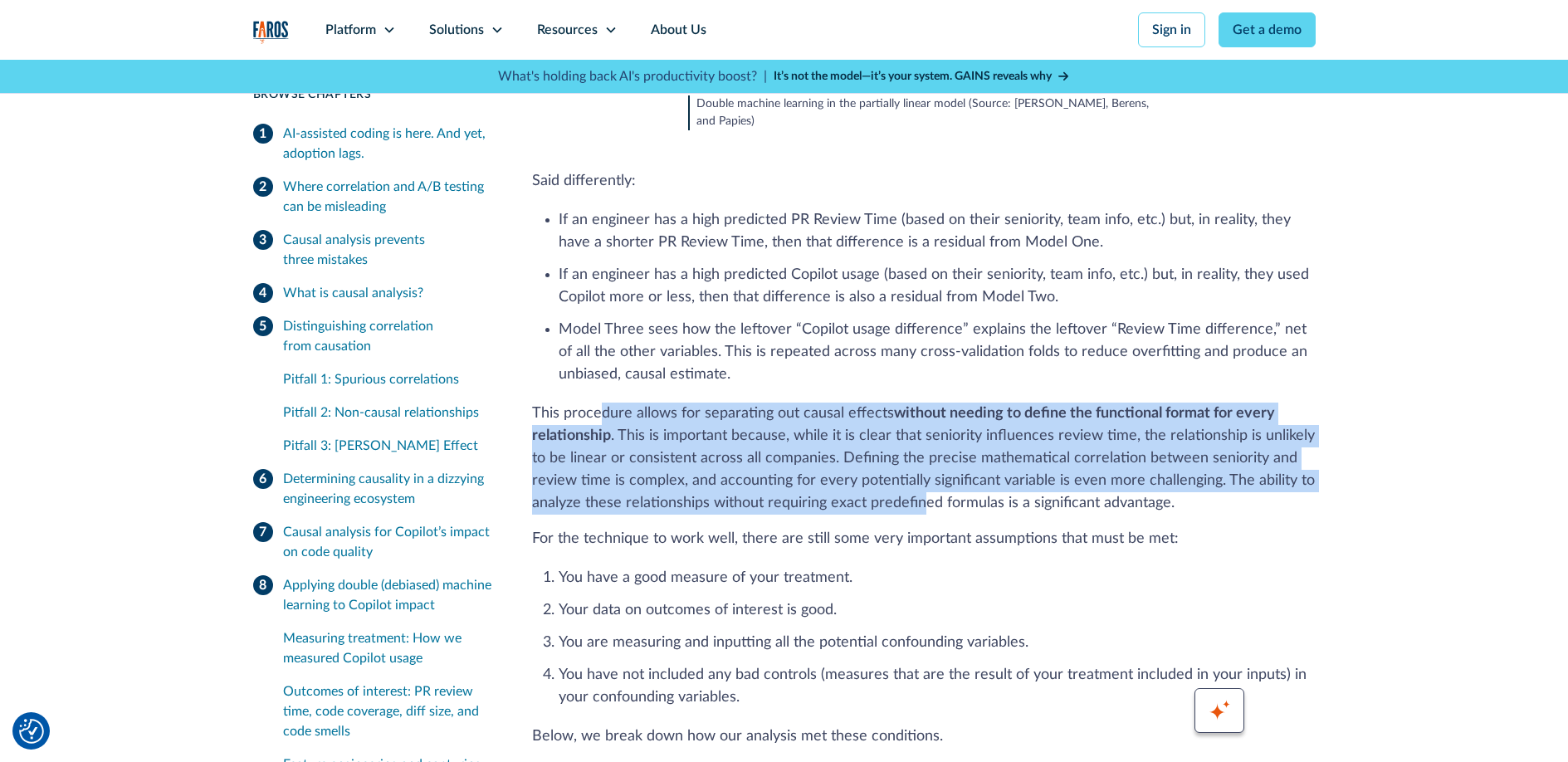 drag, startPoint x: 611, startPoint y: 292, endPoint x: 922, endPoint y: 378, distance: 322.67166 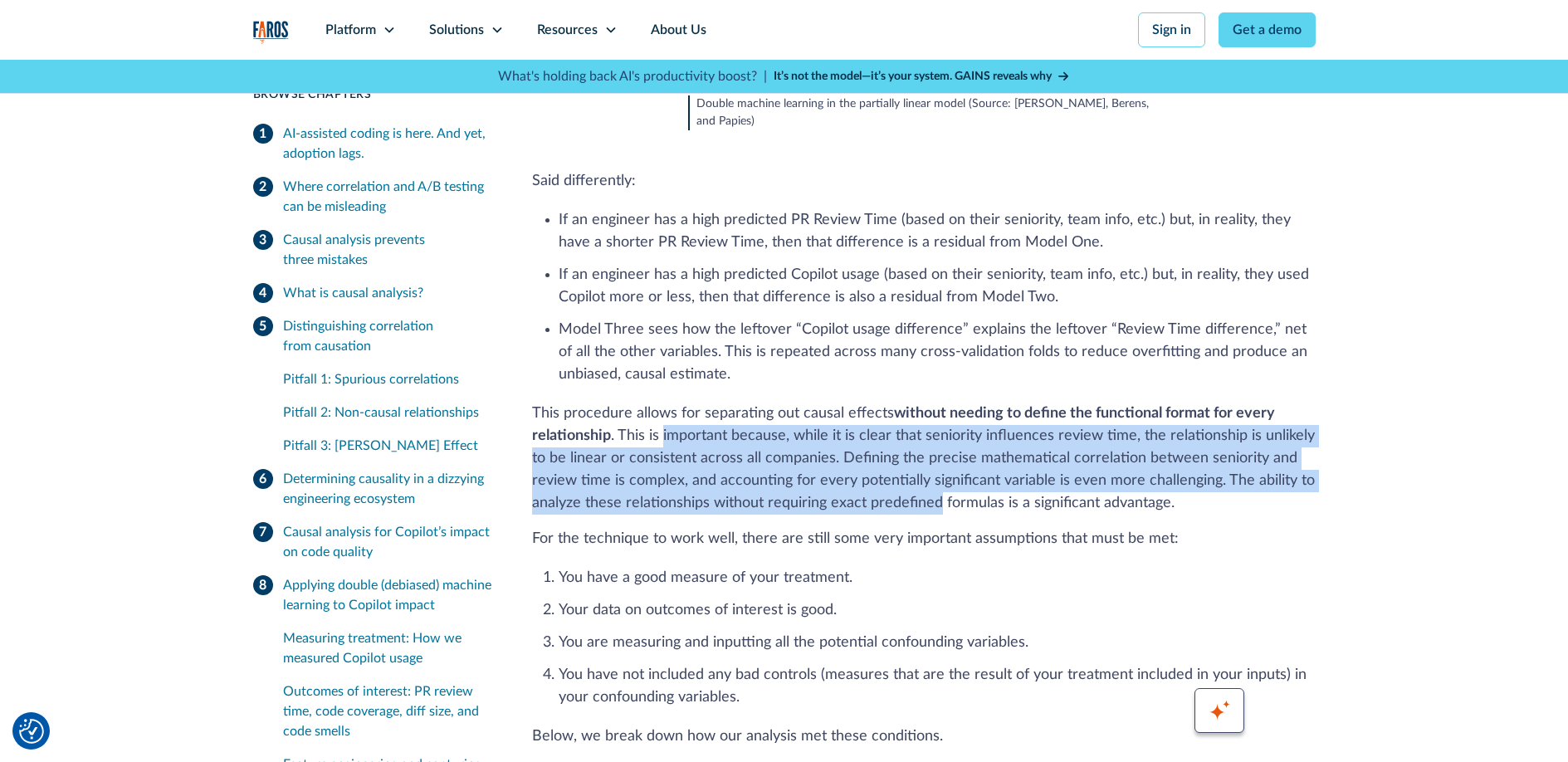 drag, startPoint x: 922, startPoint y: 378, endPoint x: 674, endPoint y: 287, distance: 264.16851 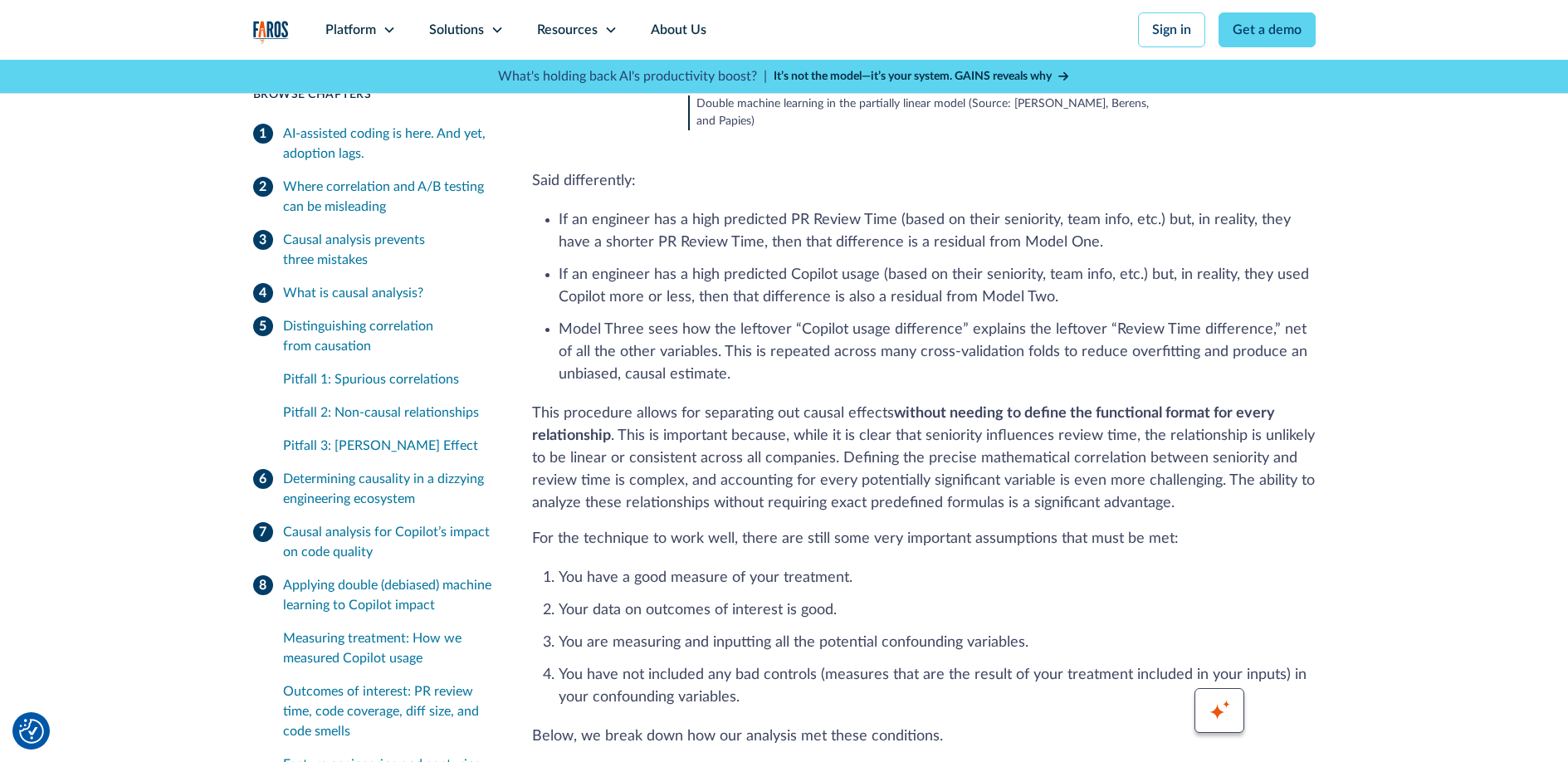 click on "This procedure allows for separating out causal effects  without needing to define the functional format for every relationship . This is important because, while it is clear that seniority influences review time, the relationship is unlikely to be linear or consistent across all companies. Defining the precise mathematical correlation between seniority and review time is complex, and accounting for every potentially significant variable is even more challenging. The ability to analyze these relationships without requiring exact predefined formulas is a significant advantage." at bounding box center [924, 458] 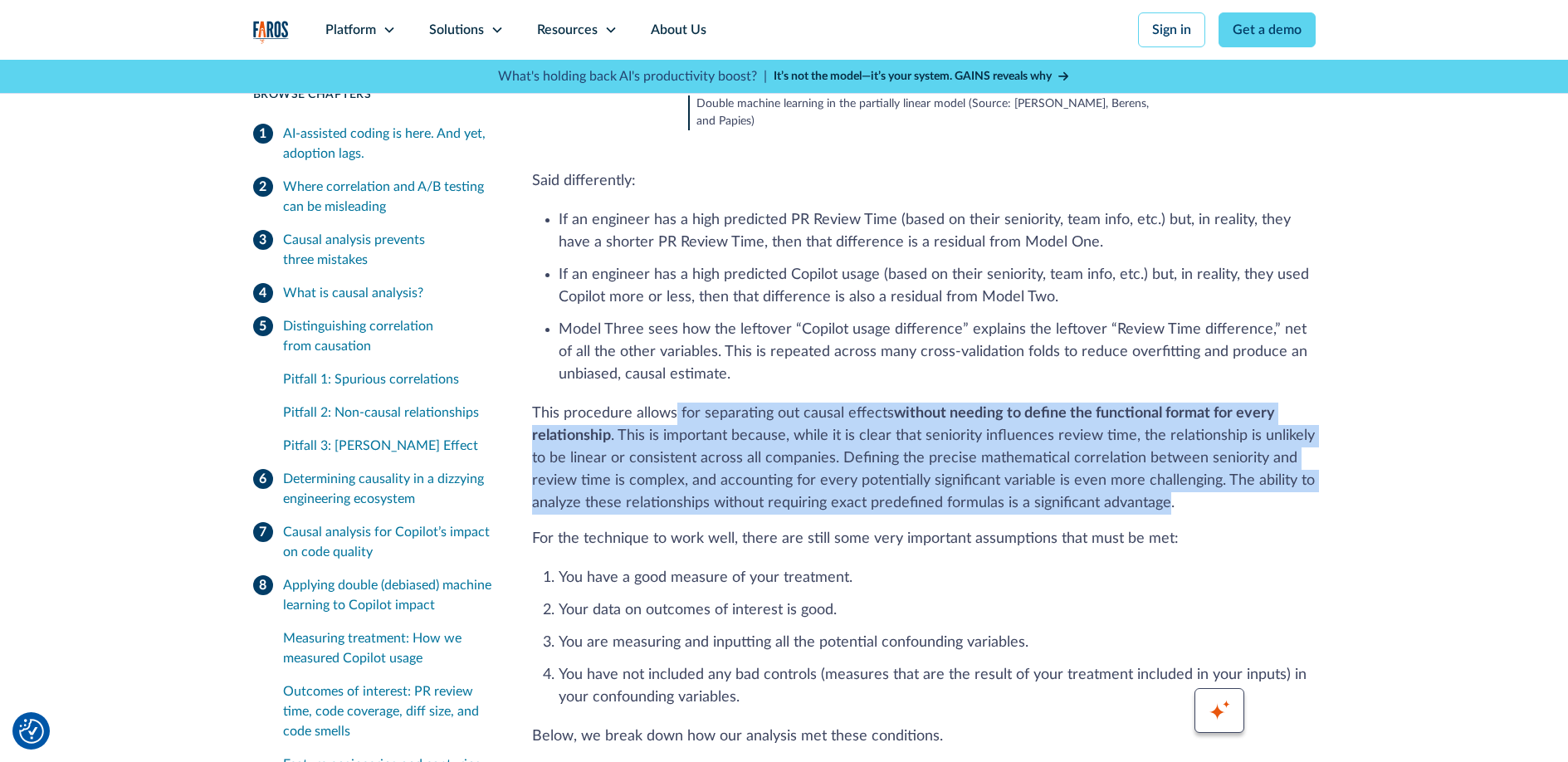 drag, startPoint x: 674, startPoint y: 287, endPoint x: 1107, endPoint y: 379, distance: 442.6658 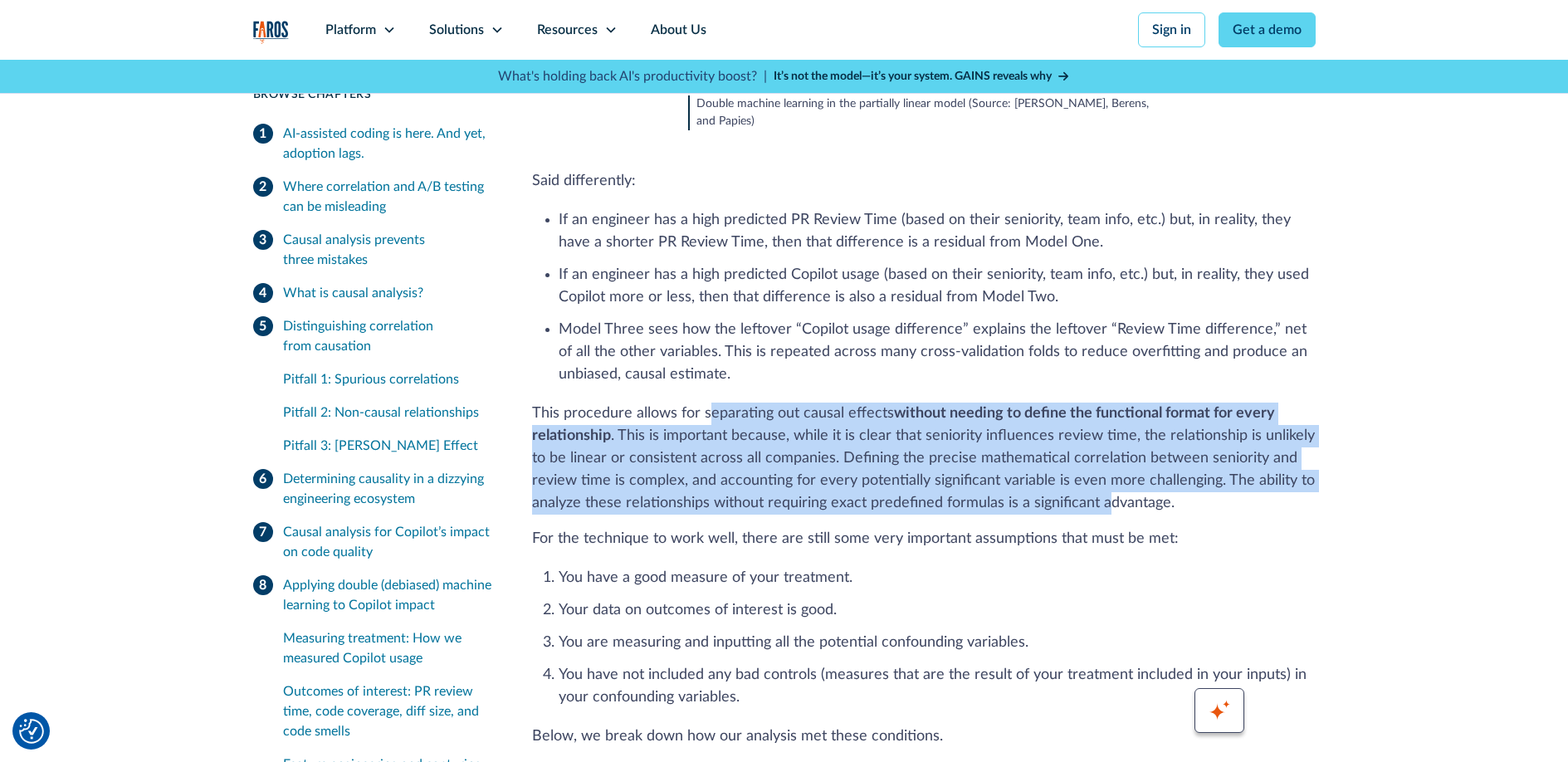drag, startPoint x: 901, startPoint y: 319, endPoint x: 711, endPoint y: 276, distance: 194.805 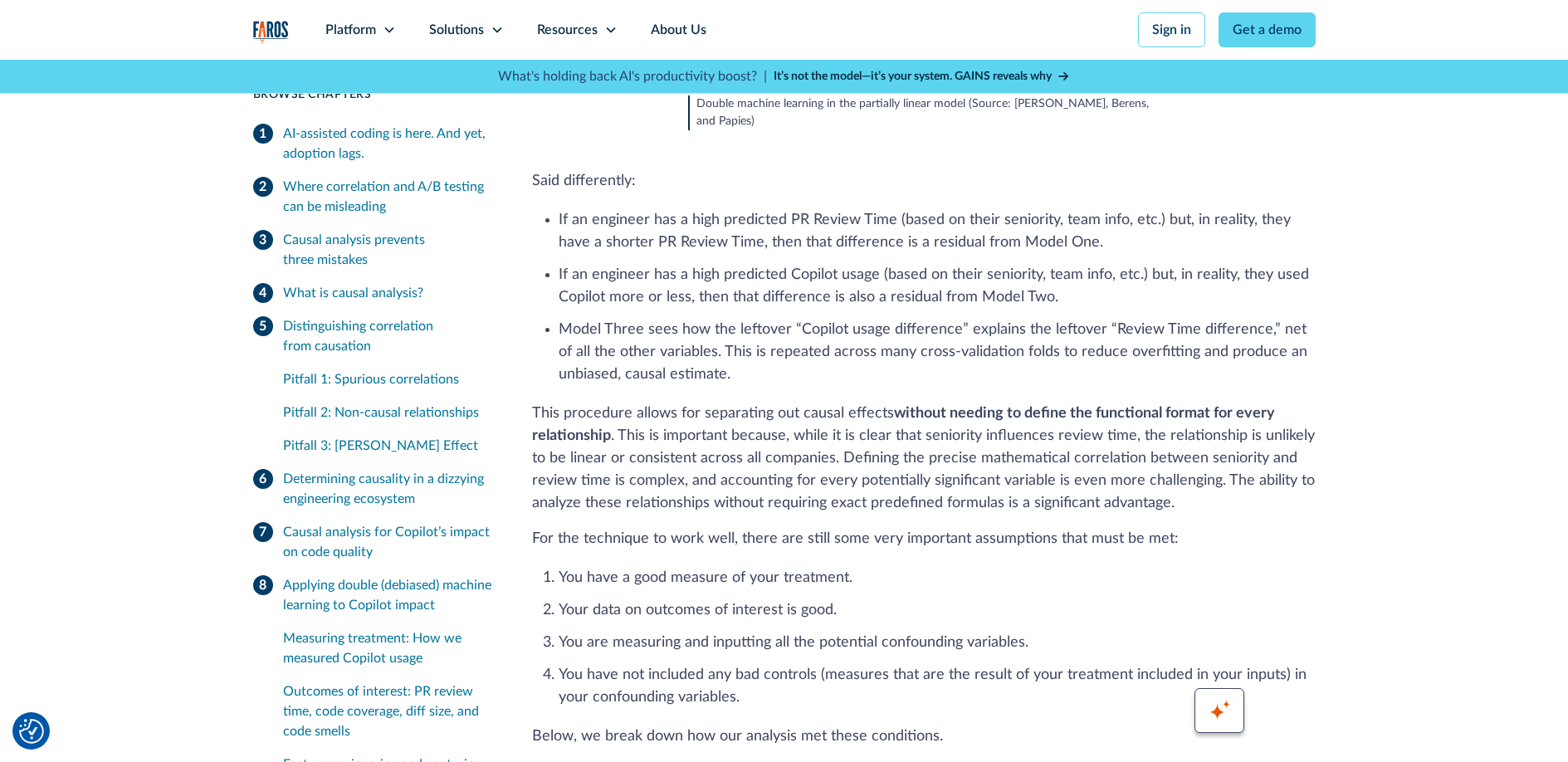 click on "This procedure allows for separating out causal effects  without needing to define the functional format for every relationship . This is important because, while it is clear that seniority influences review time, the relationship is unlikely to be linear or consistent across all companies. Defining the precise mathematical correlation between seniority and review time is complex, and accounting for every potentially significant variable is even more challenging. The ability to analyze these relationships without requiring exact predefined formulas is a significant advantage." at bounding box center (924, 458) 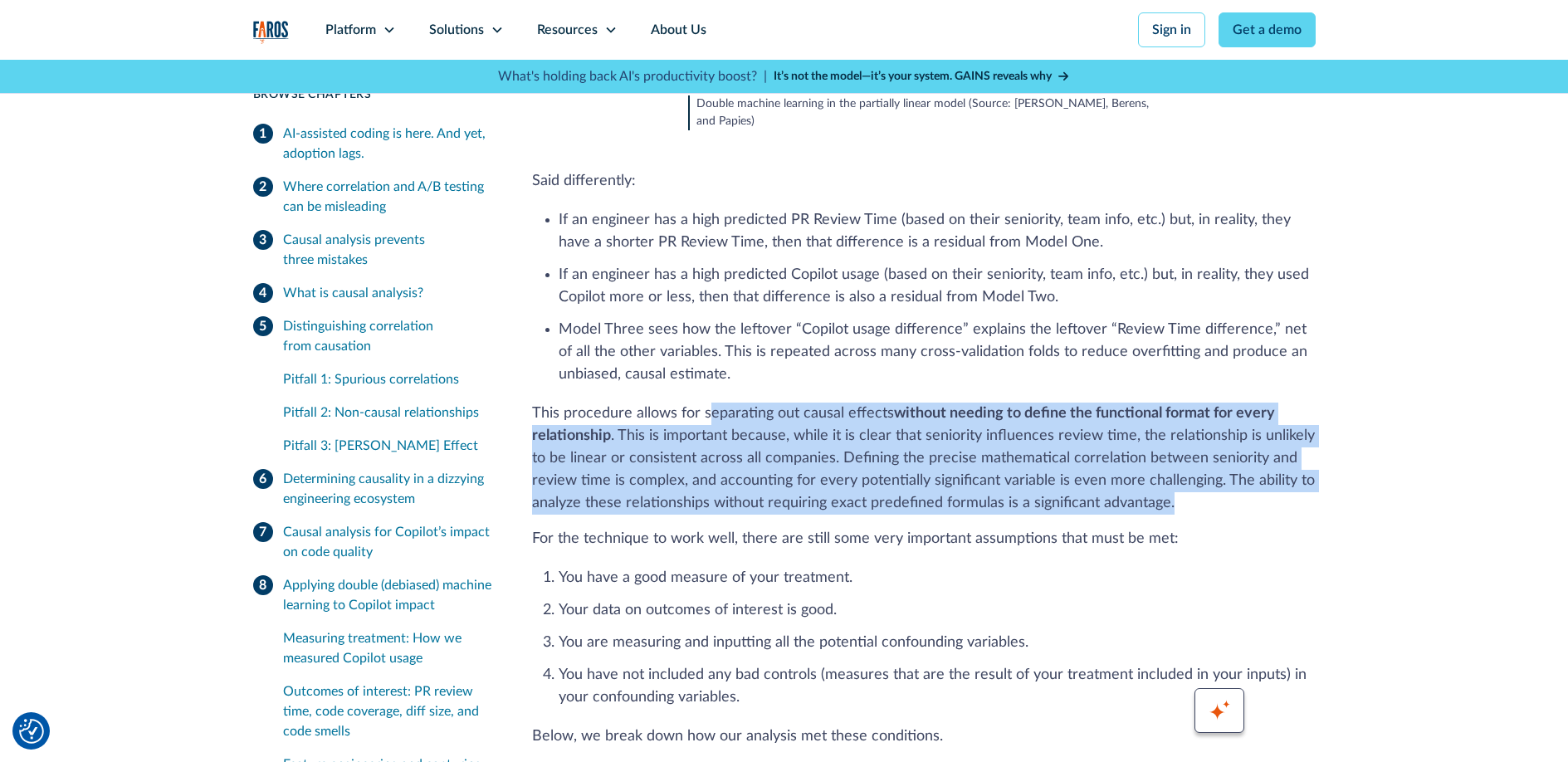 drag, startPoint x: 710, startPoint y: 283, endPoint x: 1230, endPoint y: 376, distance: 528.2509 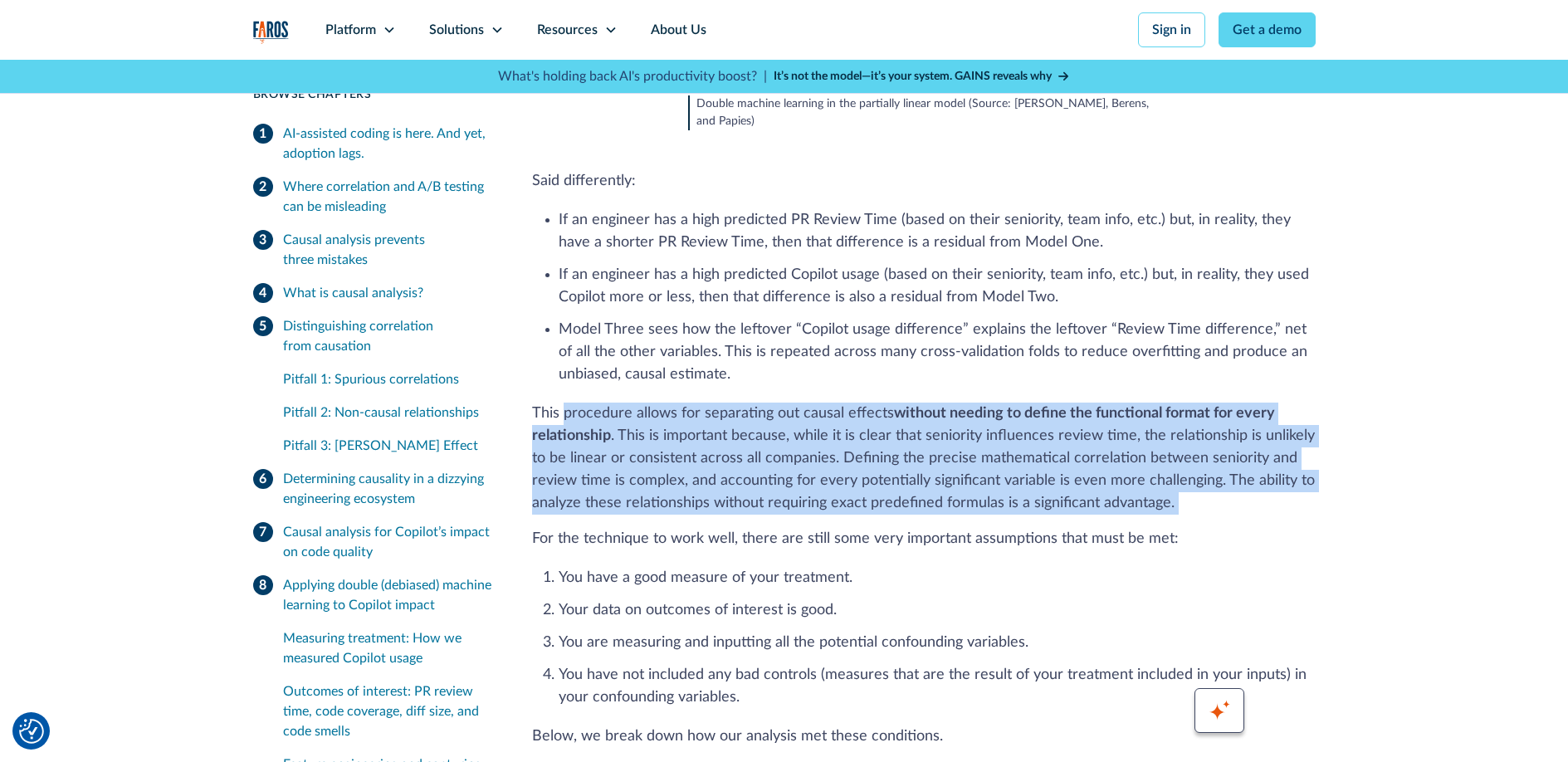 drag, startPoint x: 1205, startPoint y: 374, endPoint x: 588, endPoint y: 291, distance: 622.5576 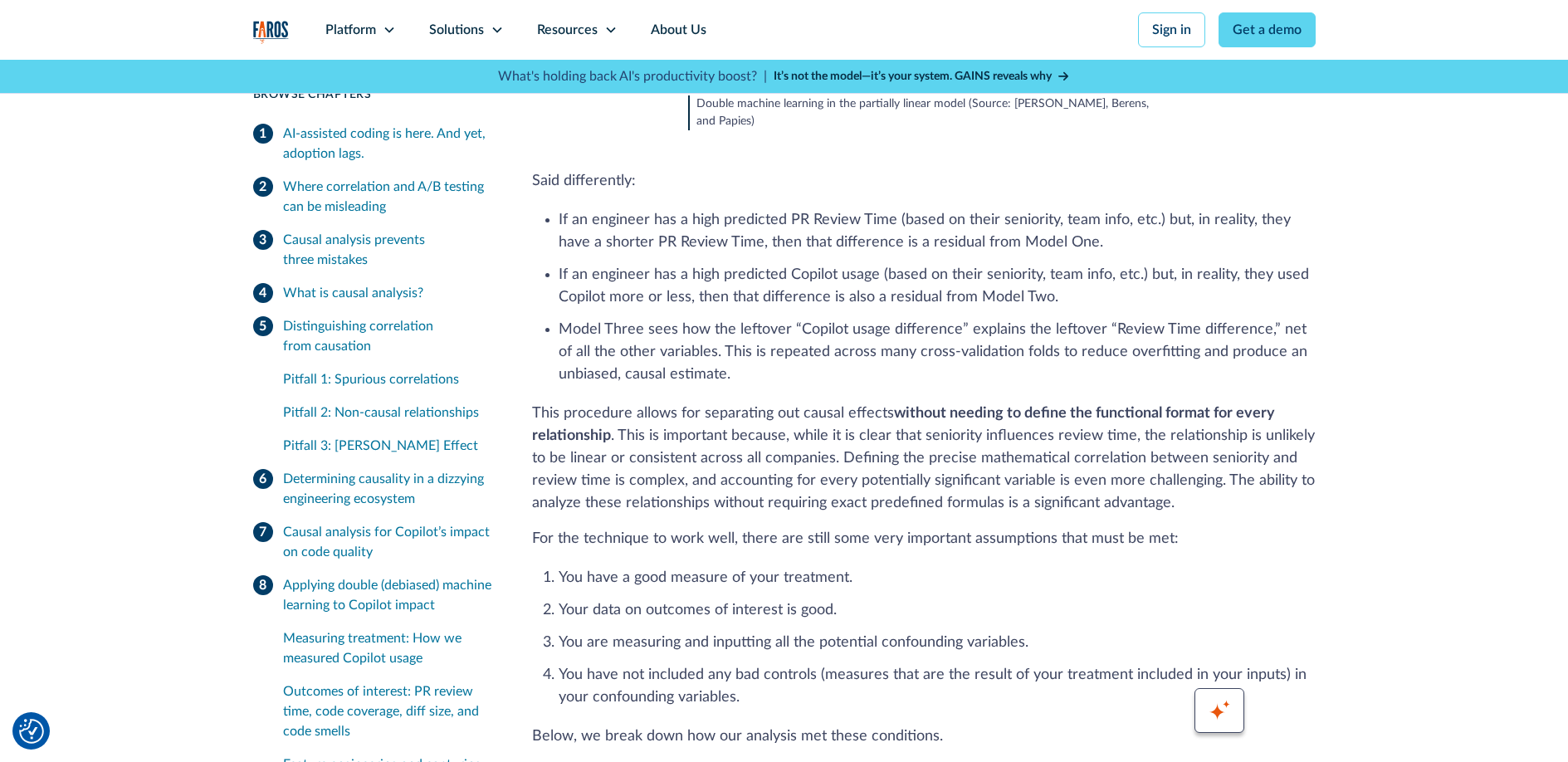 drag, startPoint x: 588, startPoint y: 291, endPoint x: 1159, endPoint y: 352, distance: 574.2491 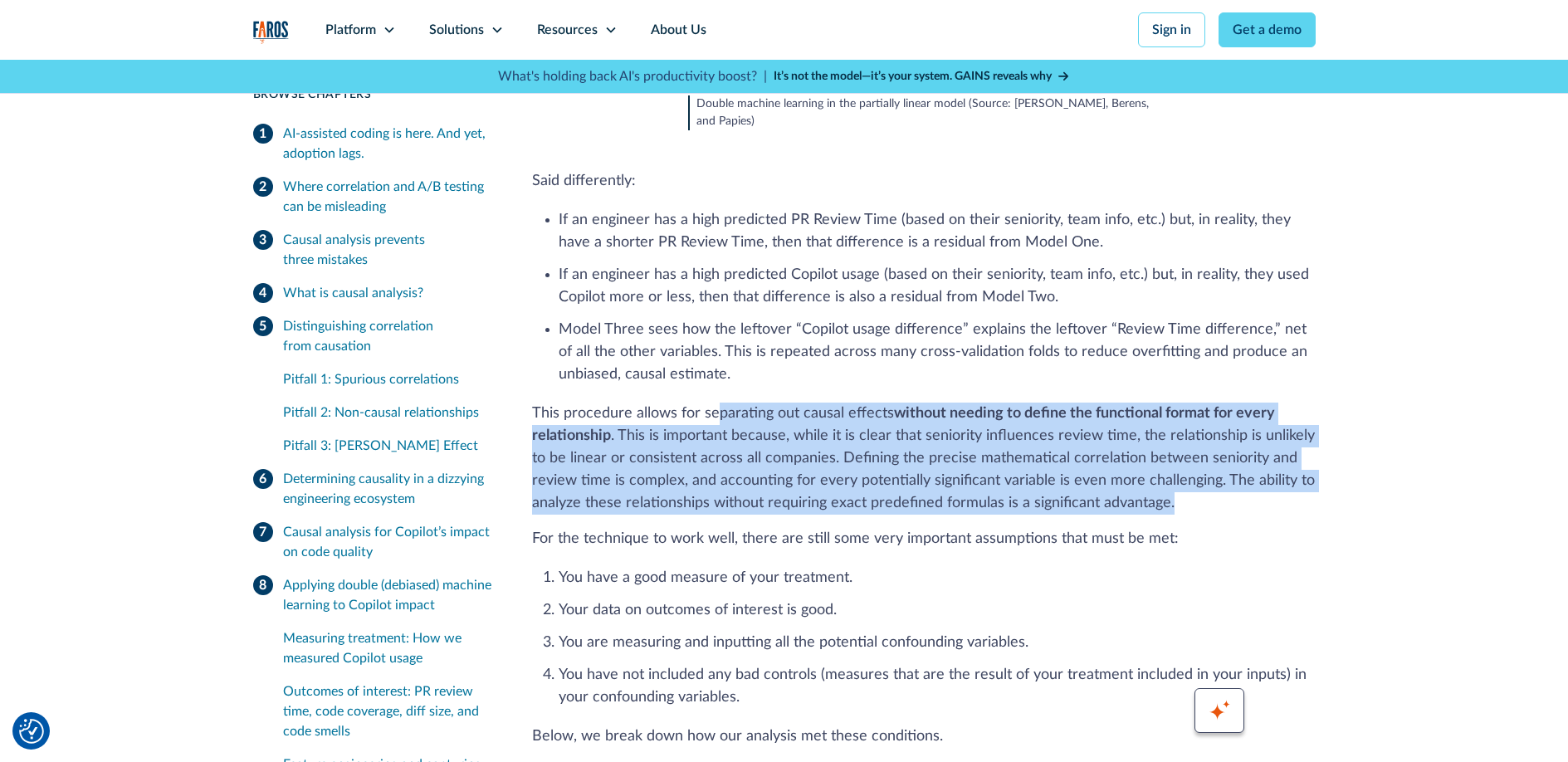 drag, startPoint x: 1172, startPoint y: 370, endPoint x: 714, endPoint y: 292, distance: 464.5944 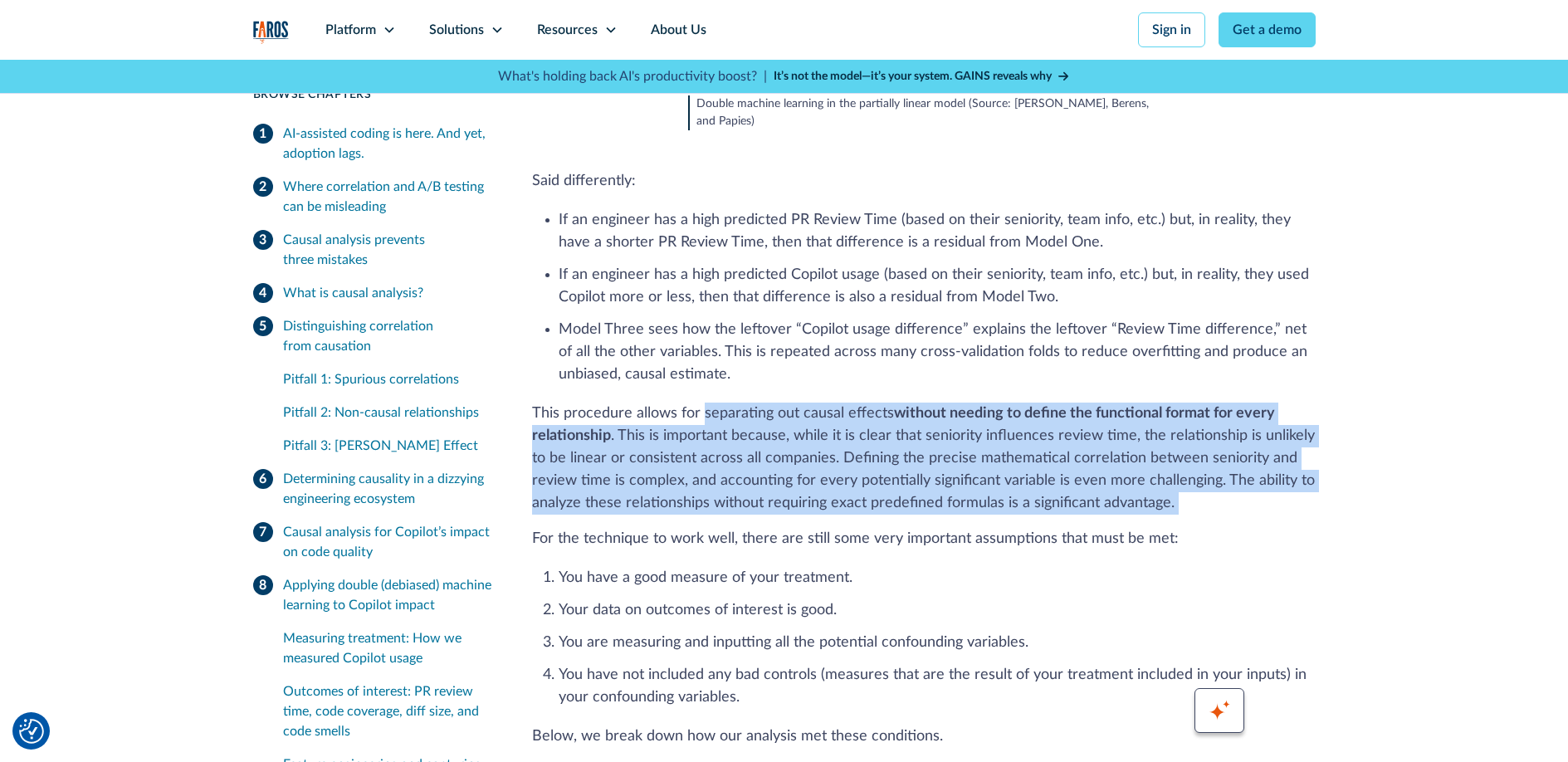 drag, startPoint x: 733, startPoint y: 296, endPoint x: 1255, endPoint y: 362, distance: 526.156 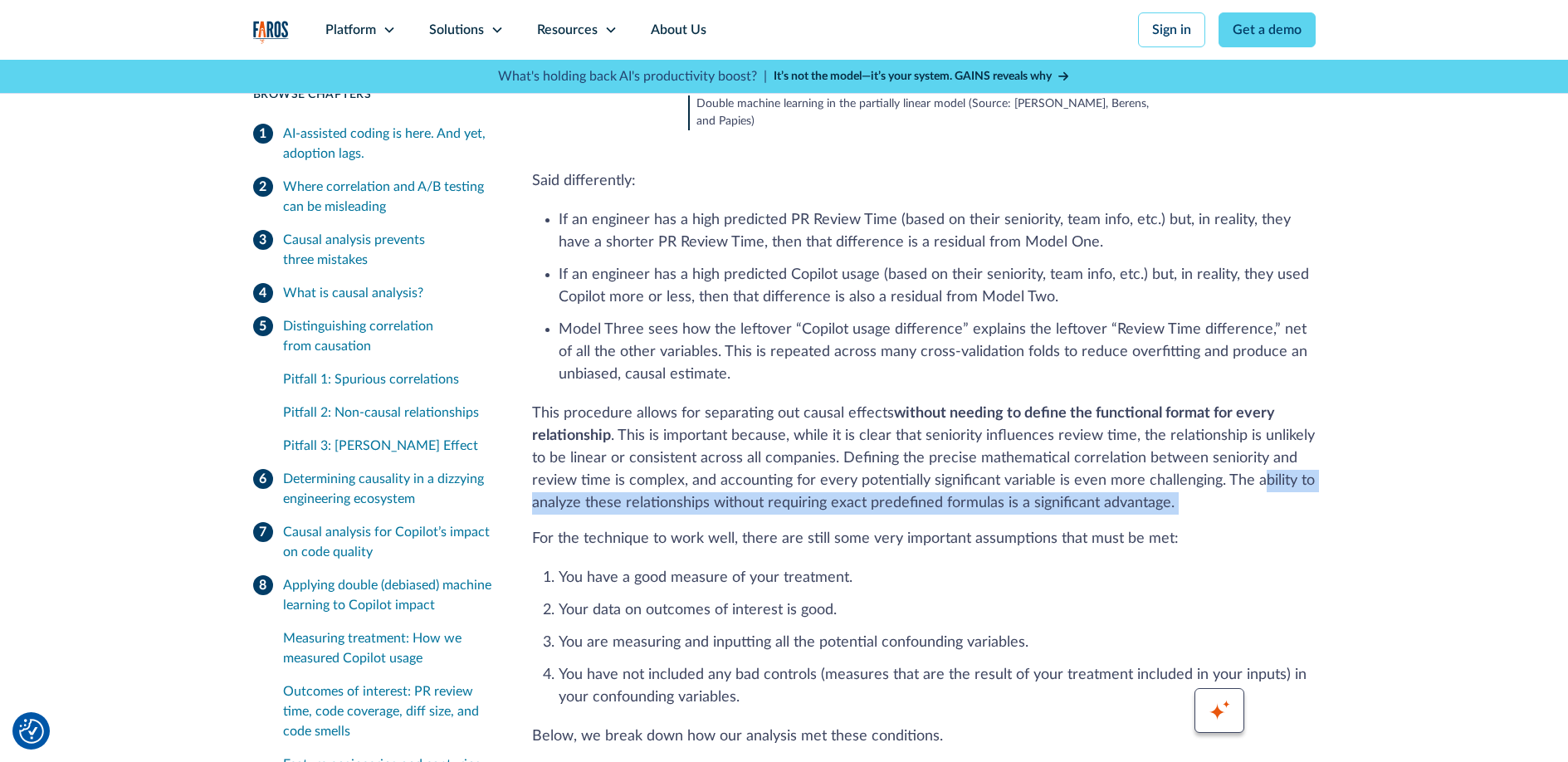 drag, startPoint x: 1255, startPoint y: 362, endPoint x: 1244, endPoint y: 369, distance: 13.038405 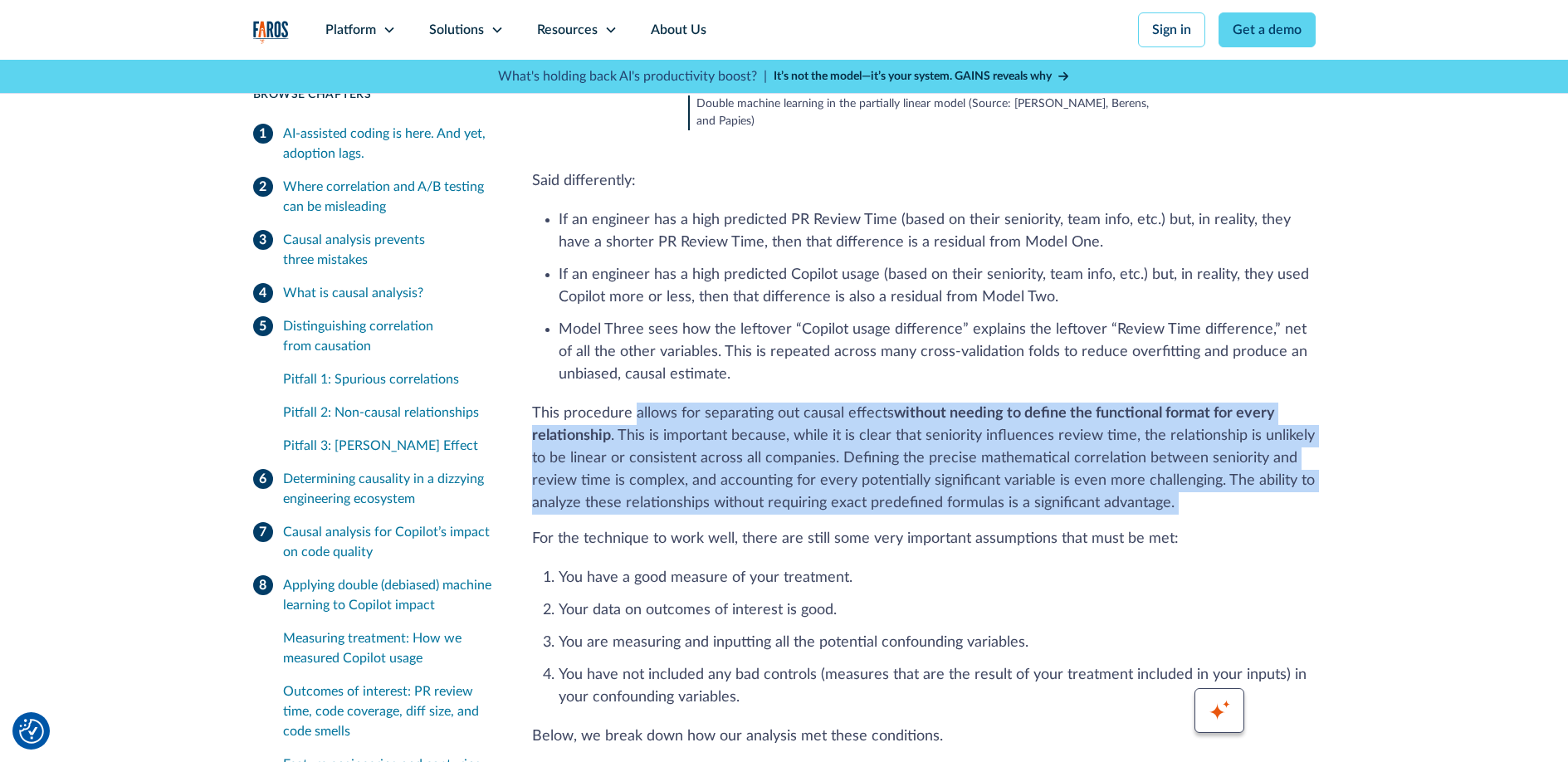 drag, startPoint x: 1237, startPoint y: 373, endPoint x: 653, endPoint y: 284, distance: 590.7428 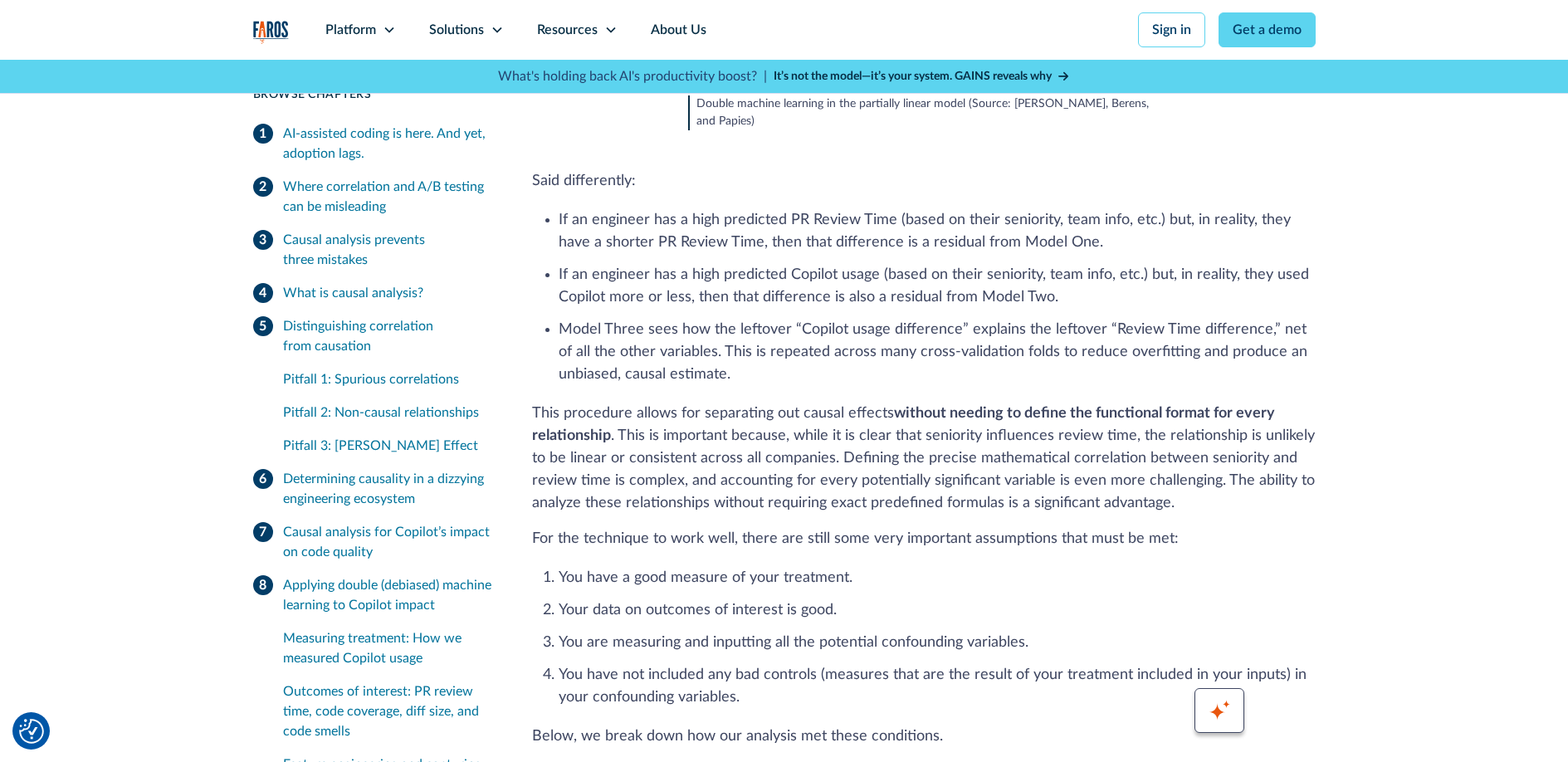 drag, startPoint x: 672, startPoint y: 290, endPoint x: 1167, endPoint y: 378, distance: 502.7614 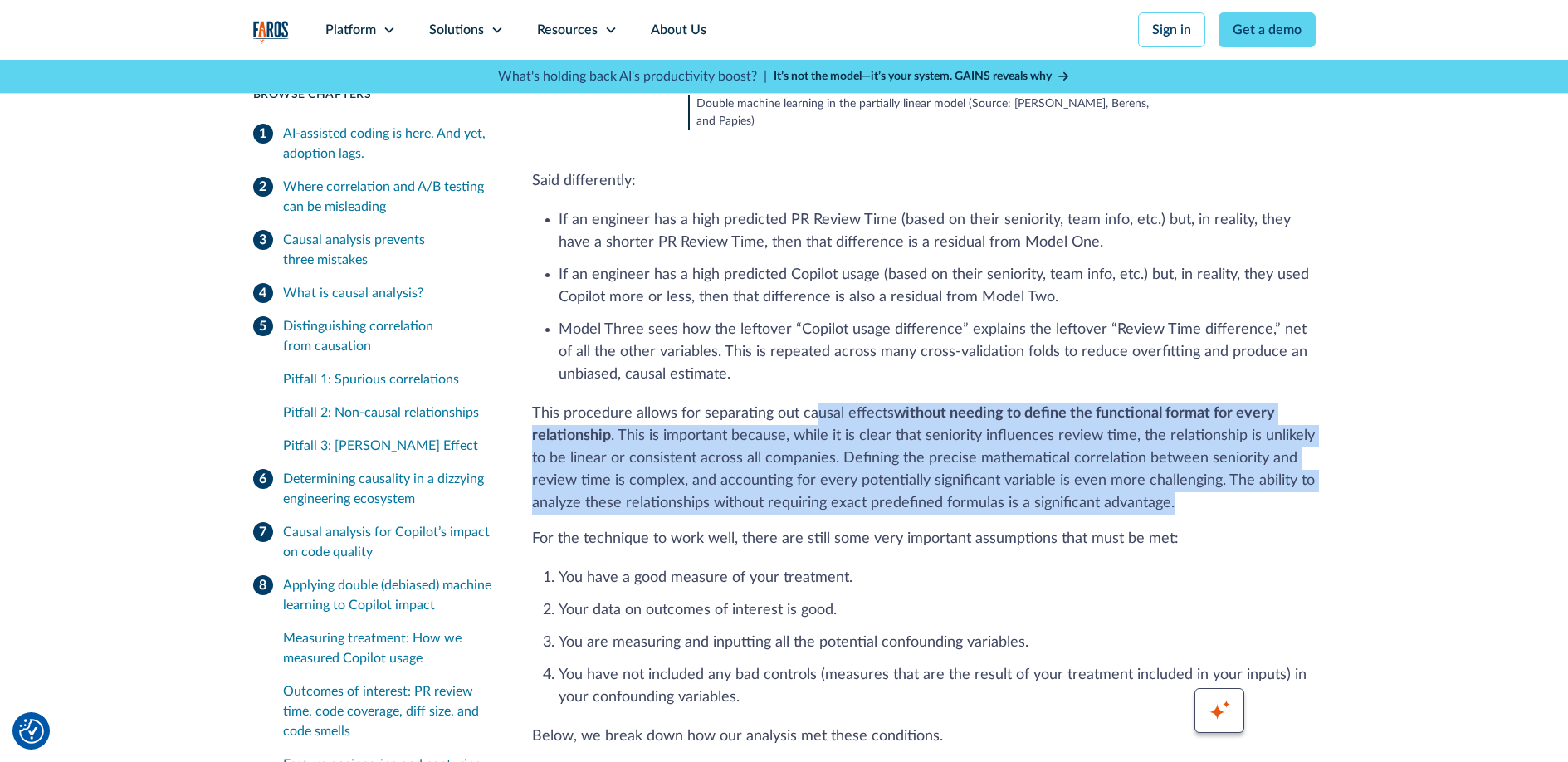 drag, startPoint x: 1167, startPoint y: 378, endPoint x: 812, endPoint y: 291, distance: 365.5051 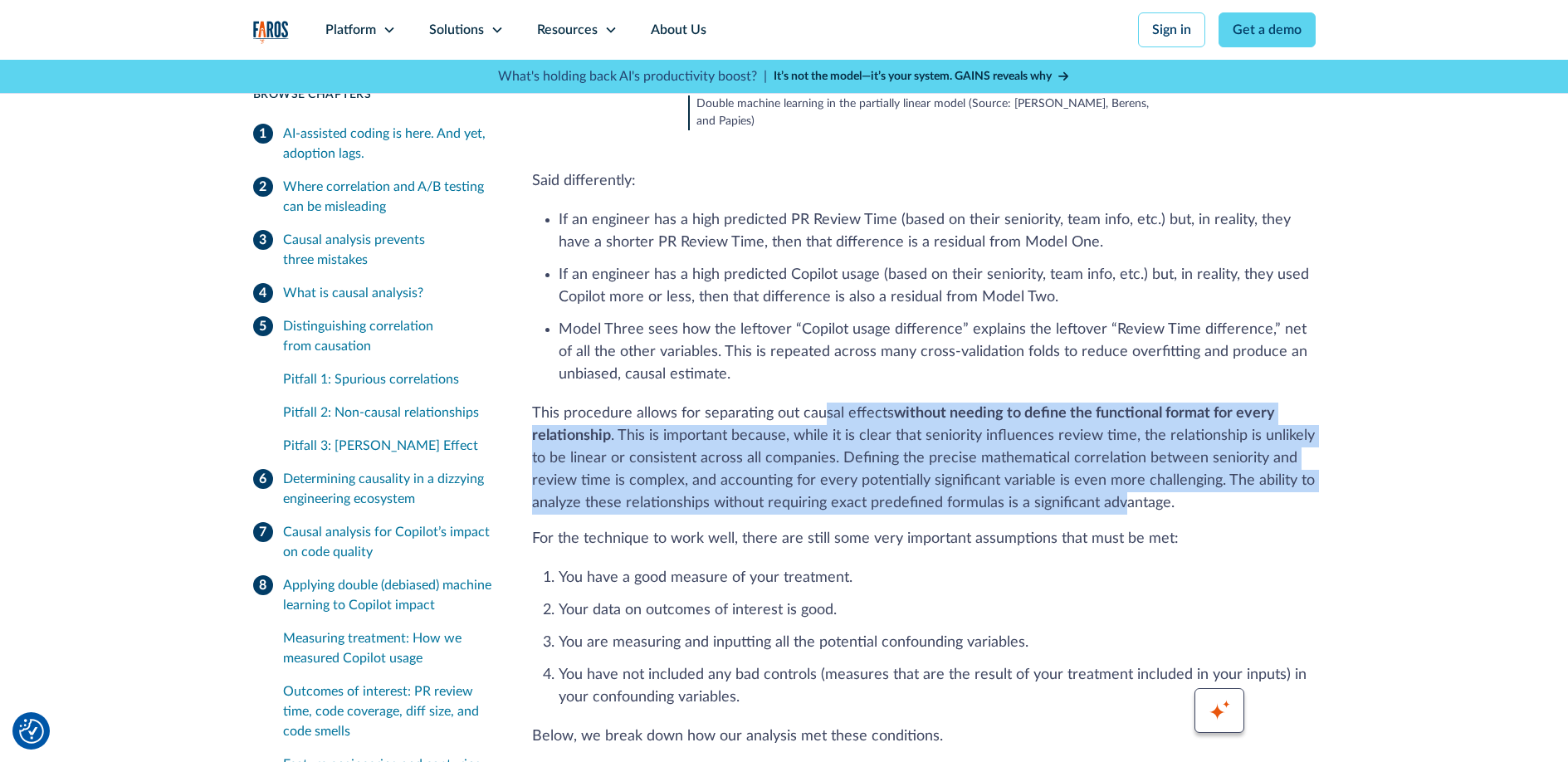 drag, startPoint x: 826, startPoint y: 296, endPoint x: 1125, endPoint y: 375, distance: 309.2604 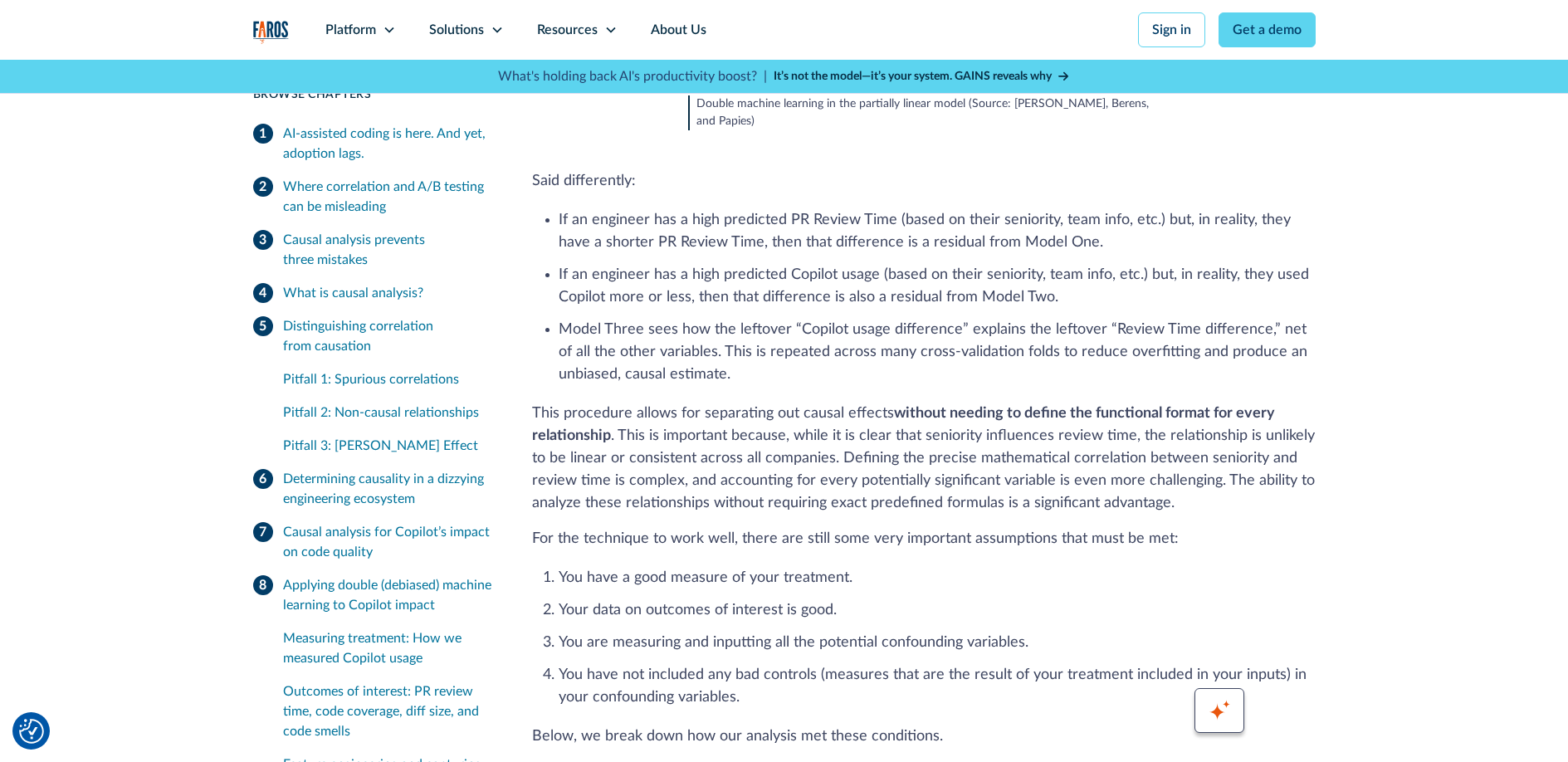 click on "This procedure allows for separating out causal effects  without needing to define the functional format for every relationship . This is important because, while it is clear that seniority influences review time, the relationship is unlikely to be linear or consistent across all companies. Defining the precise mathematical correlation between seniority and review time is complex, and accounting for every potentially significant variable is even more challenging. The ability to analyze these relationships without requiring exact predefined formulas is a significant advantage." at bounding box center (924, 458) 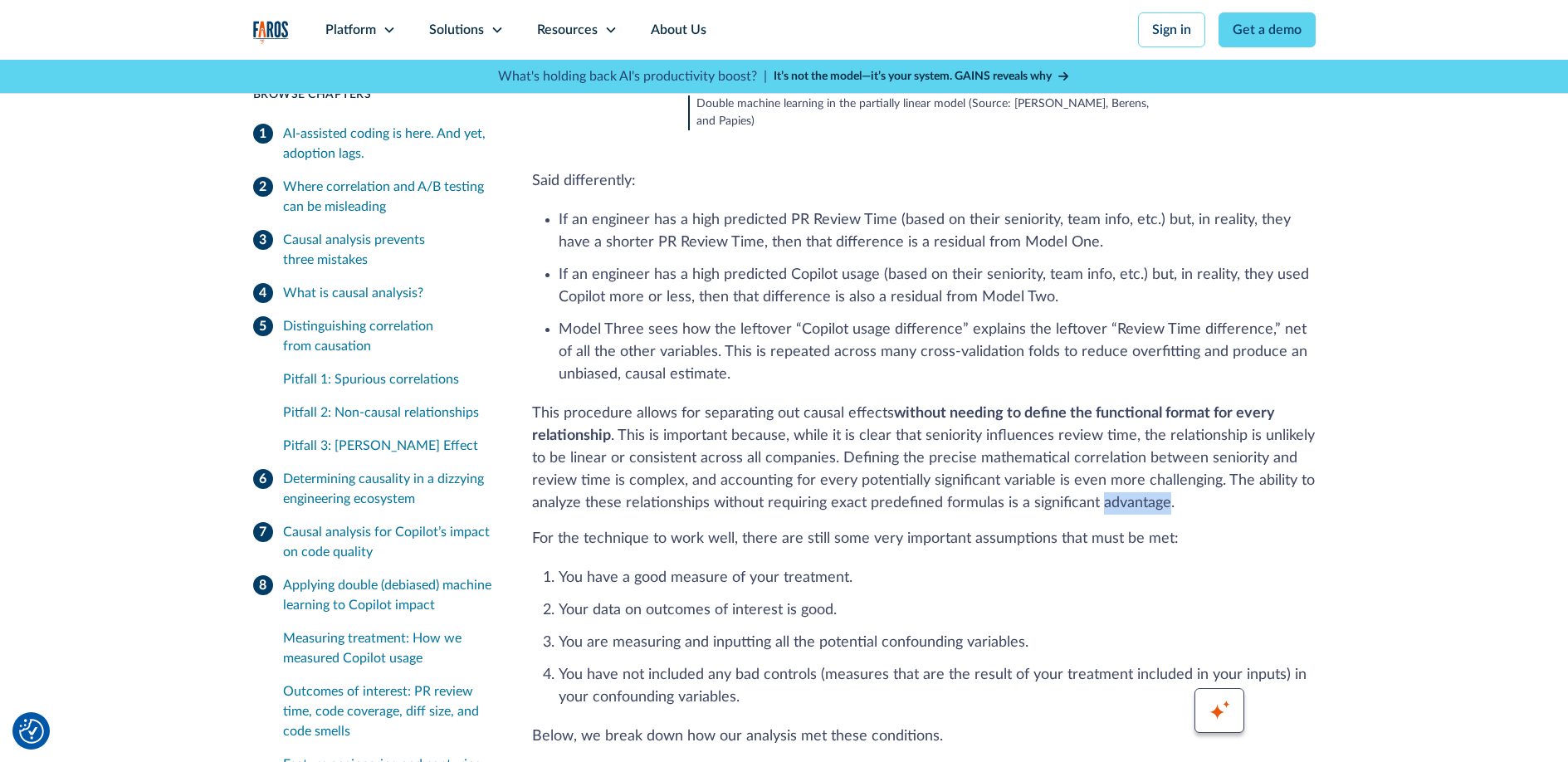 click on "This procedure allows for separating out causal effects  without needing to define the functional format for every relationship . This is important because, while it is clear that seniority influences review time, the relationship is unlikely to be linear or consistent across all companies. Defining the precise mathematical correlation between seniority and review time is complex, and accounting for every potentially significant variable is even more challenging. The ability to analyze these relationships without requiring exact predefined formulas is a significant advantage." at bounding box center [924, 458] 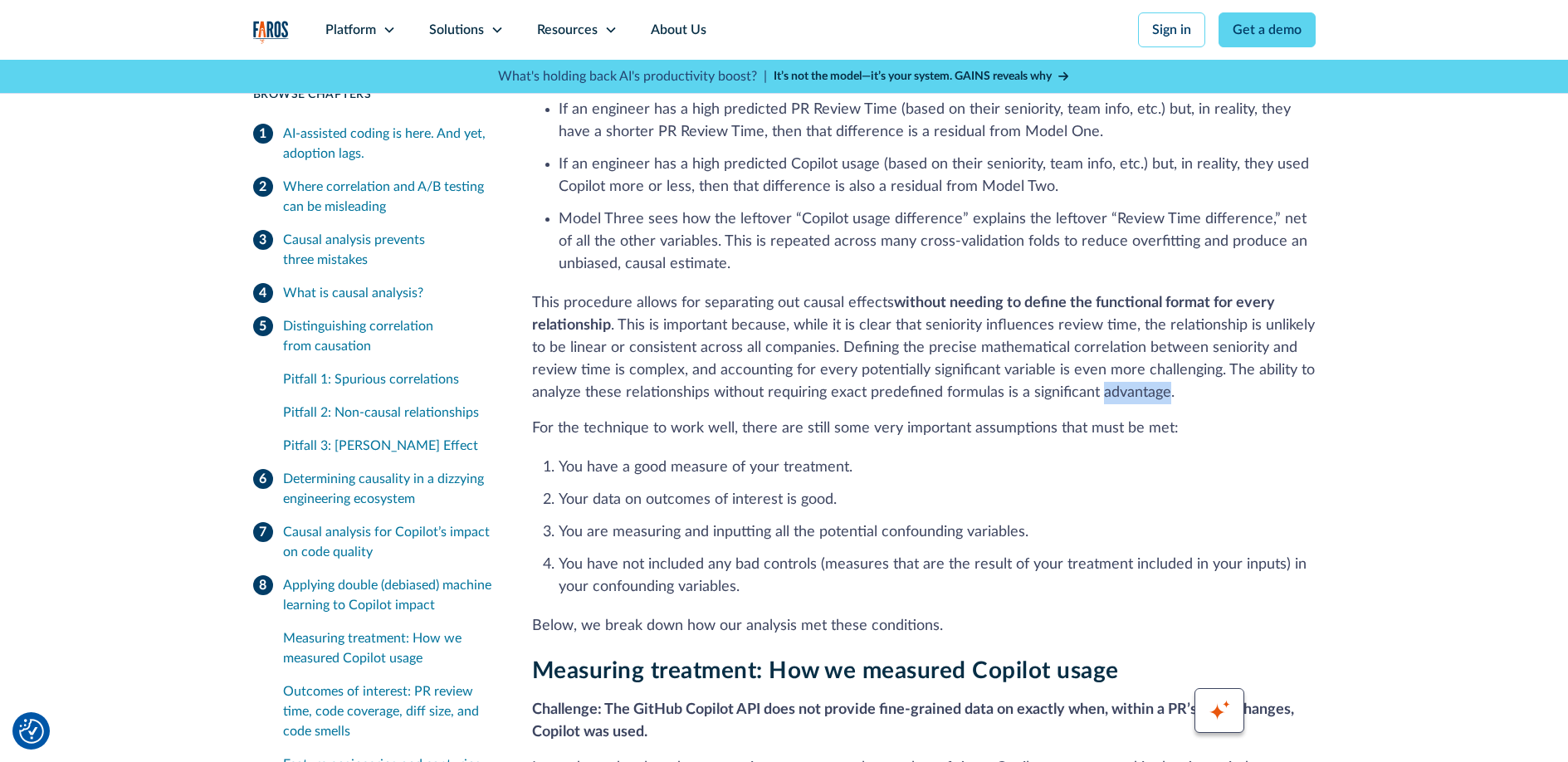 scroll, scrollTop: 9271, scrollLeft: 0, axis: vertical 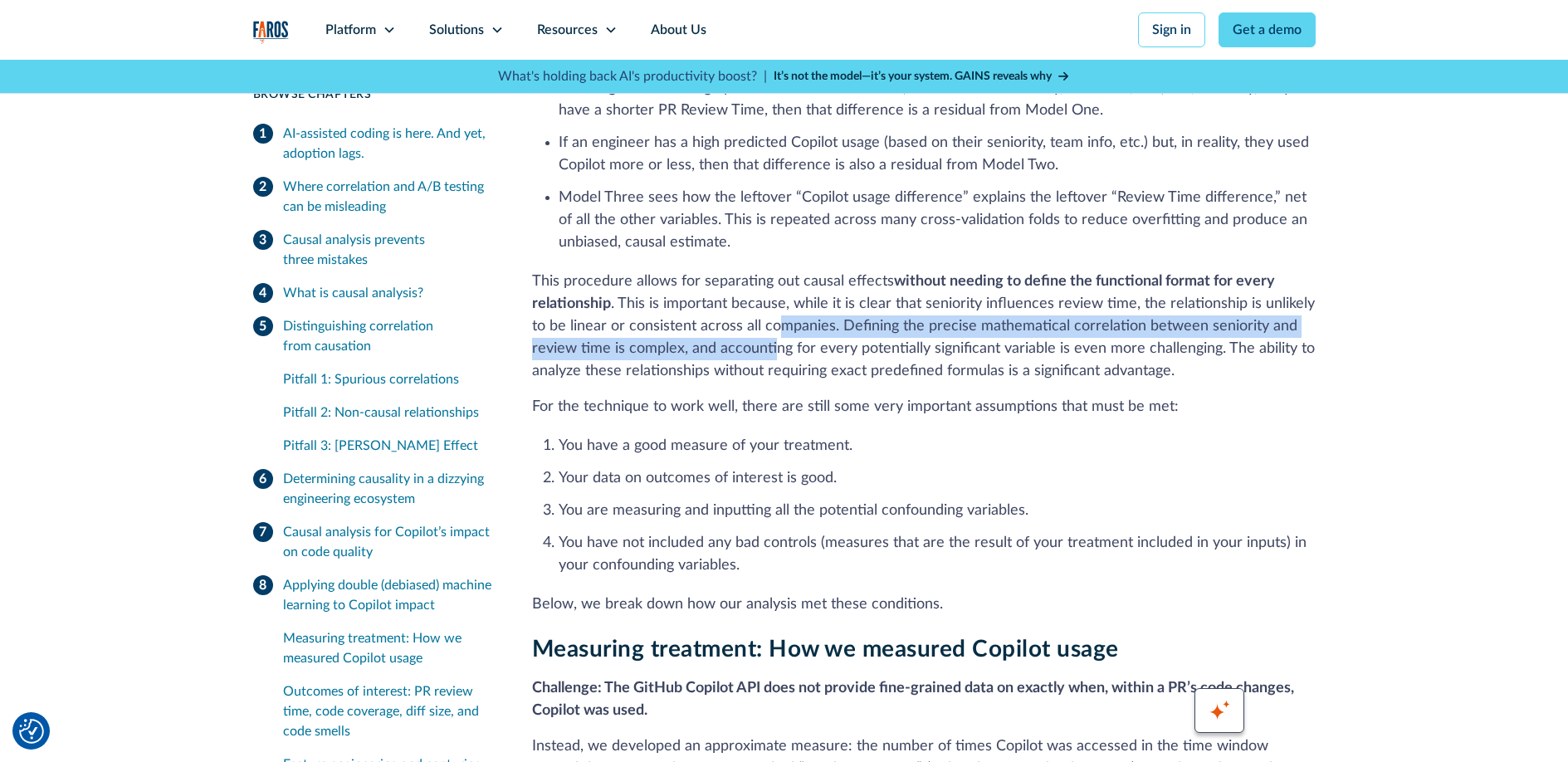 click on "This procedure allows for separating out causal effects  without needing to define the functional format for every relationship . This is important because, while it is clear that seniority influences review time, the relationship is unlikely to be linear or consistent across all companies. Defining the precise mathematical correlation between seniority and review time is complex, and accounting for every potentially significant variable is even more challenging. The ability to analyze these relationships without requiring exact predefined formulas is a significant advantage." at bounding box center [924, 326] 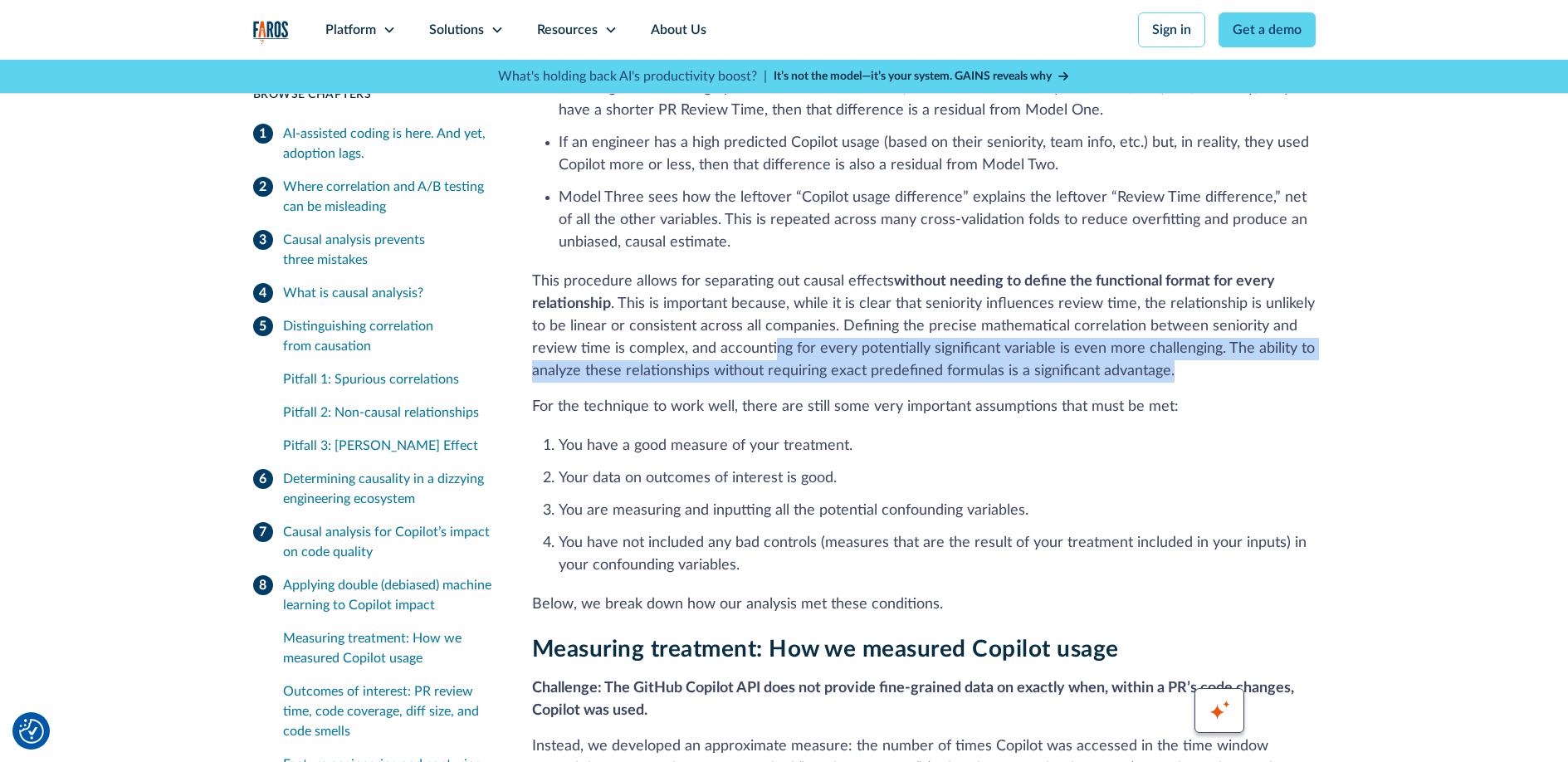 drag, startPoint x: 823, startPoint y: 226, endPoint x: 1297, endPoint y: 252, distance: 474.7125 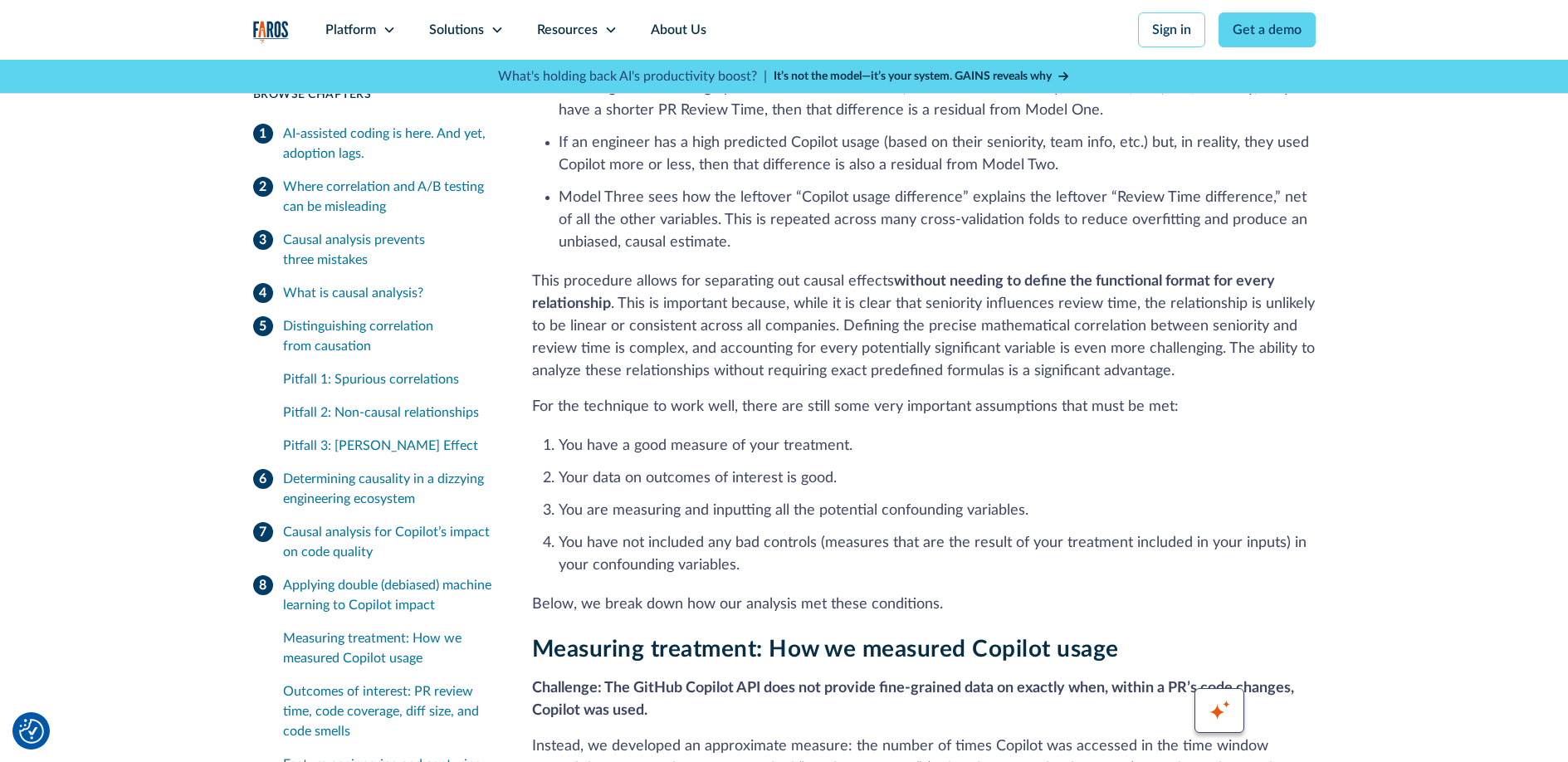 click on "Applying double (debiased) machine learning to Copilot impact Double (debiased) machine learning is a relatively new method in the fields of data science and causal inference (originally published around 2016). Its core concept is to combine machine learning models with a cross-validated approach to control for observable confounders. By “observable confounders,” we mean any measurable variables that might impact both the “treatment” (here, Copilot usage) and the “outcome” (like PR approval time). Let’s define a few terms in this specific scenario: Confounding Variables (Confounders):  An engineer’s seniority, tenure, assigned repositories, programming languages, their team’s workload and composition specifics, the incident load and meeting load on author and reviewer, etc. Treatment:  The number of times Copilot was used during the creation of a PR. Outcome (or Metric of Interest):  PR Review Time, Code Coverage, PR Diff Size, Code Smells, etc. three Model One:  Model Two:  ‍ when" at bounding box center (924, 1164) 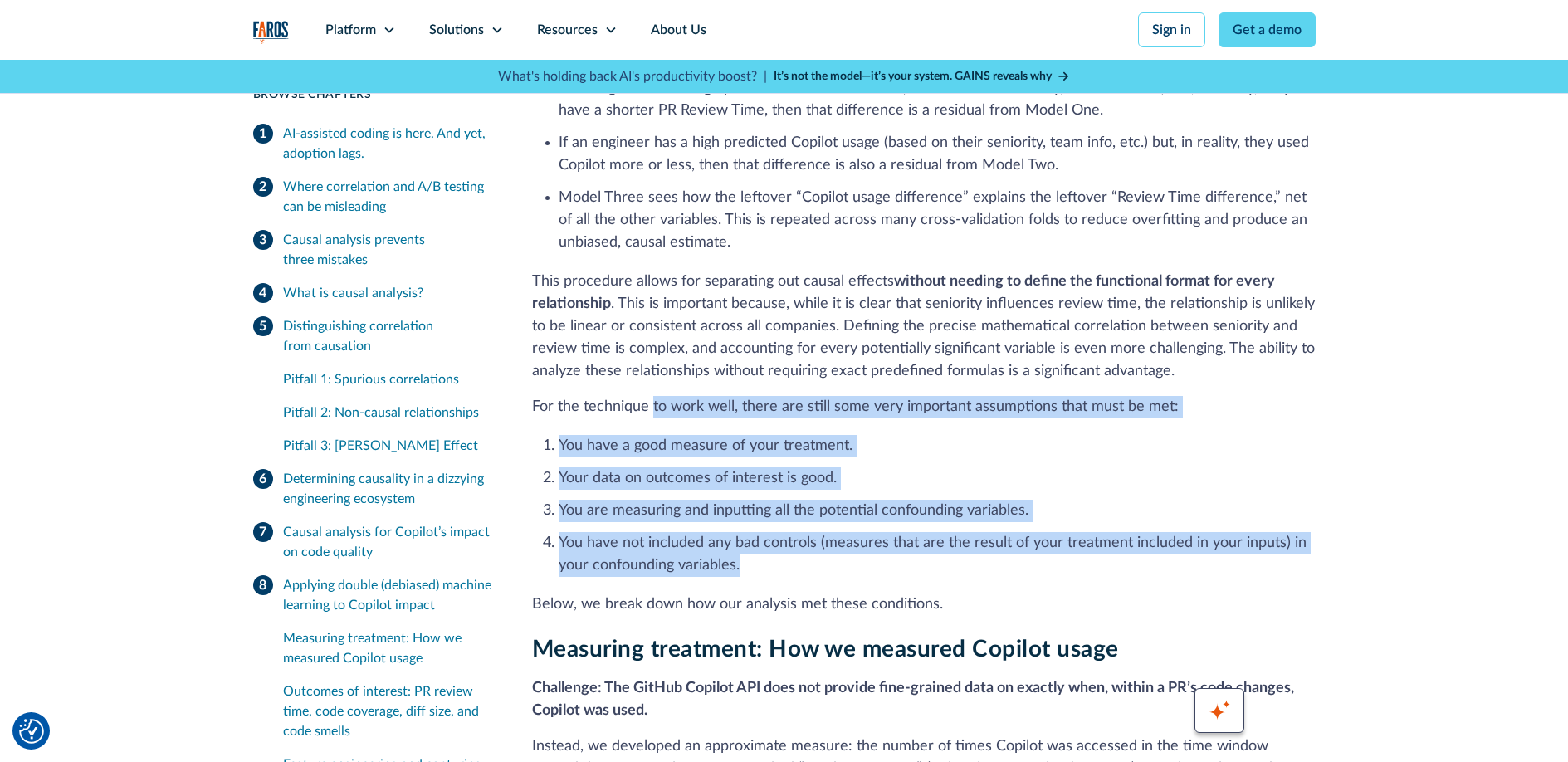 drag, startPoint x: 653, startPoint y: 271, endPoint x: 865, endPoint y: 437, distance: 269.2582 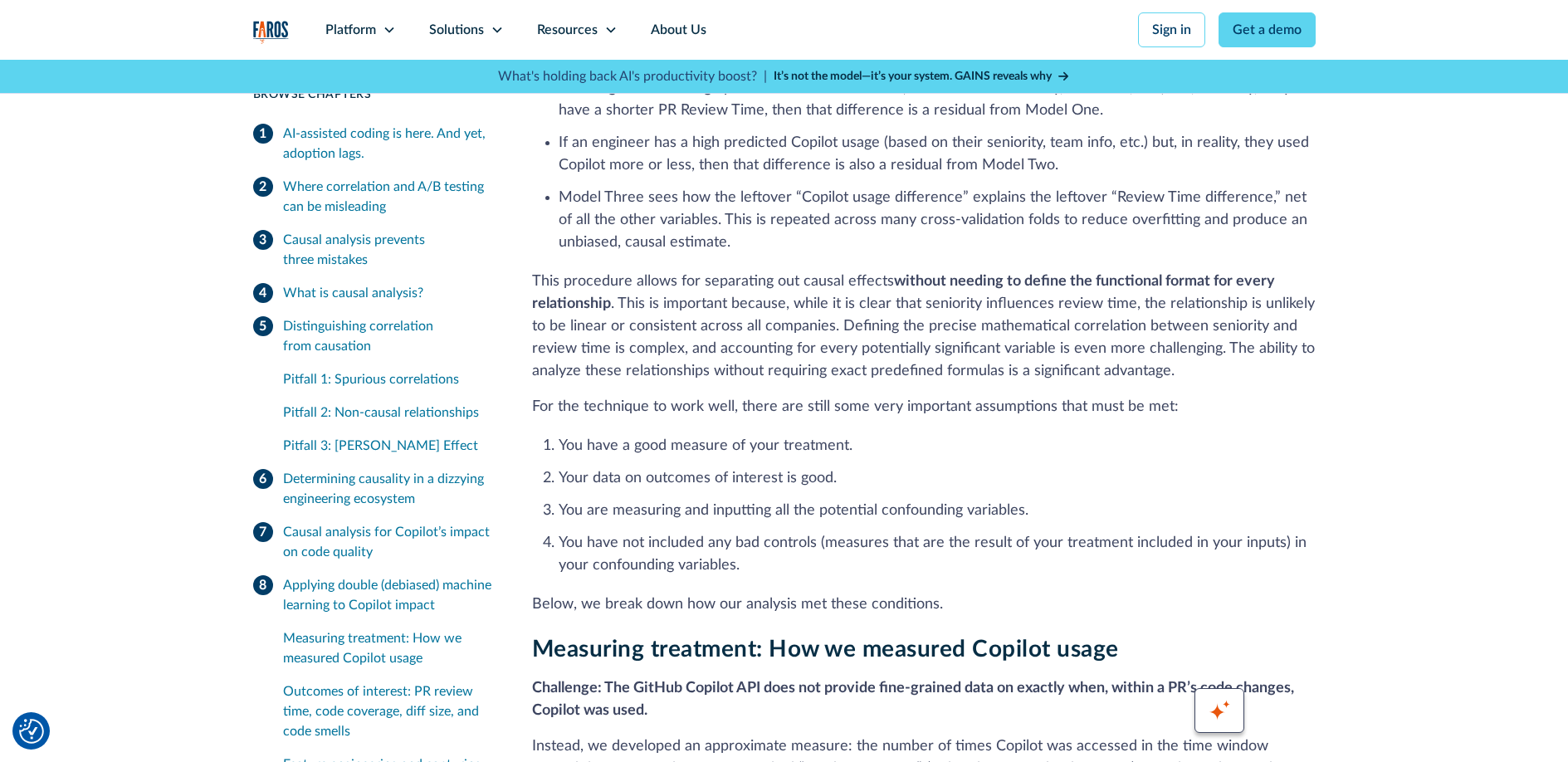click on "You are measuring and inputting all the potential confounding variables." at bounding box center (937, 510) 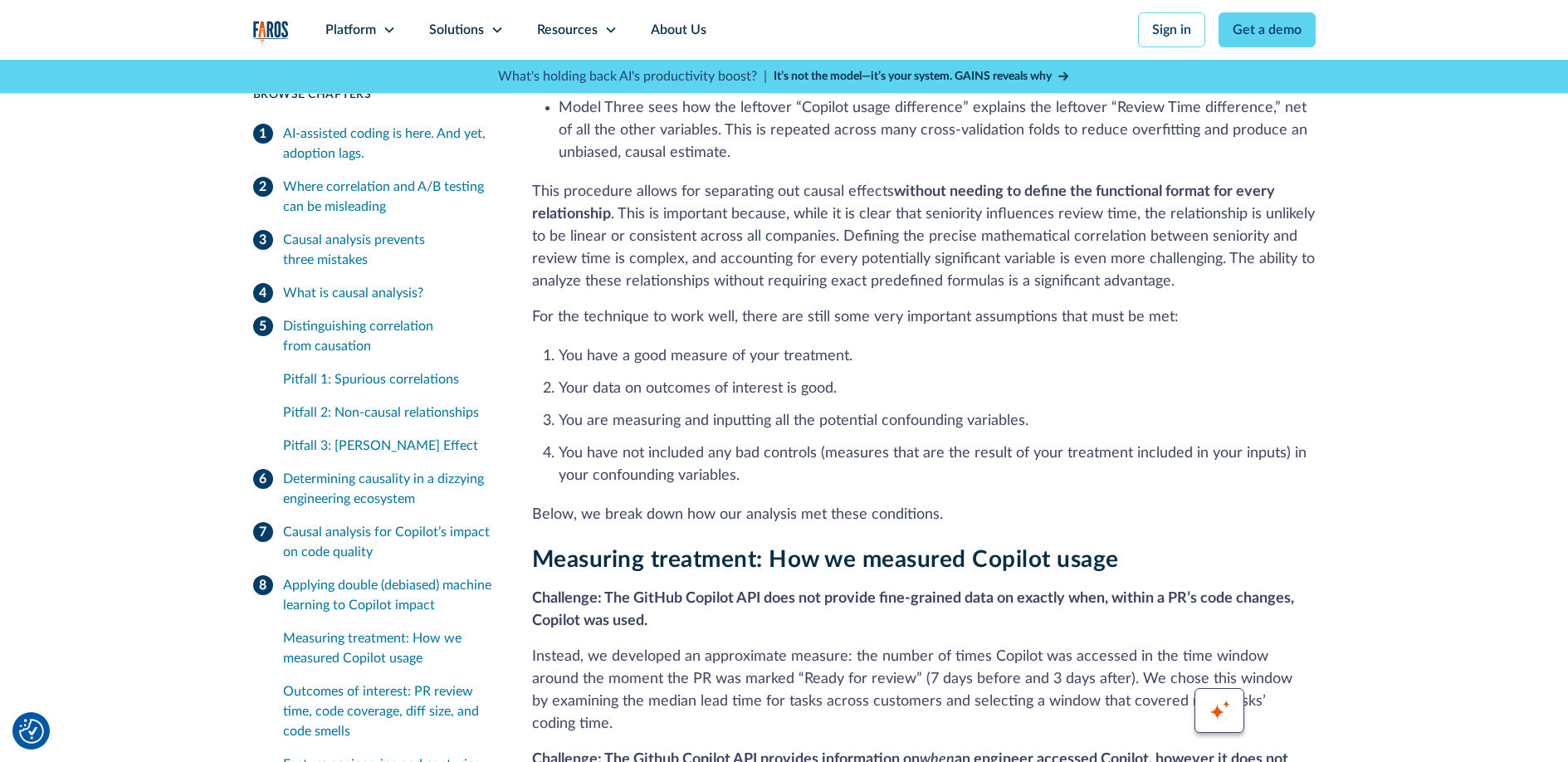 scroll, scrollTop: 9380, scrollLeft: 0, axis: vertical 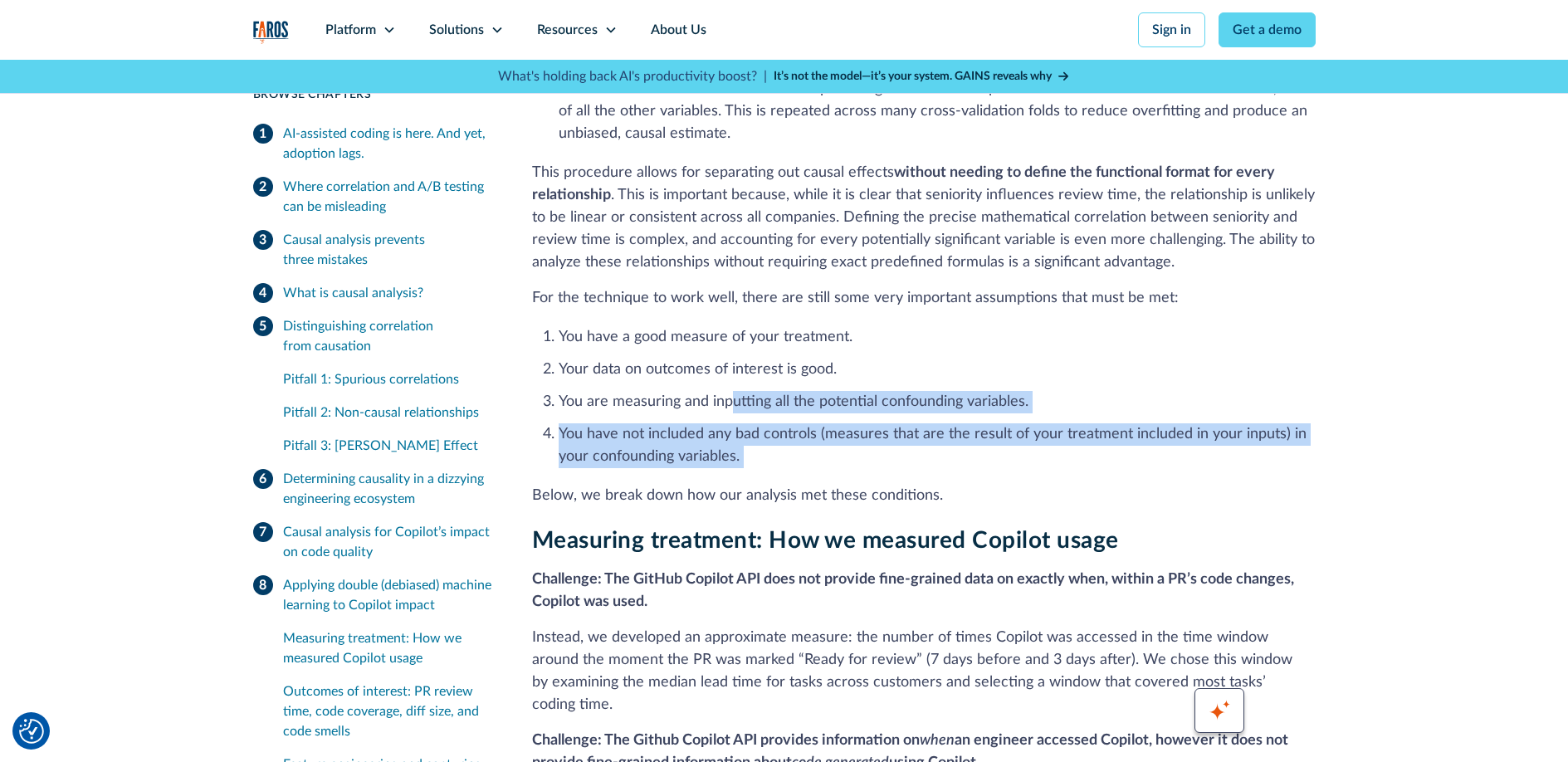 drag, startPoint x: 731, startPoint y: 269, endPoint x: 833, endPoint y: 349, distance: 129.6302 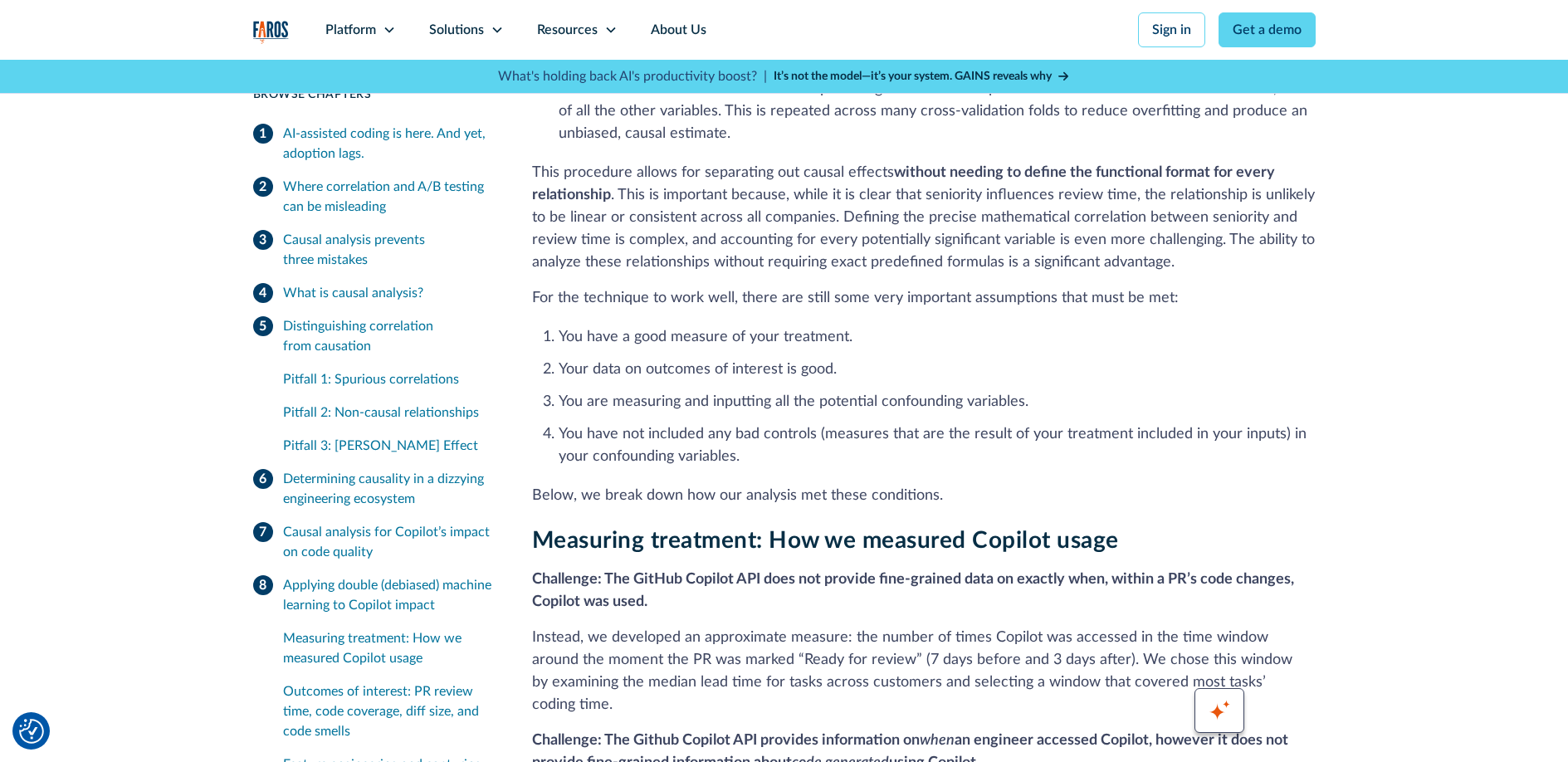 click on "Applying double (debiased) machine learning to Copilot impact Double (debiased) machine learning is a relatively new method in the fields of data science and causal inference (originally published around 2016). Its core concept is to combine machine learning models with a cross-validated approach to control for observable confounders. By “observable confounders,” we mean any measurable variables that might impact both the “treatment” (here, Copilot usage) and the “outcome” (like PR approval time). Let’s define a few terms in this specific scenario: Confounding Variables (Confounders):  An engineer’s seniority, tenure, assigned repositories, programming languages, their team’s workload and composition specifics, the incident load and meeting load on author and reviewer, etc. Treatment:  The number of times Copilot was used during the creation of a PR. Outcome (or Metric of Interest):  PR Review Time, Code Coverage, PR Diff Size, Code Smells, etc. three Model One:  Model Two:  ‍ when" at bounding box center (924, 1055) 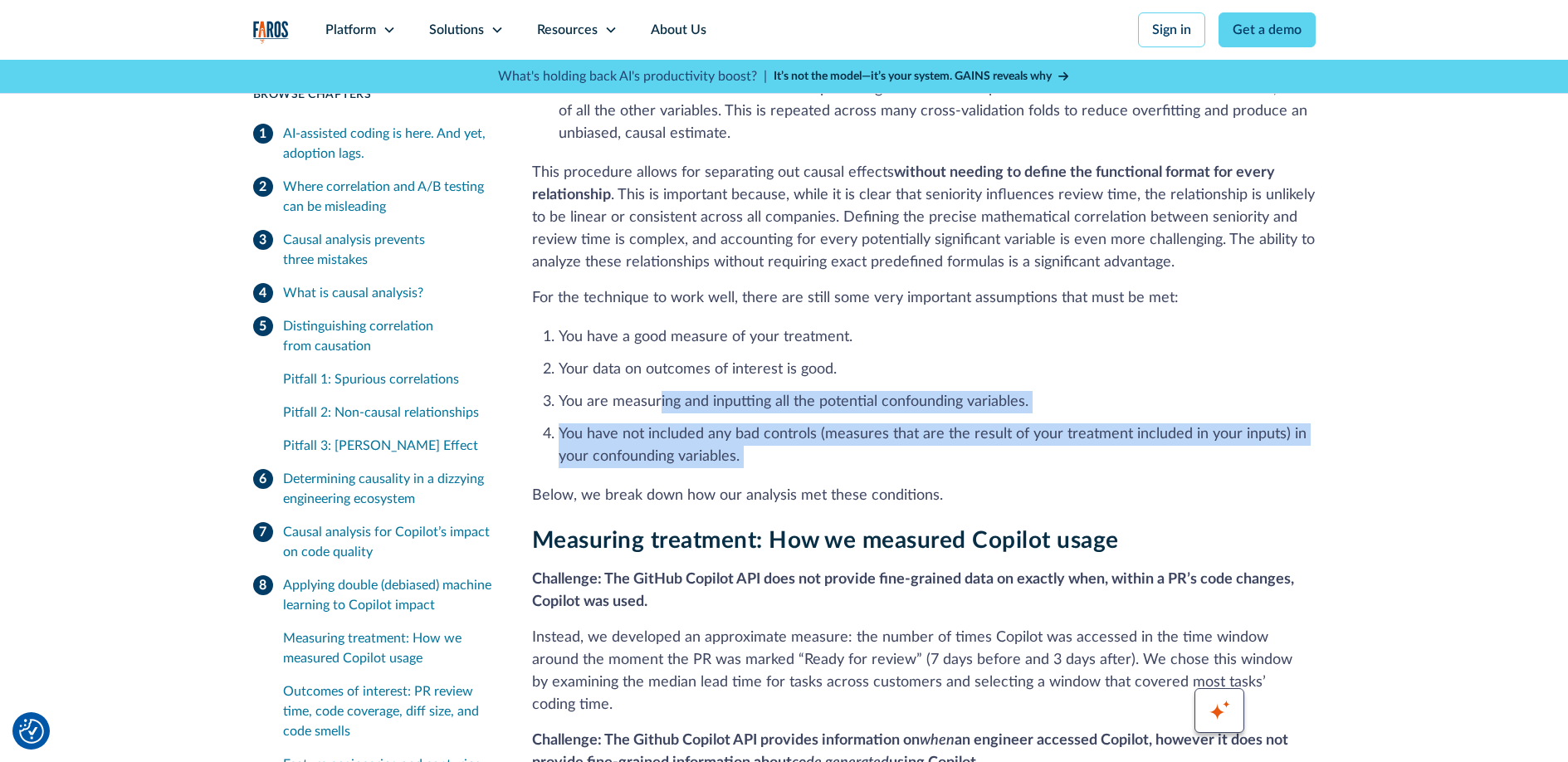 drag, startPoint x: 828, startPoint y: 347, endPoint x: 658, endPoint y: 266, distance: 188.31091 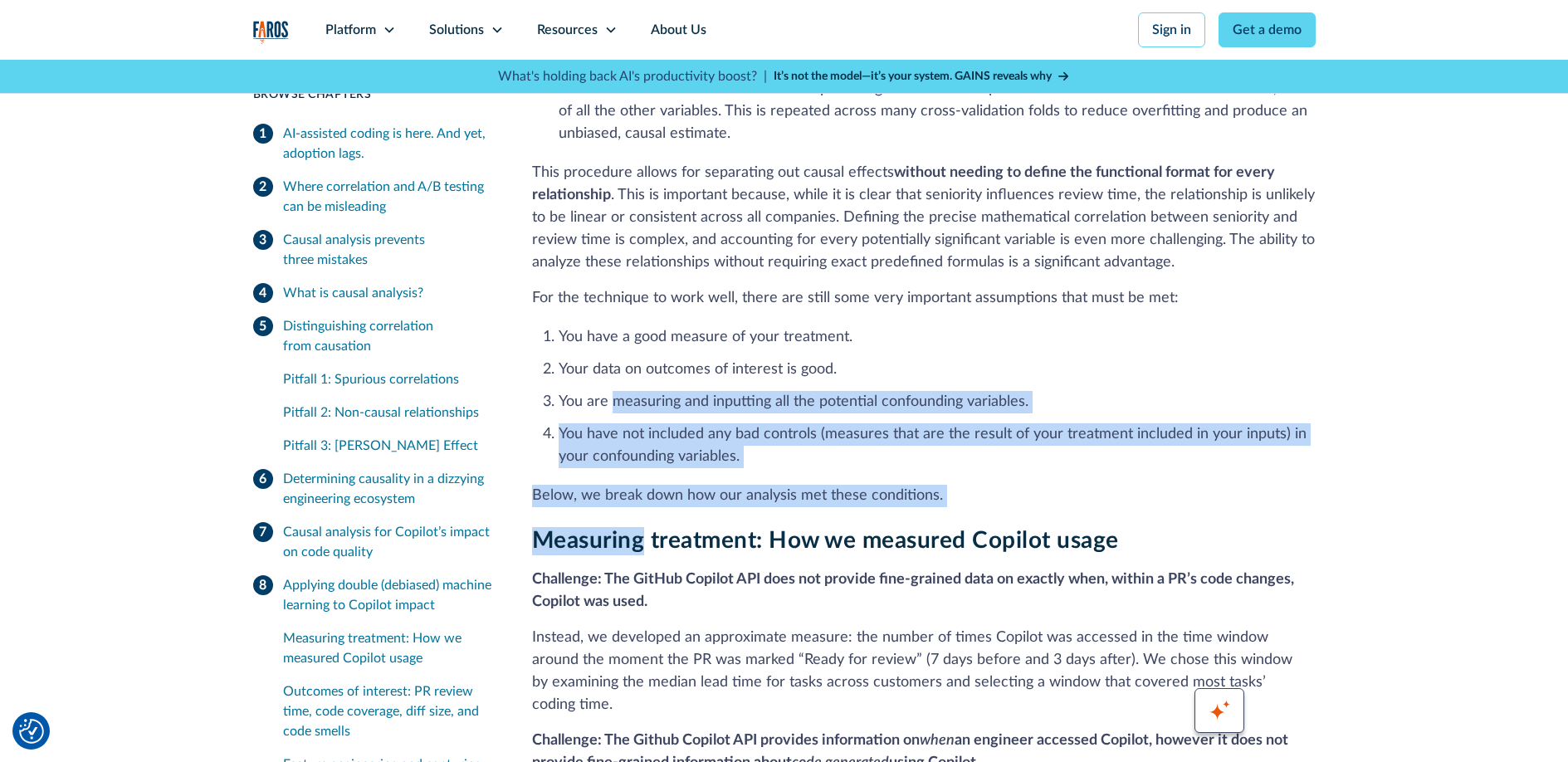 drag, startPoint x: 658, startPoint y: 266, endPoint x: 840, endPoint y: 379, distance: 214.22652 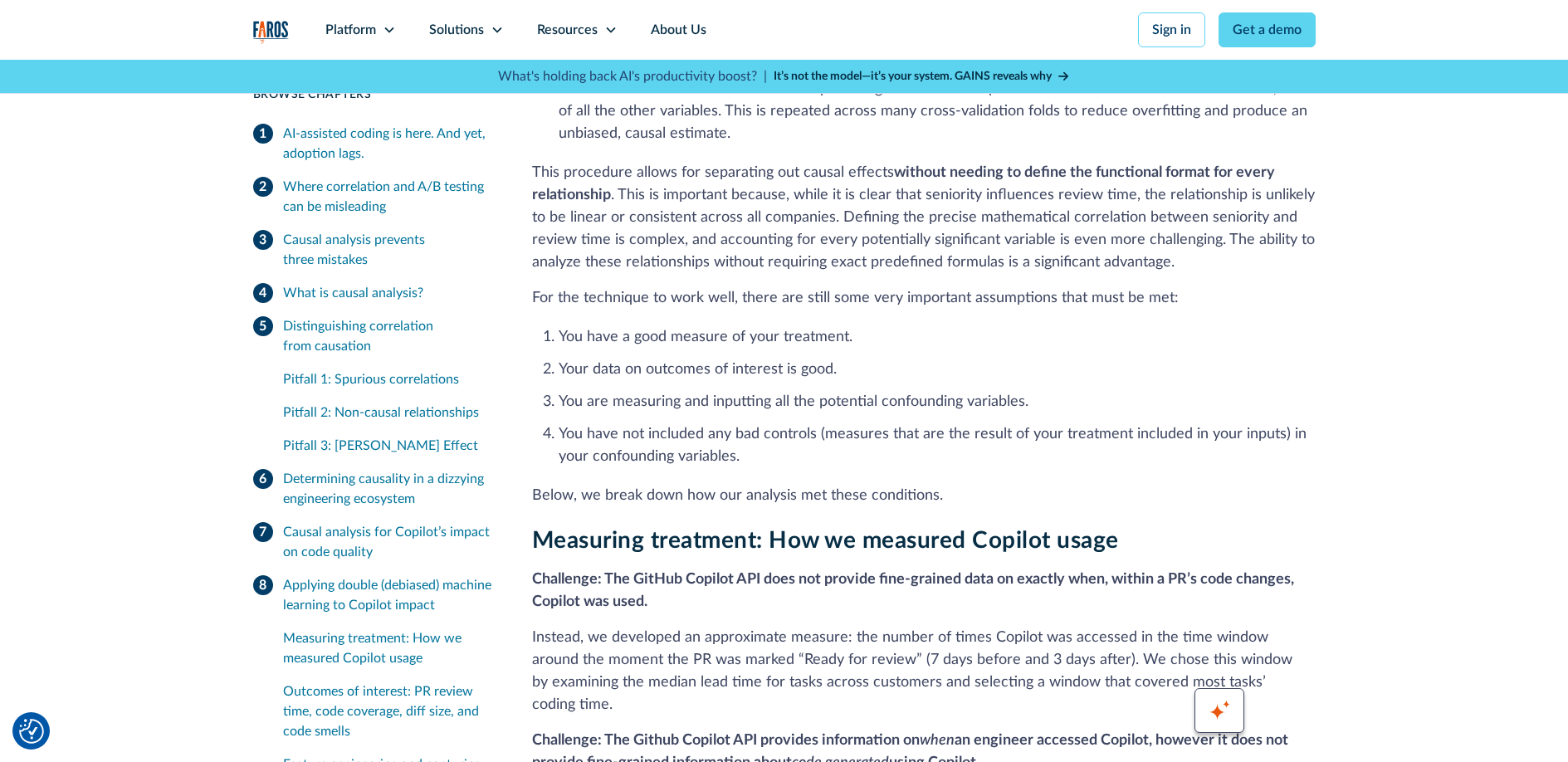 drag, startPoint x: 813, startPoint y: 351, endPoint x: 803, endPoint y: 348, distance: 10.440307 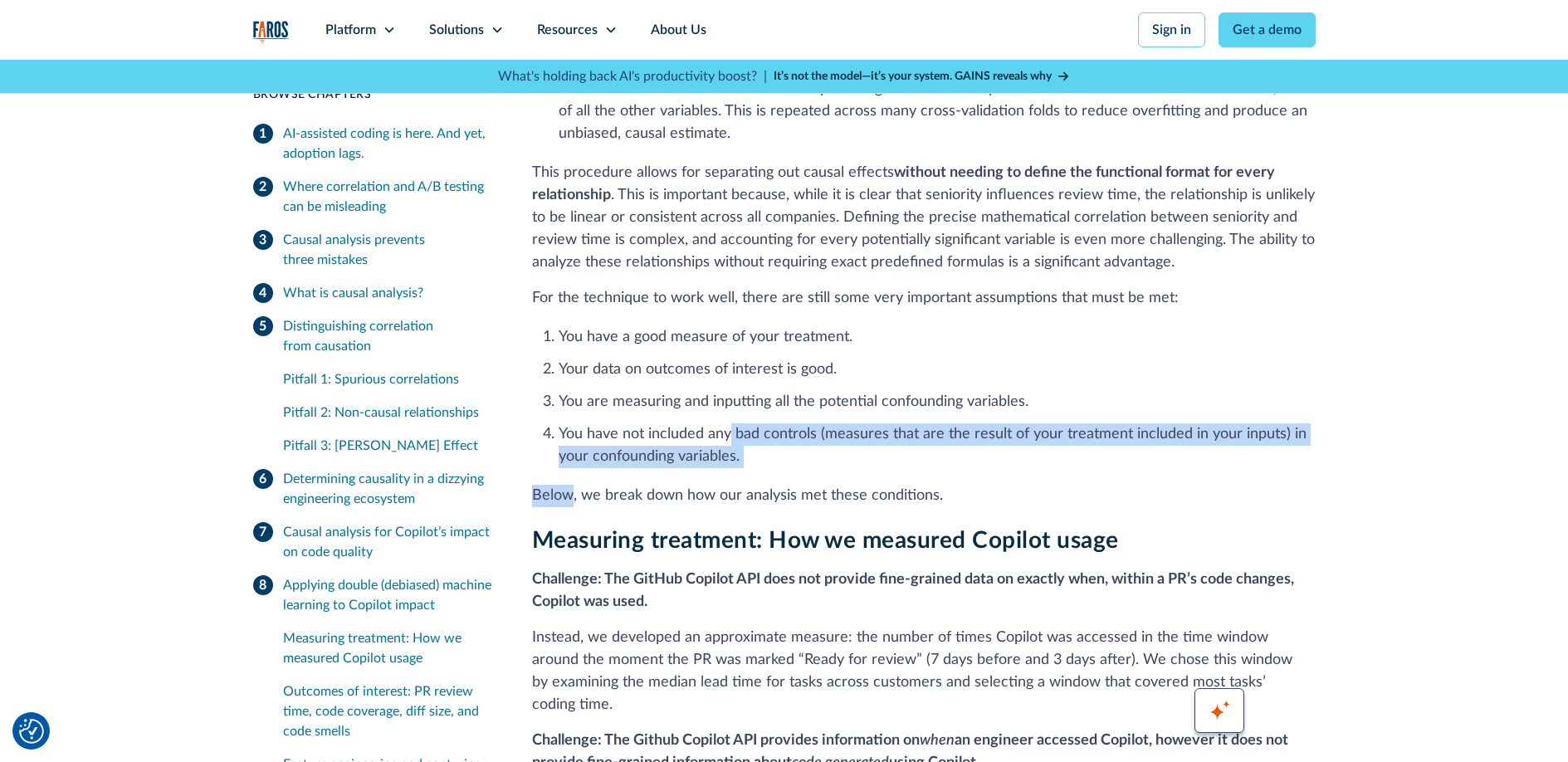 drag 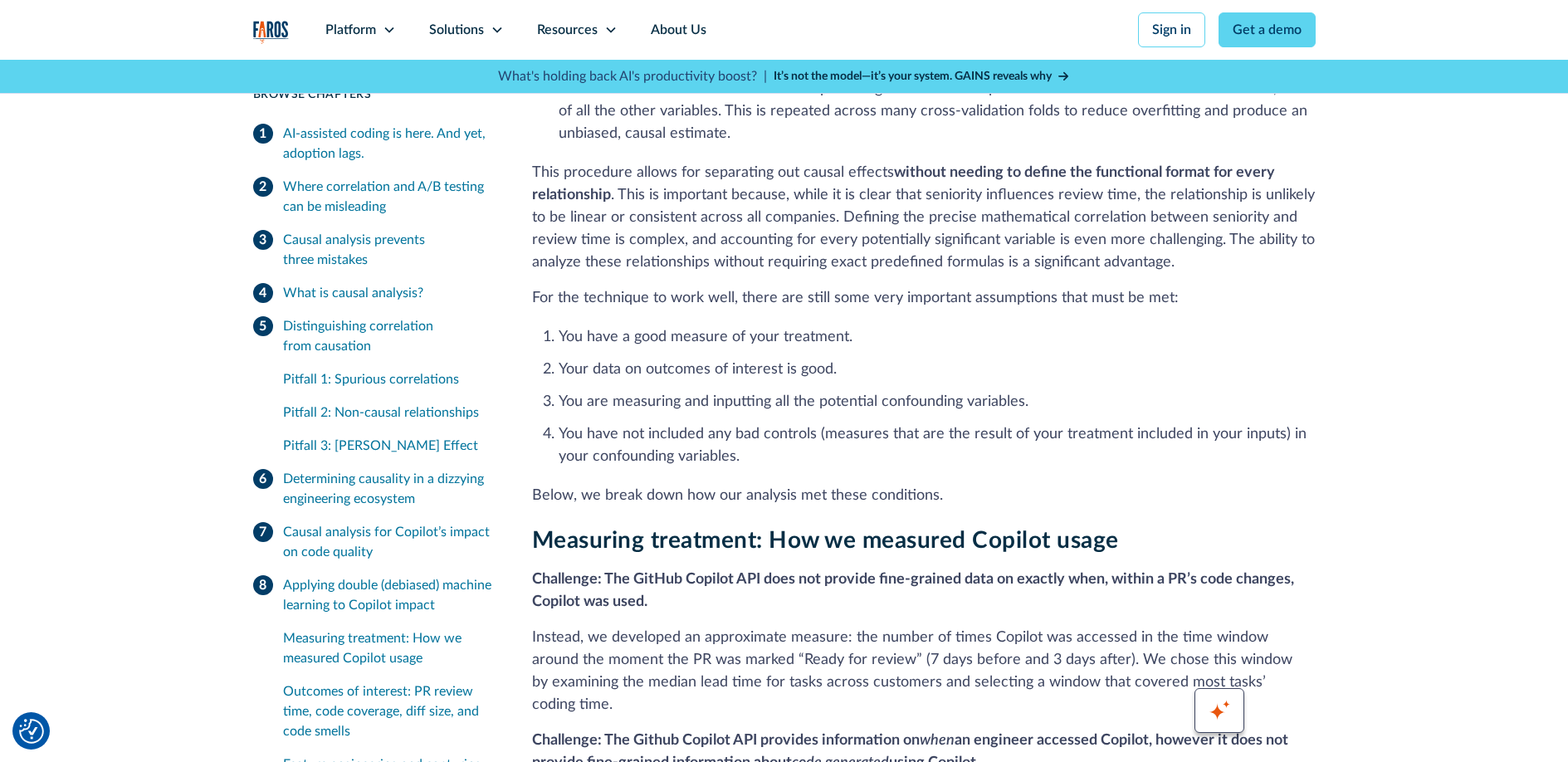 click on "Below, we break down how our analysis met these conditions." at bounding box center [924, 496] 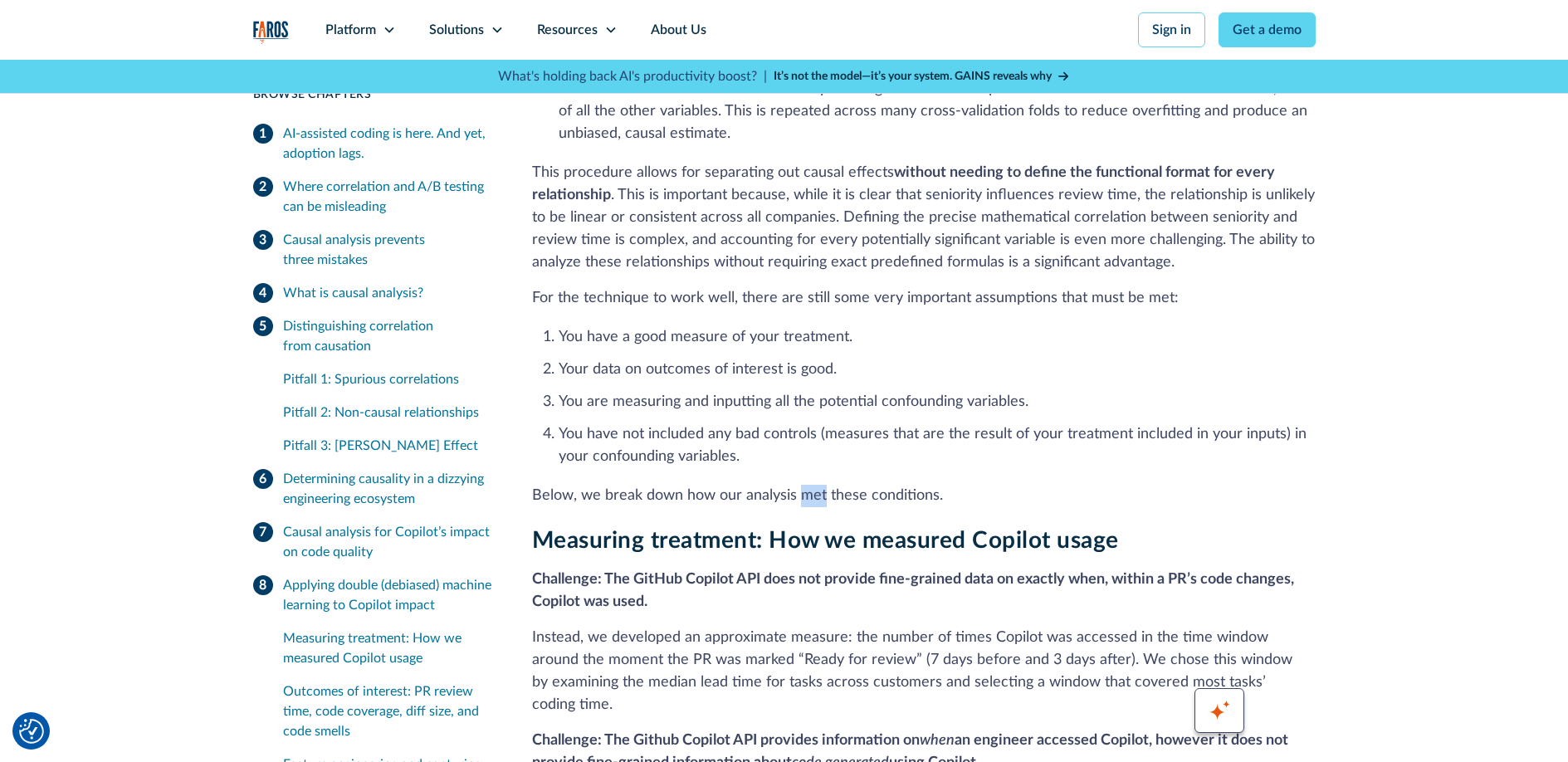 click on "Below, we break down how our analysis met these conditions." at bounding box center [924, 496] 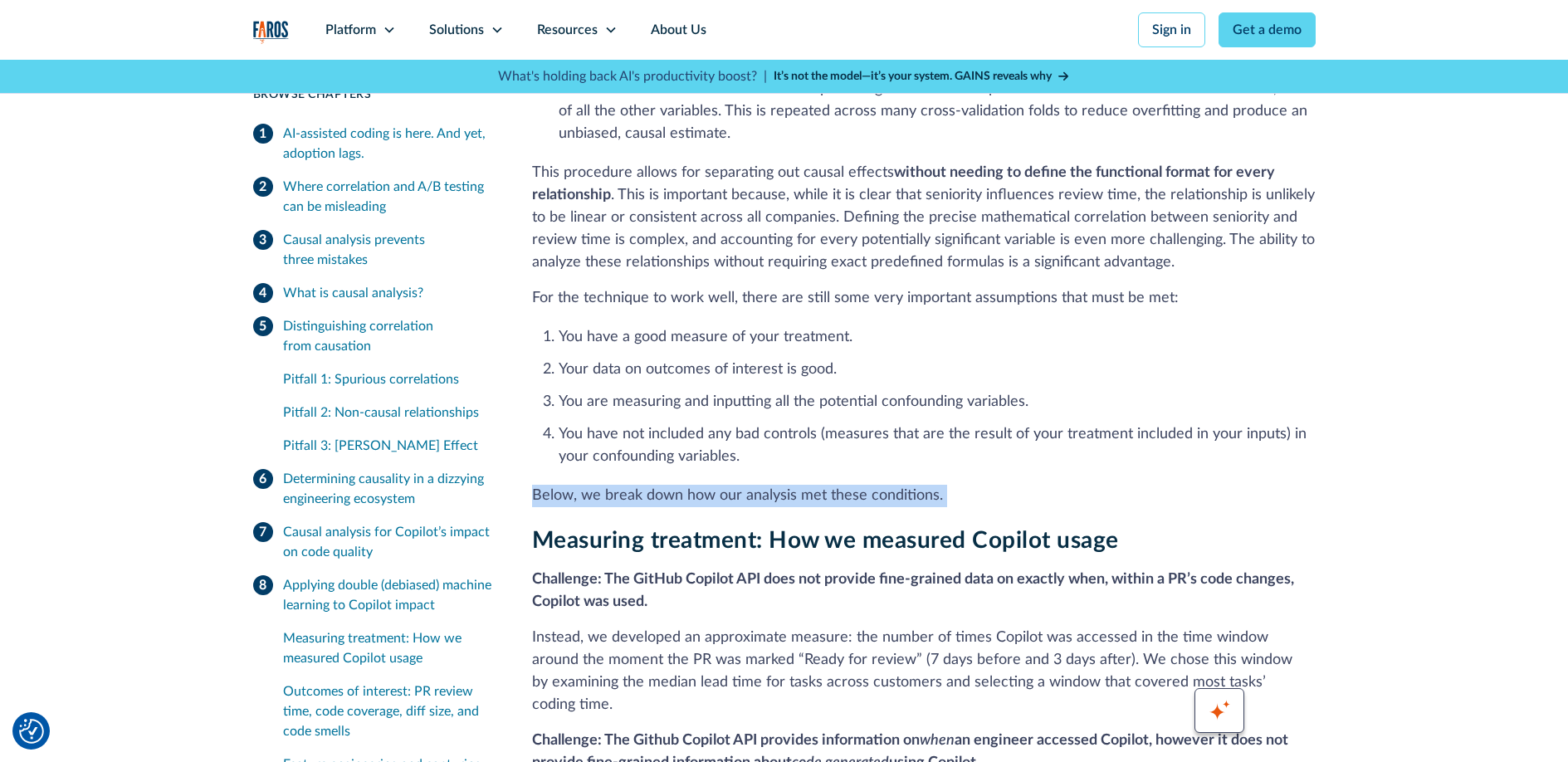 click on "Below, we break down how our analysis met these conditions." at bounding box center [924, 496] 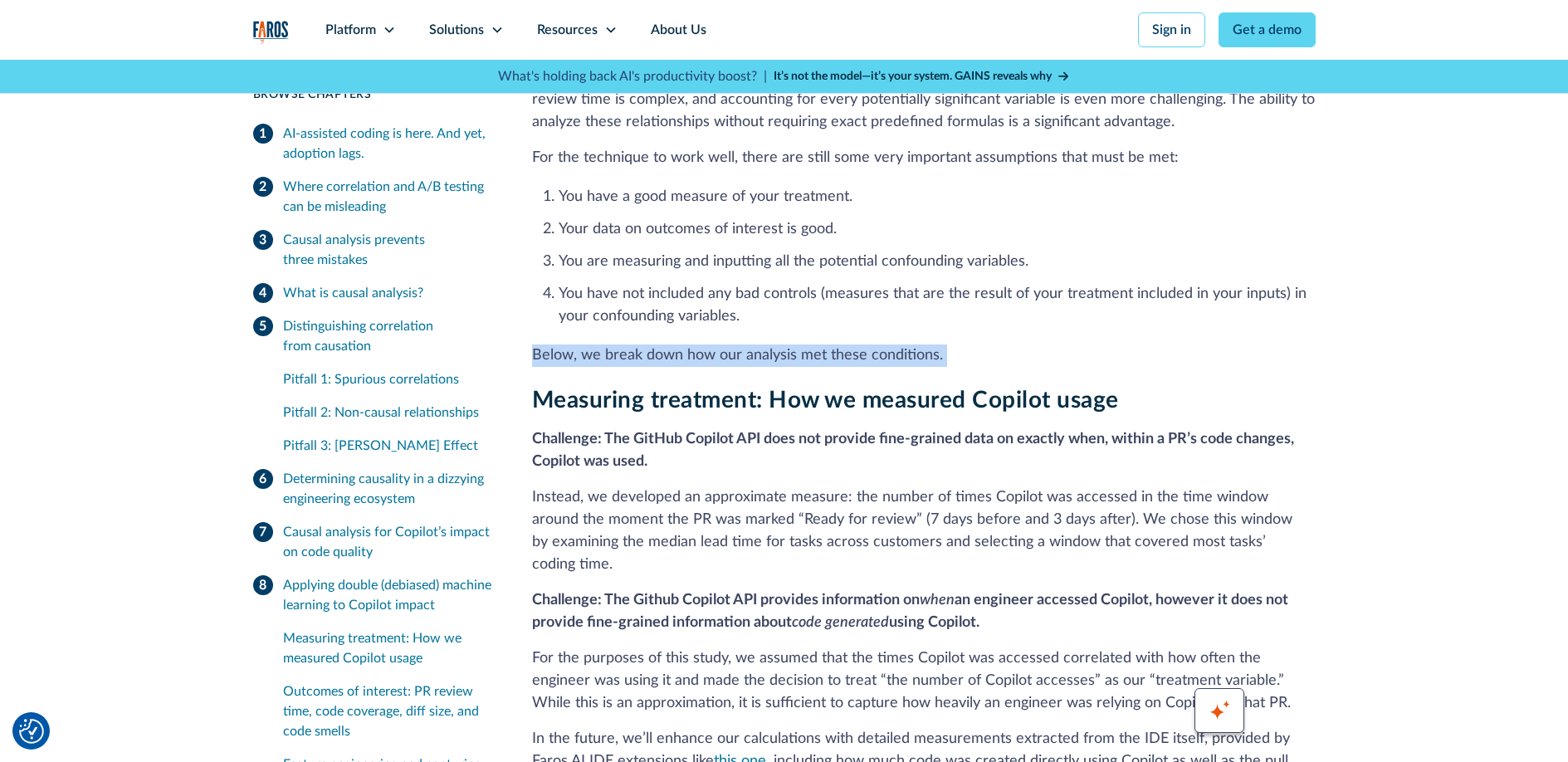 scroll, scrollTop: 9666, scrollLeft: 0, axis: vertical 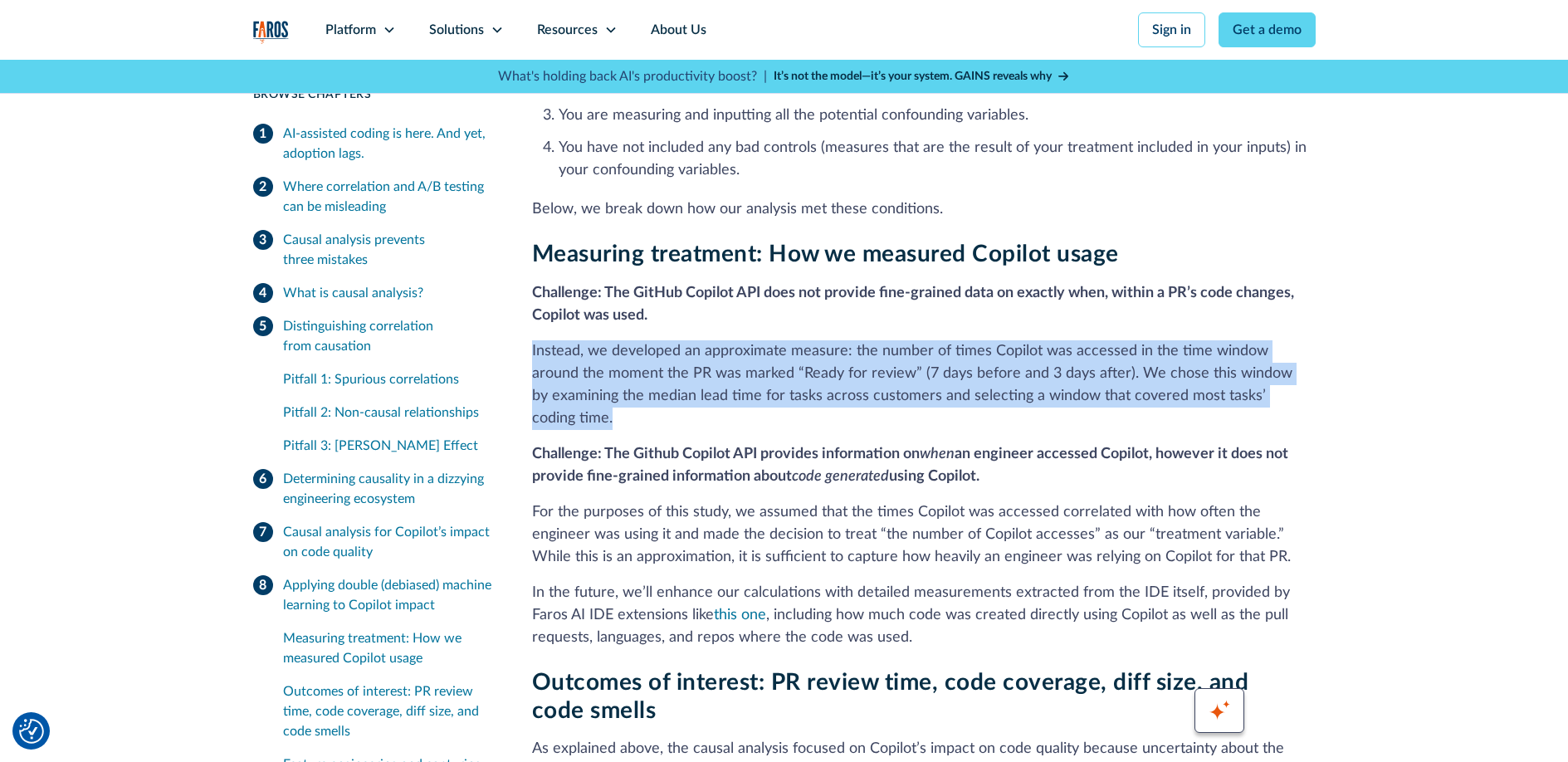 drag, startPoint x: 859, startPoint y: 220, endPoint x: 976, endPoint y: 305, distance: 144.61673 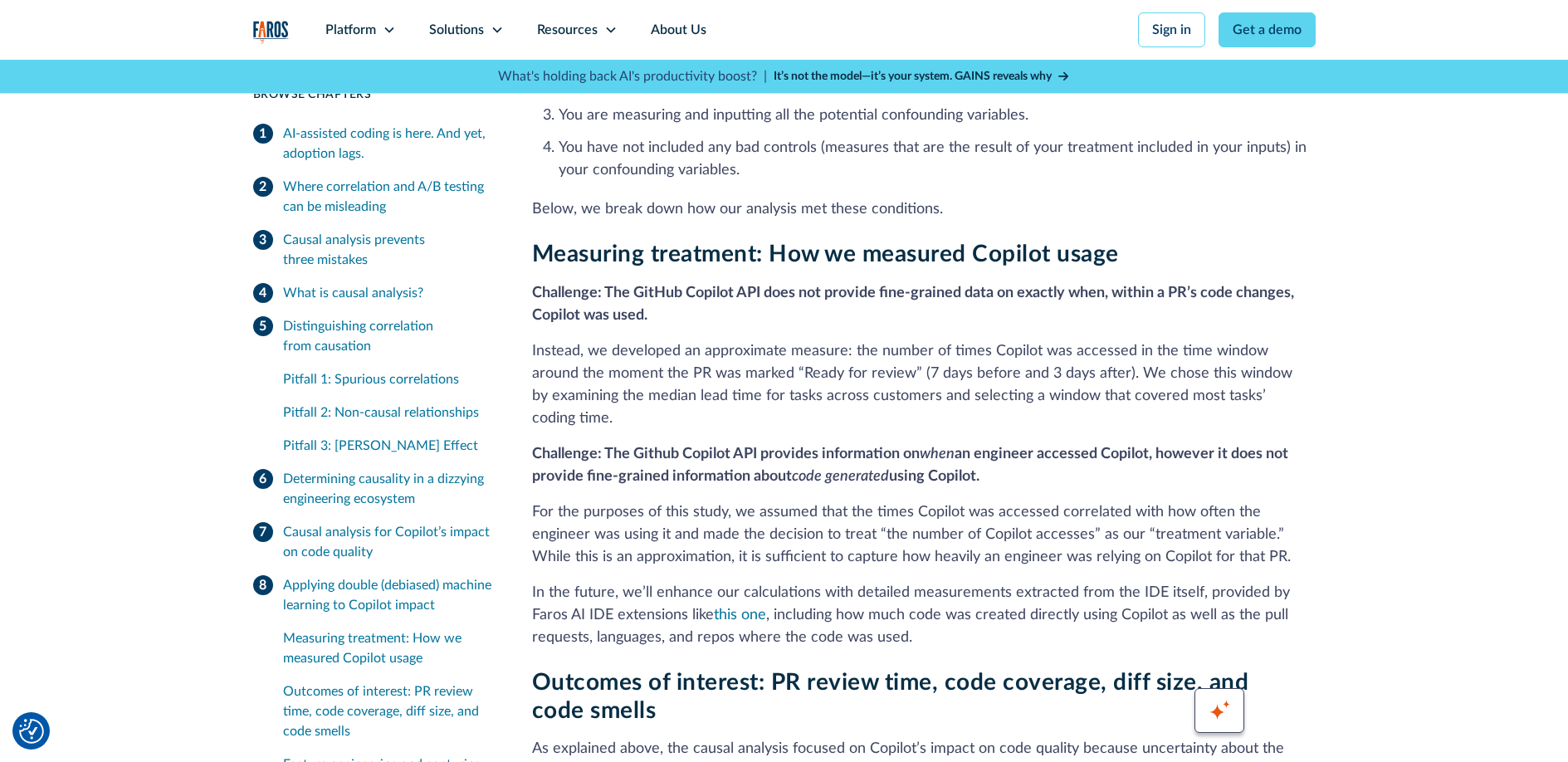 click on "Measuring treatment: How we measured Copilot usage Challenge: The GitHub Copilot API does not provide fine-grained data on exactly when, within a PR’s code changes, Copilot was used.  Instead, we developed an approximate measure: the number of times Copilot was accessed in the time window around the moment the PR was marked “Ready for review” (7 days before and 3 days after). We chose this window by examining the median lead time for tasks across customers and selecting a window that covered most tasks’ coding time.  Challenge: The Github Copilot API provides information on  when  an engineer accessed Copilot, however it does not provide fine-grained information about  code generated  using Copilot.  In the future, we’ll enhance our calculations with detailed measurements extracted from the IDE itself, provided by Faros AI IDE extensions like  this one , including how much code was created directly using Copilot as well as the pull requests, languages, and repos where the code was used." at bounding box center (924, 445) 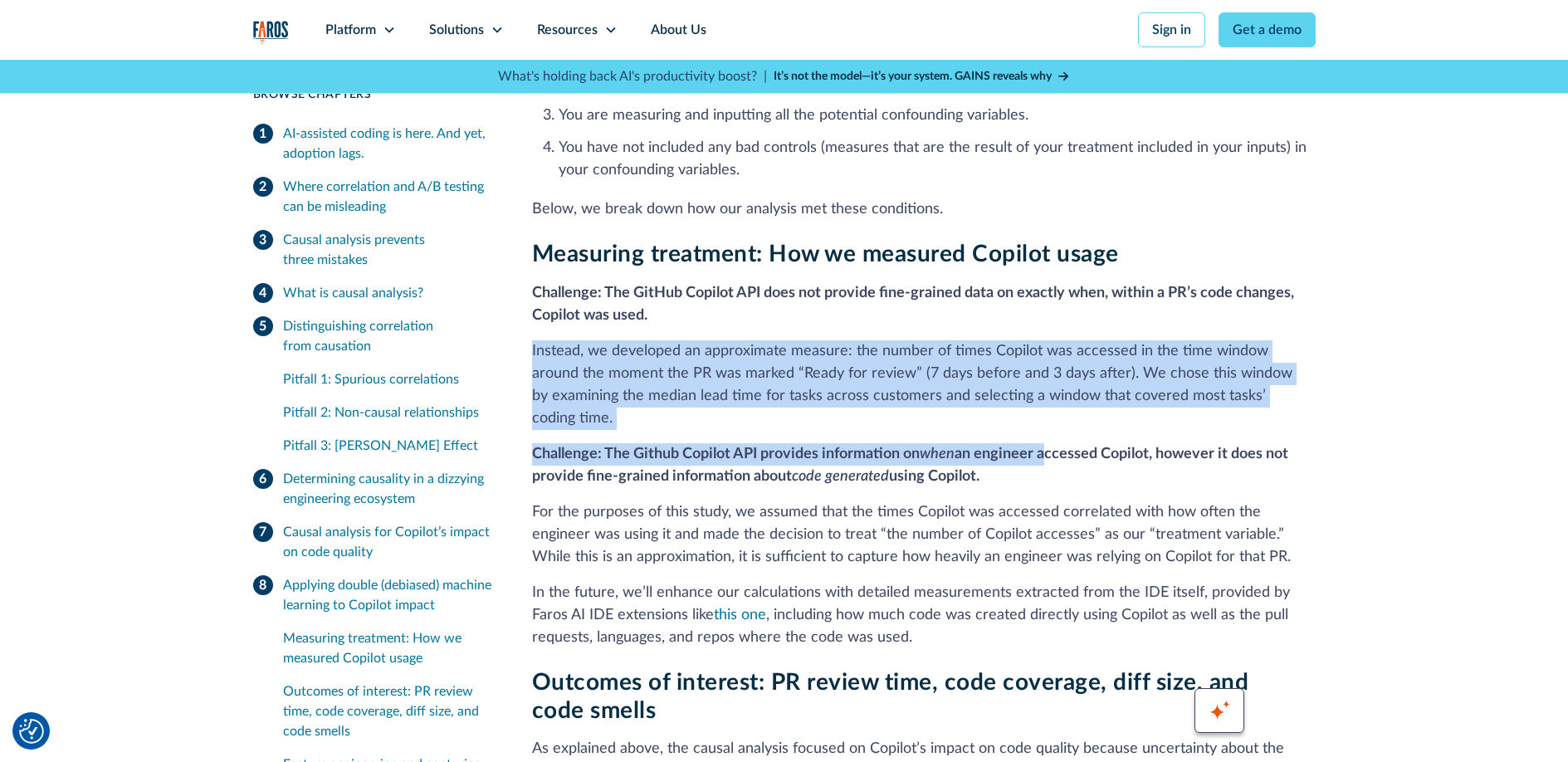 drag, startPoint x: 879, startPoint y: 202, endPoint x: 1044, endPoint y: 315, distance: 199.985 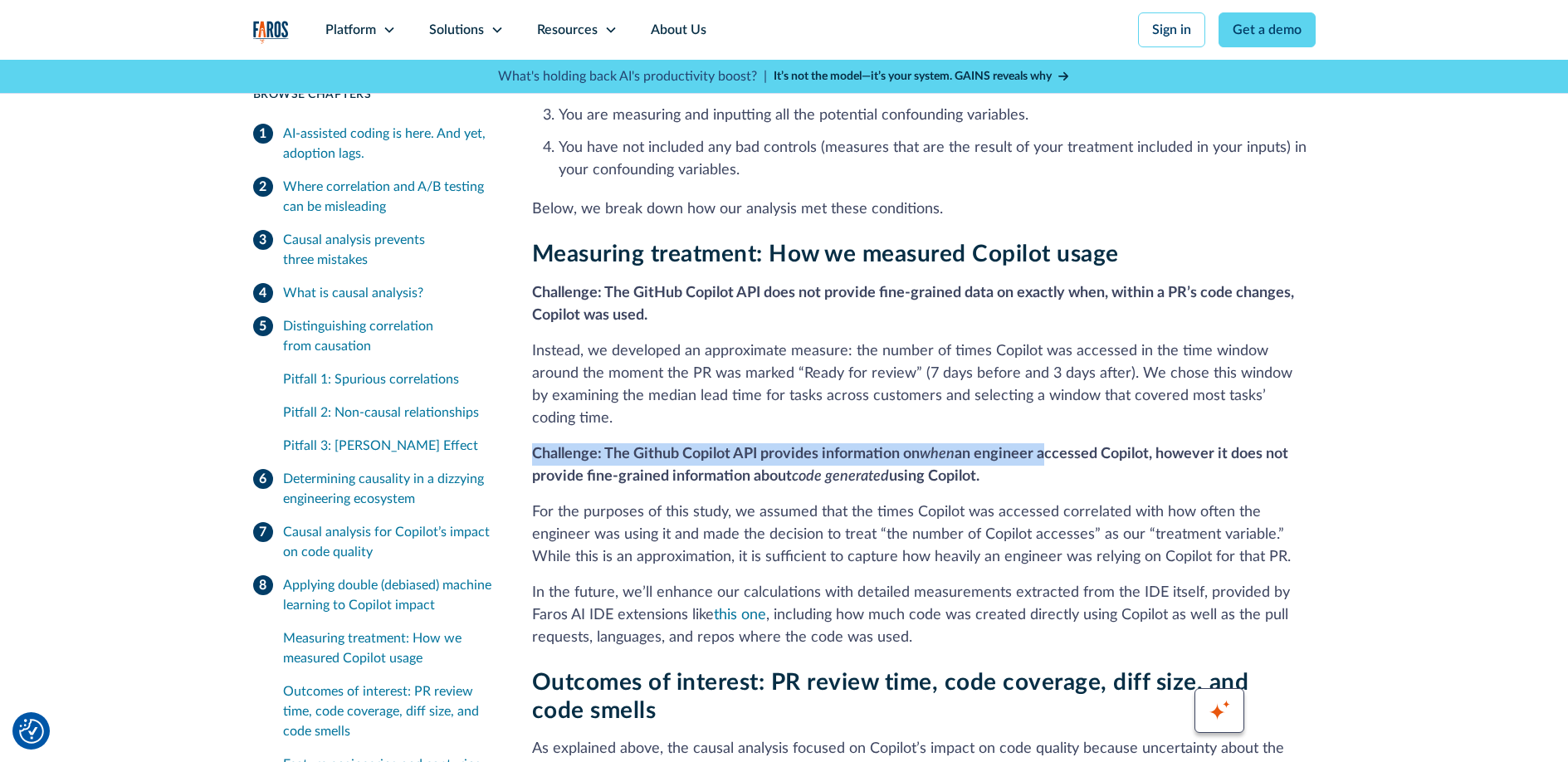 drag, startPoint x: 1044, startPoint y: 315, endPoint x: 1040, endPoint y: 307, distance: 8.94427 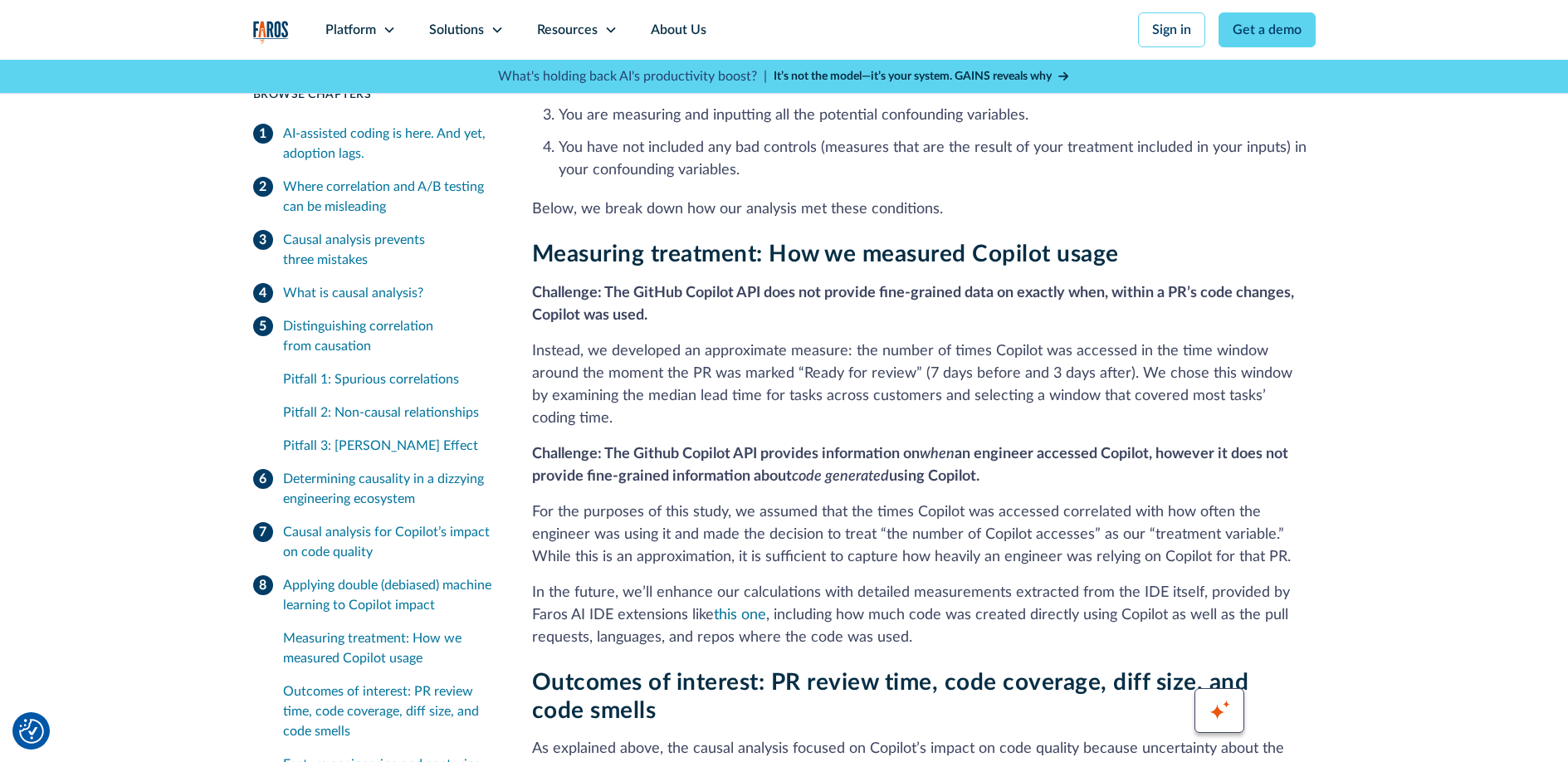 click on "Instead, we developed an approximate measure: the number of times Copilot was accessed in the time window around the moment the PR was marked “Ready for review” (7 days before and 3 days after). We chose this window by examining the median lead time for tasks across customers and selecting a window that covered most tasks’ coding time." at bounding box center [924, 385] 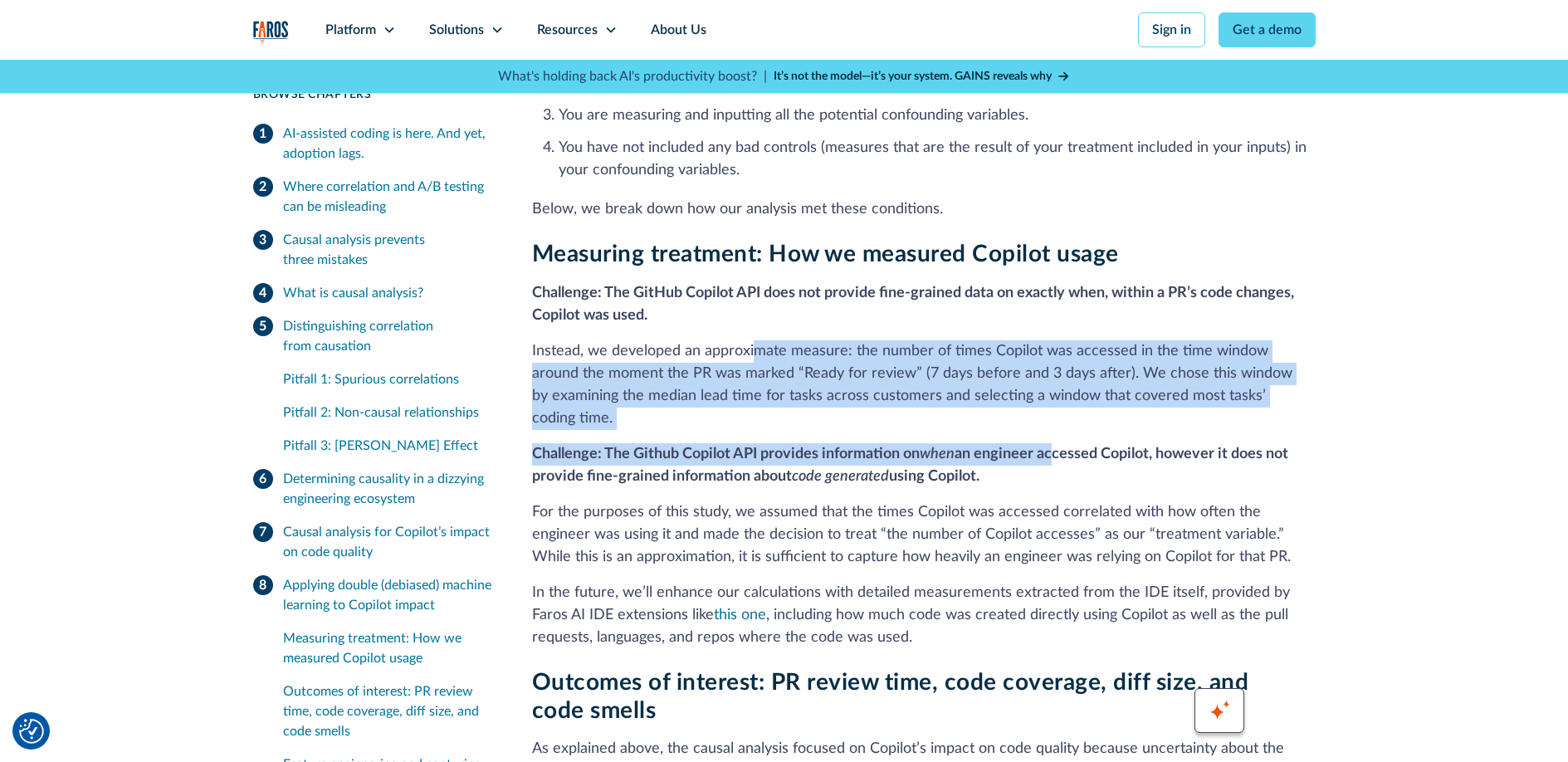 drag, startPoint x: 764, startPoint y: 230, endPoint x: 1050, endPoint y: 329, distance: 302.64996 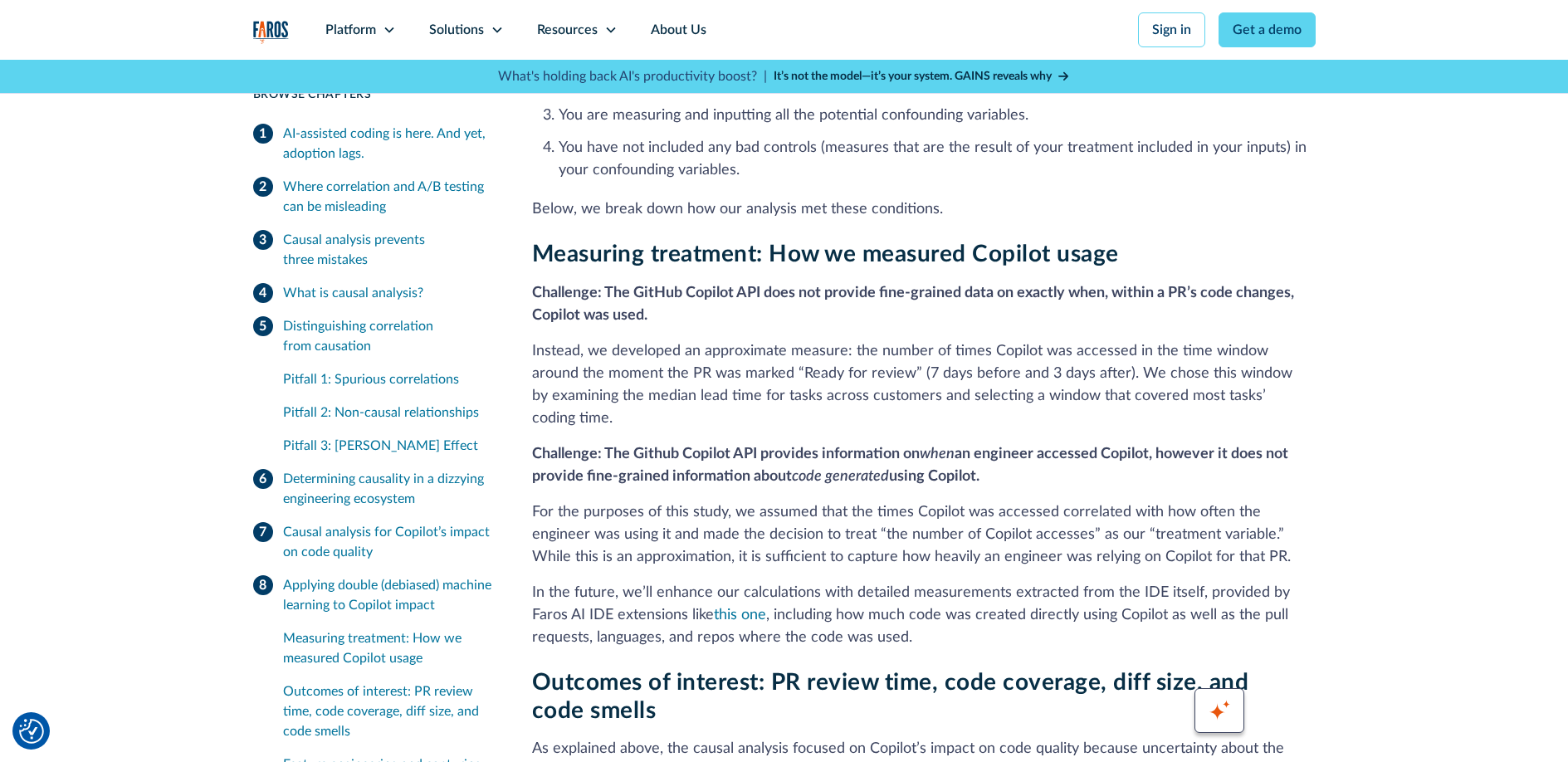 click on "Measuring treatment: How we measured Copilot usage Challenge: The GitHub Copilot API does not provide fine-grained data on exactly when, within a PR’s code changes, Copilot was used.  Instead, we developed an approximate measure: the number of times Copilot was accessed in the time window around the moment the PR was marked “Ready for review” (7 days before and 3 days after). We chose this window by examining the median lead time for tasks across customers and selecting a window that covered most tasks’ coding time.  Challenge: The Github Copilot API provides information on  when  an engineer accessed Copilot, however it does not provide fine-grained information about  code generated  using Copilot.  In the future, we’ll enhance our calculations with detailed measurements extracted from the IDE itself, provided by Faros AI IDE extensions like  this one , including how much code was created directly using Copilot as well as the pull requests, languages, and repos where the code was used." at bounding box center [924, 445] 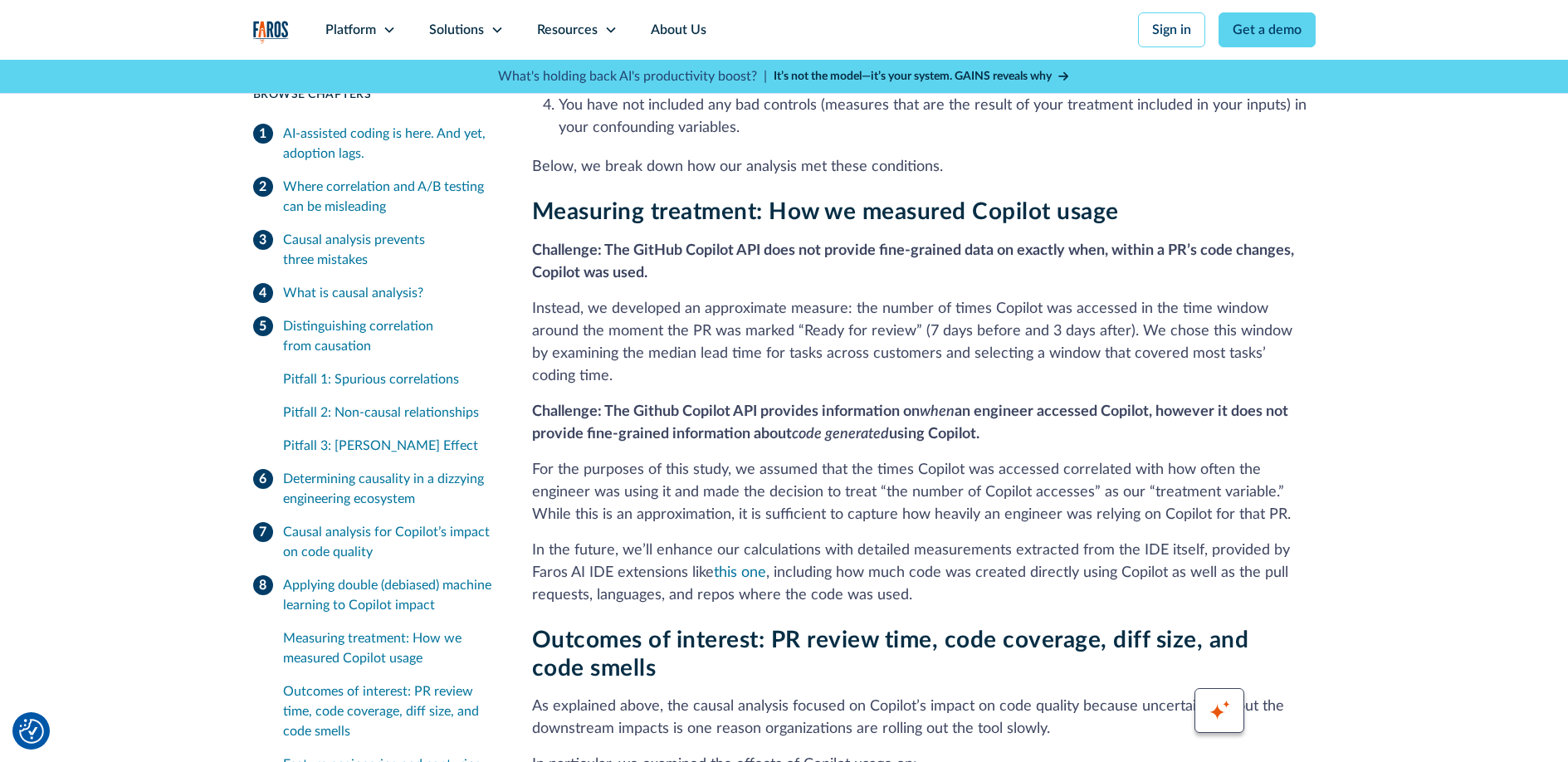 scroll, scrollTop: 9792, scrollLeft: 0, axis: vertical 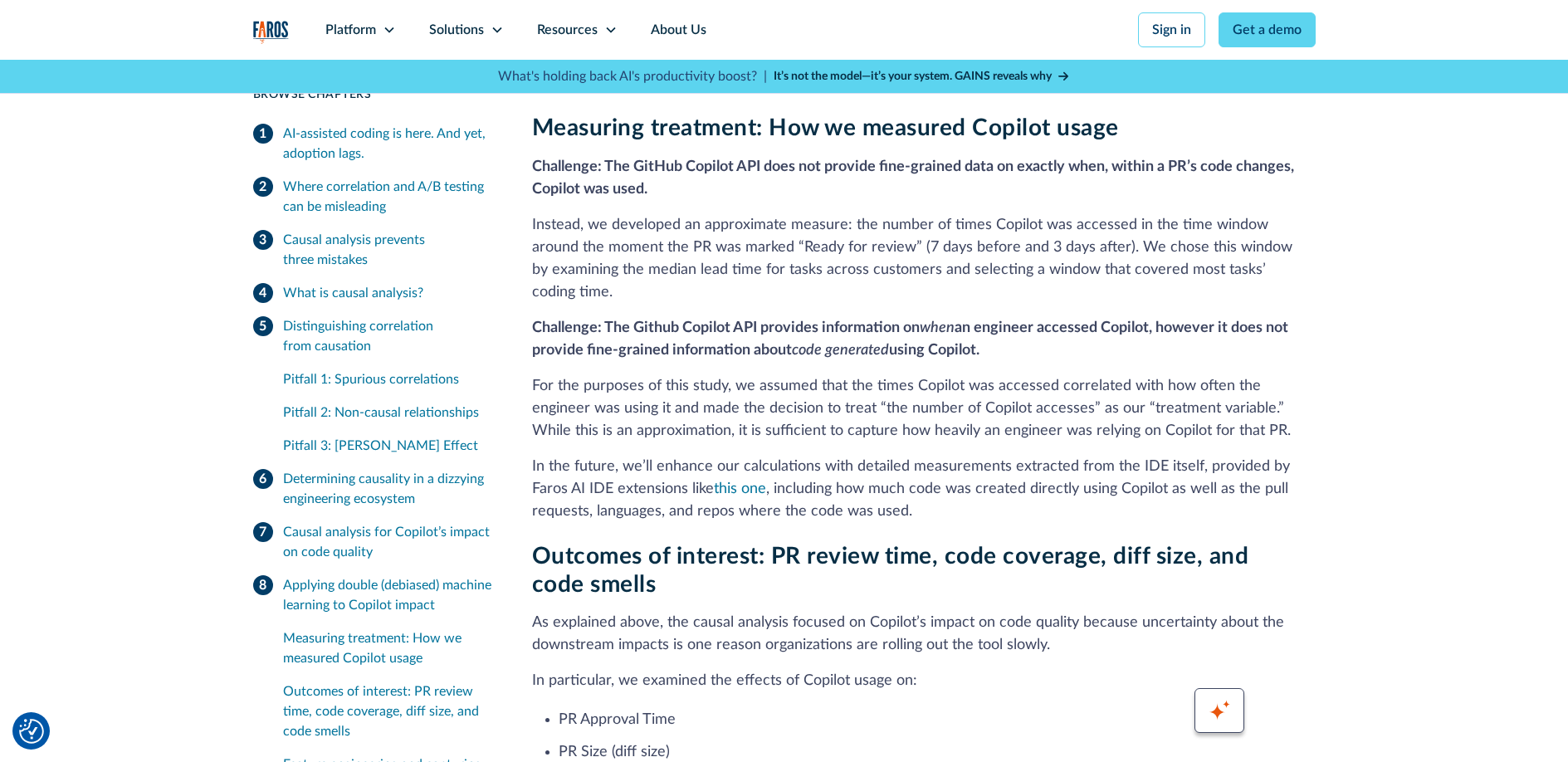 drag, startPoint x: 739, startPoint y: 196, endPoint x: 1030, endPoint y: 218, distance: 291.83043 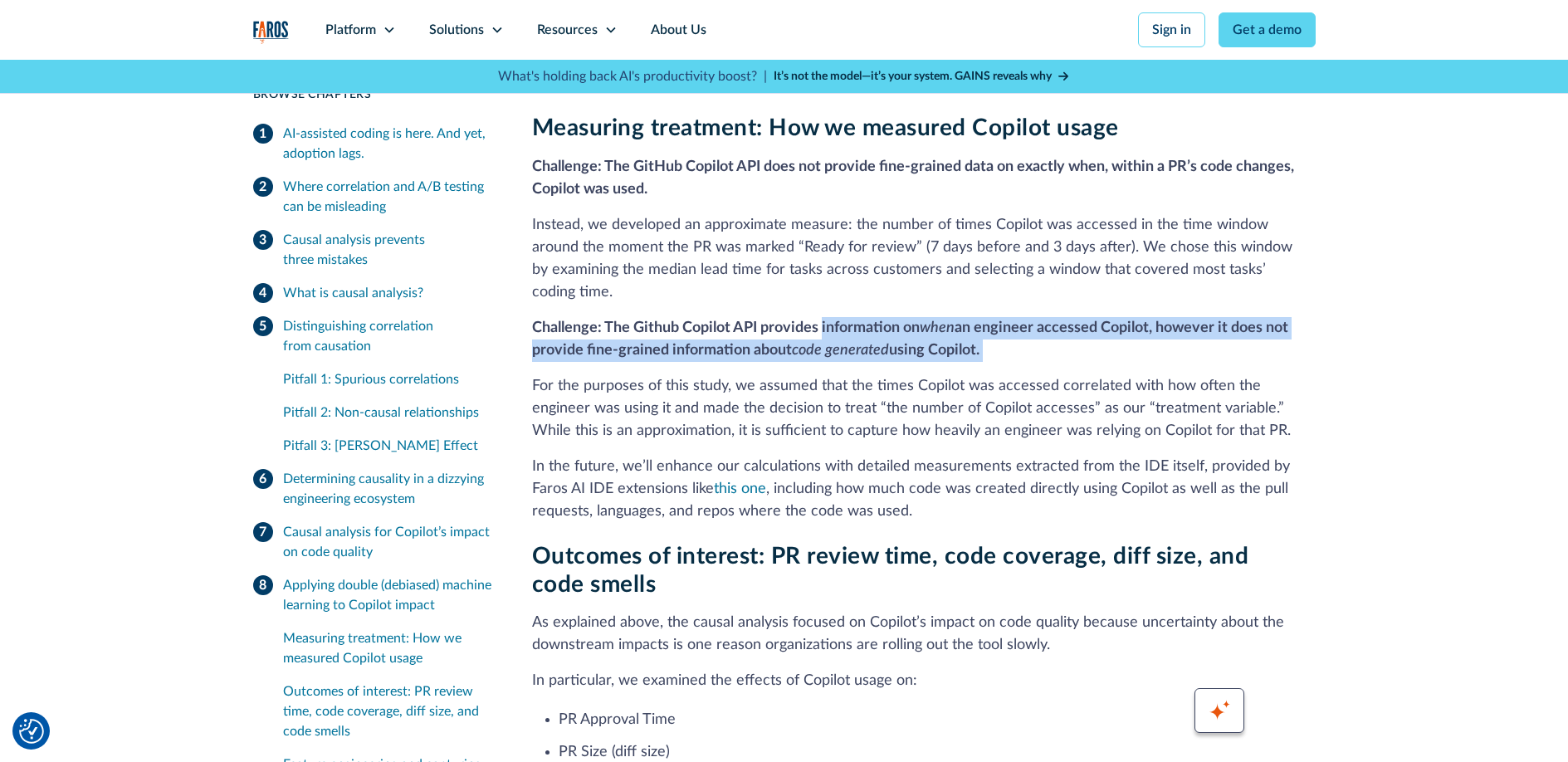 click on "Challenge: The Github Copilot API provides information on  when  an engineer accessed Copilot, however it does not provide fine-grained information about  code generated  using Copilot." at bounding box center [924, 339] 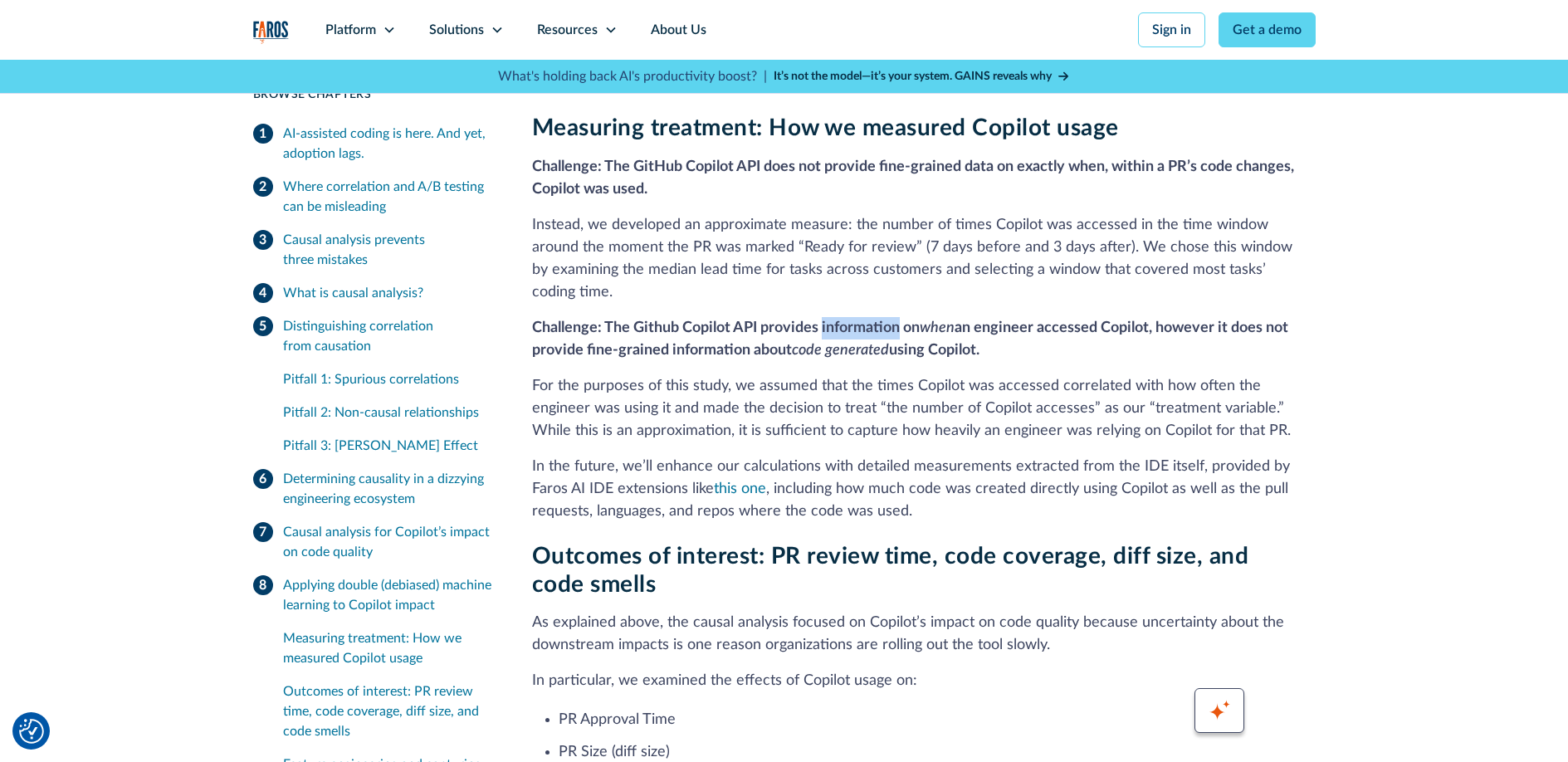 click on "Challenge: The Github Copilot API provides information on  when  an engineer accessed Copilot, however it does not provide fine-grained information about  code generated  using Copilot." at bounding box center [910, 339] 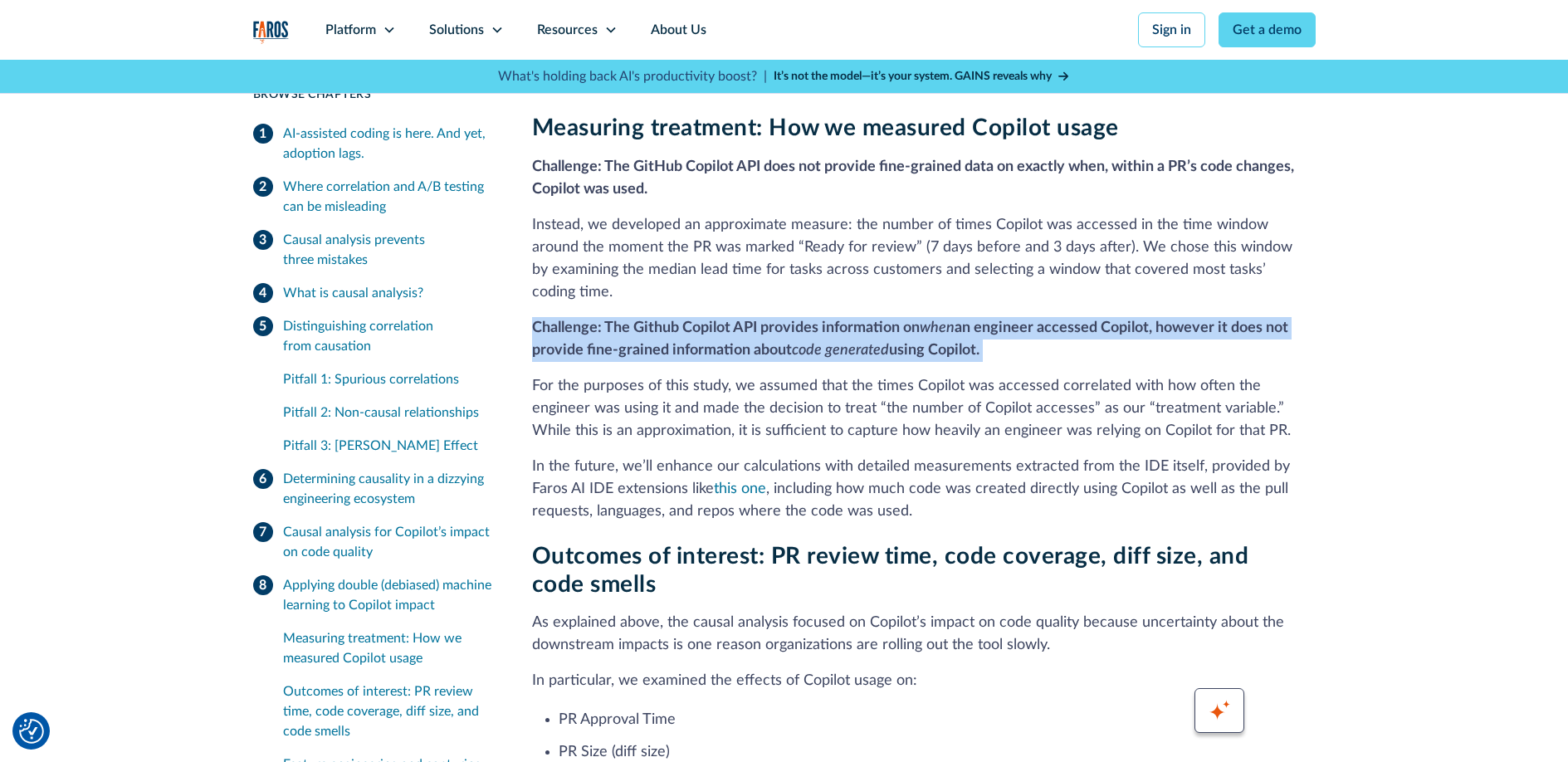 click on "Challenge: The Github Copilot API provides information on  when  an engineer accessed Copilot, however it does not provide fine-grained information about  code generated  using Copilot." at bounding box center (910, 339) 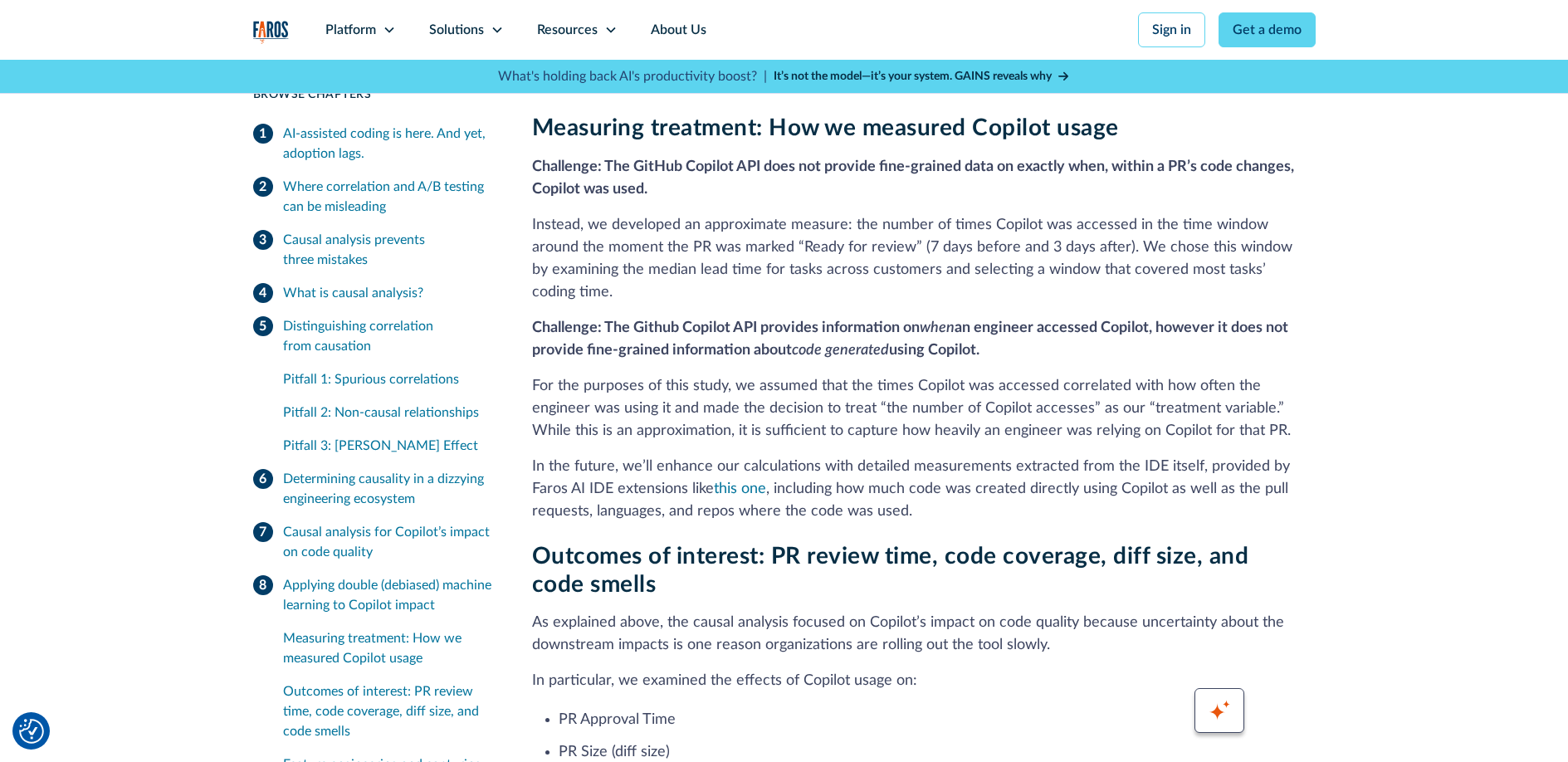 click on "Challenge: The Github Copilot API provides information on  when  an engineer accessed Copilot, however it does not provide fine-grained information about  code generated  using Copilot." at bounding box center (924, 339) 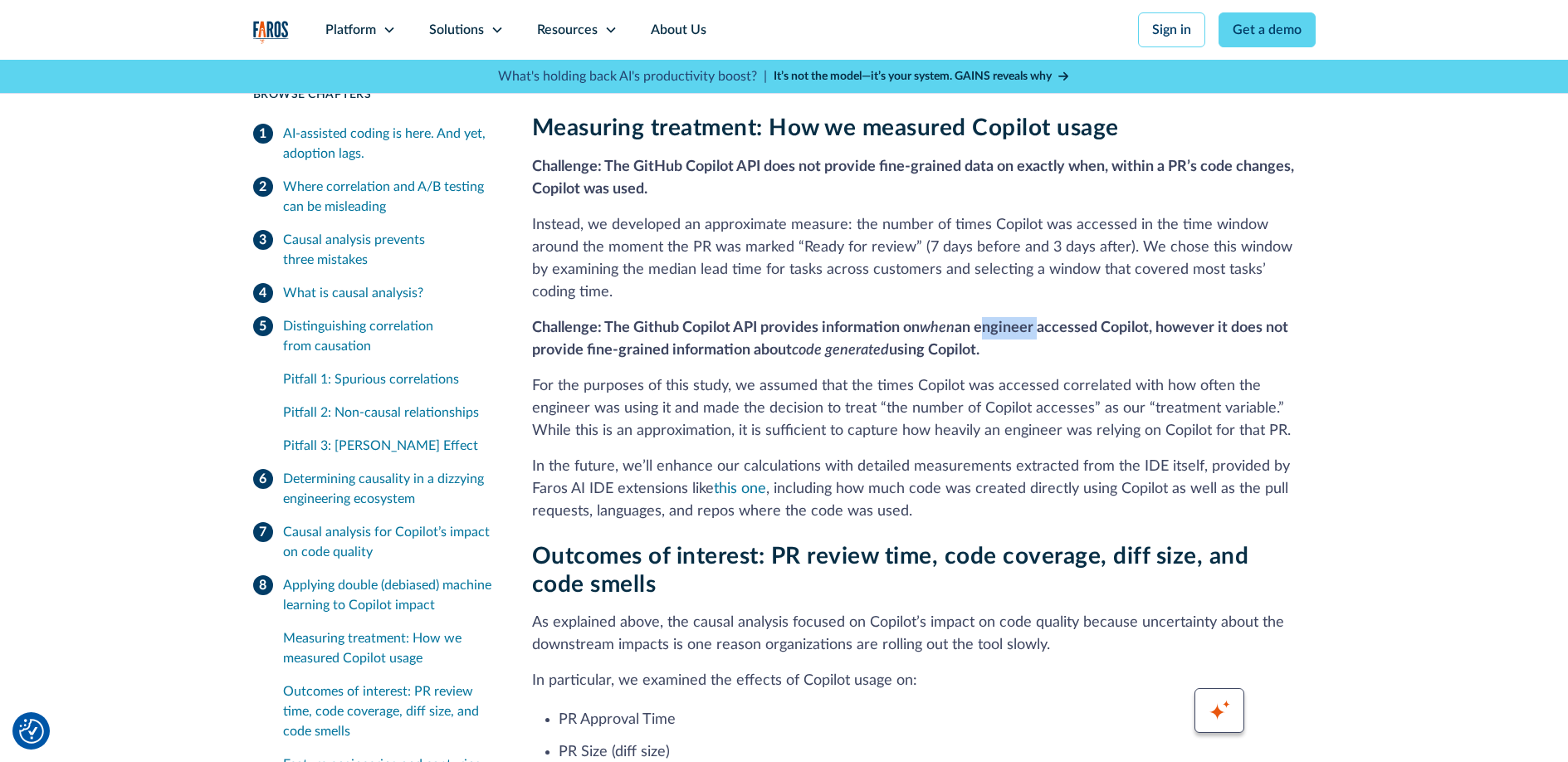 click on "Challenge: The Github Copilot API provides information on  when  an engineer accessed Copilot, however it does not provide fine-grained information about  code generated  using Copilot." at bounding box center (910, 339) 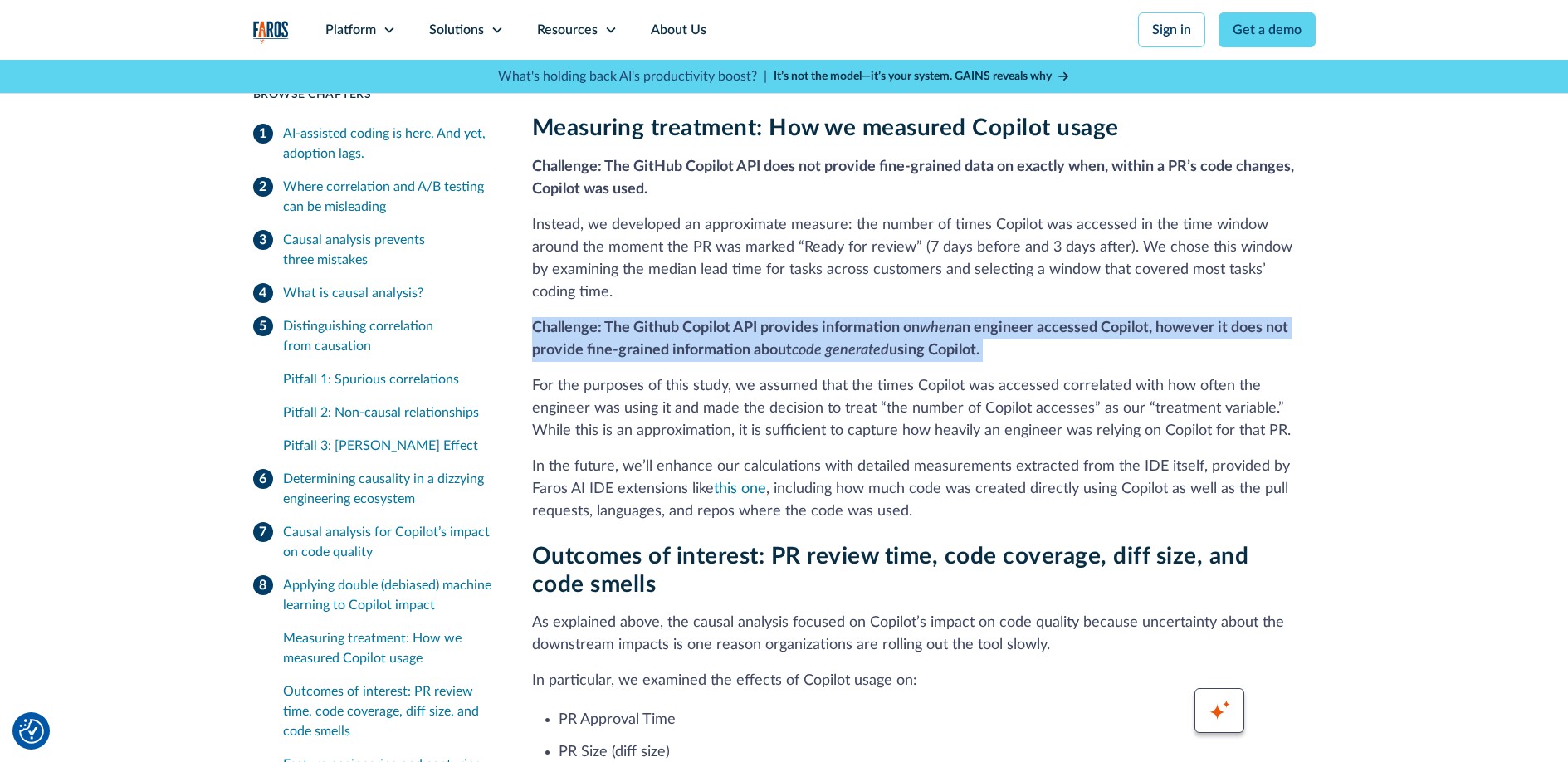click on "Challenge: The Github Copilot API provides information on  when  an engineer accessed Copilot, however it does not provide fine-grained information about  code generated  using Copilot." at bounding box center (910, 339) 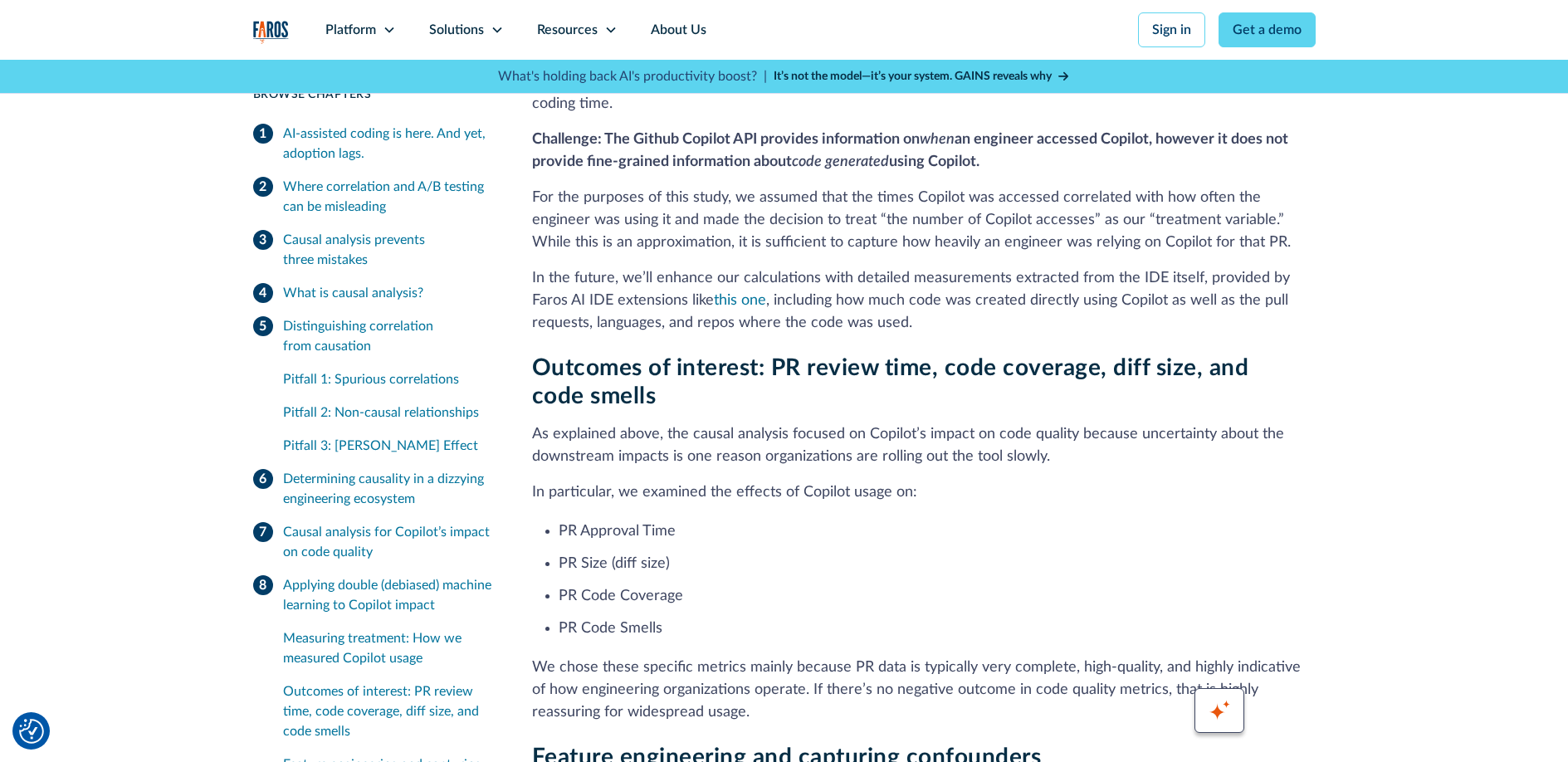 scroll, scrollTop: 9983, scrollLeft: 0, axis: vertical 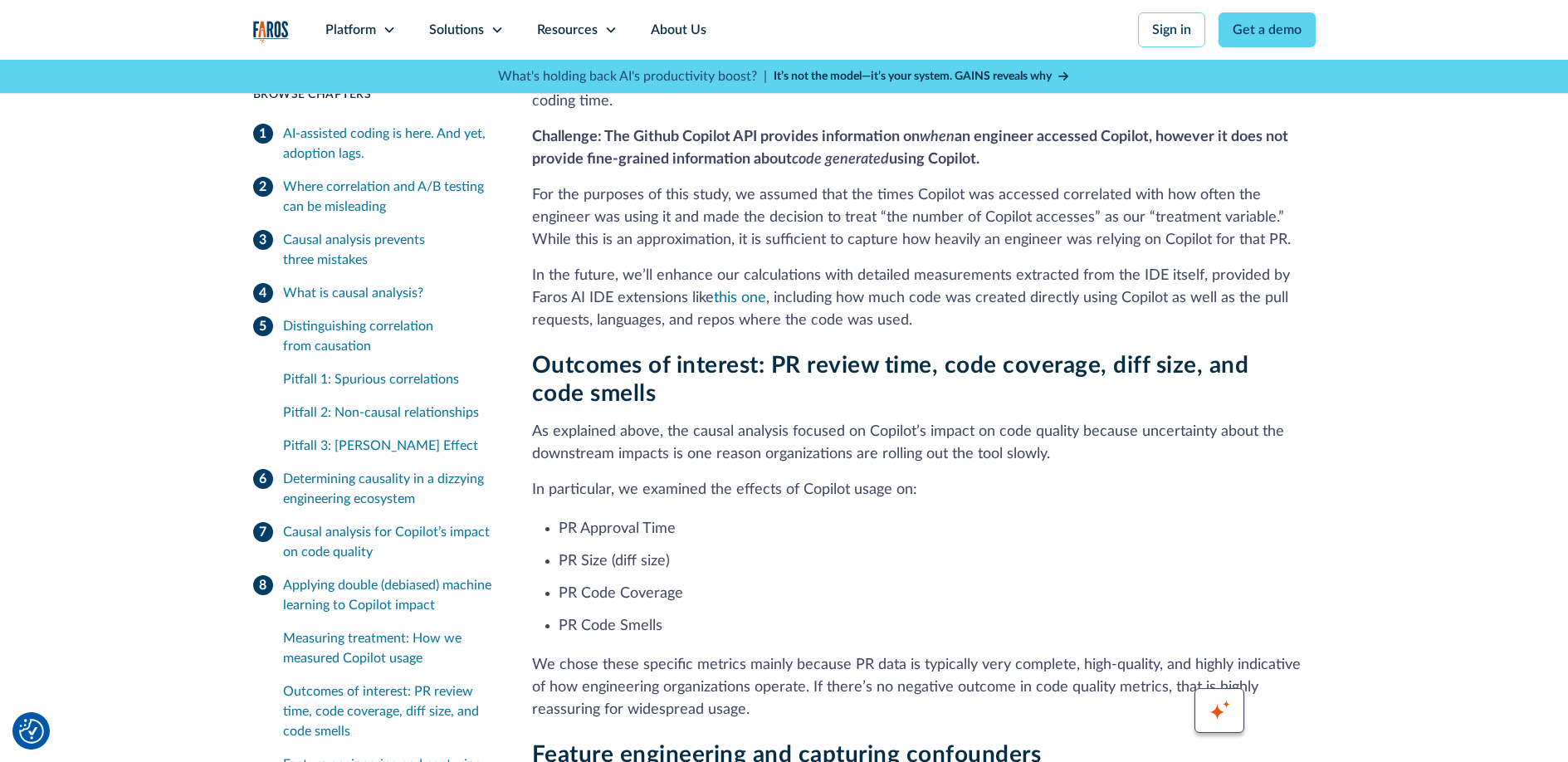 drag, startPoint x: 865, startPoint y: 147, endPoint x: 1042, endPoint y: 208, distance: 187.21645 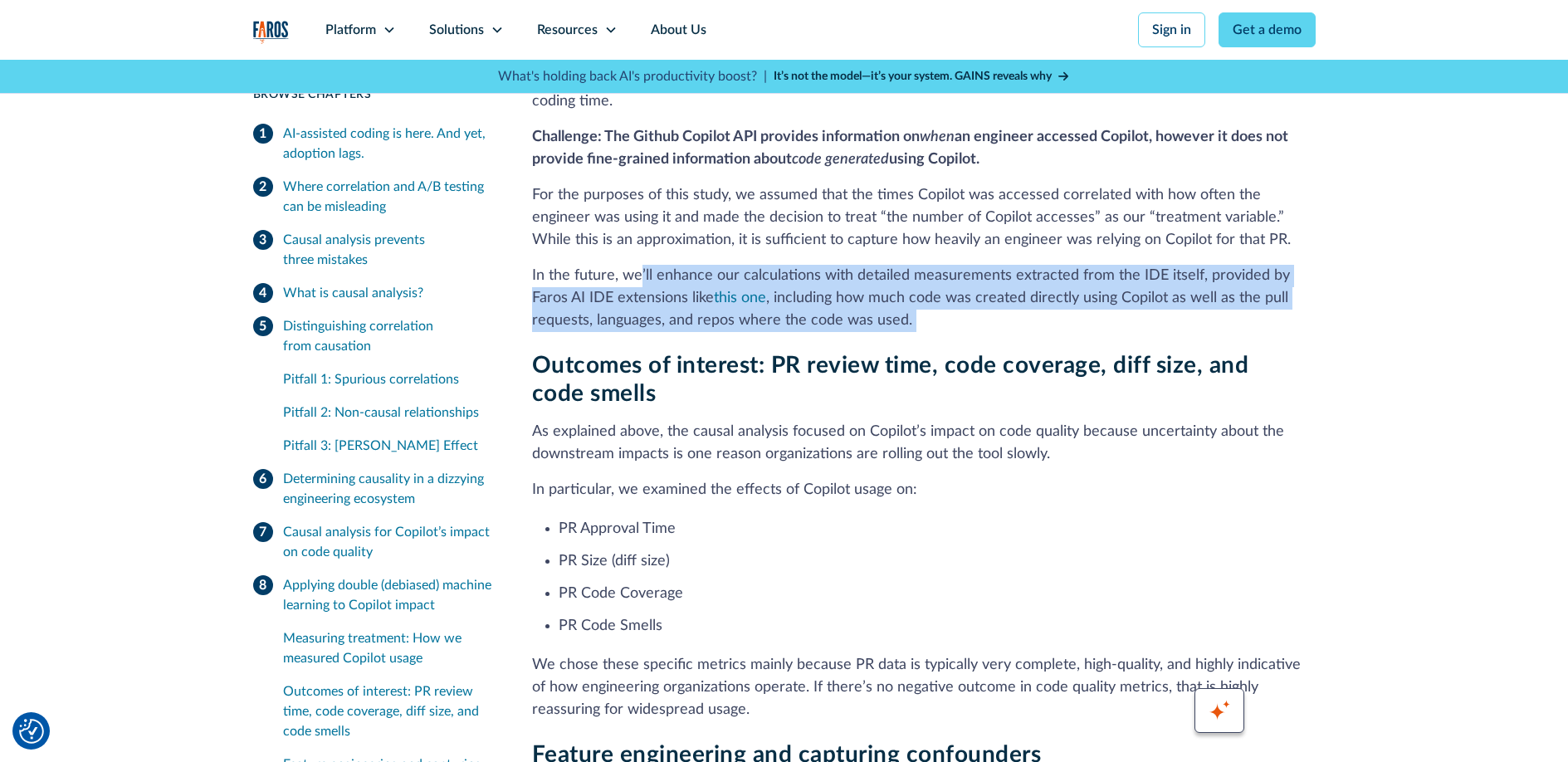 drag, startPoint x: 949, startPoint y: 188, endPoint x: 639, endPoint y: 136, distance: 314.33104 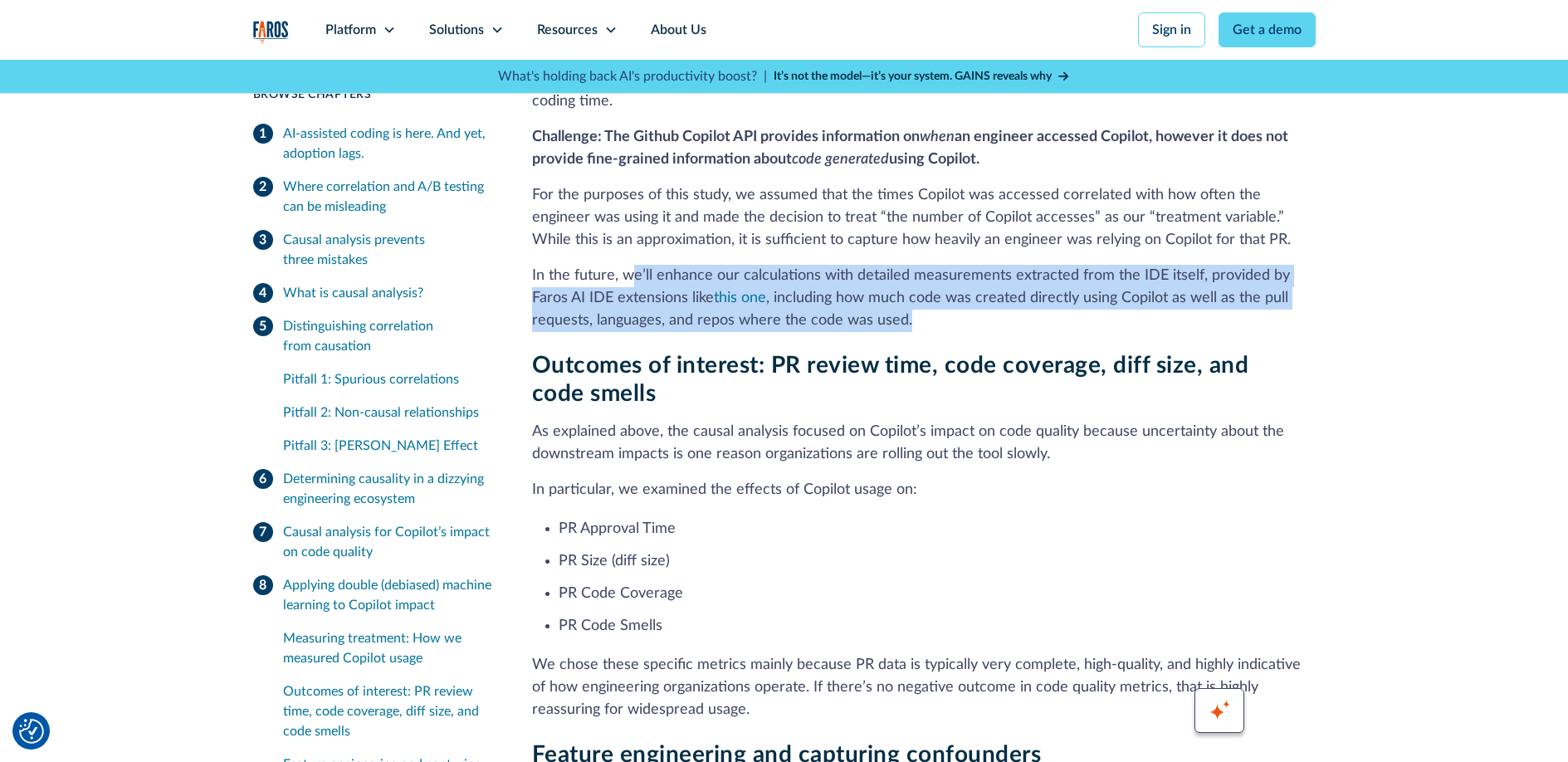 drag, startPoint x: 643, startPoint y: 145, endPoint x: 975, endPoint y: 198, distance: 336.20381 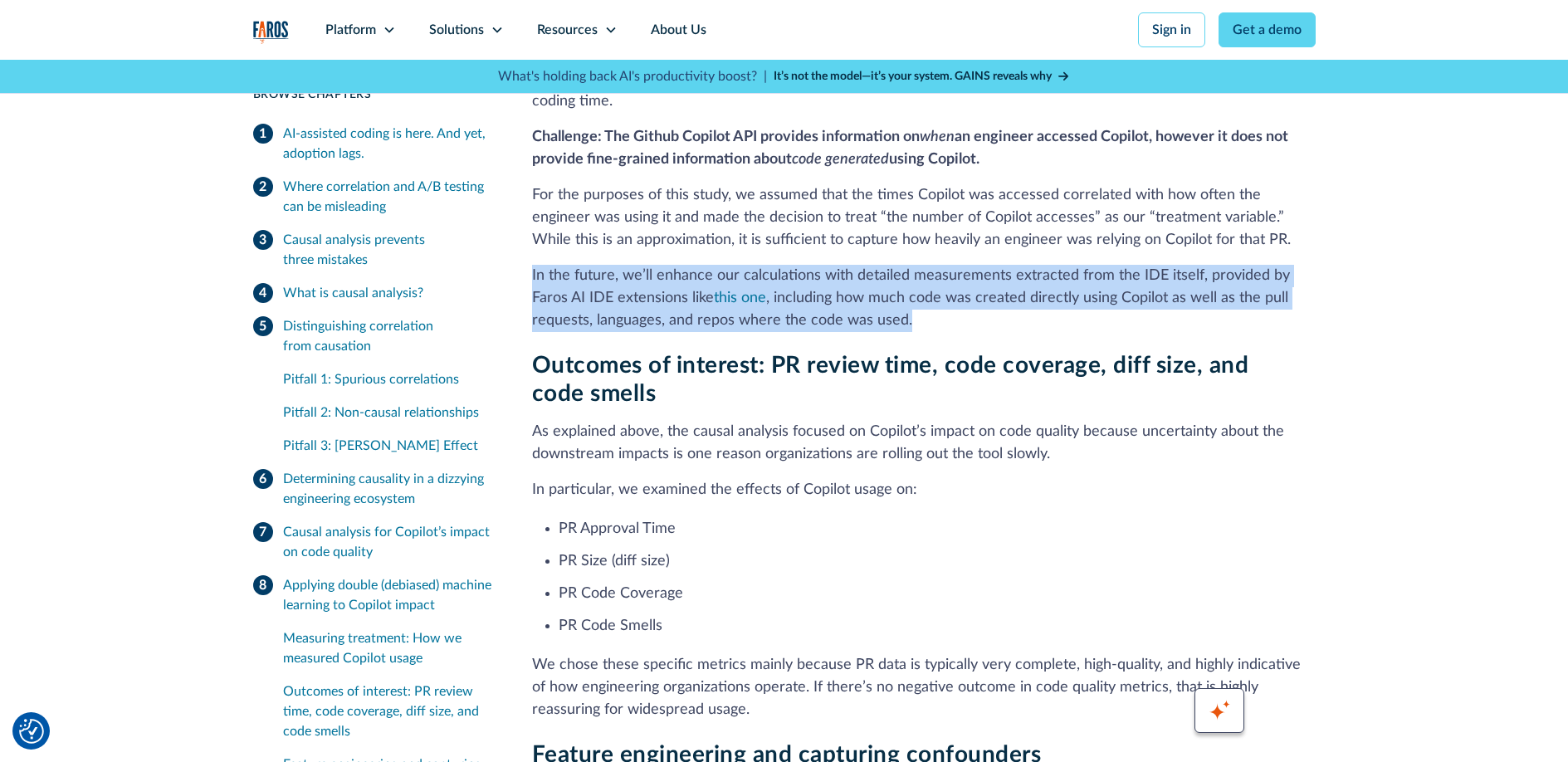 drag, startPoint x: 915, startPoint y: 182, endPoint x: 597, endPoint y: 132, distance: 321.90682 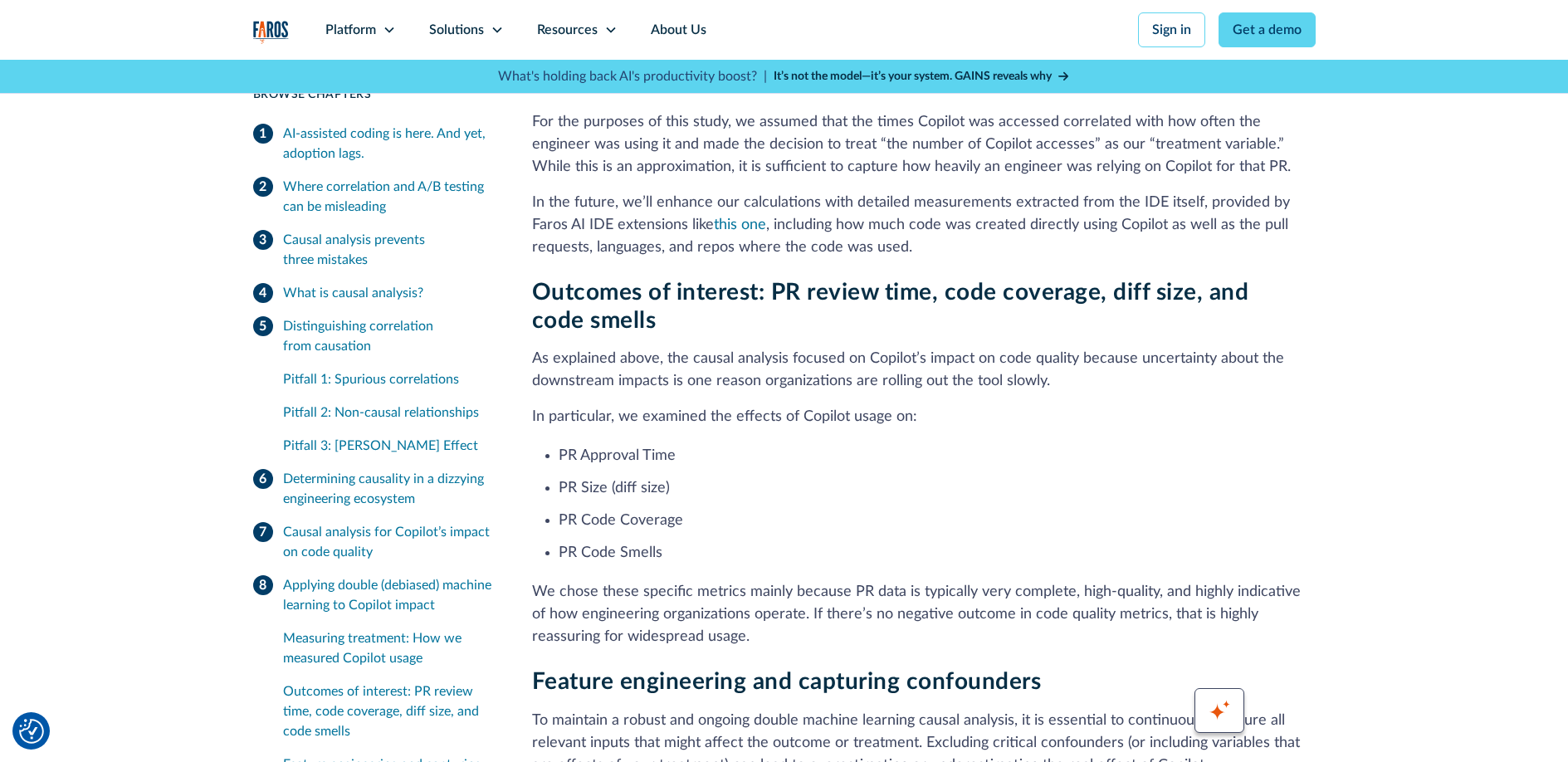 scroll, scrollTop: 9984, scrollLeft: 0, axis: vertical 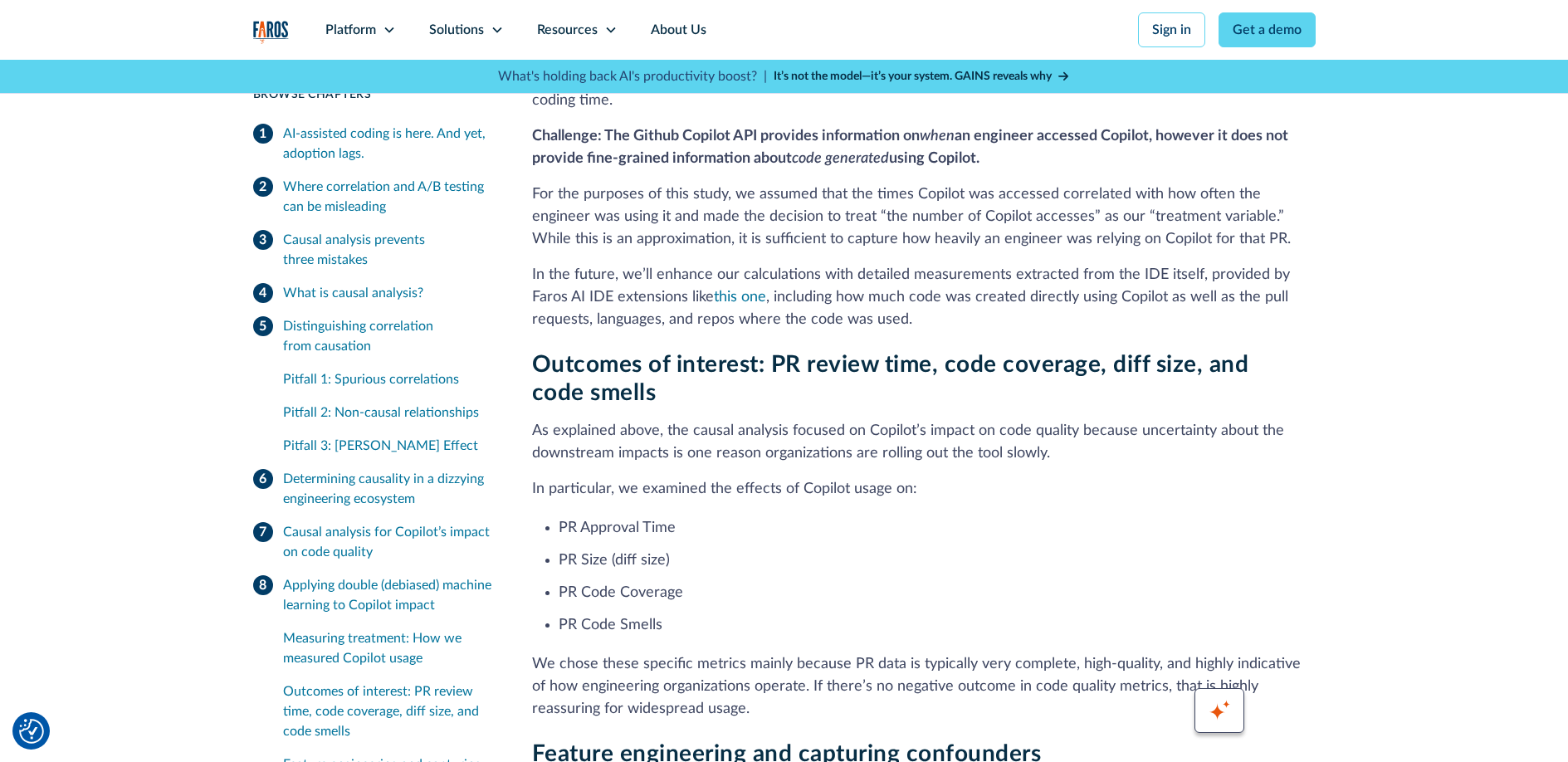 click on "As explained above, the causal analysis focused on Copilot’s impact on code quality because uncertainty about the downstream impacts is one reason organizations are rolling out the tool slowly." at bounding box center (924, 442) 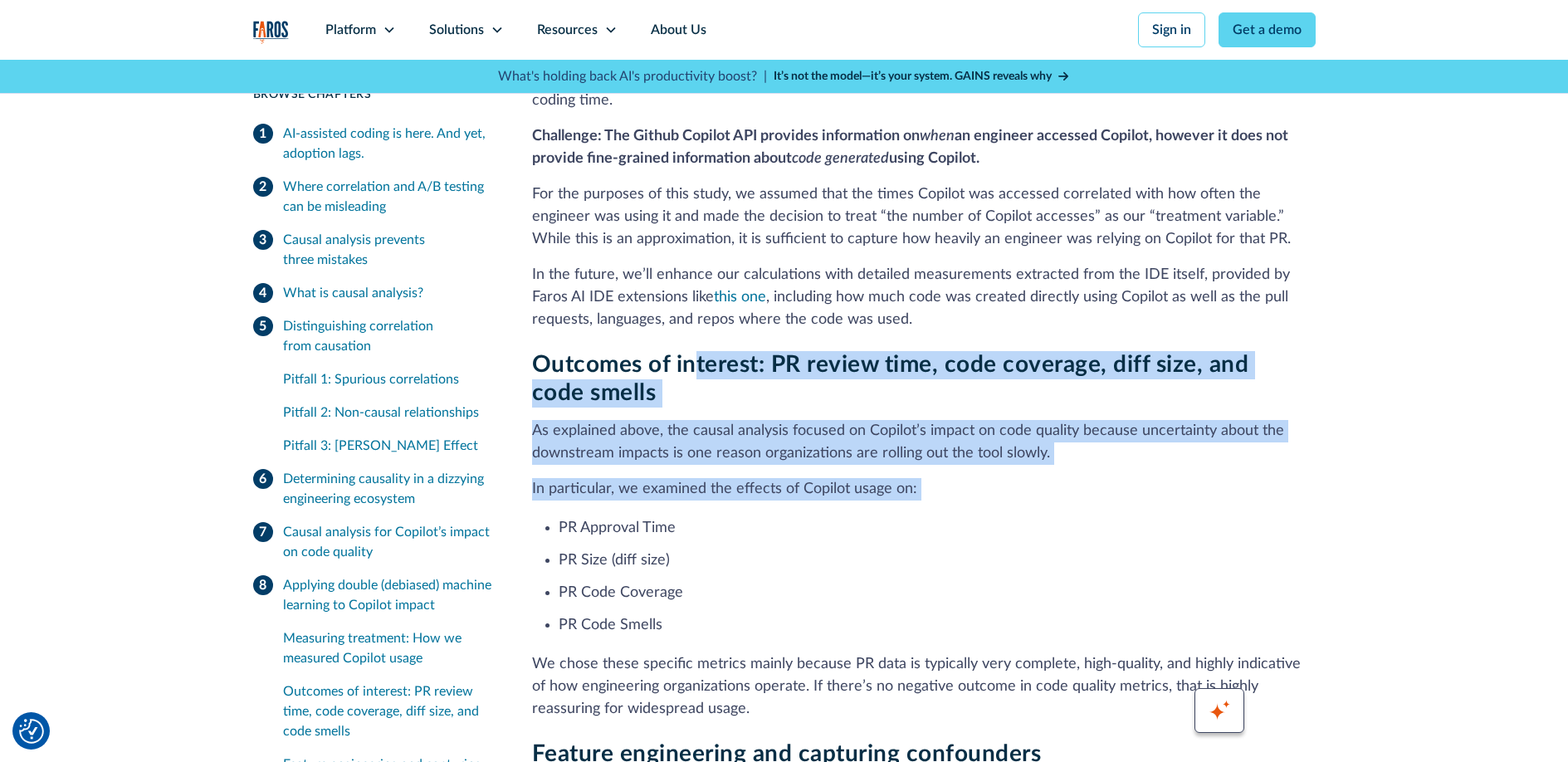 drag, startPoint x: 693, startPoint y: 230, endPoint x: 918, endPoint y: 369, distance: 264.4731 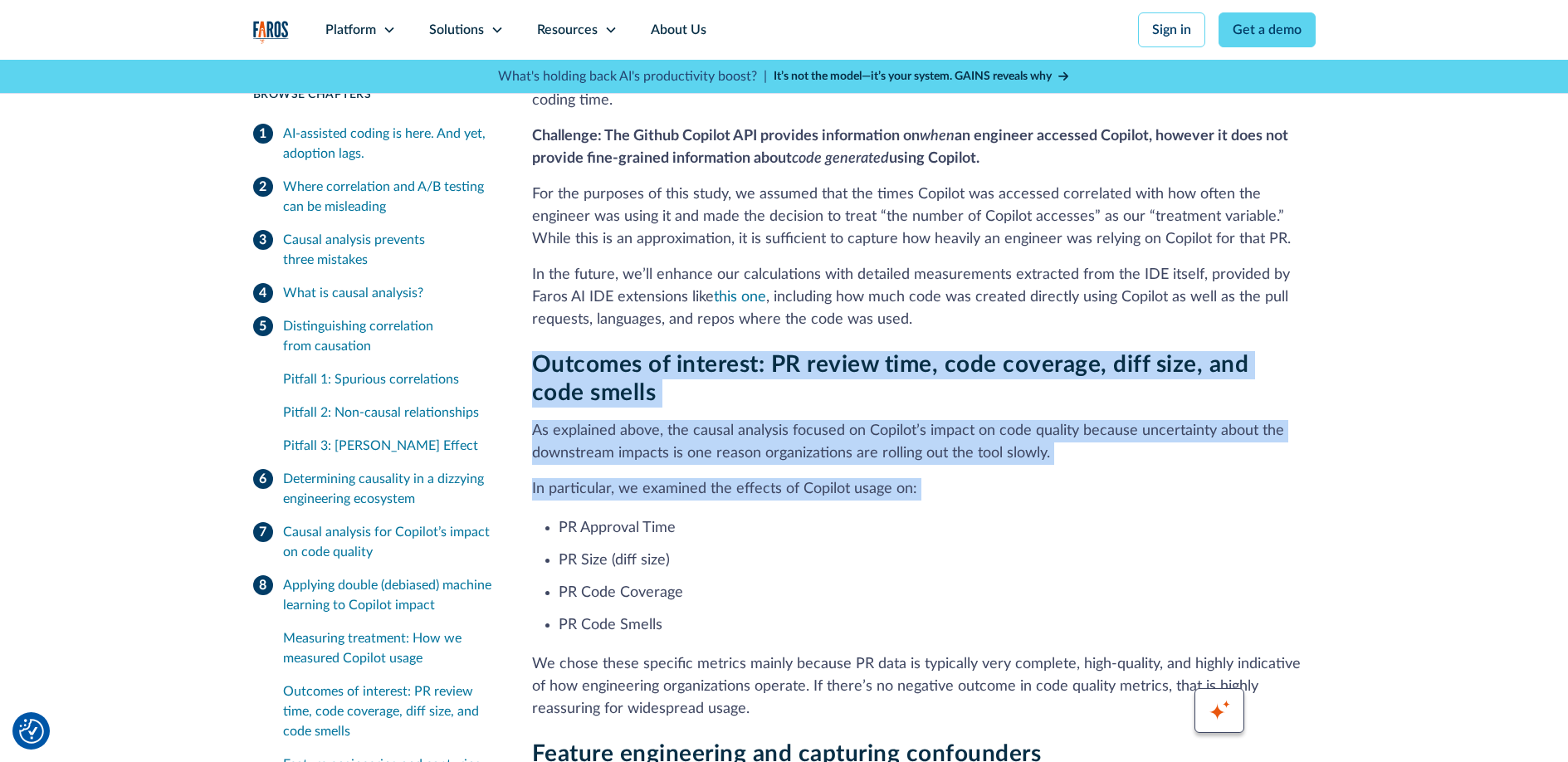 drag, startPoint x: 918, startPoint y: 369, endPoint x: 589, endPoint y: 243, distance: 352.30243 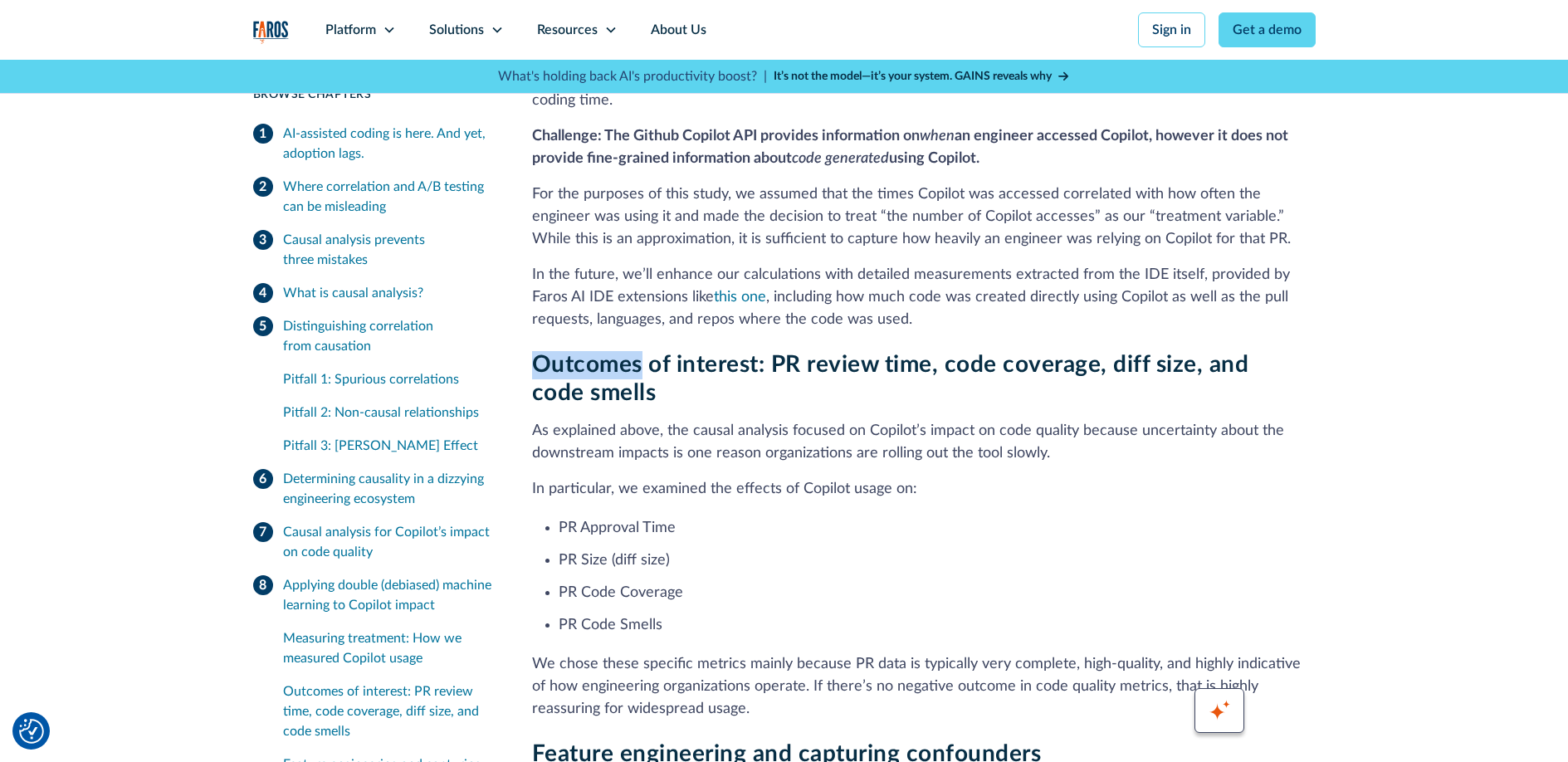 click on "Outcomes of interest: PR review time, code coverage, diff size, and code smells" at bounding box center (924, 379) 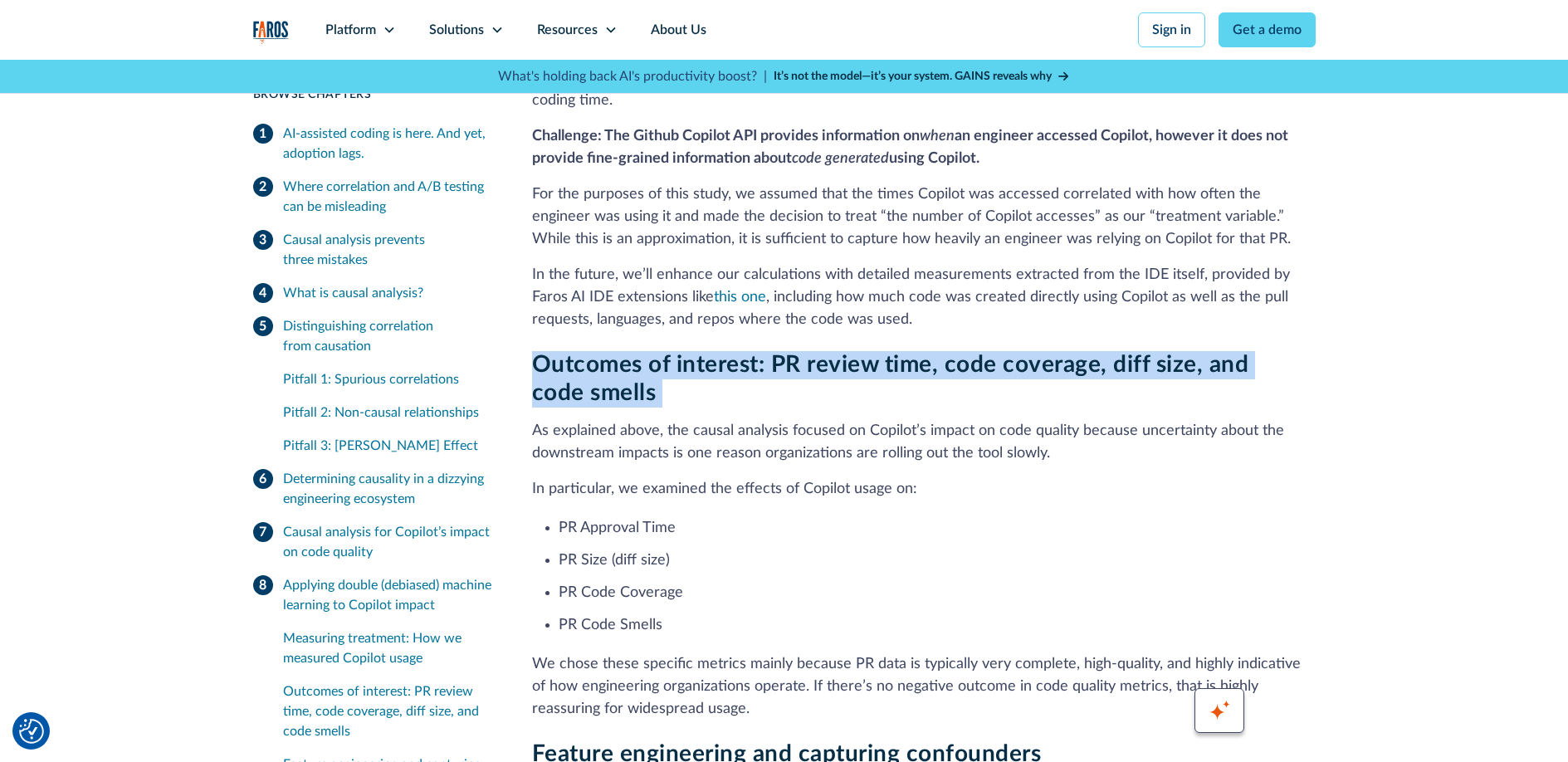 click on "Outcomes of interest: PR review time, code coverage, diff size, and code smells" at bounding box center [924, 379] 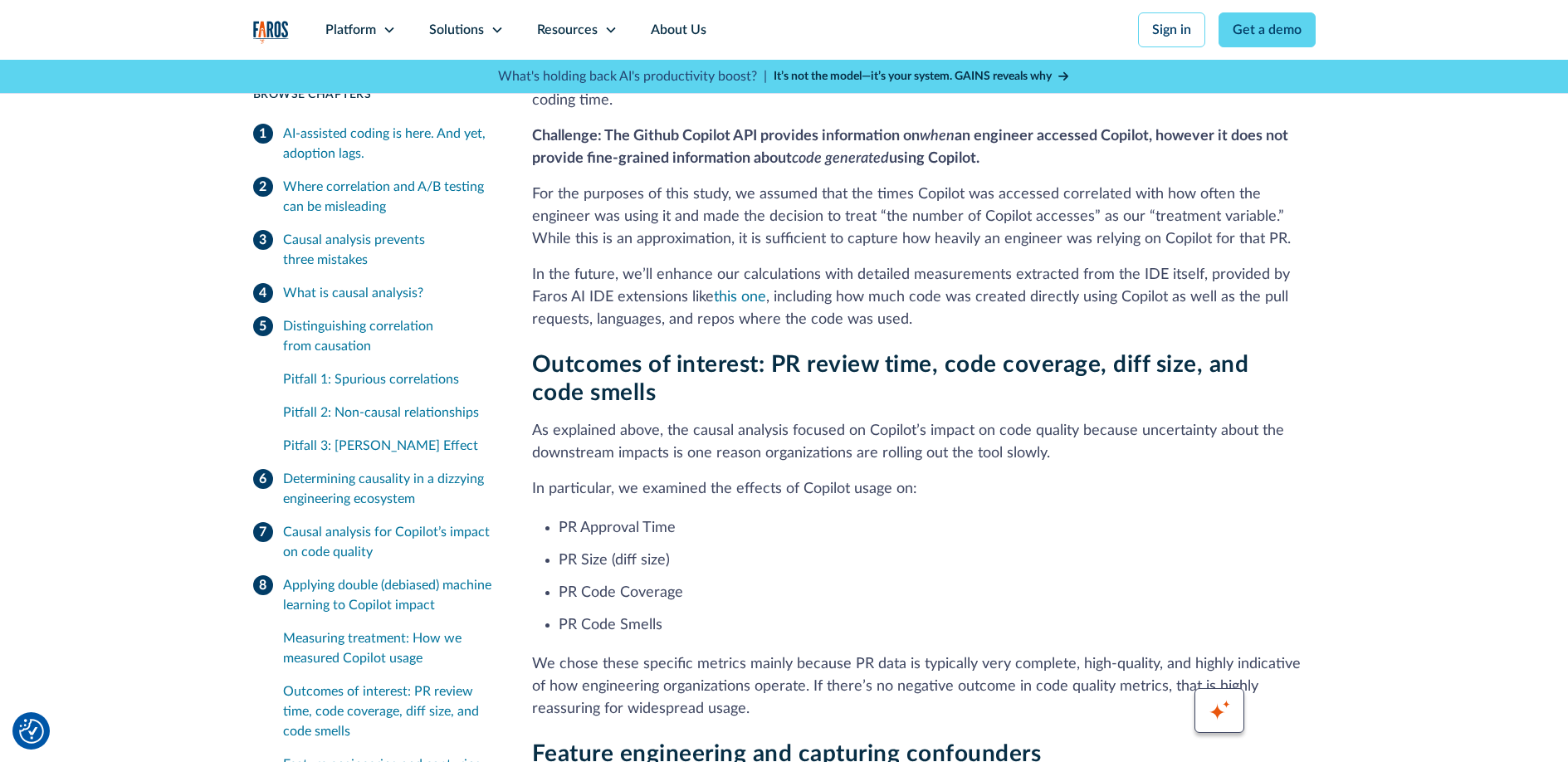 click on "As explained above, the causal analysis focused on Copilot’s impact on code quality because uncertainty about the downstream impacts is one reason organizations are rolling out the tool slowly." at bounding box center [924, 442] 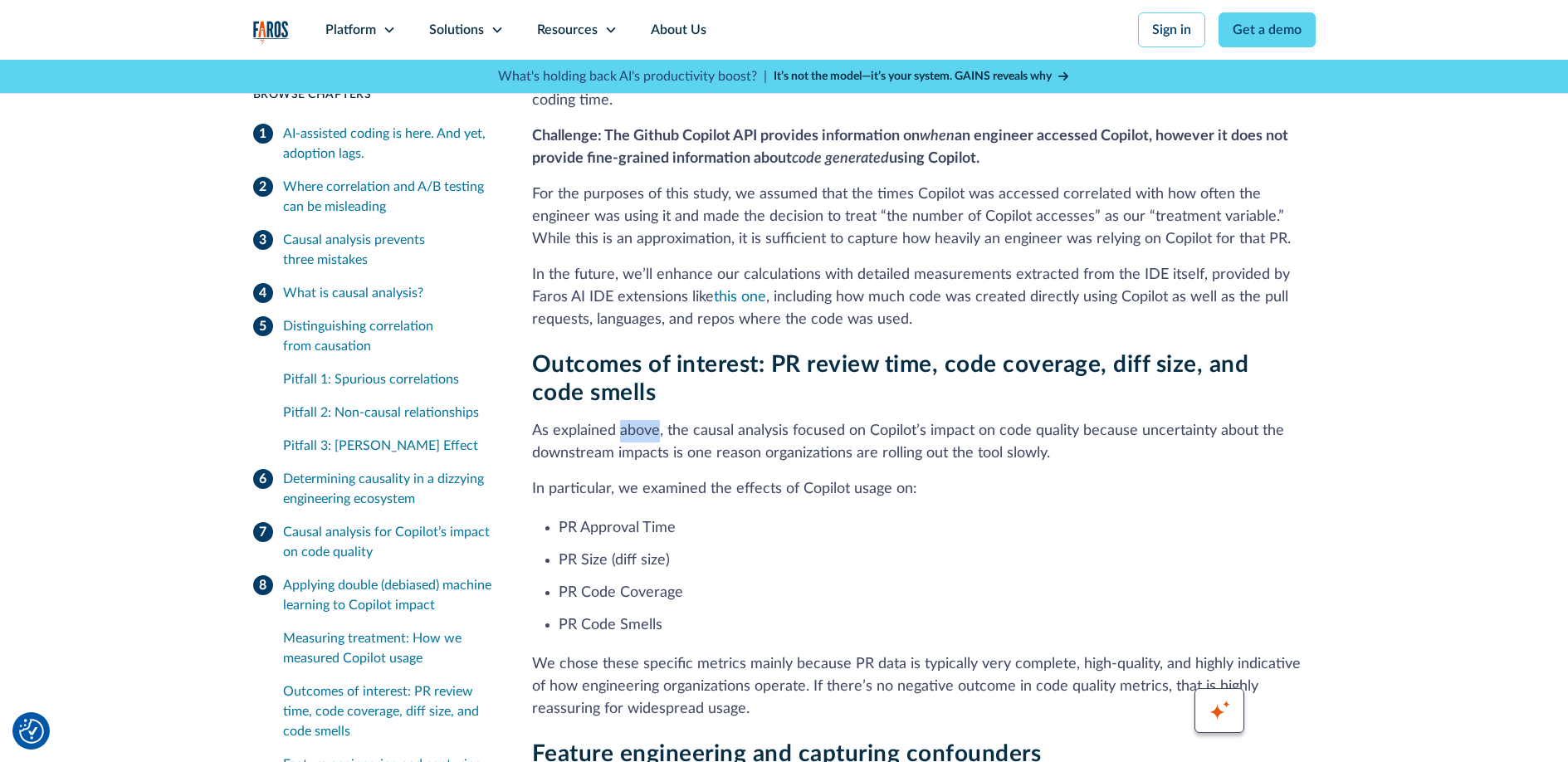 click on "As explained above, the causal analysis focused on Copilot’s impact on code quality because uncertainty about the downstream impacts is one reason organizations are rolling out the tool slowly." at bounding box center (924, 442) 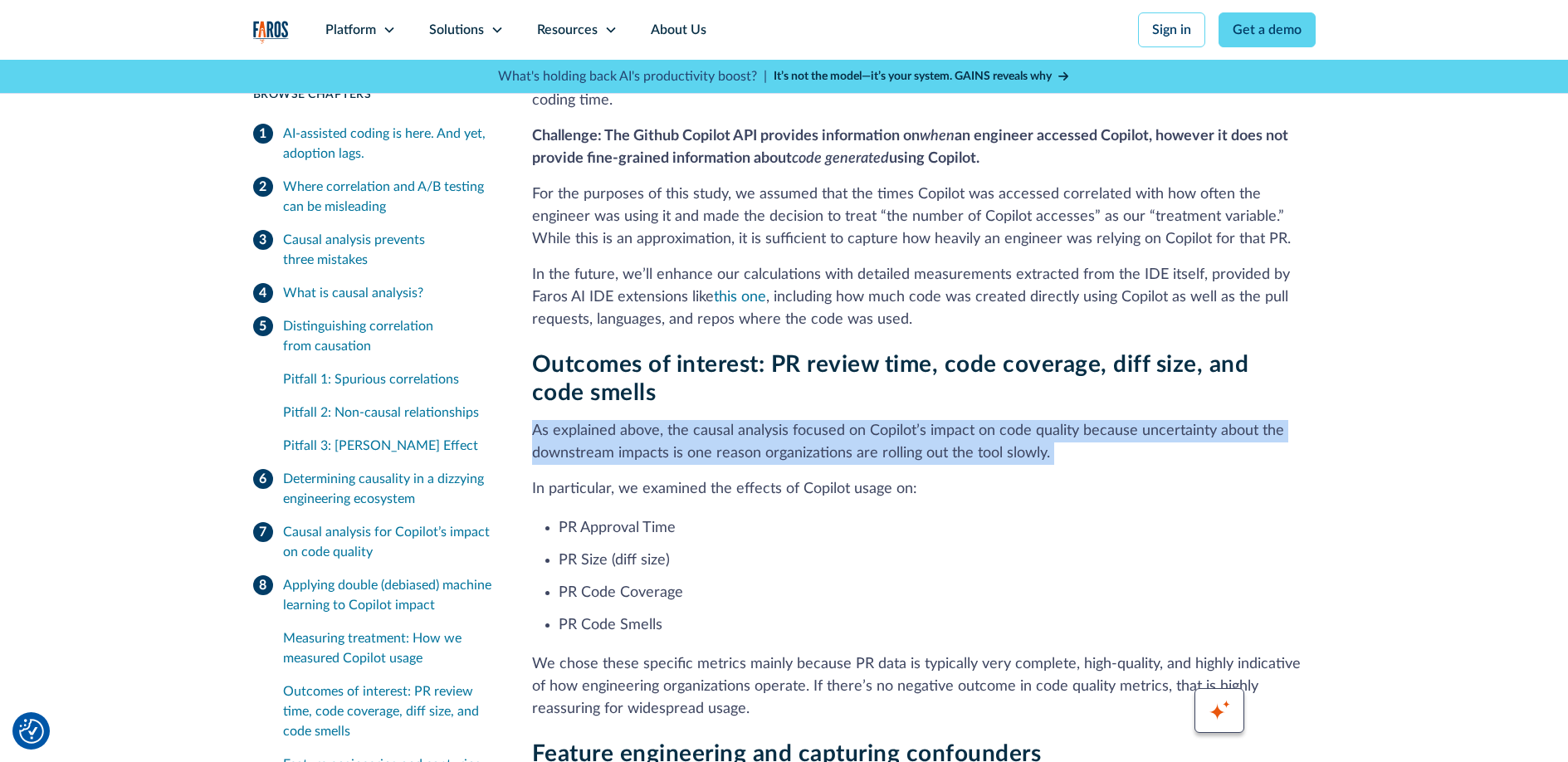 click on "As explained above, the causal analysis focused on Copilot’s impact on code quality because uncertainty about the downstream impacts is one reason organizations are rolling out the tool slowly." at bounding box center (924, 442) 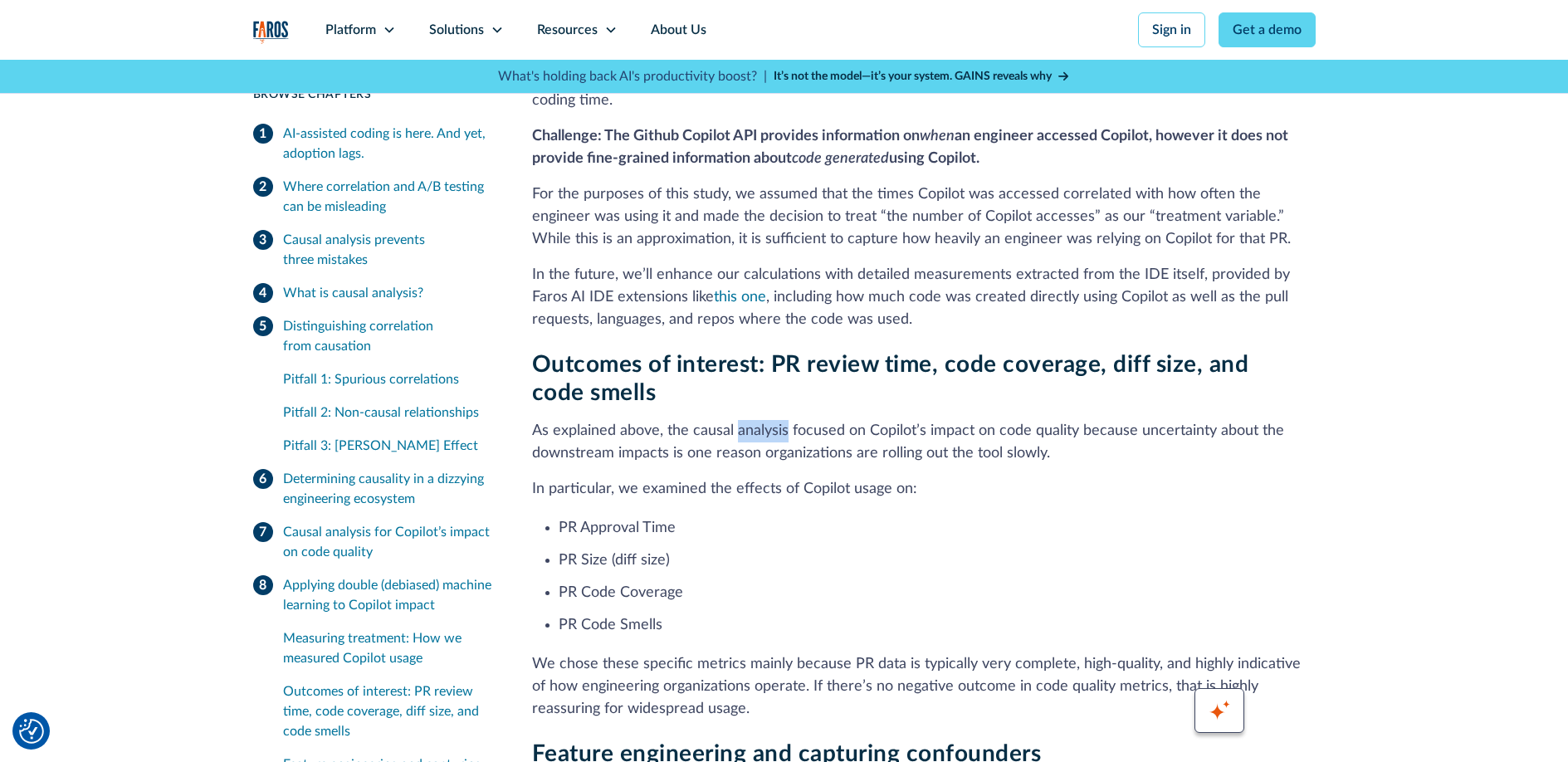 click on "As explained above, the causal analysis focused on Copilot’s impact on code quality because uncertainty about the downstream impacts is one reason organizations are rolling out the tool slowly." at bounding box center (924, 442) 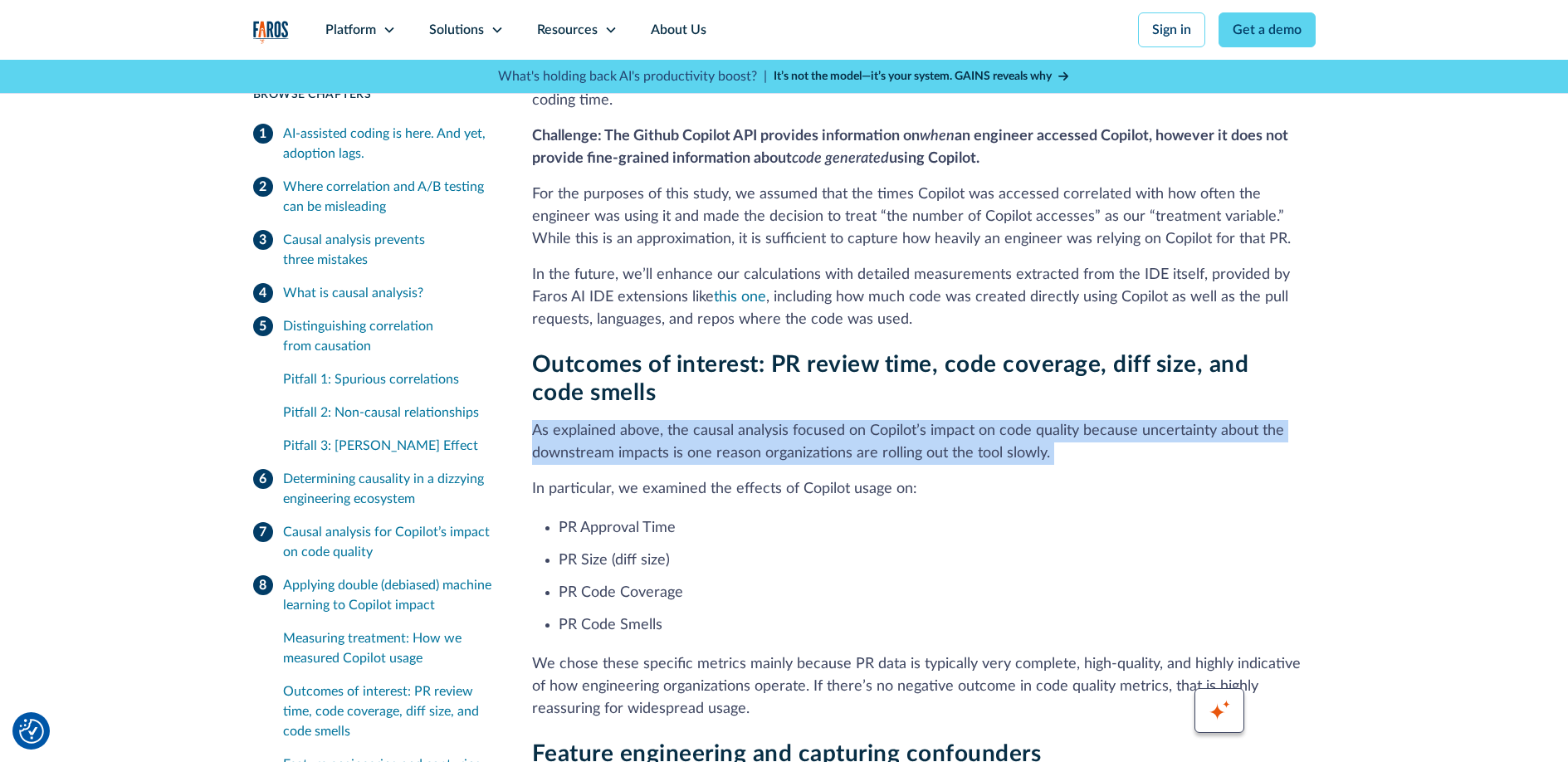 click on "As explained above, the causal analysis focused on Copilot’s impact on code quality because uncertainty about the downstream impacts is one reason organizations are rolling out the tool slowly." at bounding box center [924, 442] 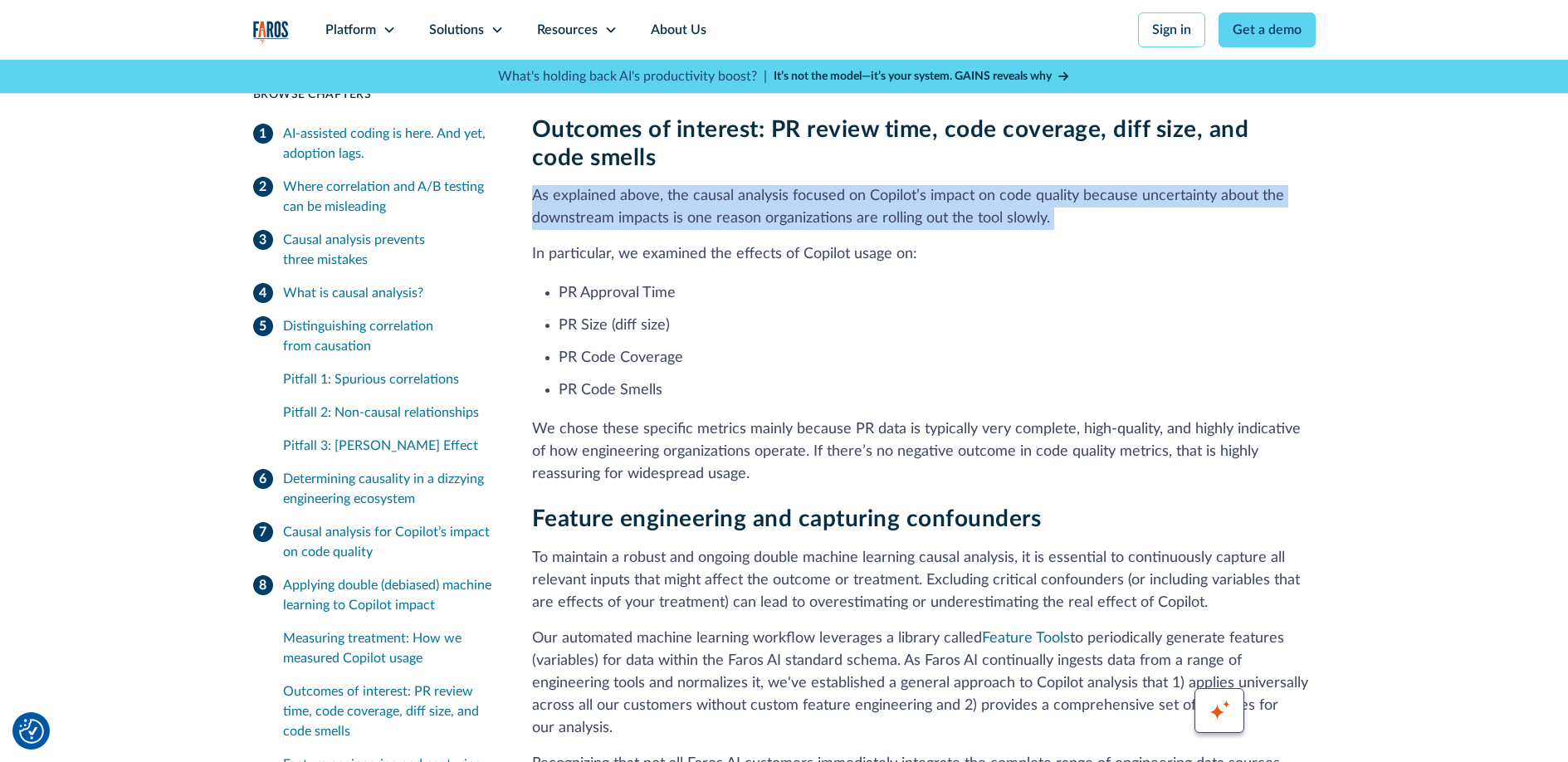scroll, scrollTop: 10222, scrollLeft: 0, axis: vertical 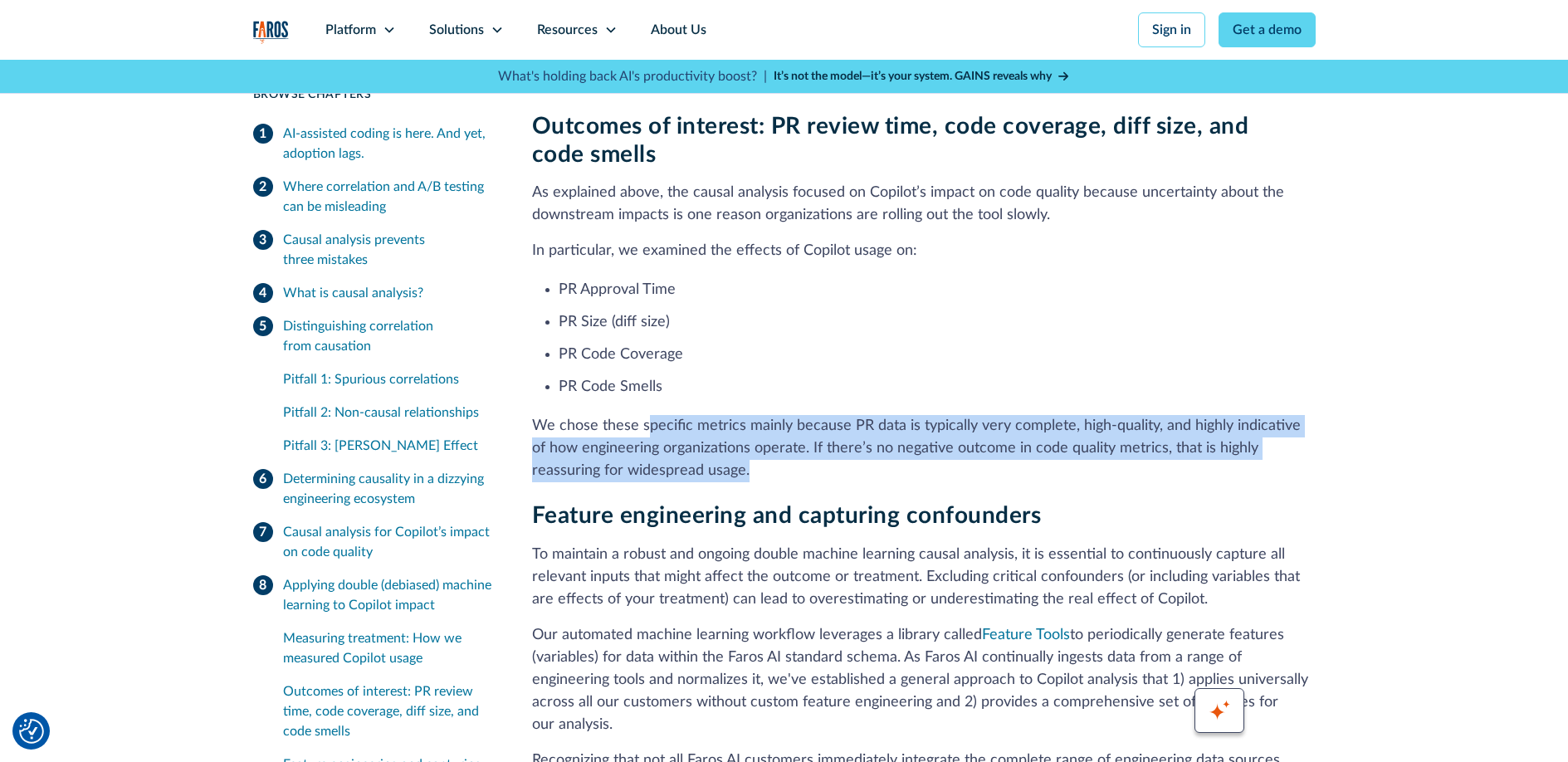 drag, startPoint x: 662, startPoint y: 293, endPoint x: 788, endPoint y: 334, distance: 132.50283 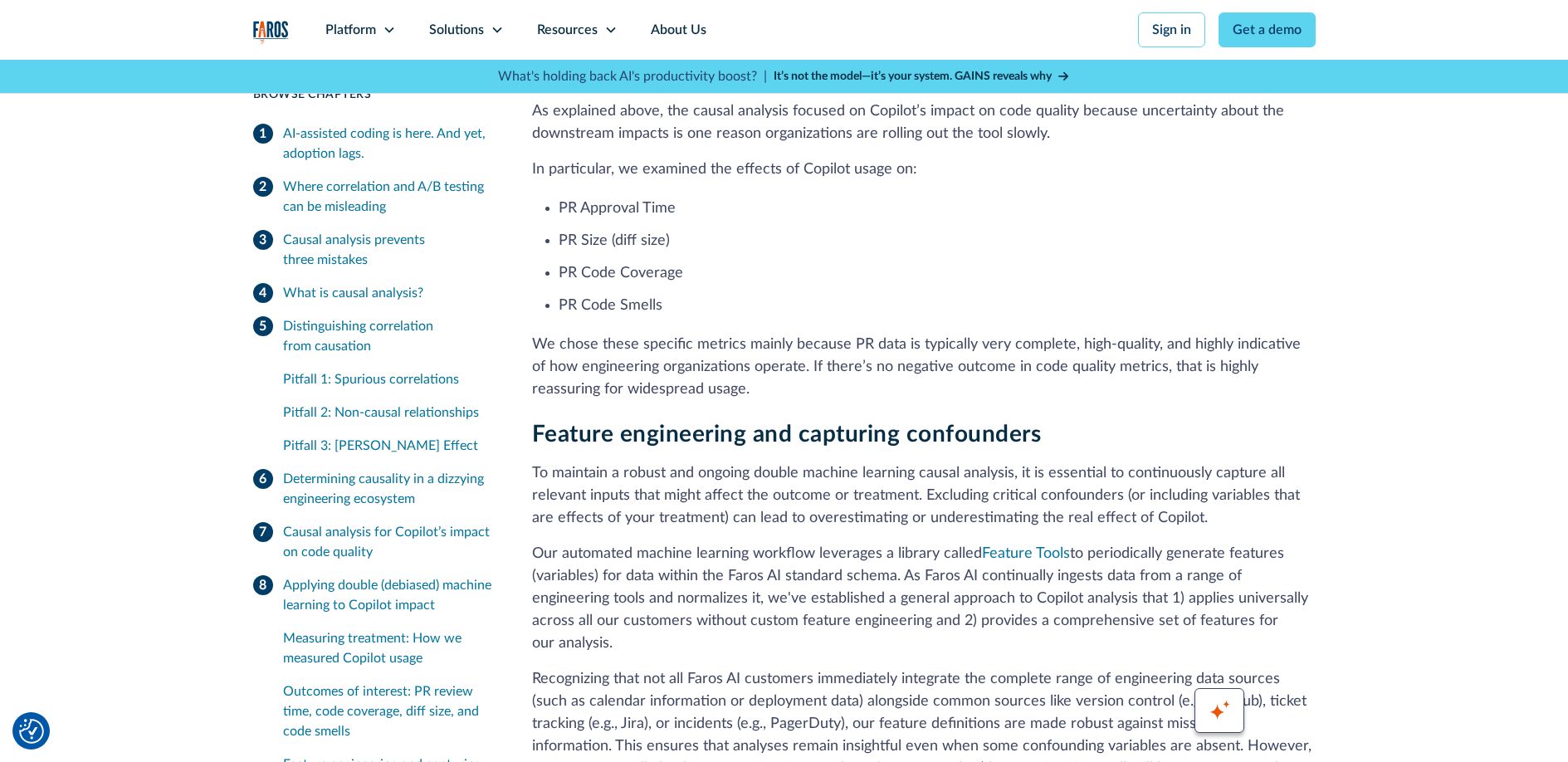 scroll, scrollTop: 10319, scrollLeft: 0, axis: vertical 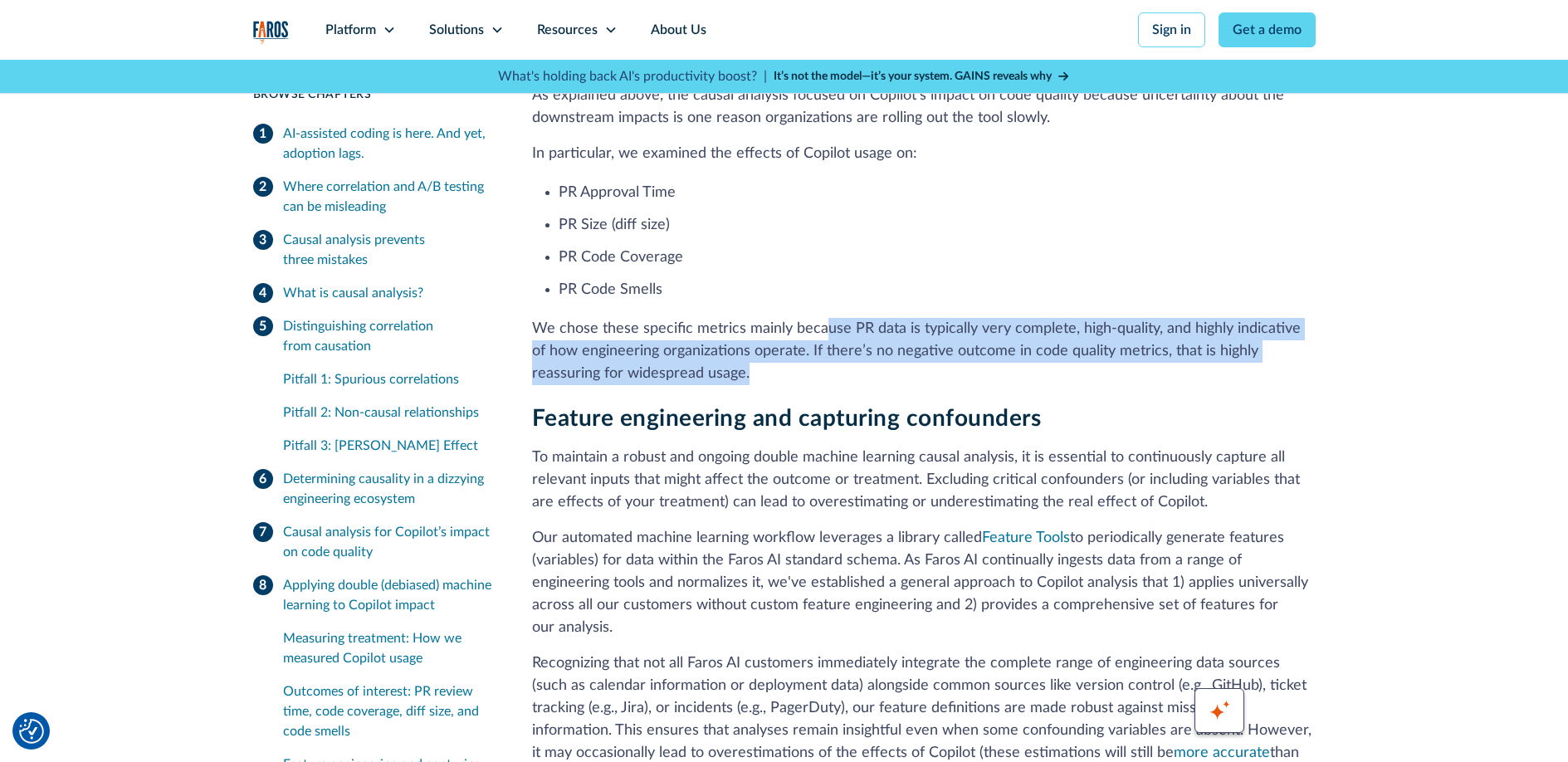 drag, startPoint x: 823, startPoint y: 200, endPoint x: 886, endPoint y: 247, distance: 78.60025 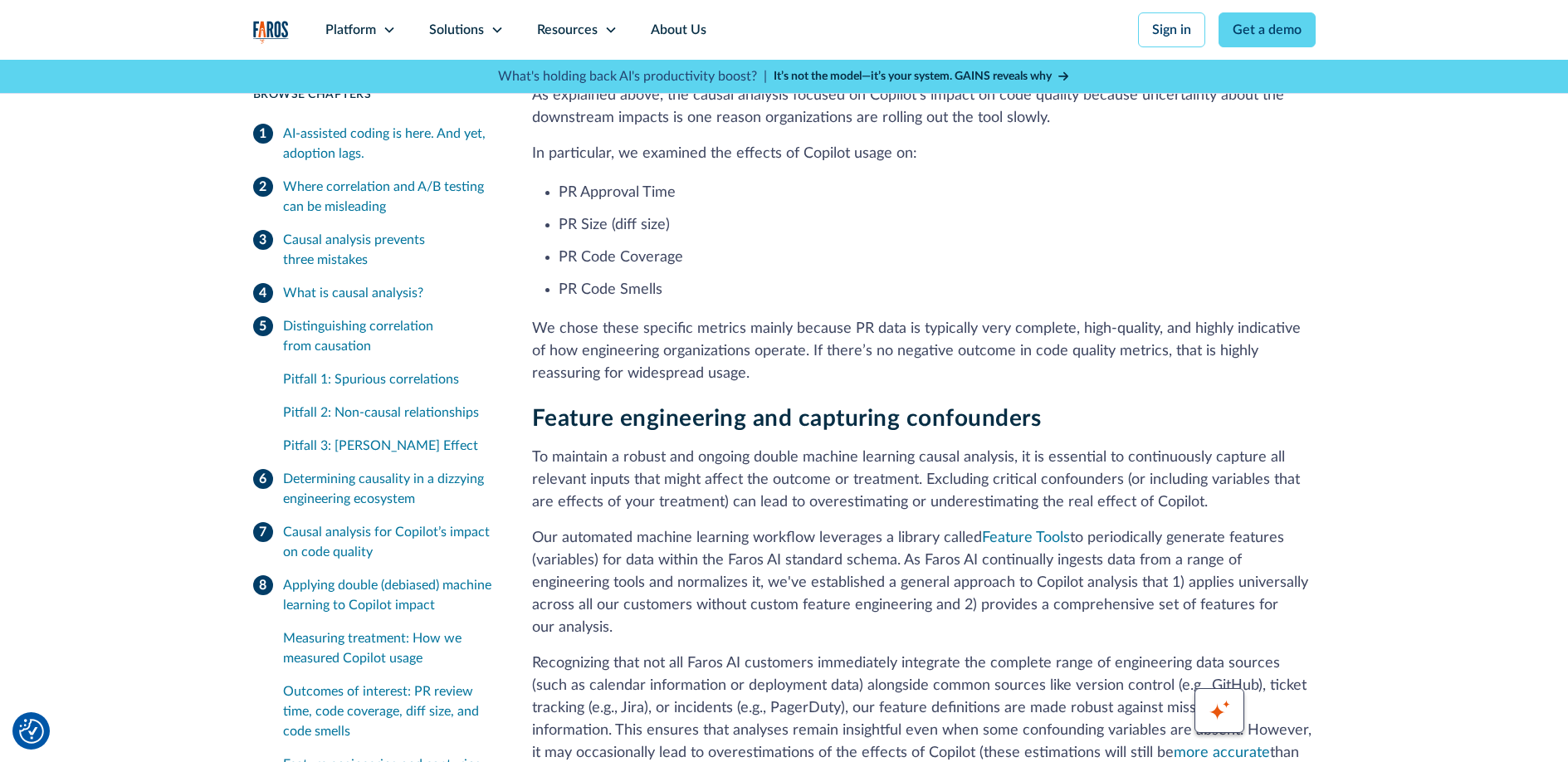 click on "We chose these specific metrics mainly because PR data is typically very complete, high-quality, and highly indicative of how engineering organizations operate. If there’s no negative outcome in code quality metrics, that is highly reassuring for widespread usage." at bounding box center (924, 351) 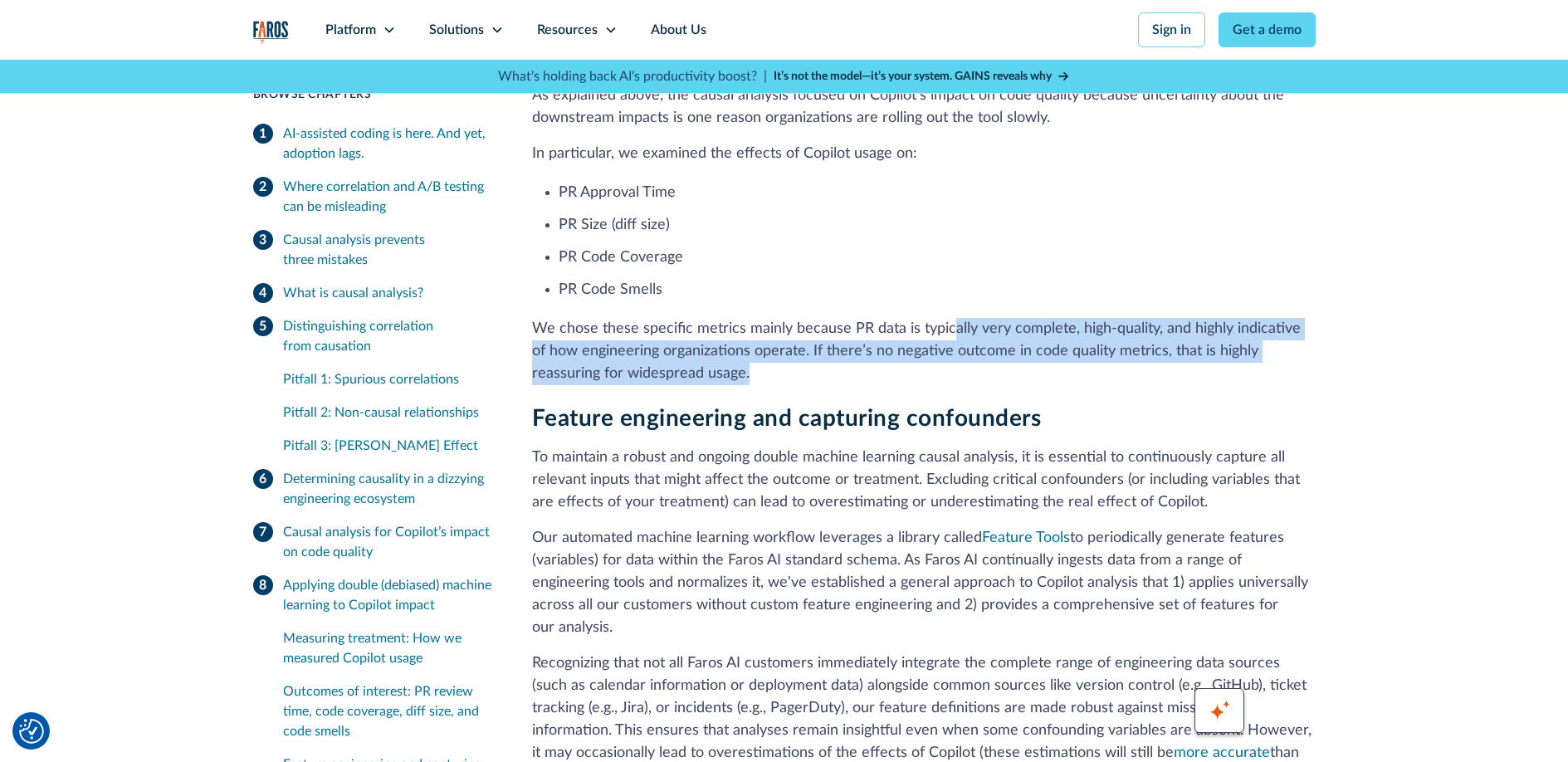 drag, startPoint x: 965, startPoint y: 217, endPoint x: 996, endPoint y: 249, distance: 44.553339 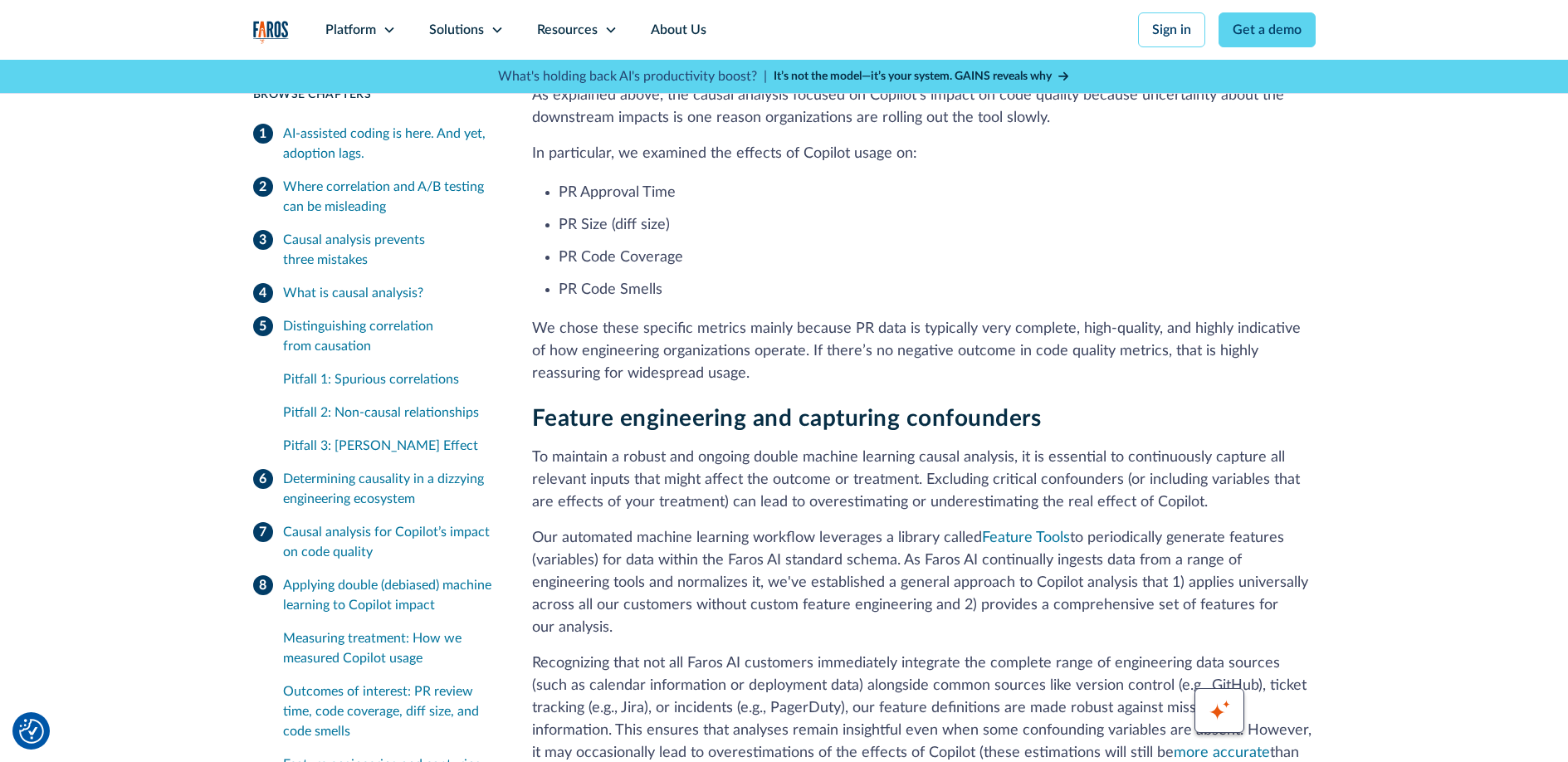 click on "We chose these specific metrics mainly because PR data is typically very complete, high-quality, and highly indicative of how engineering organizations operate. If there’s no negative outcome in code quality metrics, that is highly reassuring for widespread usage." at bounding box center (924, 351) 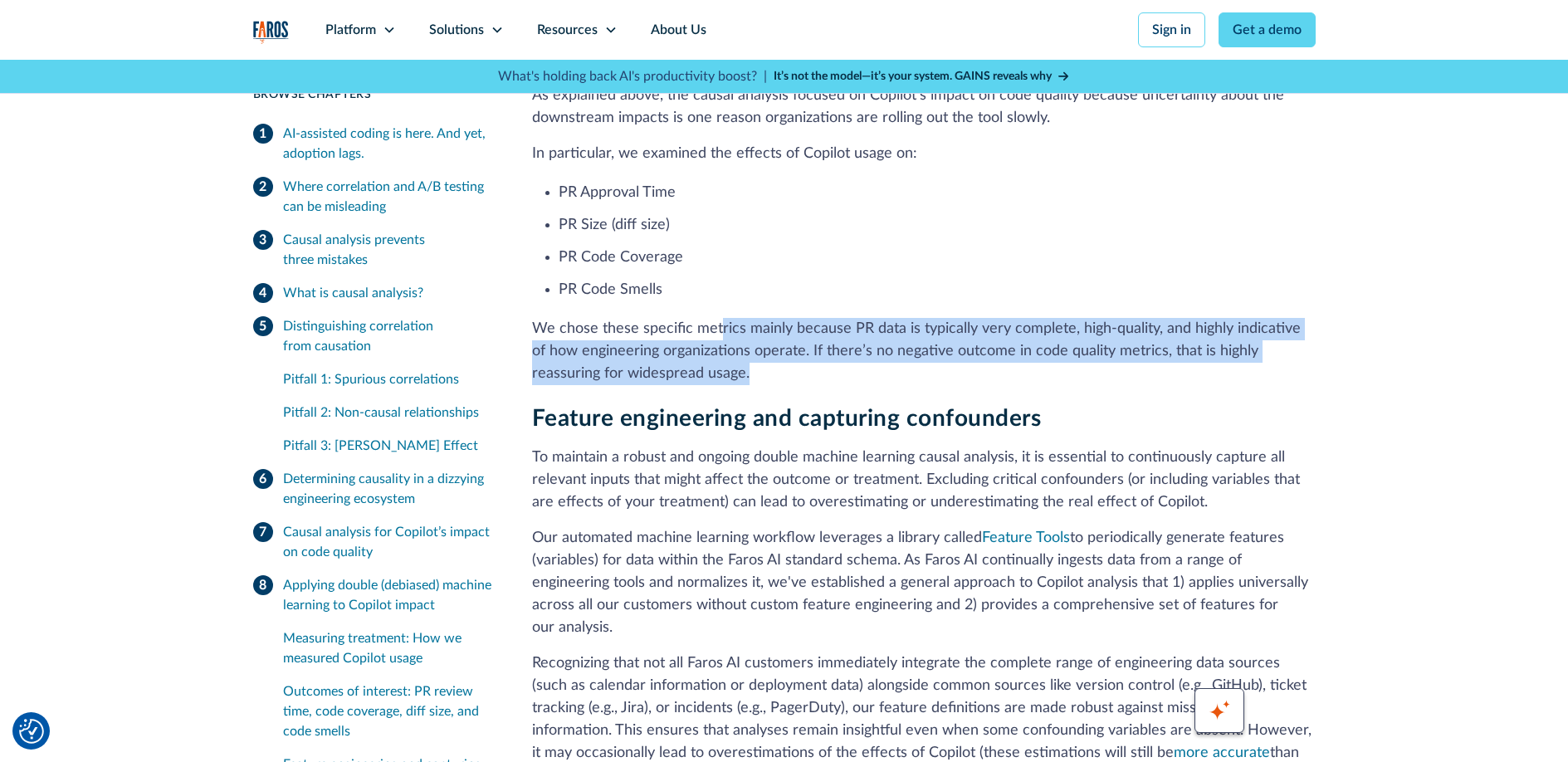 drag, startPoint x: 926, startPoint y: 245, endPoint x: 721, endPoint y: 208, distance: 208.31227 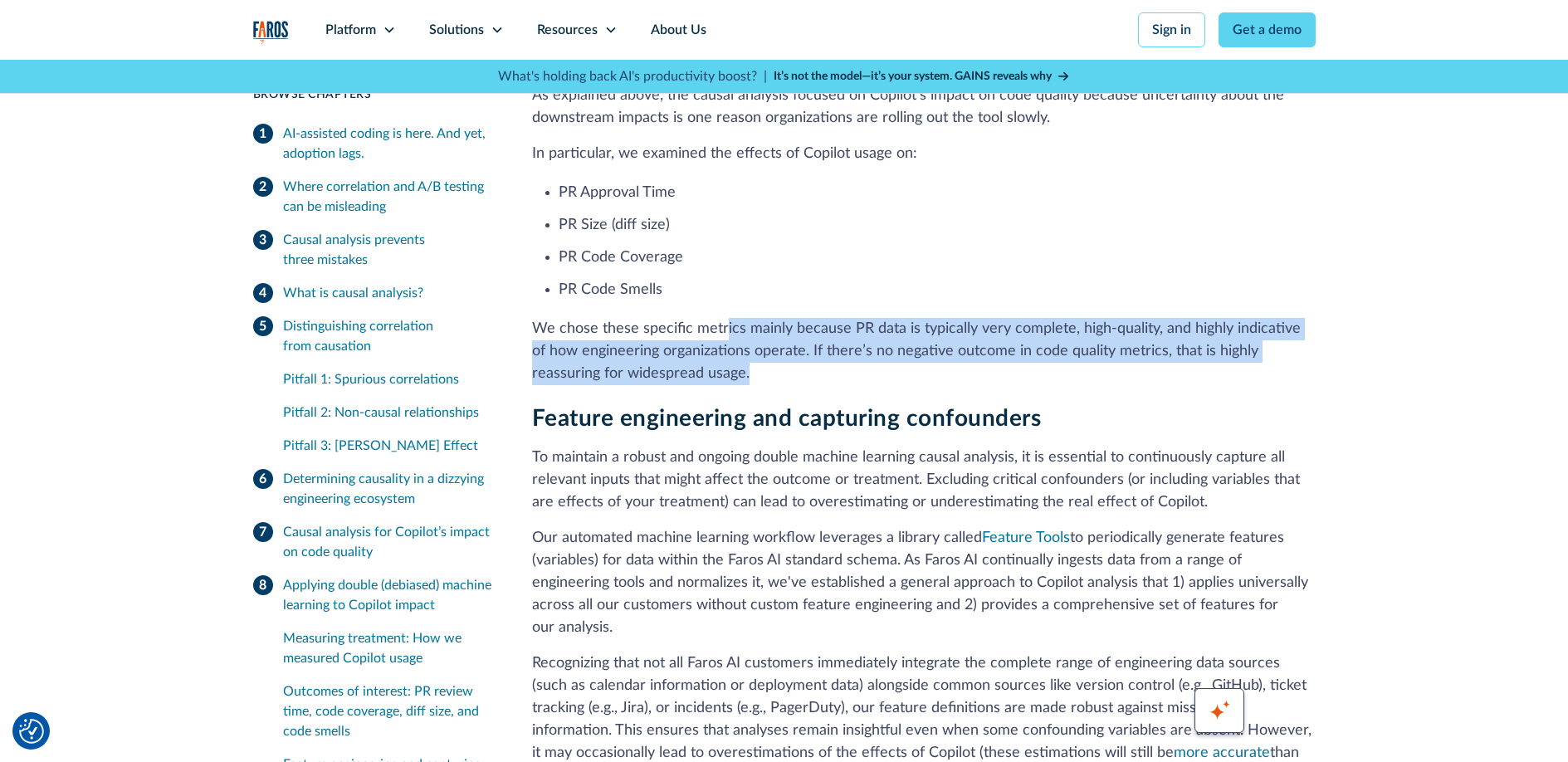 click on "We chose these specific metrics mainly because PR data is typically very complete, high-quality, and highly indicative of how engineering organizations operate. If there’s no negative outcome in code quality metrics, that is highly reassuring for widespread usage." at bounding box center (924, 351) 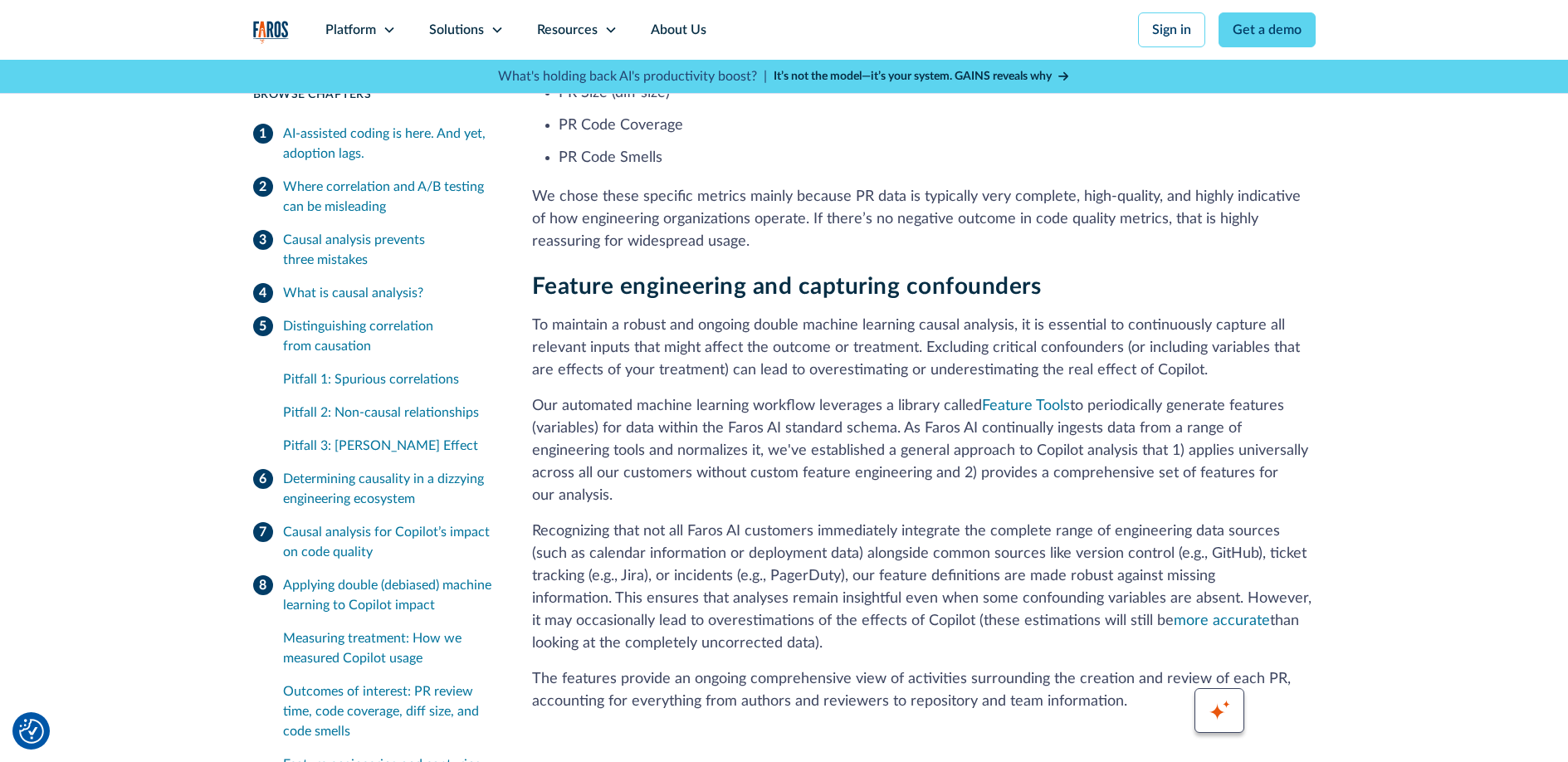 scroll, scrollTop: 10452, scrollLeft: 0, axis: vertical 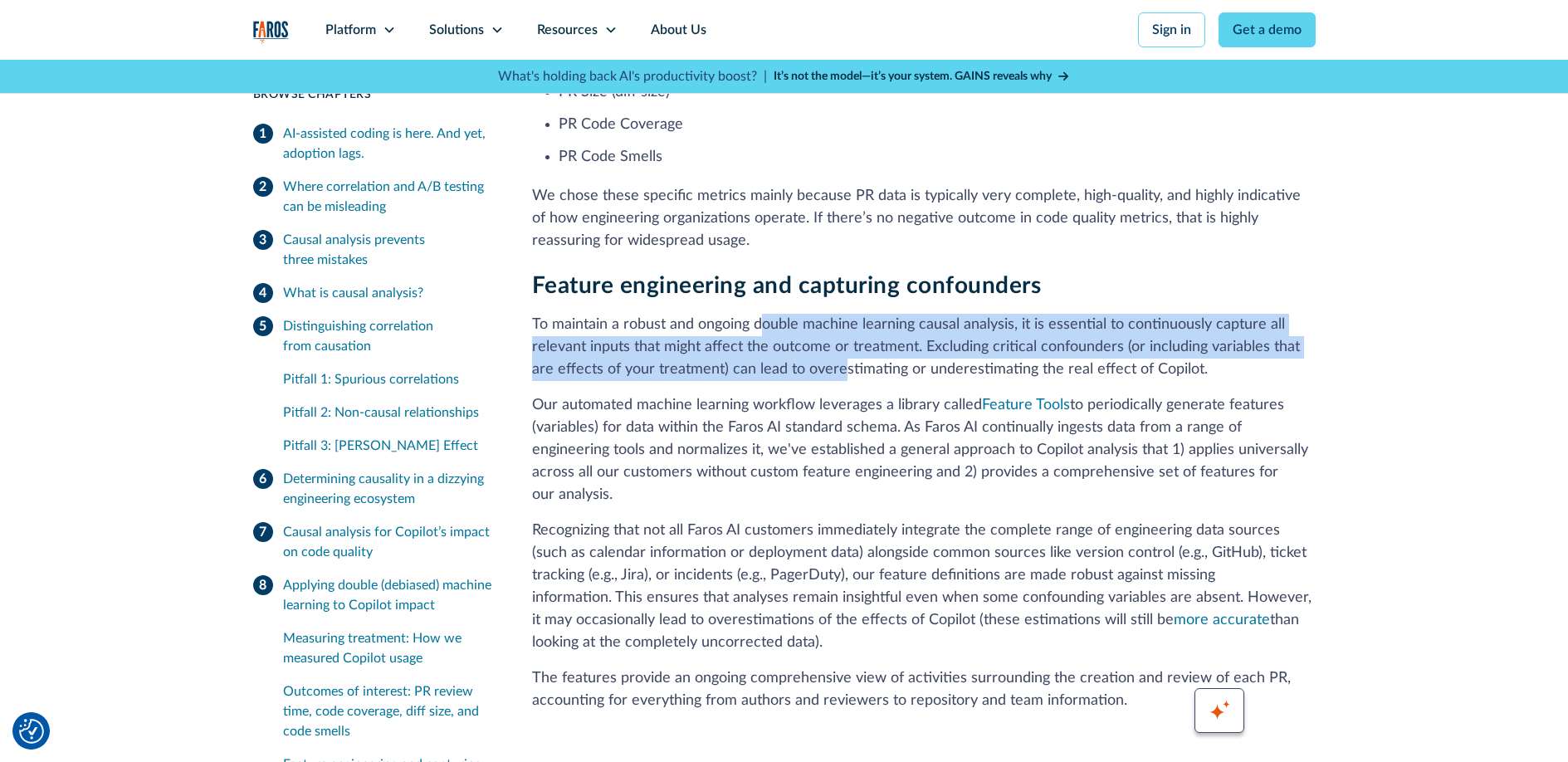 drag, startPoint x: 761, startPoint y: 195, endPoint x: 842, endPoint y: 235, distance: 90.338253 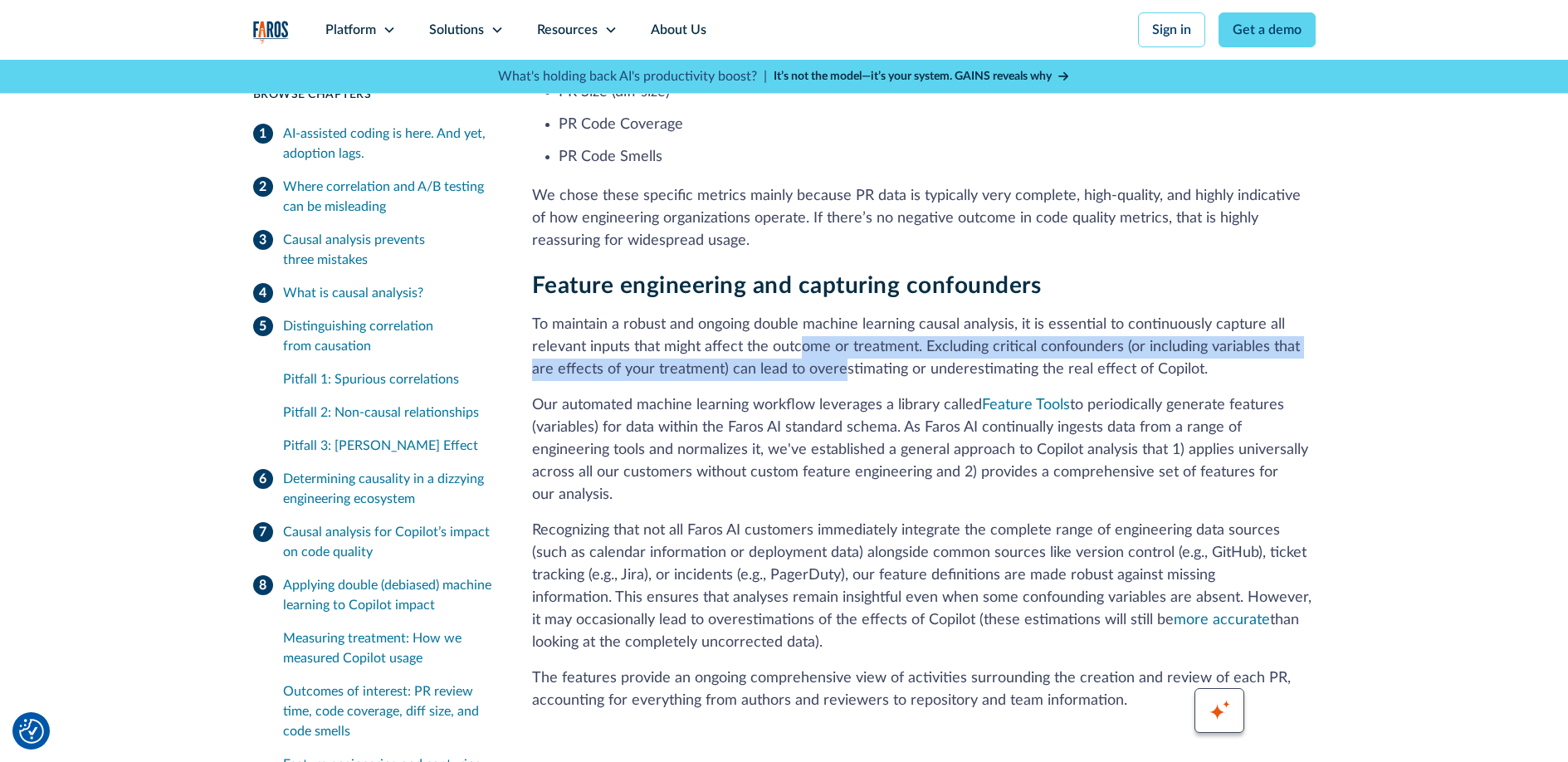 drag, startPoint x: 842, startPoint y: 235, endPoint x: 797, endPoint y: 208, distance: 52.47857 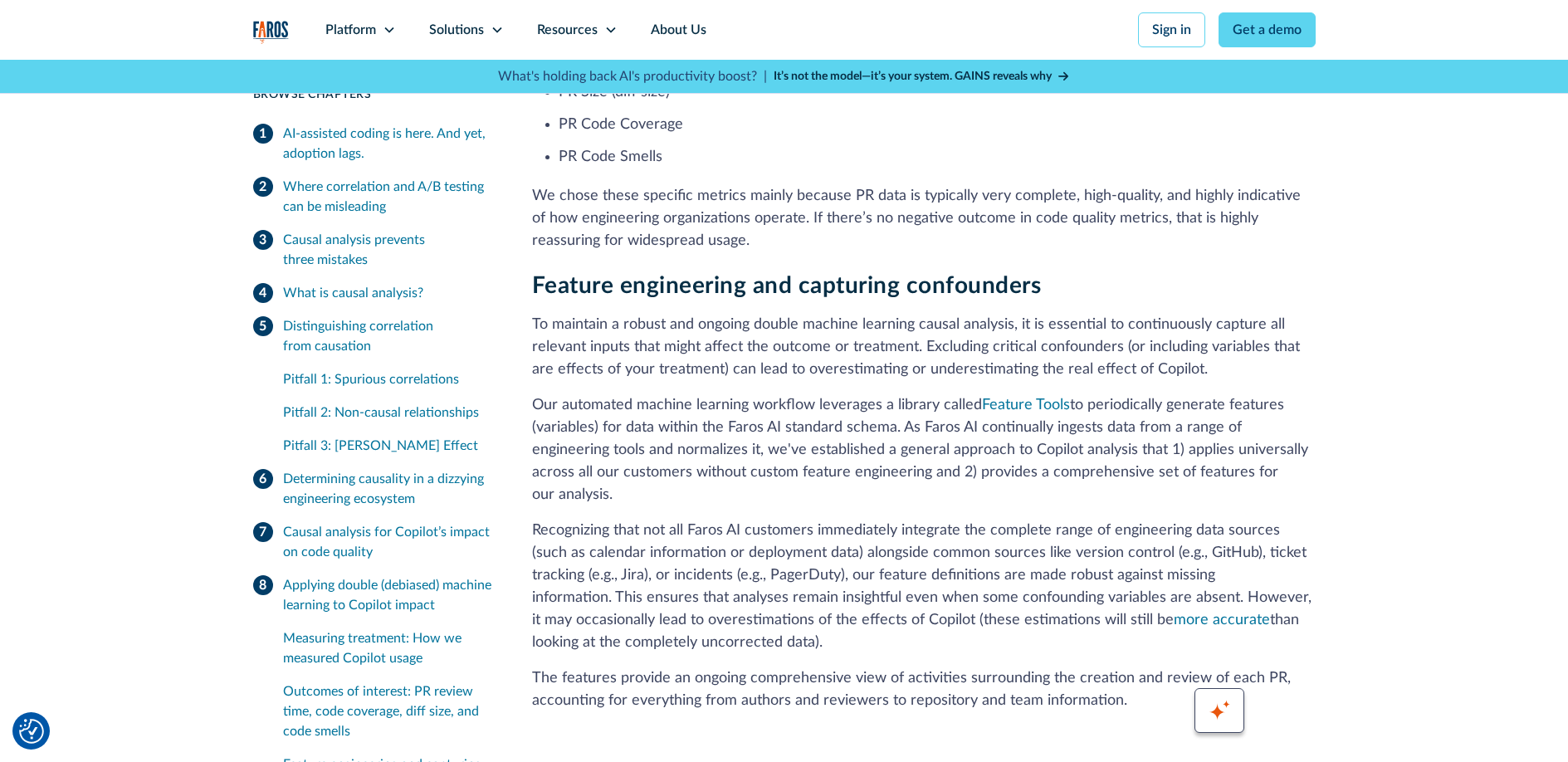 click on "To maintain a robust and ongoing double machine learning causal analysis, it is essential to continuously capture all relevant inputs that might affect the outcome or treatment. Excluding critical confounders (or including variables that are effects of your treatment) can lead to overestimating or underestimating the real effect of Copilot." at bounding box center (924, 347) 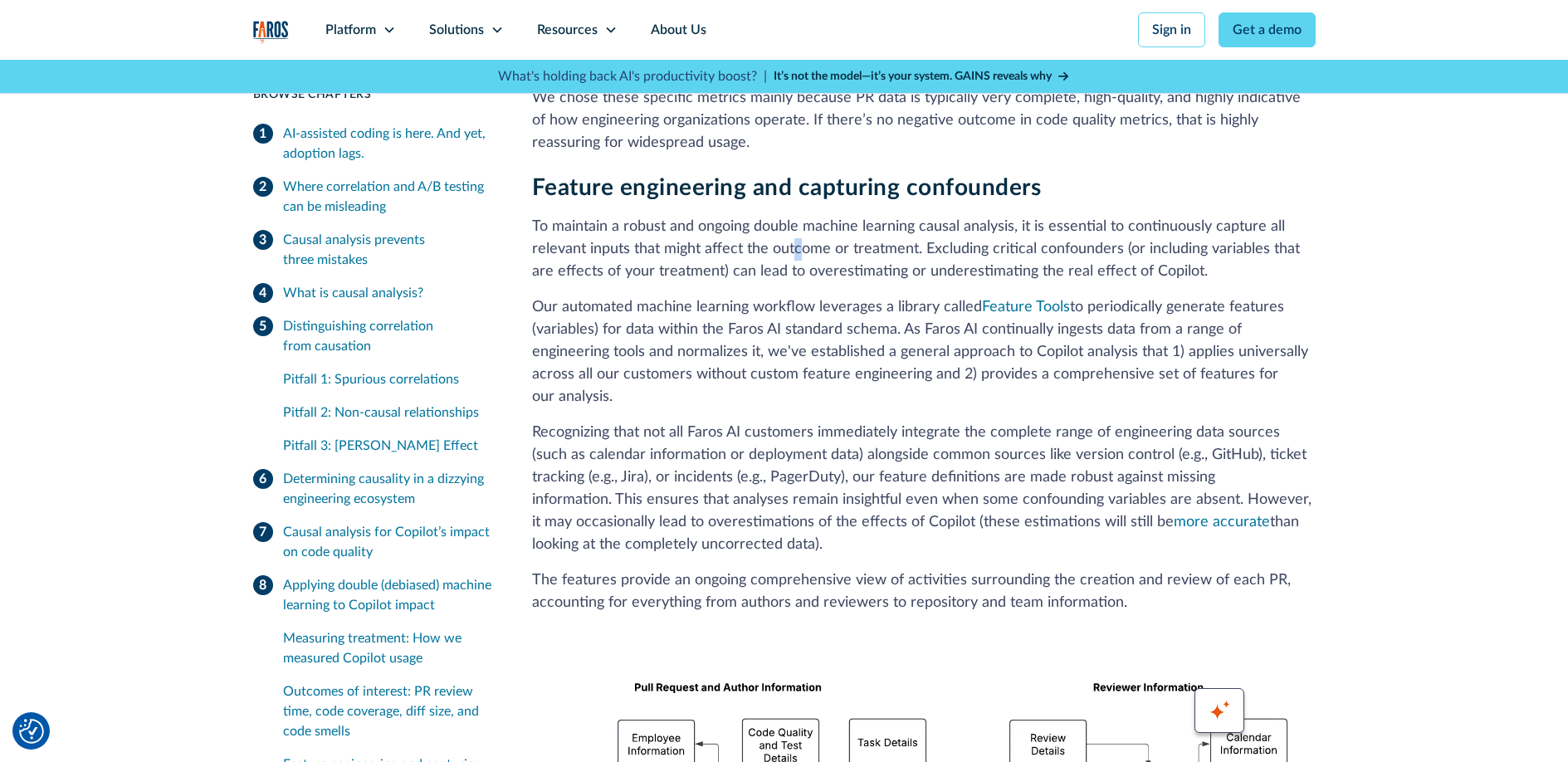 scroll, scrollTop: 10554, scrollLeft: 0, axis: vertical 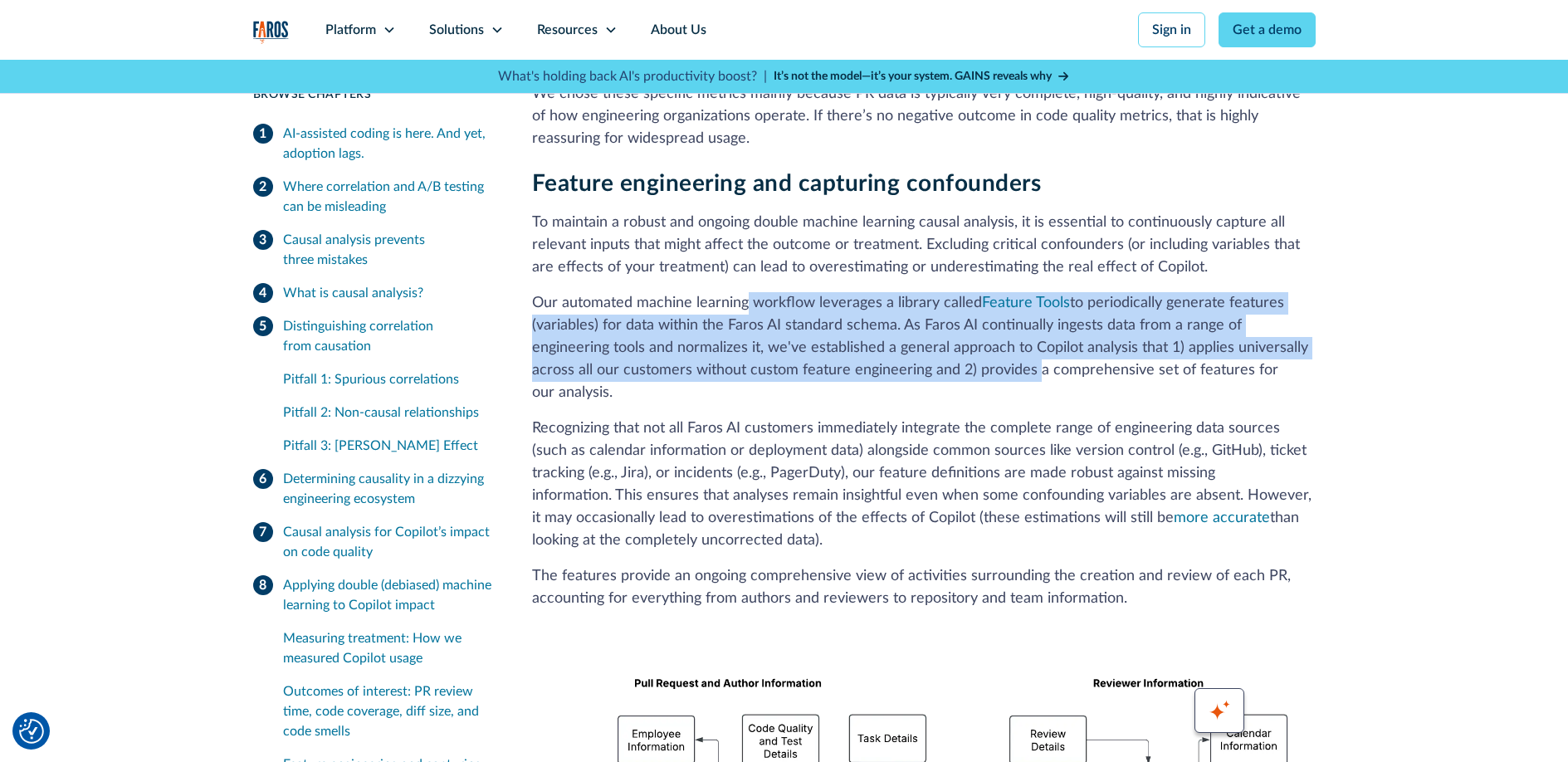 drag, startPoint x: 745, startPoint y: 176, endPoint x: 945, endPoint y: 242, distance: 210.60864 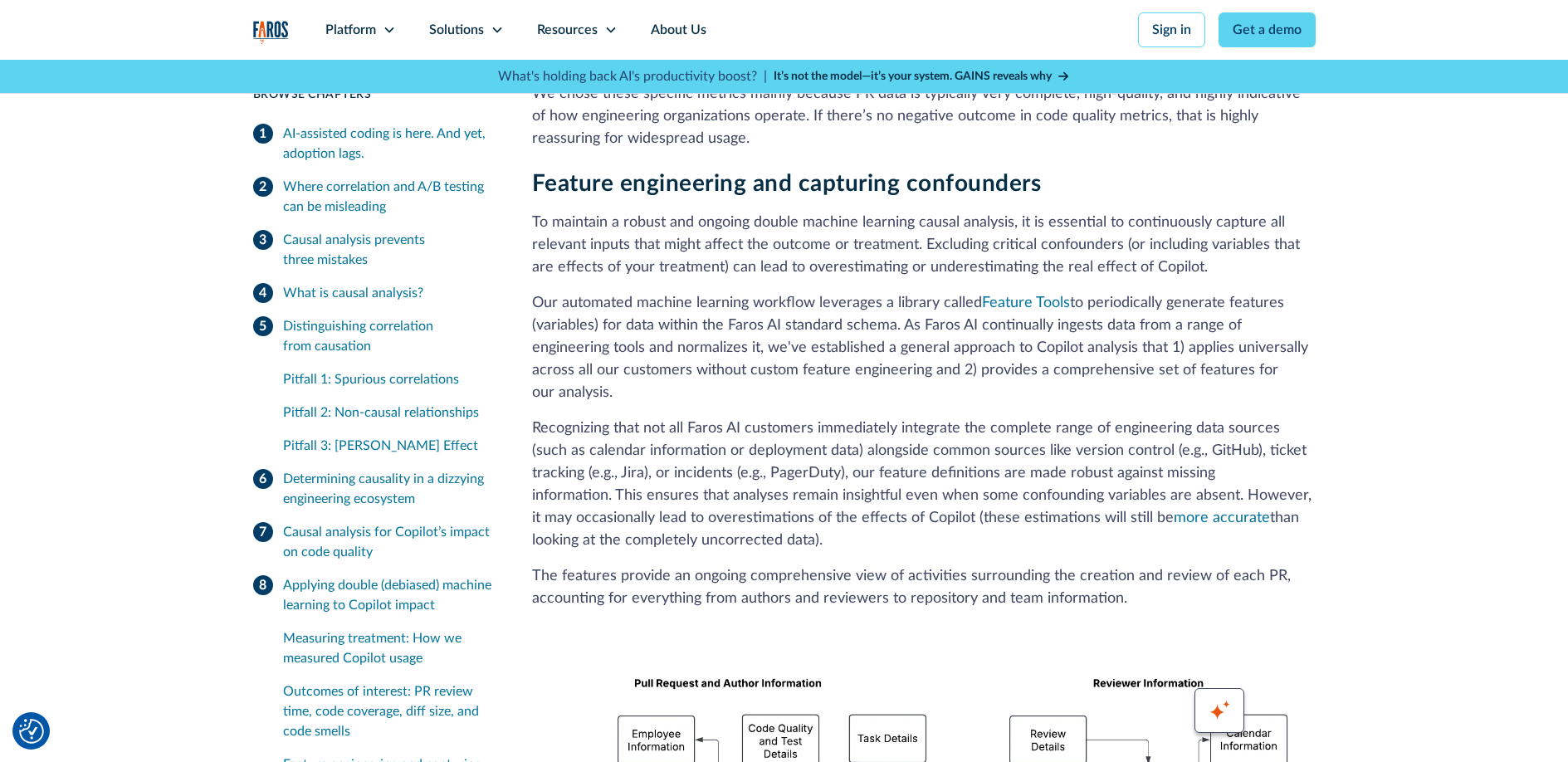 click on "Our automated machine learning workflow leverages a library called  Feature Tools  to periodically generate features (variables) for data within the Faros AI standard schema. As Faros AI continually ingests data from a range of engineering tools and normalizes it, we've established a general approach to Copilot analysis that 1) applies universally across all our customers without custom feature engineering and 2) provides a comprehensive set of features for our analysis." at bounding box center [924, 348] 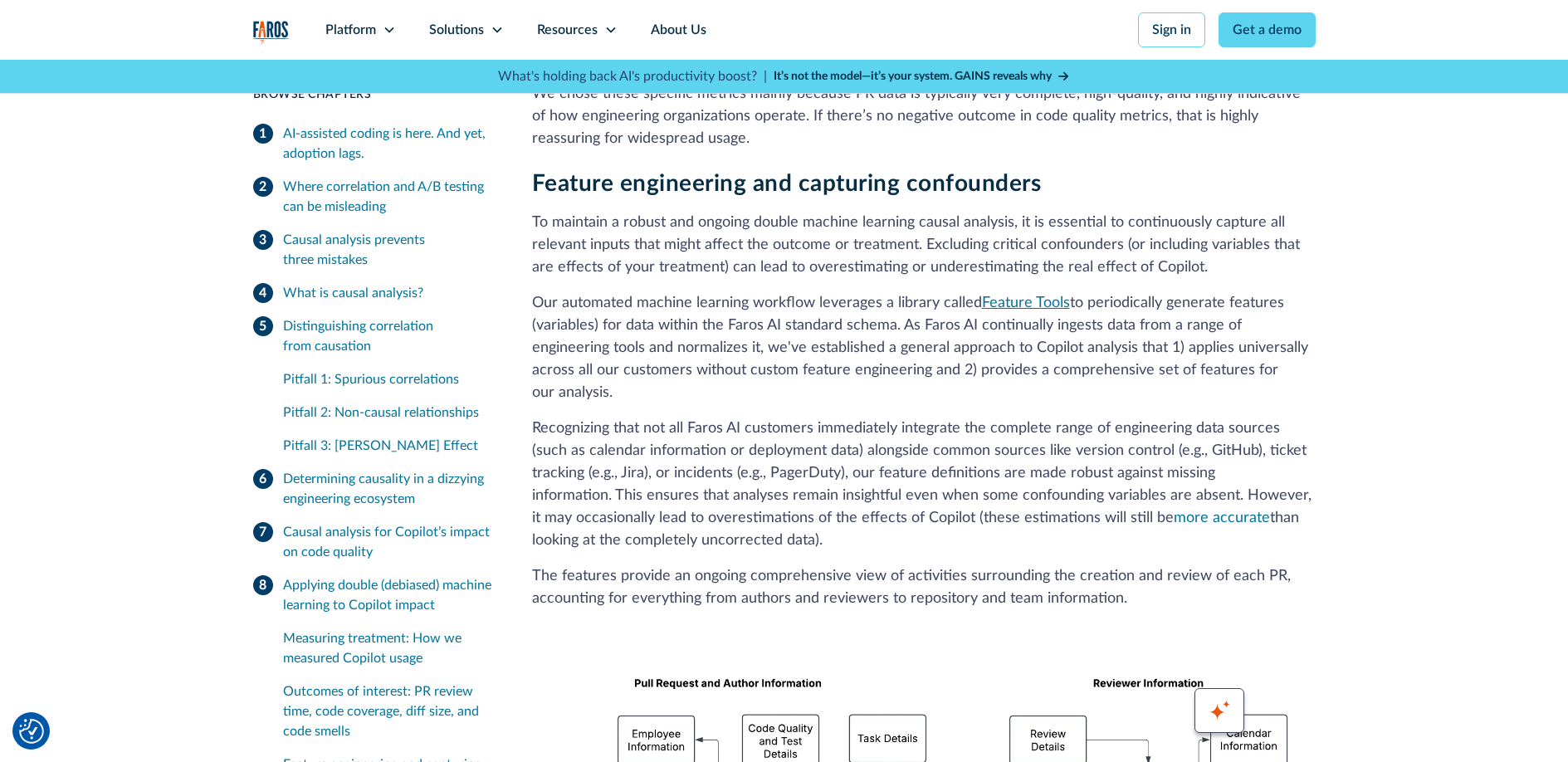 click on "Feature Tools" at bounding box center [1026, 303] 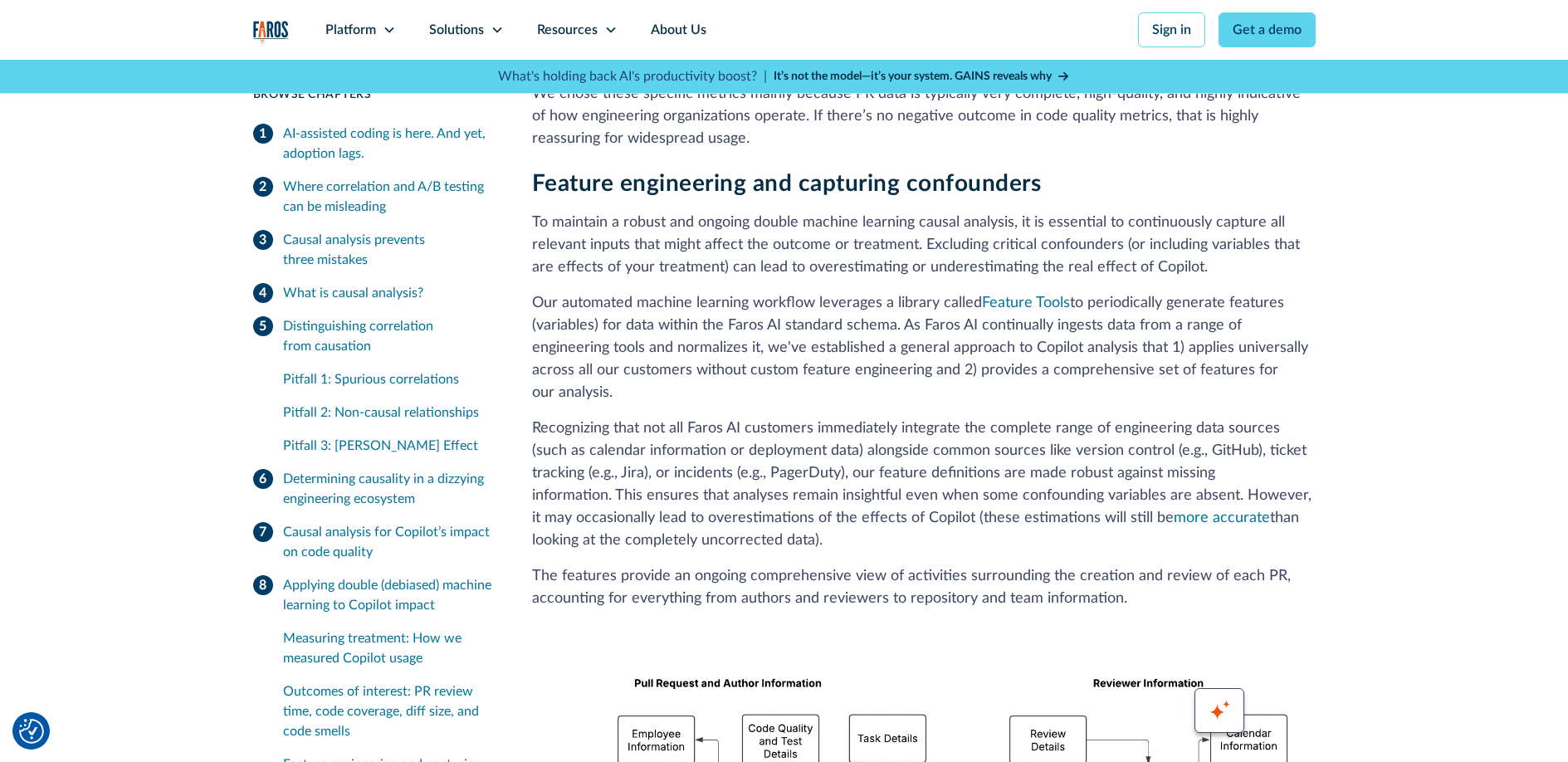 click on "Recognizing that not all Faros AI customers immediately integrate the complete range of engineering data sources (such as calendar information or deployment data) alongside common sources like version control (e.g., GitHub), ticket tracking (e.g., Jira), or incidents (e.g., PagerDuty), our feature definitions are made robust against missing information. This ensures that analyses remain insightful even when some confounding variables are absent. However, it may occasionally lead to overestimations of the effects of Copilot (these estimations will still be  more accurate  than looking at the completely uncorrected data)." at bounding box center [924, 485] 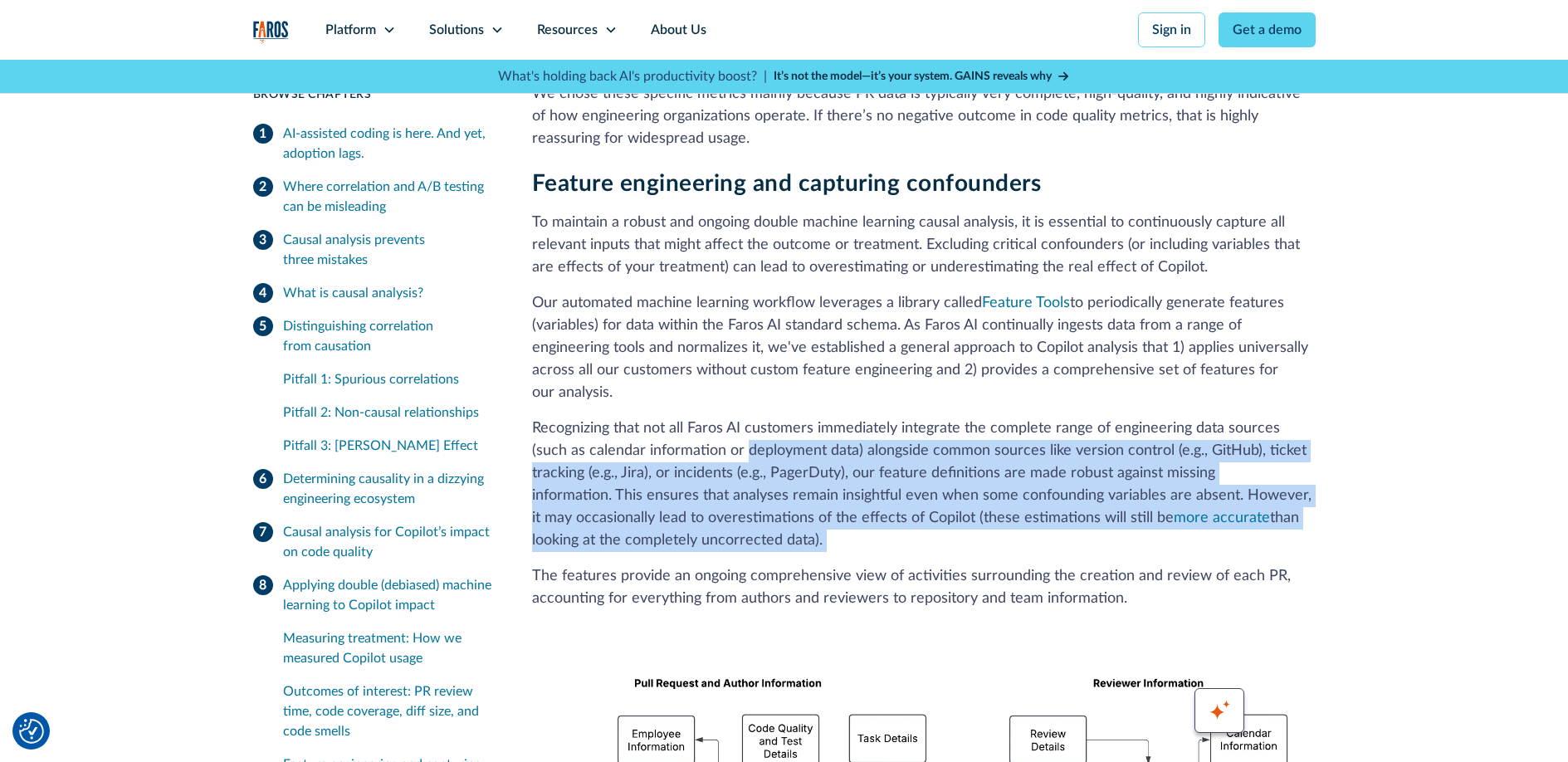 drag, startPoint x: 724, startPoint y: 291, endPoint x: 978, endPoint y: 383, distance: 270.14811 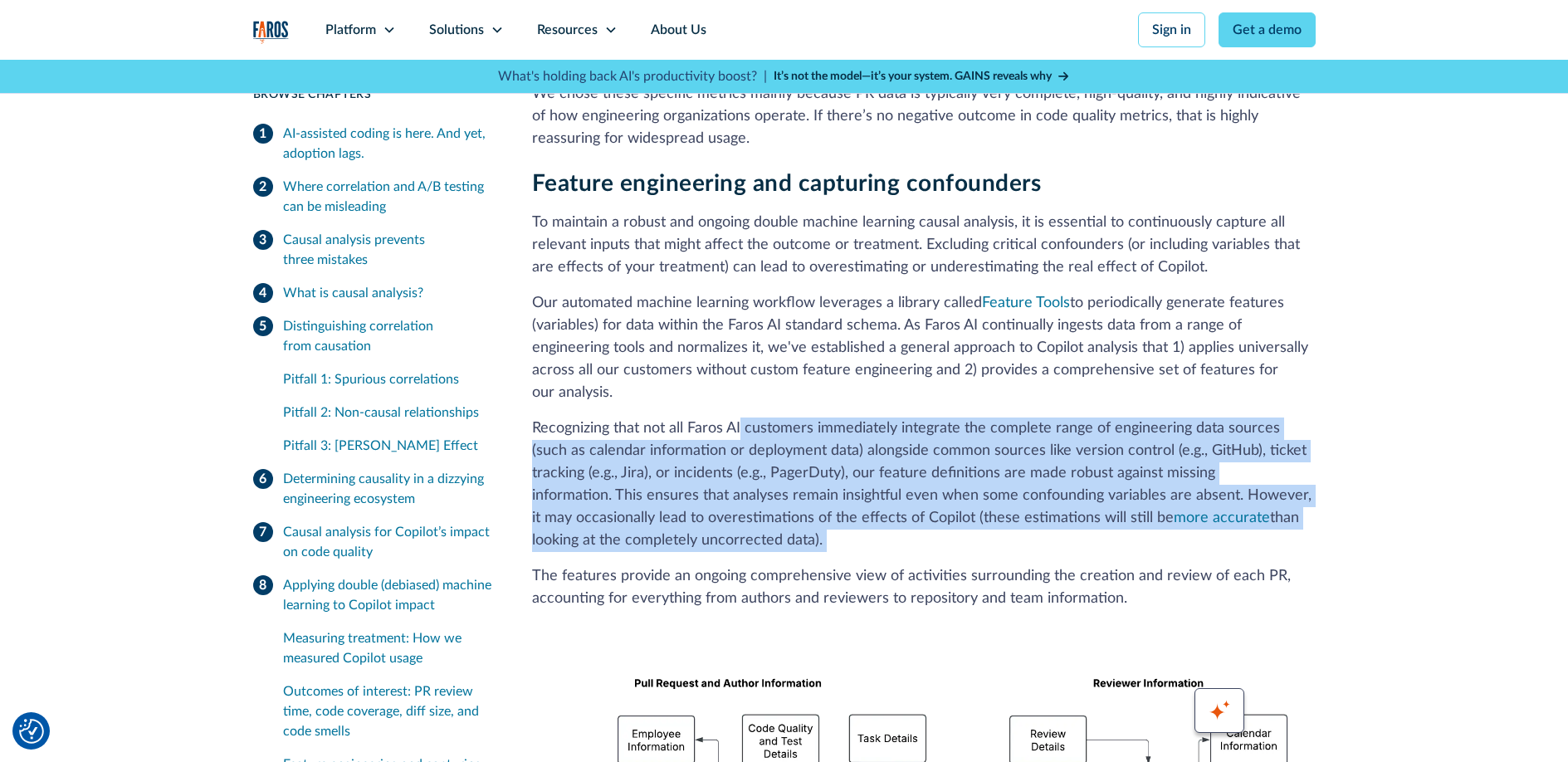 drag, startPoint x: 946, startPoint y: 377, endPoint x: 739, endPoint y: 280, distance: 228.60009 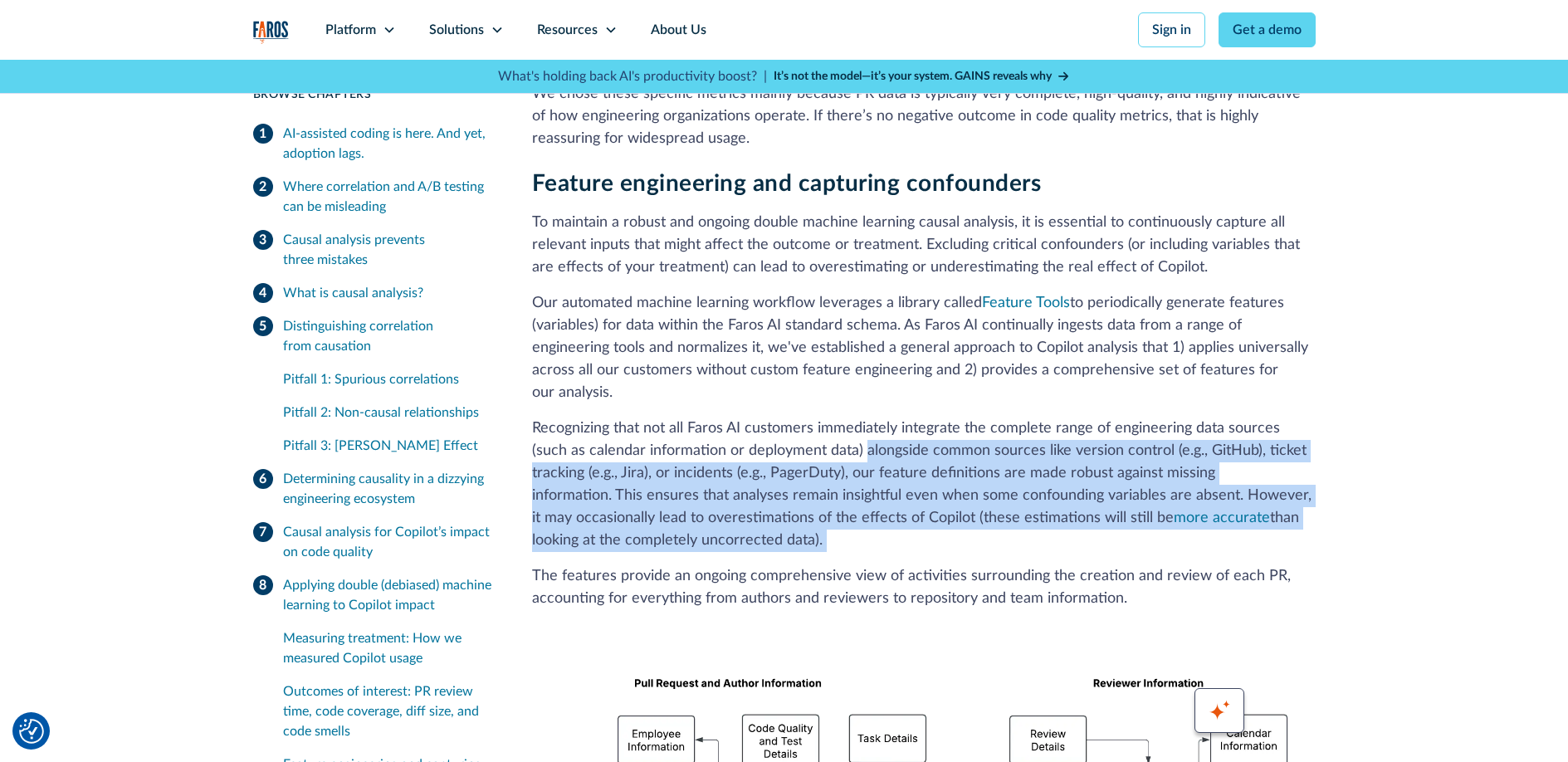 drag, startPoint x: 983, startPoint y: 390, endPoint x: 862, endPoint y: 292, distance: 155.70806 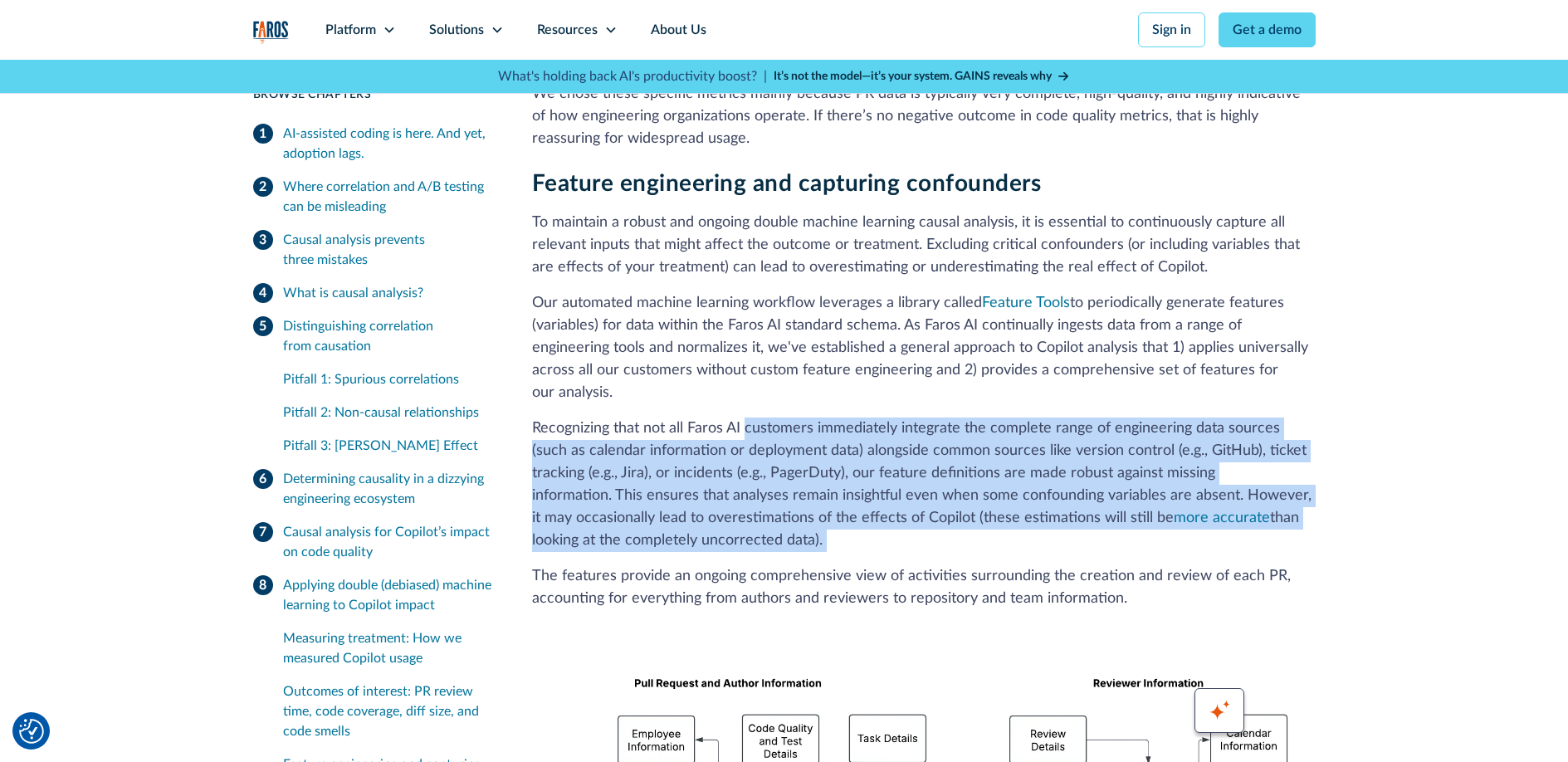 drag, startPoint x: 762, startPoint y: 272, endPoint x: 945, endPoint y: 392, distance: 218.83555 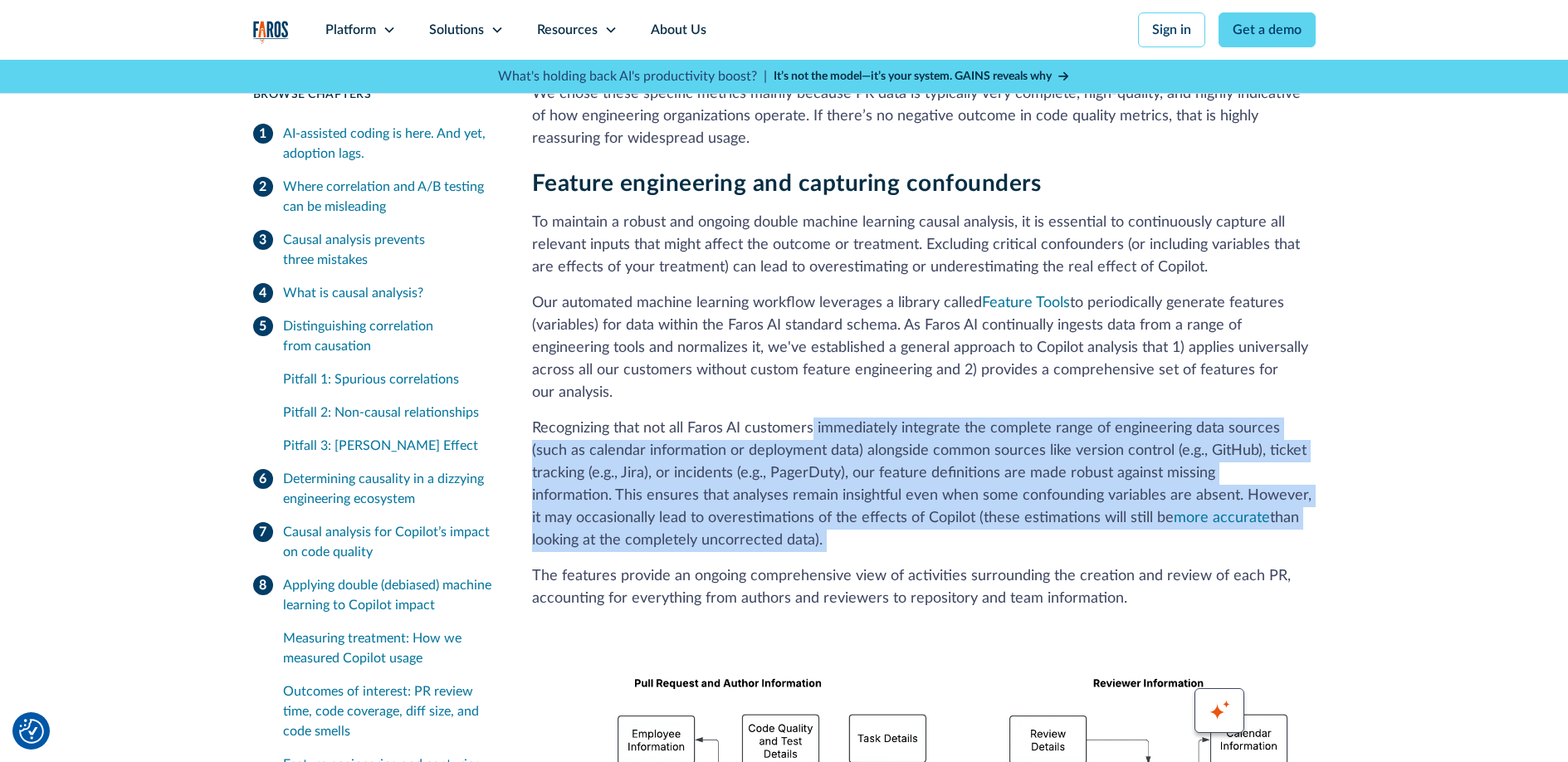 drag, startPoint x: 901, startPoint y: 354, endPoint x: 810, endPoint y: 300, distance: 105.81588 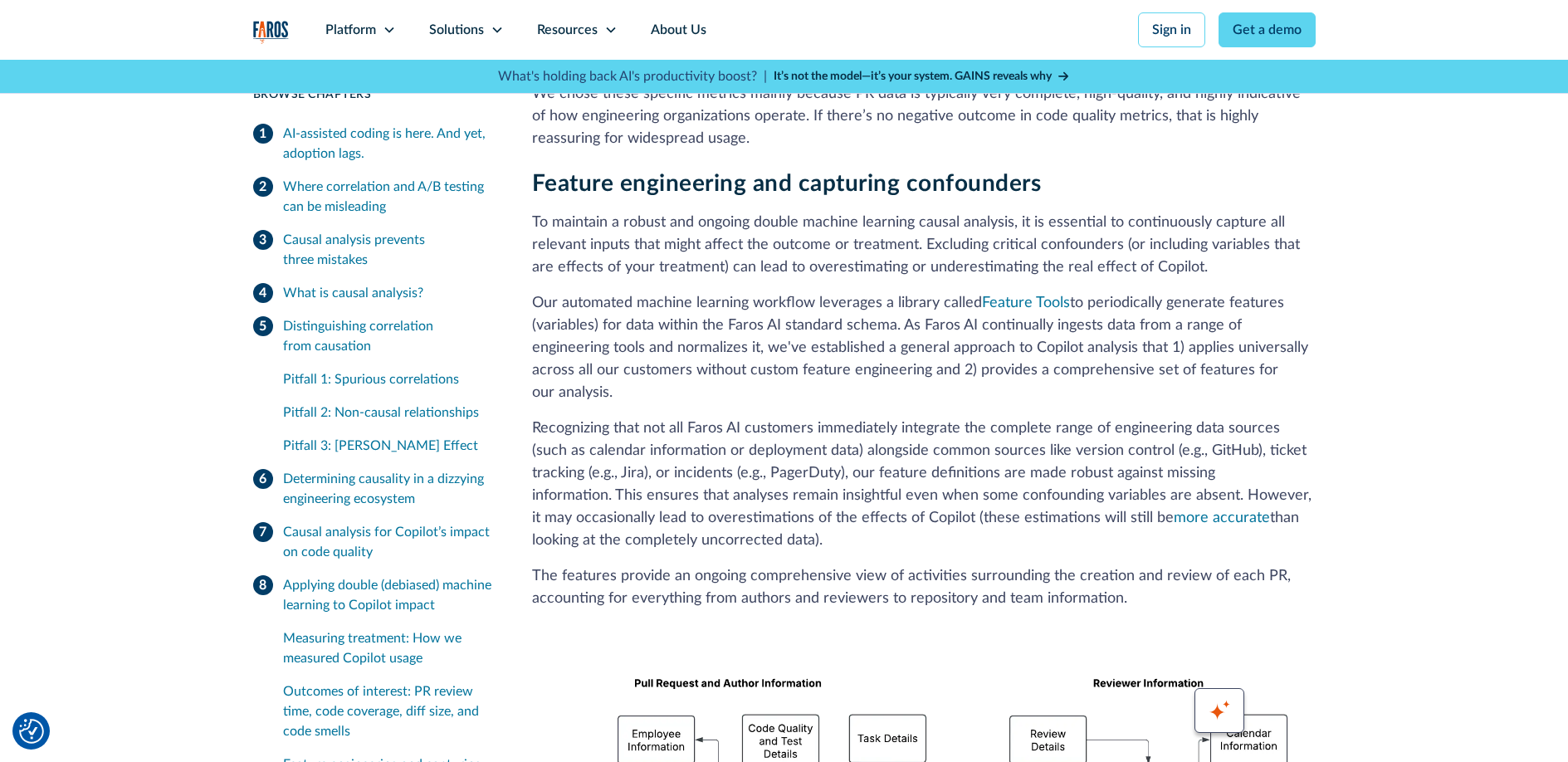 click on "Recognizing that not all Faros AI customers immediately integrate the complete range of engineering data sources (such as calendar information or deployment data) alongside common sources like version control (e.g., GitHub), ticket tracking (e.g., Jira), or incidents (e.g., PagerDuty), our feature definitions are made robust against missing information. This ensures that analyses remain insightful even when some confounding variables are absent. However, it may occasionally lead to overestimations of the effects of Copilot (these estimations will still be  more accurate  than looking at the completely uncorrected data)." at bounding box center [924, 485] 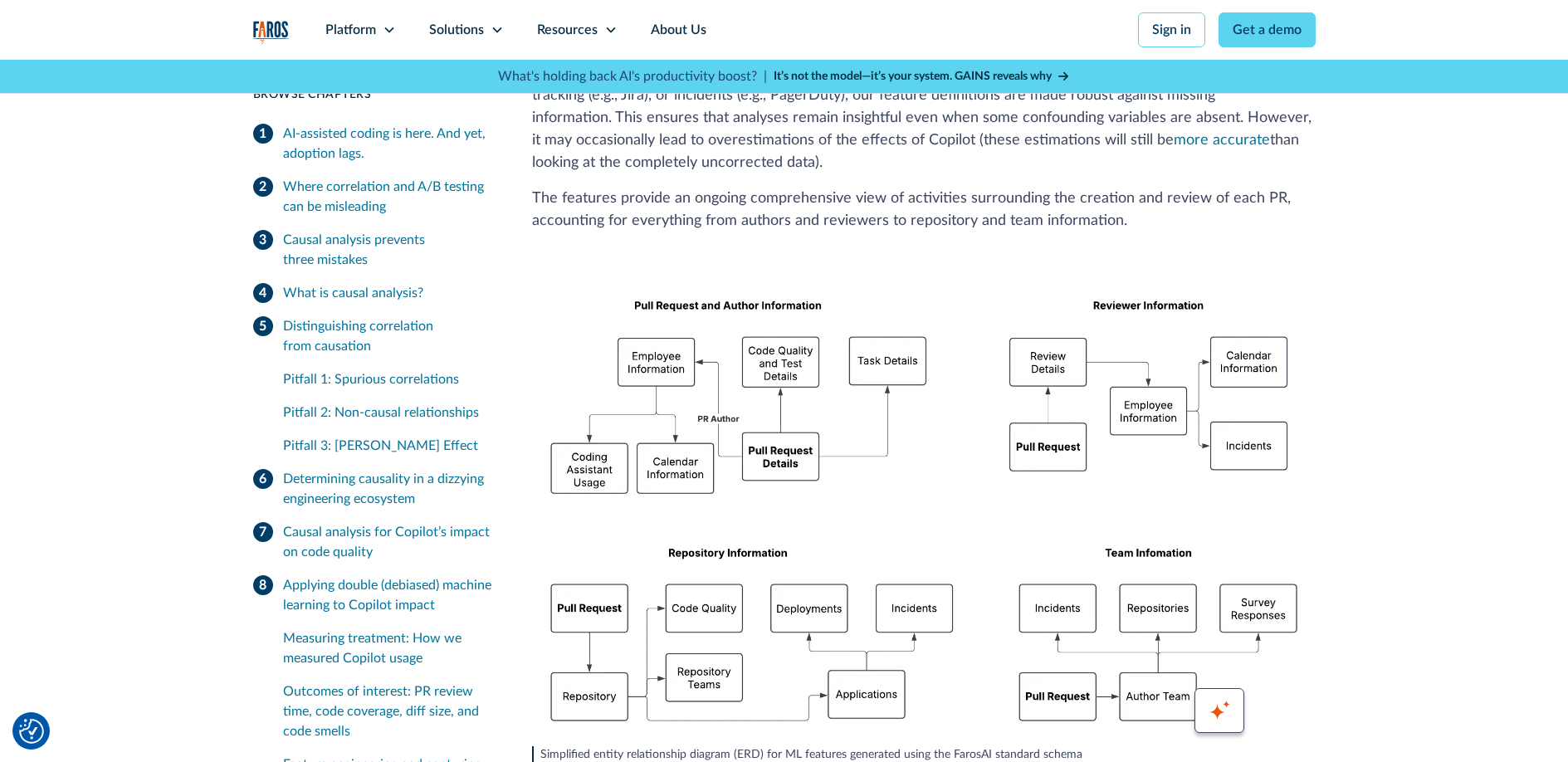scroll, scrollTop: 10797, scrollLeft: 0, axis: vertical 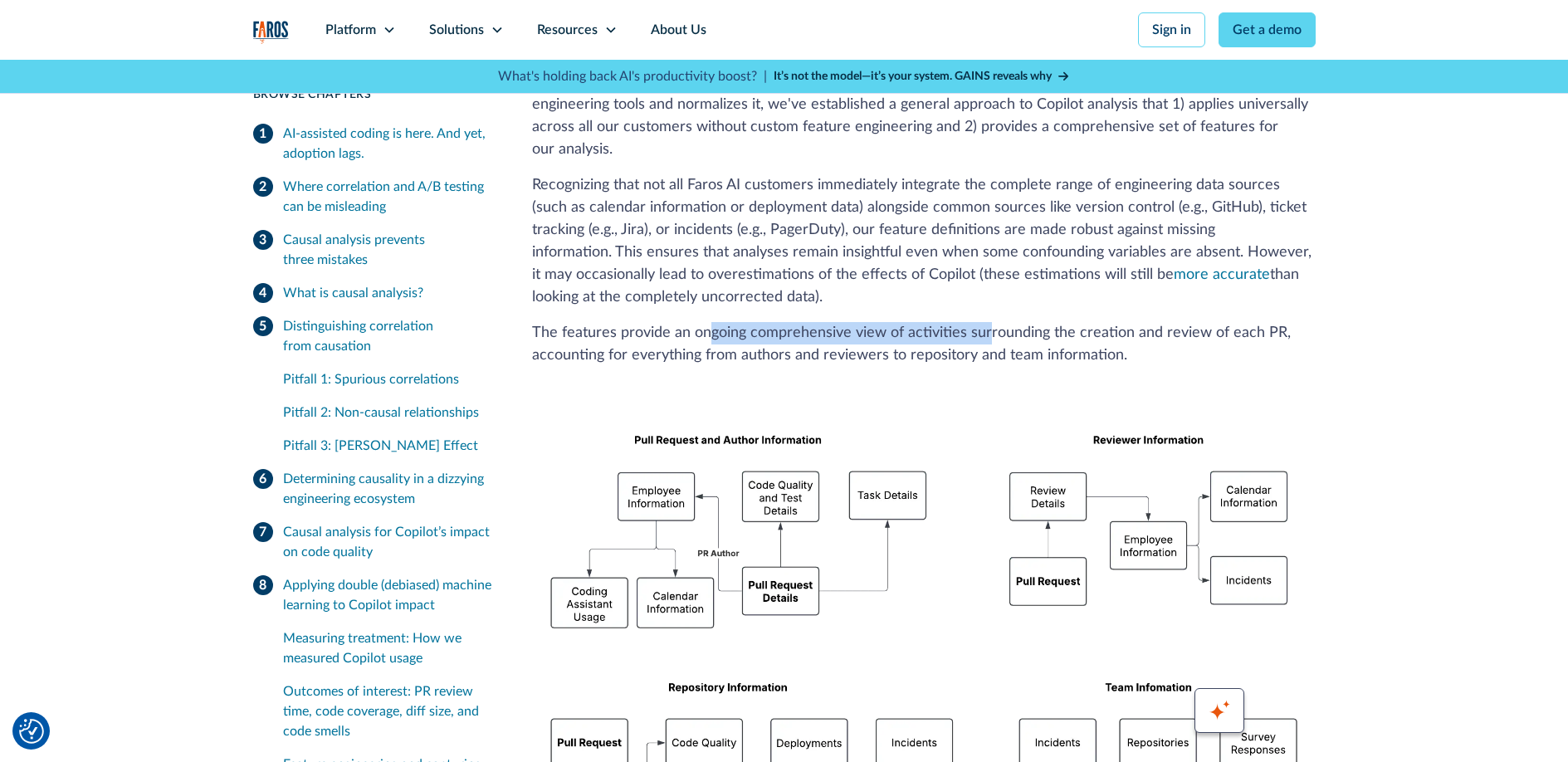 drag, startPoint x: 704, startPoint y: 181, endPoint x: 986, endPoint y: 188, distance: 282.0869 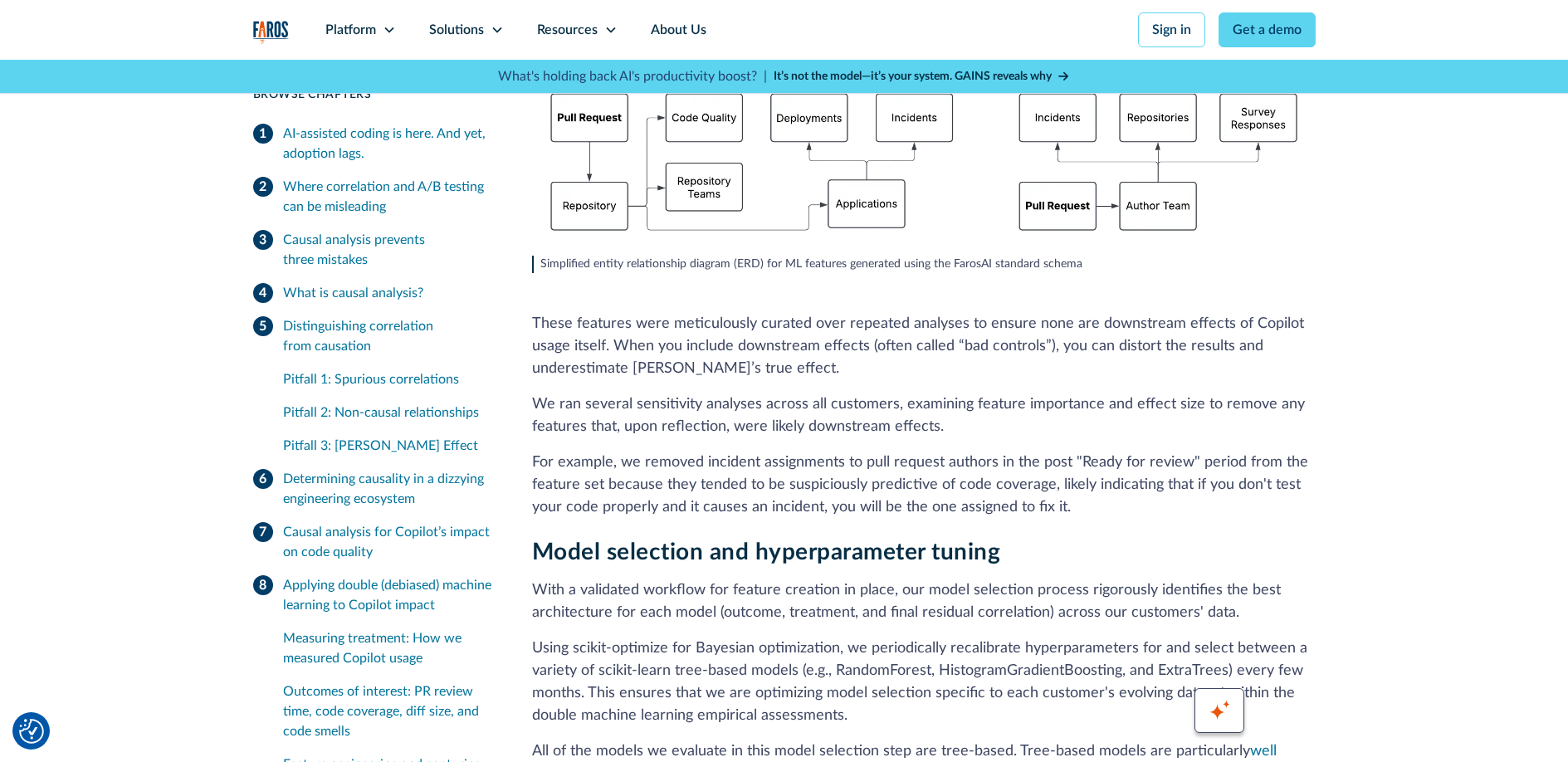 scroll, scrollTop: 11472, scrollLeft: 0, axis: vertical 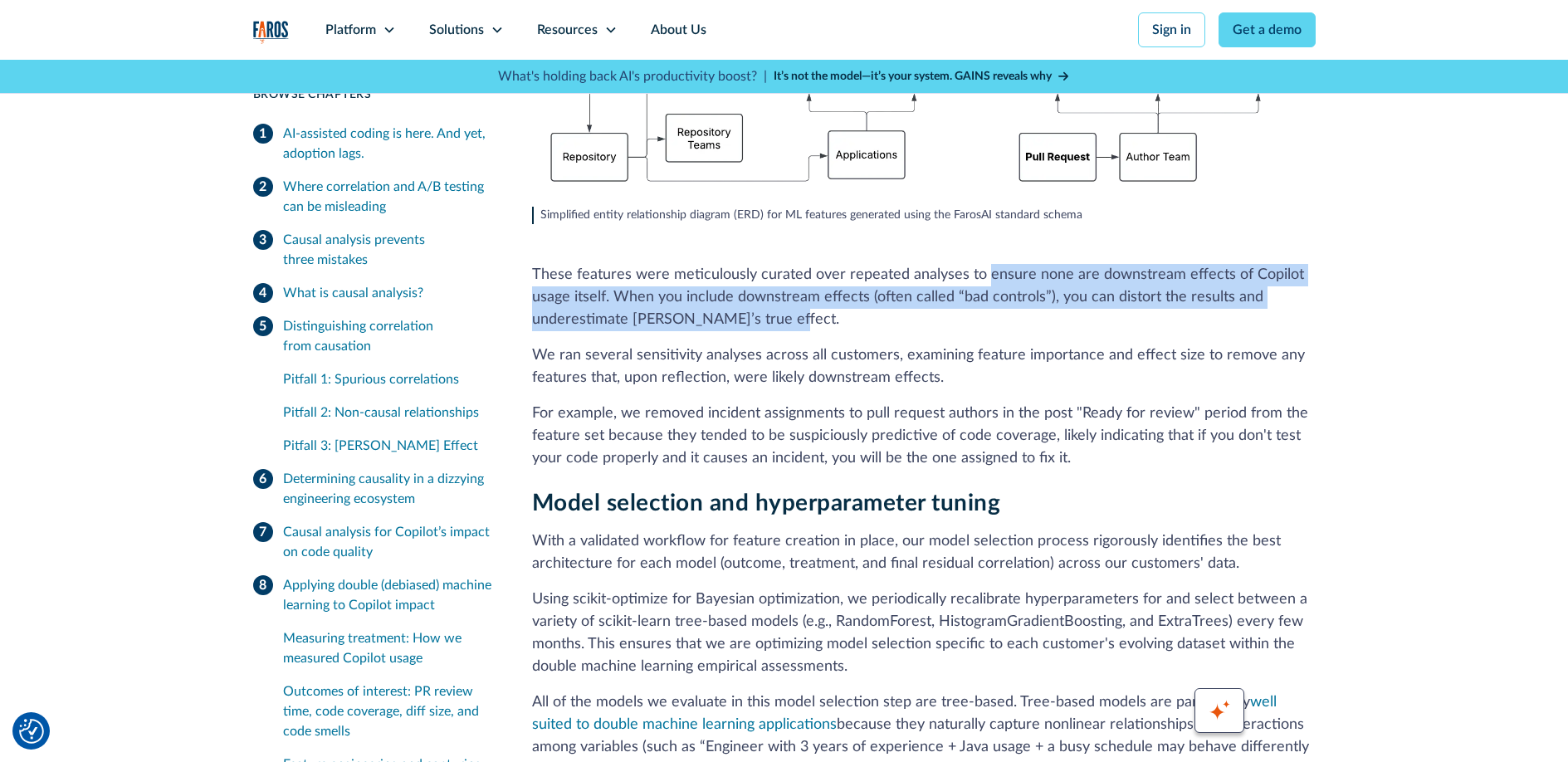 drag, startPoint x: 1030, startPoint y: 144, endPoint x: 1045, endPoint y: 164, distance: 25 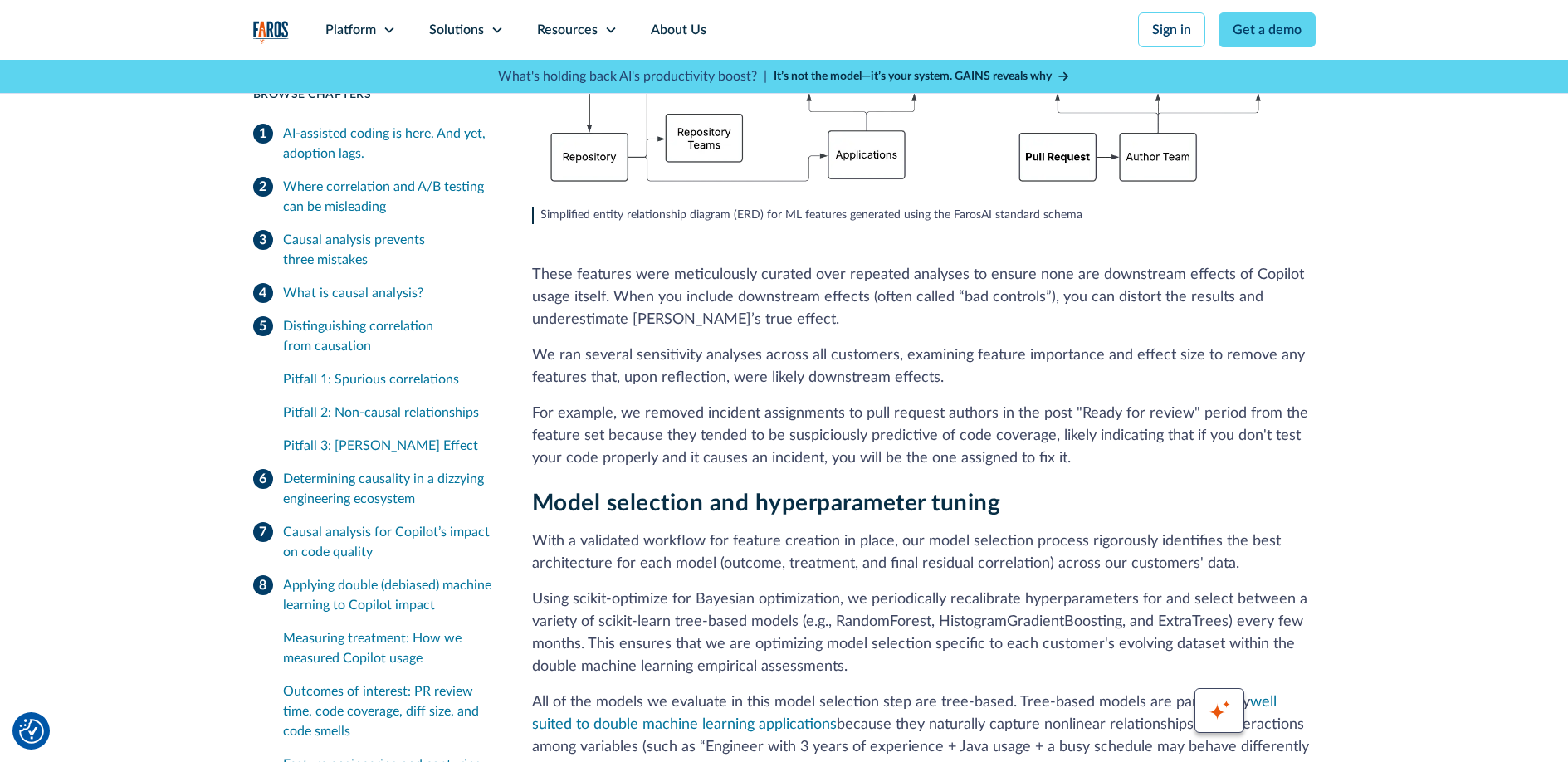 click on "These features were meticulously curated over repeated analyses to ensure none are downstream effects of Copilot usage itself. When you include downstream effects (often called “bad controls”), you can distort the results and underestimate Copilot’s true effect." at bounding box center [924, 297] 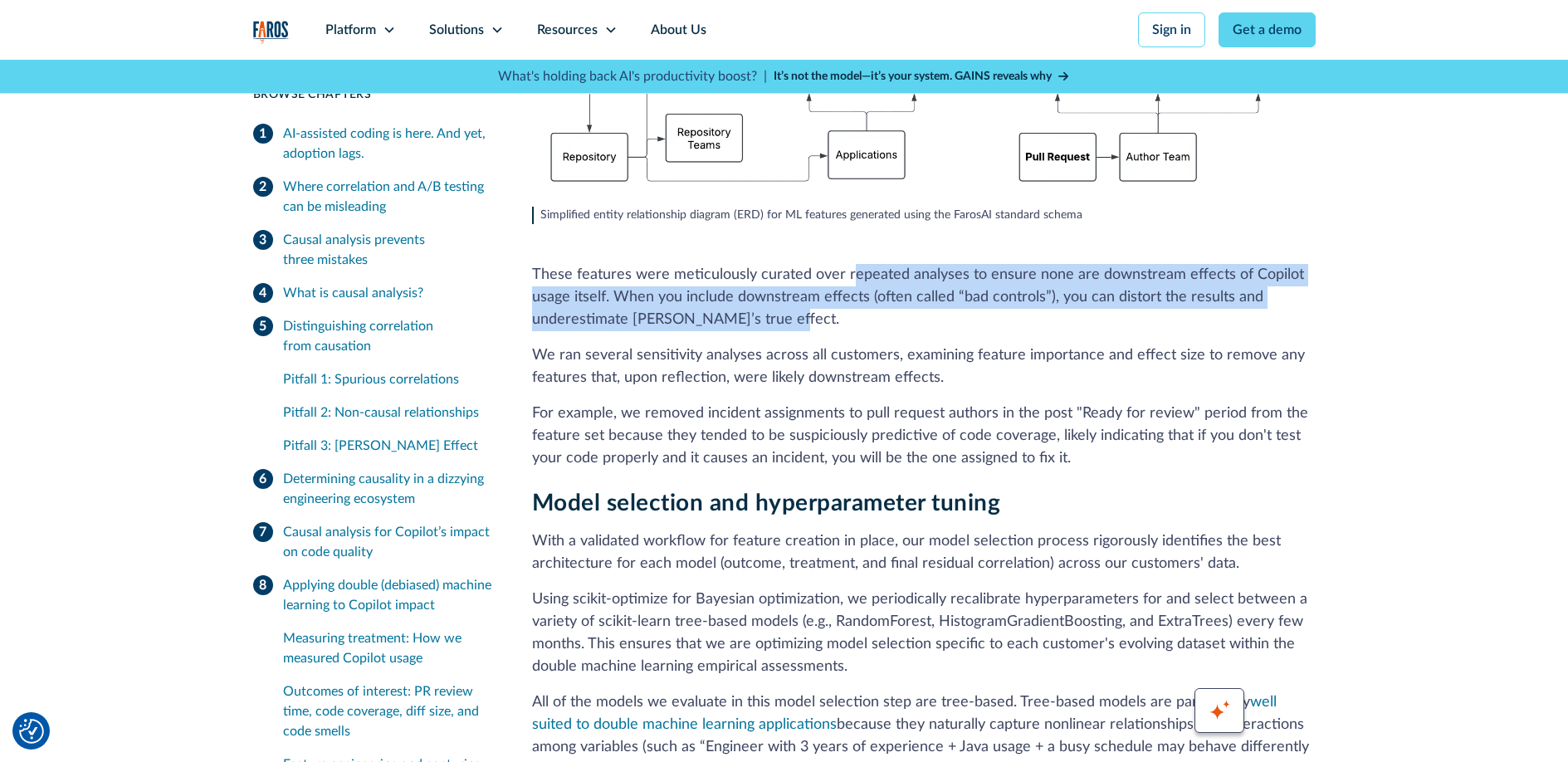 drag, startPoint x: 1001, startPoint y: 159, endPoint x: 846, endPoint y: 125, distance: 158.6852 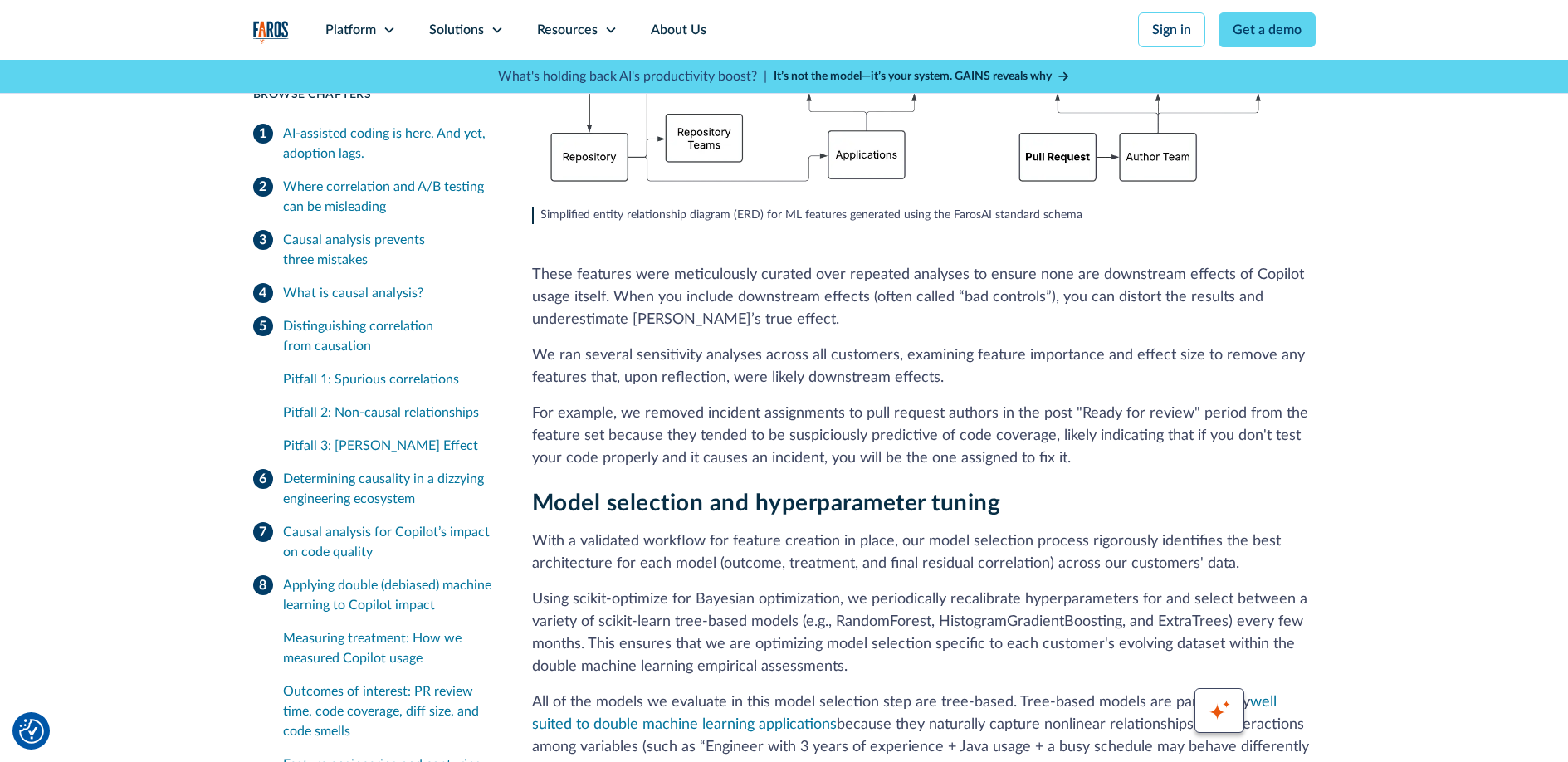 click on "These features were meticulously curated over repeated analyses to ensure none are downstream effects of Copilot usage itself. When you include downstream effects (often called “bad controls”), you can distort the results and underestimate Copilot’s true effect." at bounding box center [924, 297] 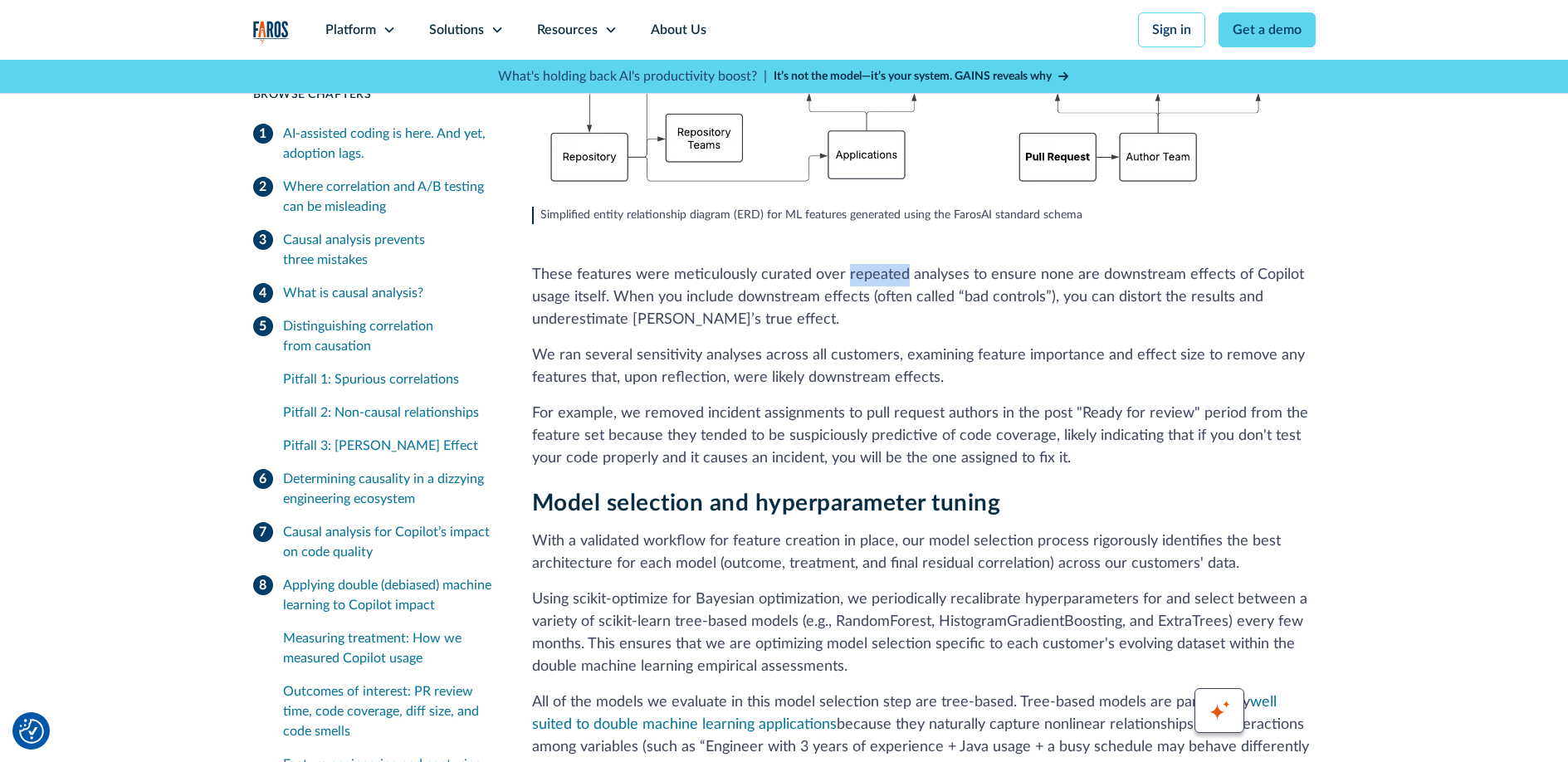click on "These features were meticulously curated over repeated analyses to ensure none are downstream effects of Copilot usage itself. When you include downstream effects (often called “bad controls”), you can distort the results and underestimate Copilot’s true effect." at bounding box center (924, 297) 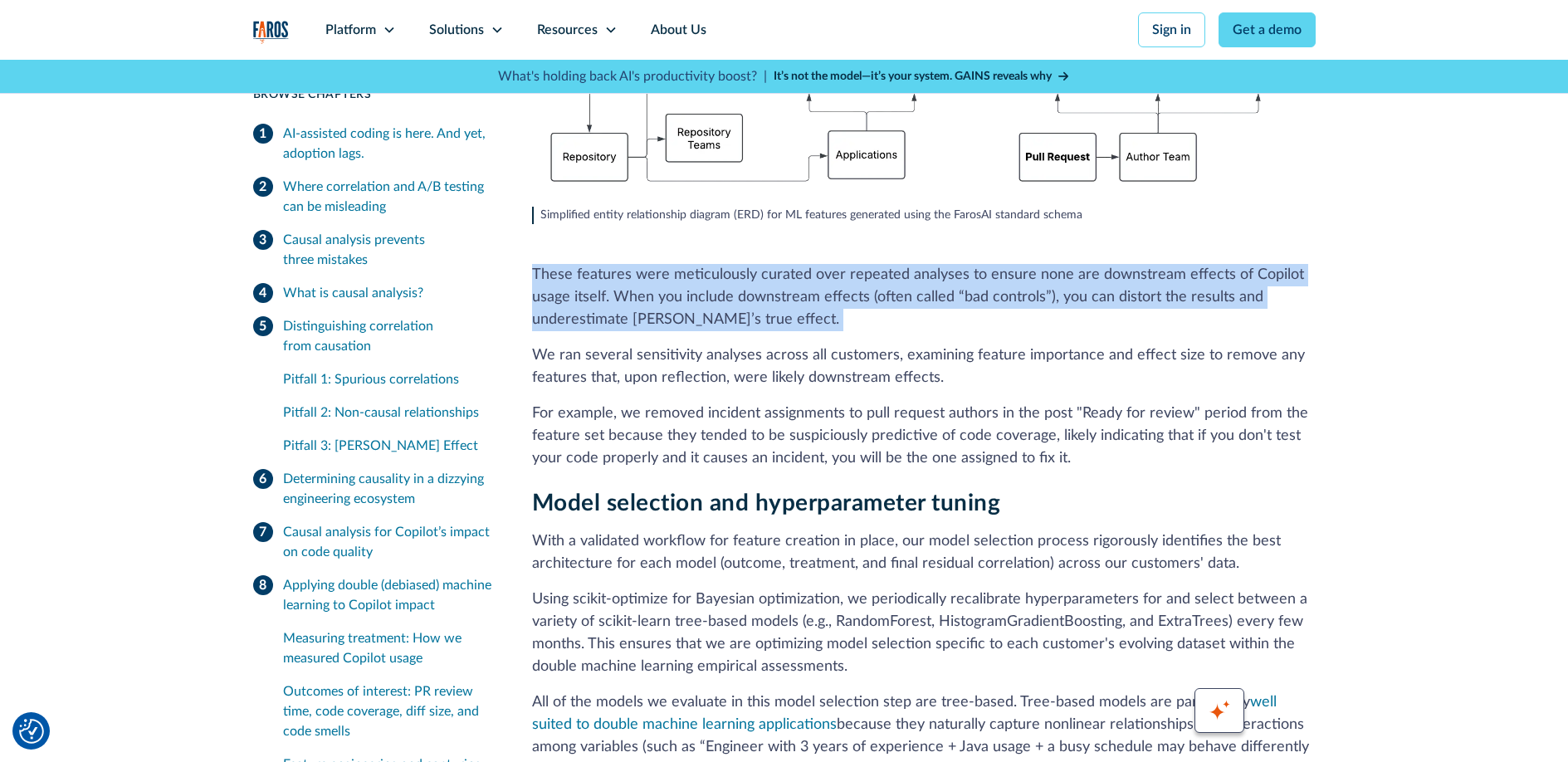 click on "These features were meticulously curated over repeated analyses to ensure none are downstream effects of Copilot usage itself. When you include downstream effects (often called “bad controls”), you can distort the results and underestimate Copilot’s true effect." at bounding box center (924, 297) 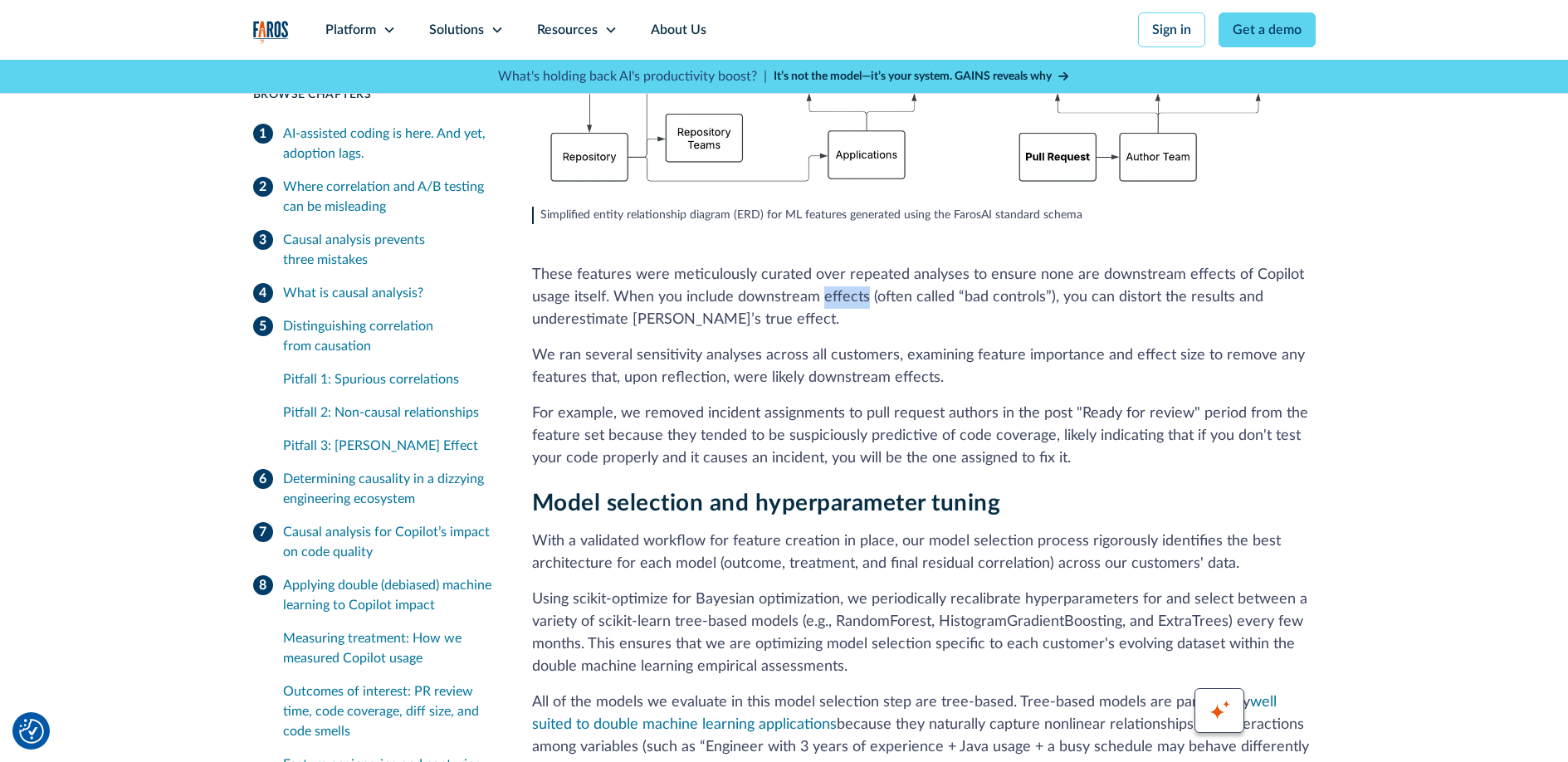 click on "These features were meticulously curated over repeated analyses to ensure none are downstream effects of Copilot usage itself. When you include downstream effects (often called “bad controls”), you can distort the results and underestimate Copilot’s true effect." at bounding box center (924, 297) 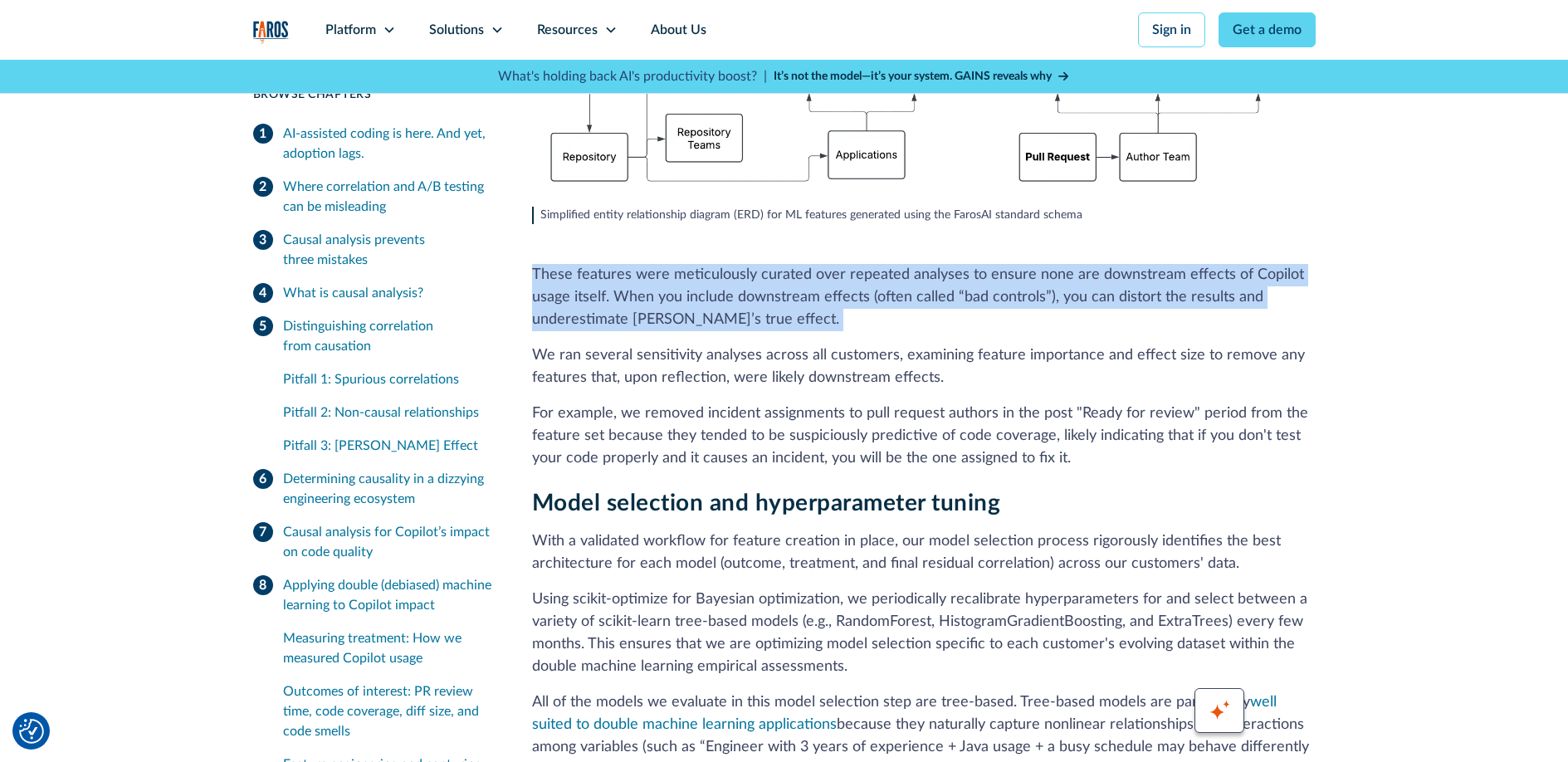 click on "These features were meticulously curated over repeated analyses to ensure none are downstream effects of Copilot usage itself. When you include downstream effects (often called “bad controls”), you can distort the results and underestimate Copilot’s true effect." at bounding box center [924, 297] 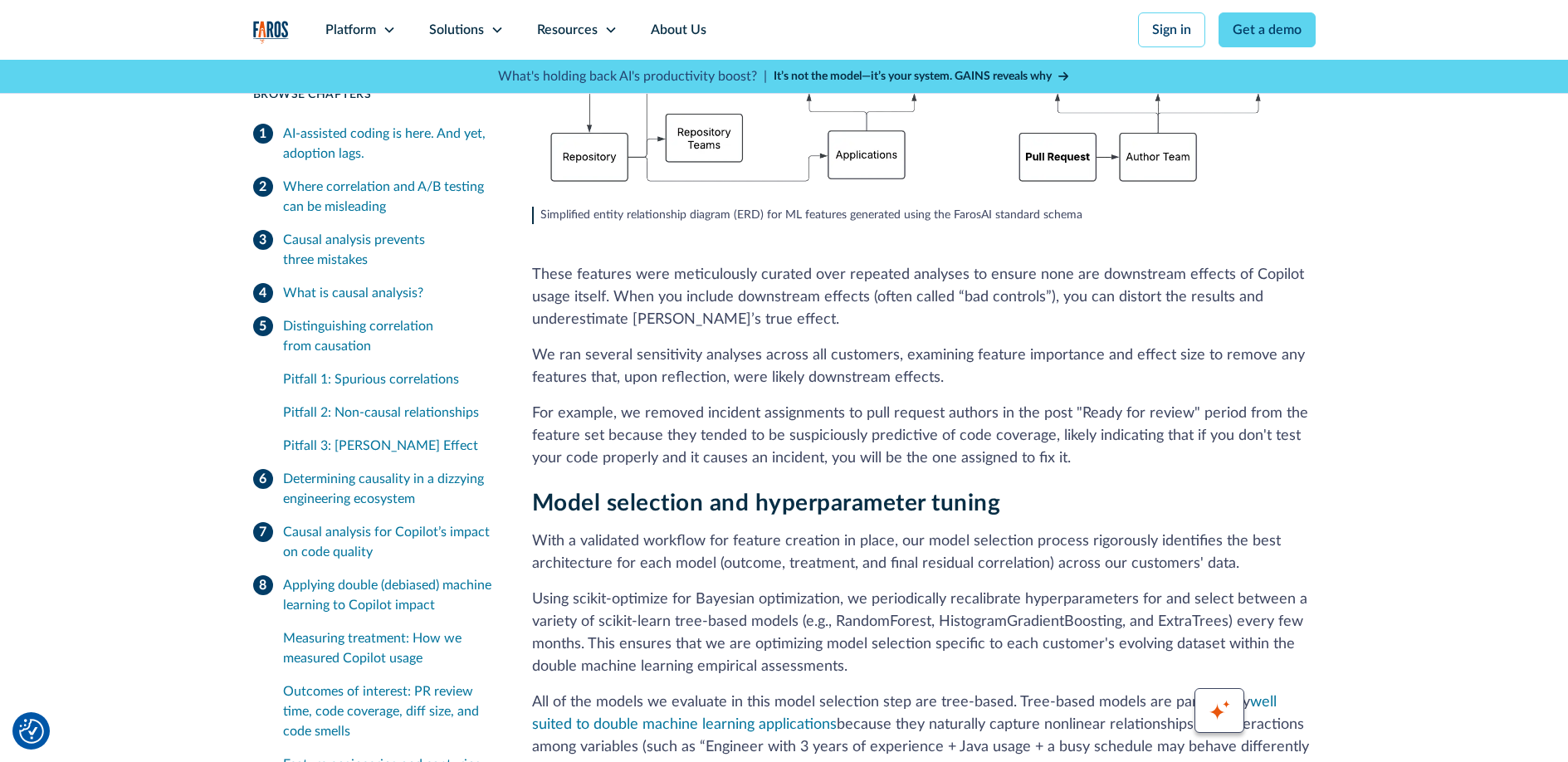 click on "We ran several sensitivity analyses across all customers, examining feature importance and effect size to remove any features that, upon reflection, were likely downstream effects." at bounding box center (924, 367) 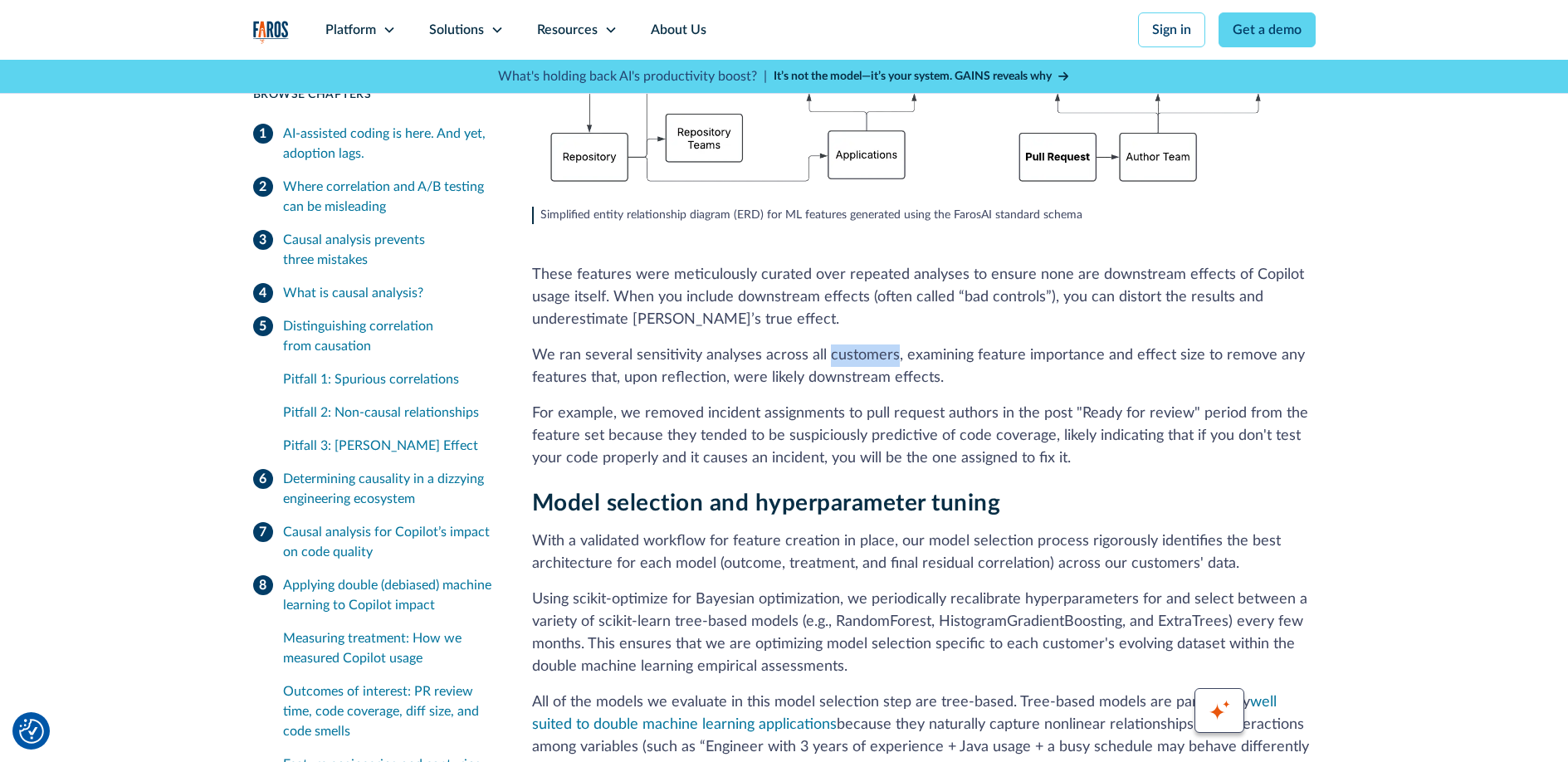 click on "We ran several sensitivity analyses across all customers, examining feature importance and effect size to remove any features that, upon reflection, were likely downstream effects." at bounding box center (924, 367) 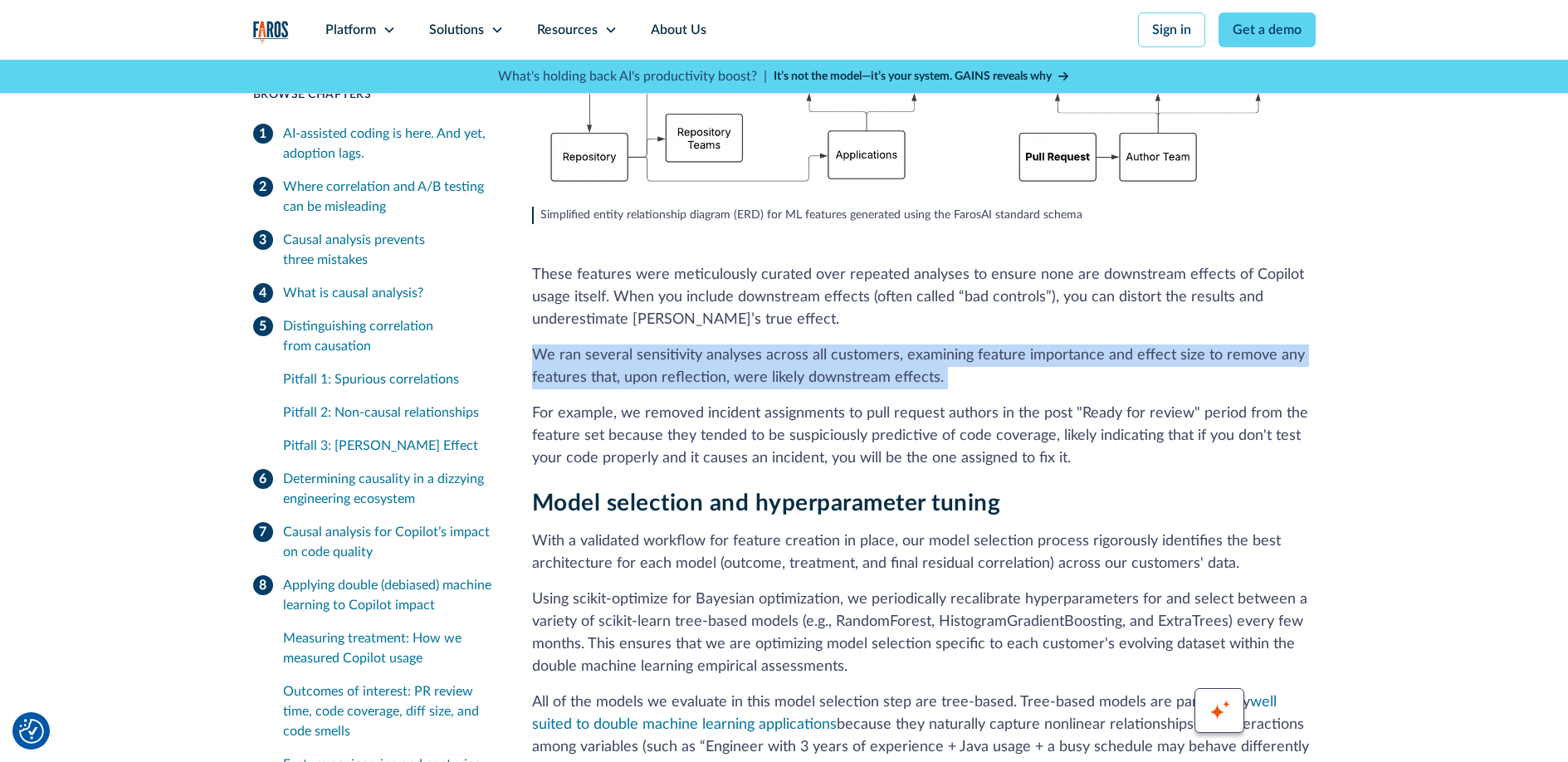 click on "We ran several sensitivity analyses across all customers, examining feature importance and effect size to remove any features that, upon reflection, were likely downstream effects." at bounding box center (924, 367) 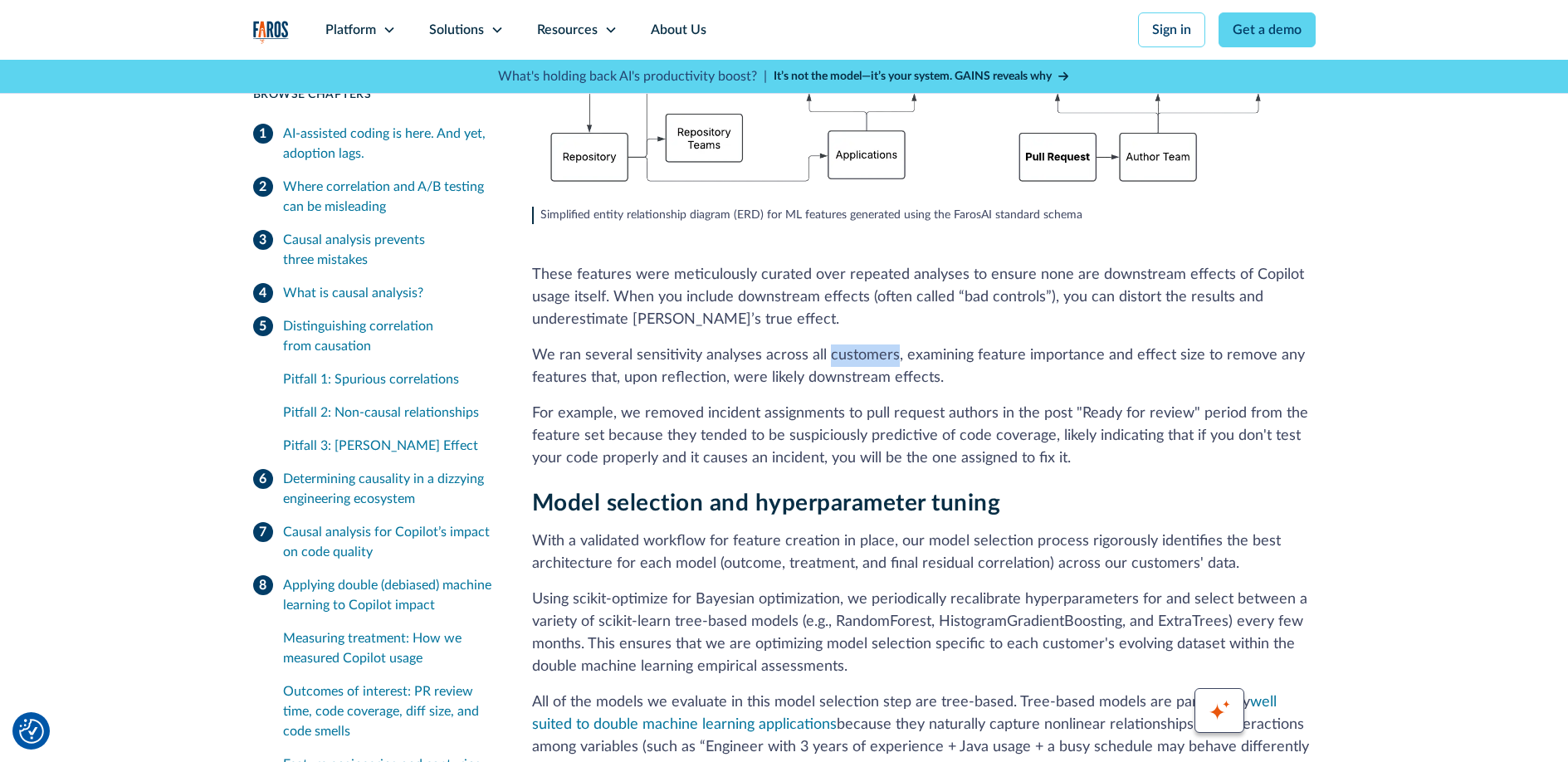 click on "We ran several sensitivity analyses across all customers, examining feature importance and effect size to remove any features that, upon reflection, were likely downstream effects." at bounding box center (924, 367) 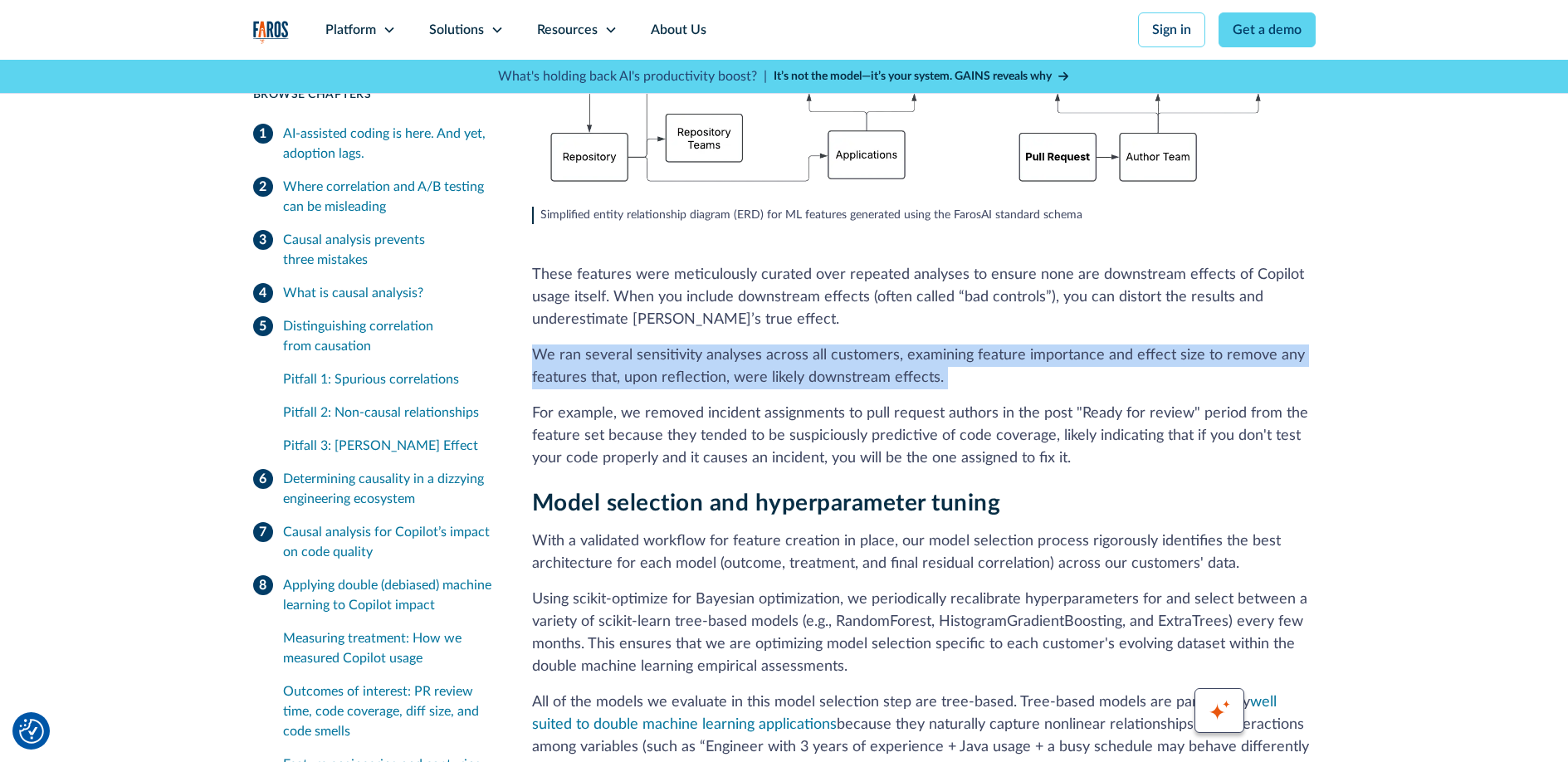 click on "We ran several sensitivity analyses across all customers, examining feature importance and effect size to remove any features that, upon reflection, were likely downstream effects." at bounding box center (924, 367) 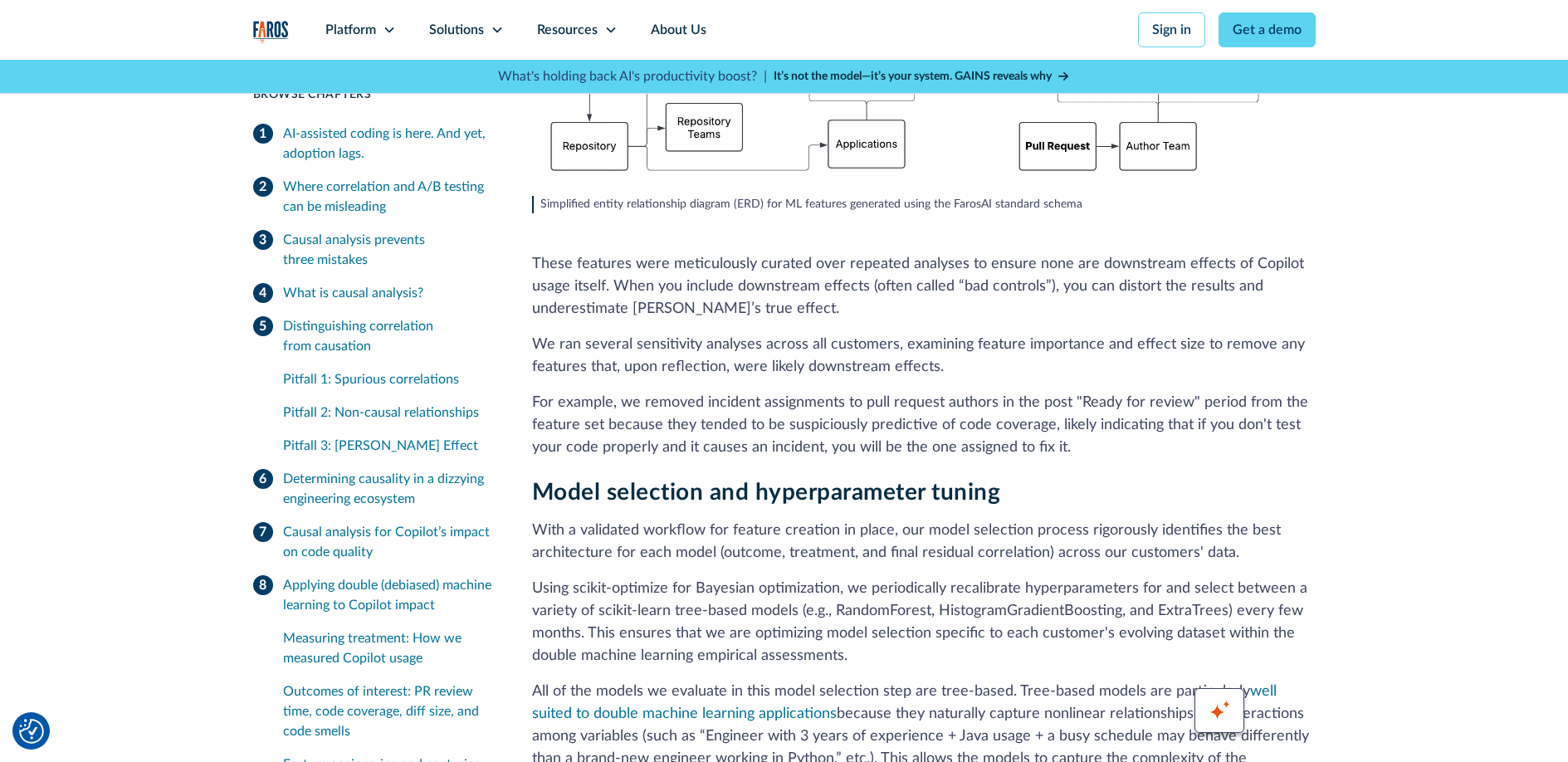 scroll, scrollTop: 11498, scrollLeft: 0, axis: vertical 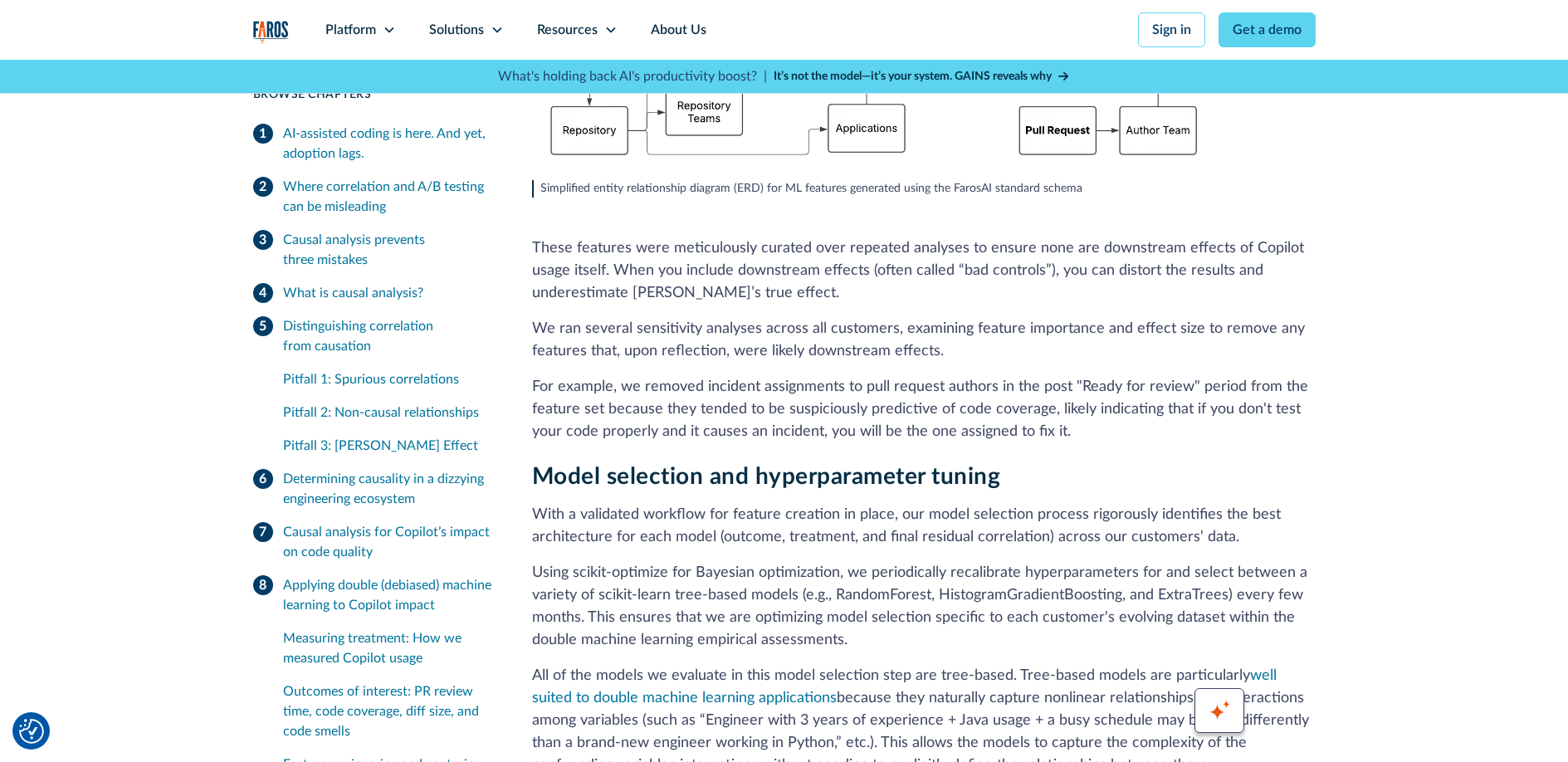 drag, startPoint x: 800, startPoint y: 165, endPoint x: 1019, endPoint y: 193, distance: 220.7827 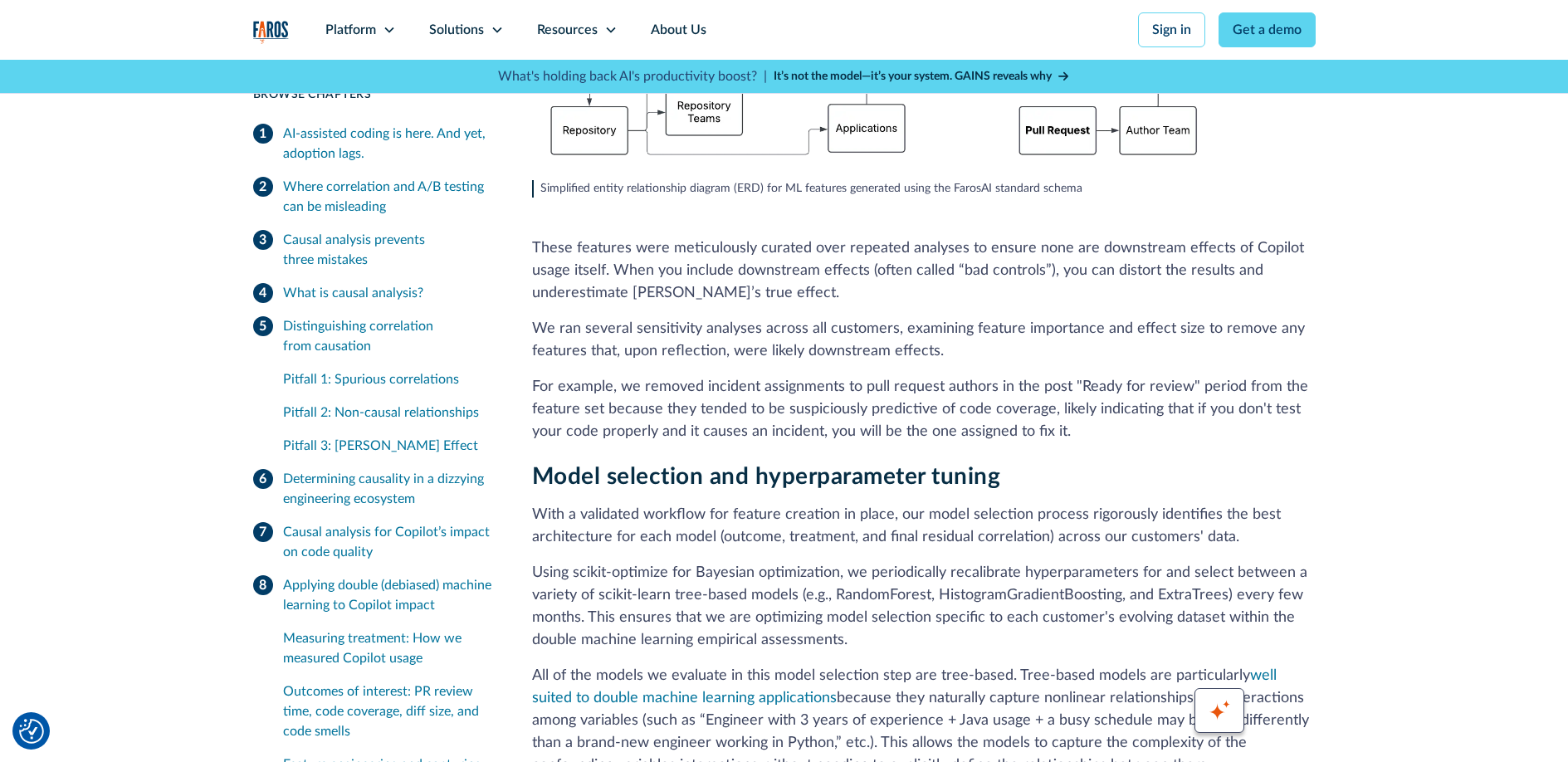 drag, startPoint x: 945, startPoint y: 202, endPoint x: 702, endPoint y: 167, distance: 245.50764 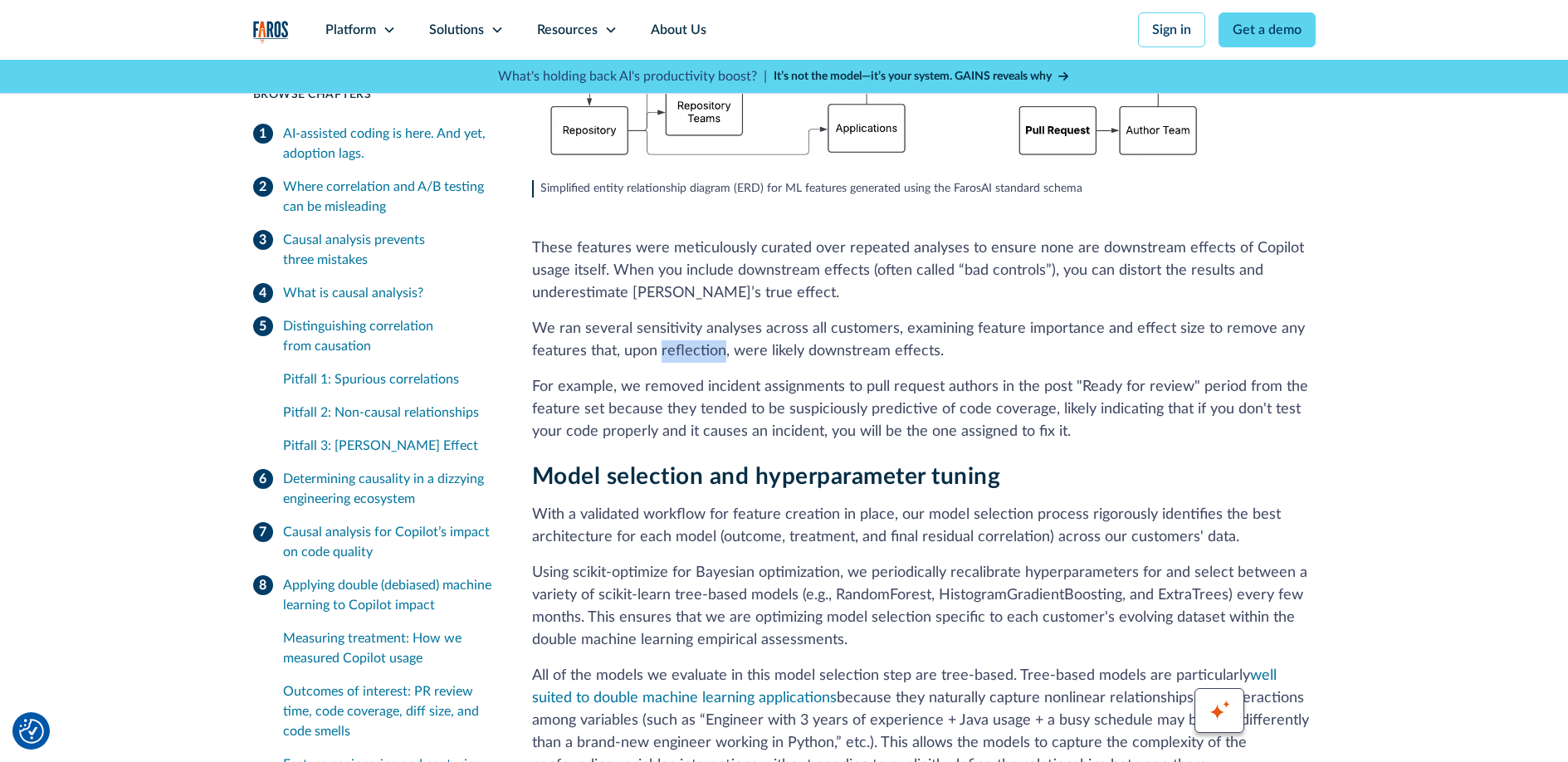 click on "We ran several sensitivity analyses across all customers, examining feature importance and effect size to remove any features that, upon reflection, were likely downstream effects." at bounding box center [924, 340] 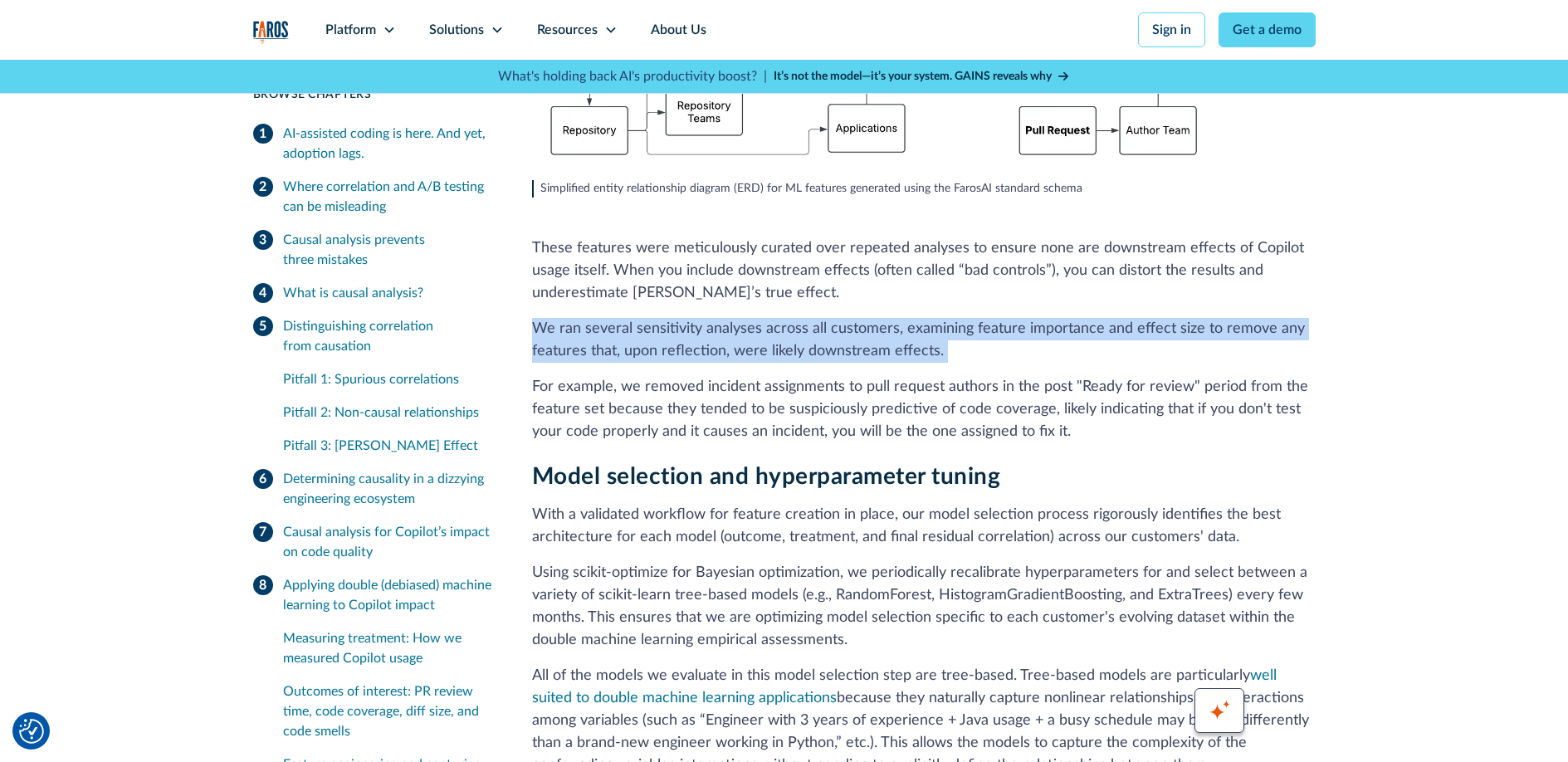 click on "We ran several sensitivity analyses across all customers, examining feature importance and effect size to remove any features that, upon reflection, were likely downstream effects." at bounding box center (924, 340) 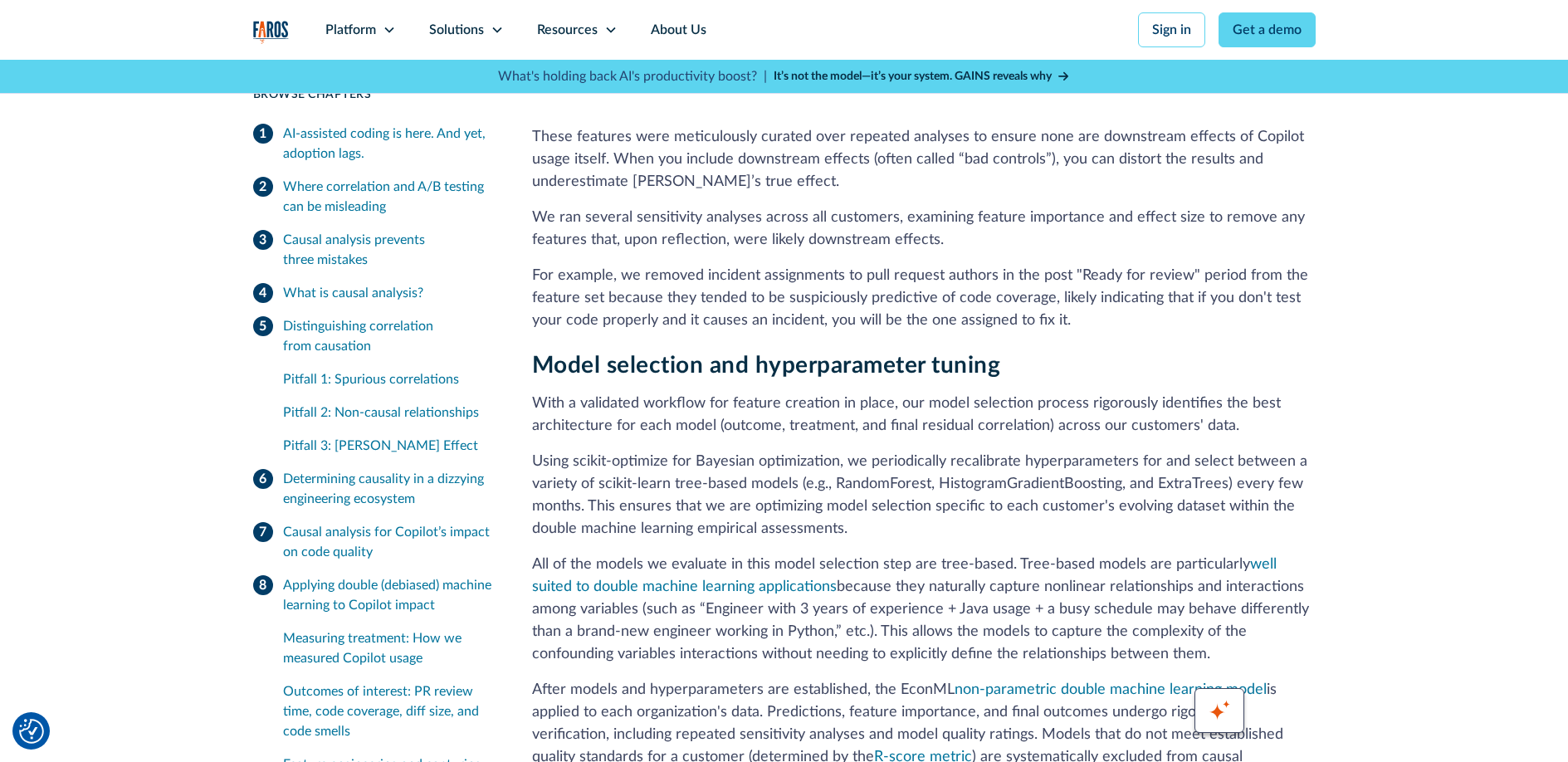 scroll, scrollTop: 11613, scrollLeft: 0, axis: vertical 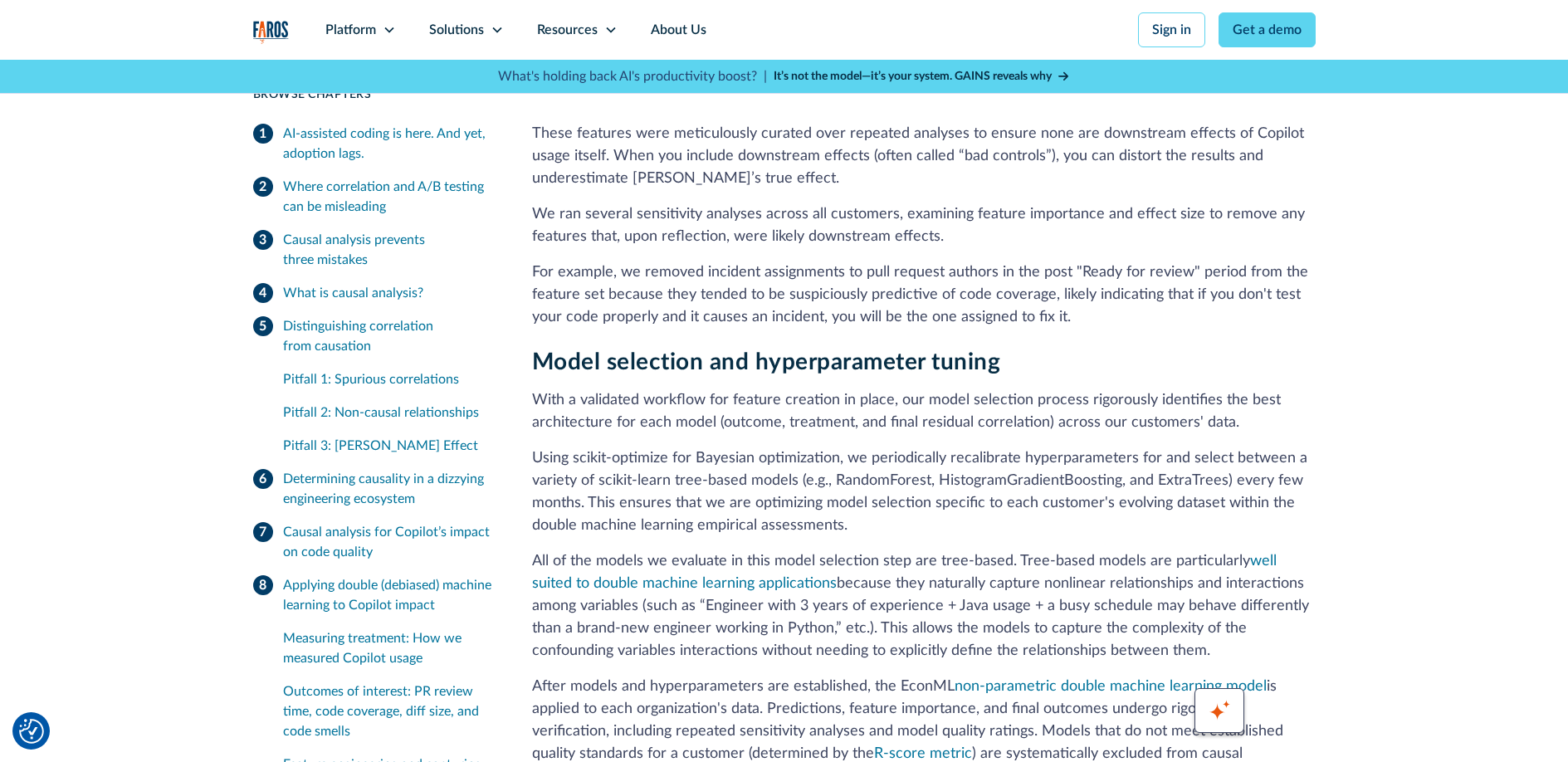 drag, startPoint x: 769, startPoint y: 126, endPoint x: 1106, endPoint y: 169, distance: 339.7322 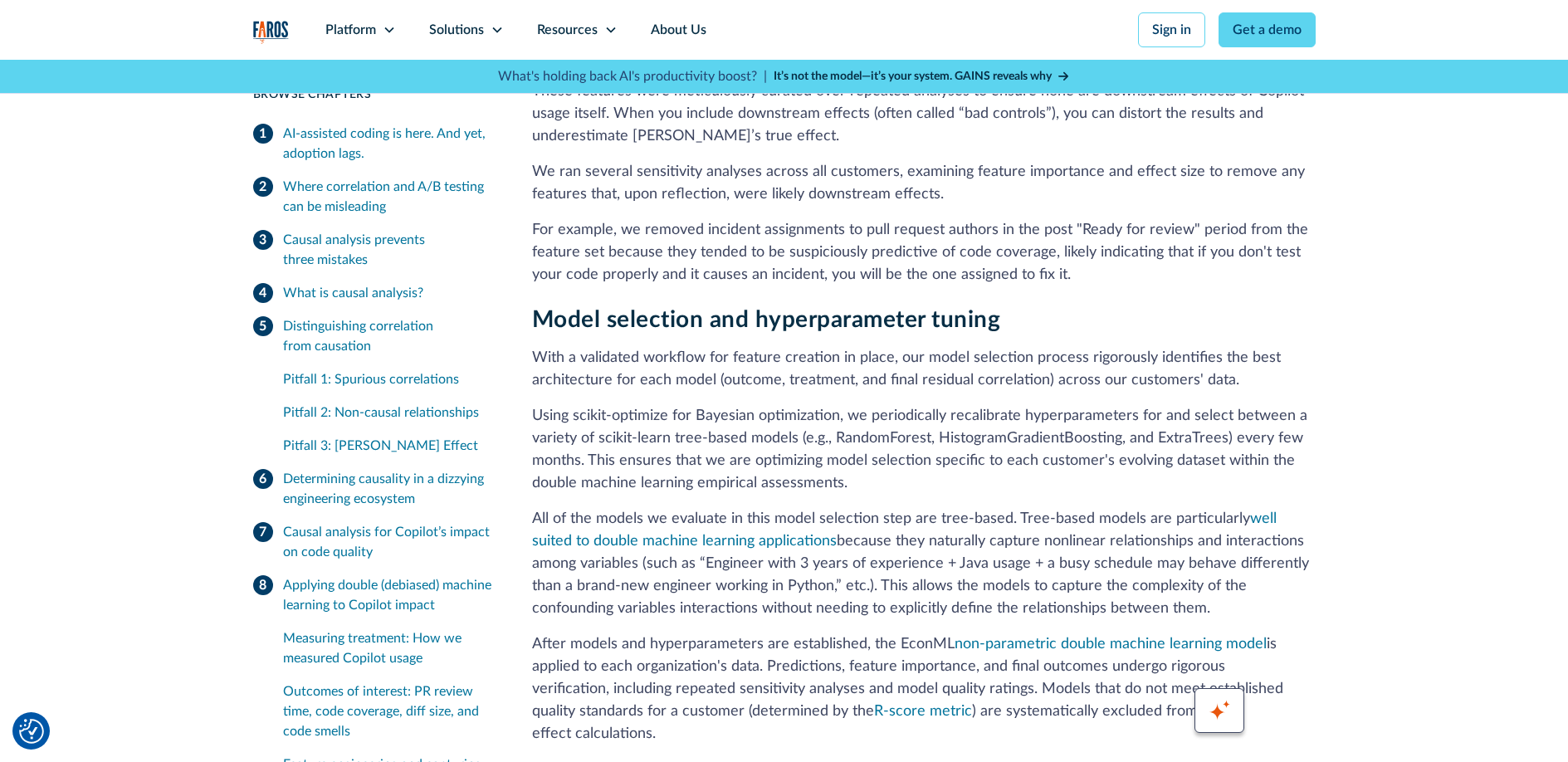 scroll, scrollTop: 11725, scrollLeft: 0, axis: vertical 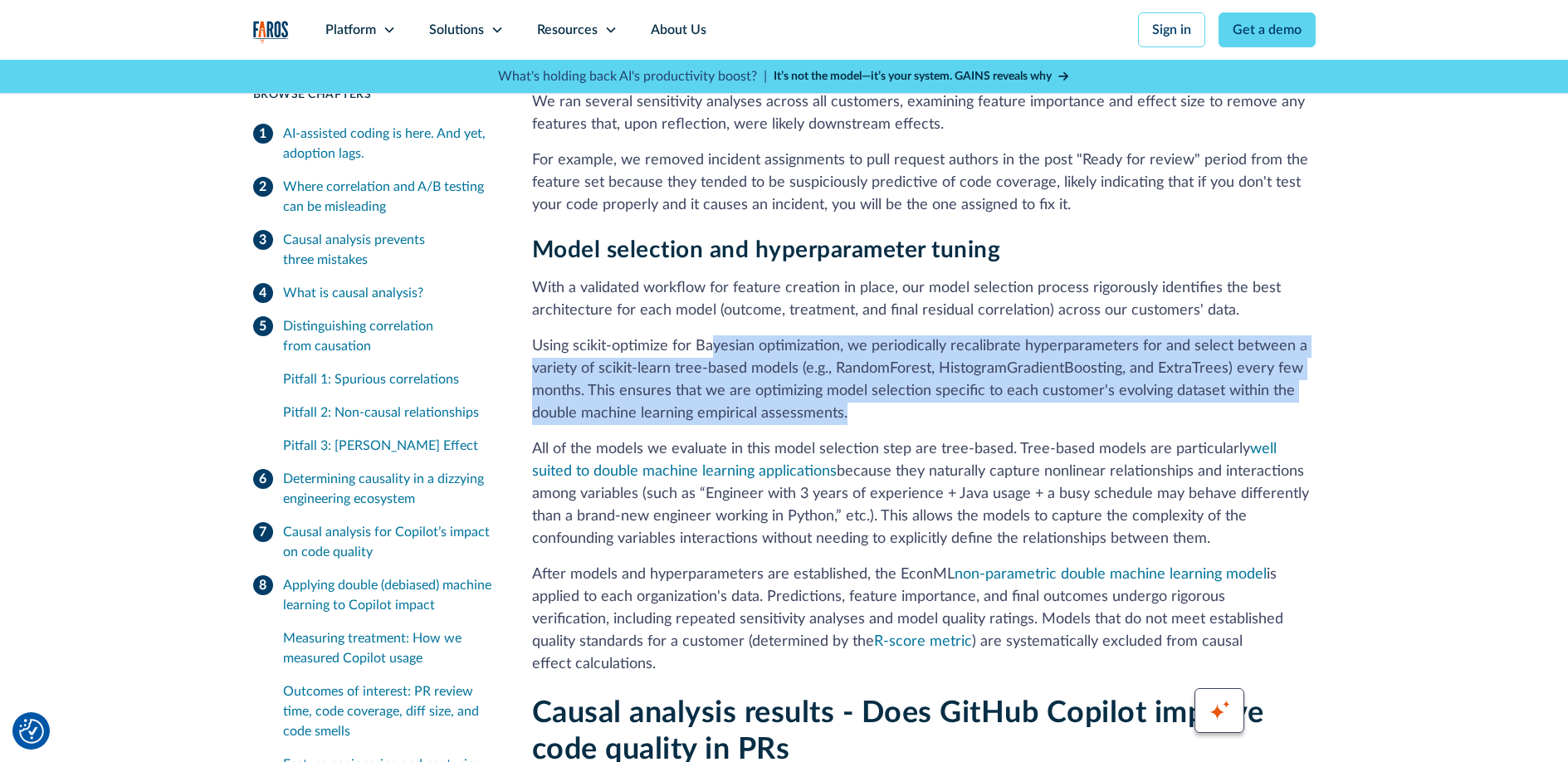 drag, startPoint x: 711, startPoint y: 191, endPoint x: 913, endPoint y: 266, distance: 215.4739 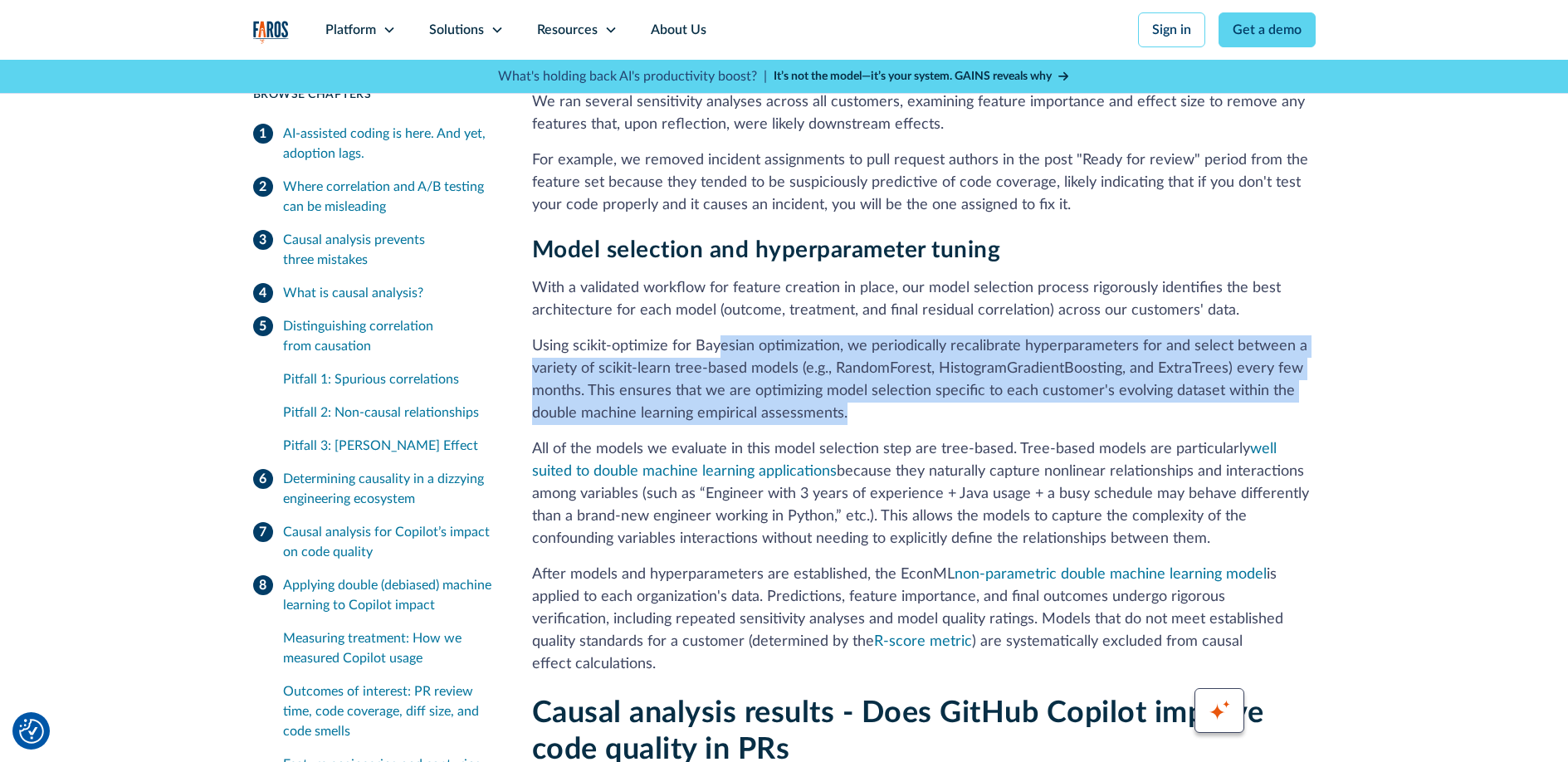 drag, startPoint x: 789, startPoint y: 227, endPoint x: 714, endPoint y: 203, distance: 78.74643 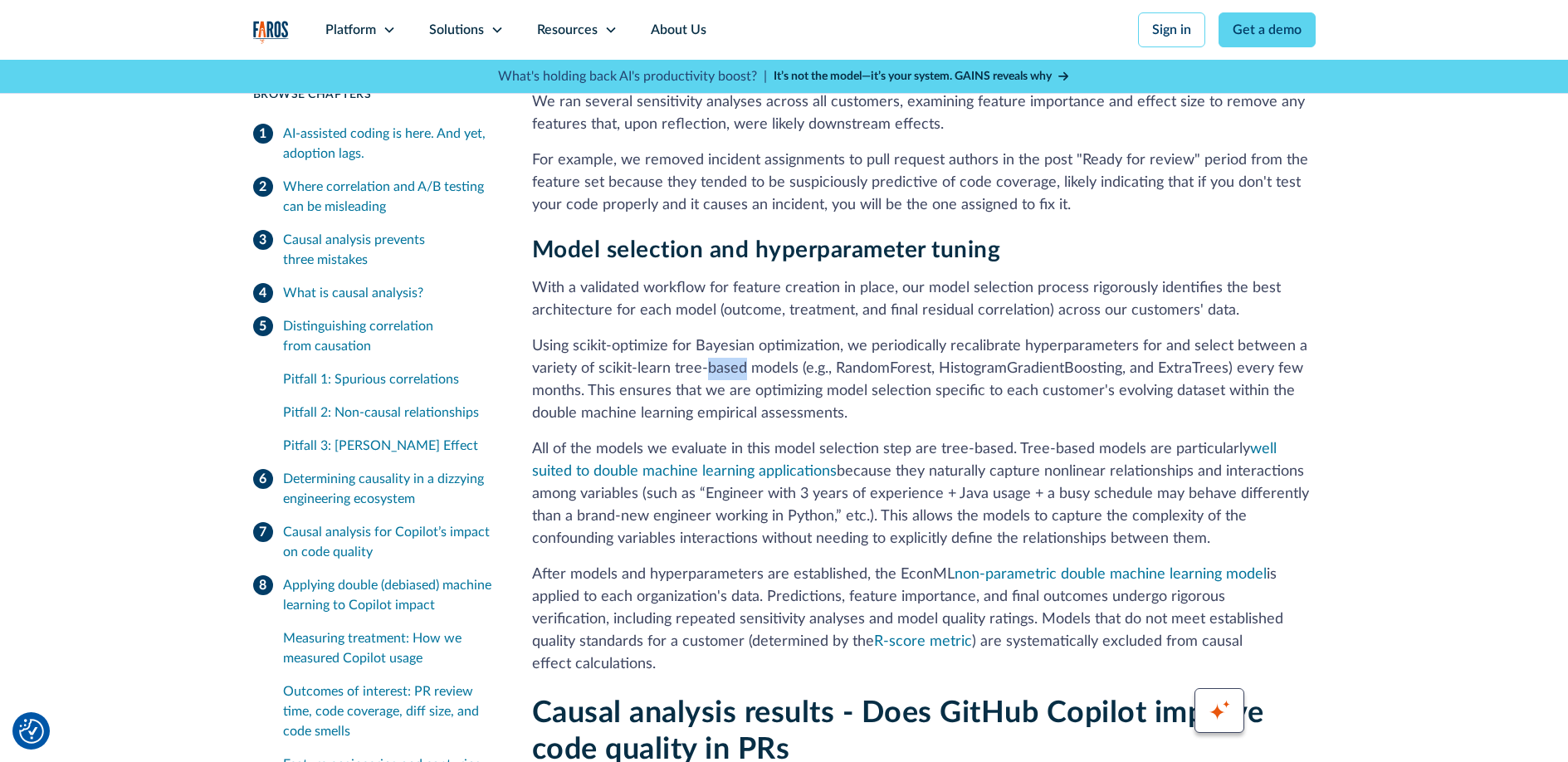 click on "Using scikit-optimize for Bayesian optimization, we periodically recalibrate hyperparameters for and select between a variety of scikit-learn tree-based models (e.g., RandomForest, HistogramGradientBoosting, and ExtraTrees) every few months. This ensures that we are optimizing model selection specific to each customer's evolving dataset within the double machine learning empirical assessments." at bounding box center [924, 380] 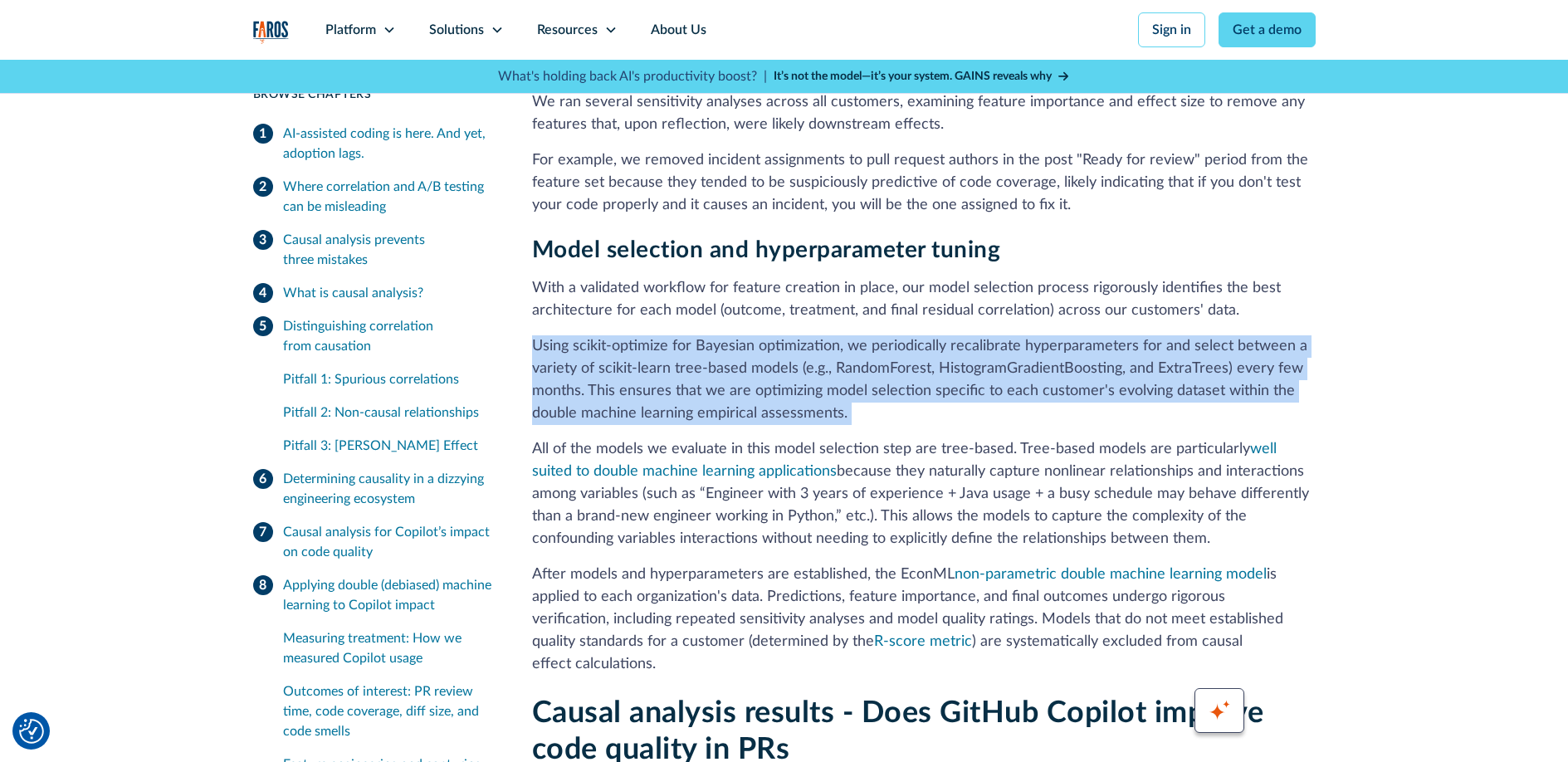 drag, startPoint x: 704, startPoint y: 212, endPoint x: 814, endPoint y: 198, distance: 110.88733 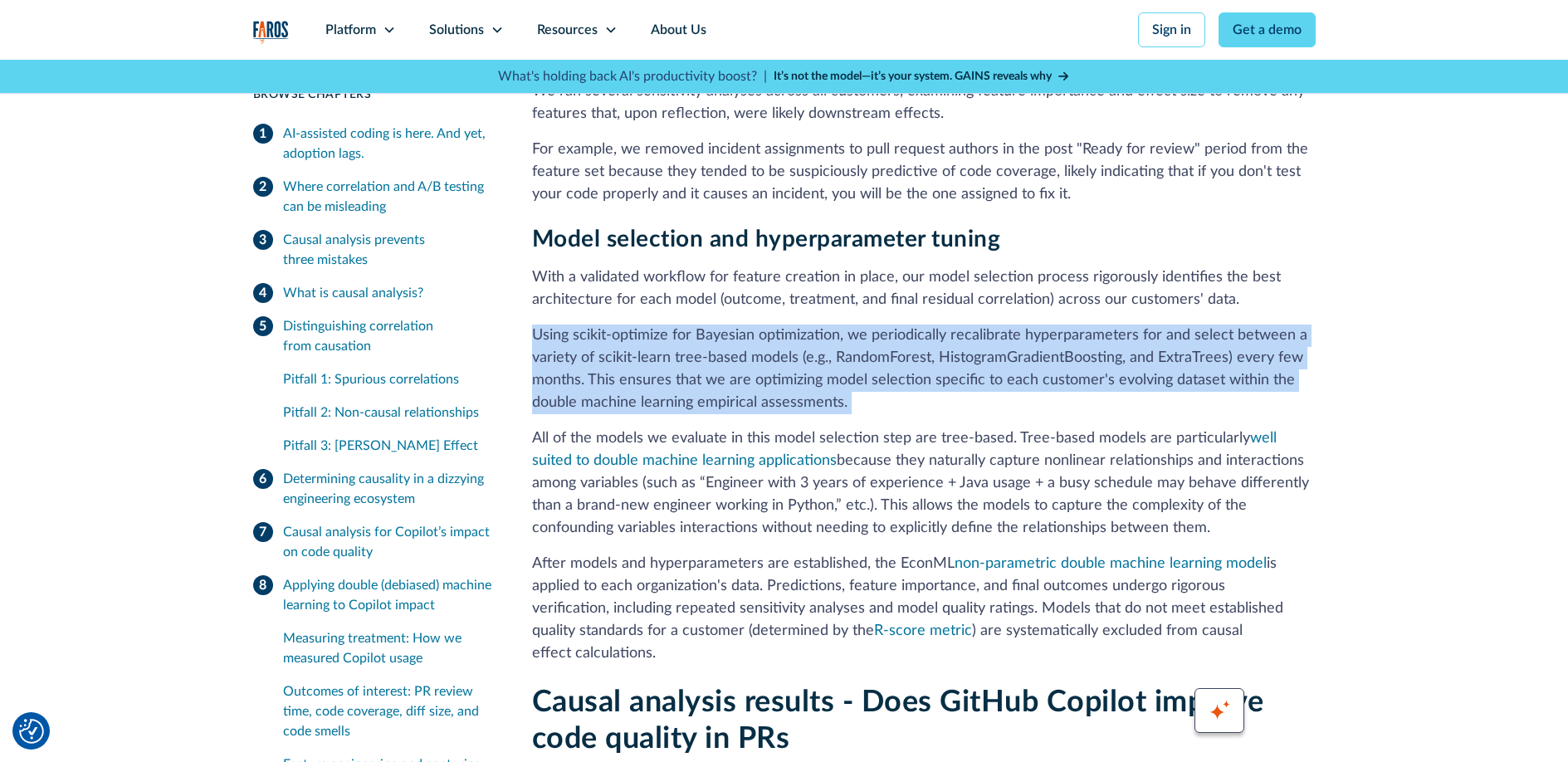 scroll, scrollTop: 11804, scrollLeft: 0, axis: vertical 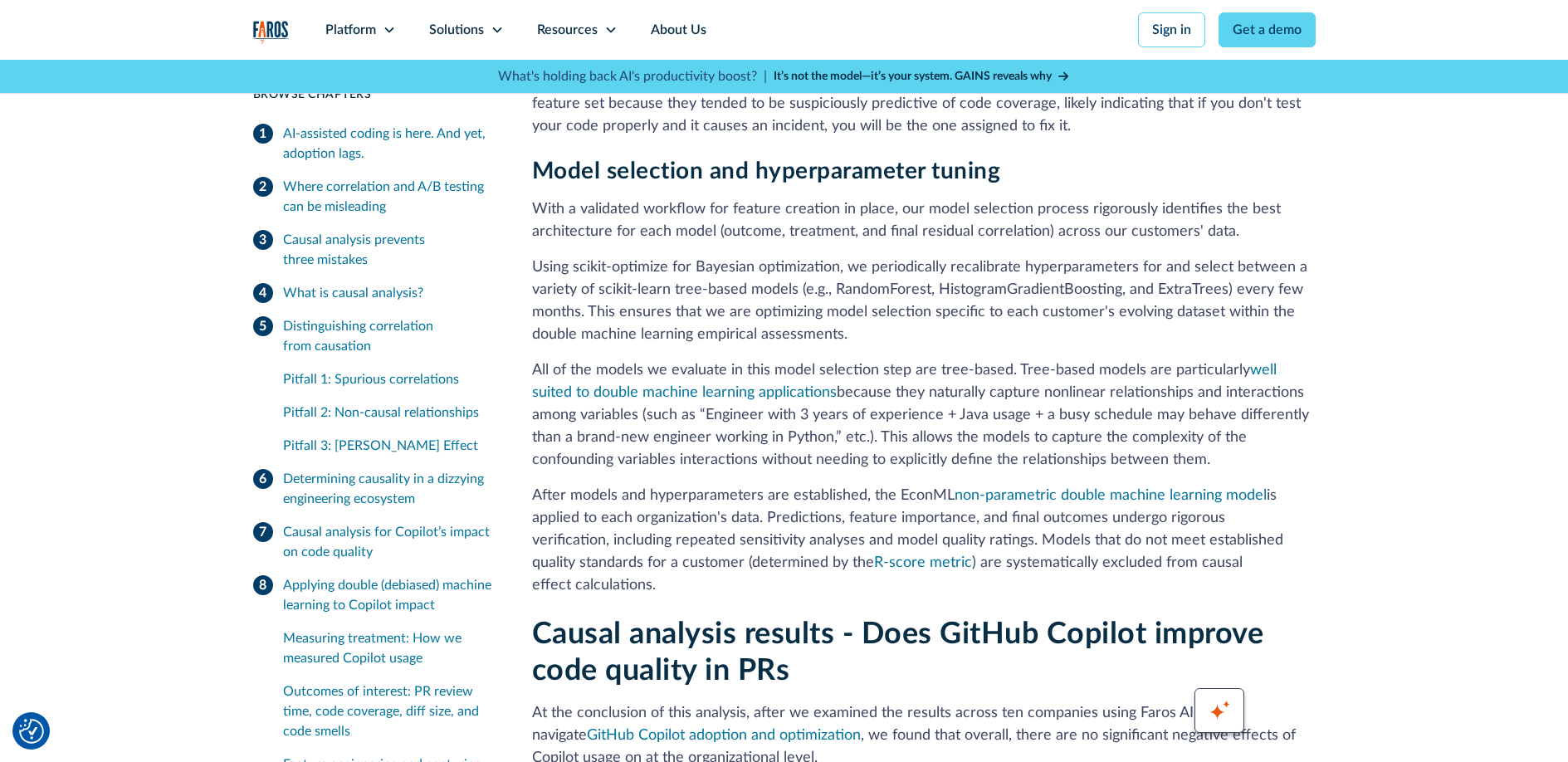 click on "All of the models we evaluate in this model selection step are tree-based. Tree-based models are particularly  well suited to double machine learning applications  because they naturally capture nonlinear relationships and interactions among variables (such as “Engineer with 3 years of experience + Java usage + a busy schedule may behave differently than a brand-new engineer working in Python,” etc.). This allows the models to capture the complexity of the confounding variables interactions without needing to explicitly define the relationships between them." at bounding box center (924, 415) 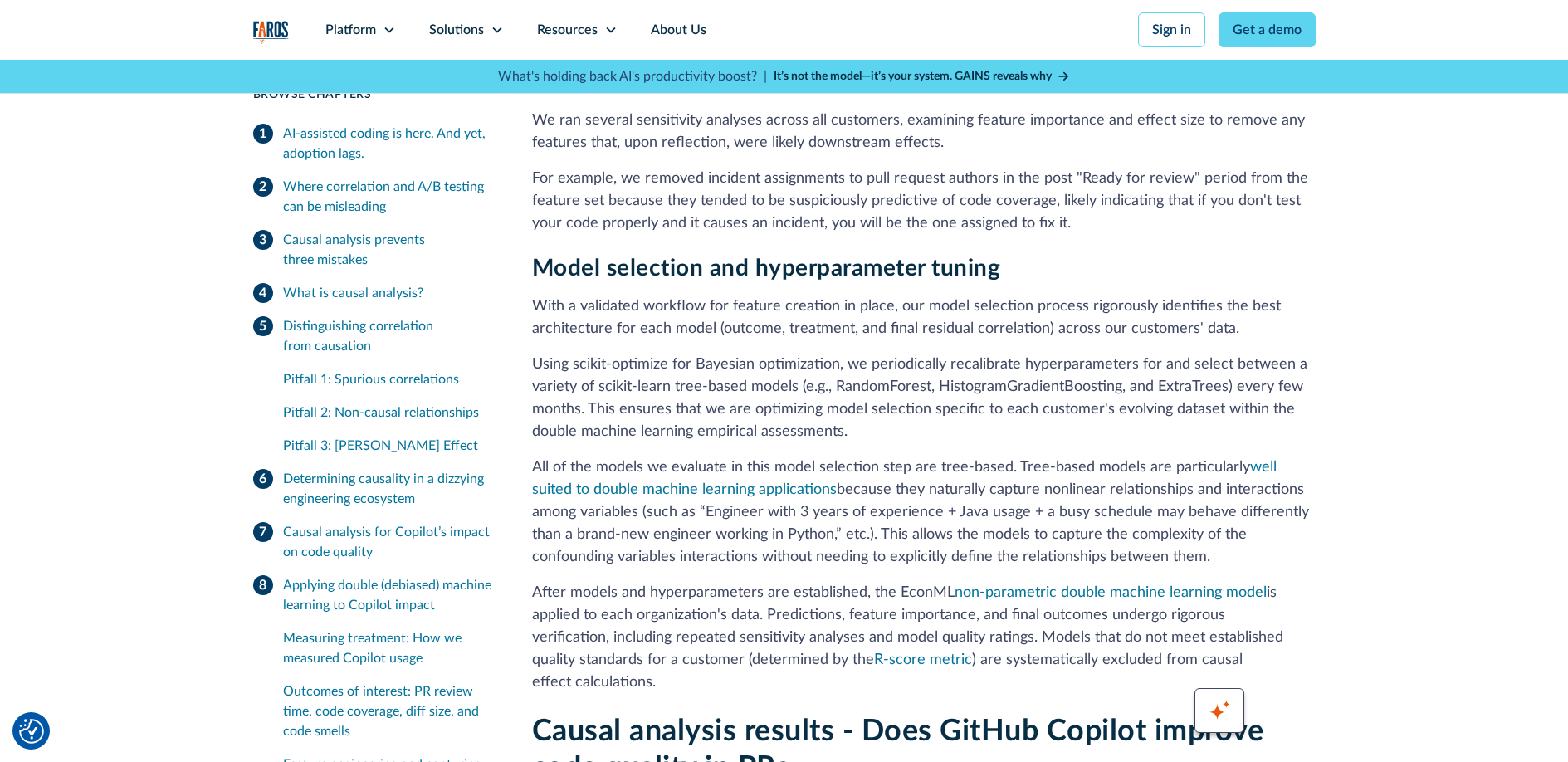 scroll, scrollTop: 11712, scrollLeft: 0, axis: vertical 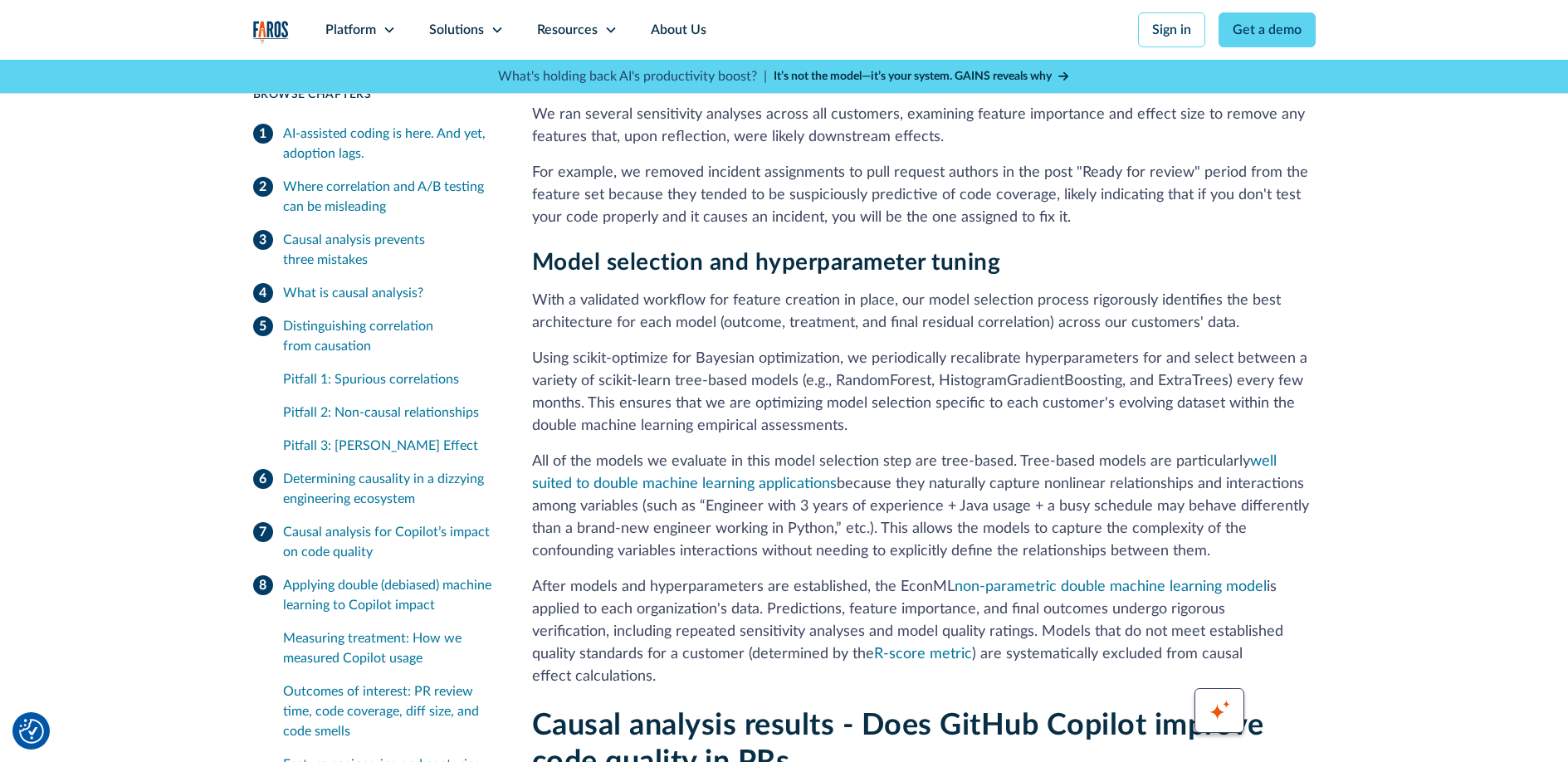 drag, startPoint x: 790, startPoint y: 306, endPoint x: 1150, endPoint y: 396, distance: 371.07951 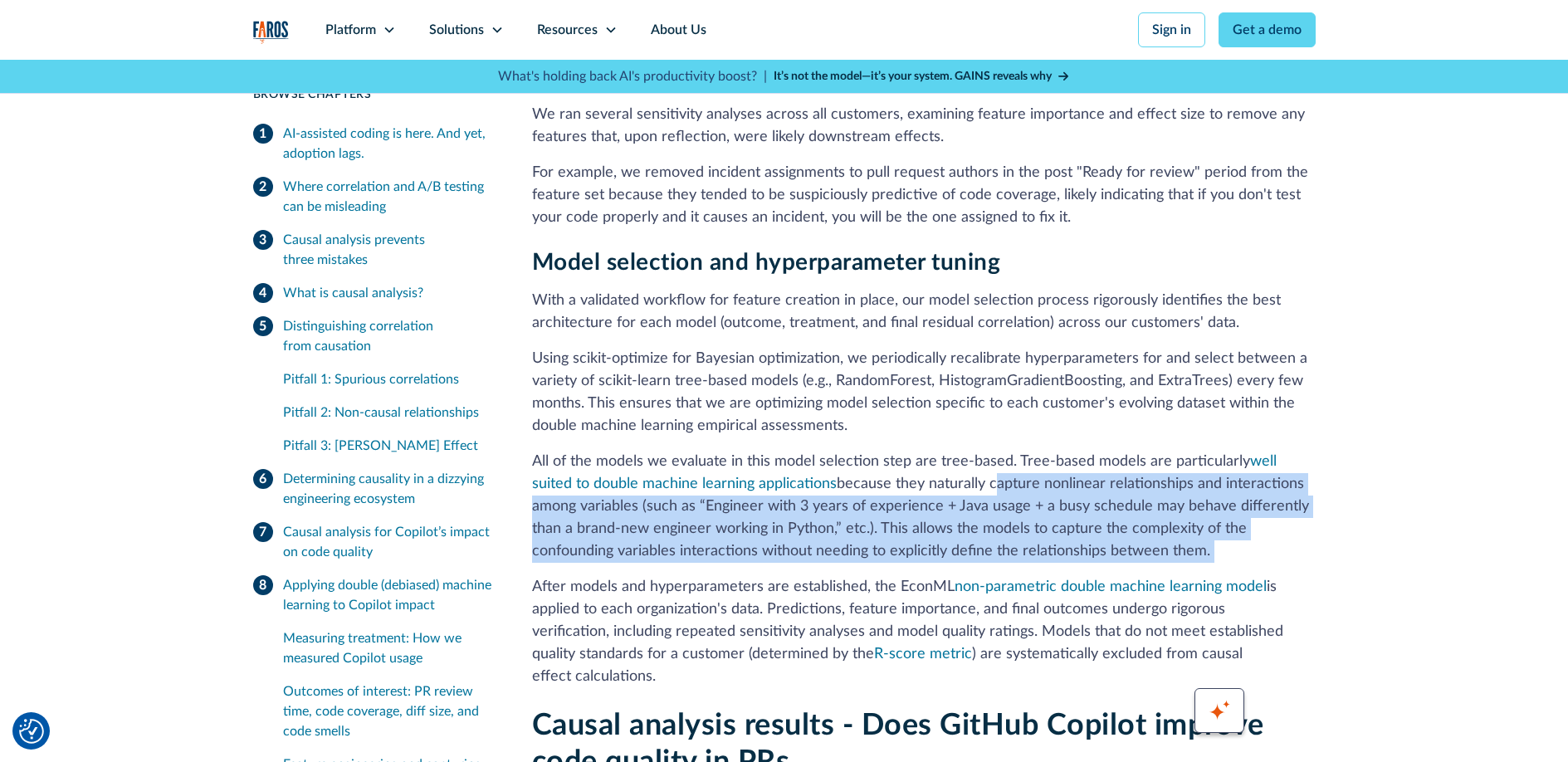 drag, startPoint x: 1150, startPoint y: 396, endPoint x: 984, endPoint y: 329, distance: 179.01117 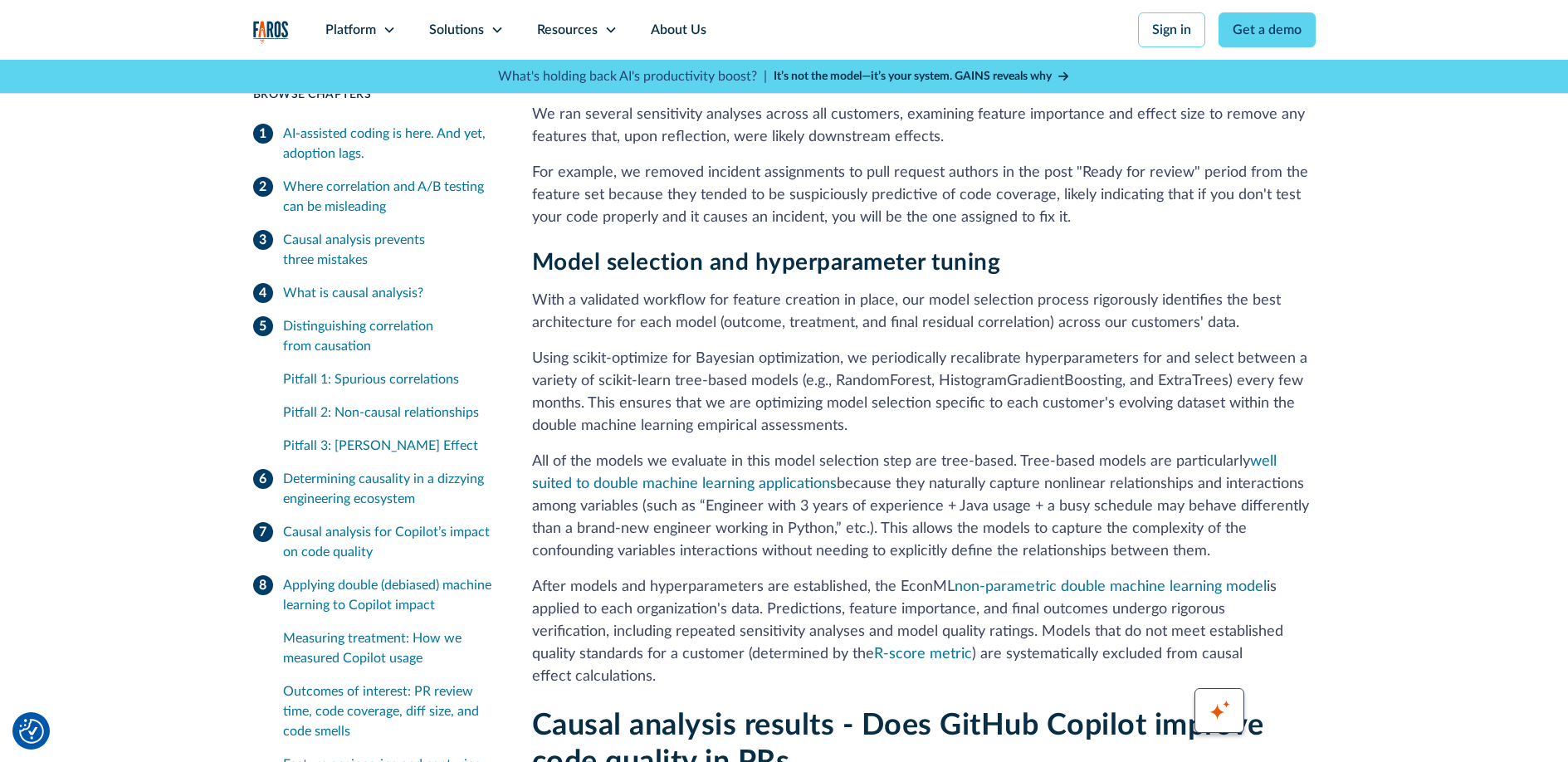drag, startPoint x: 1102, startPoint y: 341, endPoint x: 1111, endPoint y: 403, distance: 62.6498 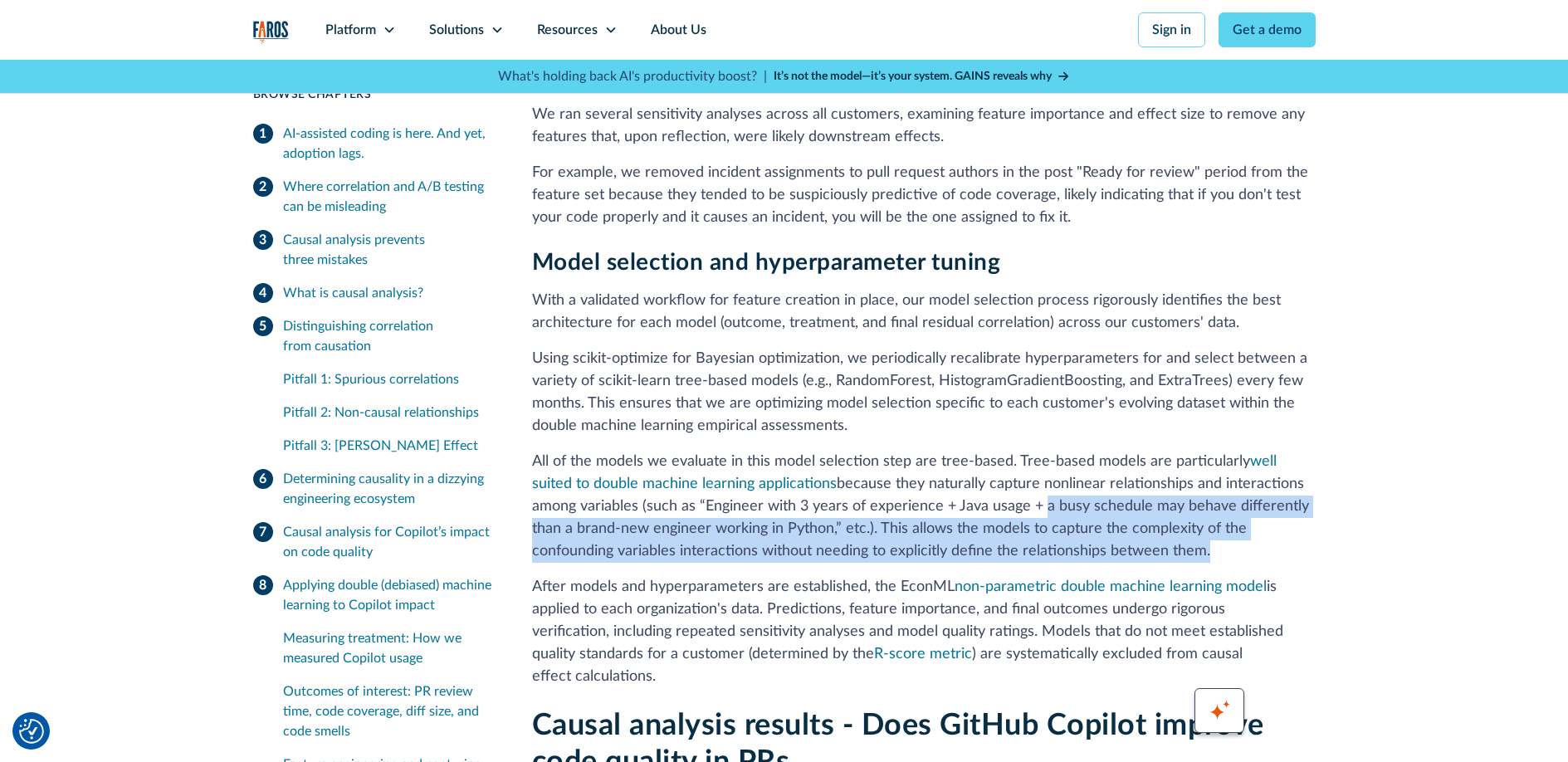 drag, startPoint x: 1111, startPoint y: 403, endPoint x: 982, endPoint y: 354, distance: 137.99275 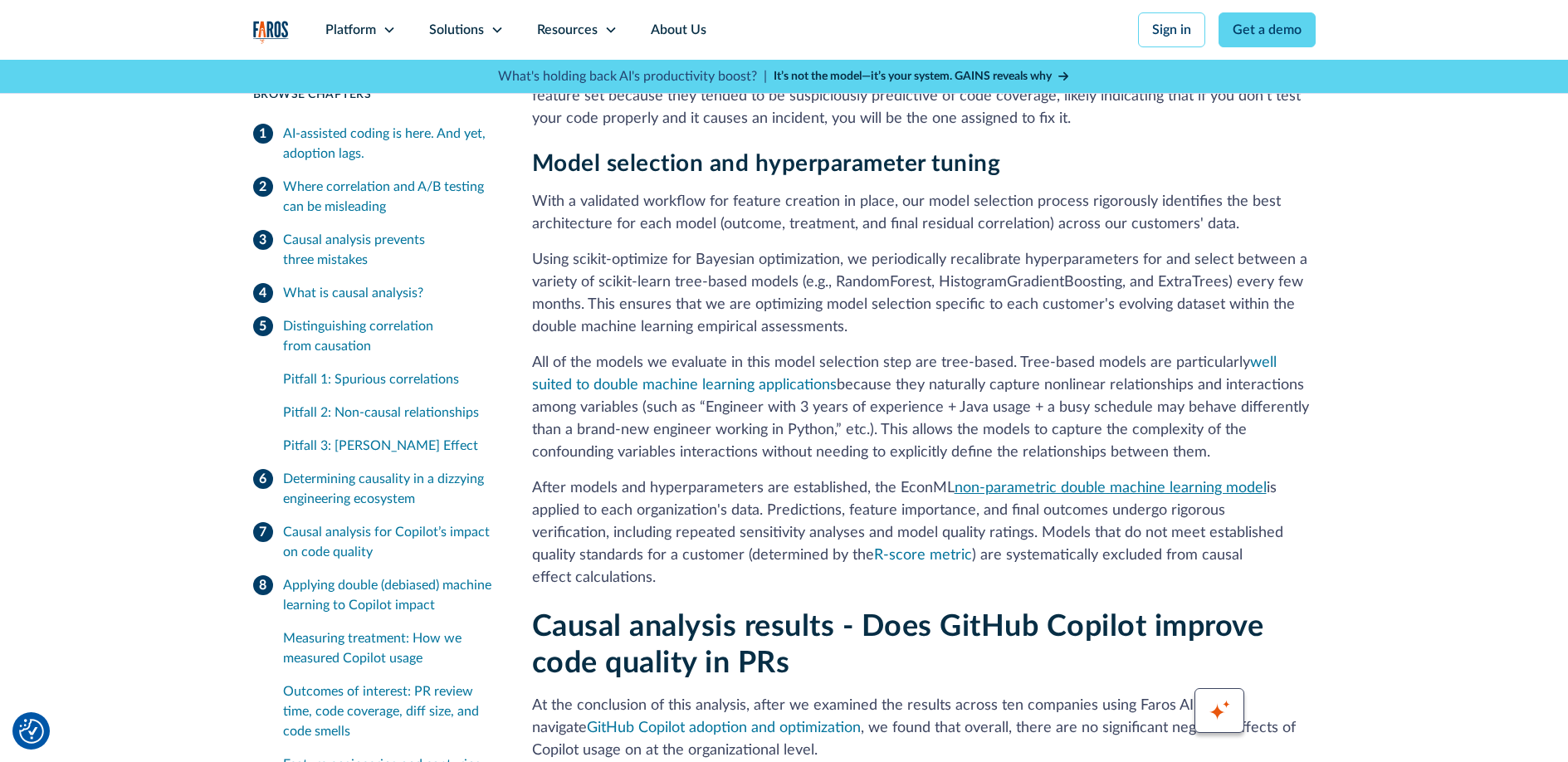 scroll, scrollTop: 11827, scrollLeft: 0, axis: vertical 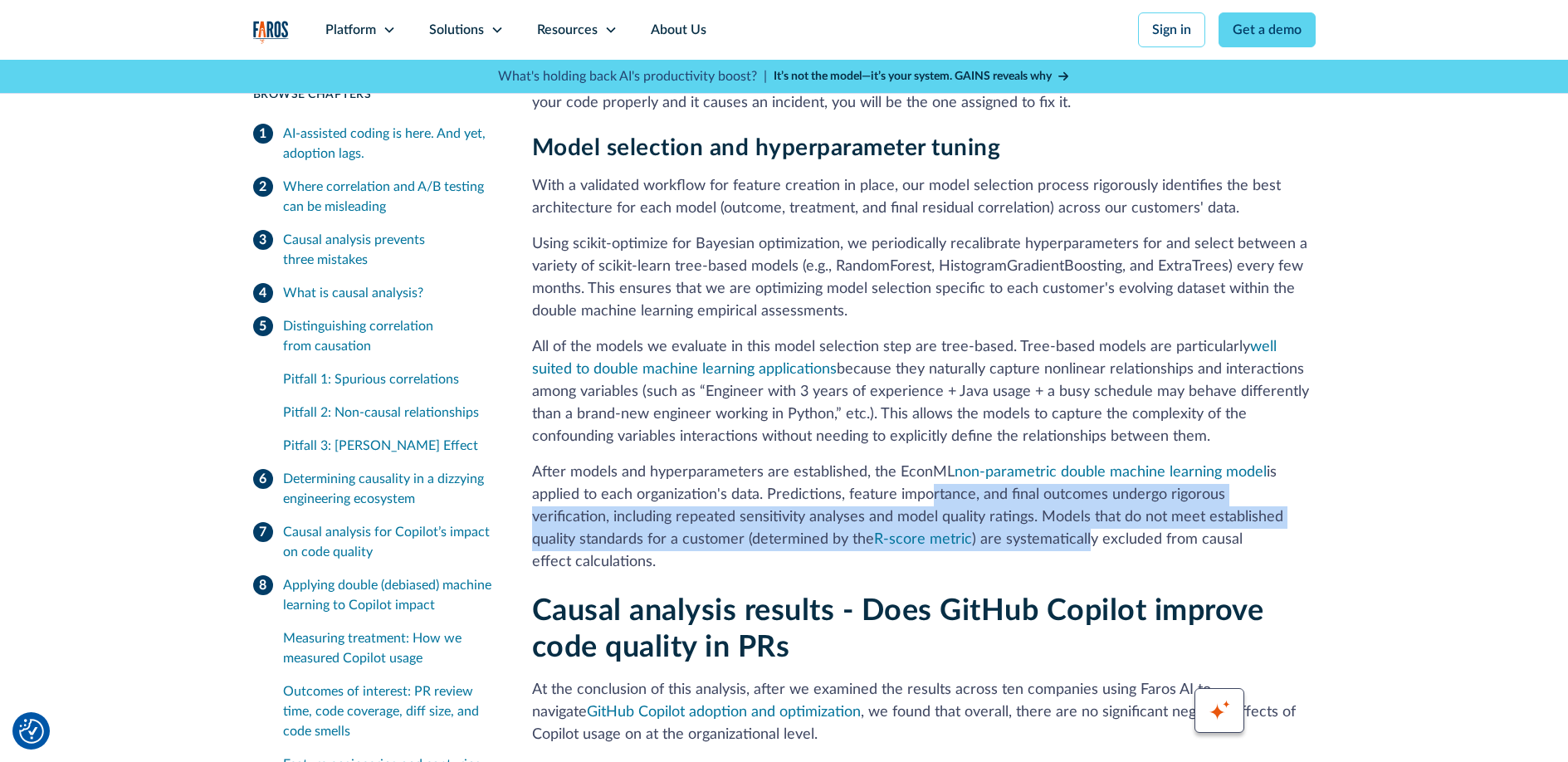 drag, startPoint x: 923, startPoint y: 335, endPoint x: 975, endPoint y: 378, distance: 67.47592 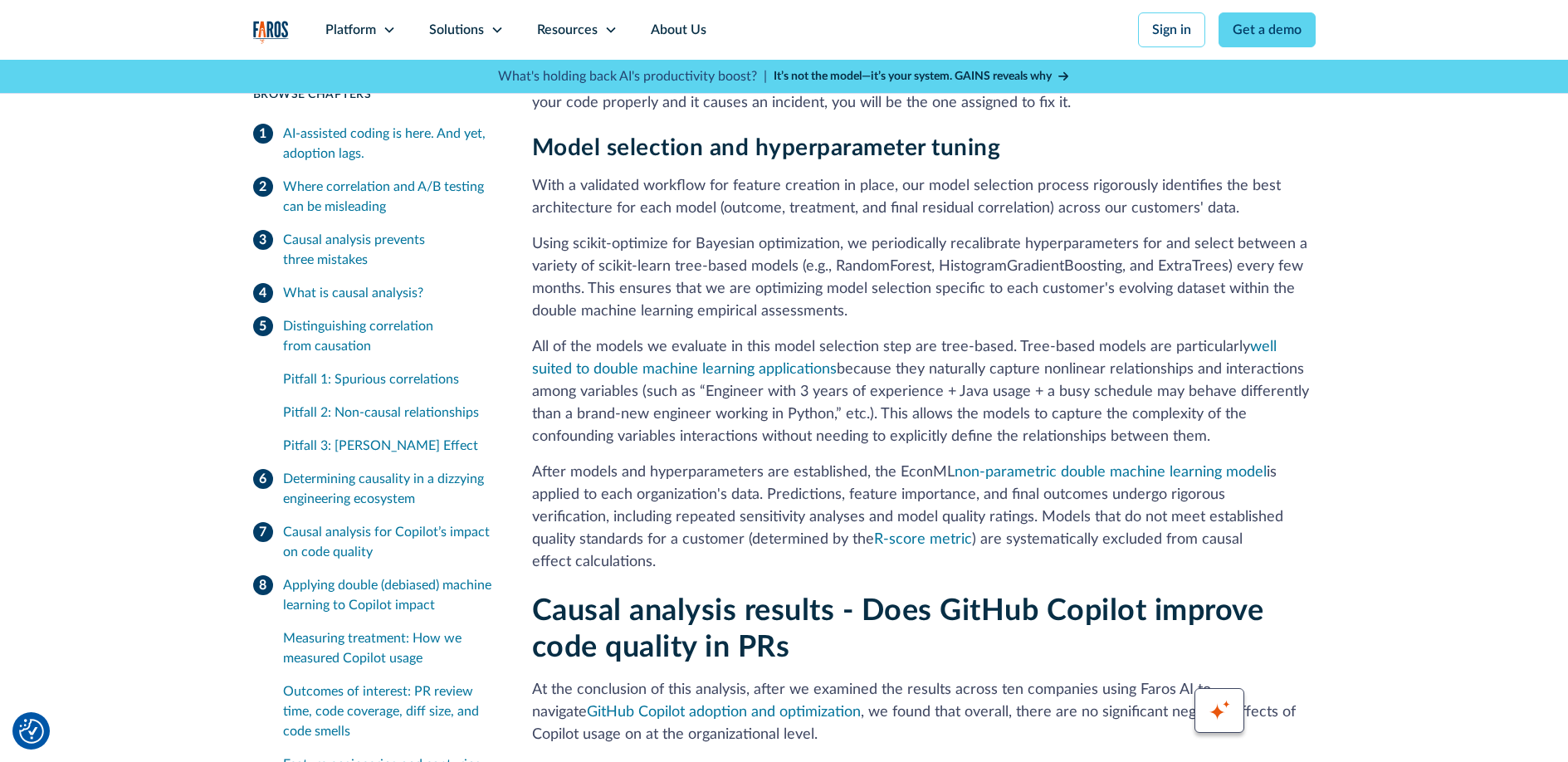 click on "After models and hyperparameters are established, the EconML  non-parametric double machine learning model  is applied to each organization's data. Predictions, feature importance, and final outcomes undergo rigorous verification, including repeated sensitivity analyses and model quality ratings. Models that do not meet established quality standards for a customer (determined by the  R-score metric ) are systematically excluded from causal effect calculations." at bounding box center (924, 517) 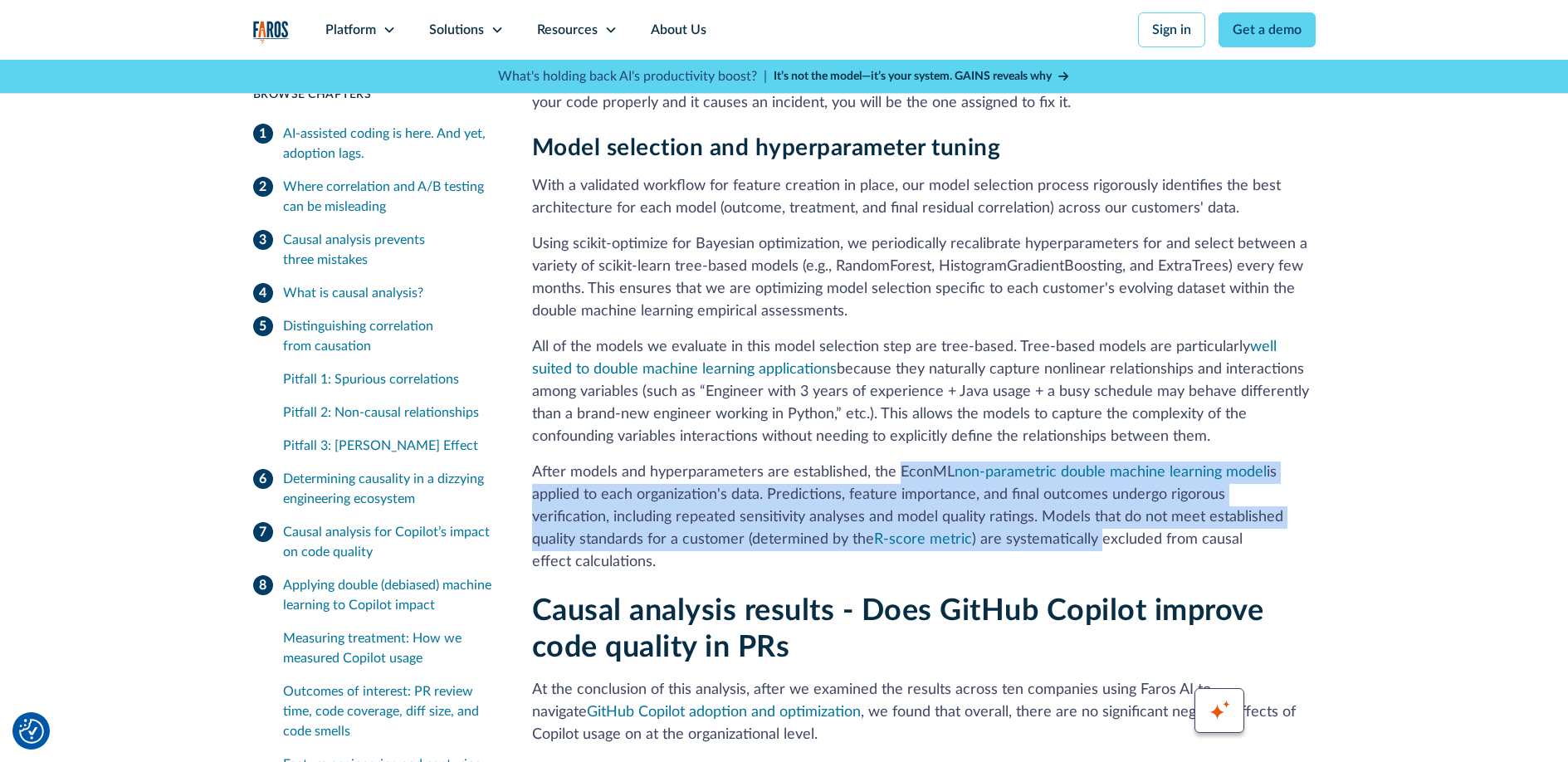 drag, startPoint x: 975, startPoint y: 378, endPoint x: 891, endPoint y: 315, distance: 105 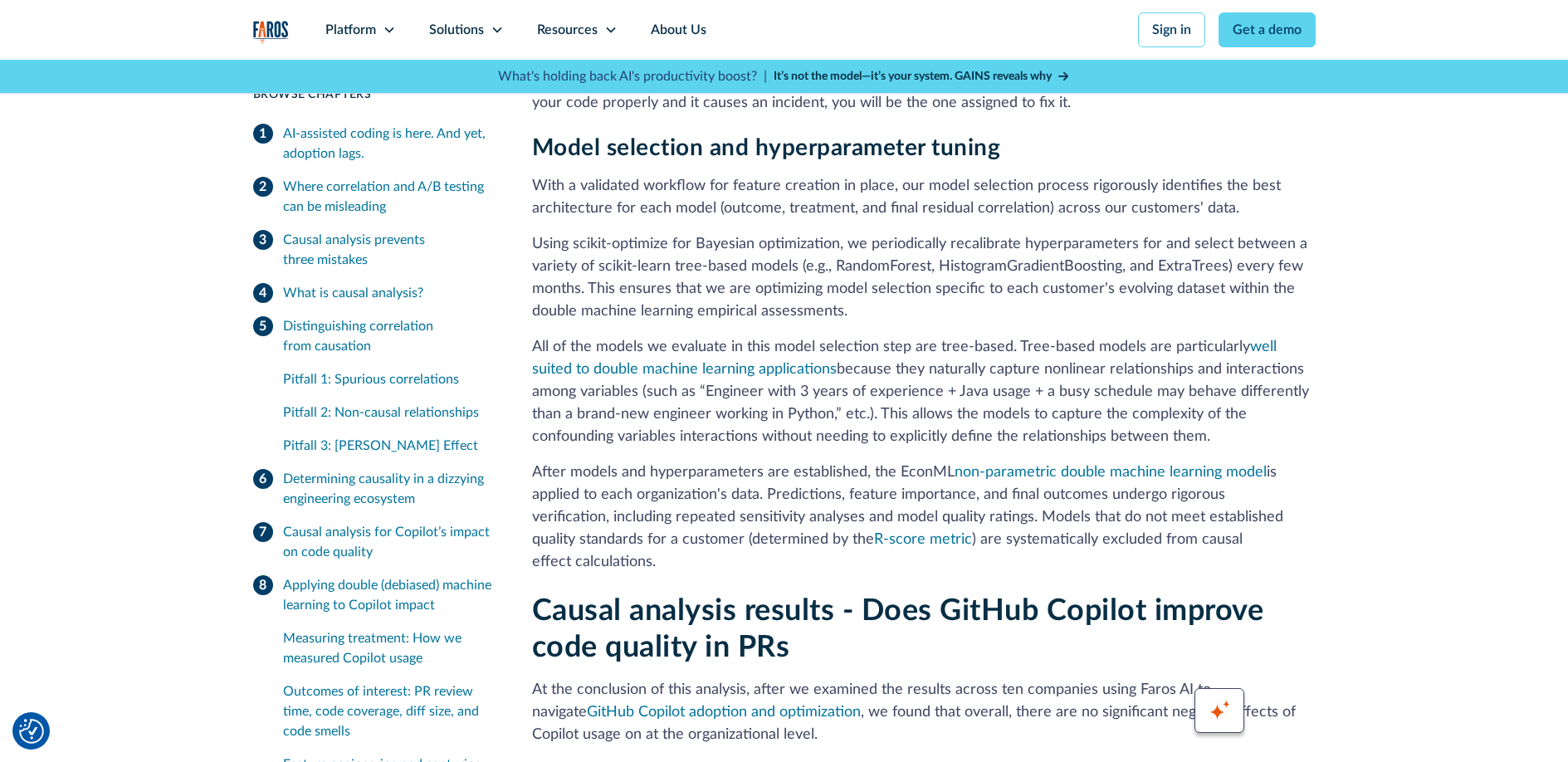 click on "After models and hyperparameters are established, the EconML  non-parametric double machine learning model  is applied to each organization's data. Predictions, feature importance, and final outcomes undergo rigorous verification, including repeated sensitivity analyses and model quality ratings. Models that do not meet established quality standards for a customer (determined by the  R-score metric ) are systematically excluded from causal effect calculations." at bounding box center (924, 517) 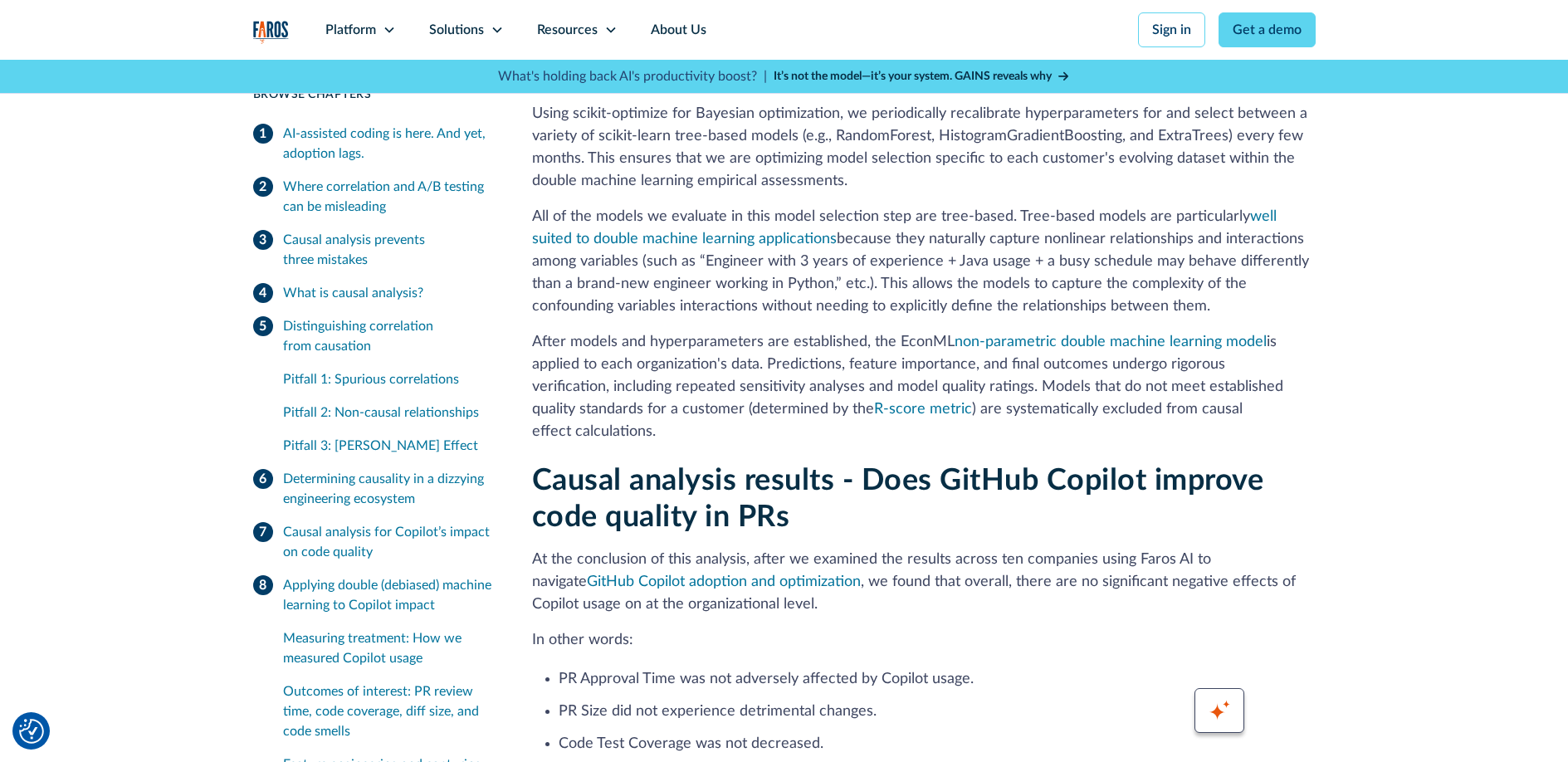 scroll, scrollTop: 12062, scrollLeft: 0, axis: vertical 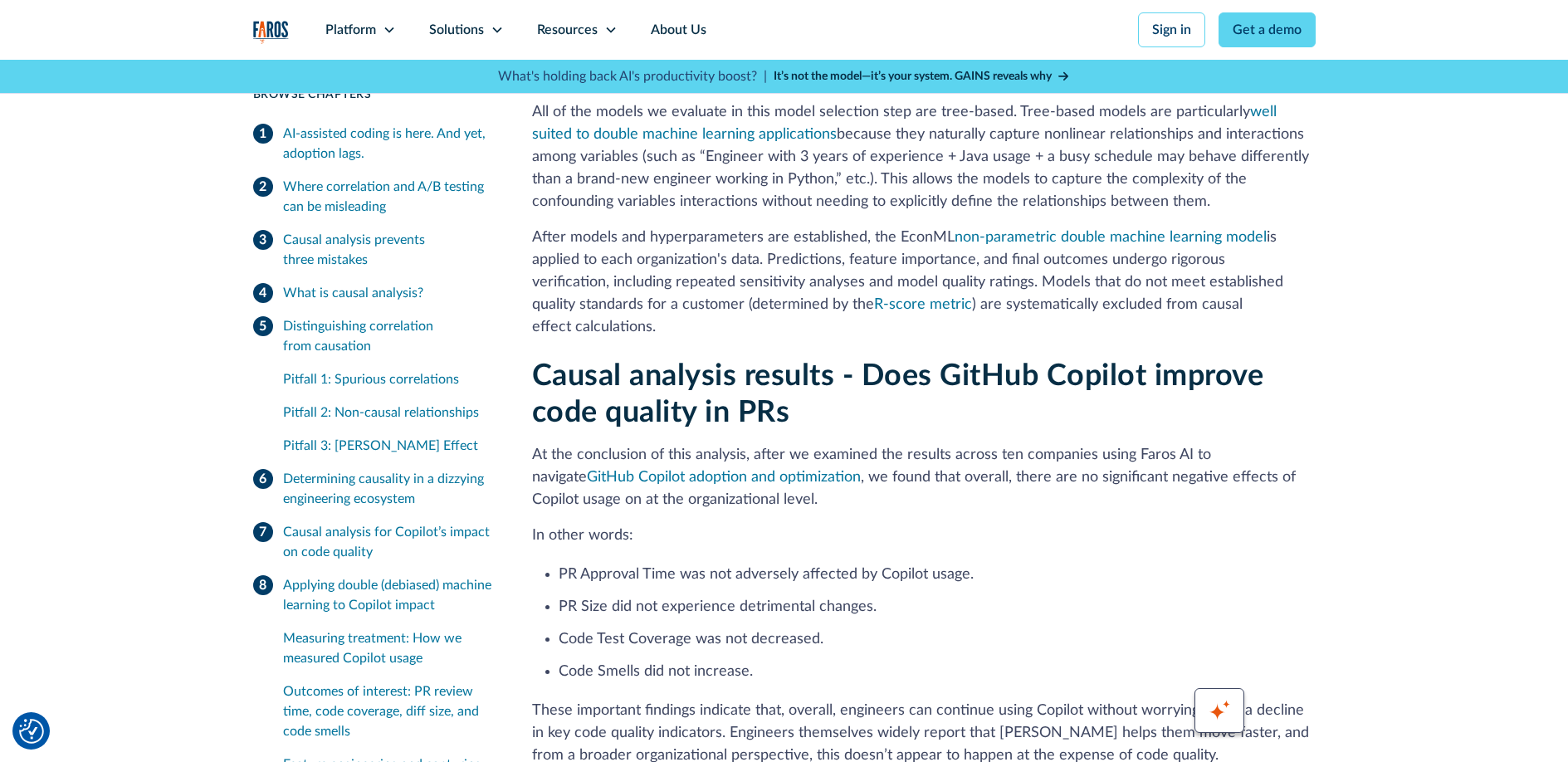 drag, startPoint x: 898, startPoint y: 247, endPoint x: 988, endPoint y: 263, distance: 91.41116 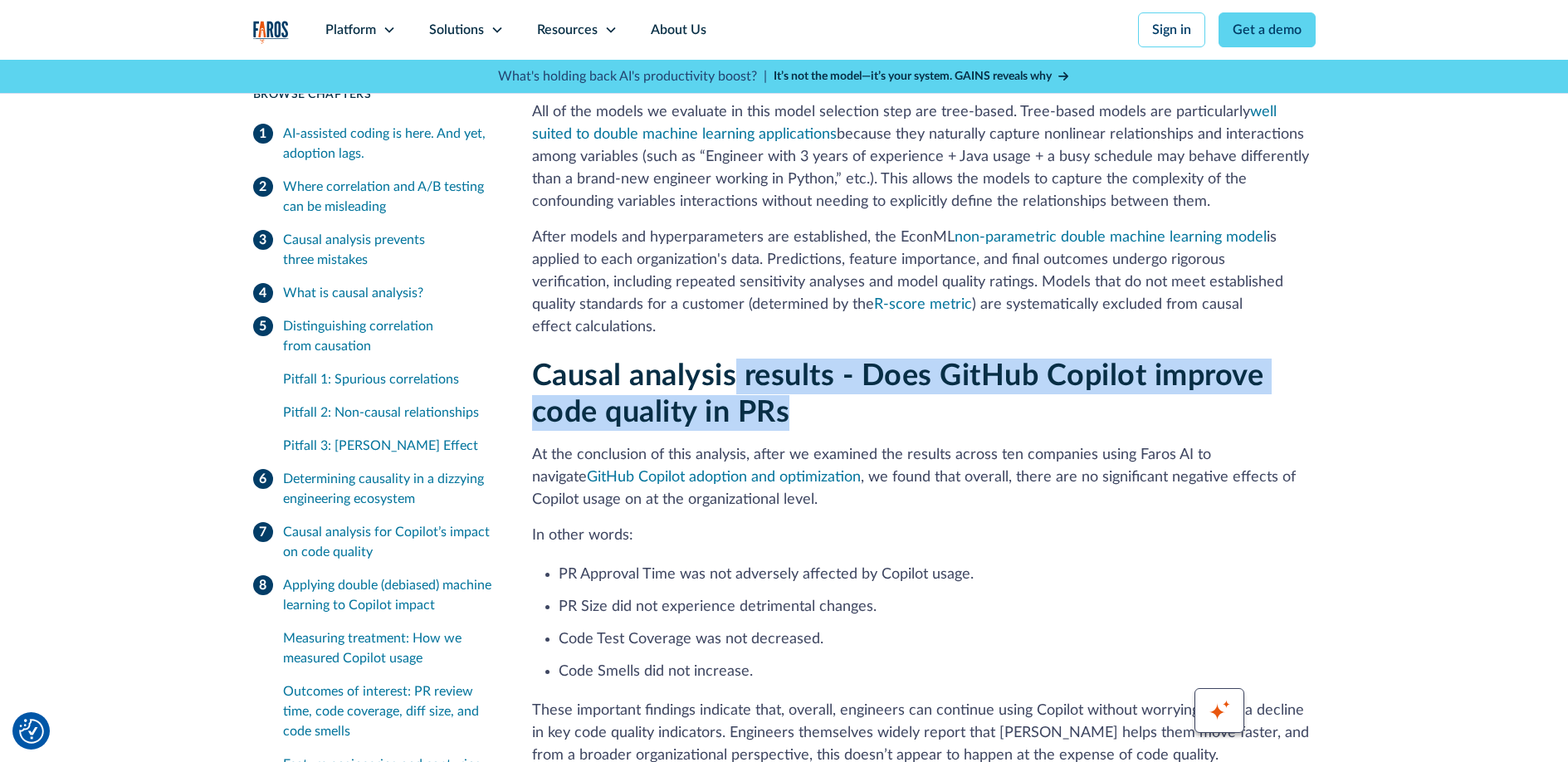 click on "Causal analysis results - Does GitHub Copilot improve code quality in PRs" at bounding box center [924, 394] 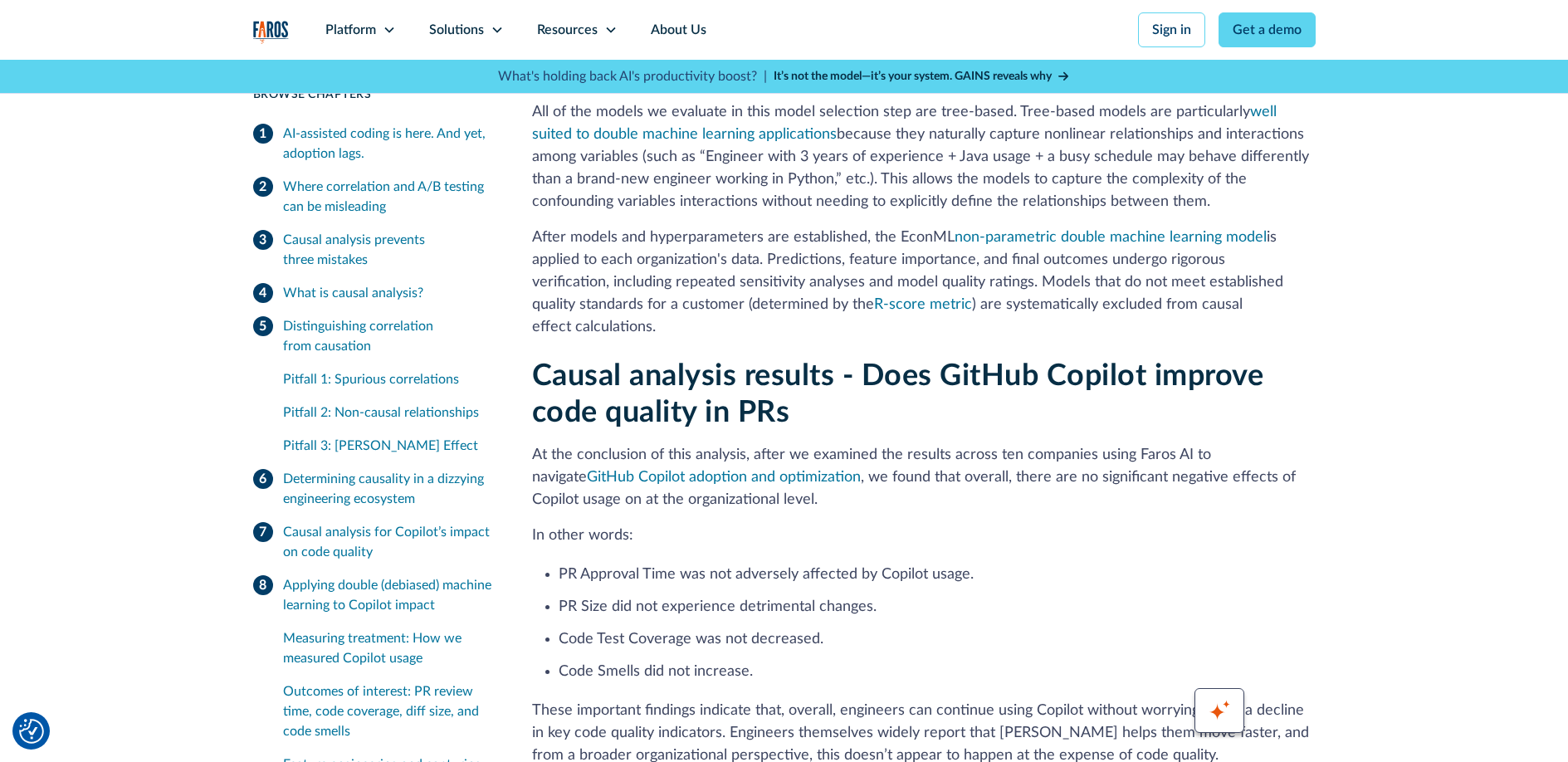 click on "Causal analysis results - Does GitHub Copilot improve code quality in PRs" at bounding box center (924, 394) 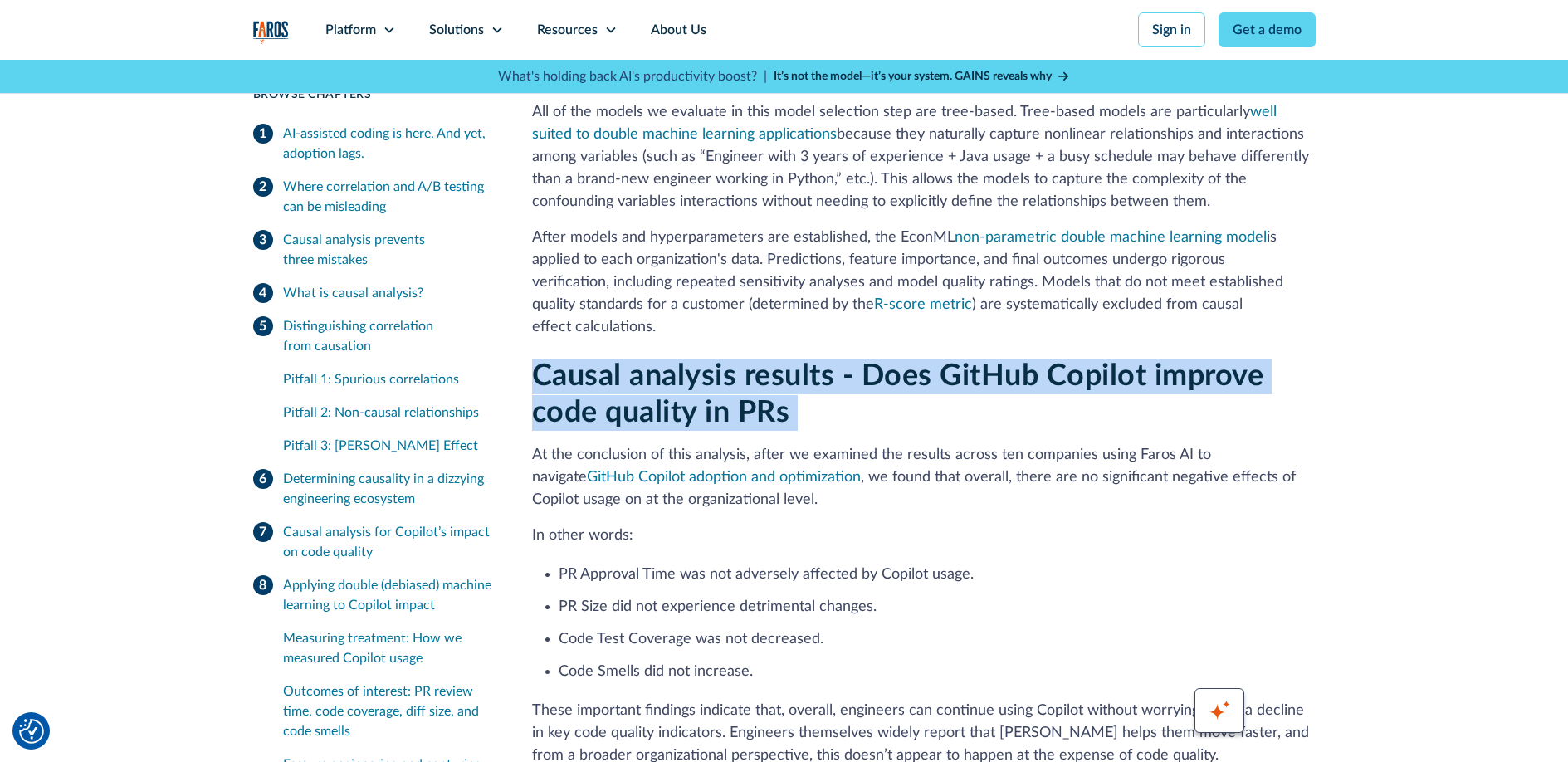 drag, startPoint x: 902, startPoint y: 262, endPoint x: 713, endPoint y: 192, distance: 201.547 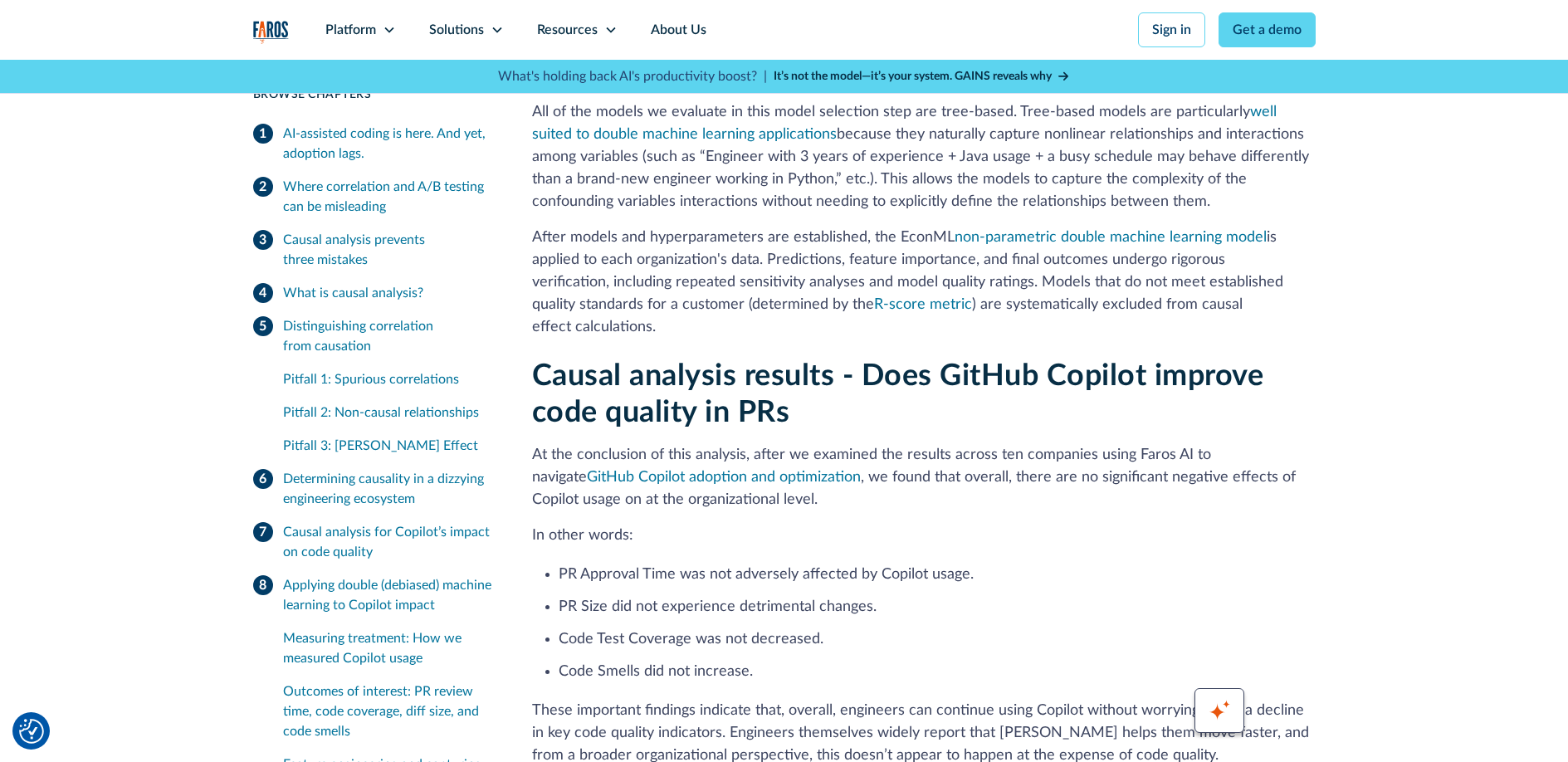 click on "Causal analysis results - Does GitHub Copilot improve code quality in PRs" at bounding box center [924, 394] 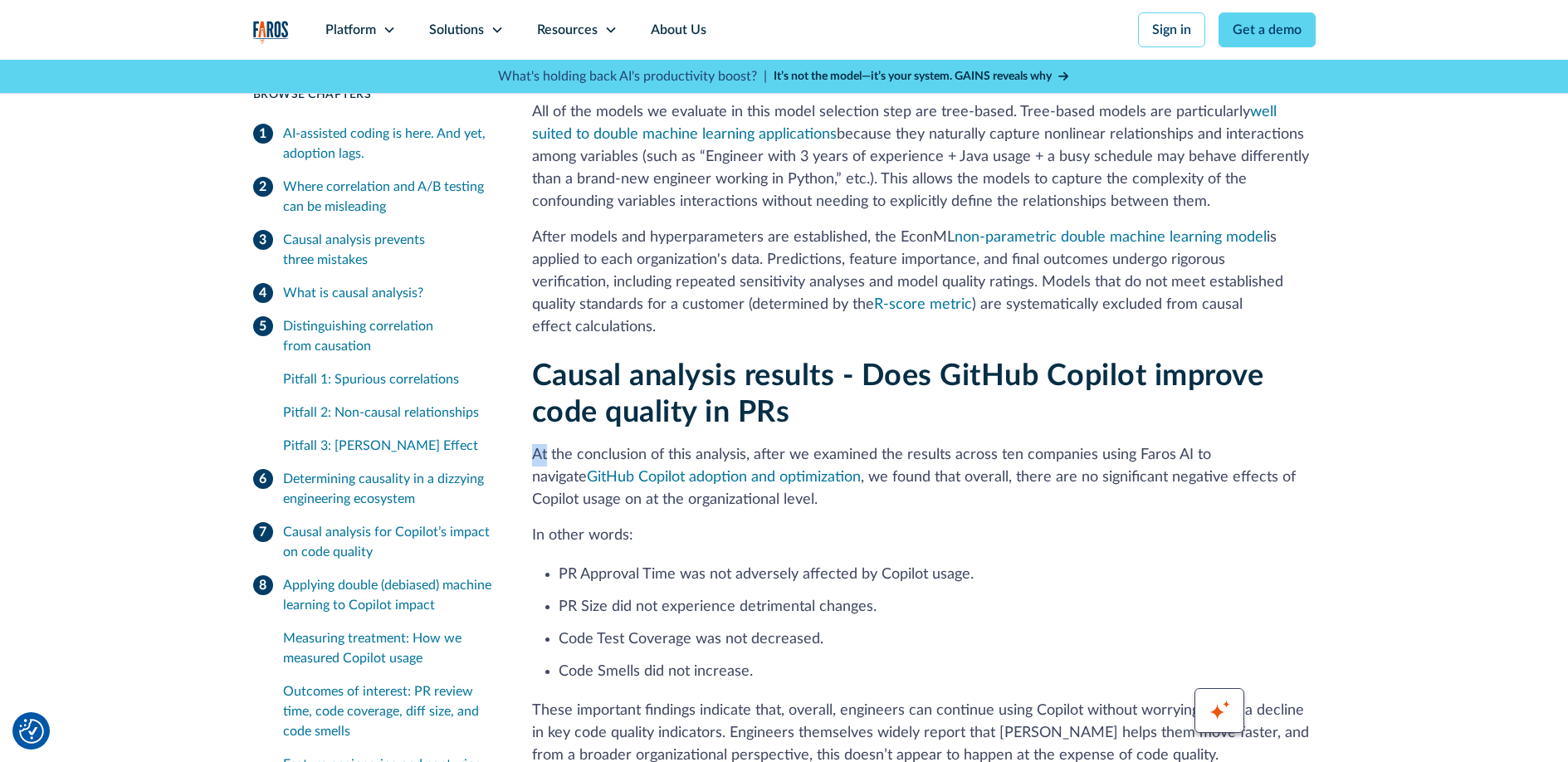 drag, startPoint x: 790, startPoint y: 248, endPoint x: 794, endPoint y: 232, distance: 16.492423 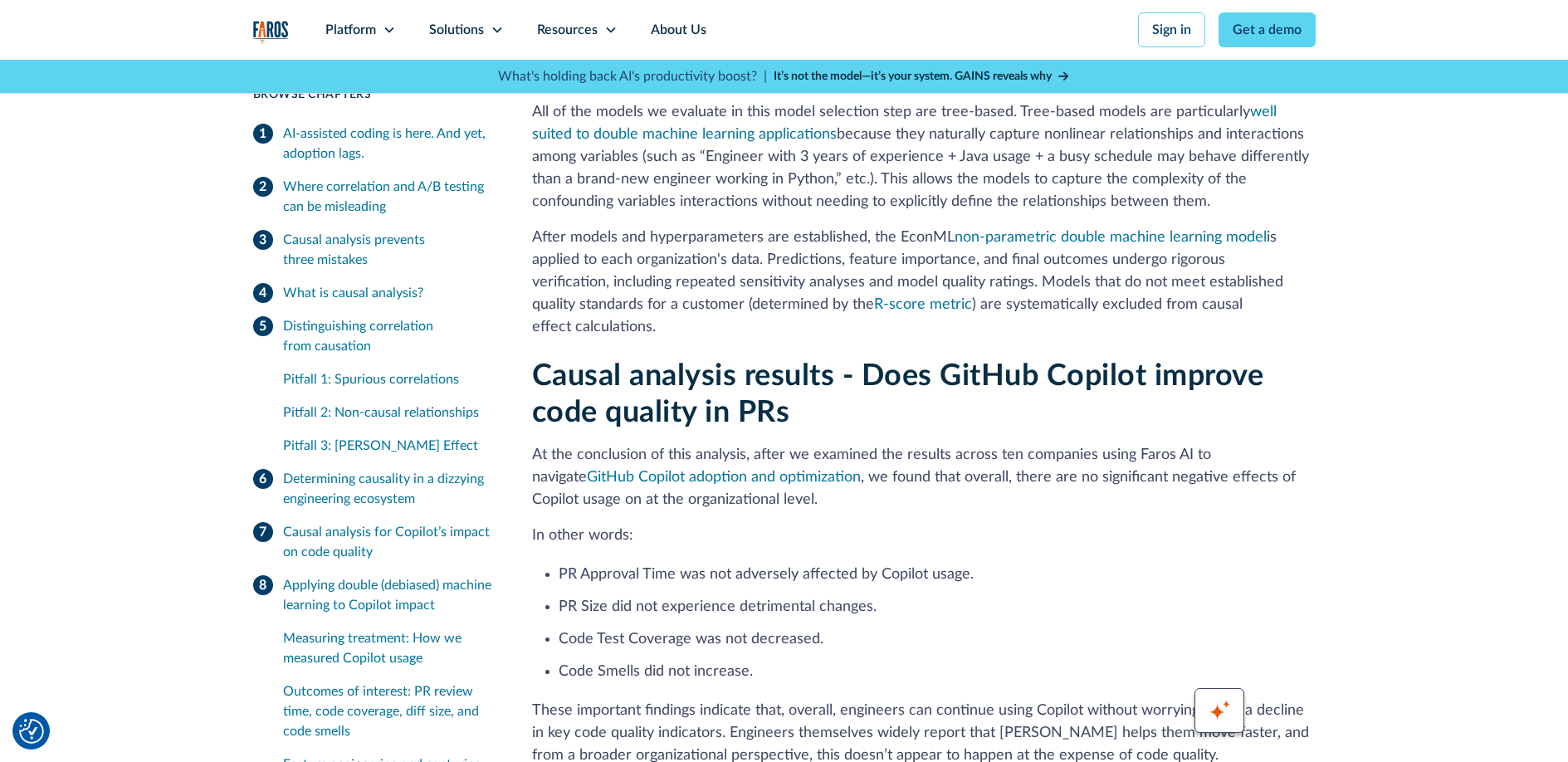 click on "Causal analysis results - Does GitHub Copilot improve code quality in PRs" at bounding box center (924, 394) 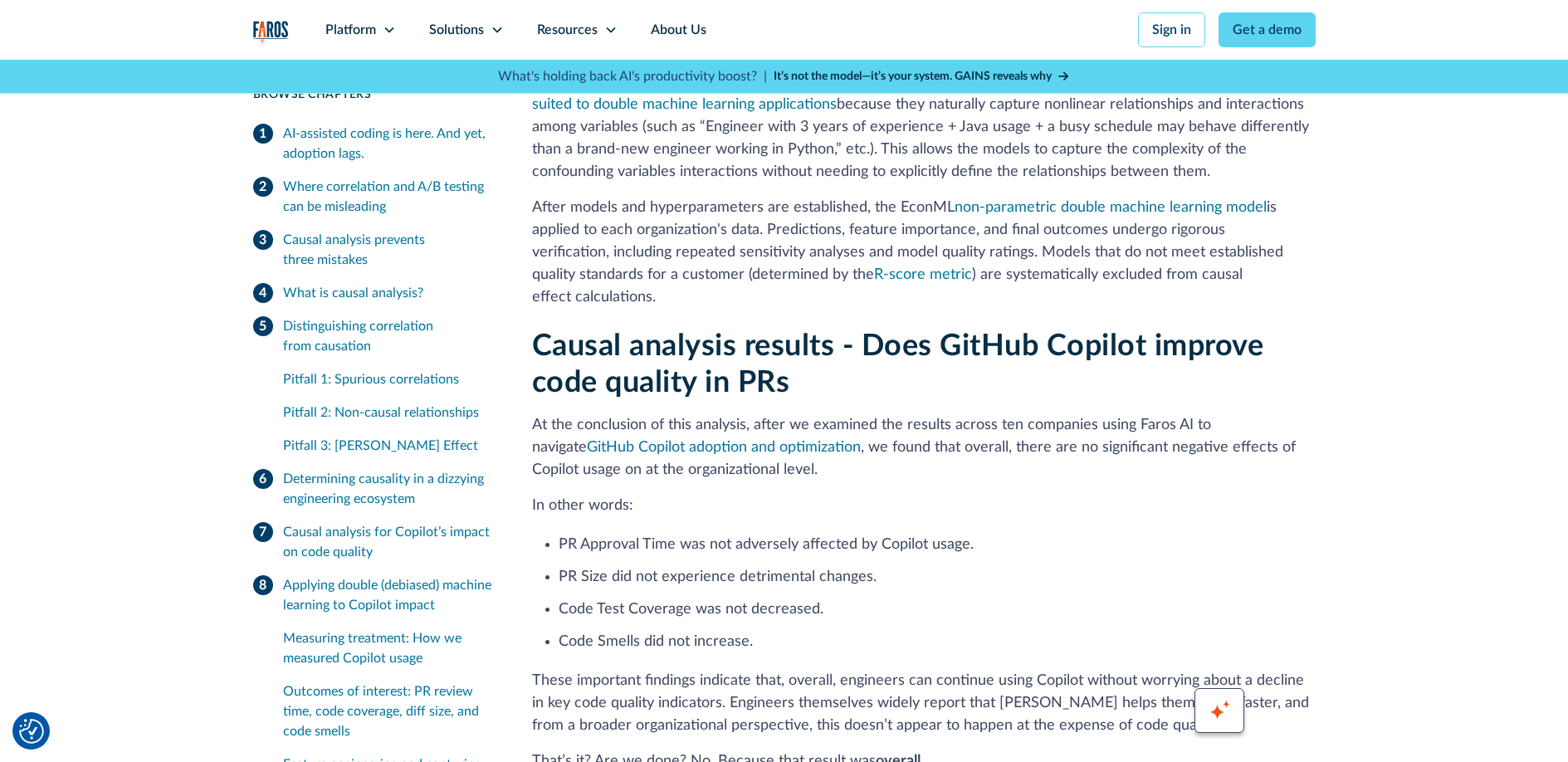 scroll, scrollTop: 12166, scrollLeft: 0, axis: vertical 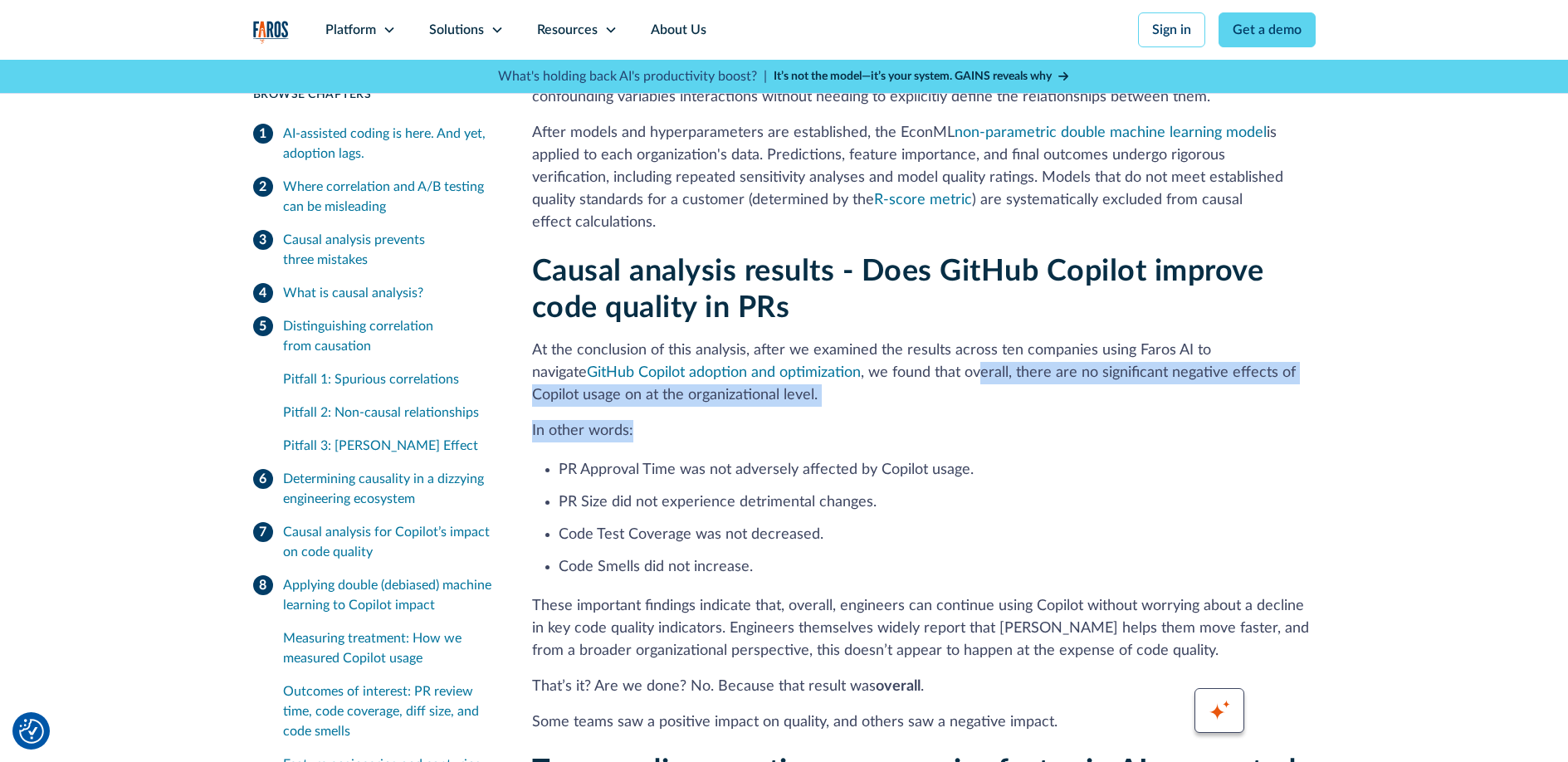 drag, startPoint x: 872, startPoint y: 199, endPoint x: 1277, endPoint y: 246, distance: 407.718 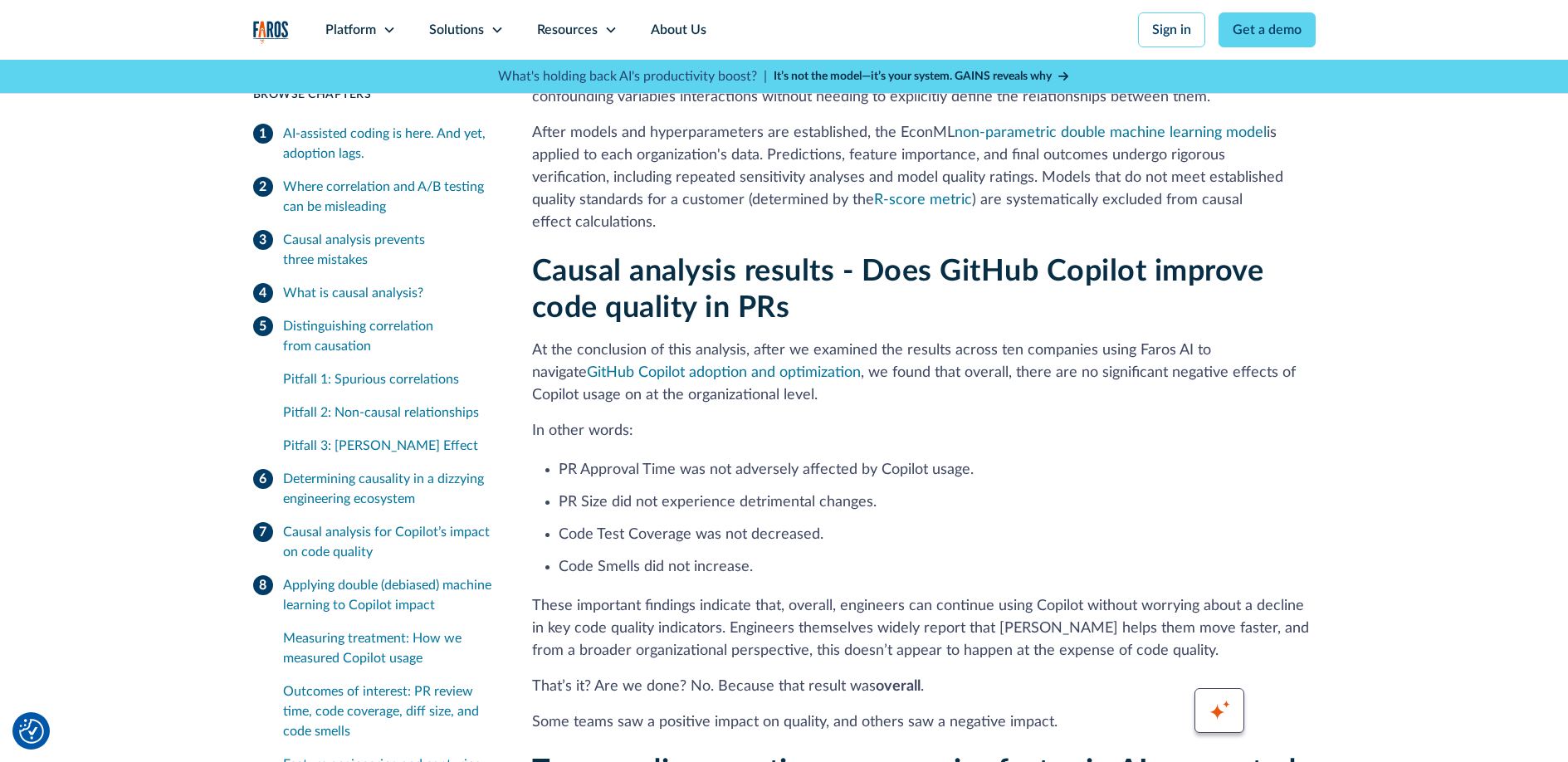 click on "PR Approval Time was not adversely affected by Copilot usage." at bounding box center [937, 470] 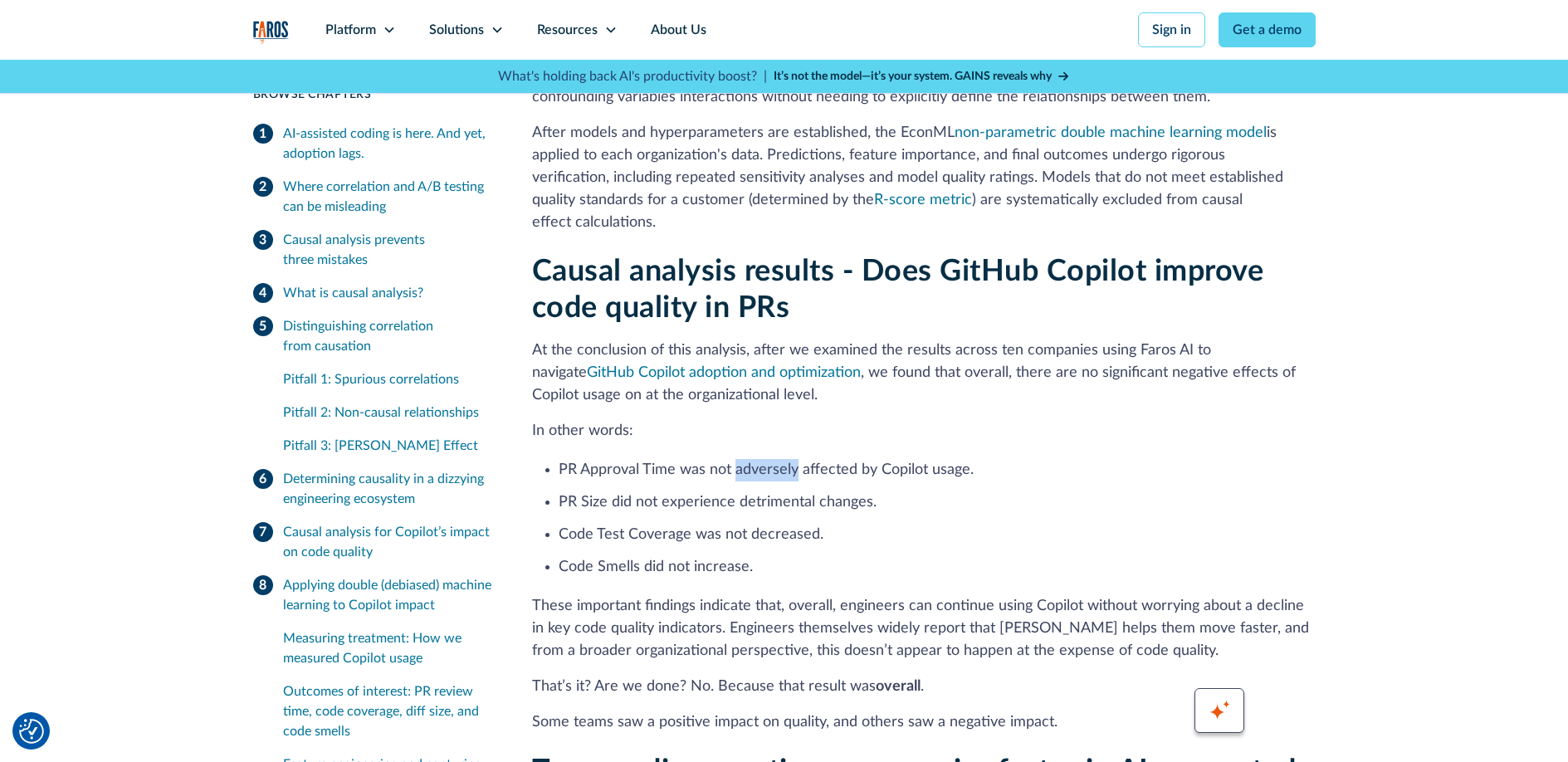click on "PR Approval Time was not adversely affected by Copilot usage." at bounding box center (937, 470) 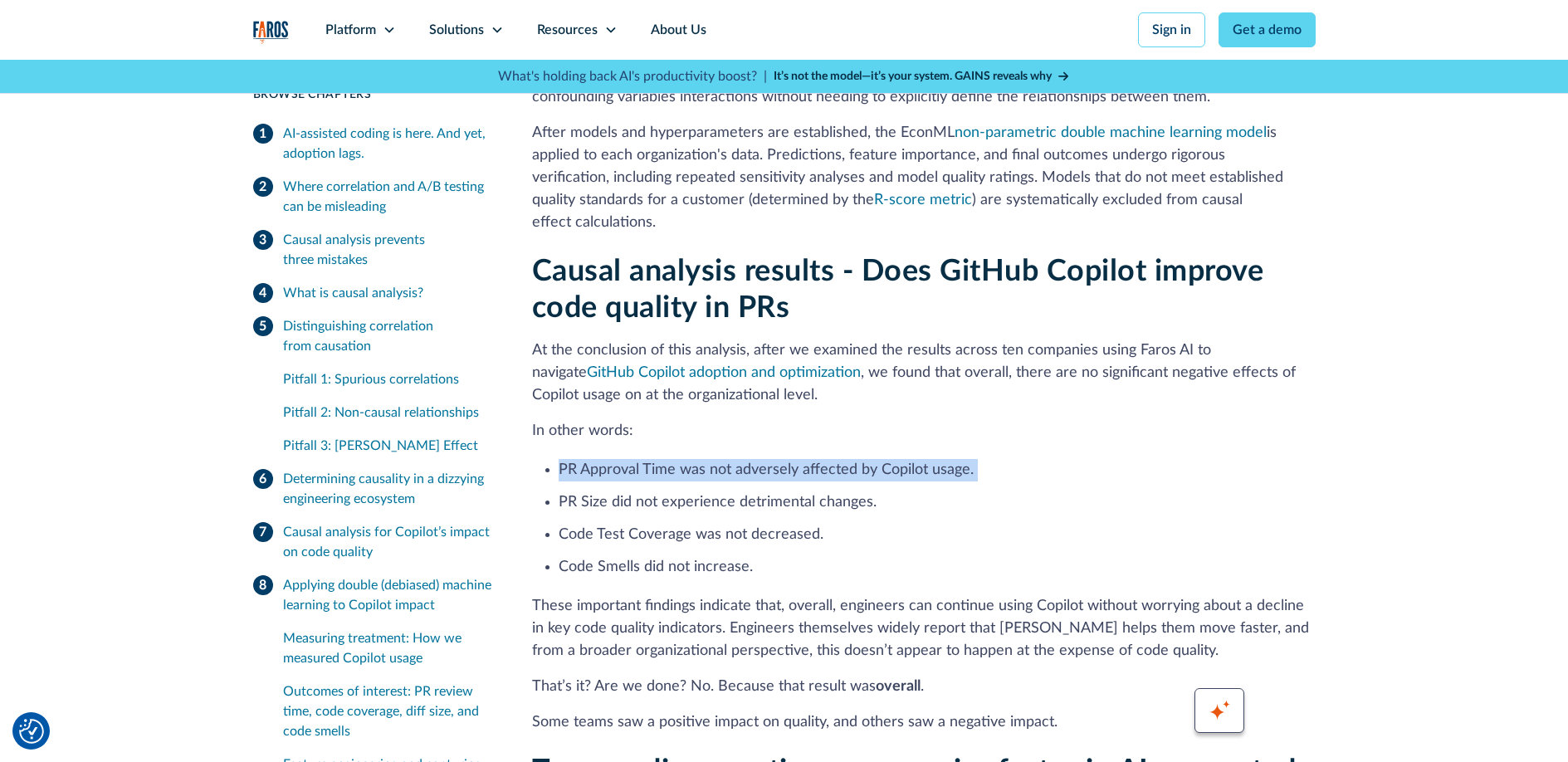 click on "PR Approval Time was not adversely affected by Copilot usage." at bounding box center (937, 470) 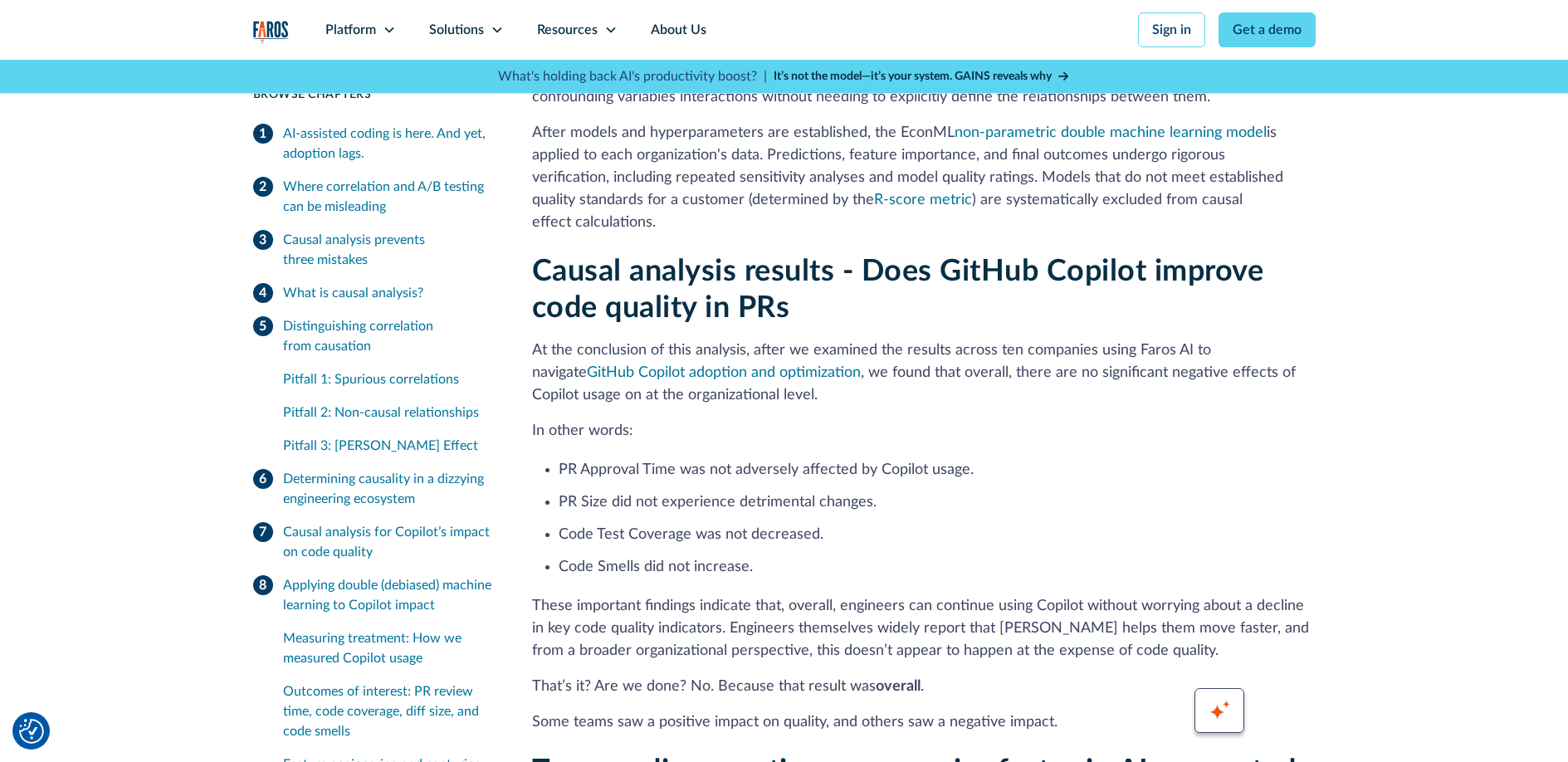 click on "PR Size did not experience detrimental changes." at bounding box center (937, 502) 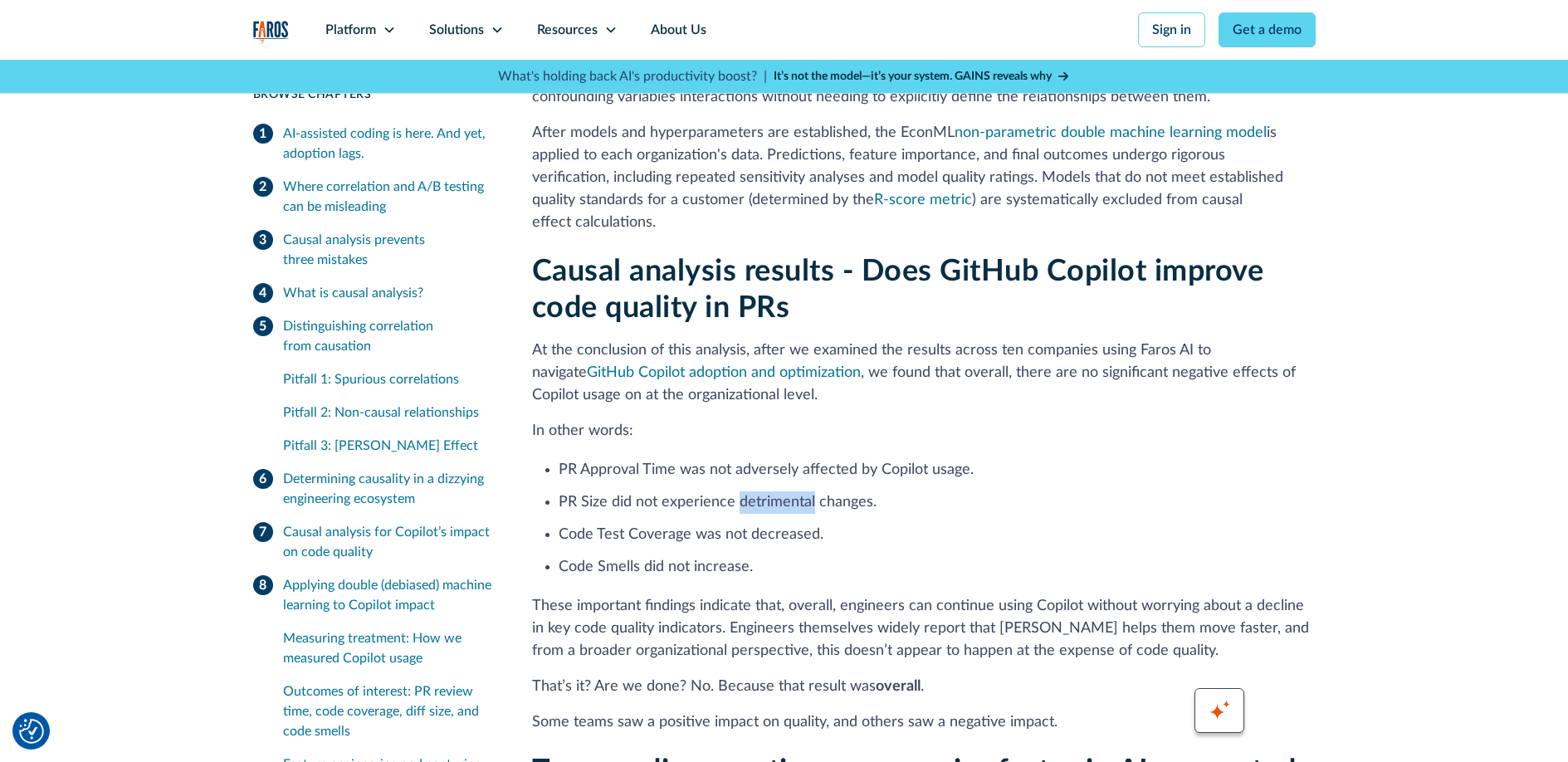 click on "PR Size did not experience detrimental changes." at bounding box center [937, 502] 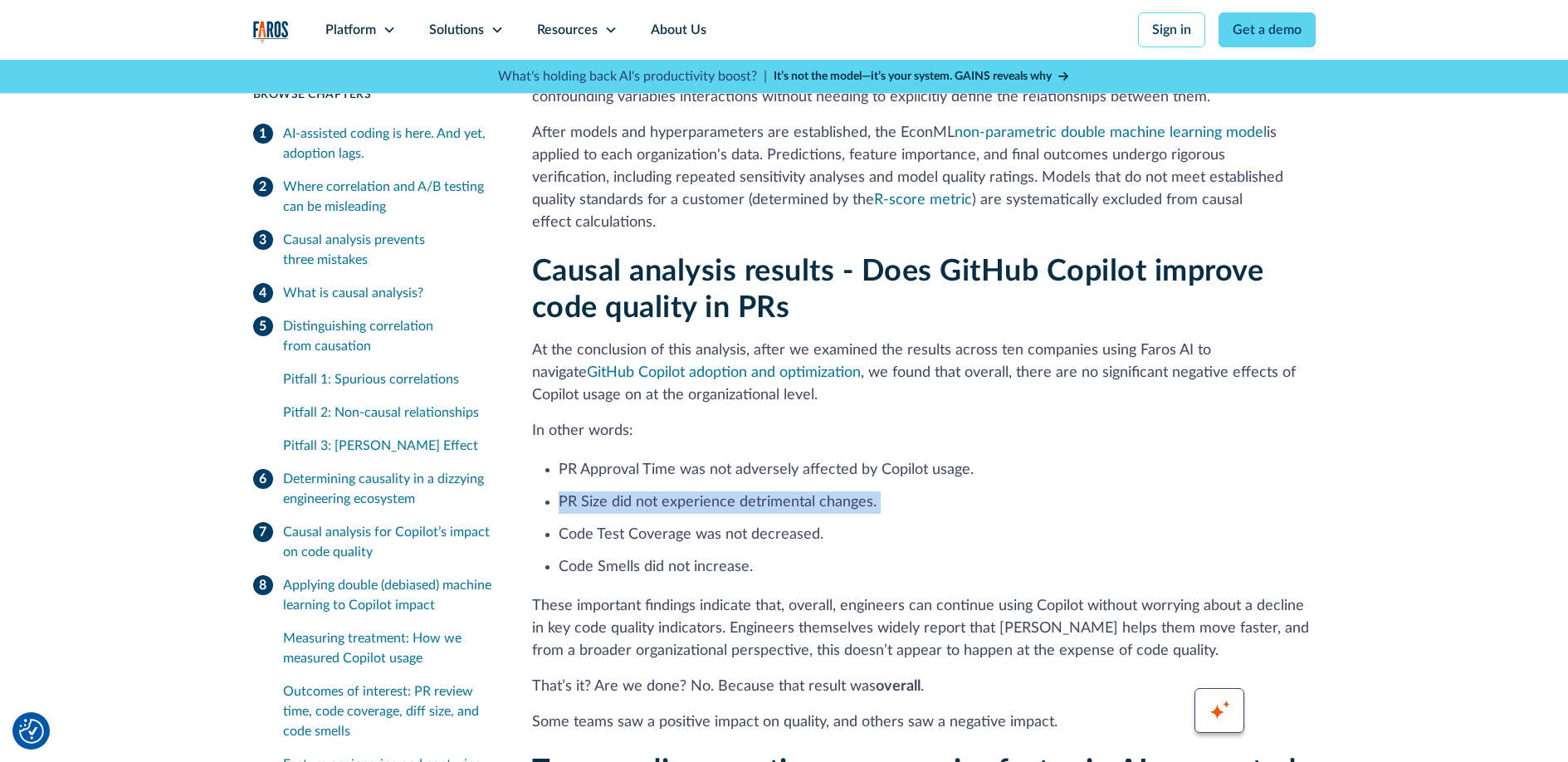 click on "PR Size did not experience detrimental changes." at bounding box center [937, 502] 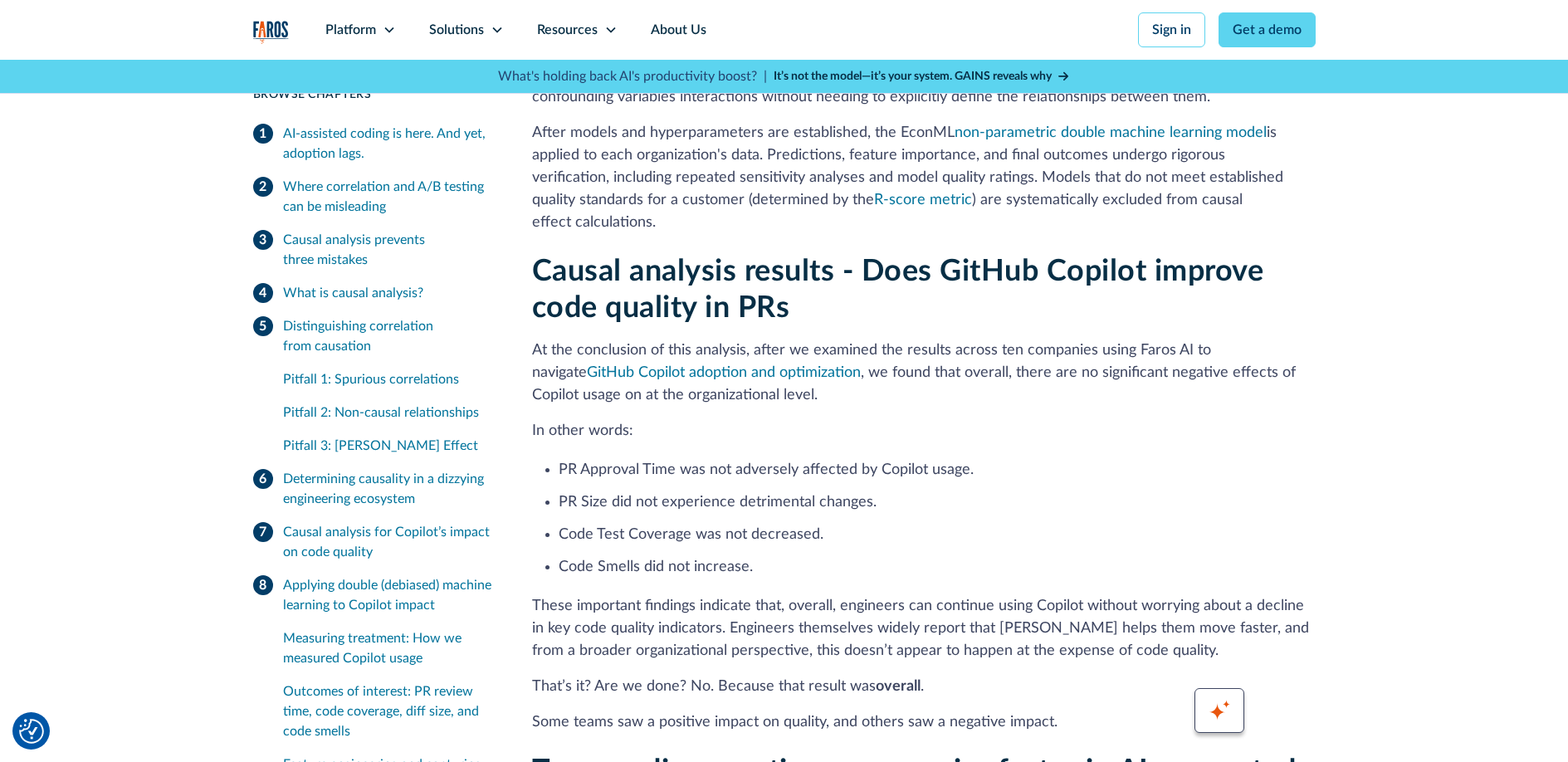 click on "Code Test Coverage was not decreased." at bounding box center (937, 535) 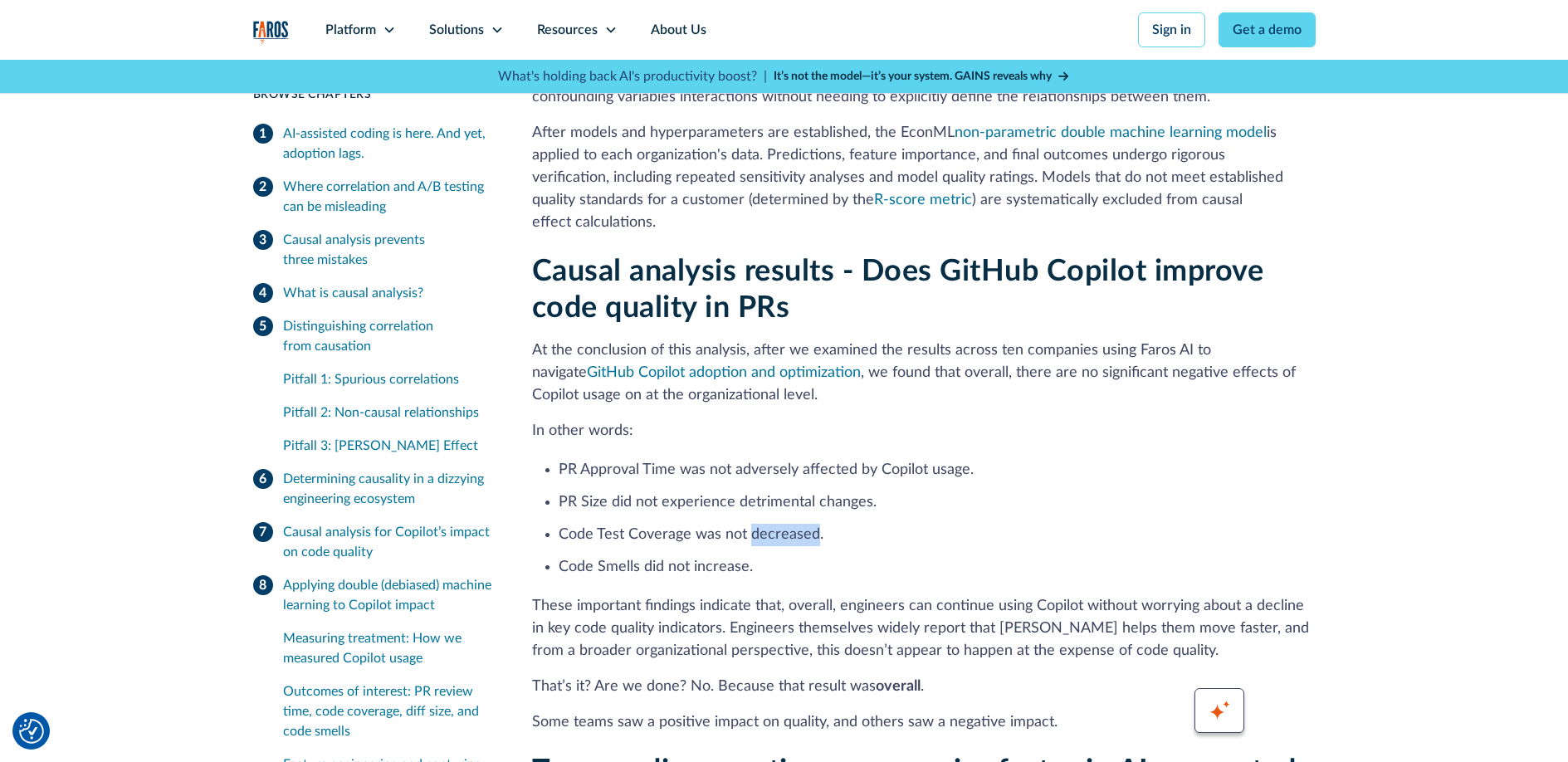 click on "Code Test Coverage was not decreased." at bounding box center [937, 535] 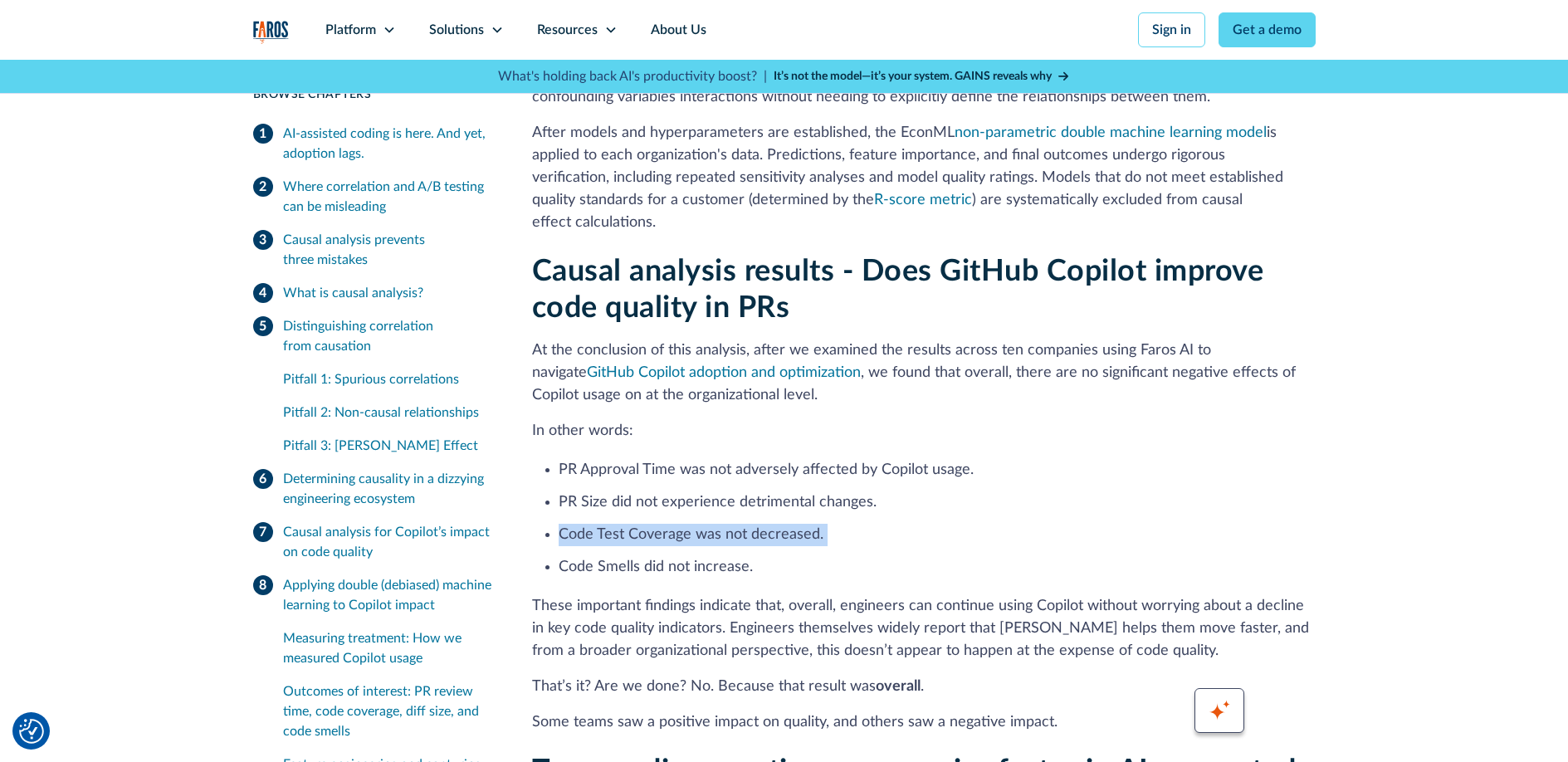 click on "Code Test Coverage was not decreased." at bounding box center (937, 535) 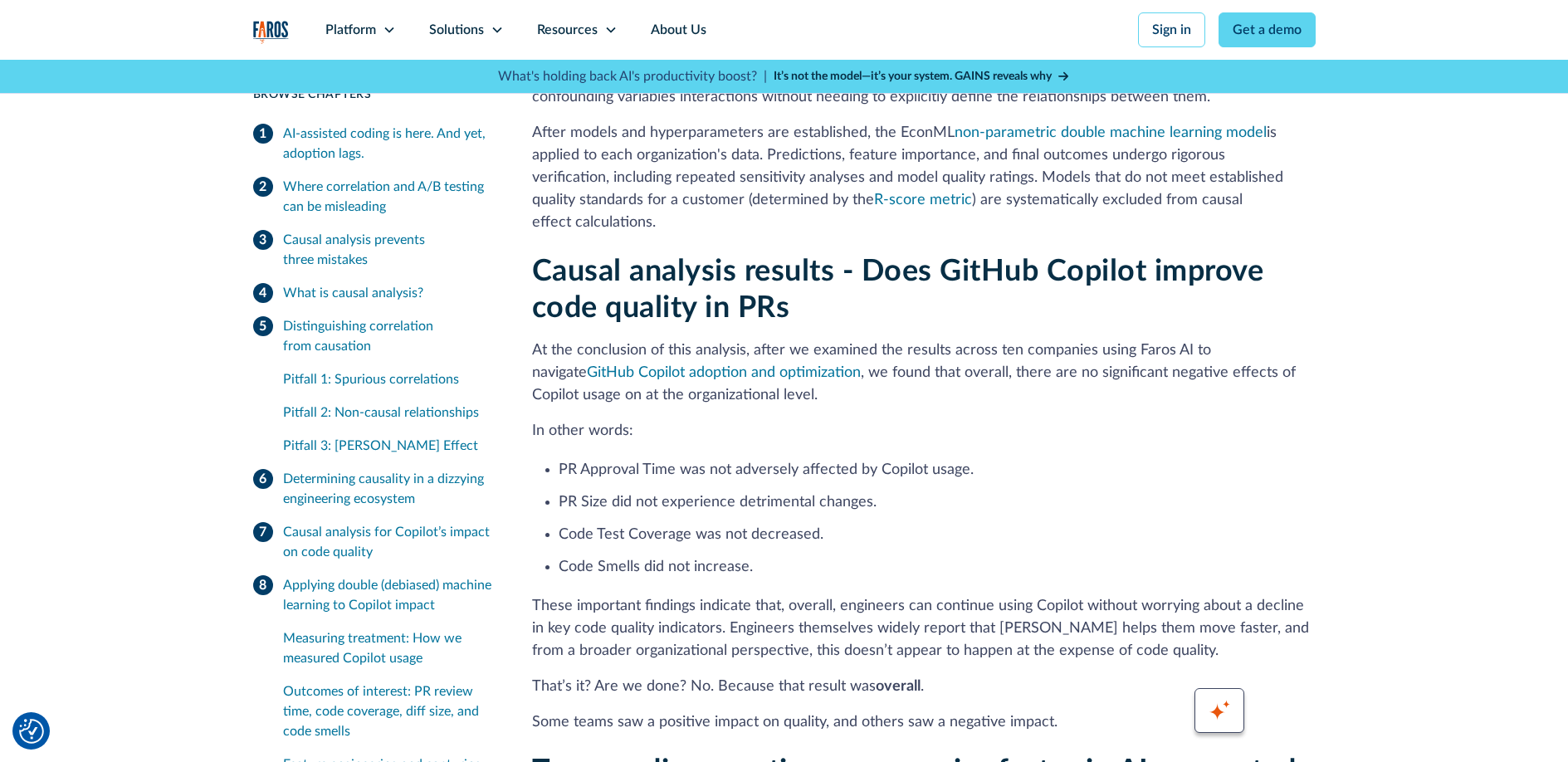 click on "Code Smells did not increase." at bounding box center (937, 567) 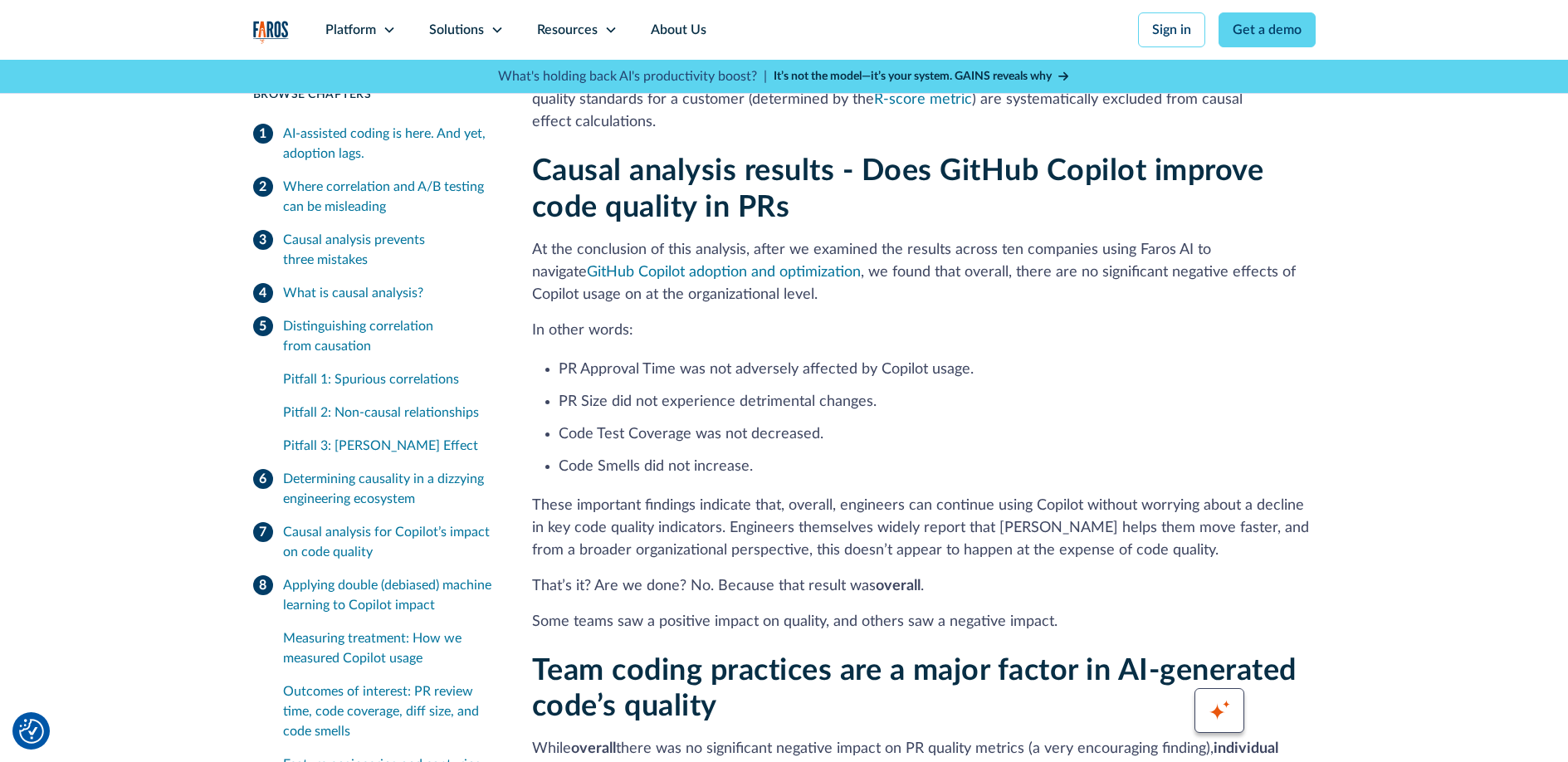 scroll, scrollTop: 12277, scrollLeft: 0, axis: vertical 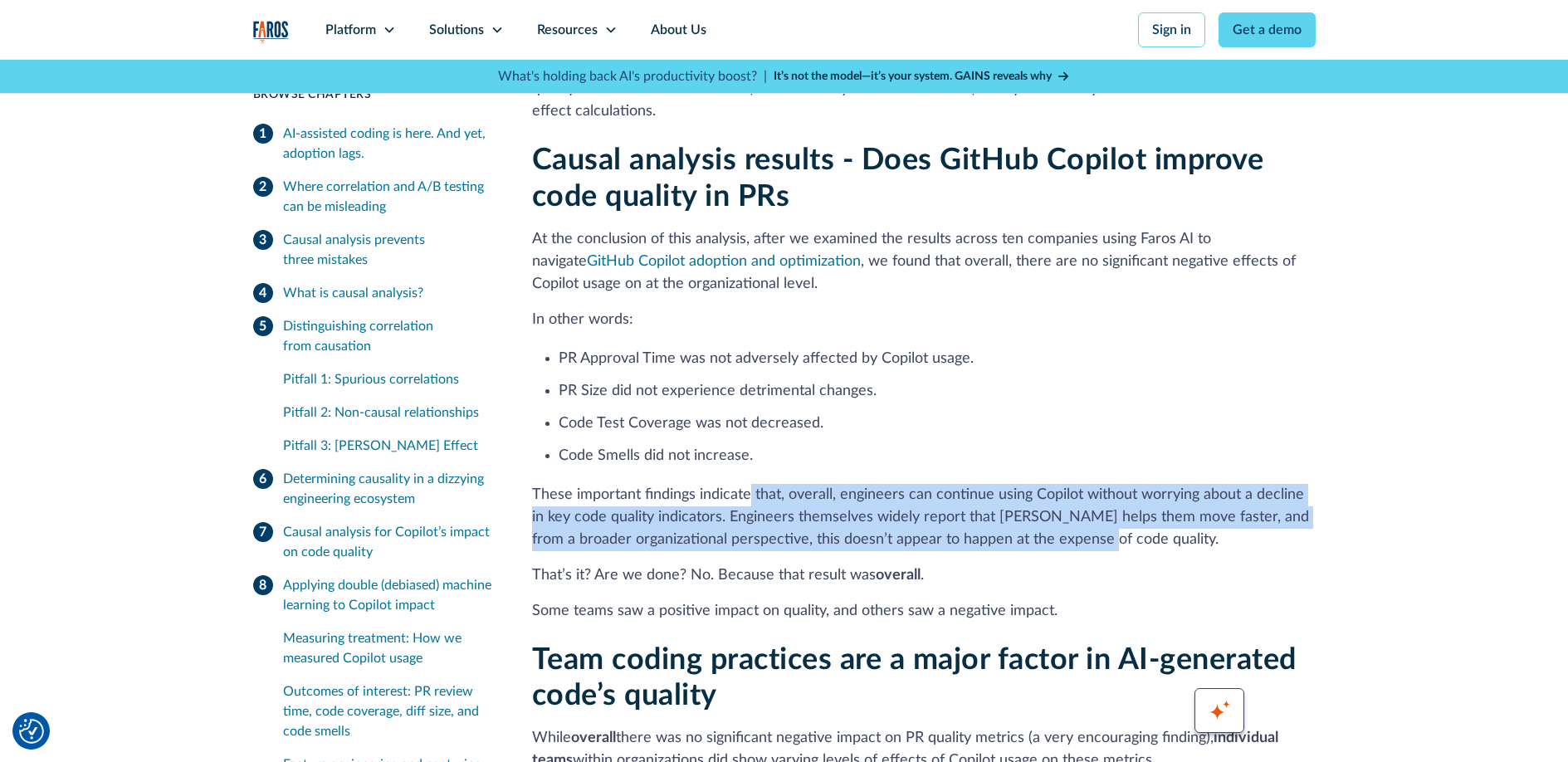 drag, startPoint x: 749, startPoint y: 320, endPoint x: 1106, endPoint y: 354, distance: 358.6154 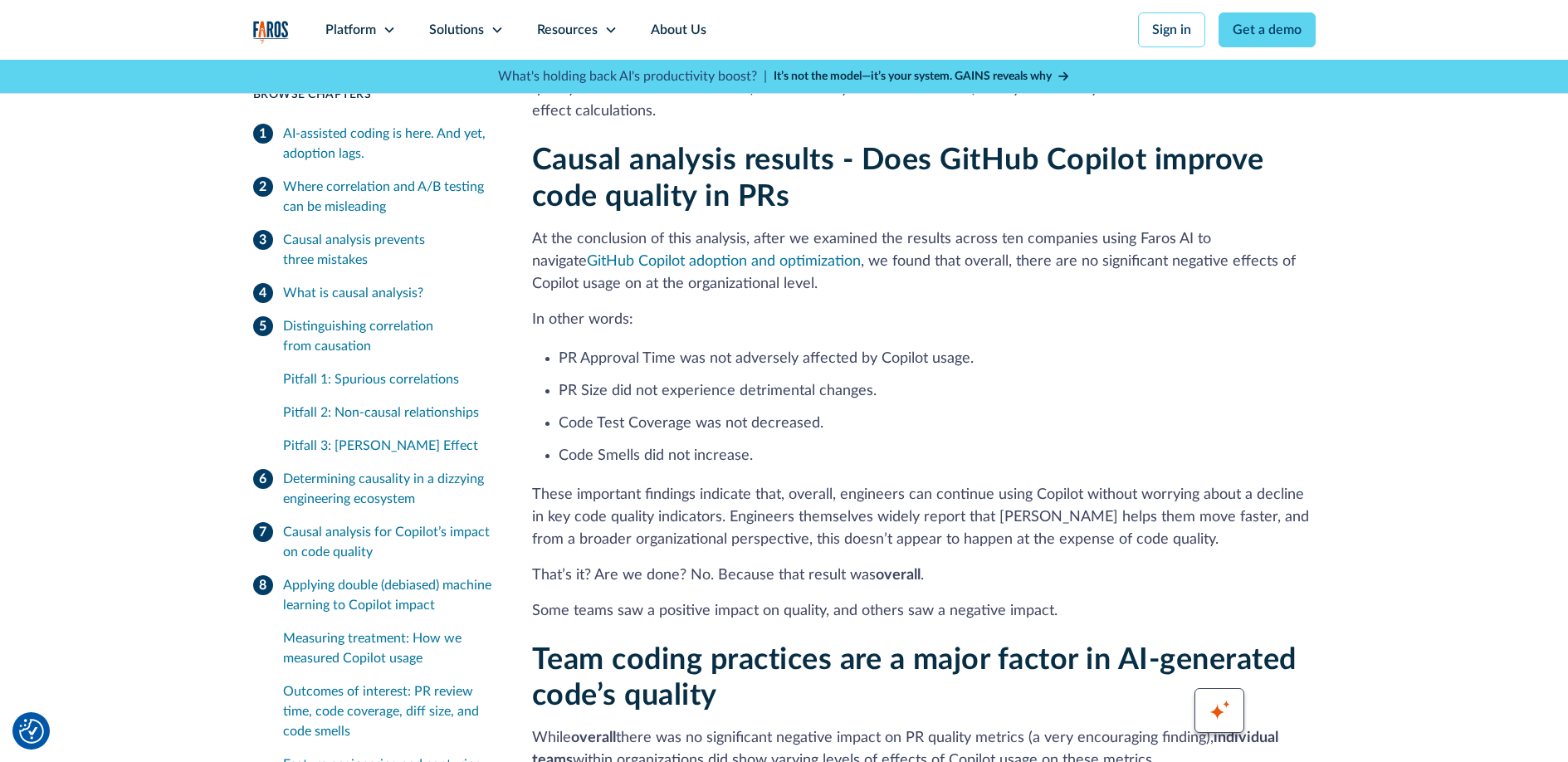 click on "These important findings indicate that, overall, engineers can continue using Copilot without worrying about a decline in key code quality indicators. Engineers themselves widely report that Copilot helps them move faster, and from a broader organizational perspective, this doesn’t appear to happen at the expense of code quality." at bounding box center (924, 517) 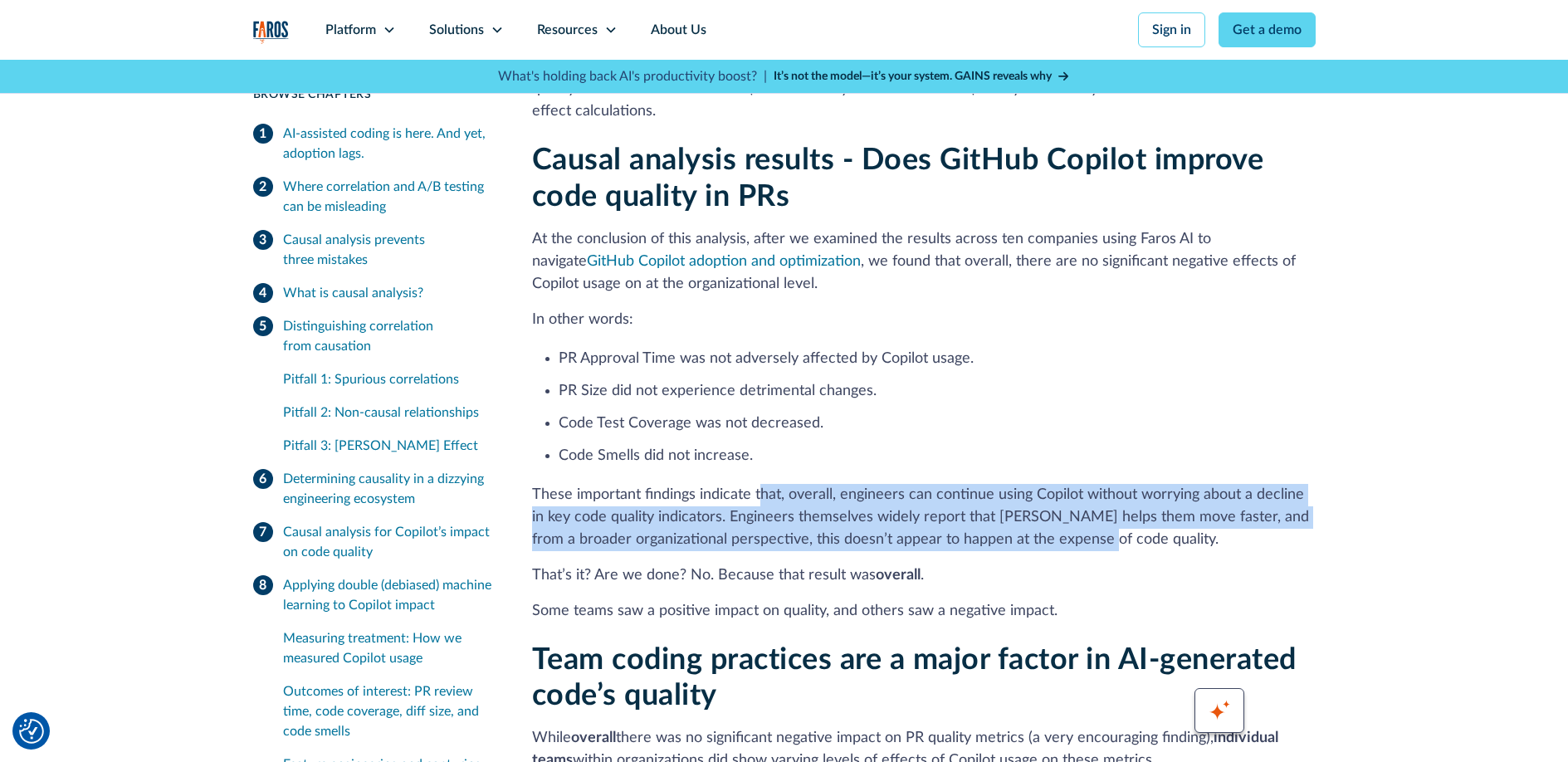 drag, startPoint x: 1086, startPoint y: 364, endPoint x: 763, endPoint y: 322, distance: 325.7192 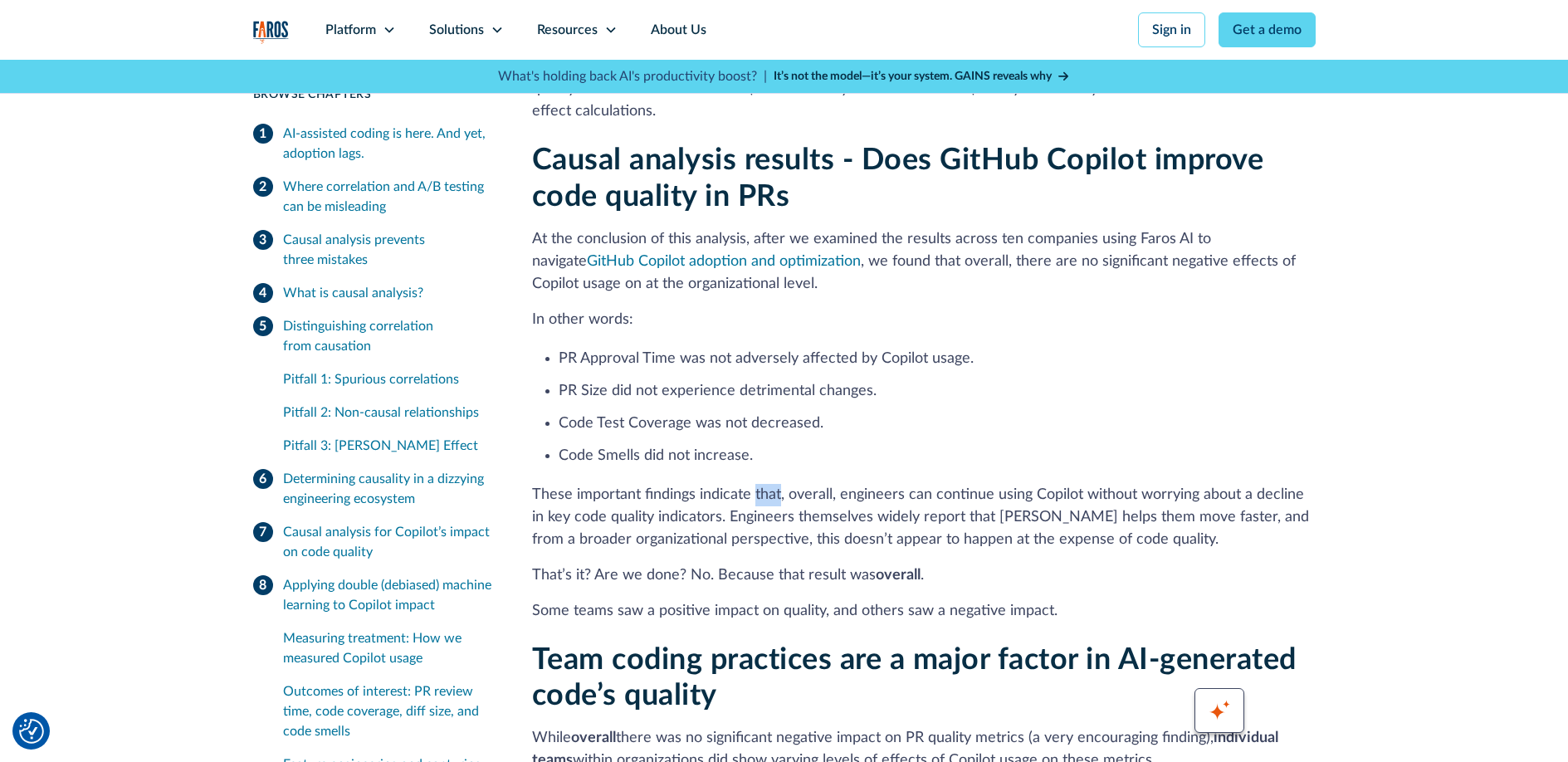 click on "These important findings indicate that, overall, engineers can continue using Copilot without worrying about a decline in key code quality indicators. Engineers themselves widely report that Copilot helps them move faster, and from a broader organizational perspective, this doesn’t appear to happen at the expense of code quality." at bounding box center [924, 517] 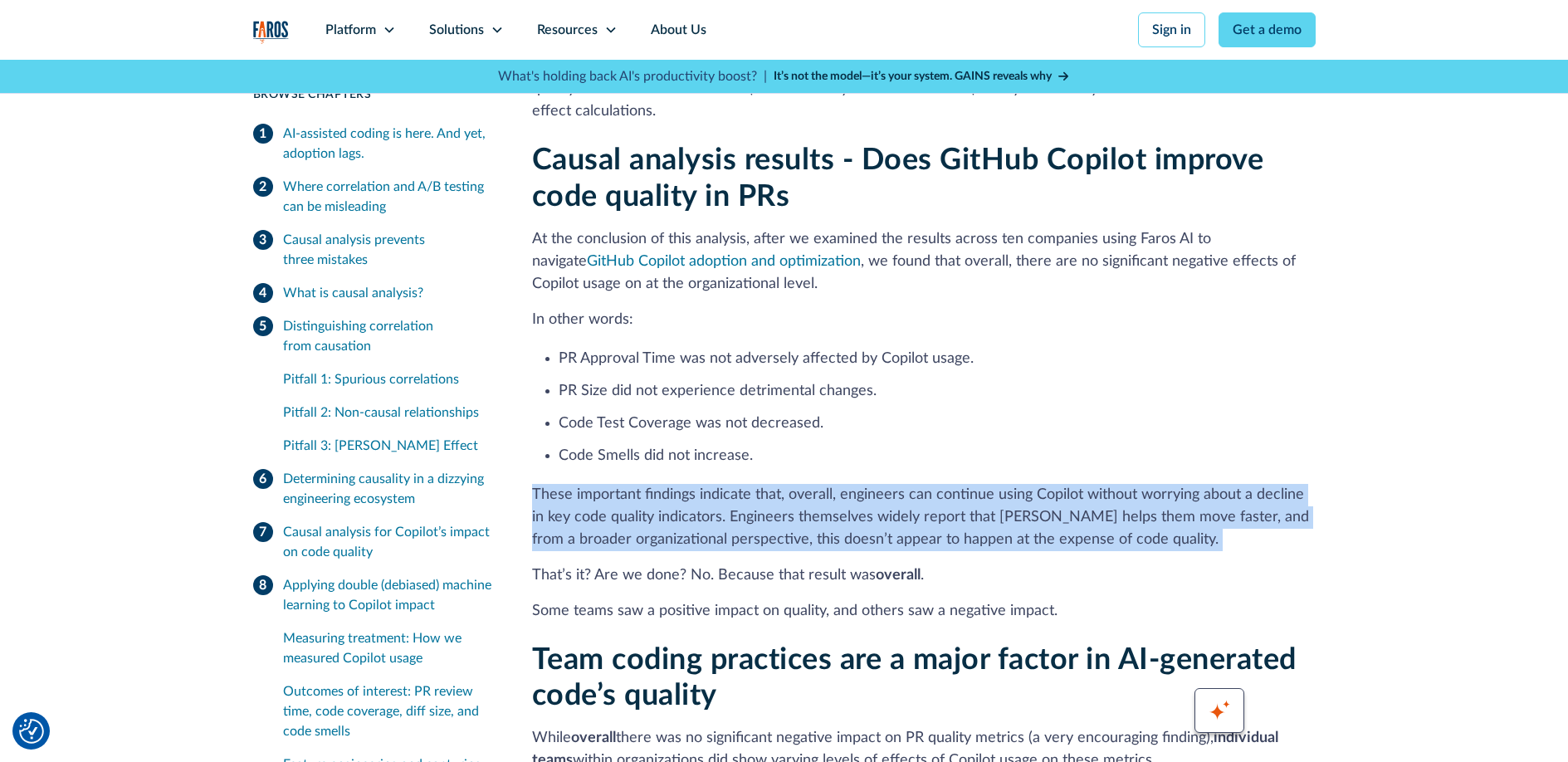 drag, startPoint x: 763, startPoint y: 322, endPoint x: 774, endPoint y: 323, distance: 11.045361 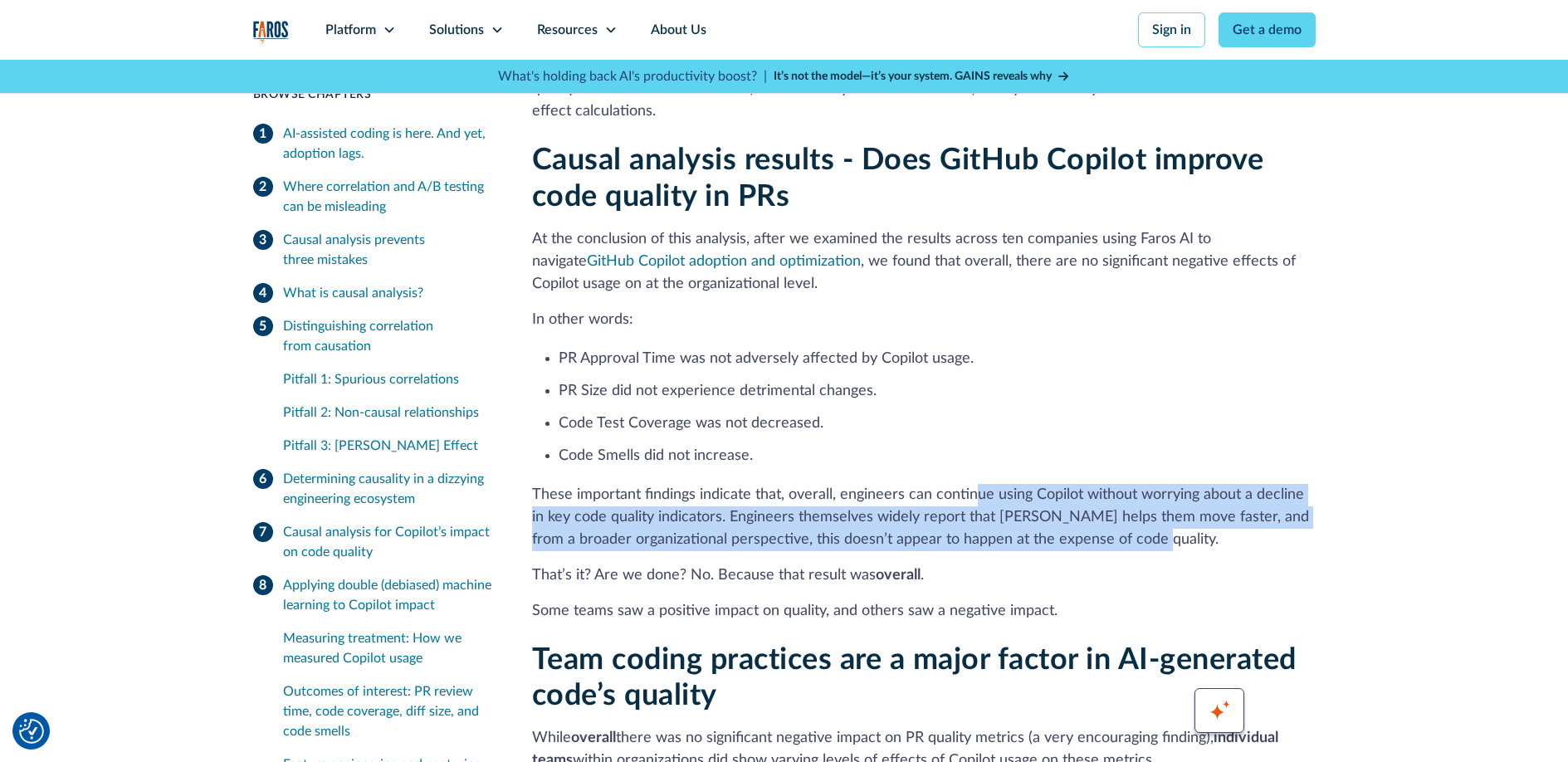 drag, startPoint x: 976, startPoint y: 322, endPoint x: 1157, endPoint y: 368, distance: 186.75385 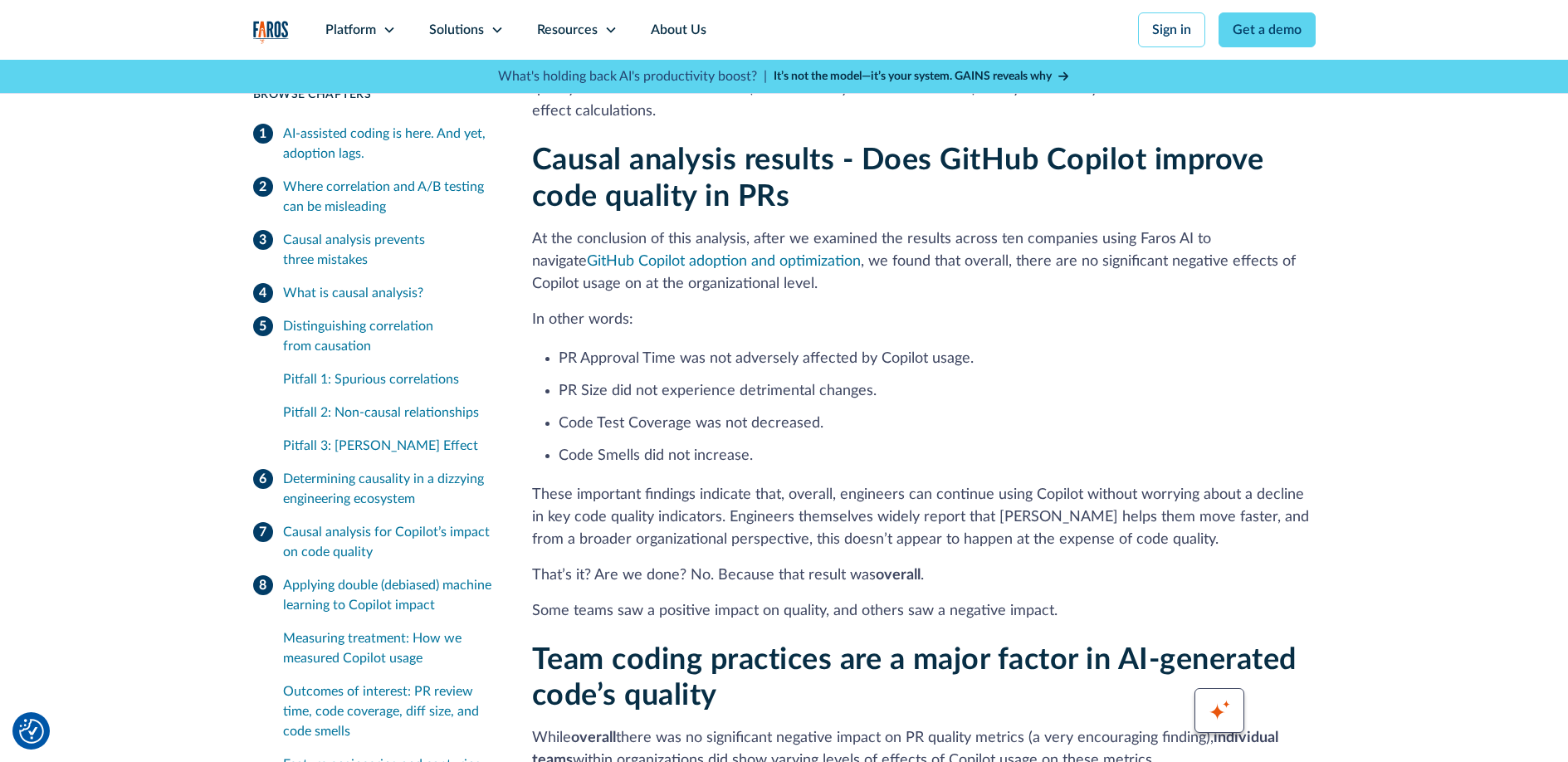 click on "These important findings indicate that, overall, engineers can continue using Copilot without worrying about a decline in key code quality indicators. Engineers themselves widely report that Copilot helps them move faster, and from a broader organizational perspective, this doesn’t appear to happen at the expense of code quality." at bounding box center (924, 517) 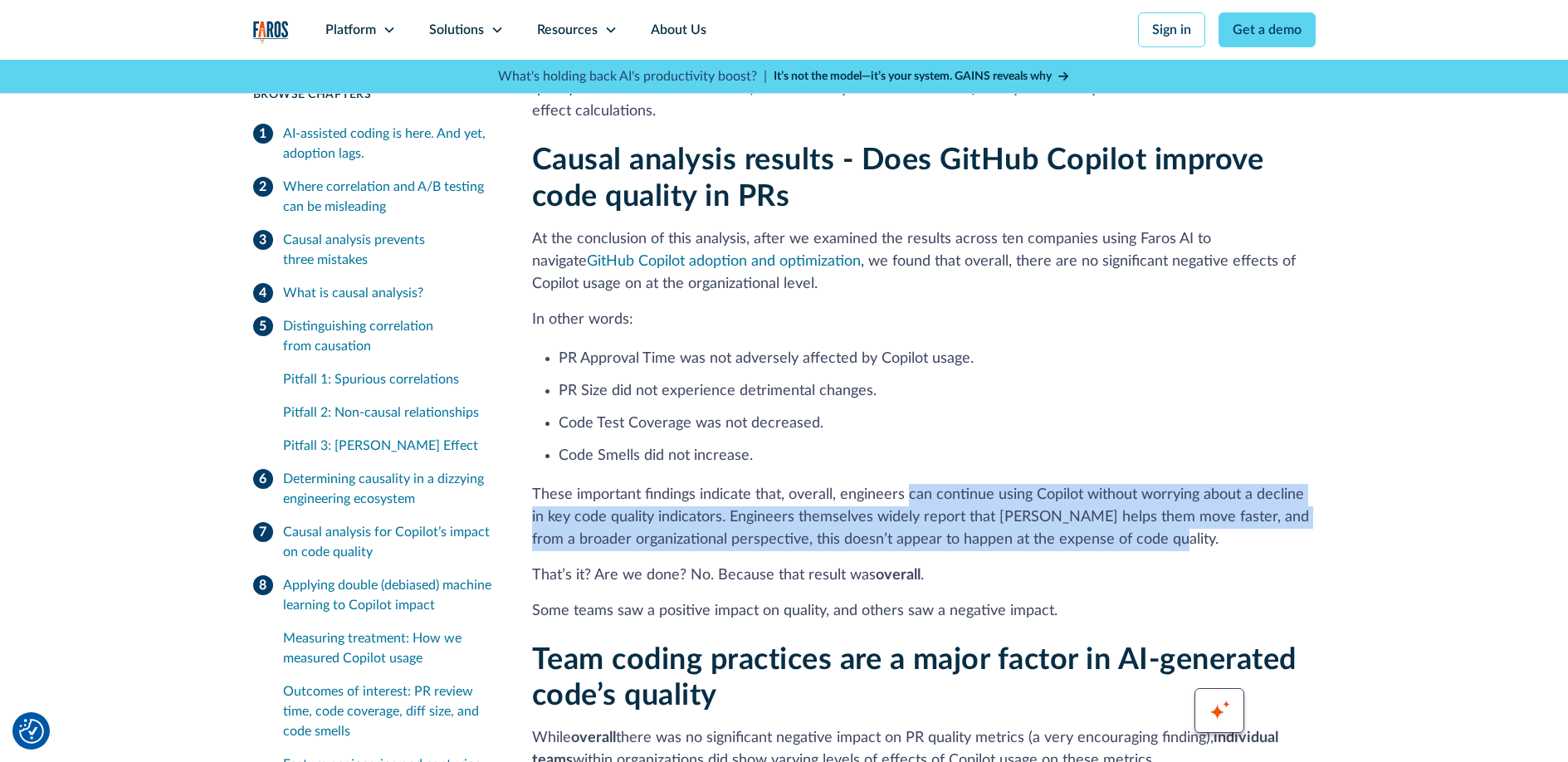 drag, startPoint x: 1158, startPoint y: 369, endPoint x: 917, endPoint y: 319, distance: 246.13208 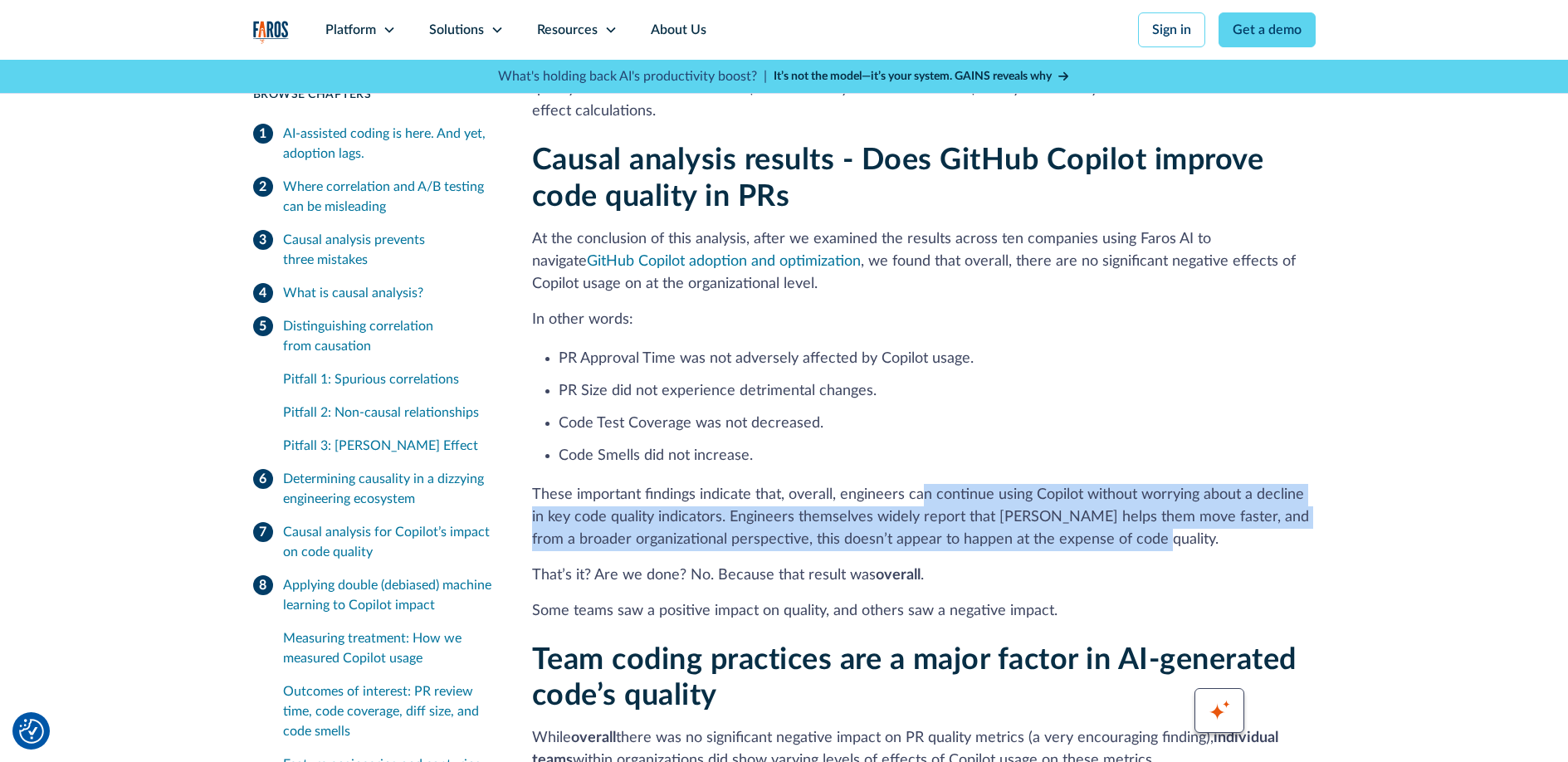 drag, startPoint x: 917, startPoint y: 326, endPoint x: 1155, endPoint y: 363, distance: 240.8589 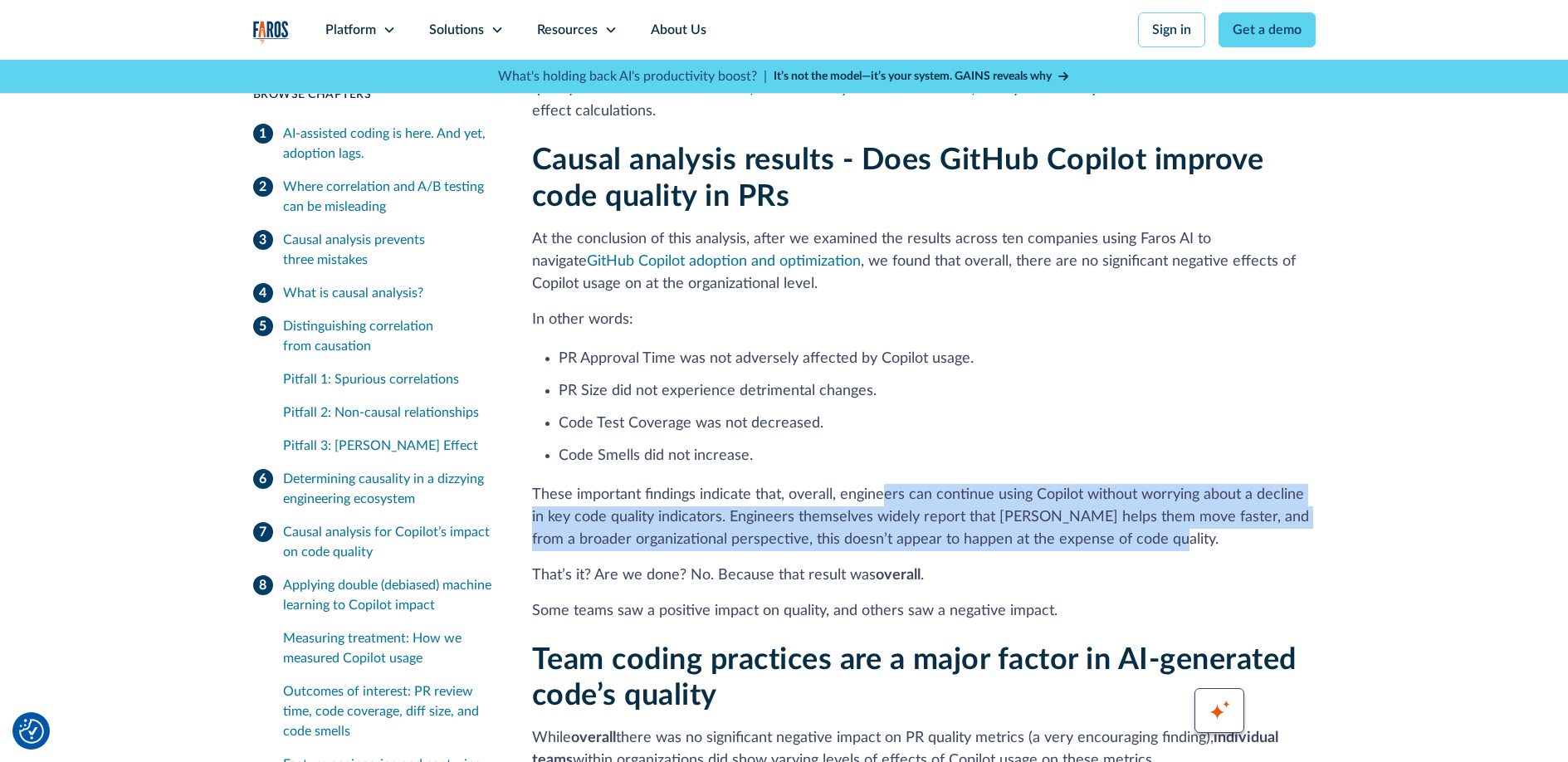 drag, startPoint x: 1171, startPoint y: 368, endPoint x: 882, endPoint y: 323, distance: 292.48248 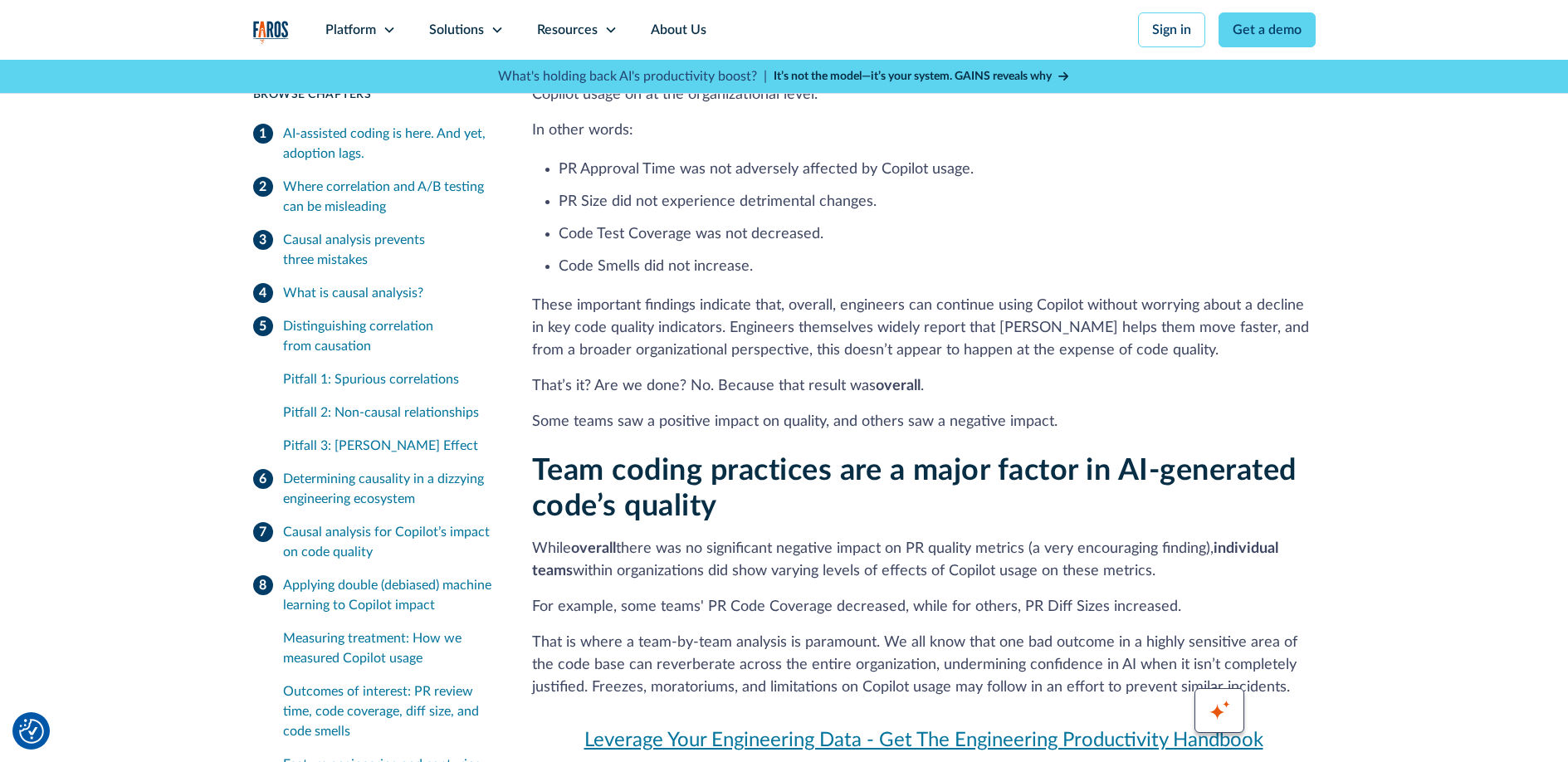 scroll, scrollTop: 12495, scrollLeft: 0, axis: vertical 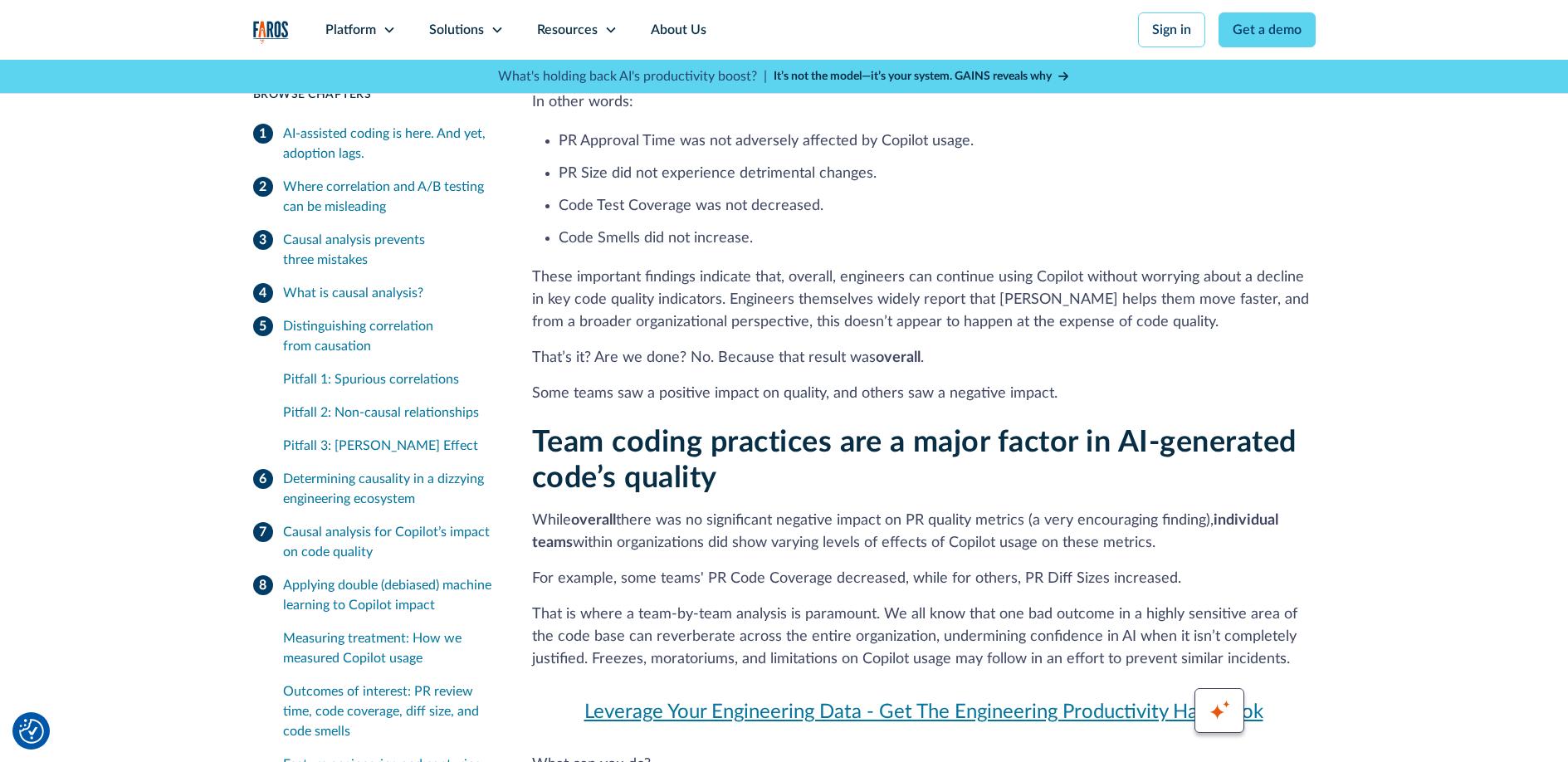 click on "Some teams saw a positive impact on quality, and others saw a negative impact." at bounding box center [924, 393] 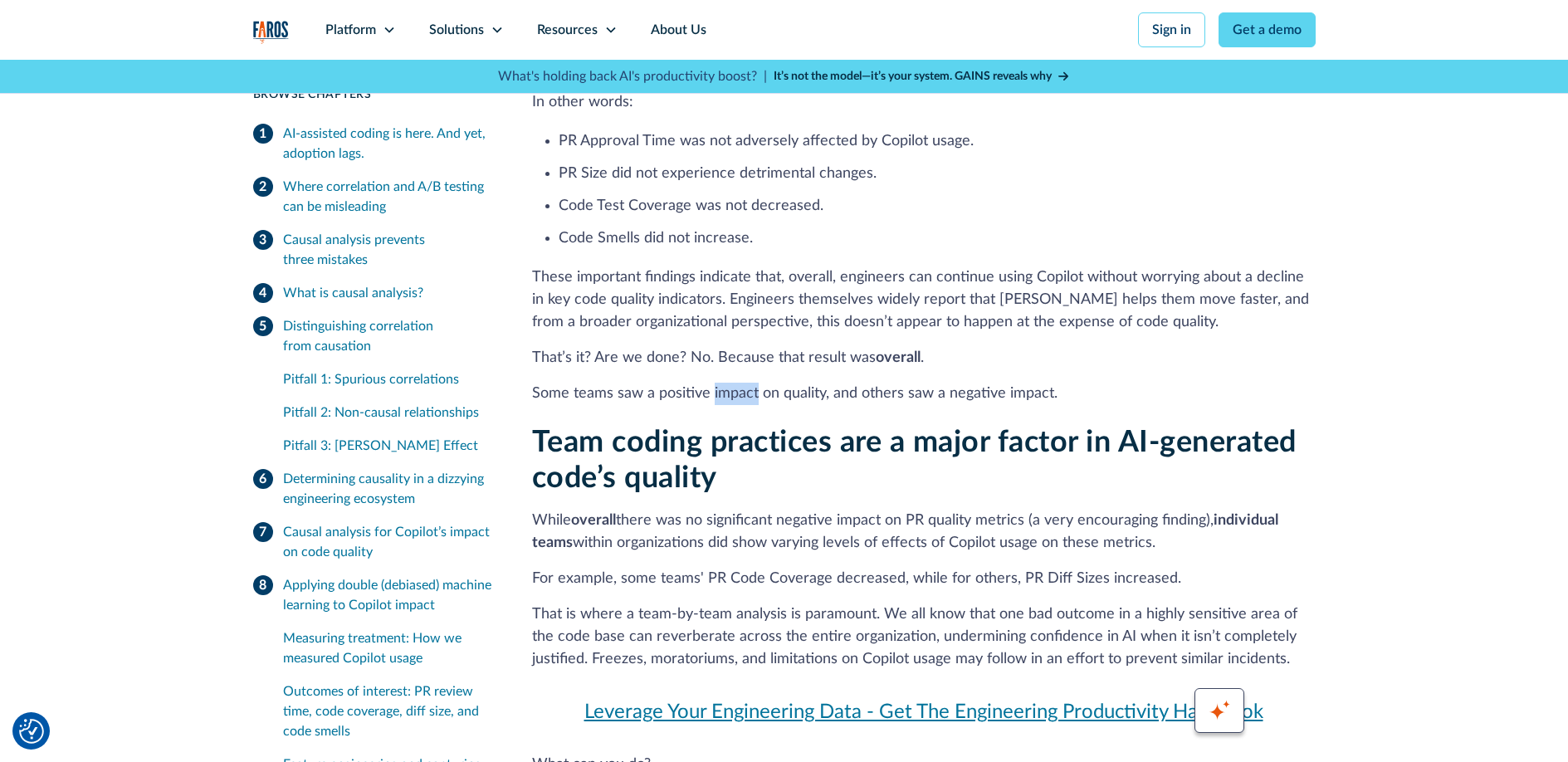 click on "Some teams saw a positive impact on quality, and others saw a negative impact." at bounding box center (924, 393) 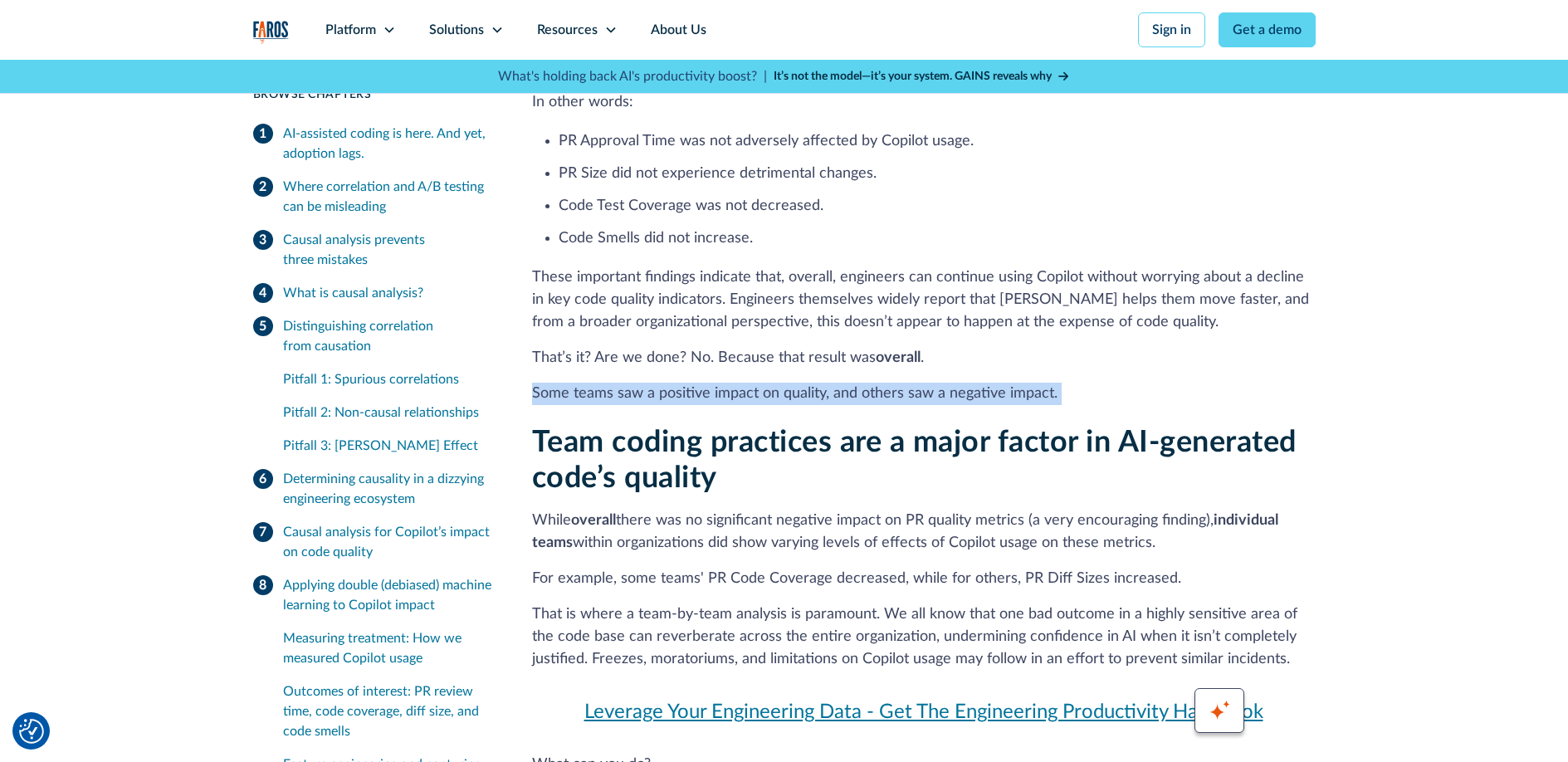 drag, startPoint x: 720, startPoint y: 209, endPoint x: 751, endPoint y: 213, distance: 31.256999 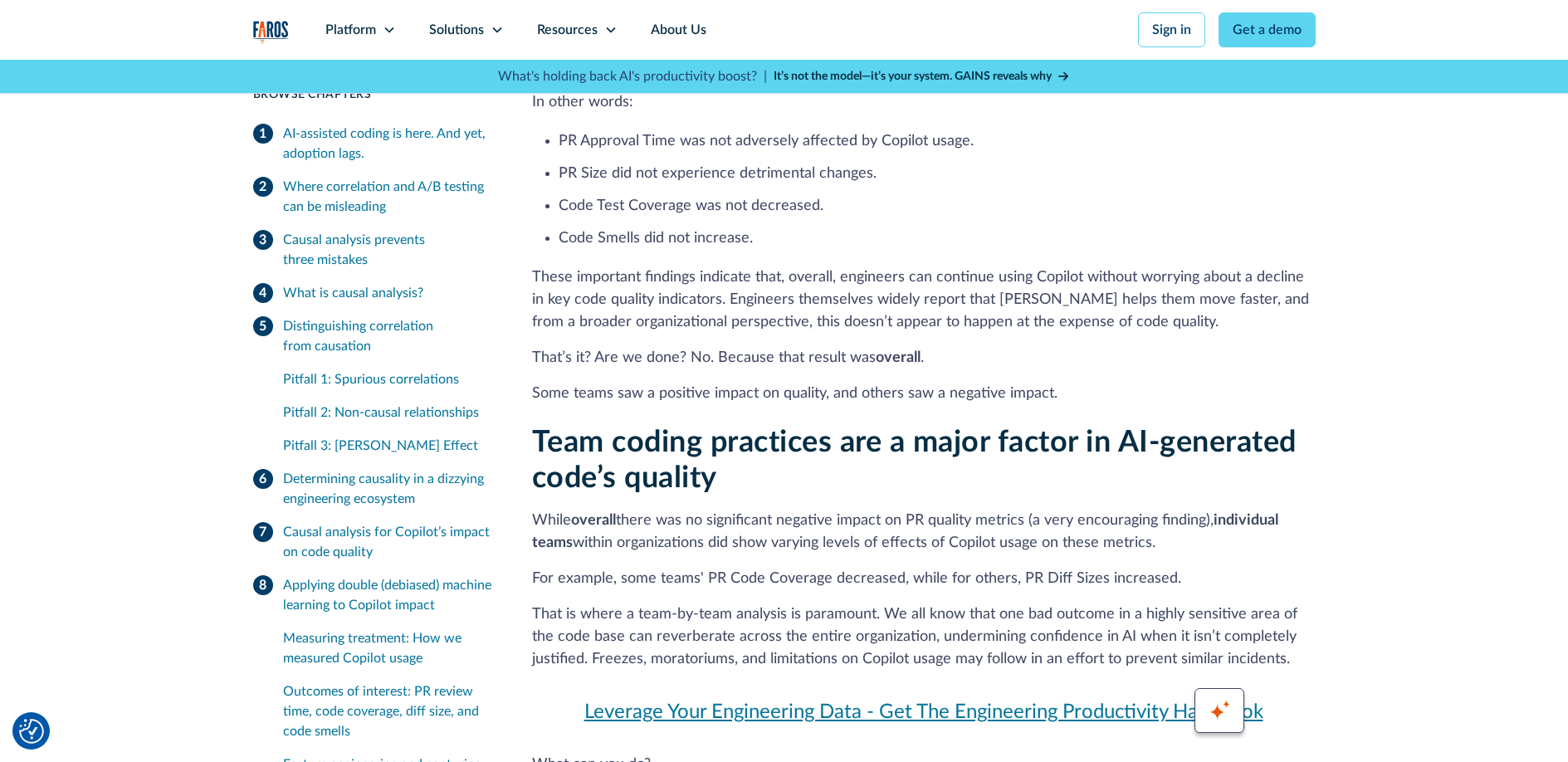 click on "That’s it? Are we done? No. Because that result was  overall ." at bounding box center (924, 358) 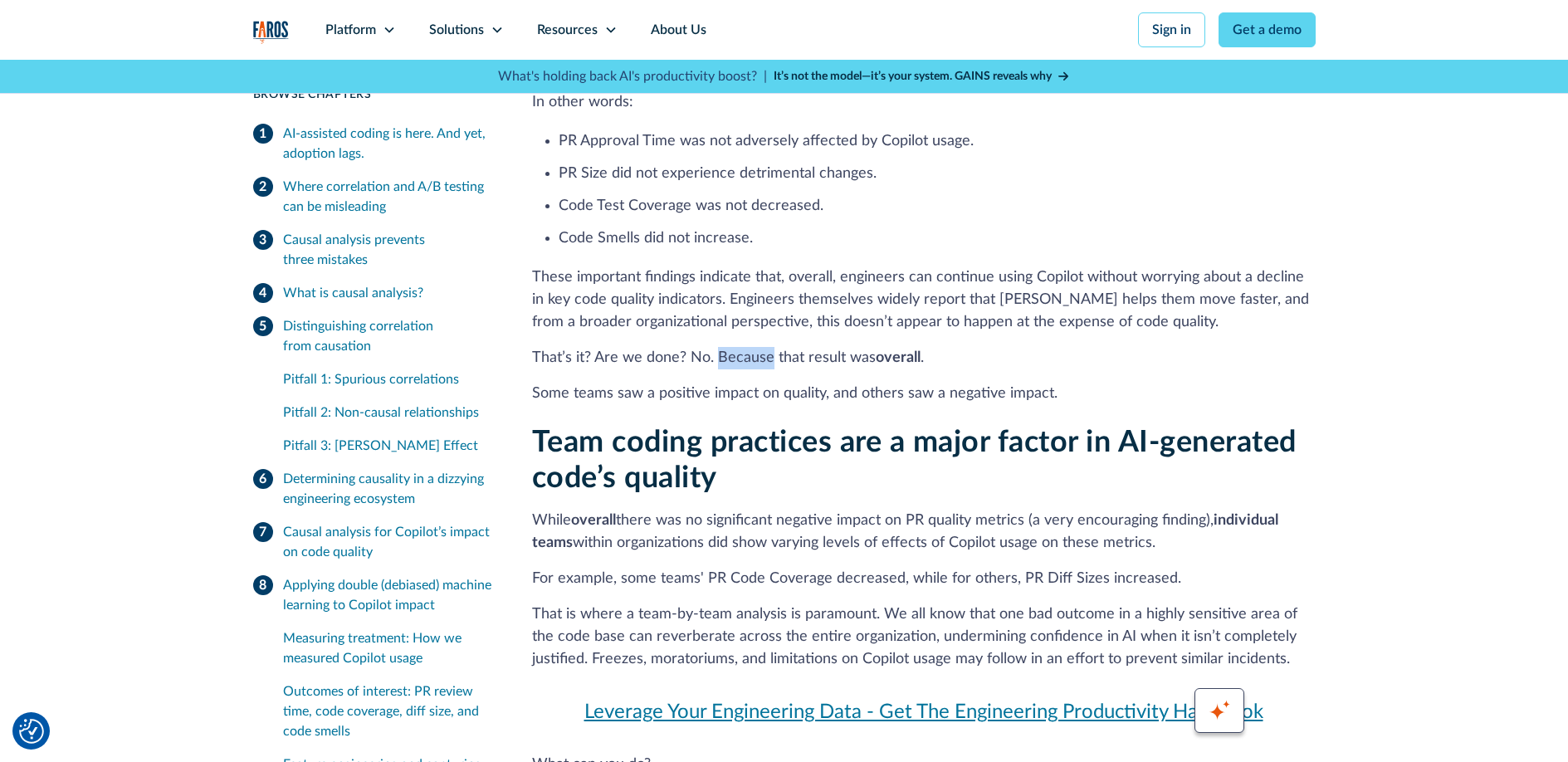 click on "That’s it? Are we done? No. Because that result was  overall ." at bounding box center (924, 358) 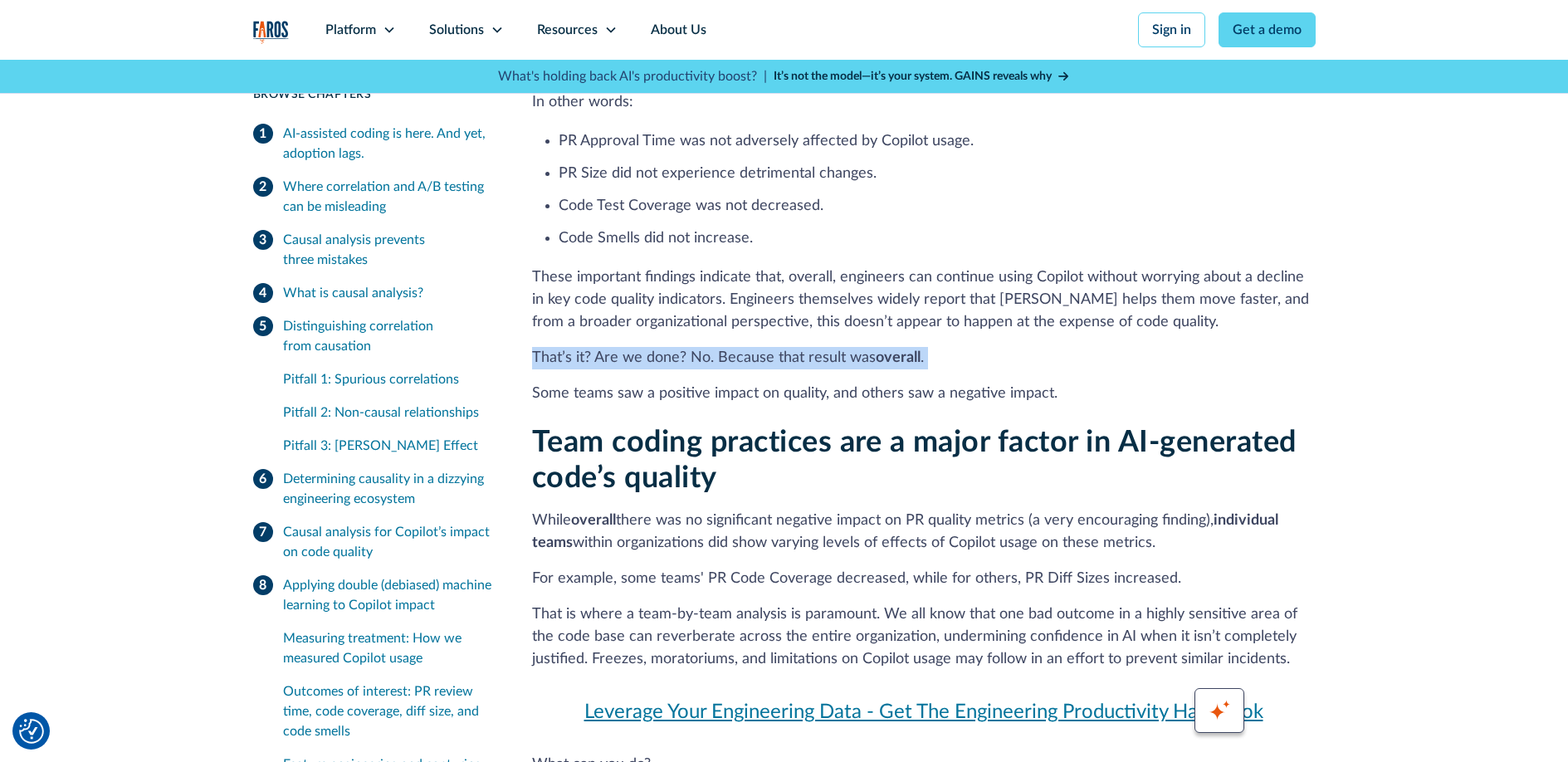 click on "That’s it? Are we done? No. Because that result was  overall ." at bounding box center [924, 358] 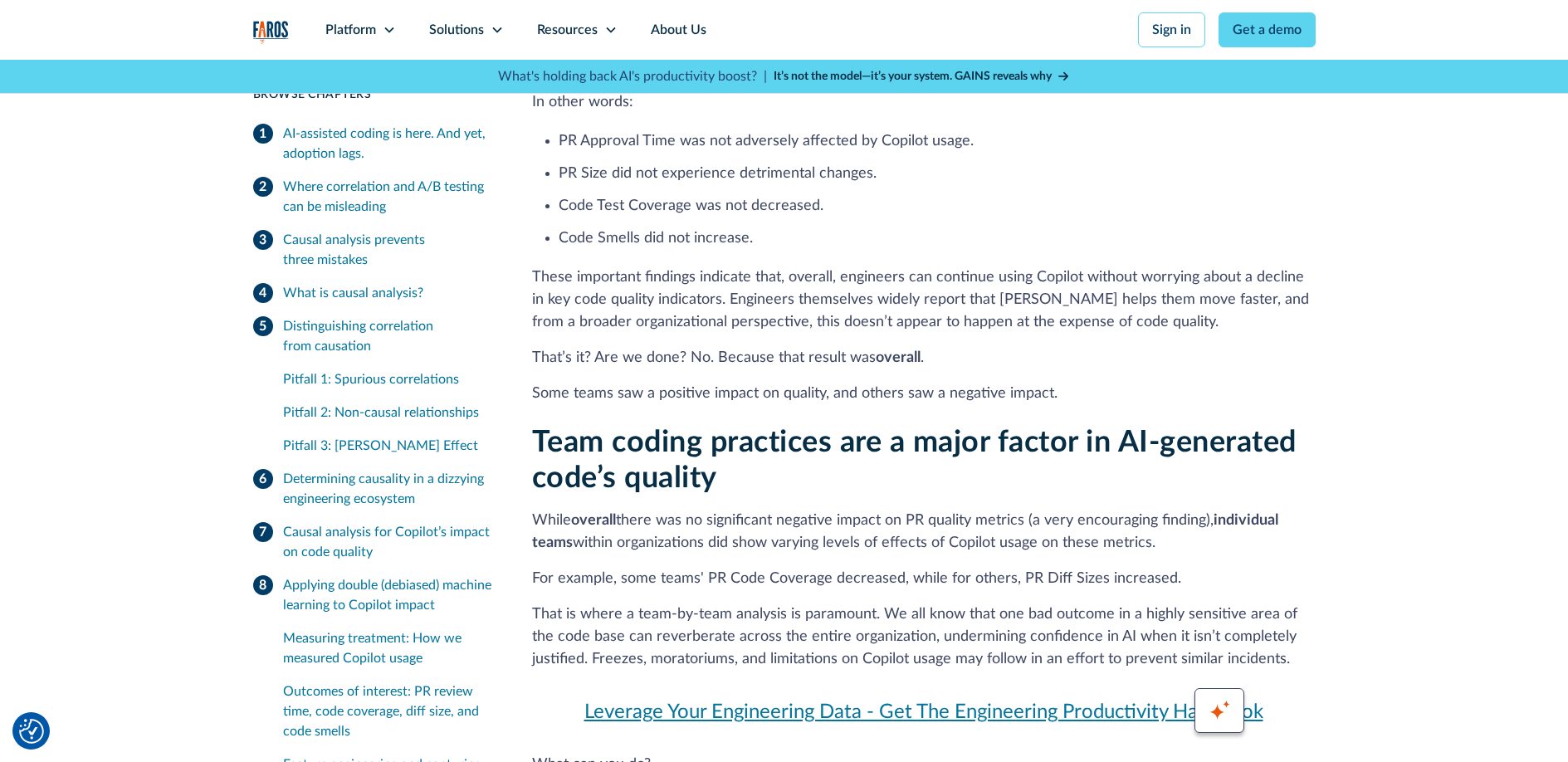 click on "Some teams saw a positive impact on quality, and others saw a negative impact." at bounding box center (924, 393) 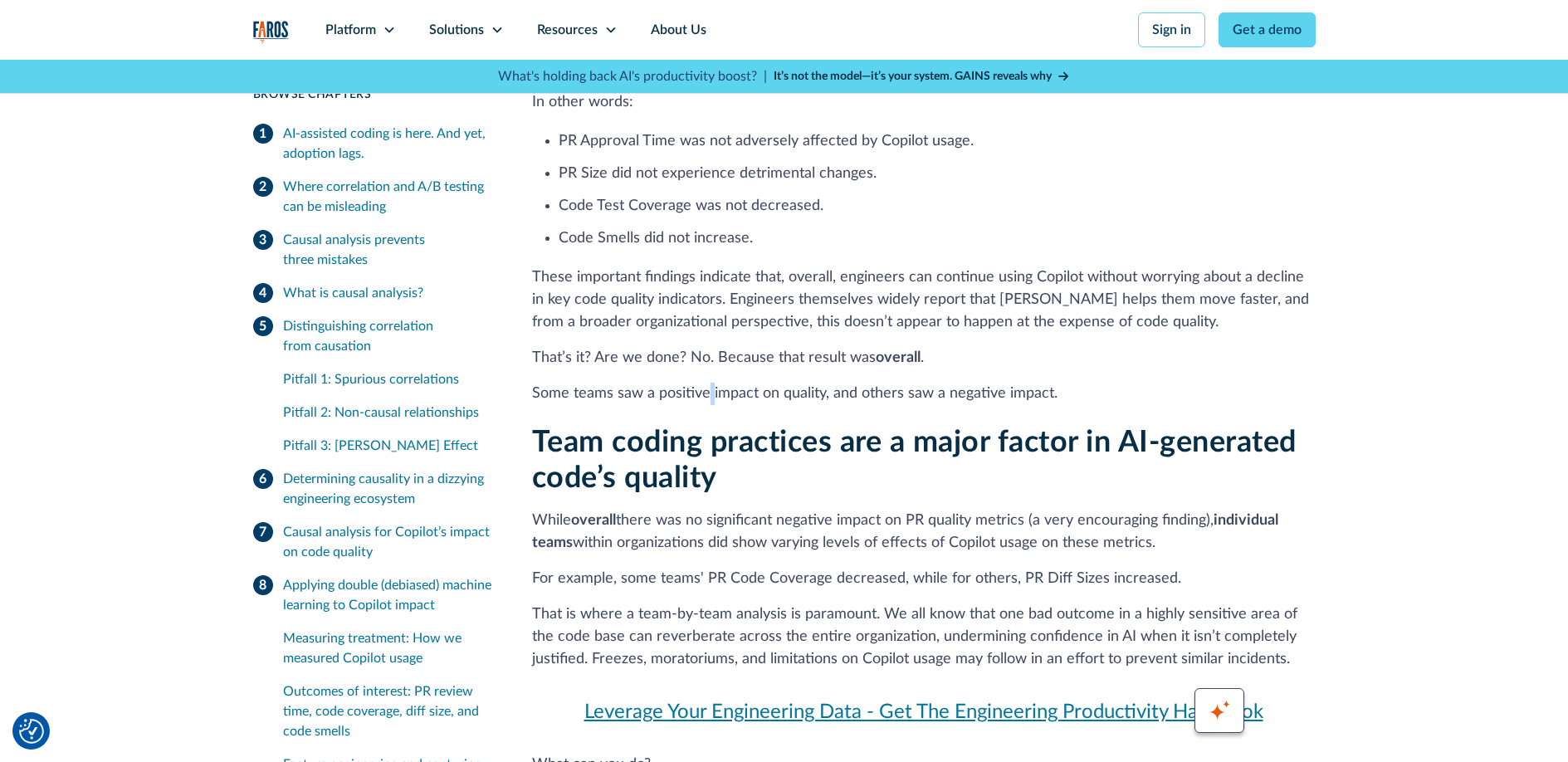 click on "Some teams saw a positive impact on quality, and others saw a negative impact." at bounding box center (924, 393) 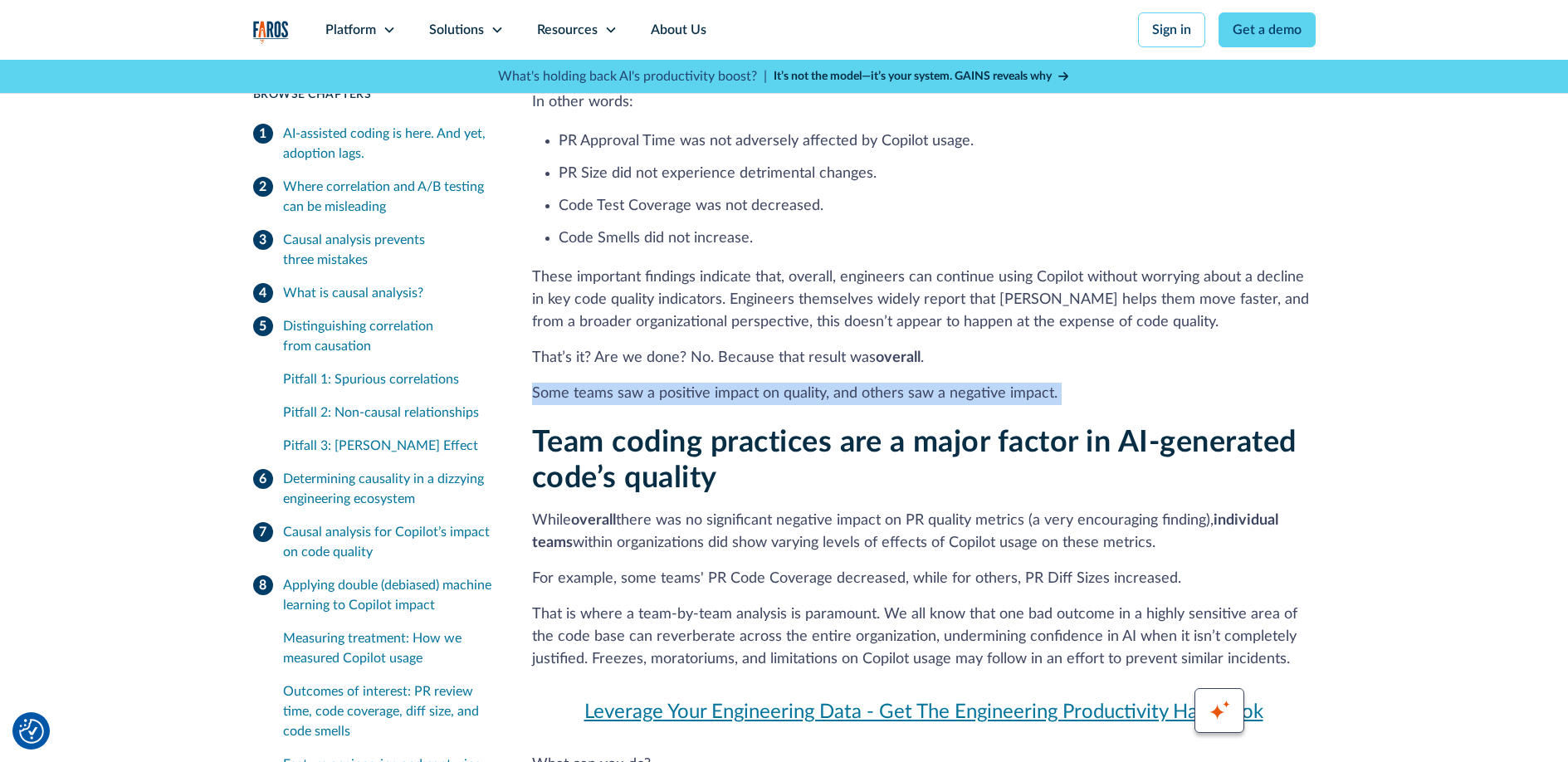 click on "Some teams saw a positive impact on quality, and others saw a negative impact." at bounding box center (924, 393) 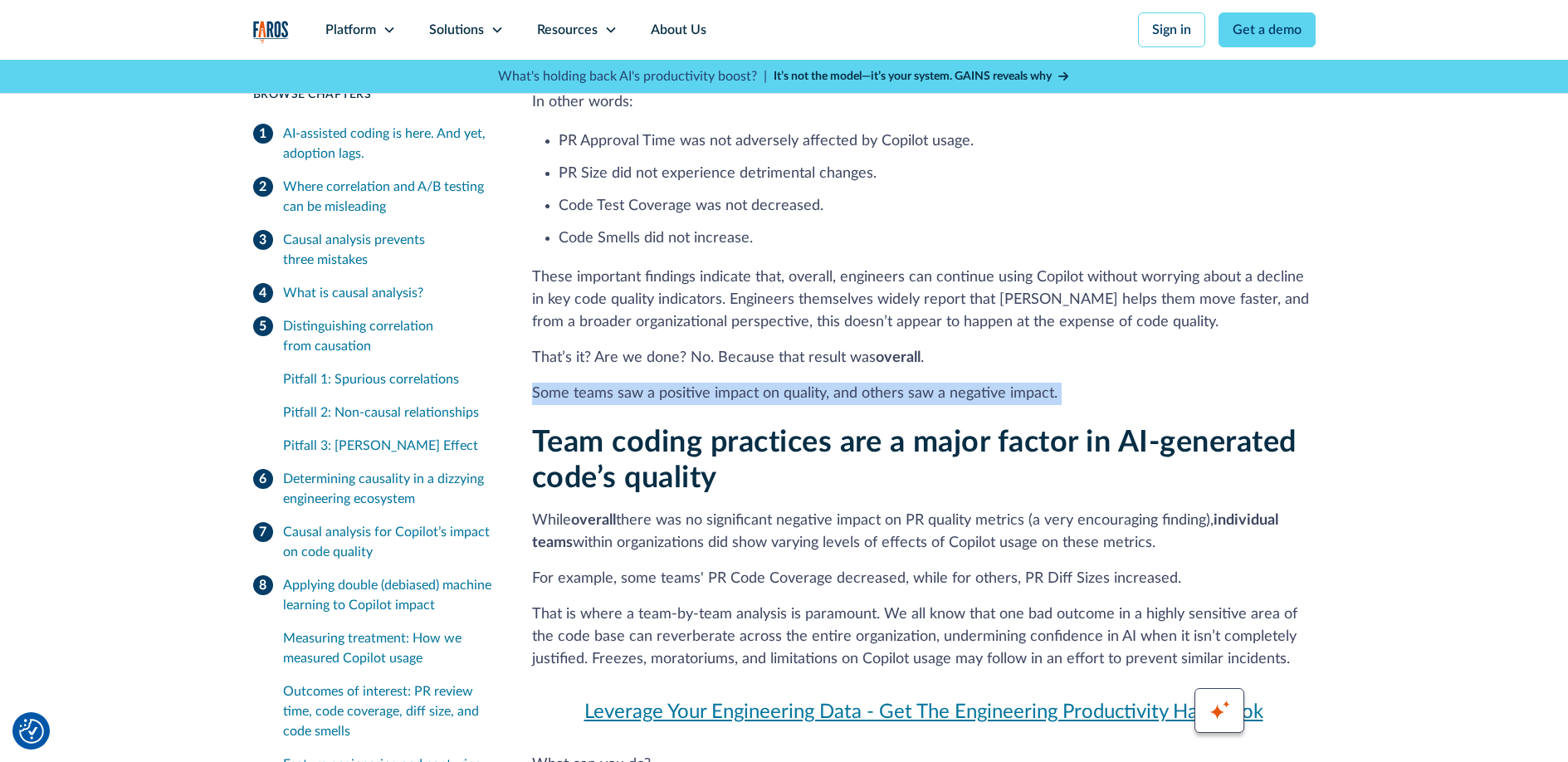 click on "Some teams saw a positive impact on quality, and others saw a negative impact." at bounding box center (924, 393) 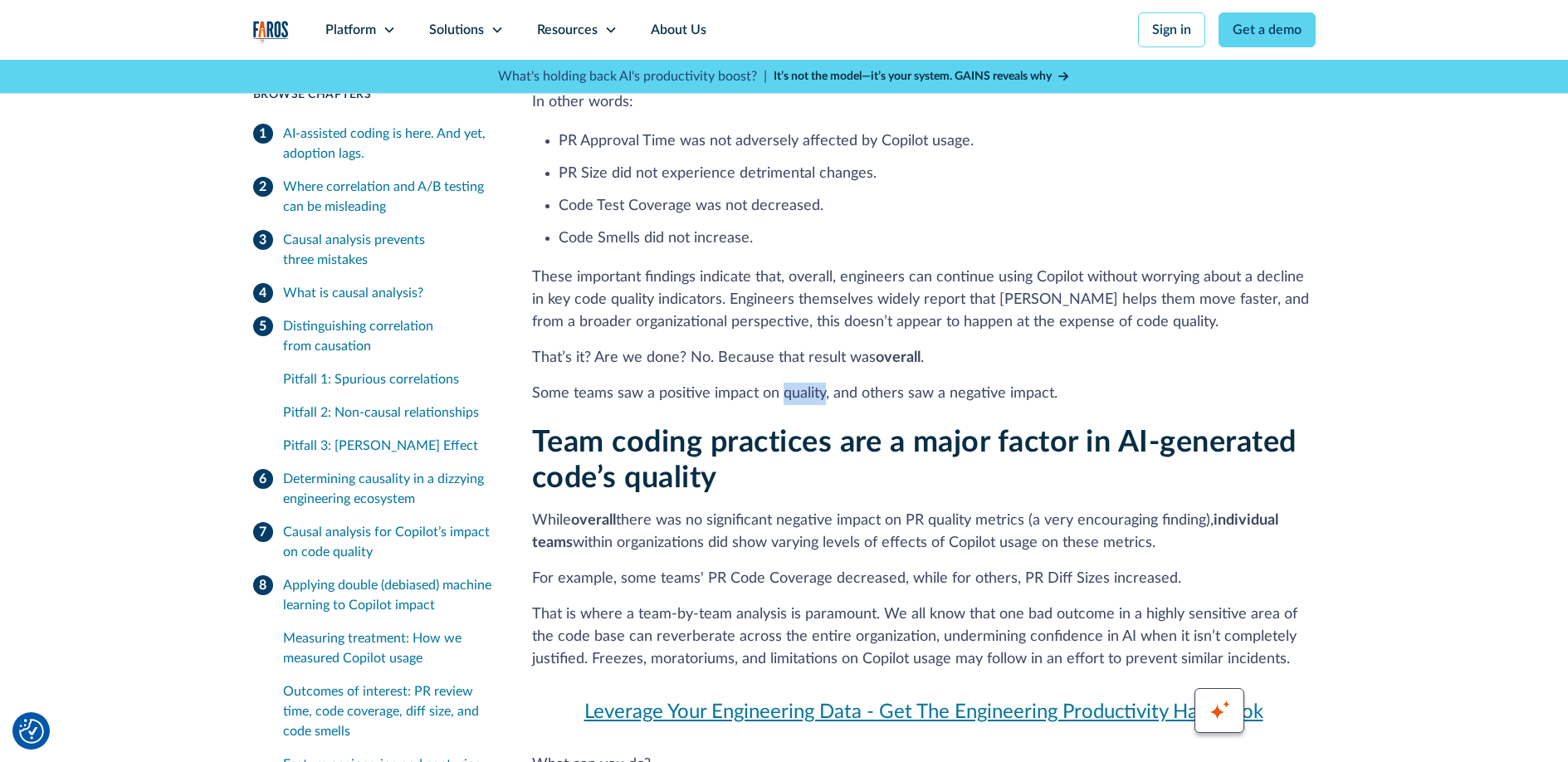 click on "Some teams saw a positive impact on quality, and others saw a negative impact." at bounding box center (924, 393) 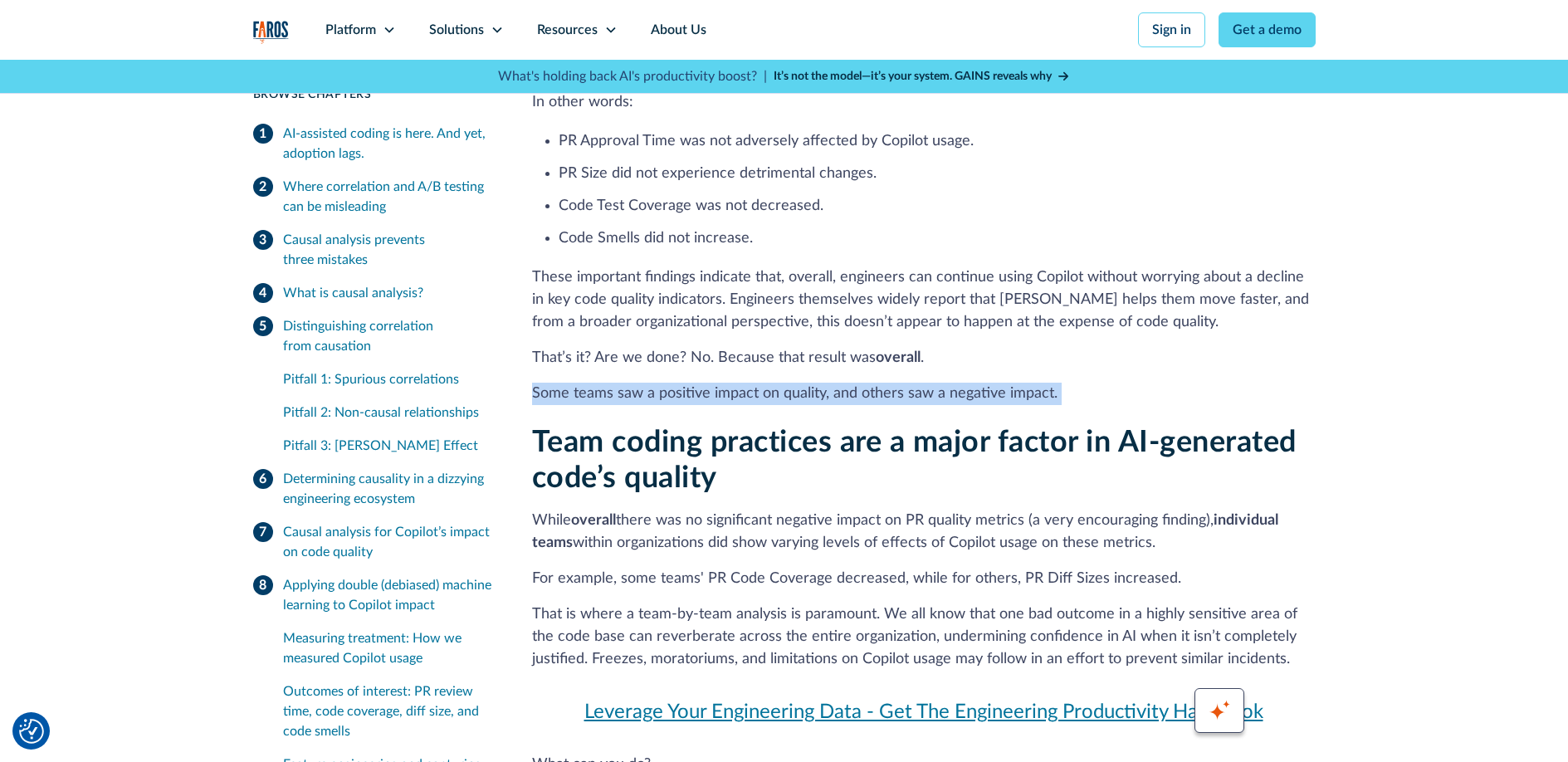 click on "Some teams saw a positive impact on quality, and others saw a negative impact." at bounding box center (924, 393) 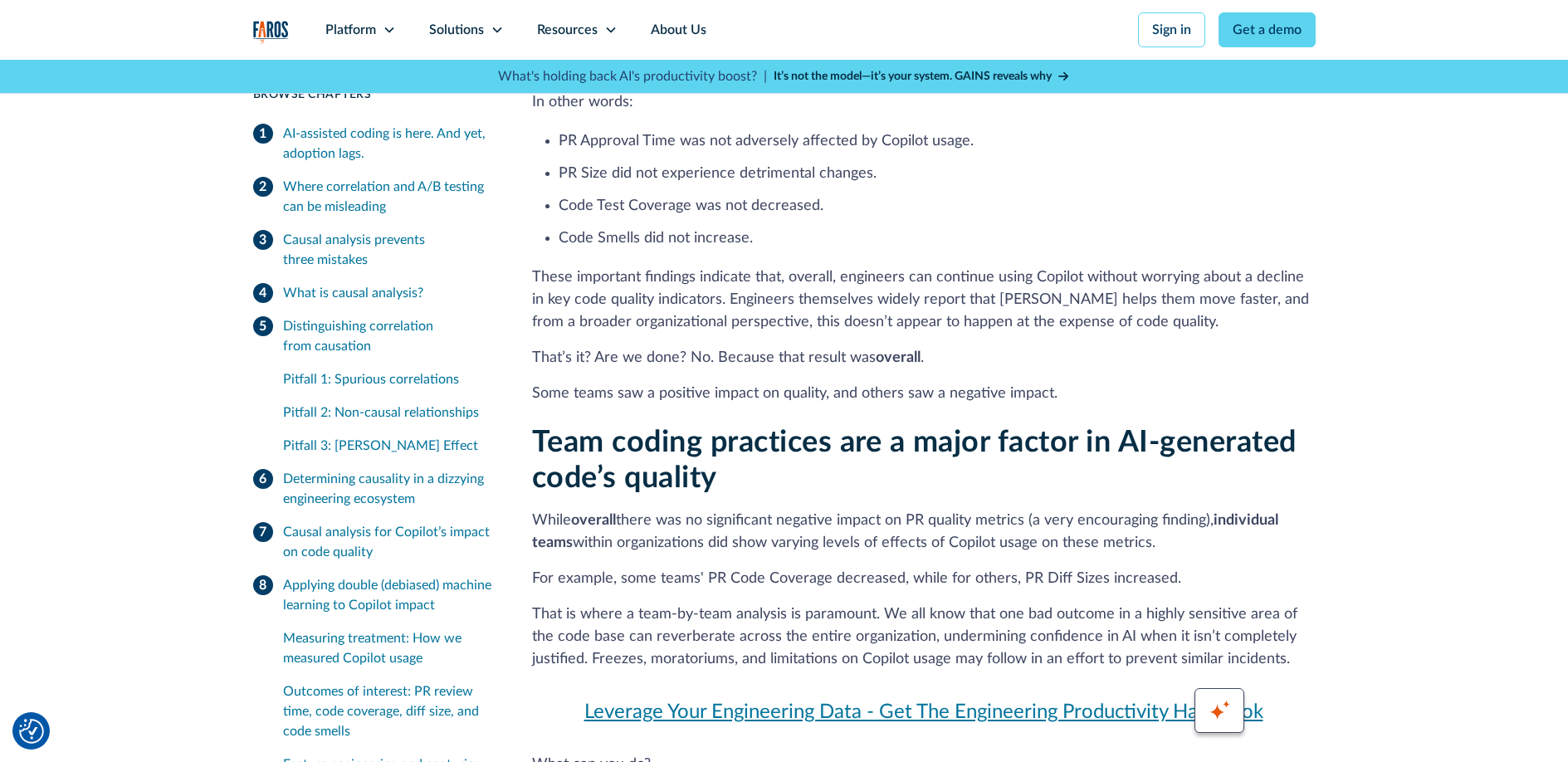 click on "Some teams saw a positive impact on quality, and others saw a negative impact." at bounding box center [924, 393] 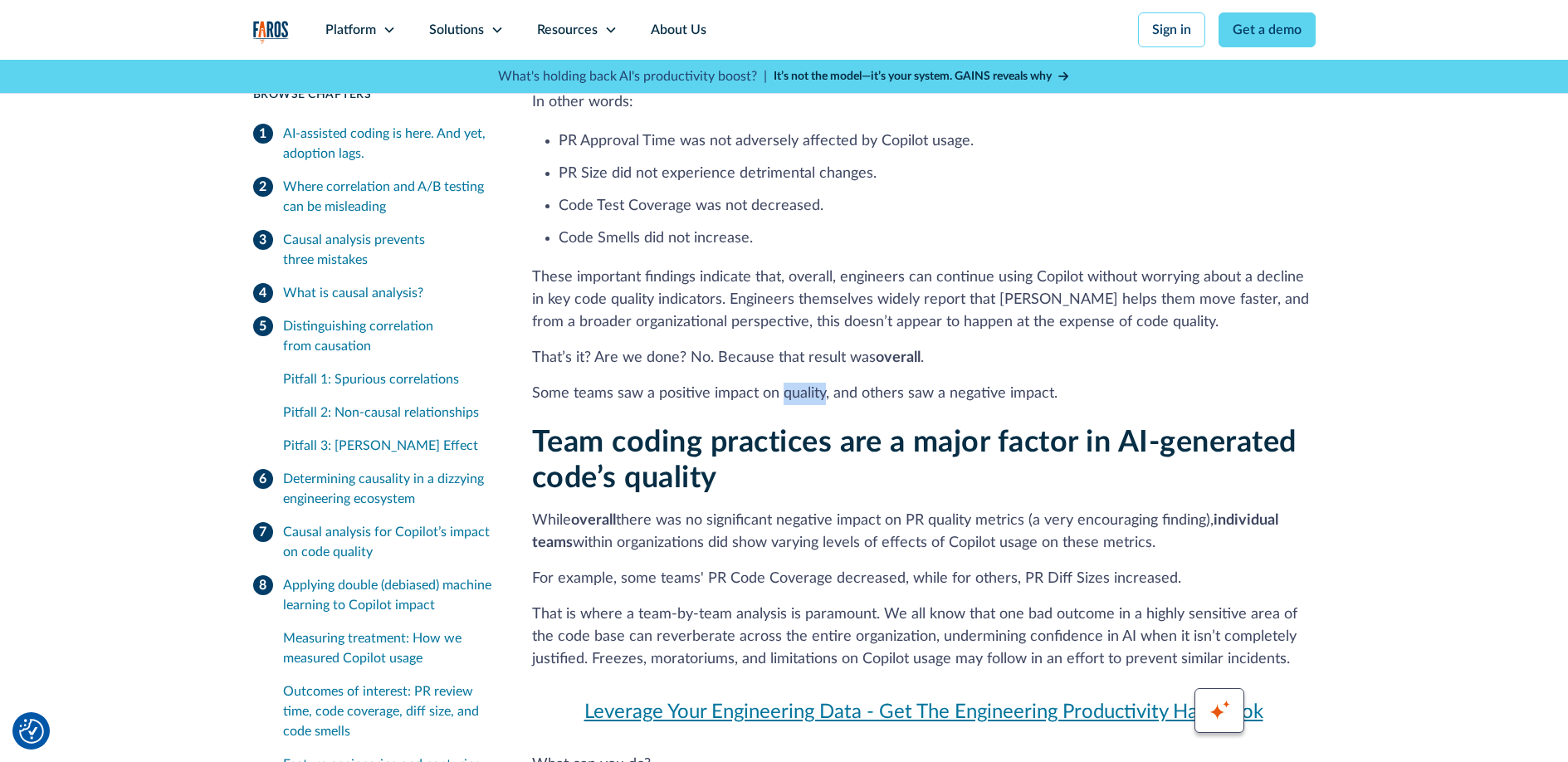 click on "Some teams saw a positive impact on quality, and others saw a negative impact." at bounding box center [924, 393] 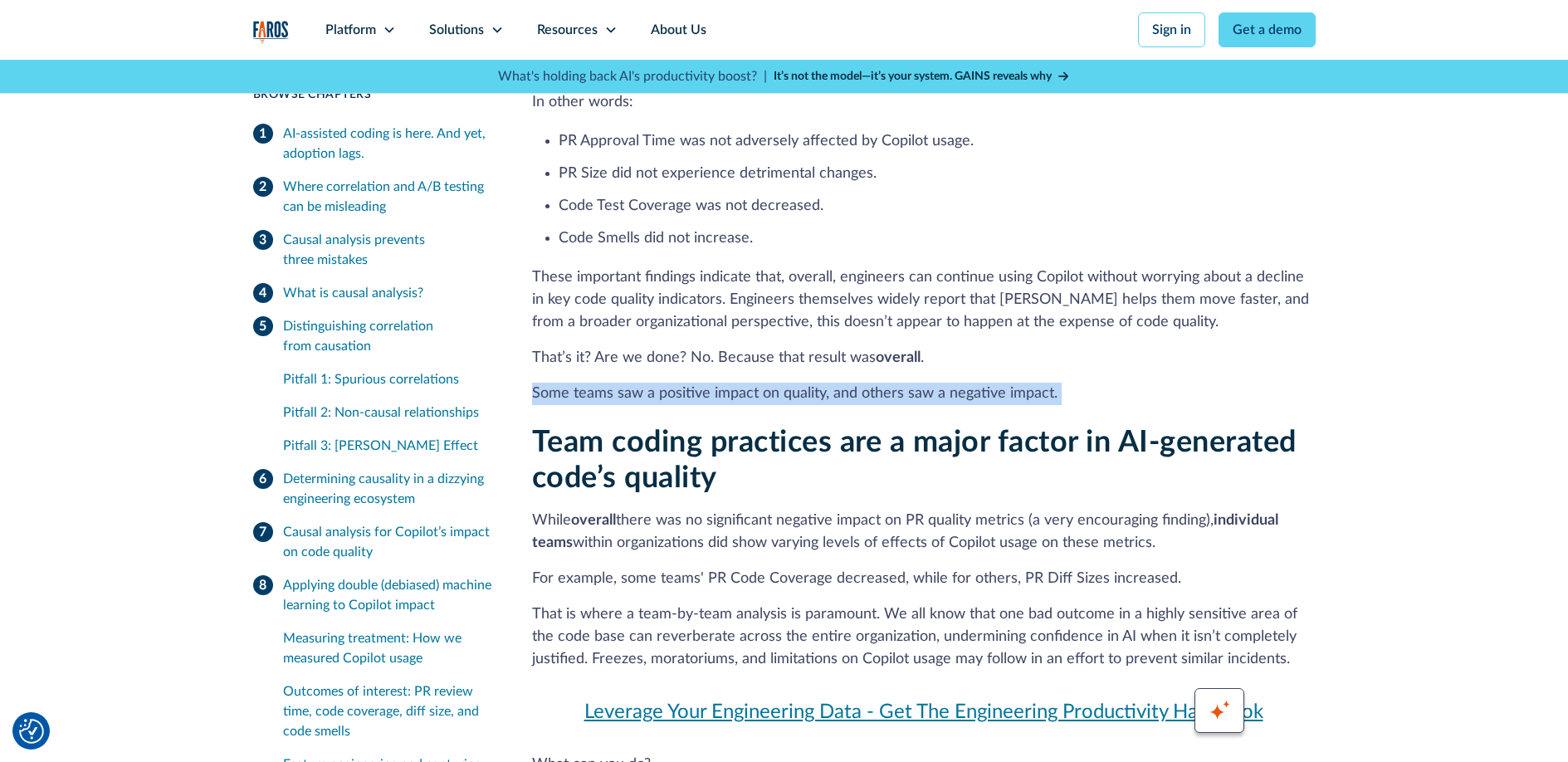 click on "Some teams saw a positive impact on quality, and others saw a negative impact." at bounding box center [924, 393] 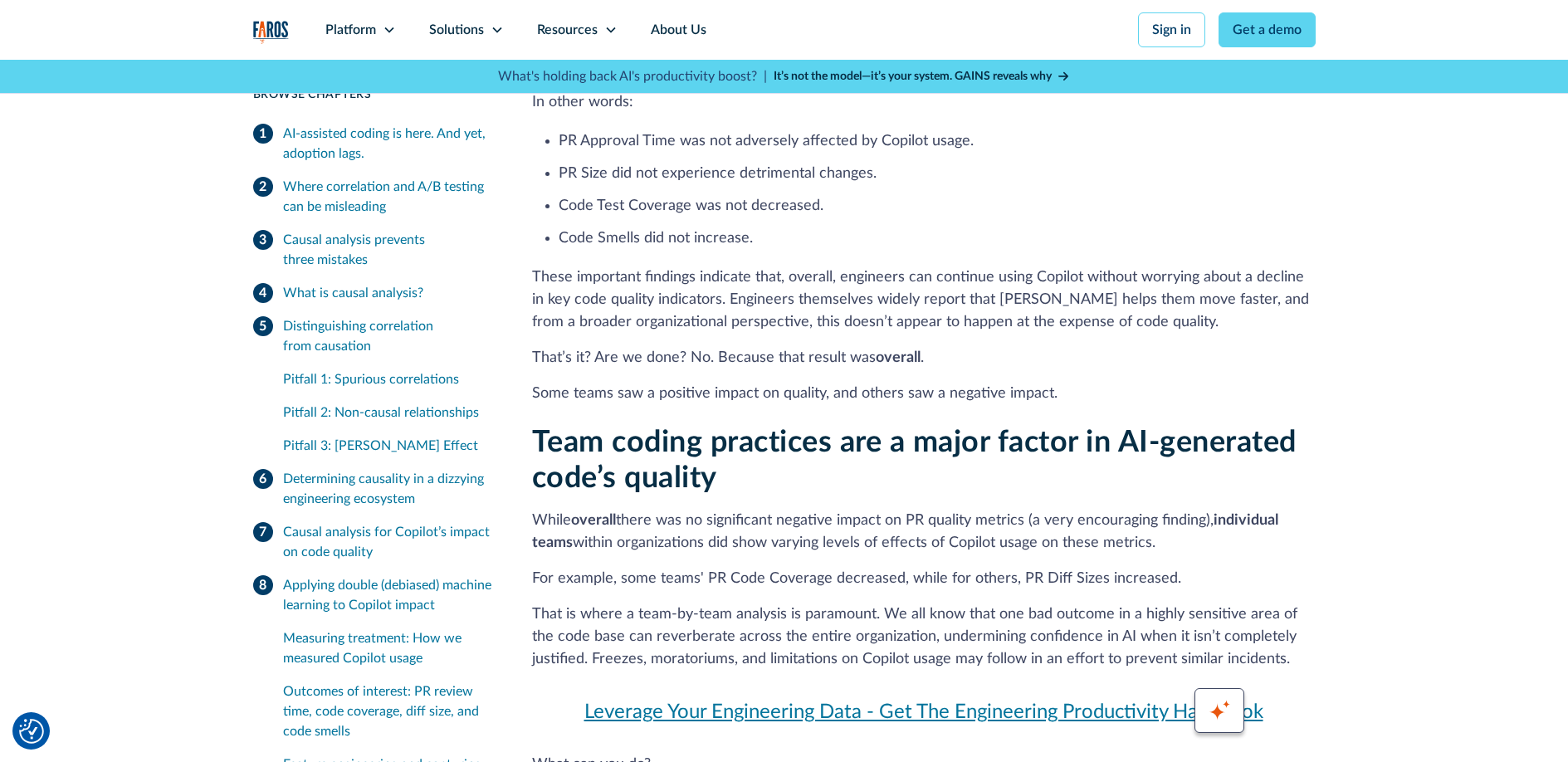 click on "Team coding practices are a major factor in AI-generated code’s quality" at bounding box center [924, 461] 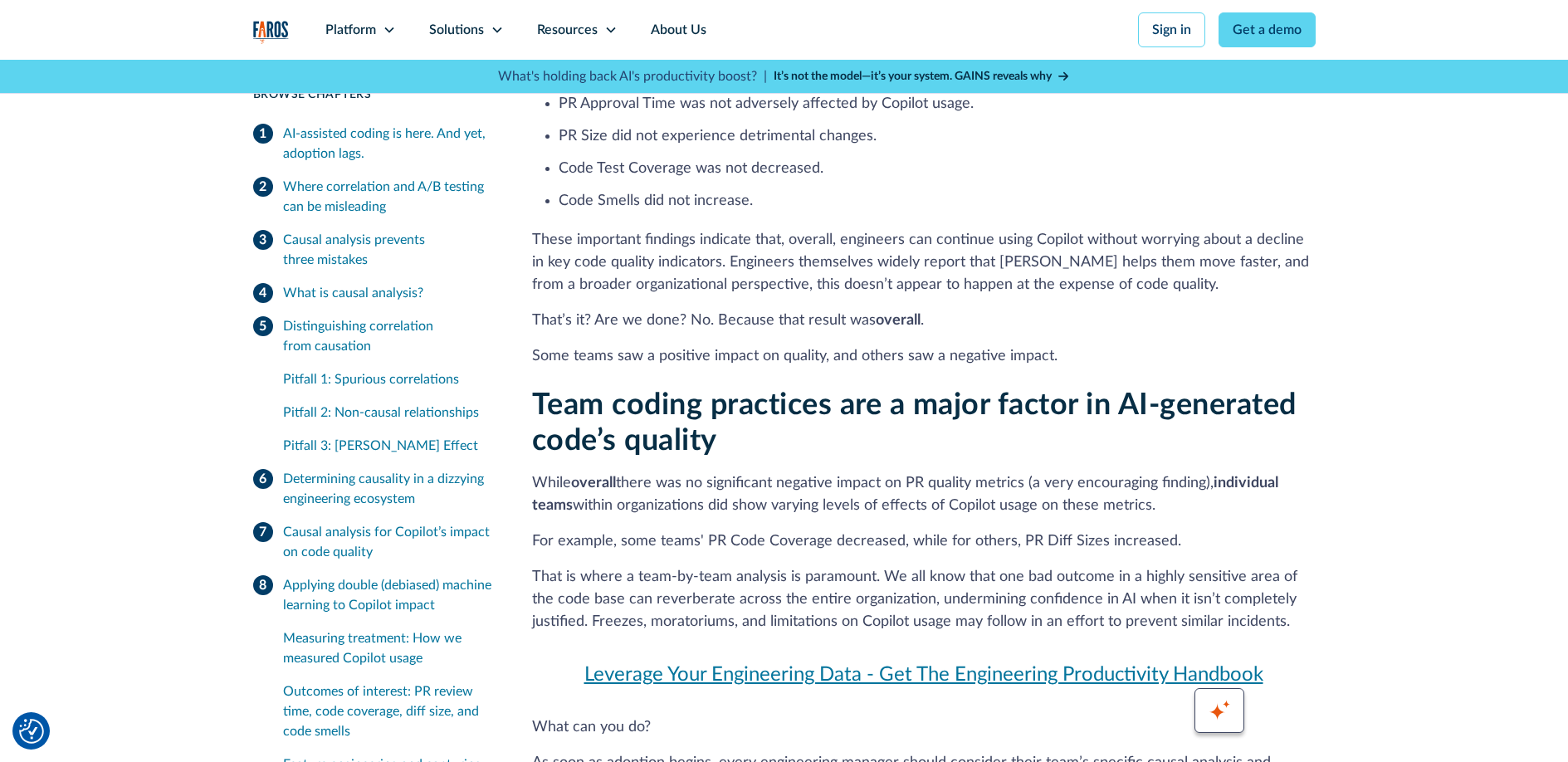 scroll, scrollTop: 12632, scrollLeft: 0, axis: vertical 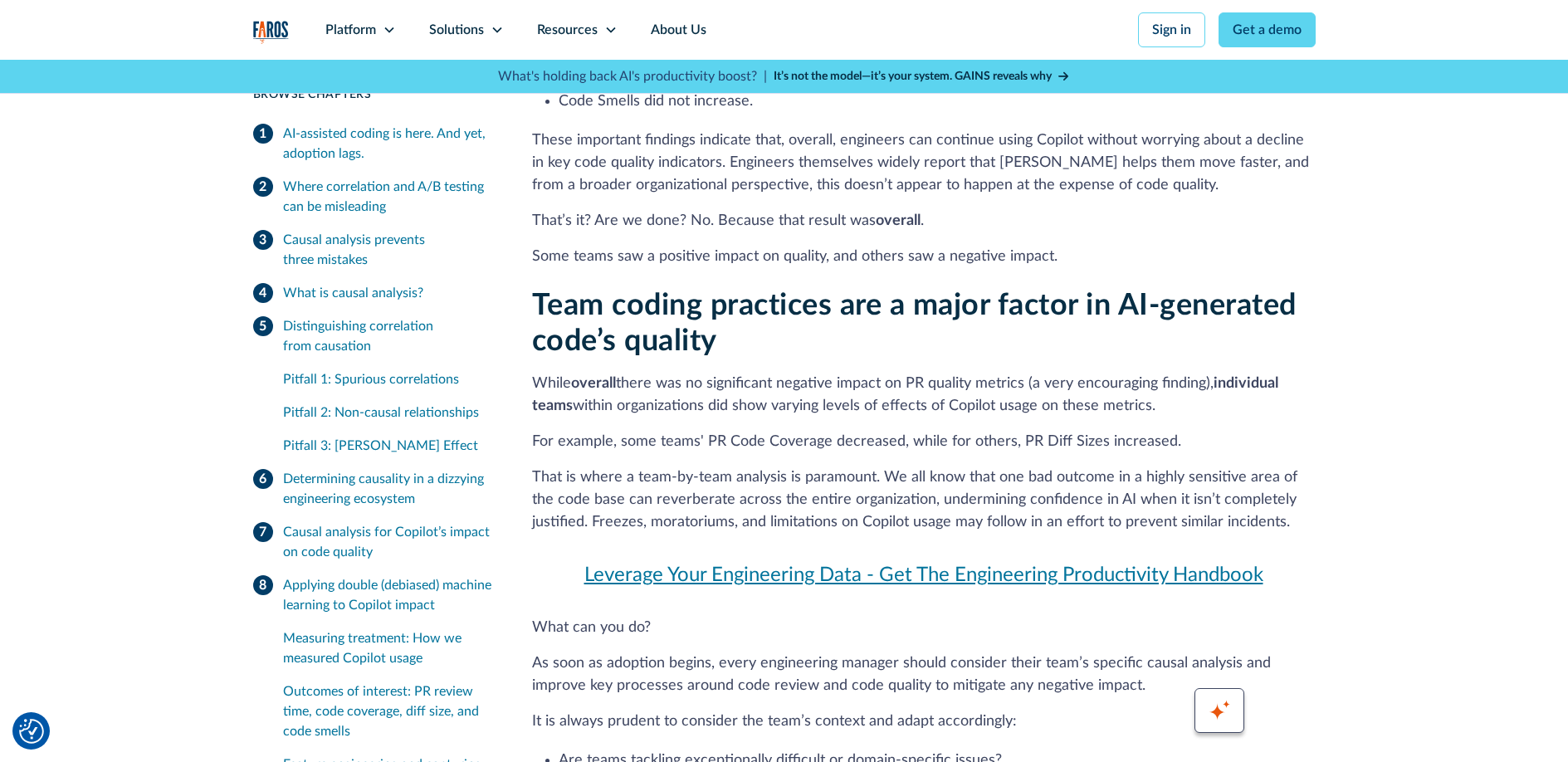 drag, startPoint x: 566, startPoint y: 212, endPoint x: 1211, endPoint y: 235, distance: 645.40995 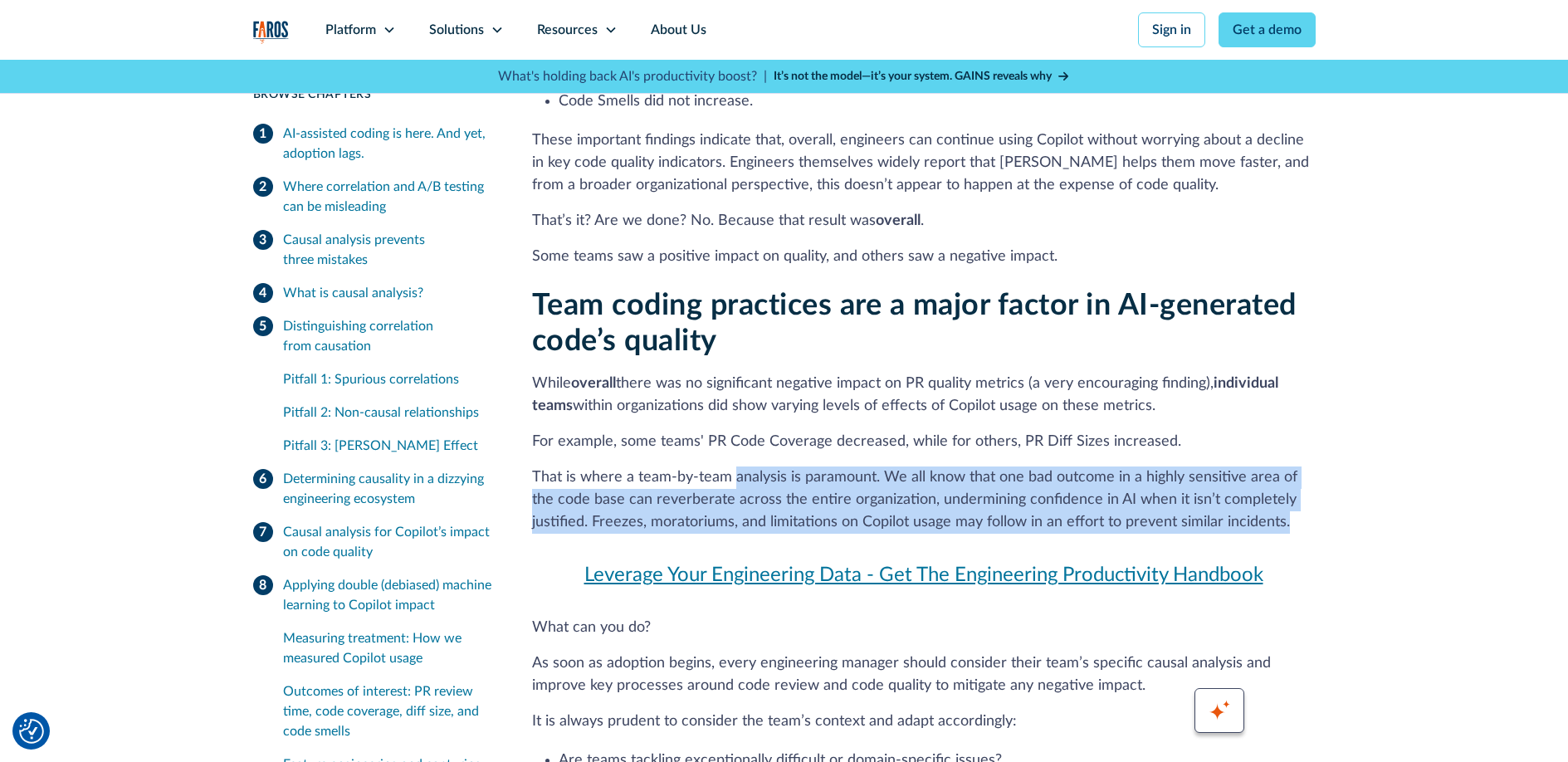 drag, startPoint x: 745, startPoint y: 294, endPoint x: 1286, endPoint y: 356, distance: 544.5411 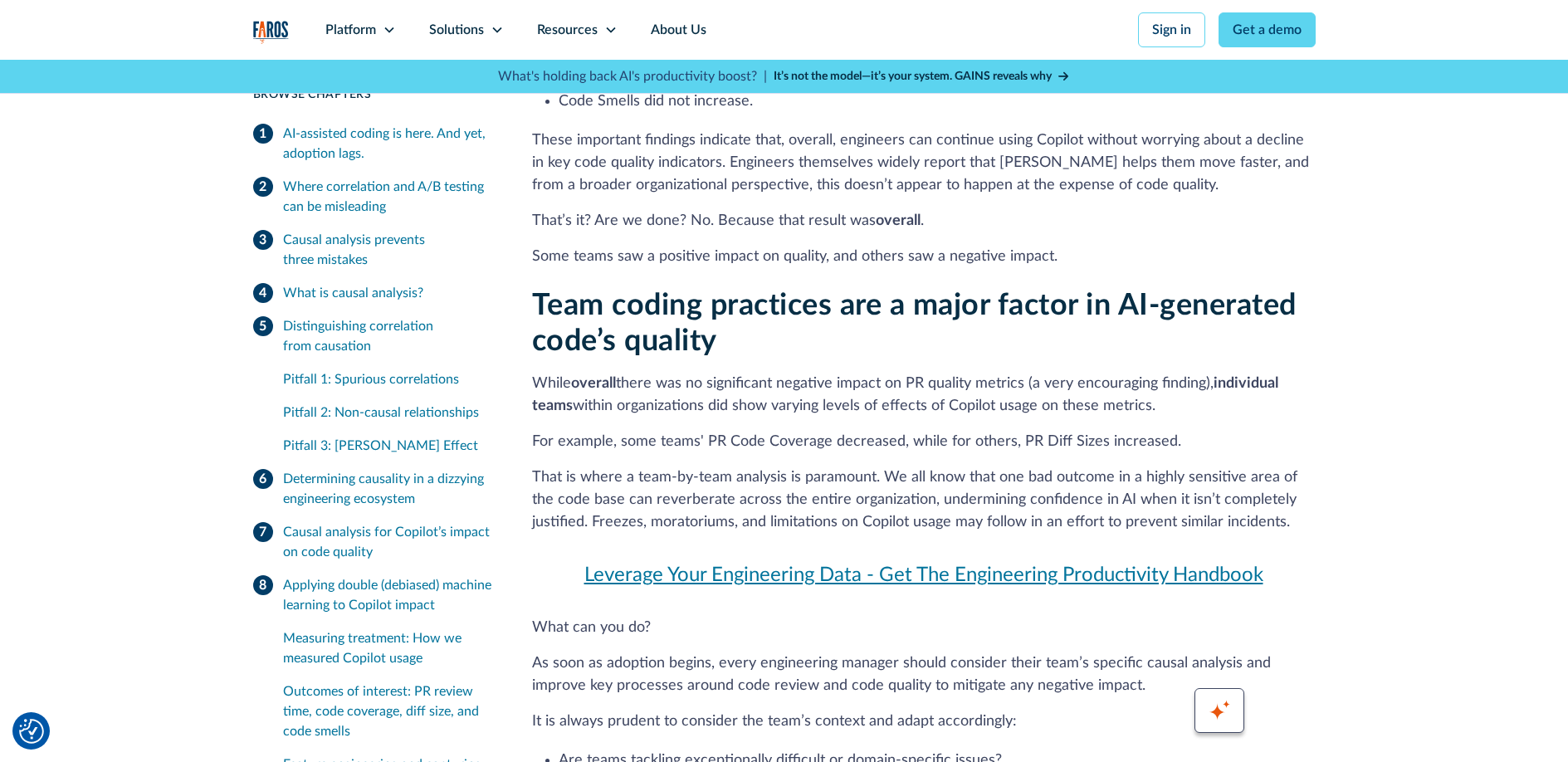 drag, startPoint x: 1289, startPoint y: 354, endPoint x: 1252, endPoint y: 353, distance: 37.01351 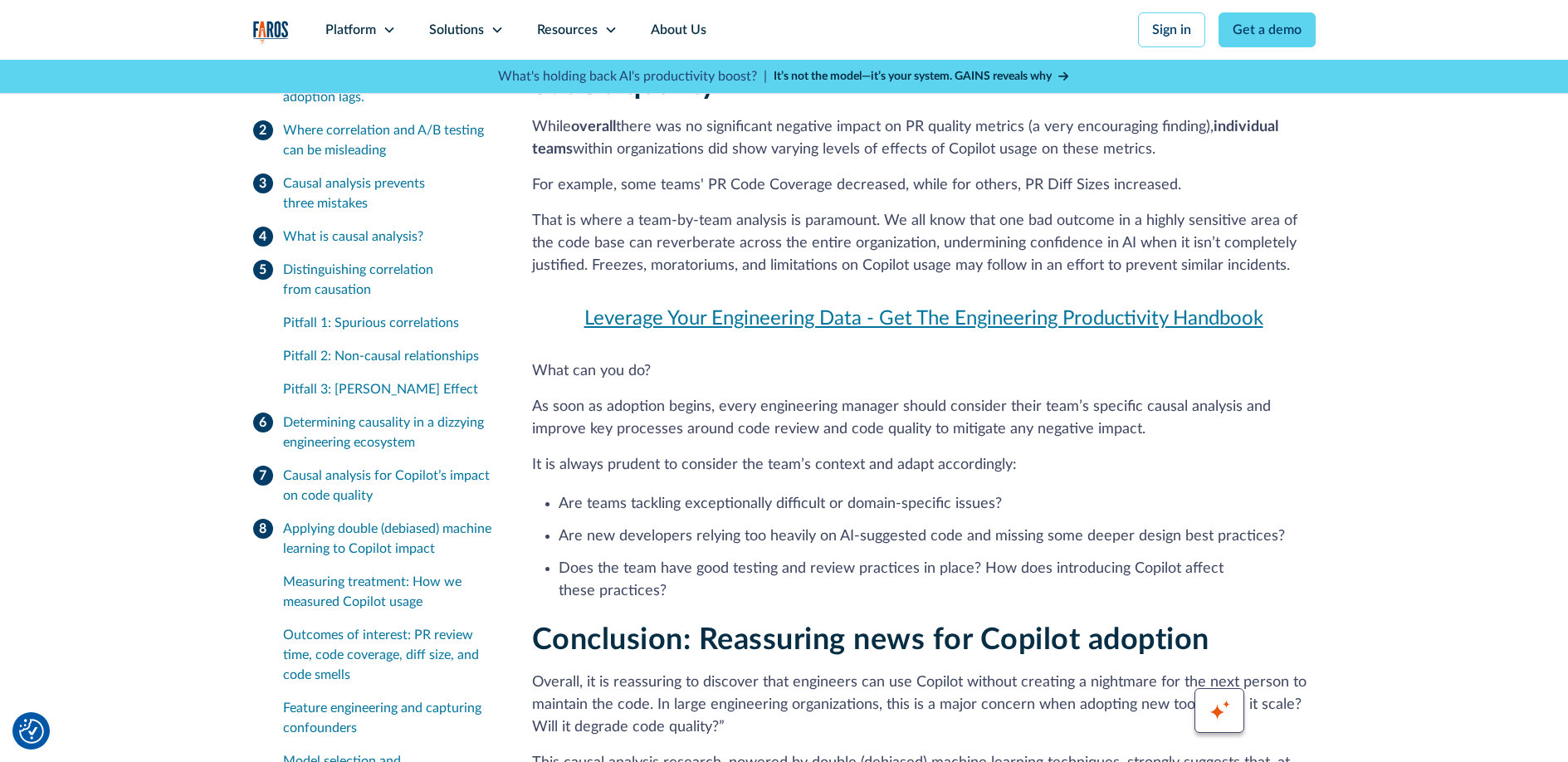 scroll, scrollTop: 12899, scrollLeft: 0, axis: vertical 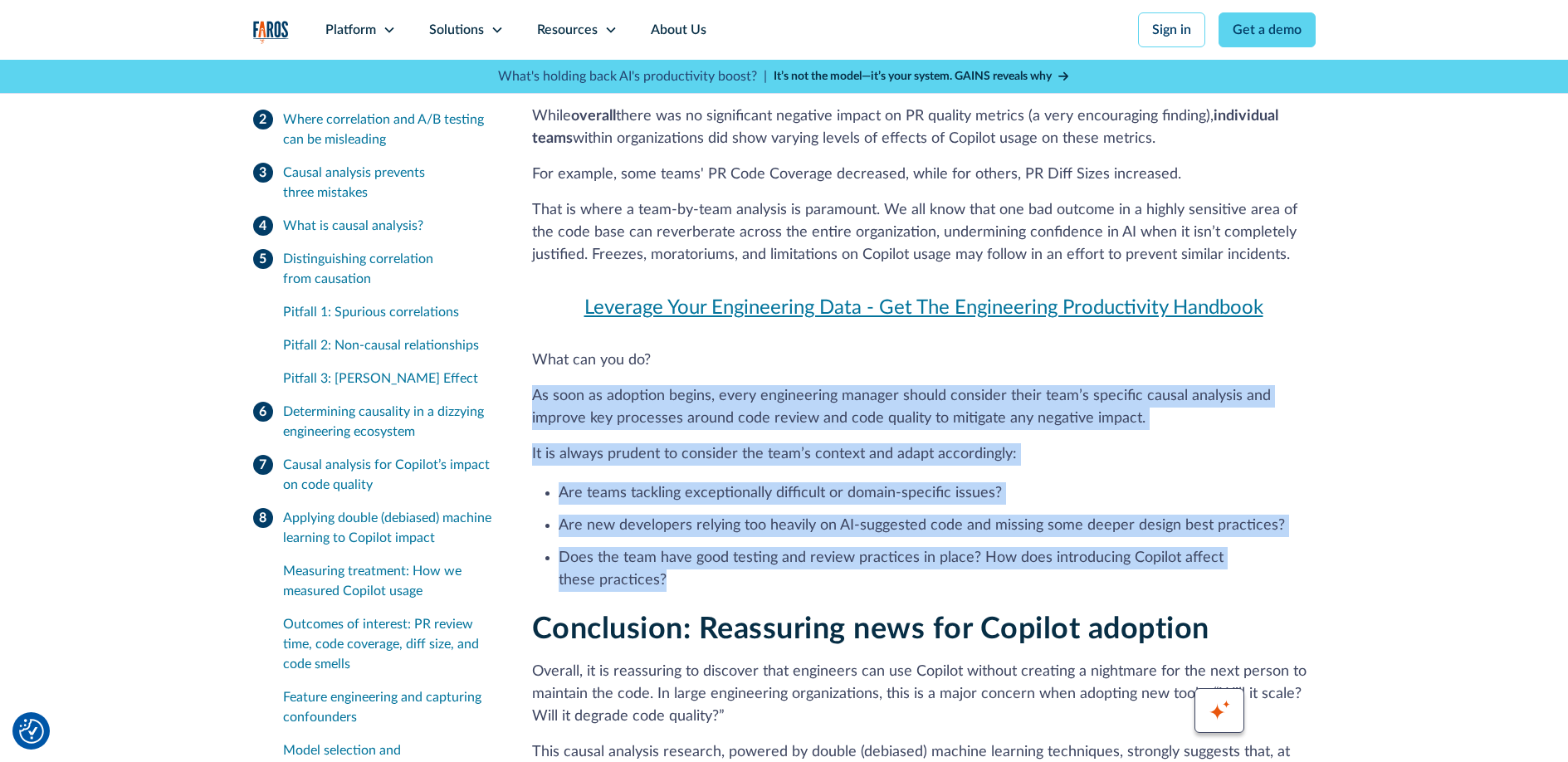 drag, startPoint x: 608, startPoint y: 208, endPoint x: 709, endPoint y: 415, distance: 230.3259 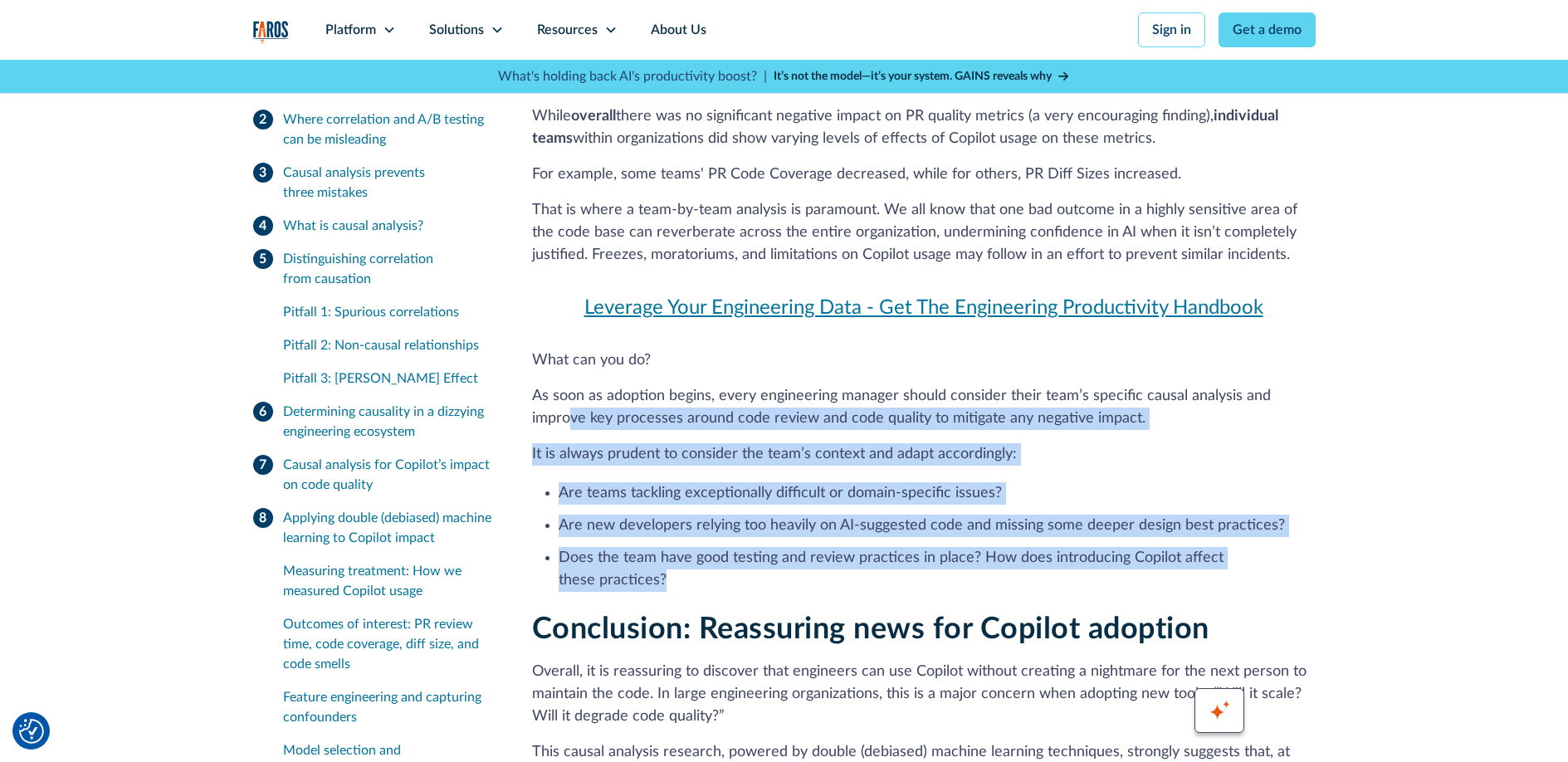 drag, startPoint x: 672, startPoint y: 404, endPoint x: 577, endPoint y: 223, distance: 204.41624 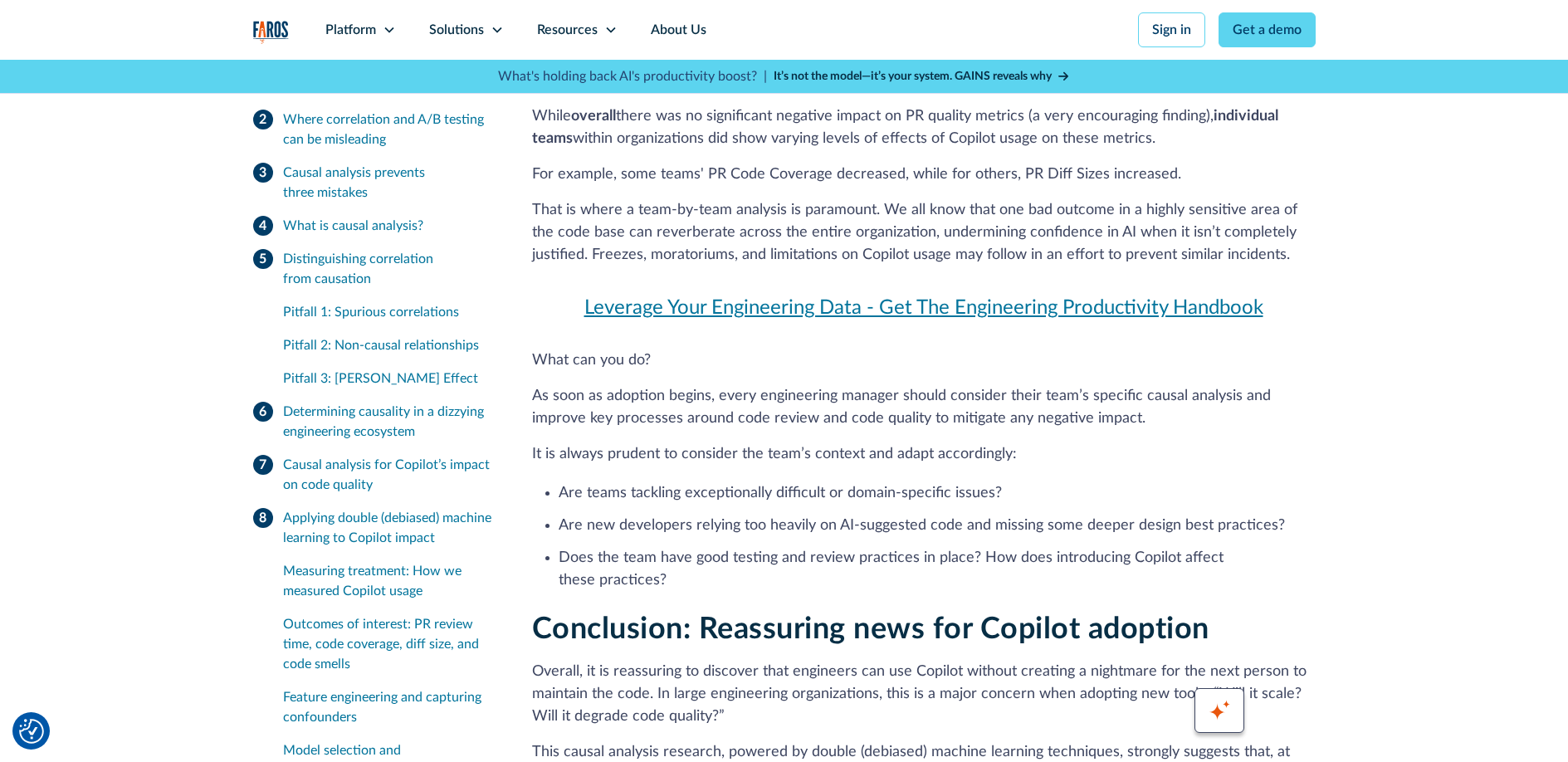 click on "As soon as adoption begins, every engineering manager should consider their team’s specific causal analysis and improve key processes around code review and code quality to mitigate any negative impact." at bounding box center (924, 408) 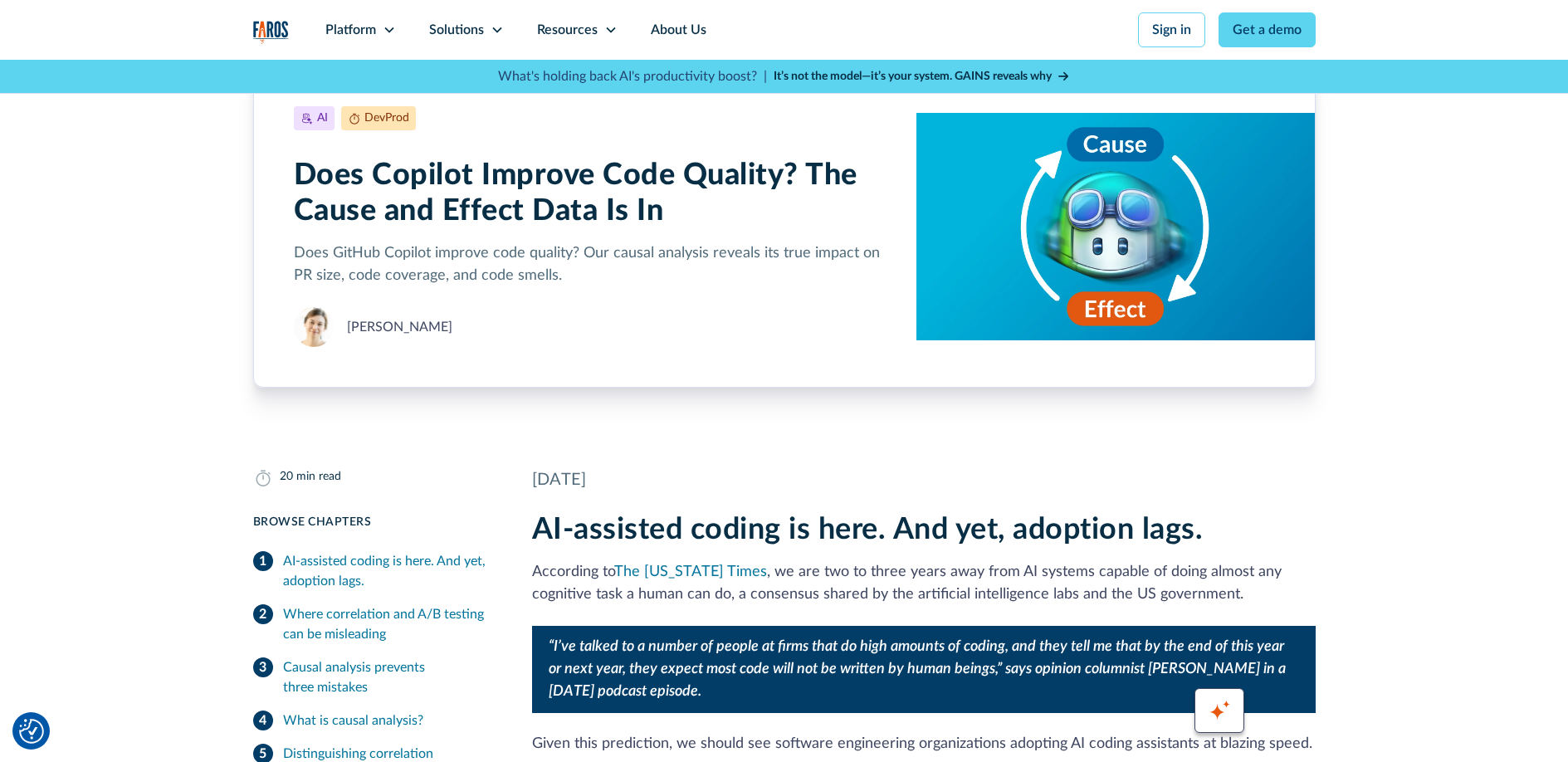 scroll, scrollTop: 0, scrollLeft: 0, axis: both 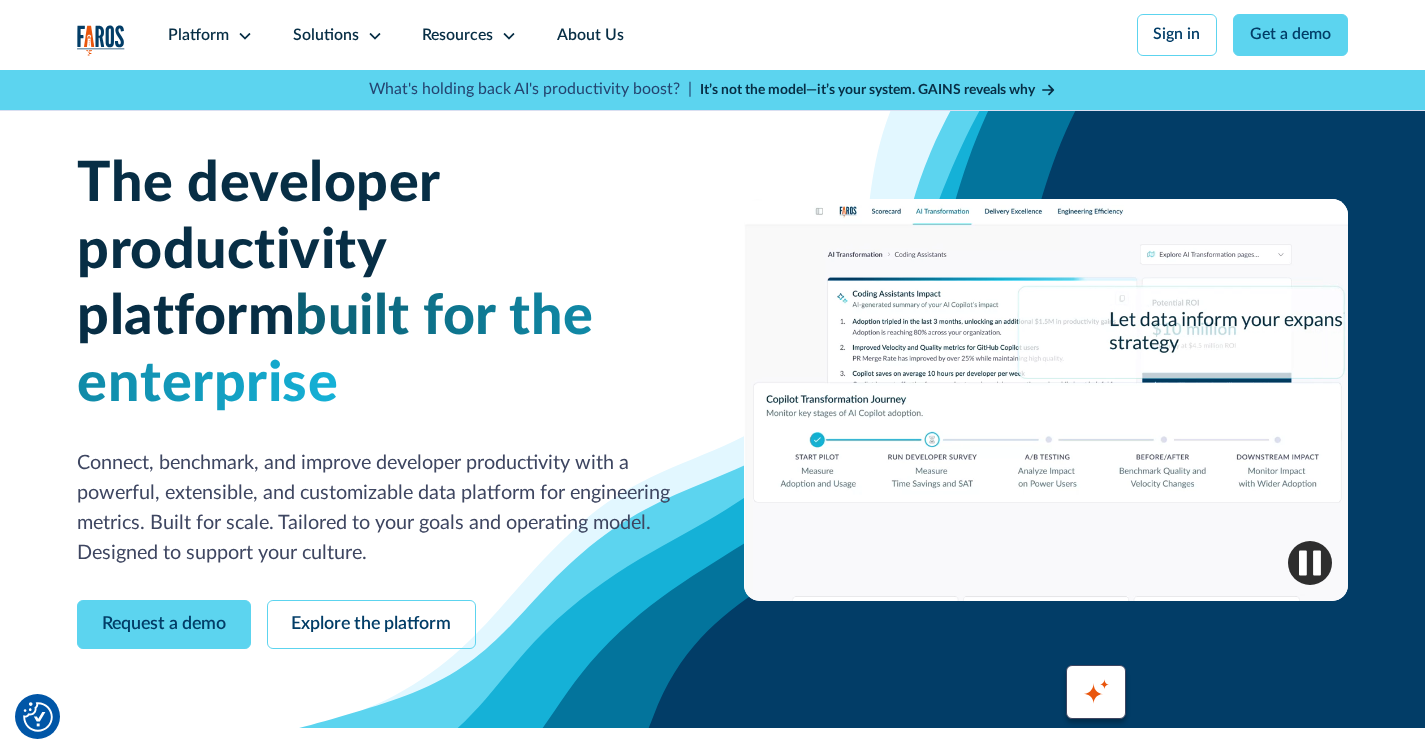 click 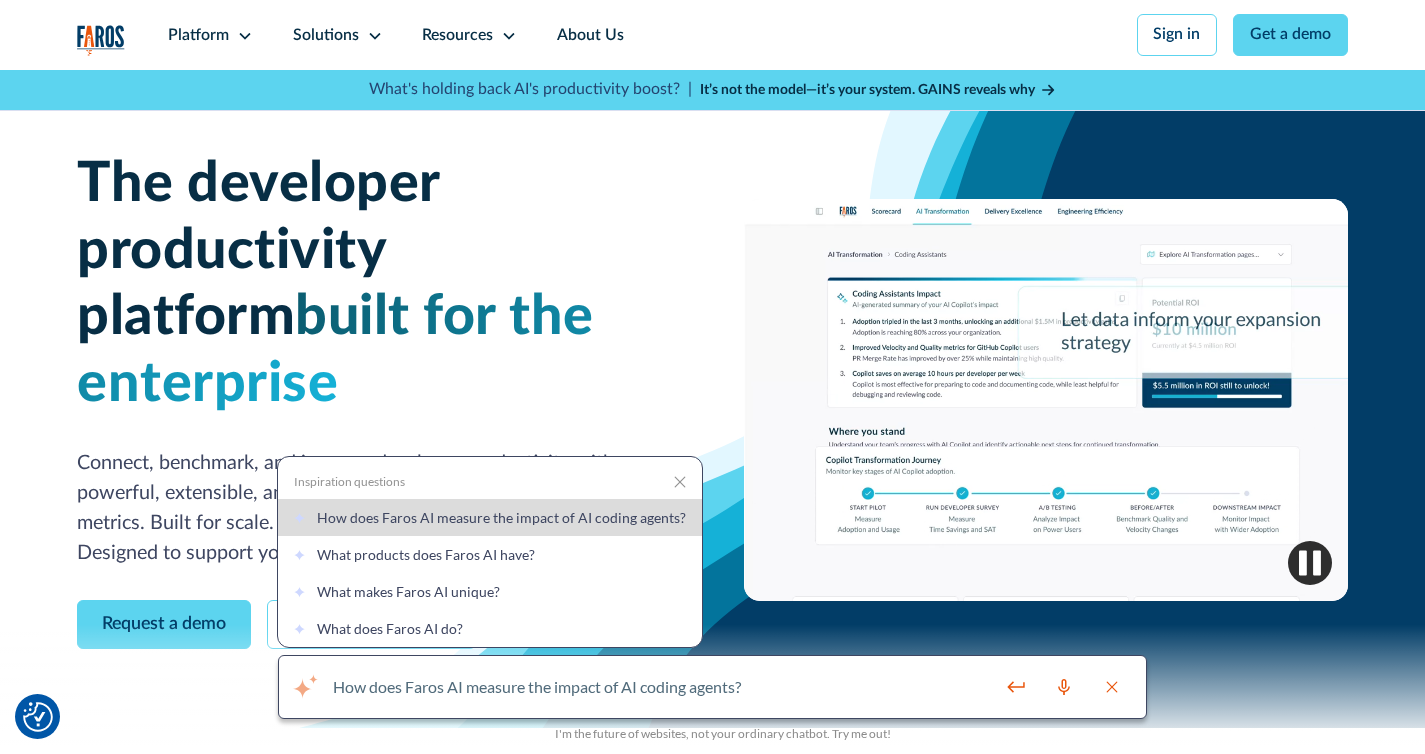 click on "How does Faros AI measure the impact of AI coding agents?" at bounding box center (501, 517) 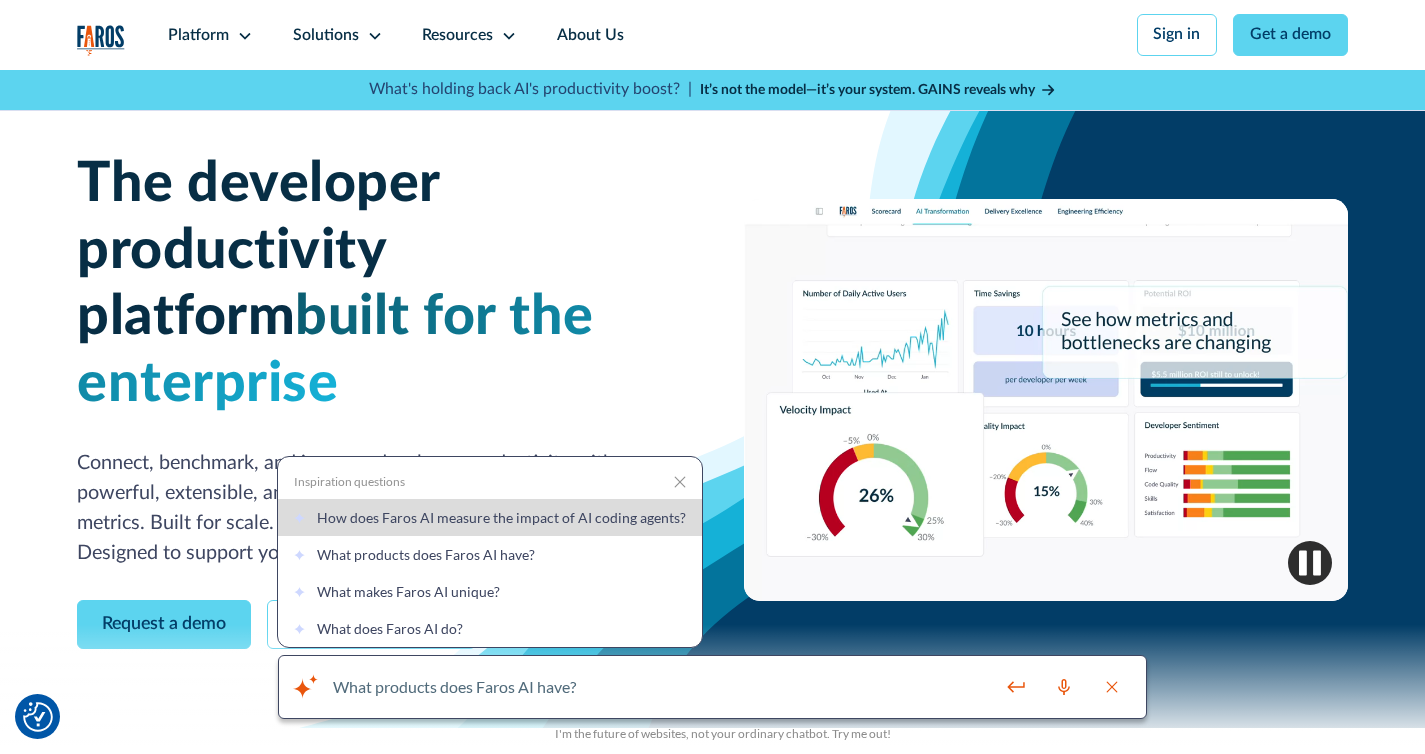 click on "built for the enterprise" at bounding box center [335, 350] 